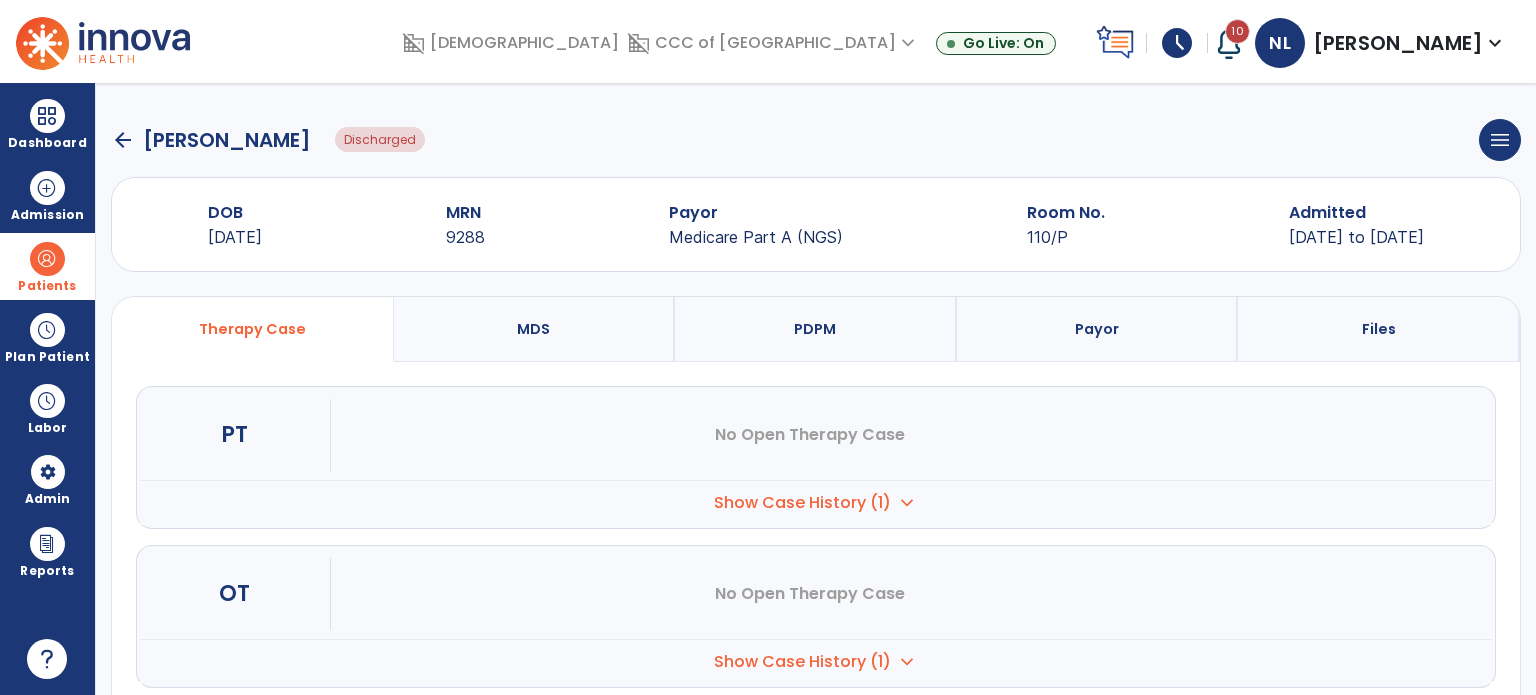 scroll, scrollTop: 0, scrollLeft: 0, axis: both 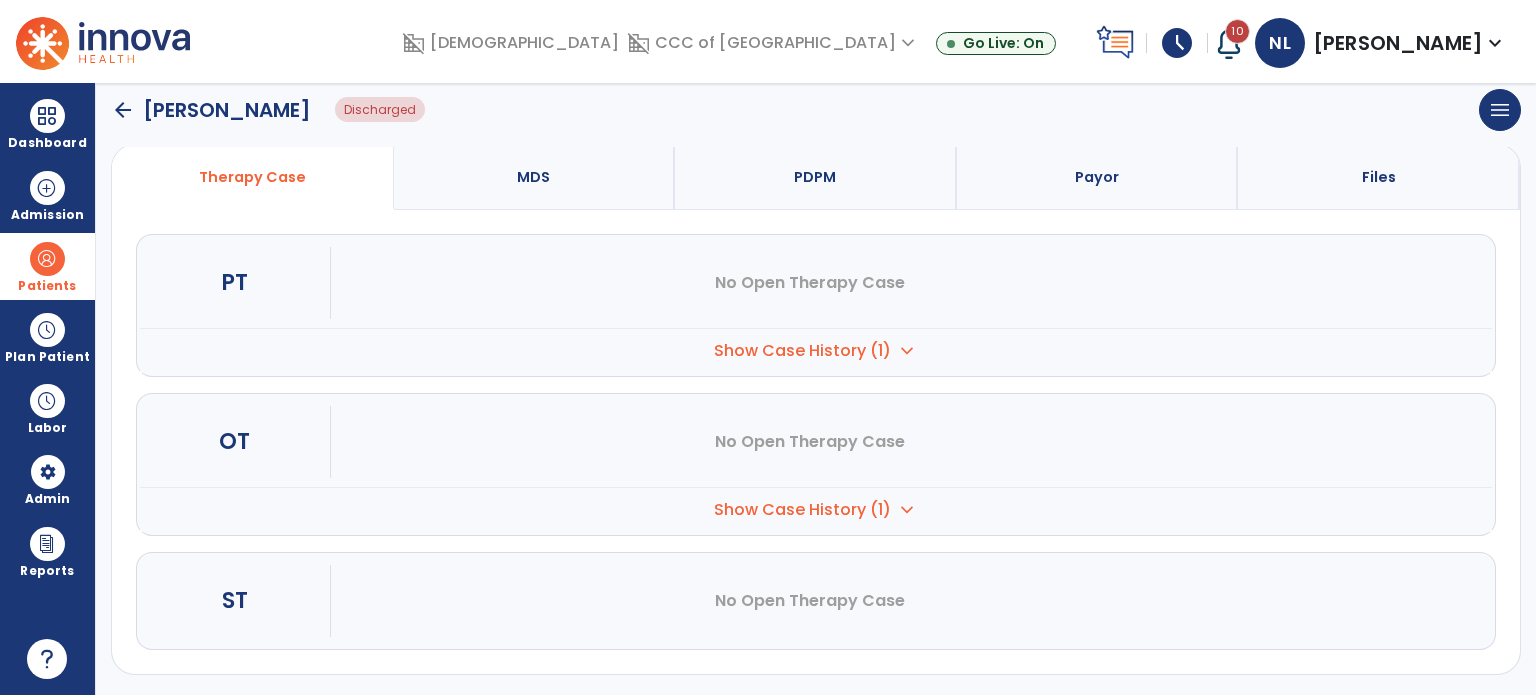 click on "Patients" at bounding box center [47, 286] 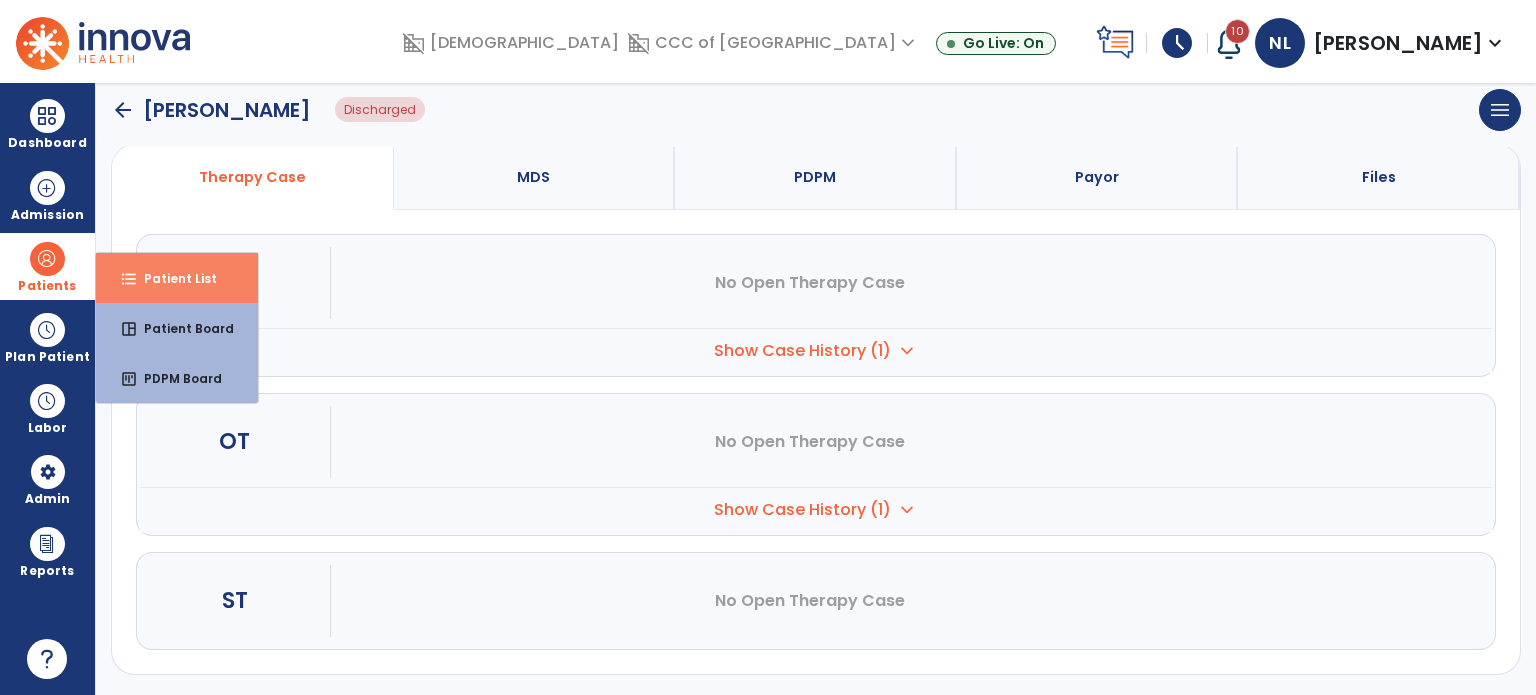 click on "format_list_bulleted  Patient List" at bounding box center (177, 278) 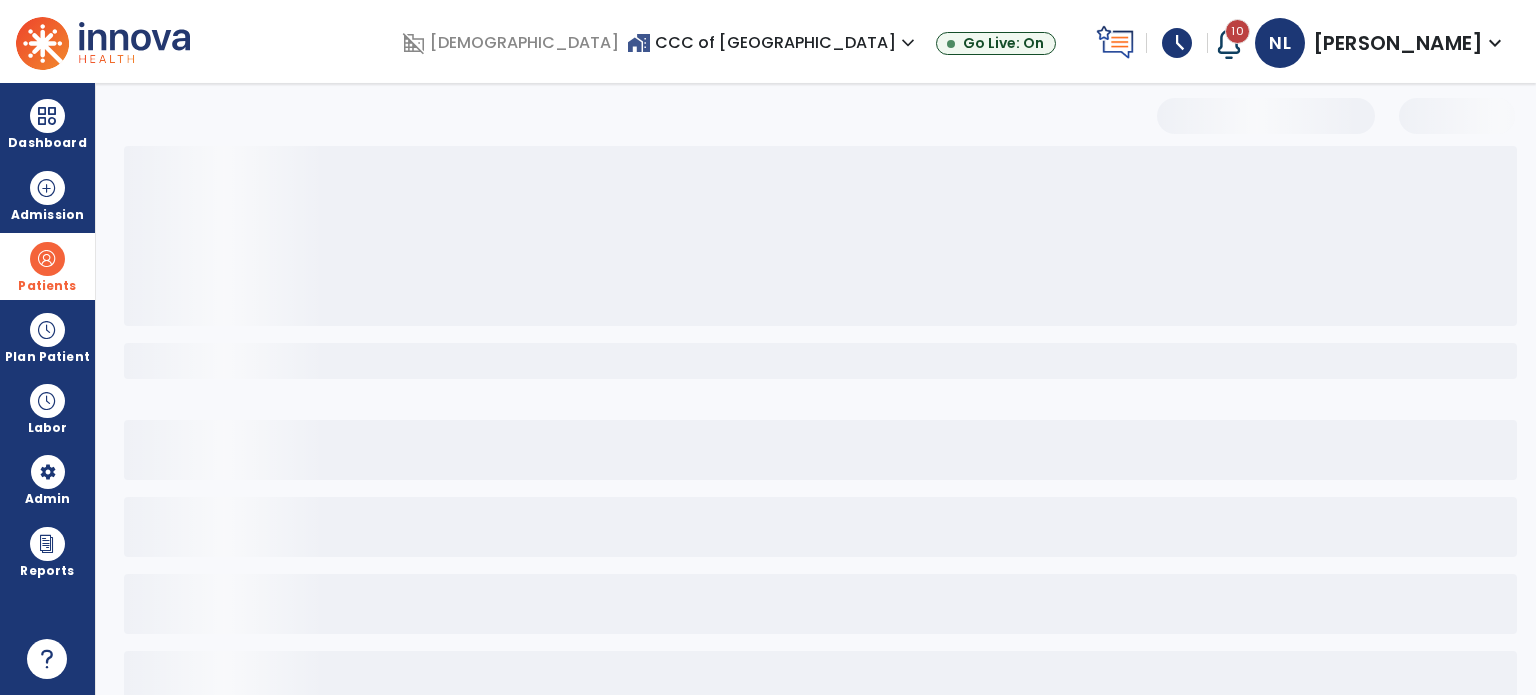 scroll, scrollTop: 46, scrollLeft: 0, axis: vertical 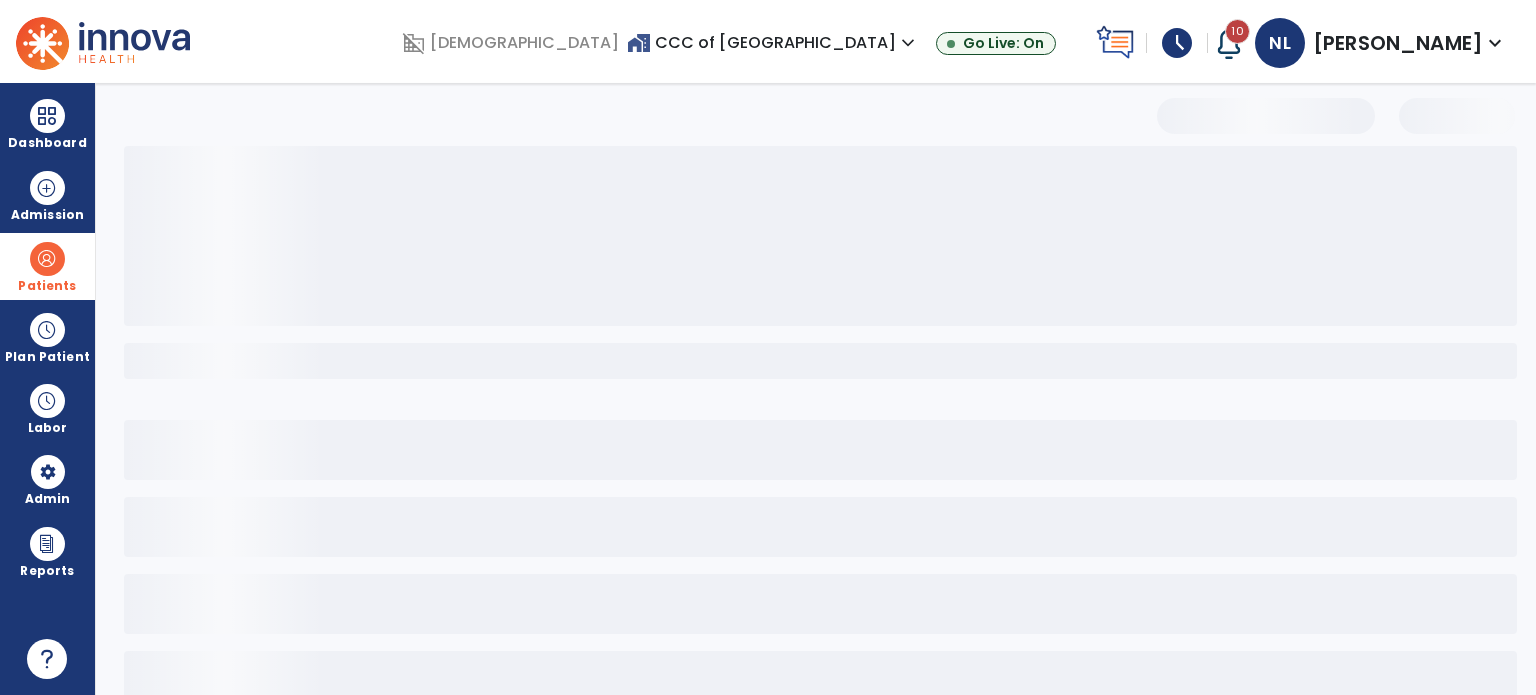 select on "***" 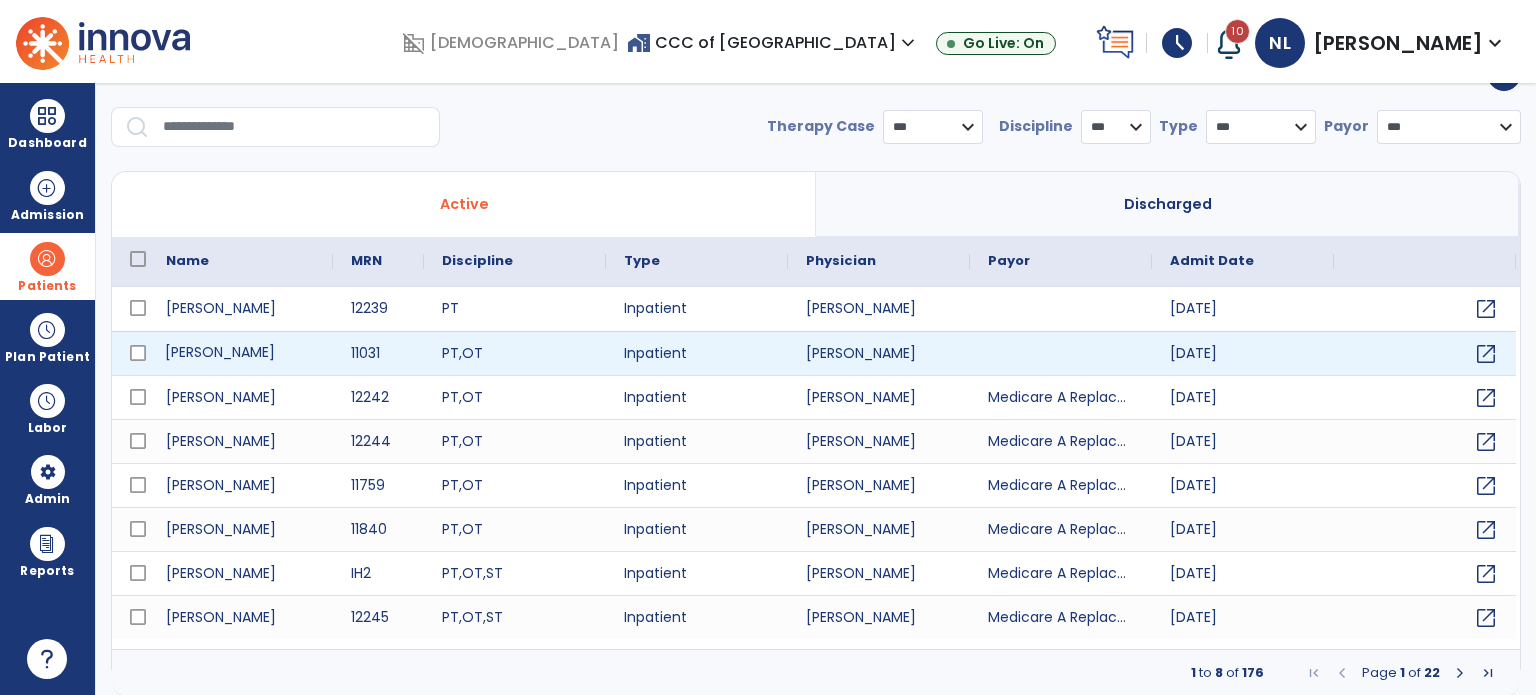 click on "[PERSON_NAME]" at bounding box center [240, 353] 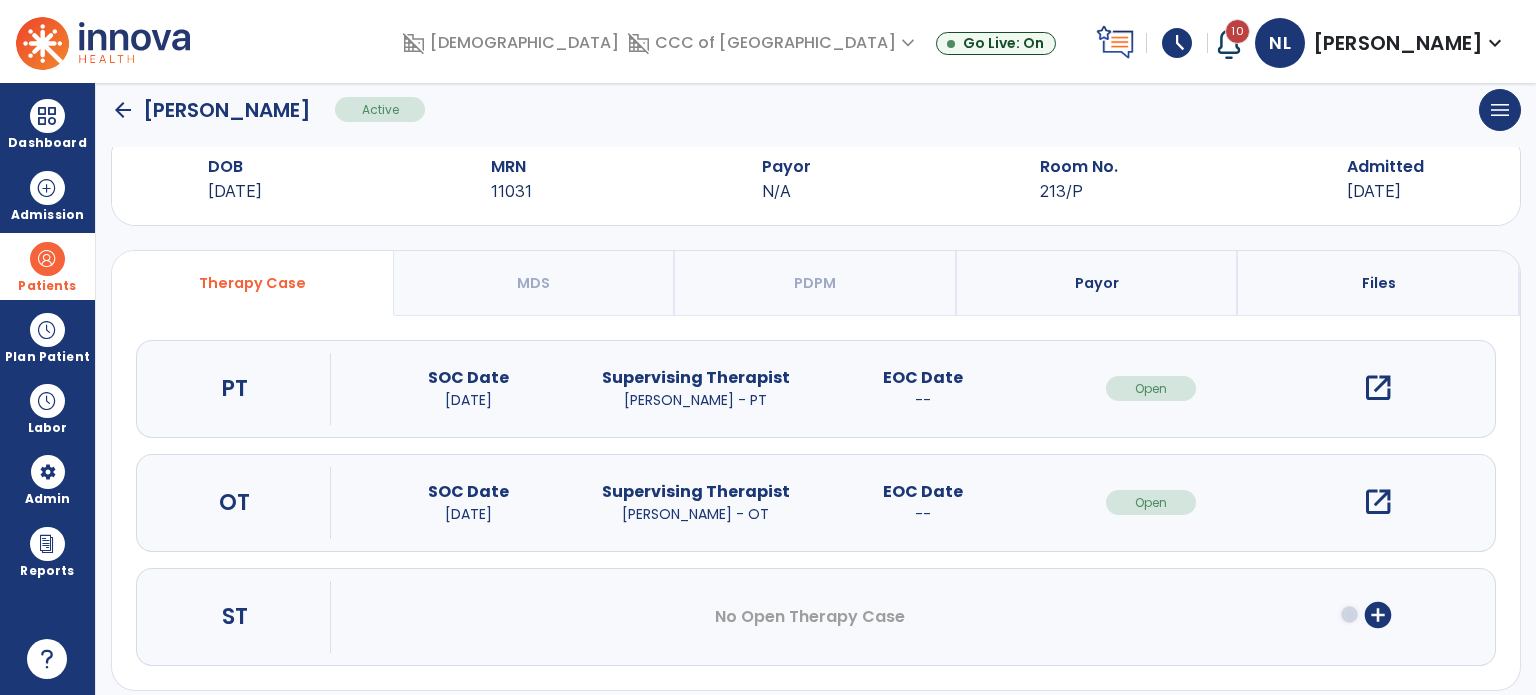 click on "Payor" at bounding box center (1097, 283) 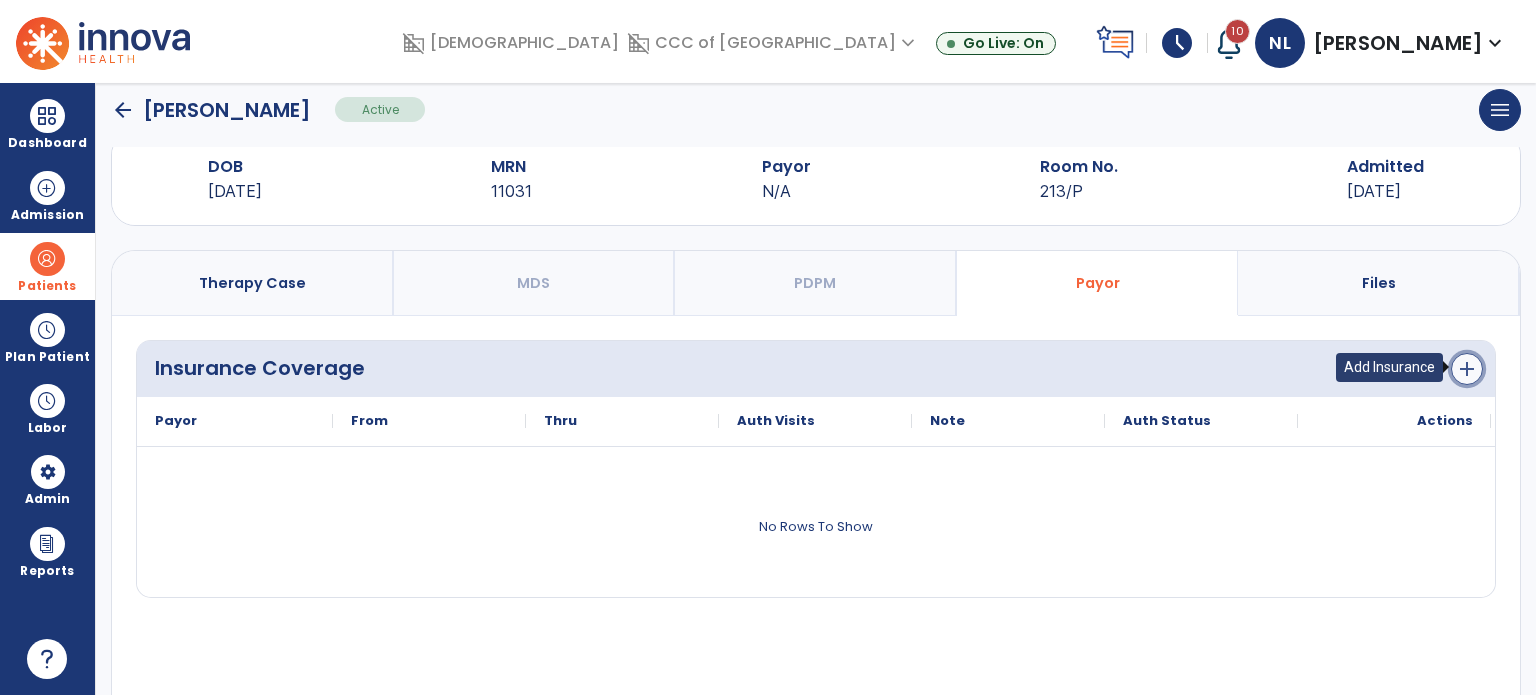 click on "add" 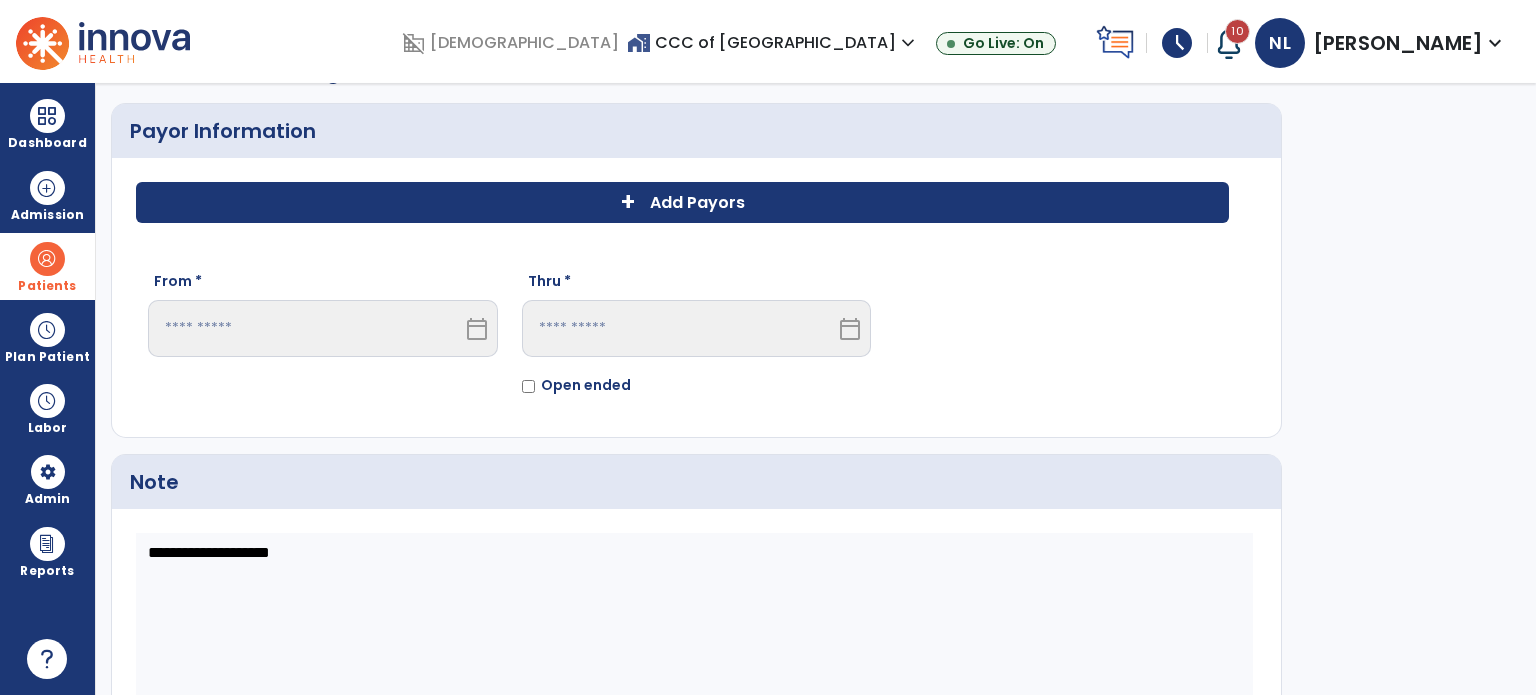 click on "+ Add Payors" 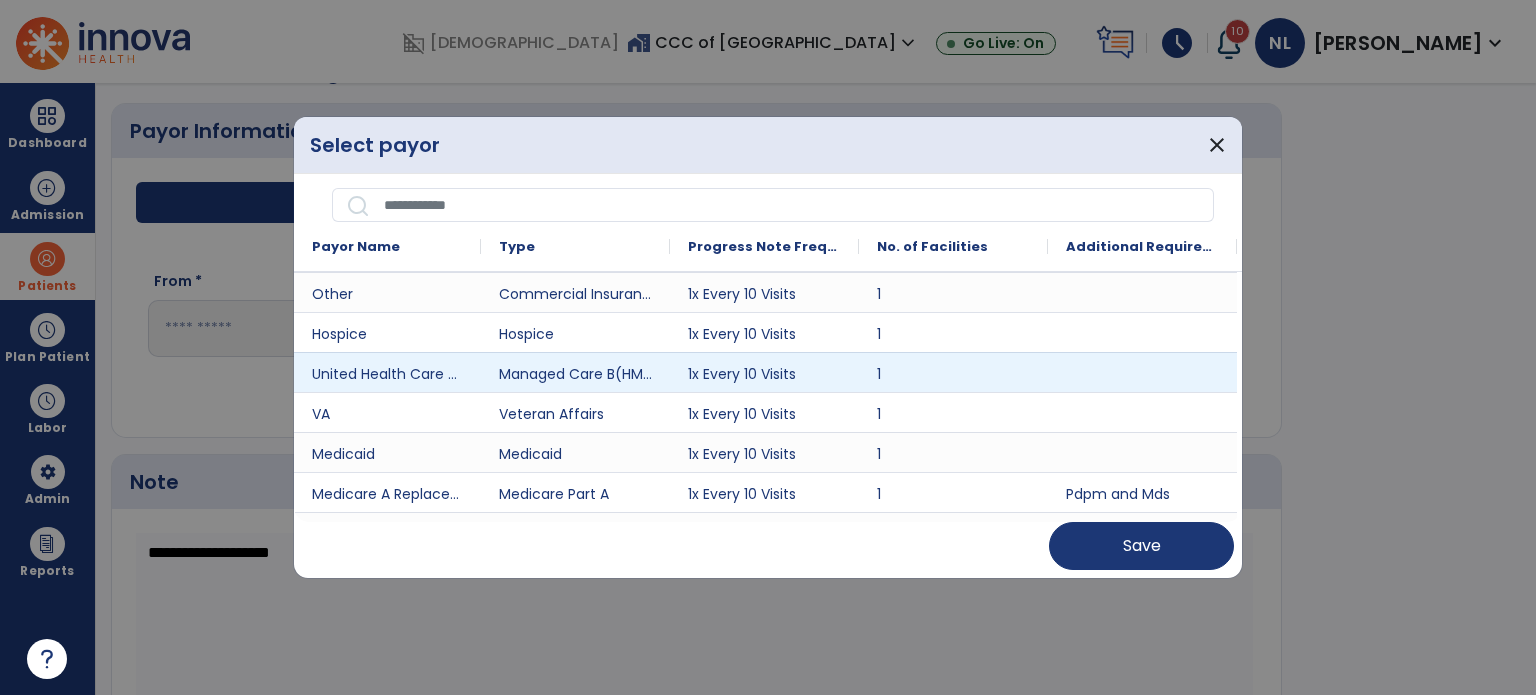 scroll, scrollTop: 300, scrollLeft: 0, axis: vertical 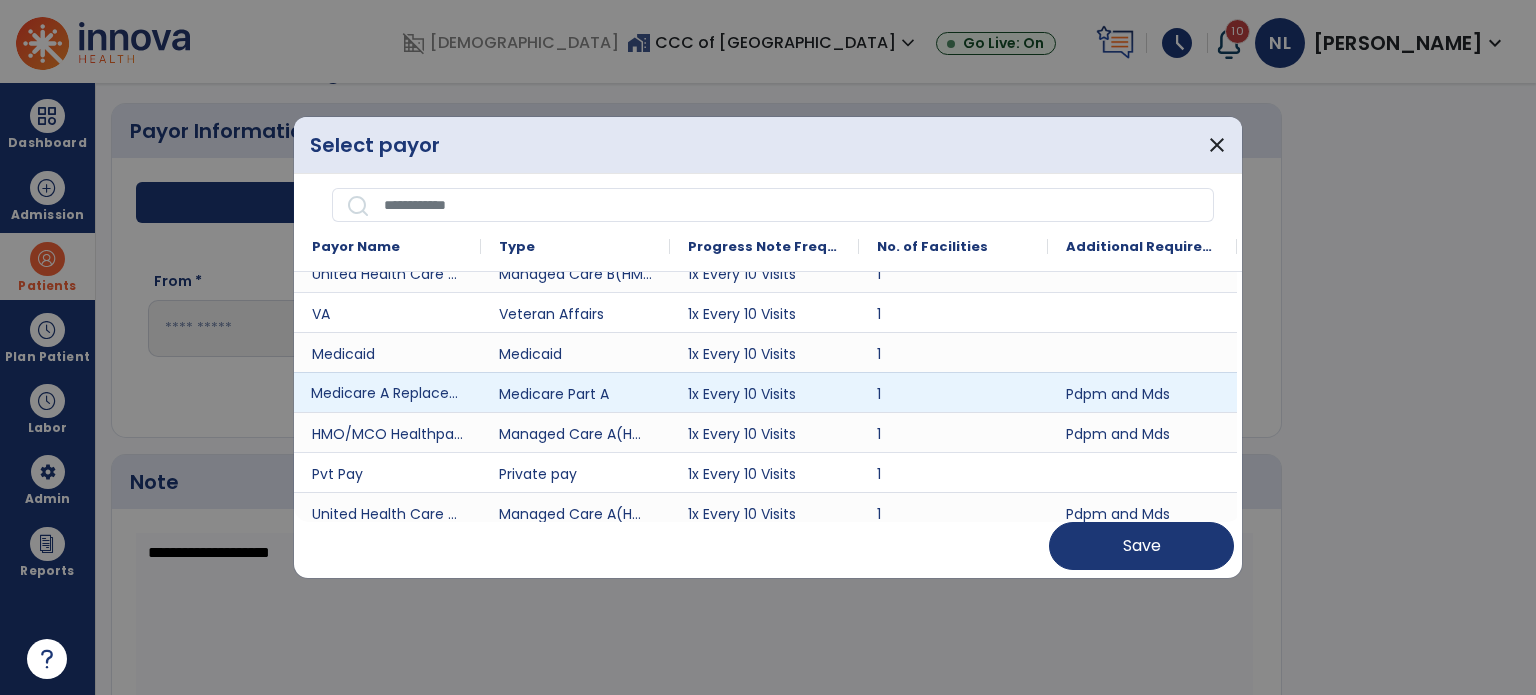 drag, startPoint x: 479, startPoint y: 395, endPoint x: 520, endPoint y: 410, distance: 43.65776 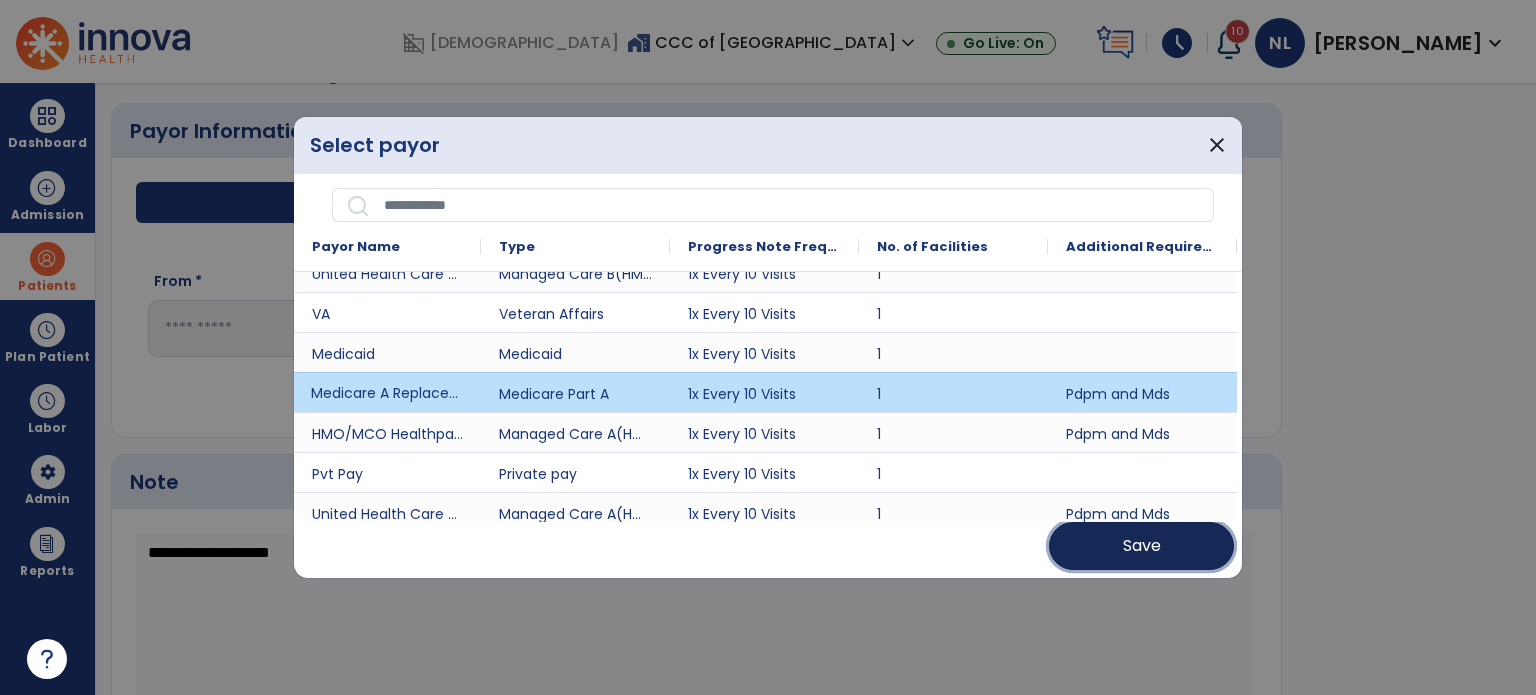 click on "Save" at bounding box center [1141, 546] 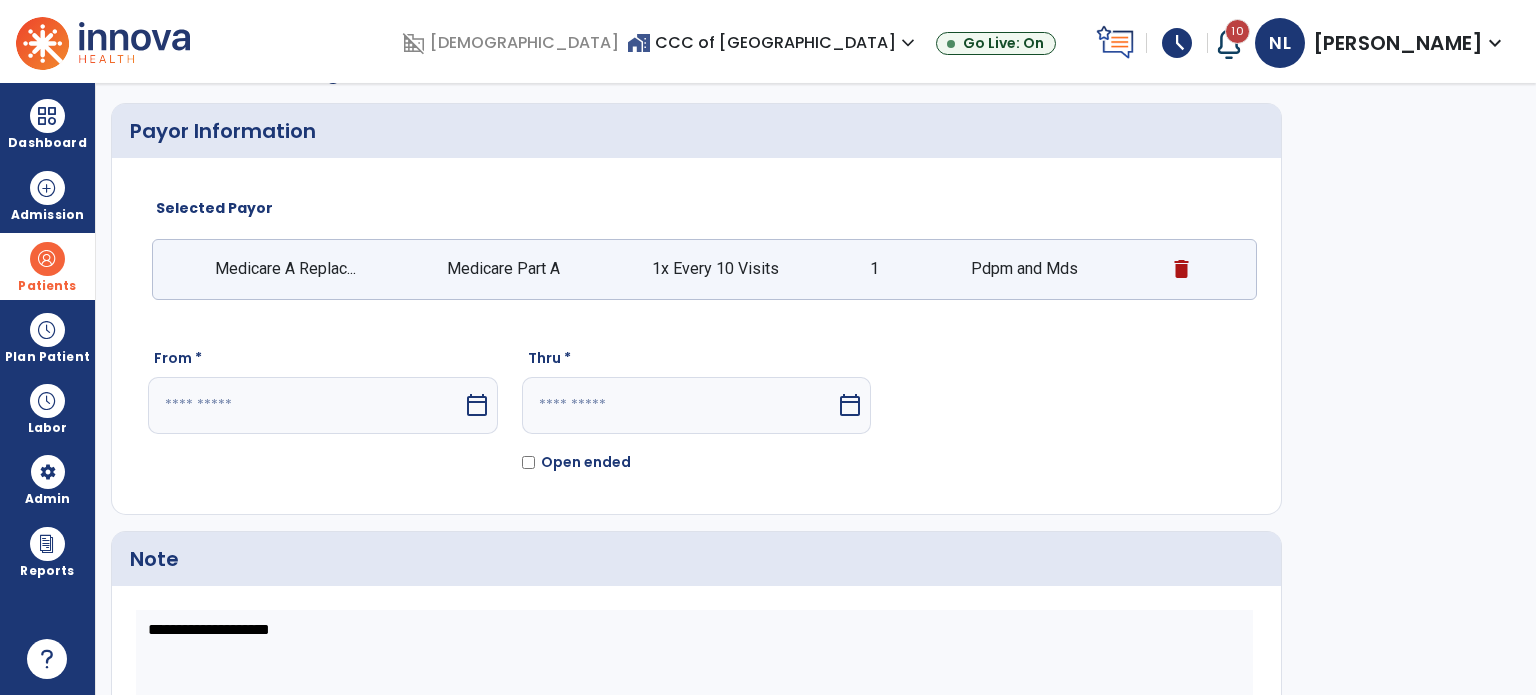 click at bounding box center [305, 405] 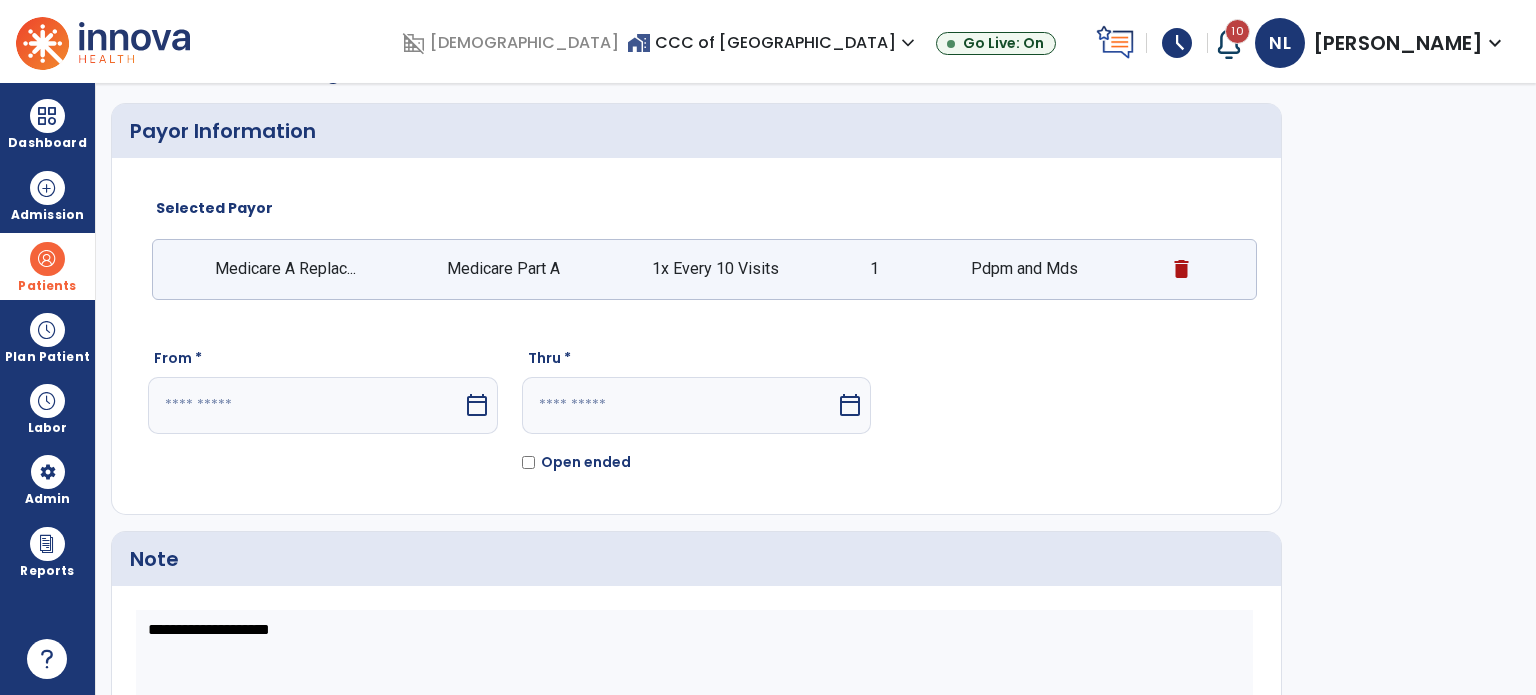 select on "*" 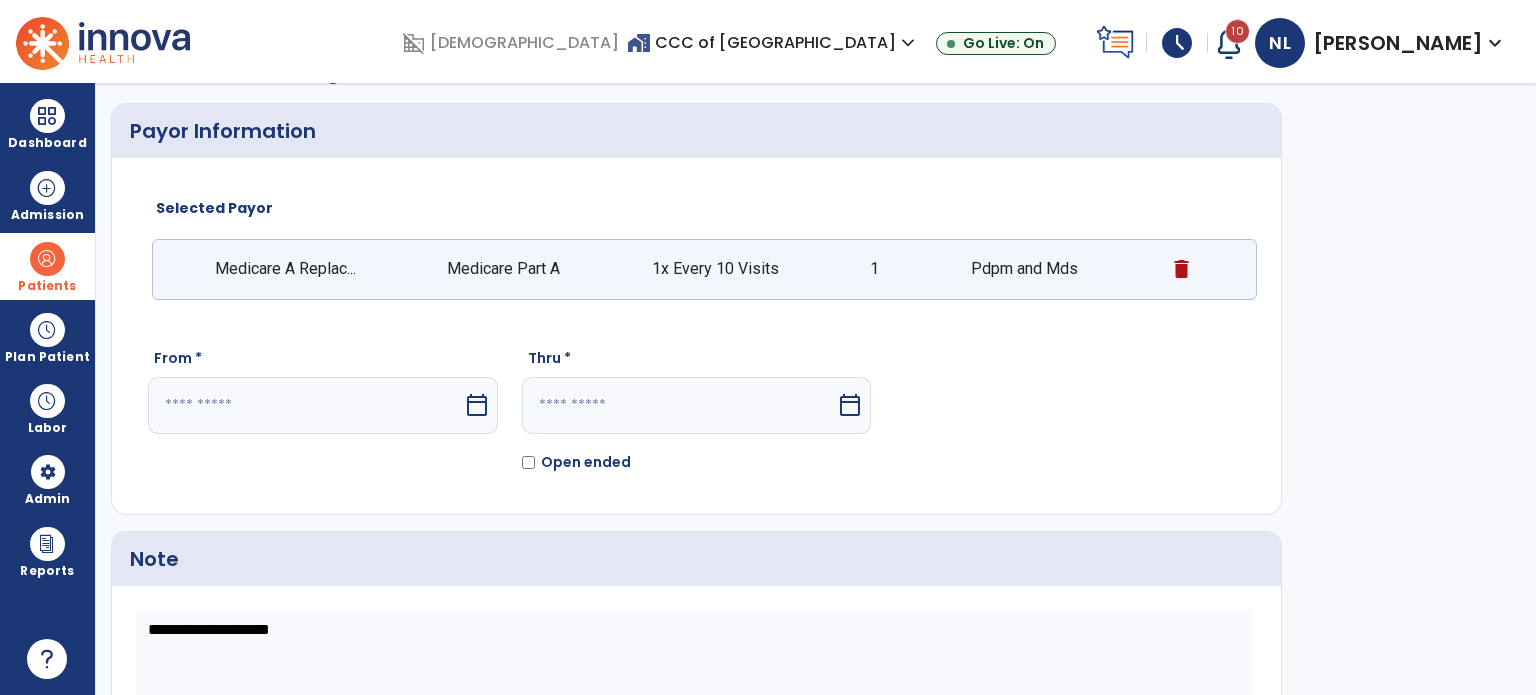 select on "****" 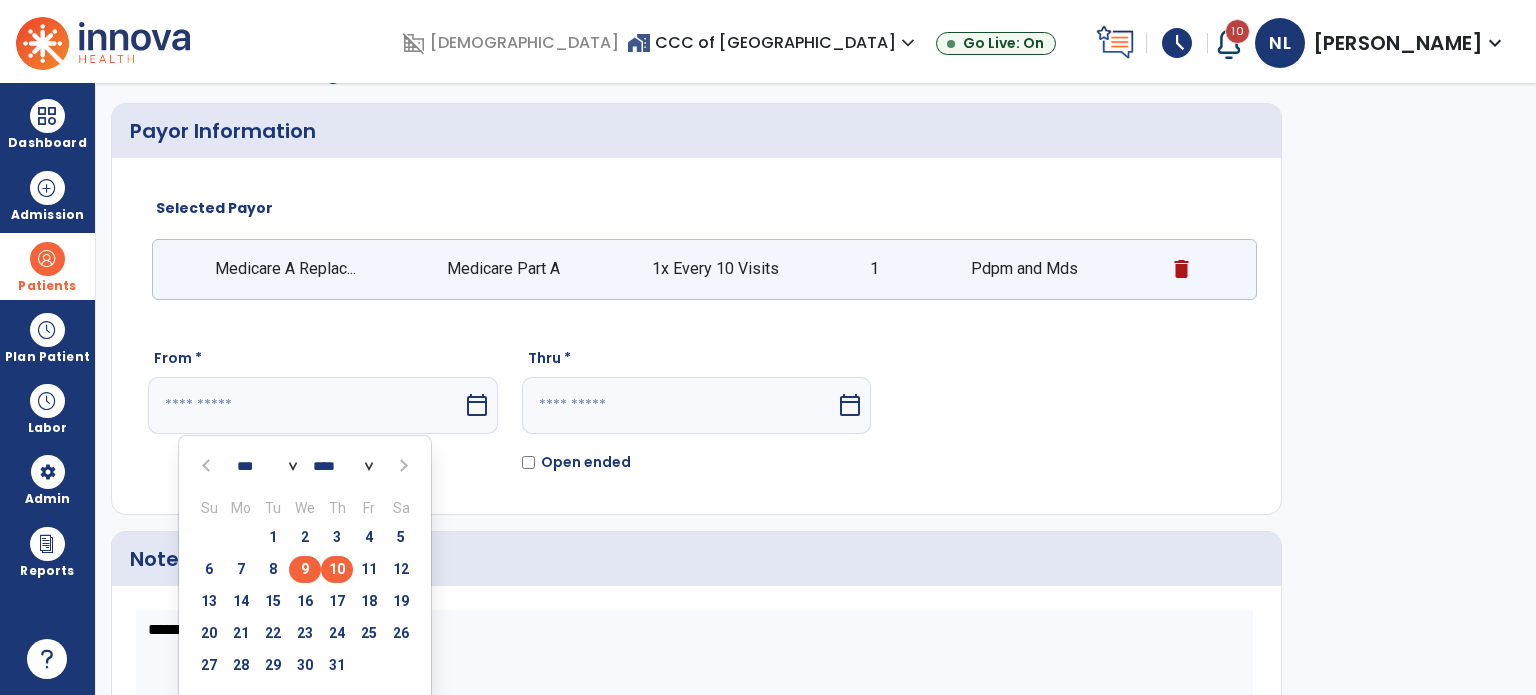 click on "9" at bounding box center (305, 569) 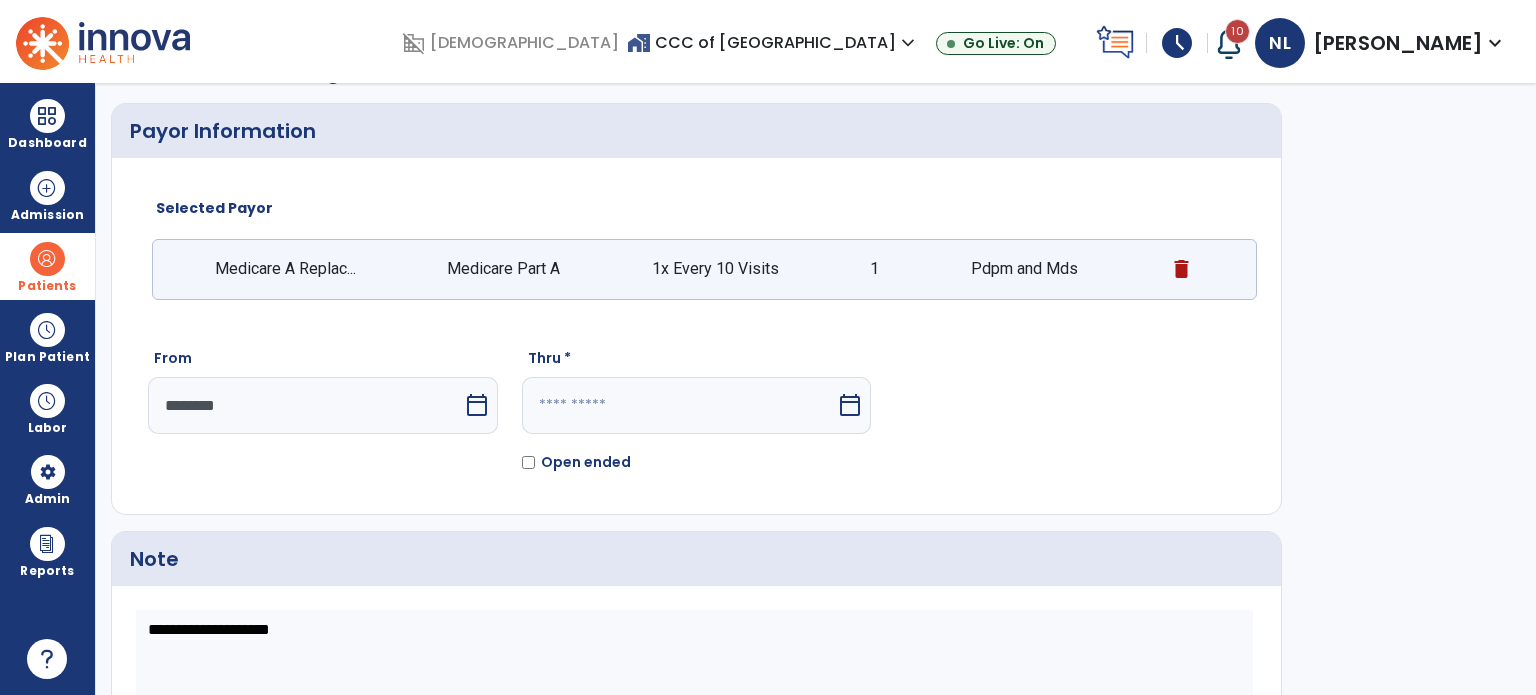 click on "Open ended" 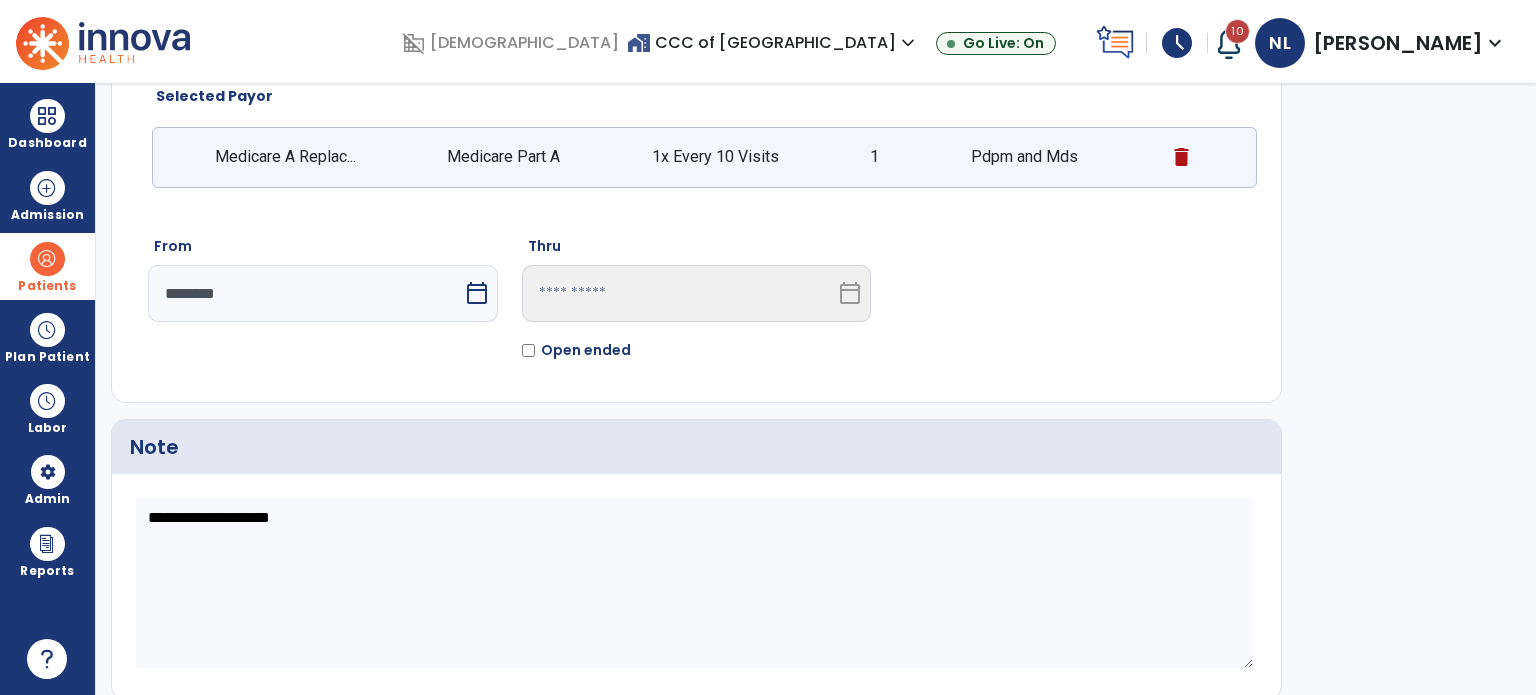 scroll, scrollTop: 210, scrollLeft: 0, axis: vertical 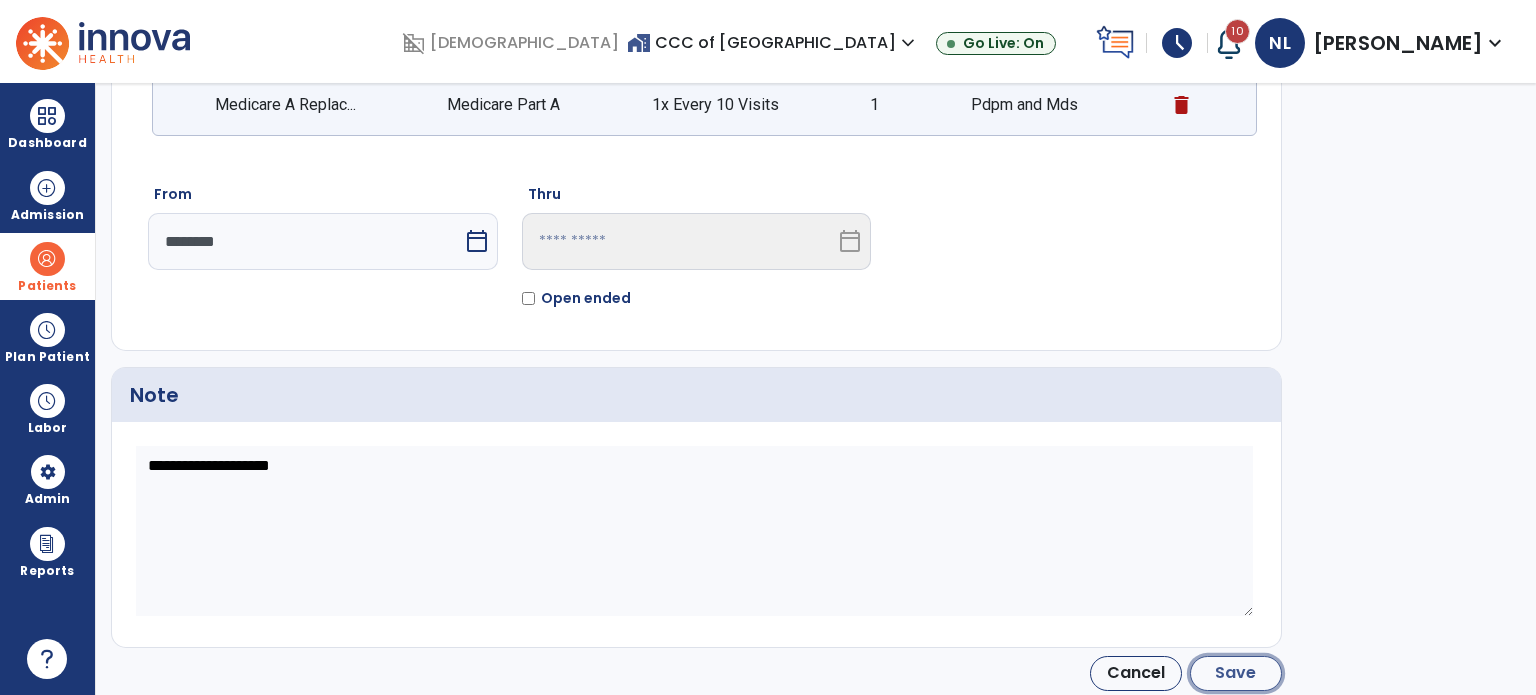 click on "Save" 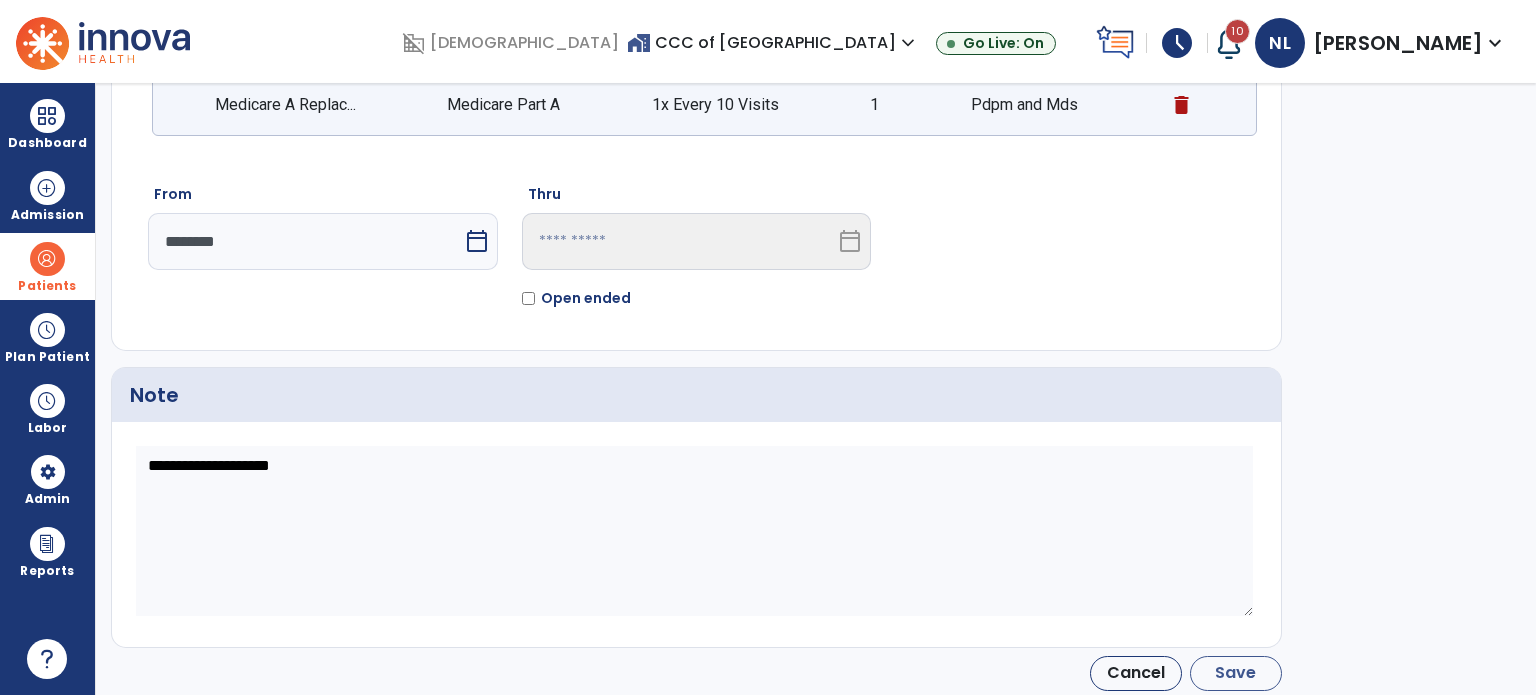 type on "********" 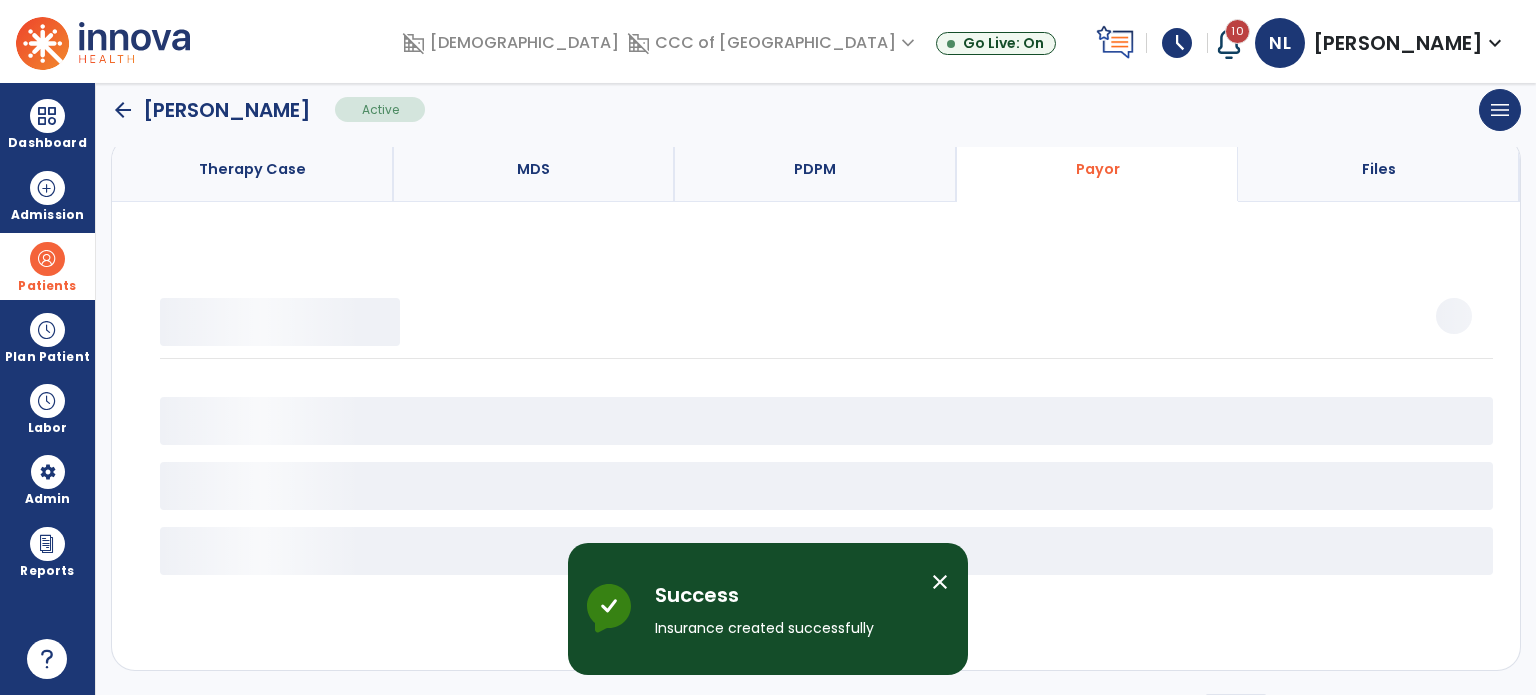 scroll, scrollTop: 158, scrollLeft: 0, axis: vertical 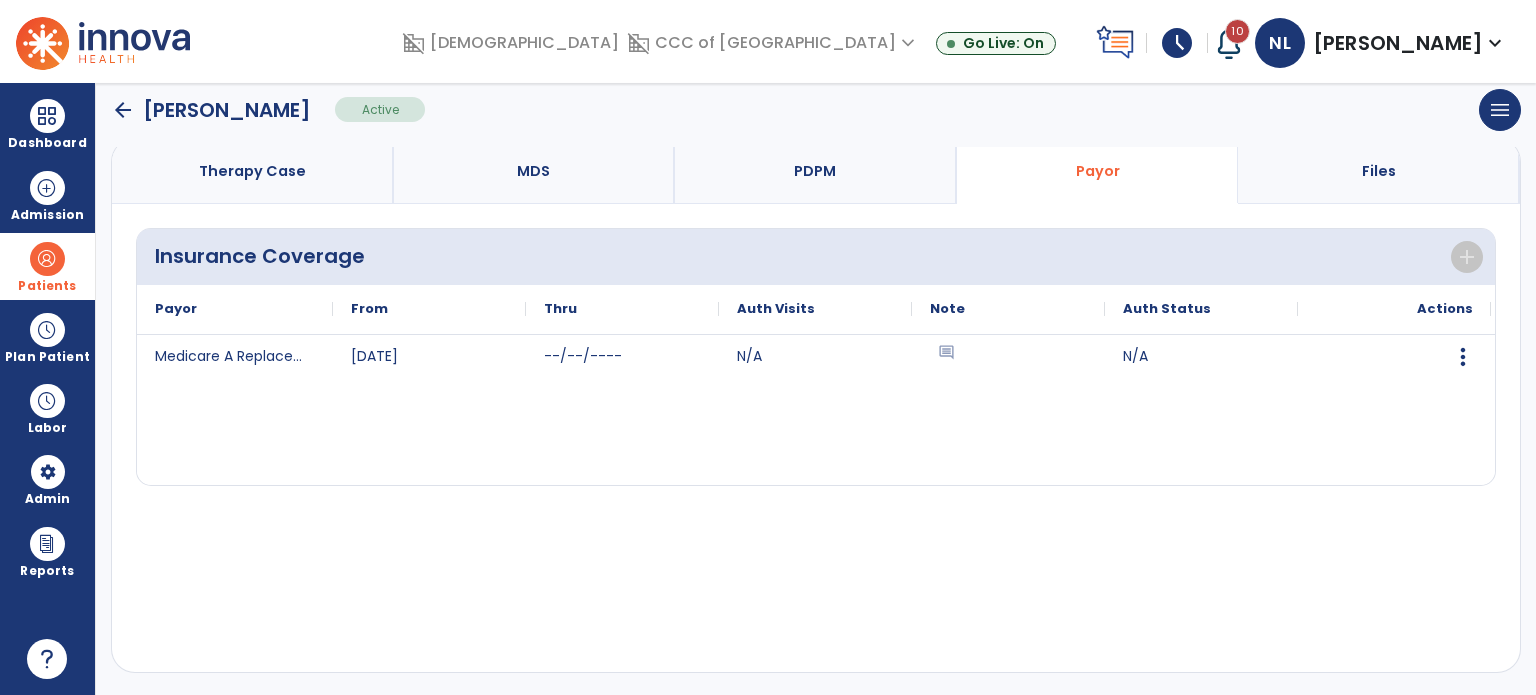 click on "Therapy Case" at bounding box center (252, 171) 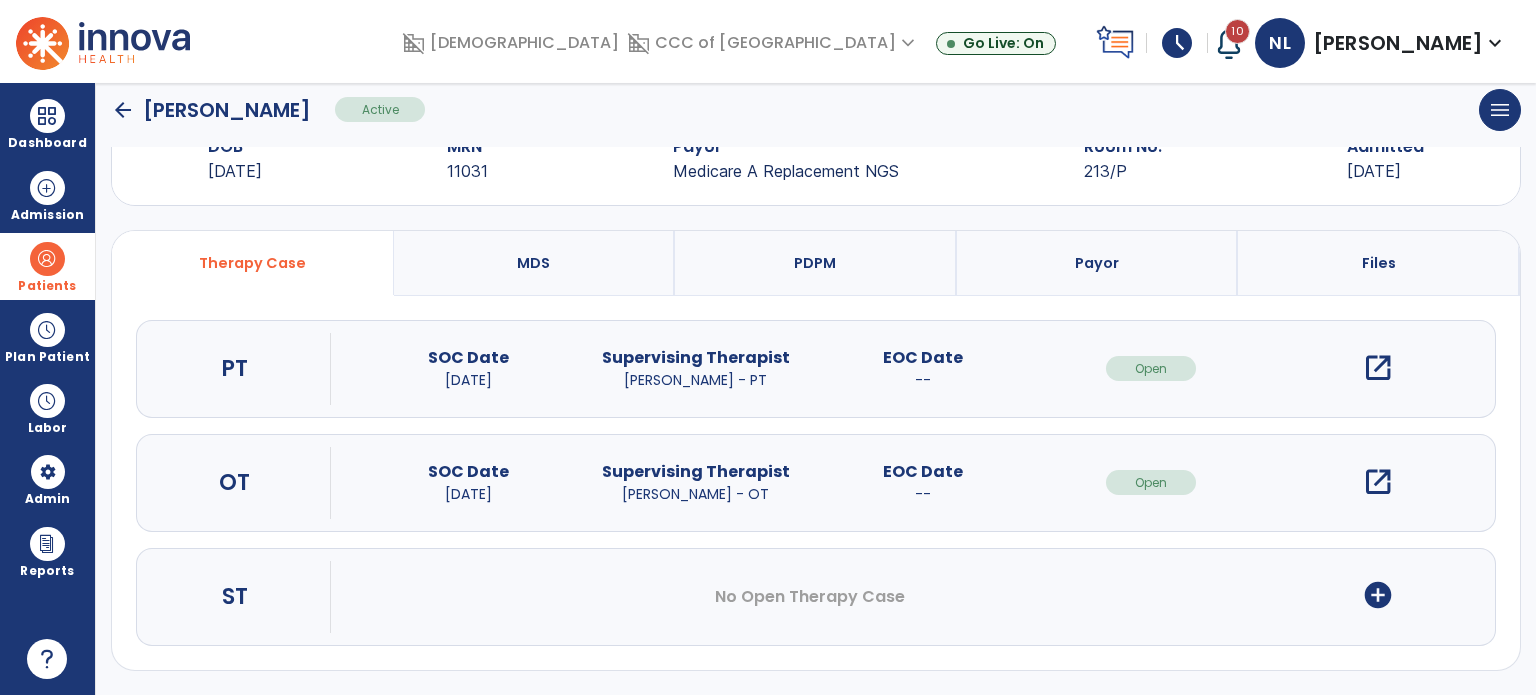 scroll, scrollTop: 62, scrollLeft: 0, axis: vertical 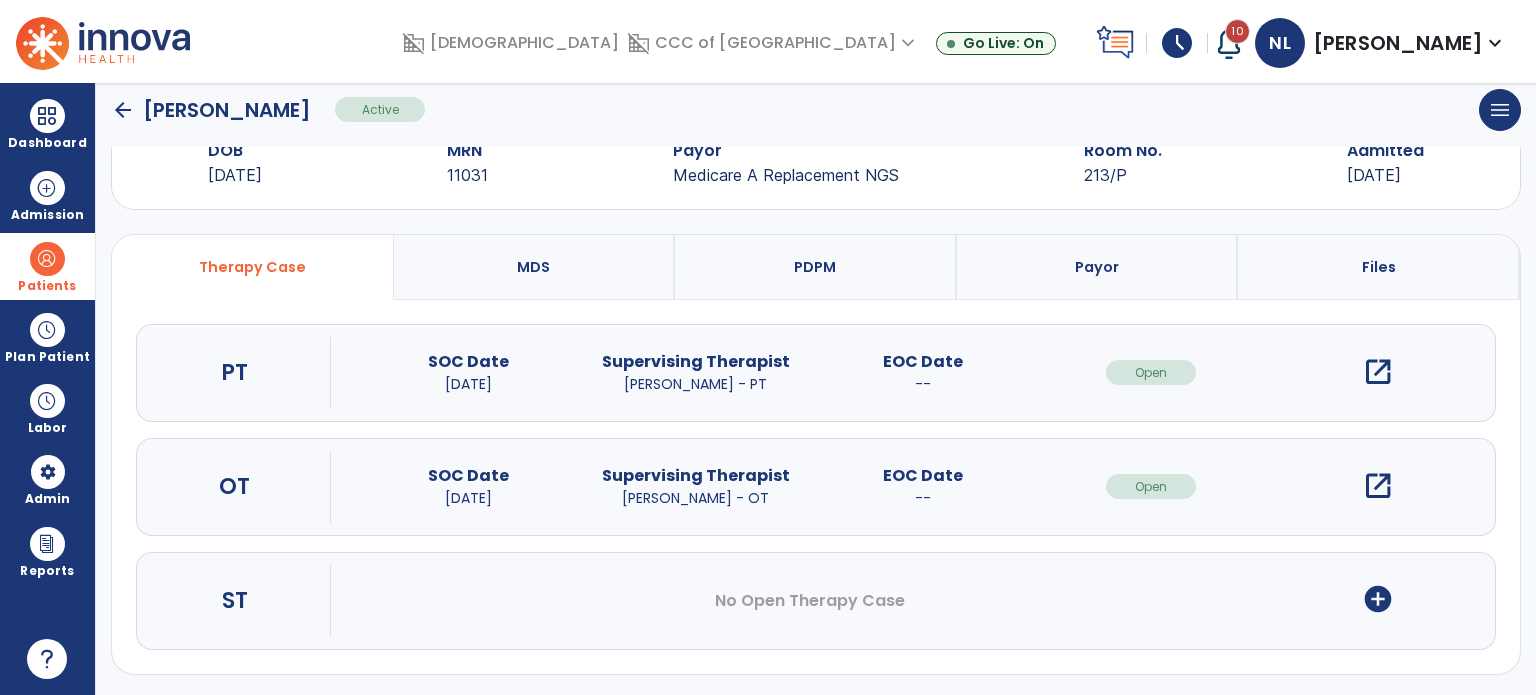 click on "open_in_new" at bounding box center [1378, 372] 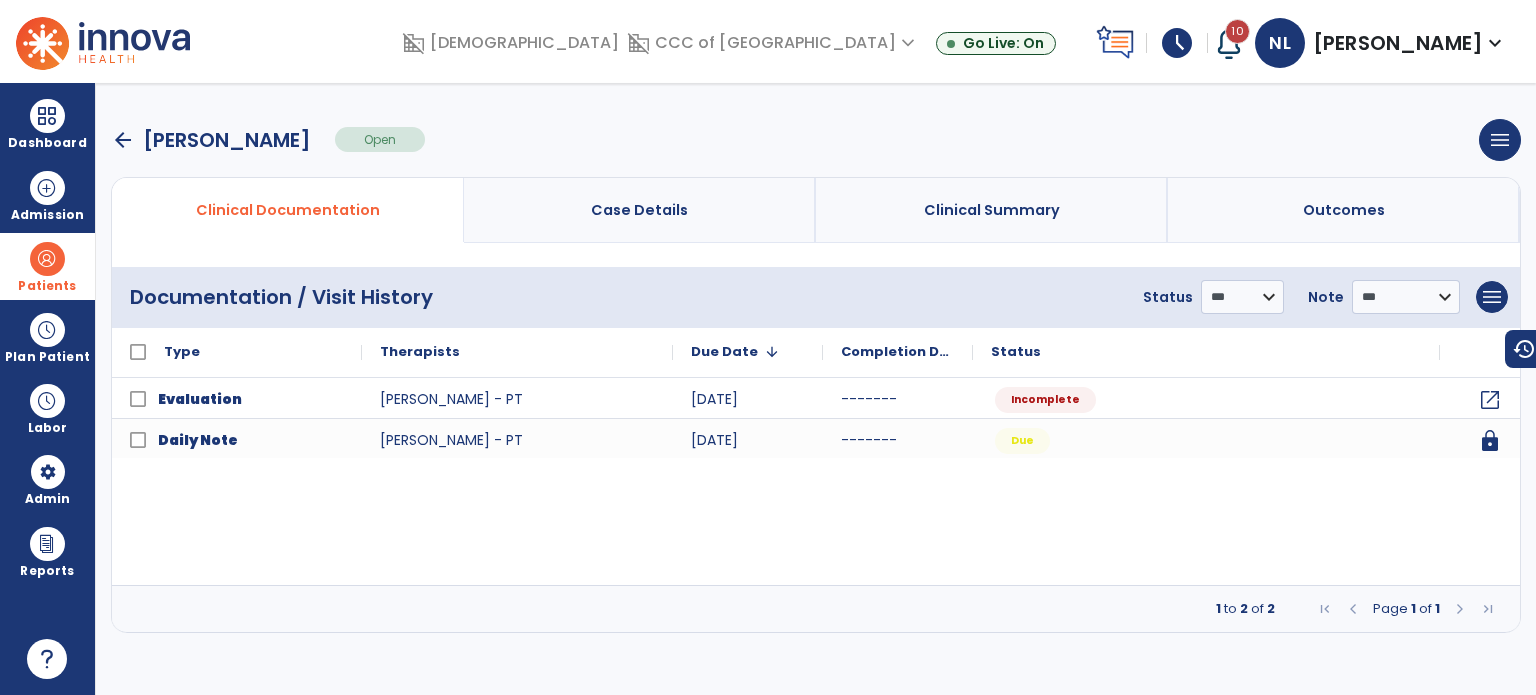 scroll, scrollTop: 0, scrollLeft: 0, axis: both 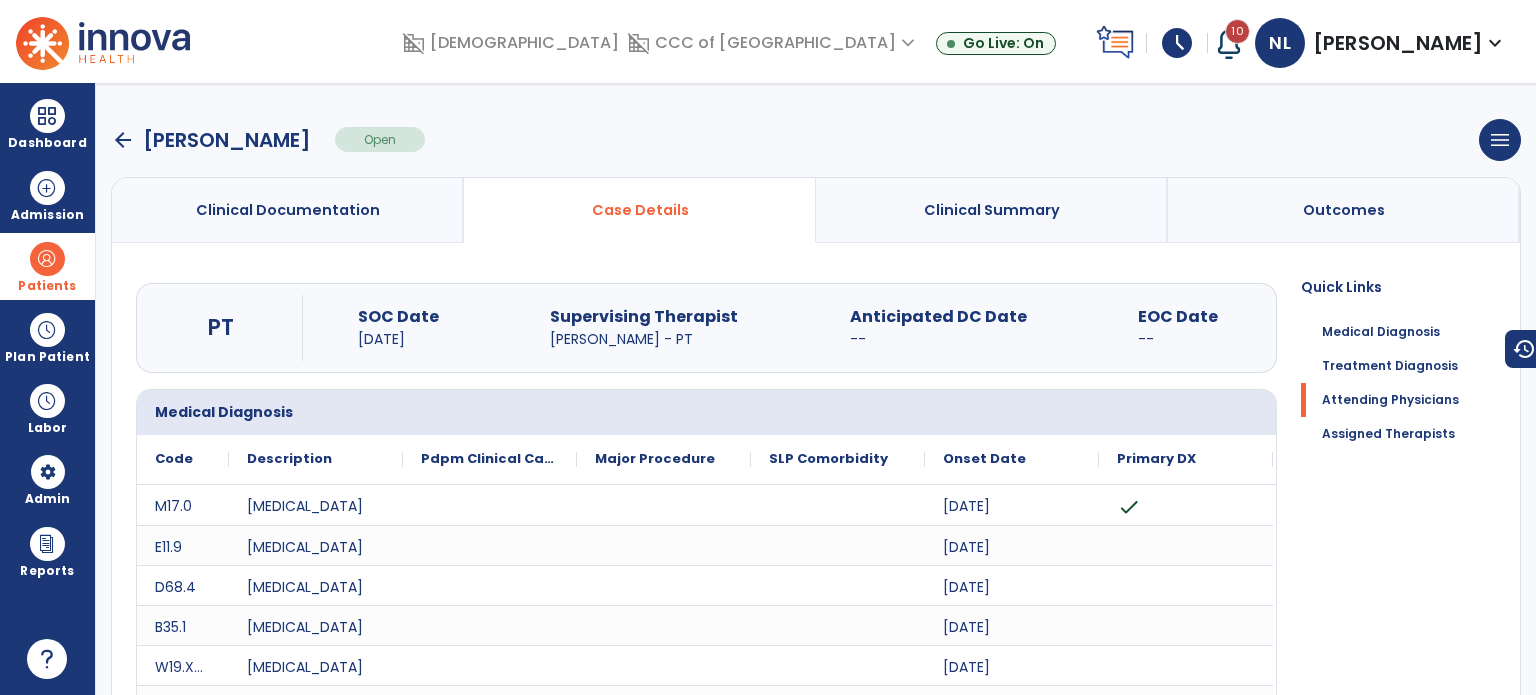 click on "arrow_back" at bounding box center [123, 140] 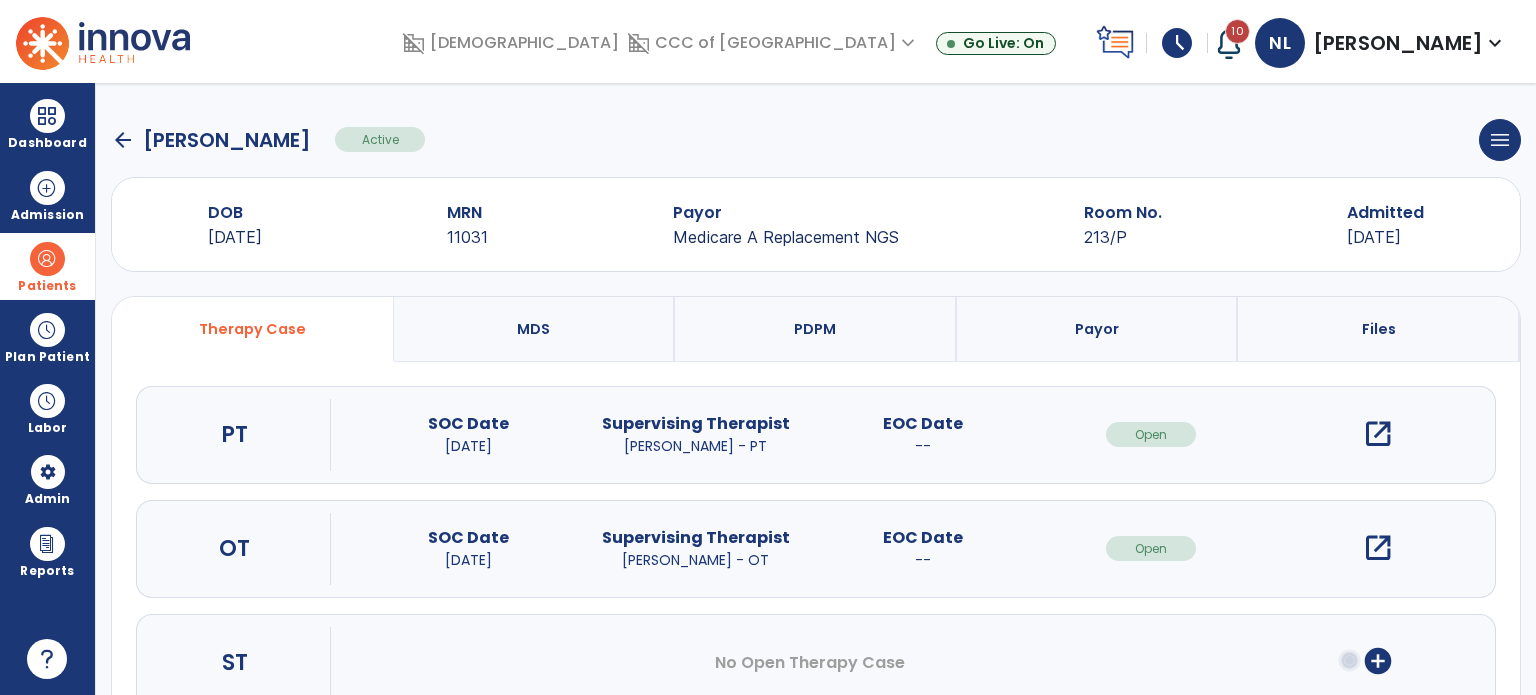 click on "open_in_new" at bounding box center (1378, 548) 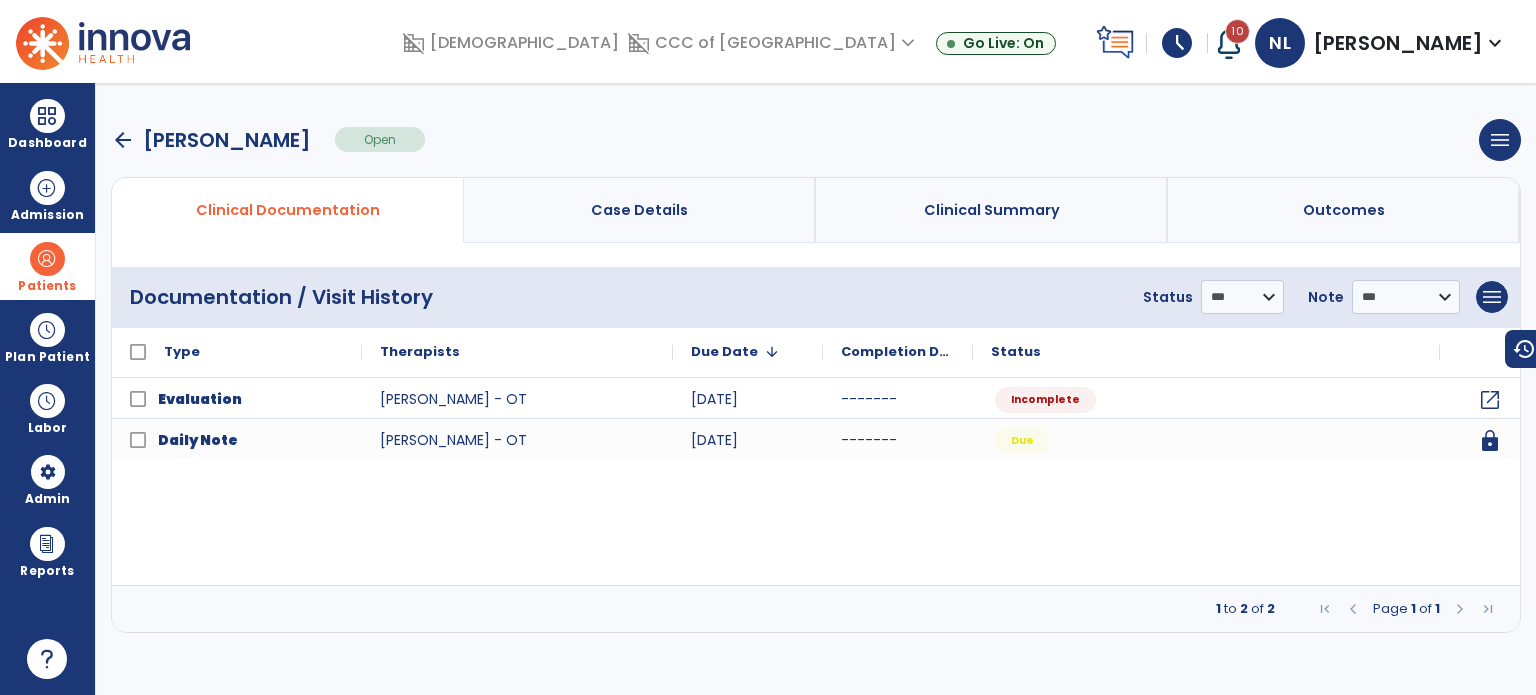 click on "Case Details" at bounding box center (640, 210) 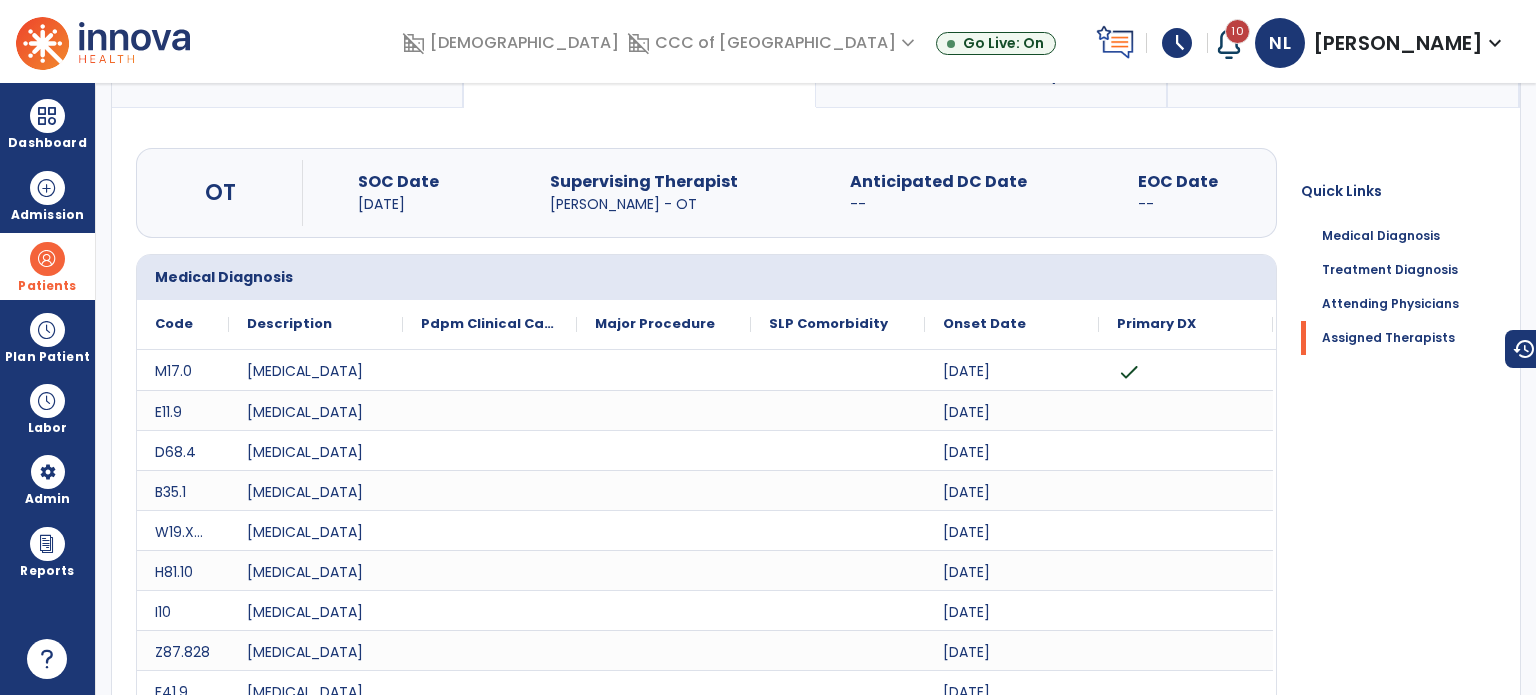 scroll, scrollTop: 0, scrollLeft: 0, axis: both 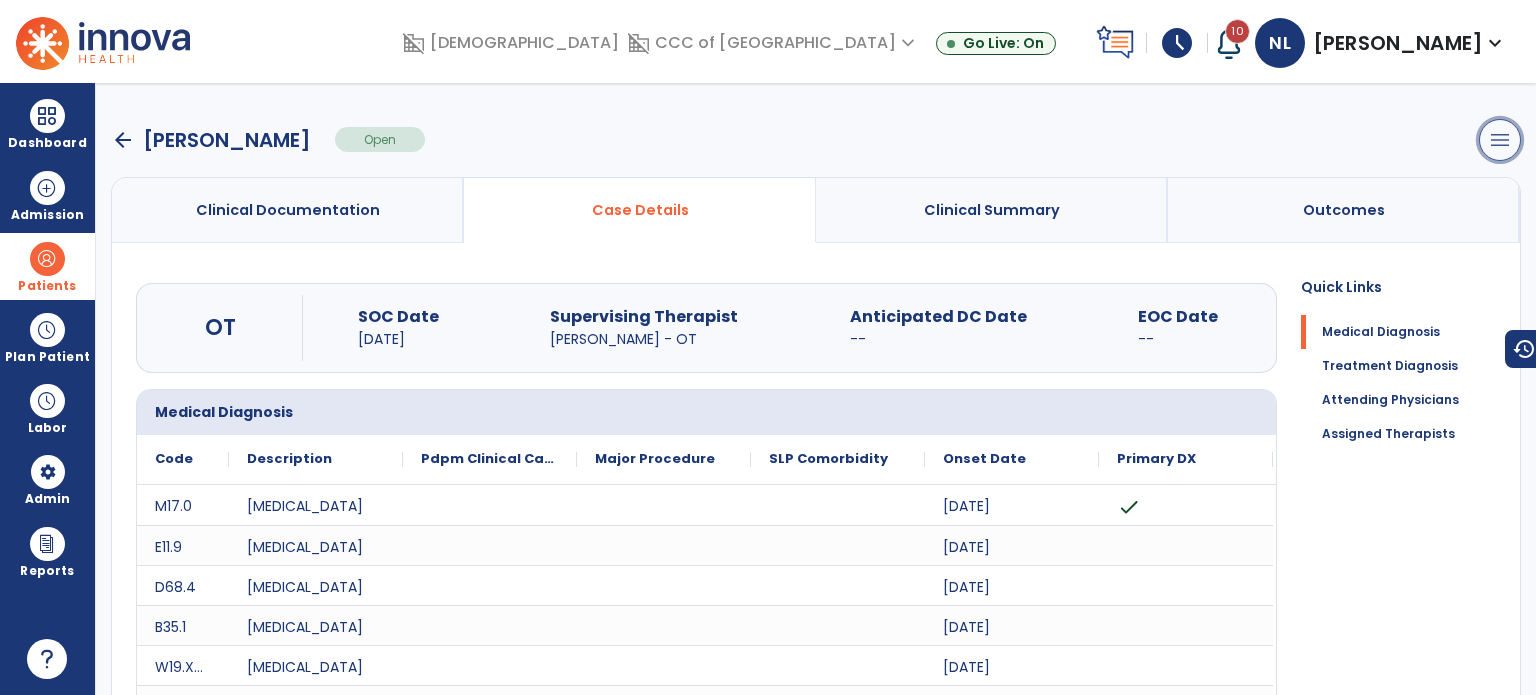 click on "menu" at bounding box center [1500, 140] 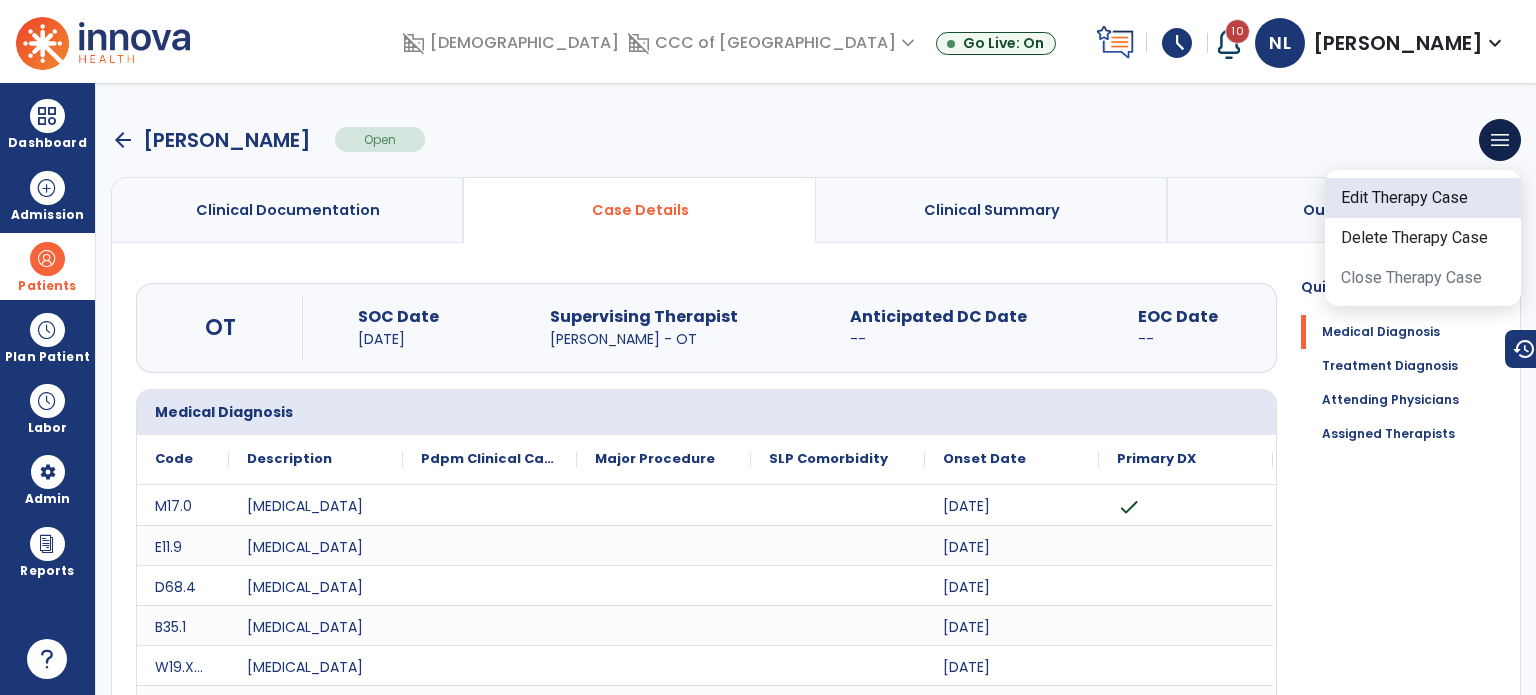 click on "Edit Therapy Case" at bounding box center [1423, 198] 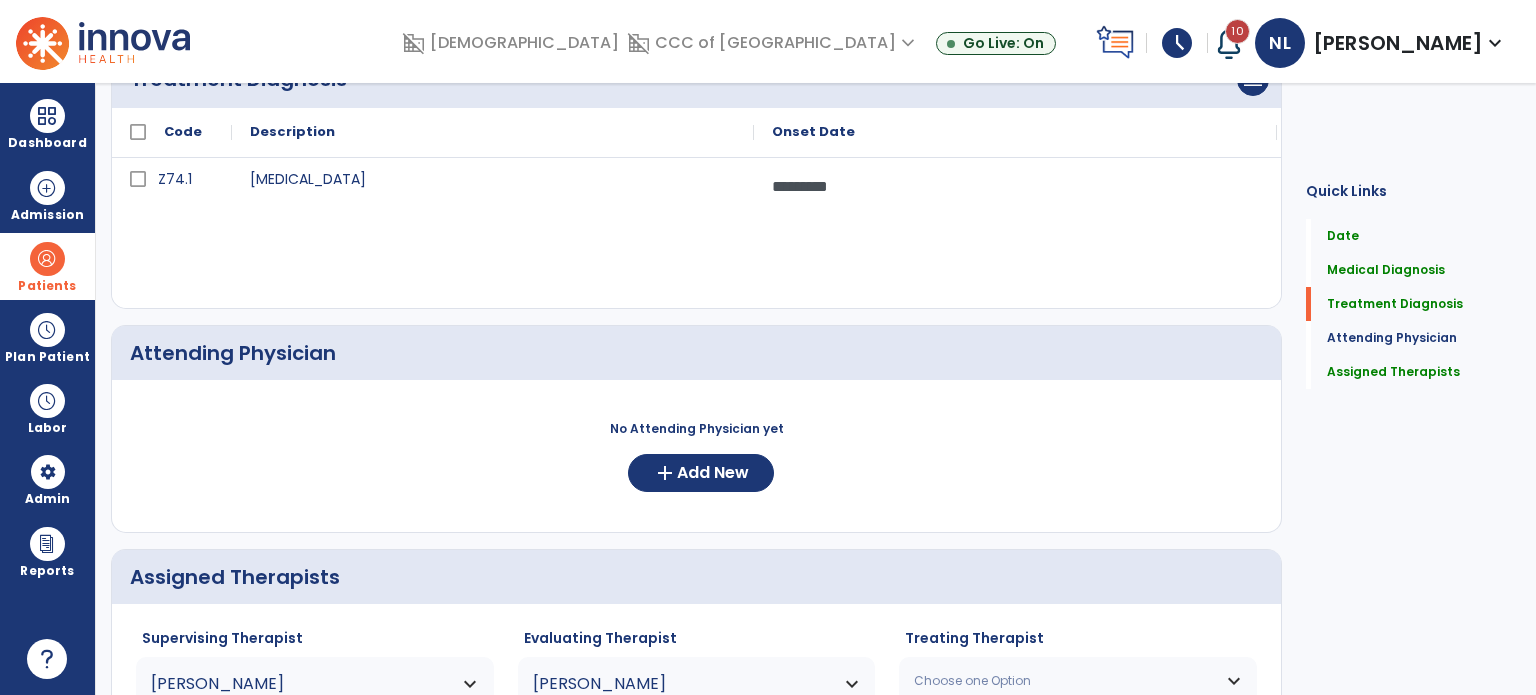 scroll, scrollTop: 936, scrollLeft: 0, axis: vertical 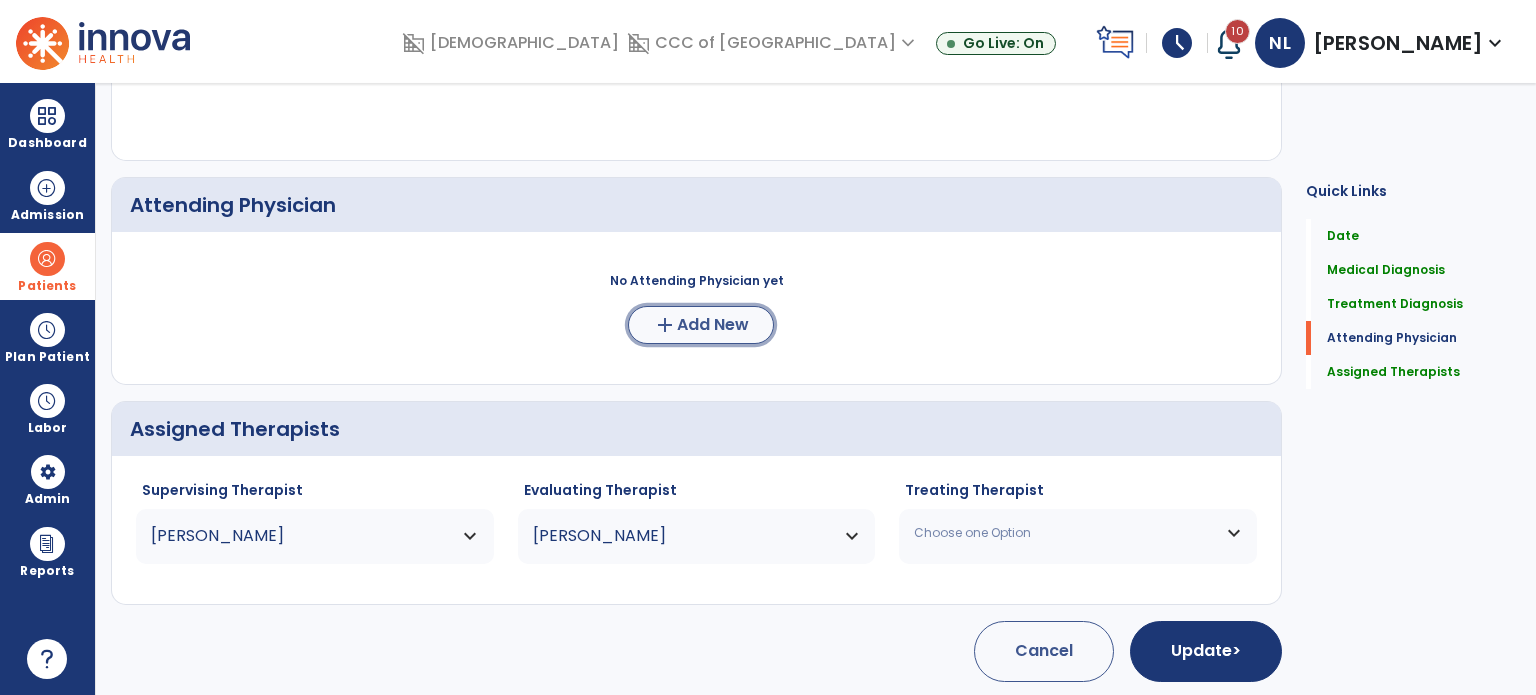 click on "Add New" 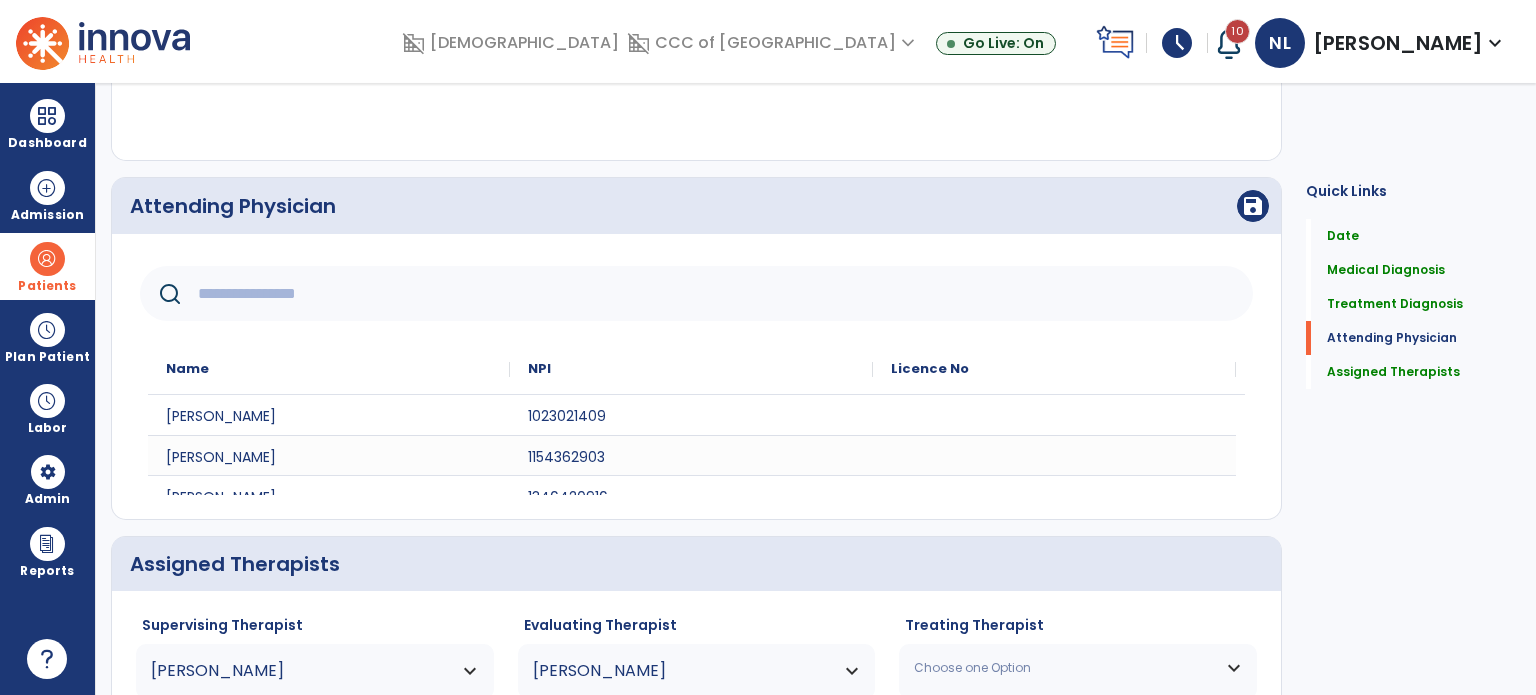 click 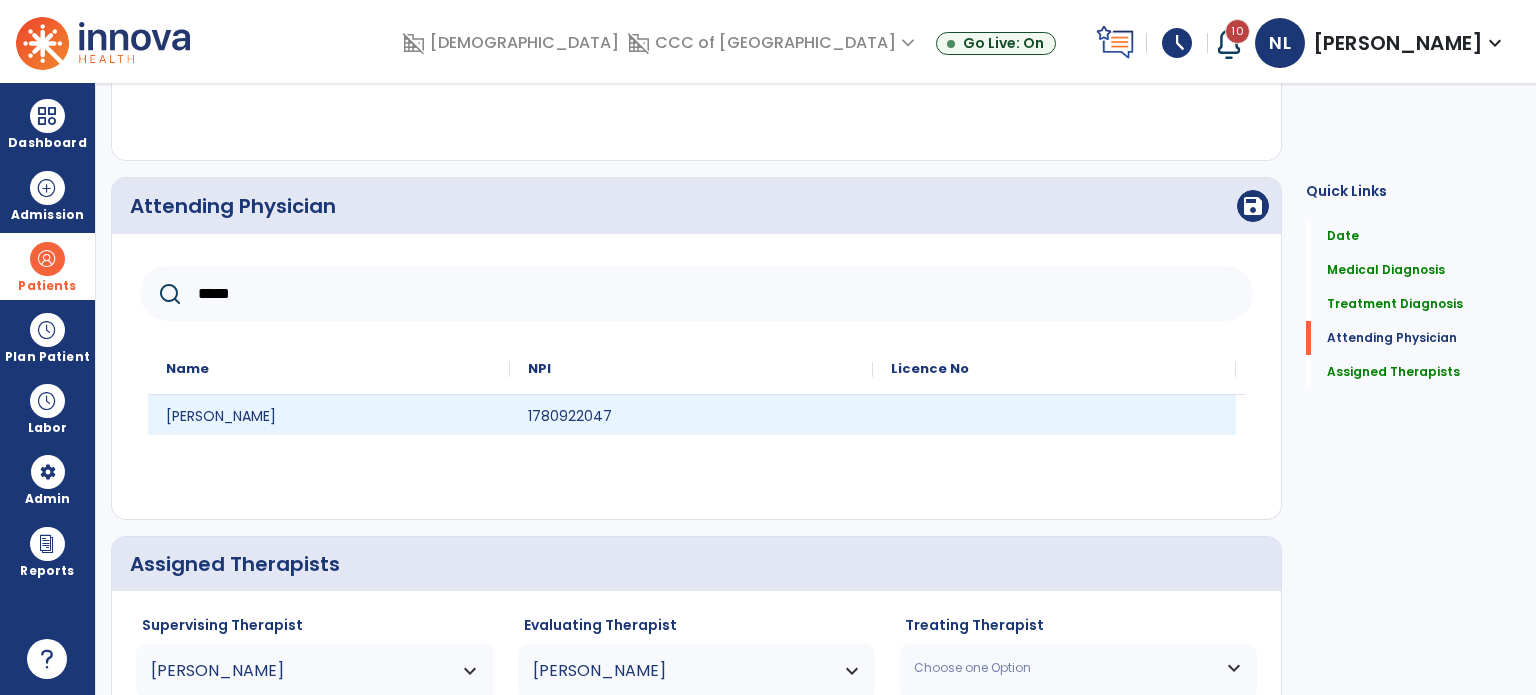 type on "*****" 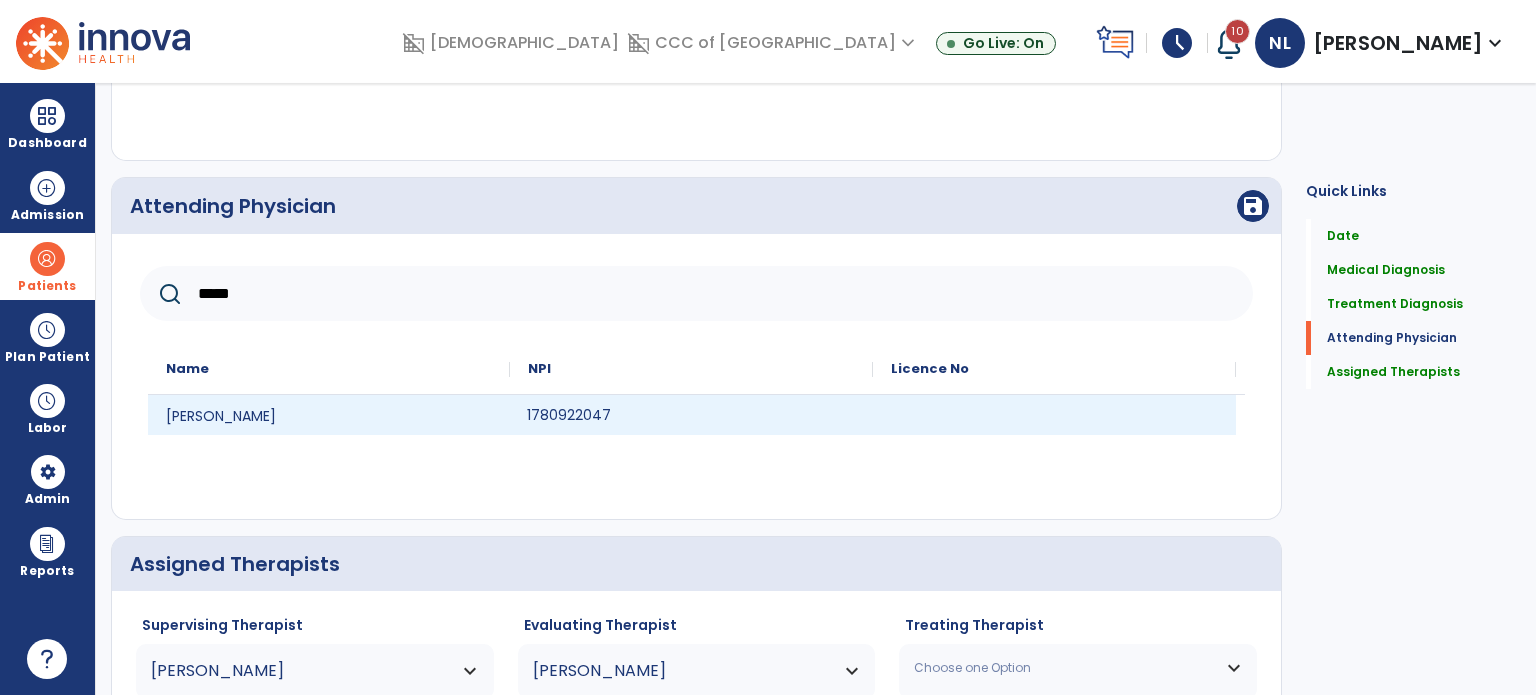 click on "1780922047" 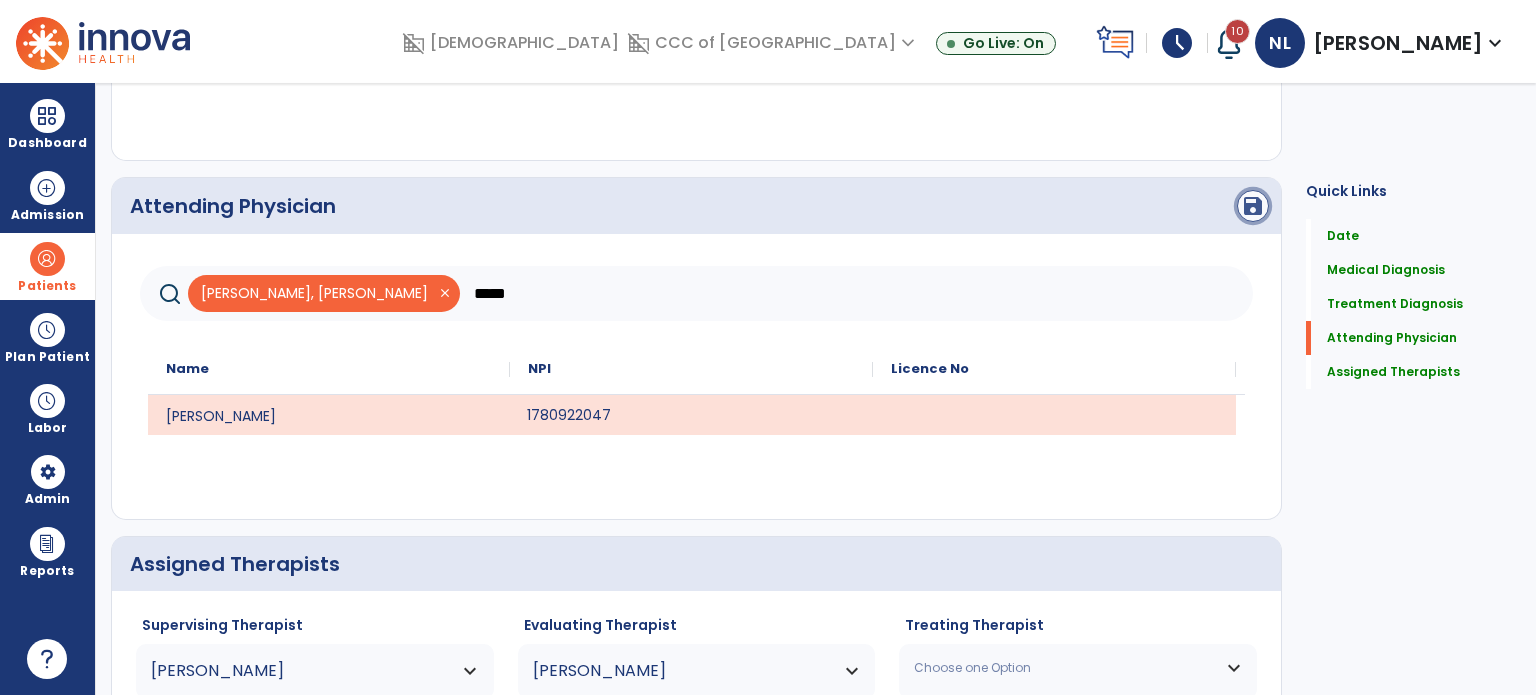 click on "save" 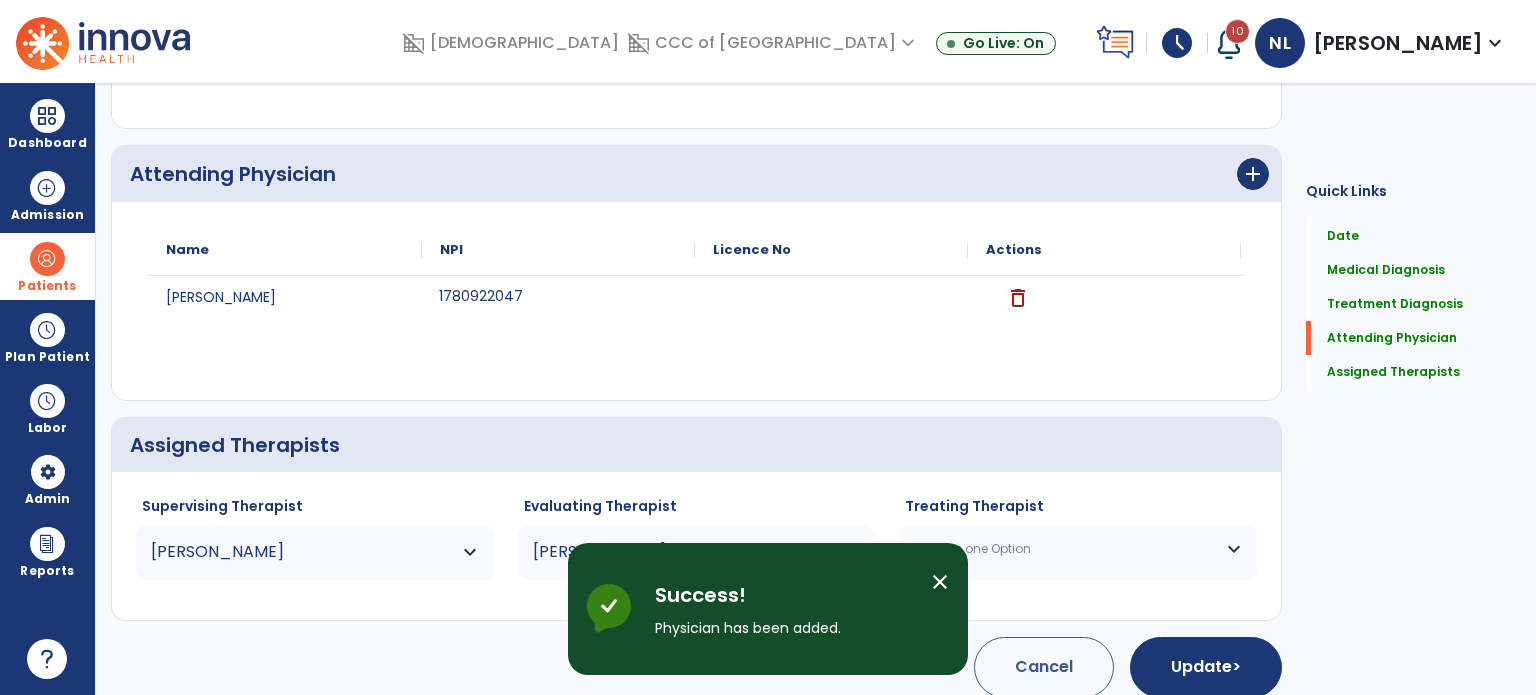 scroll, scrollTop: 984, scrollLeft: 0, axis: vertical 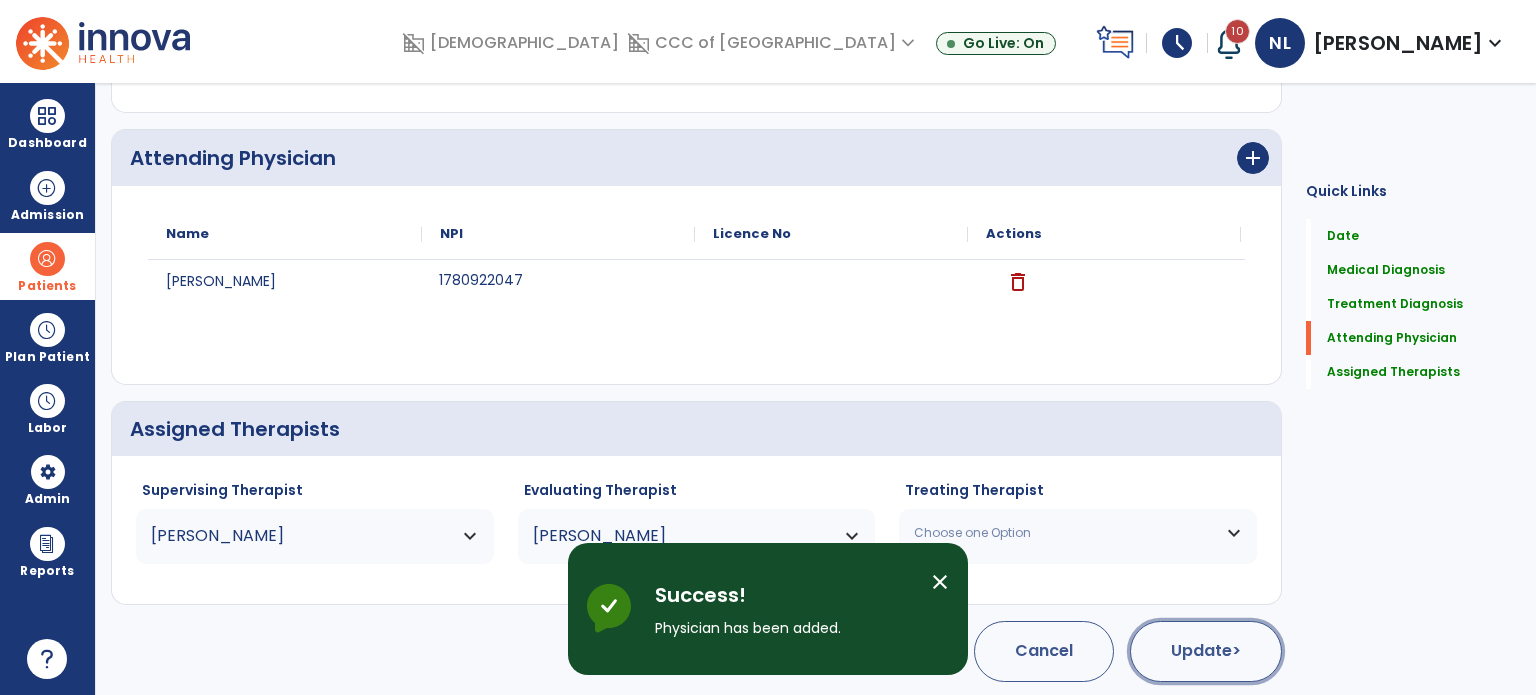 click on "Update  >" 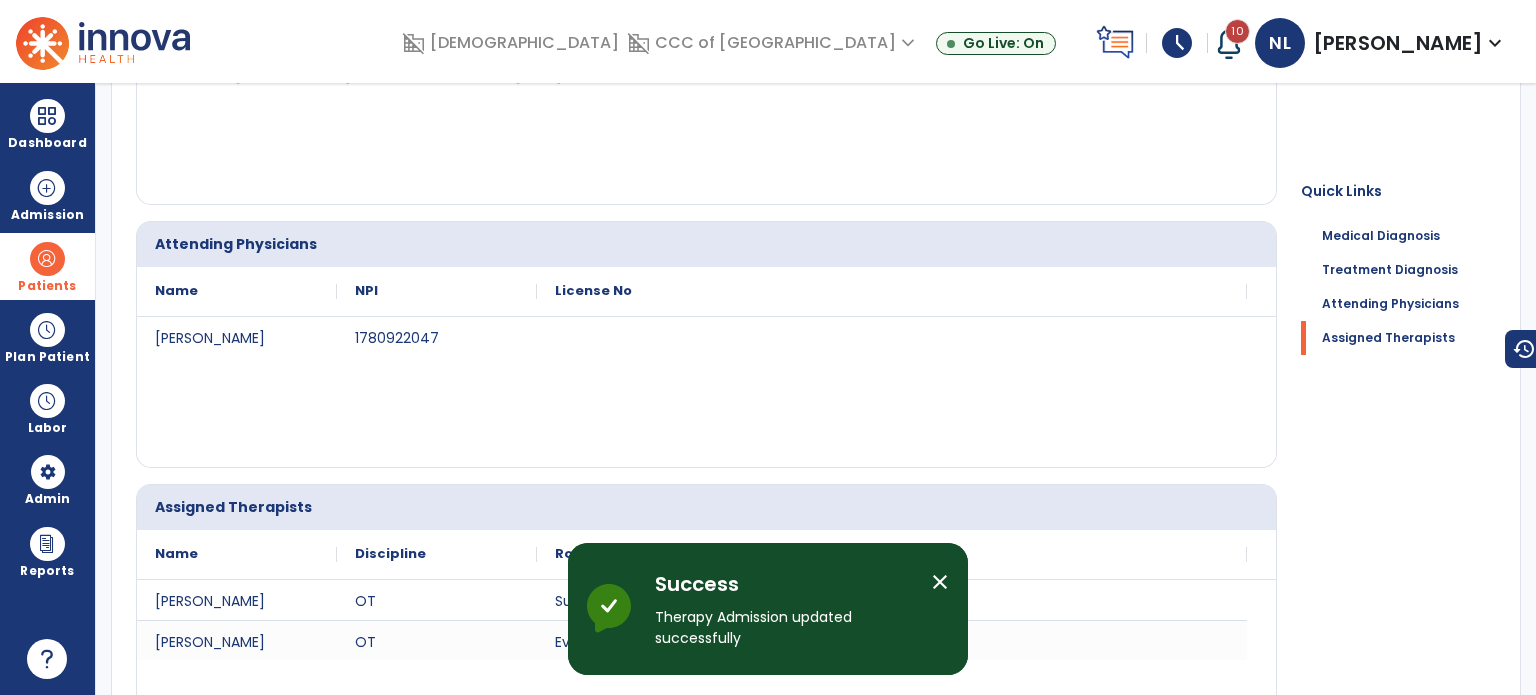 scroll, scrollTop: 0, scrollLeft: 0, axis: both 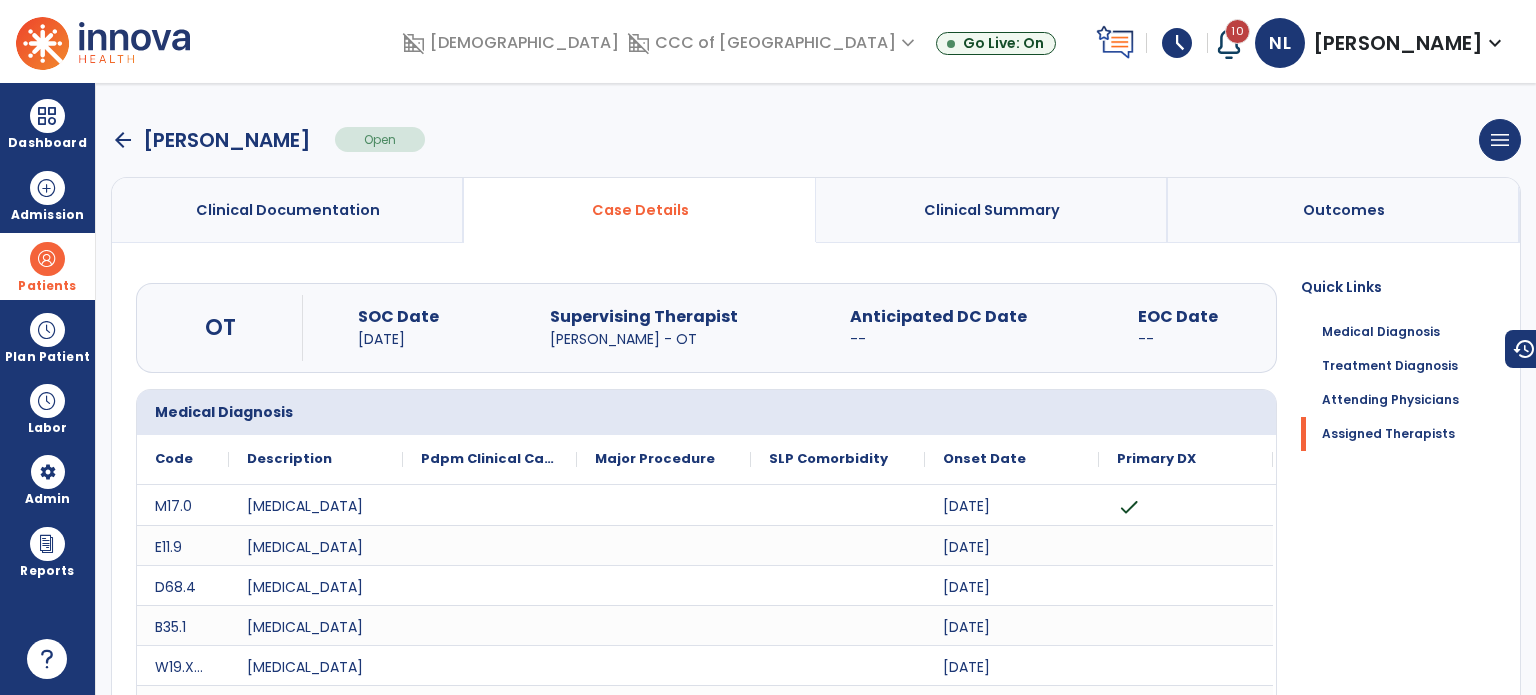 click at bounding box center [47, 259] 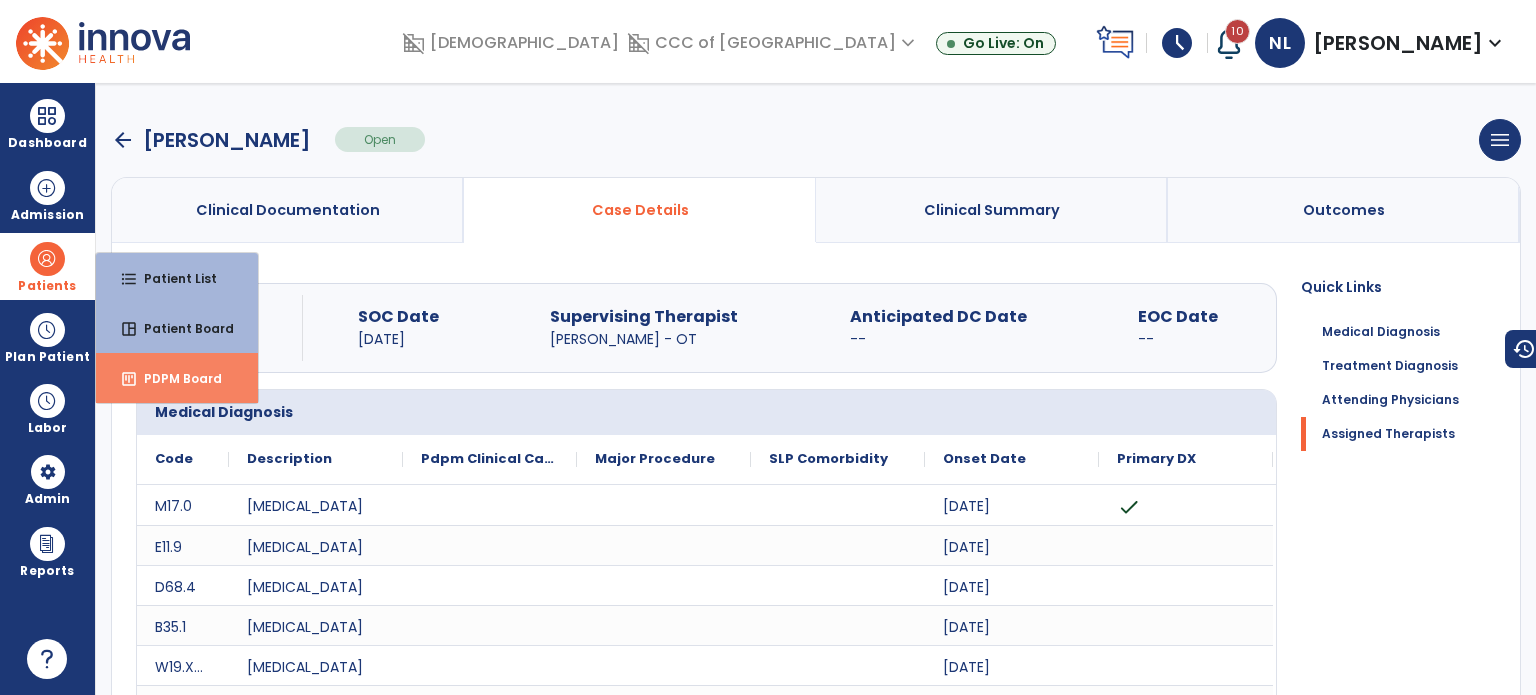 click on "PDPM Board" at bounding box center [175, 378] 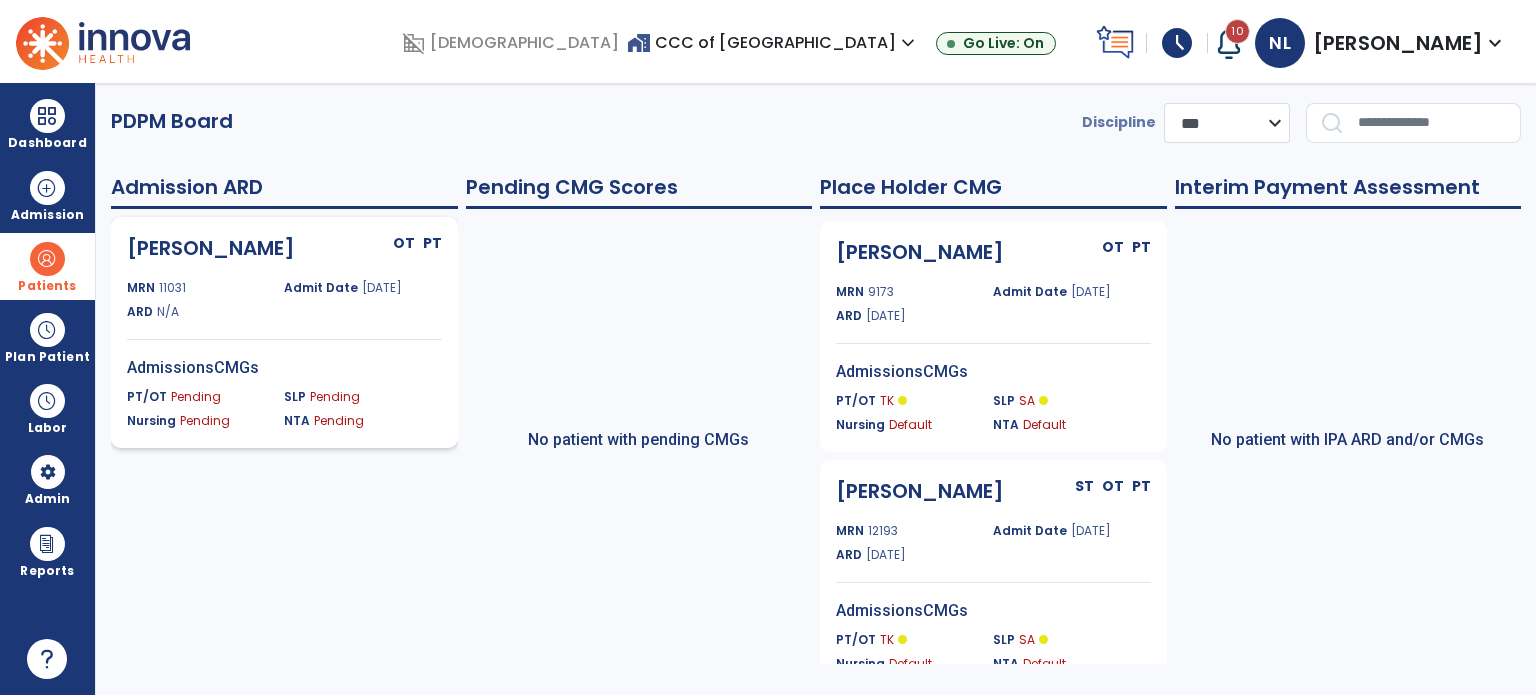 click on "MRN 11031" 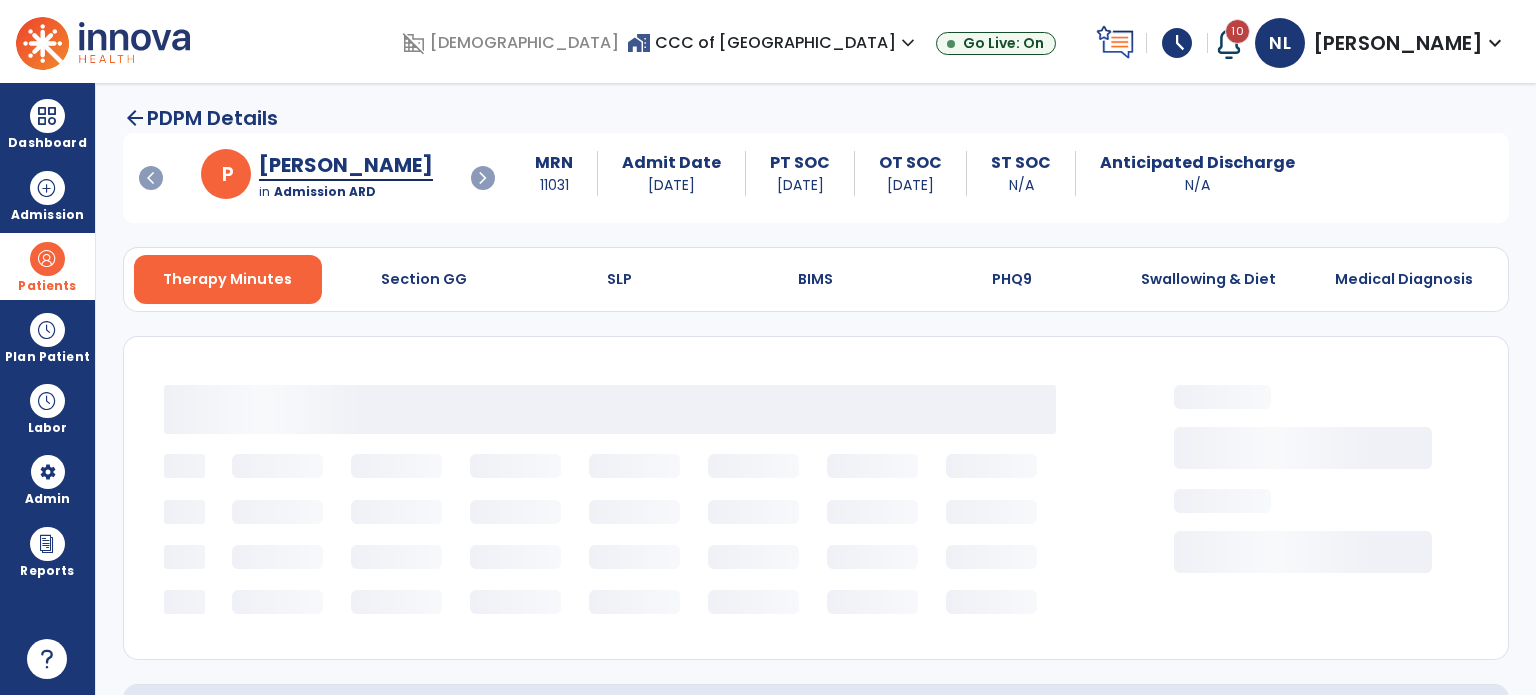 select on "***" 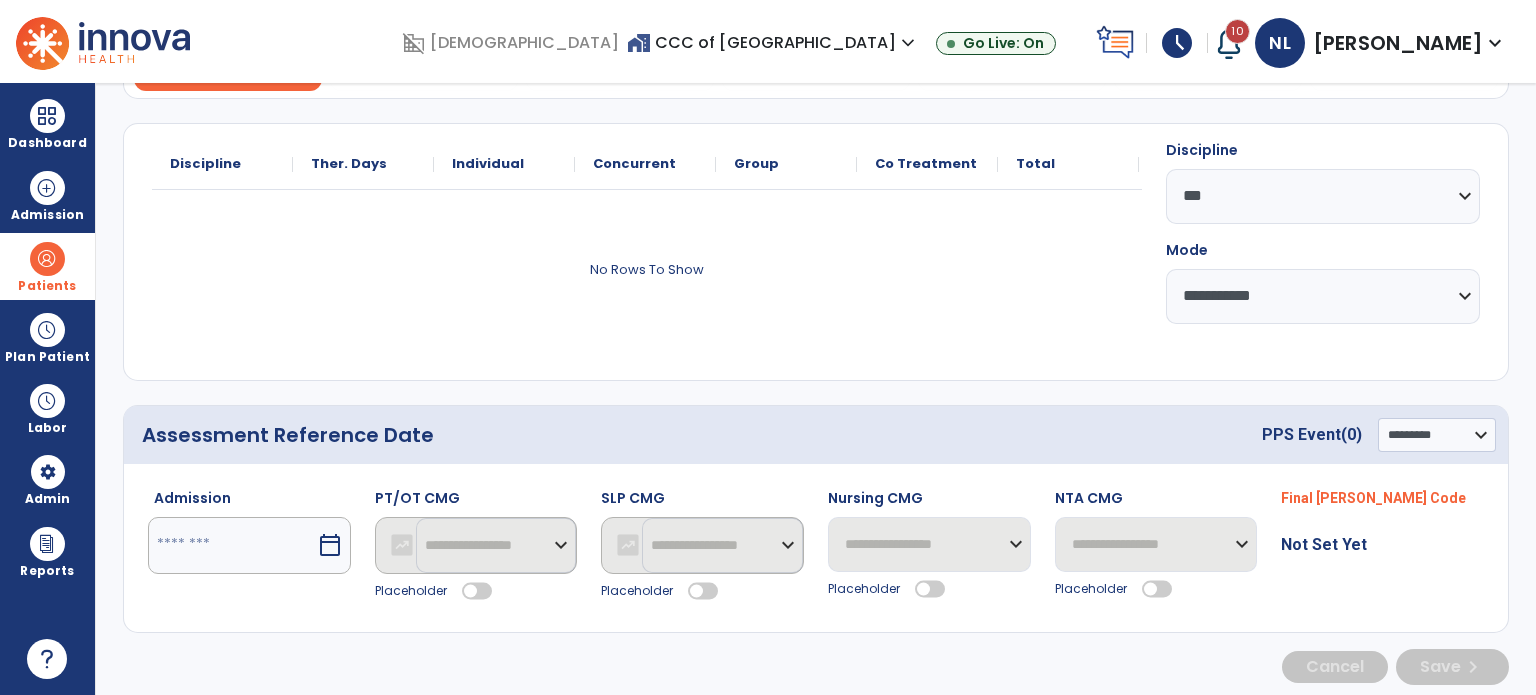 scroll, scrollTop: 224, scrollLeft: 0, axis: vertical 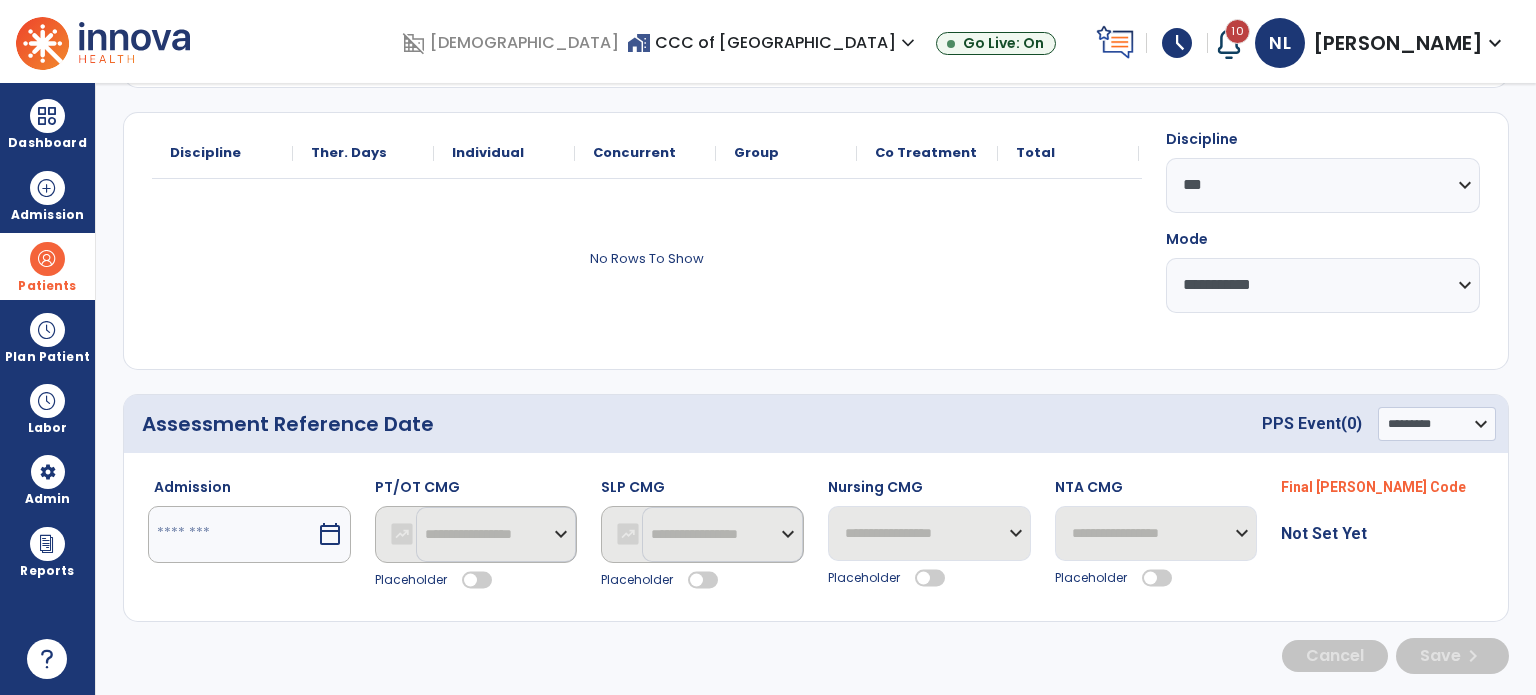 click at bounding box center (232, 534) 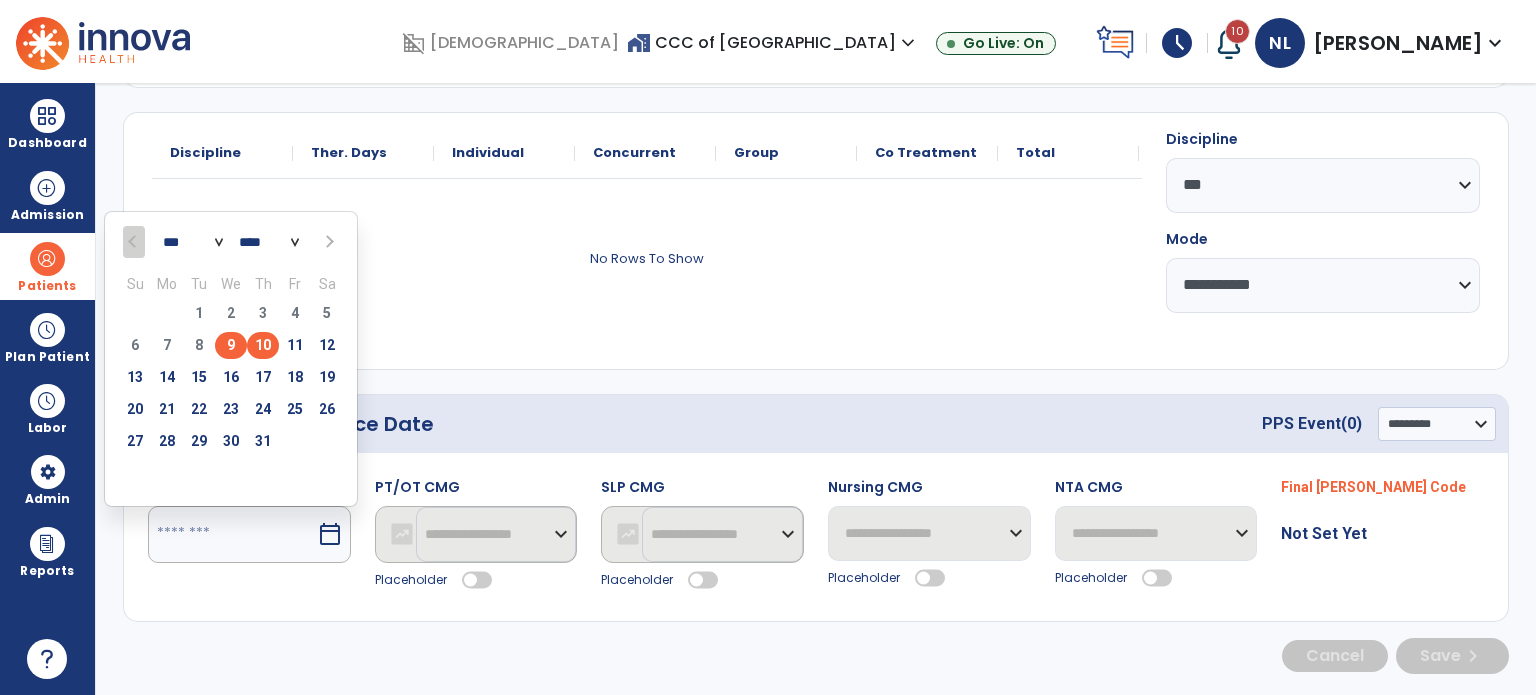 click on "9" at bounding box center [231, 345] 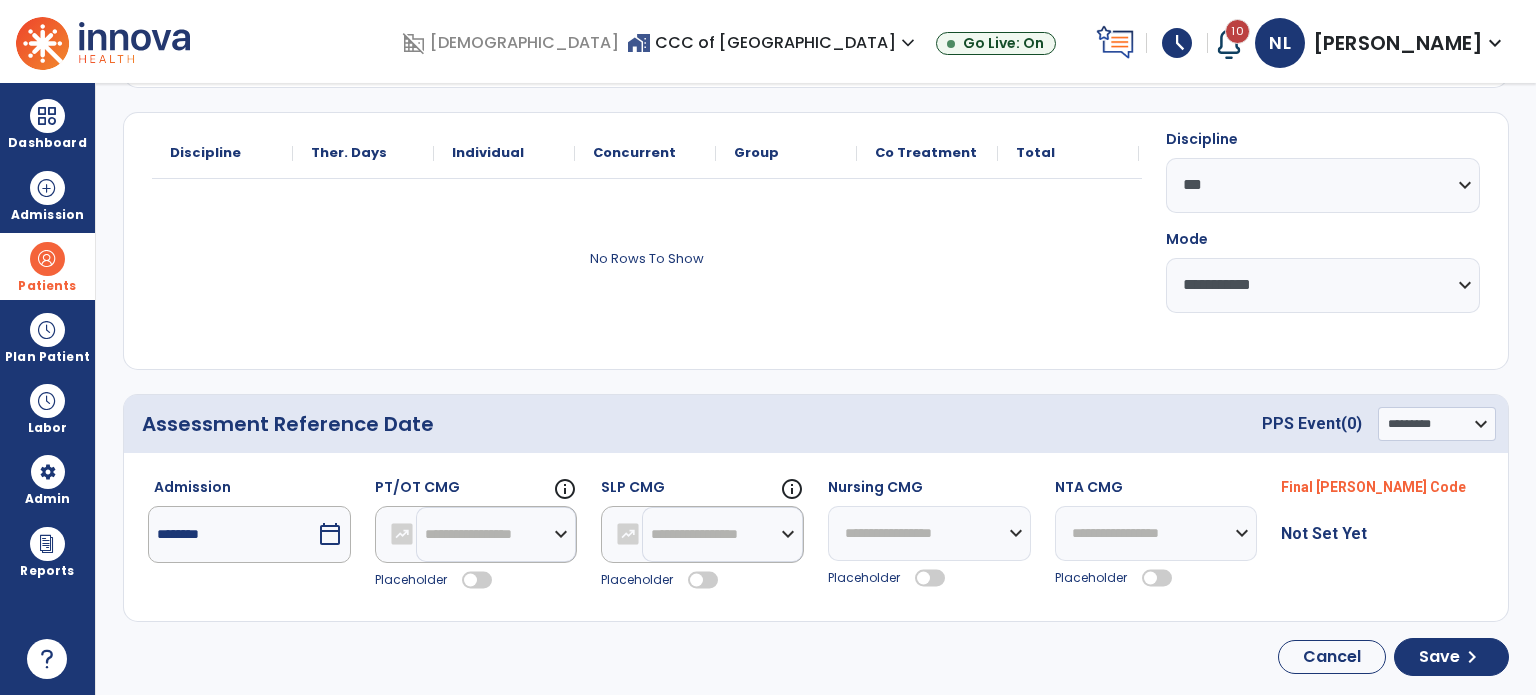 click on "********" at bounding box center [232, 534] 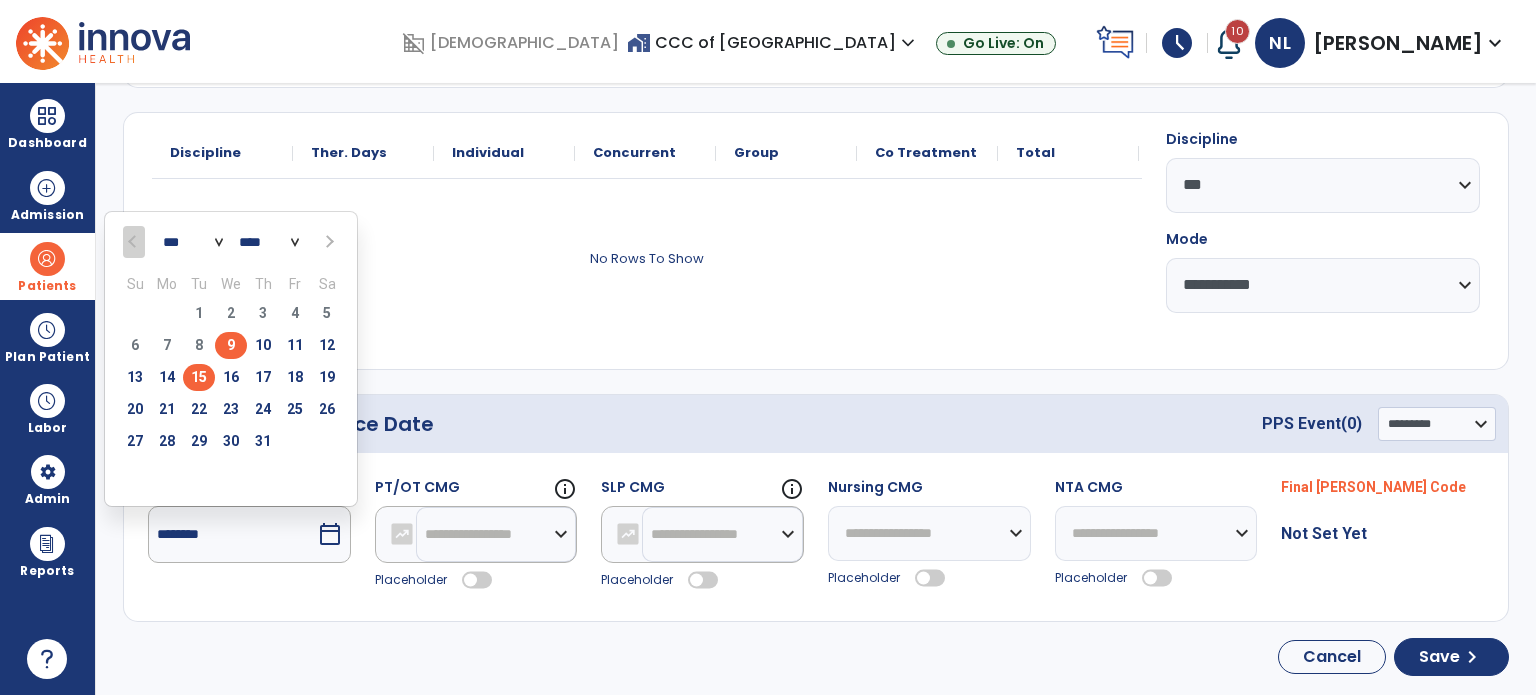 click on "15" at bounding box center (199, 377) 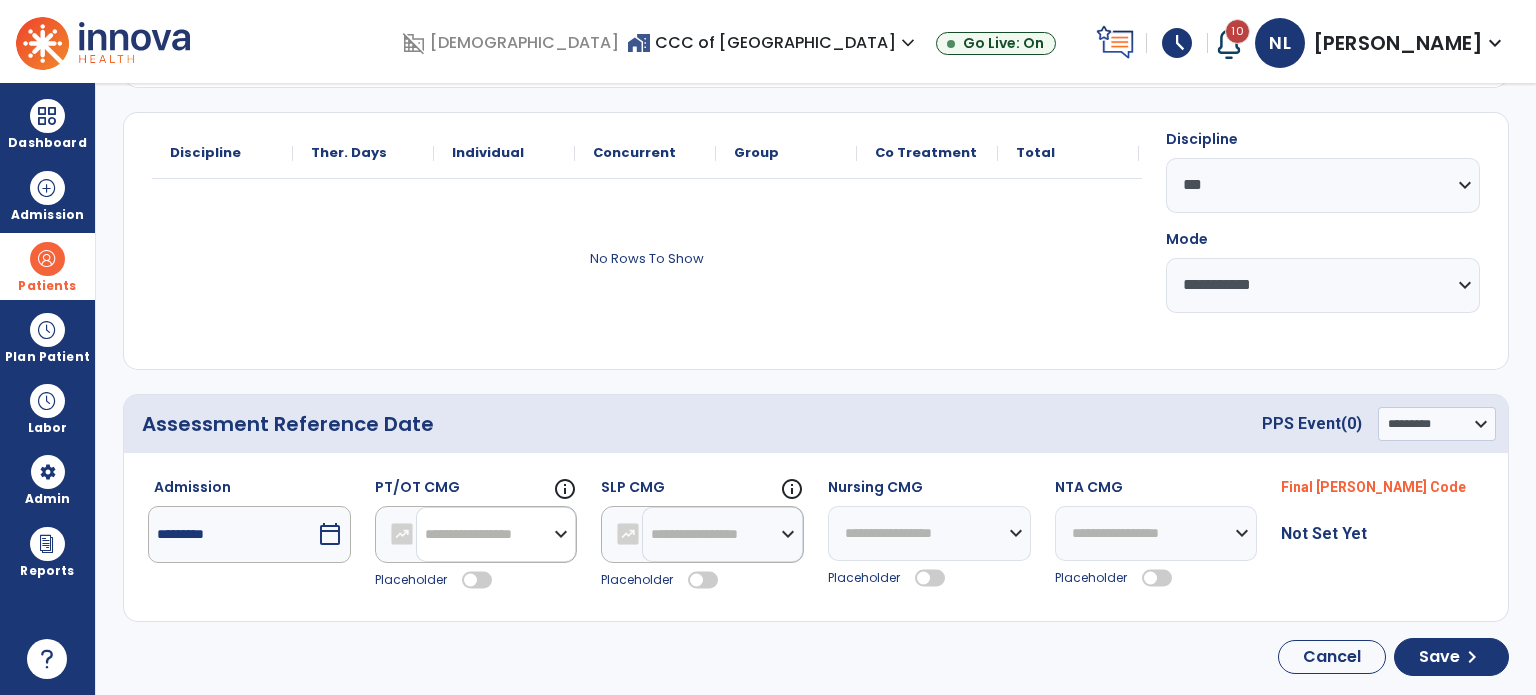 click on "**********" 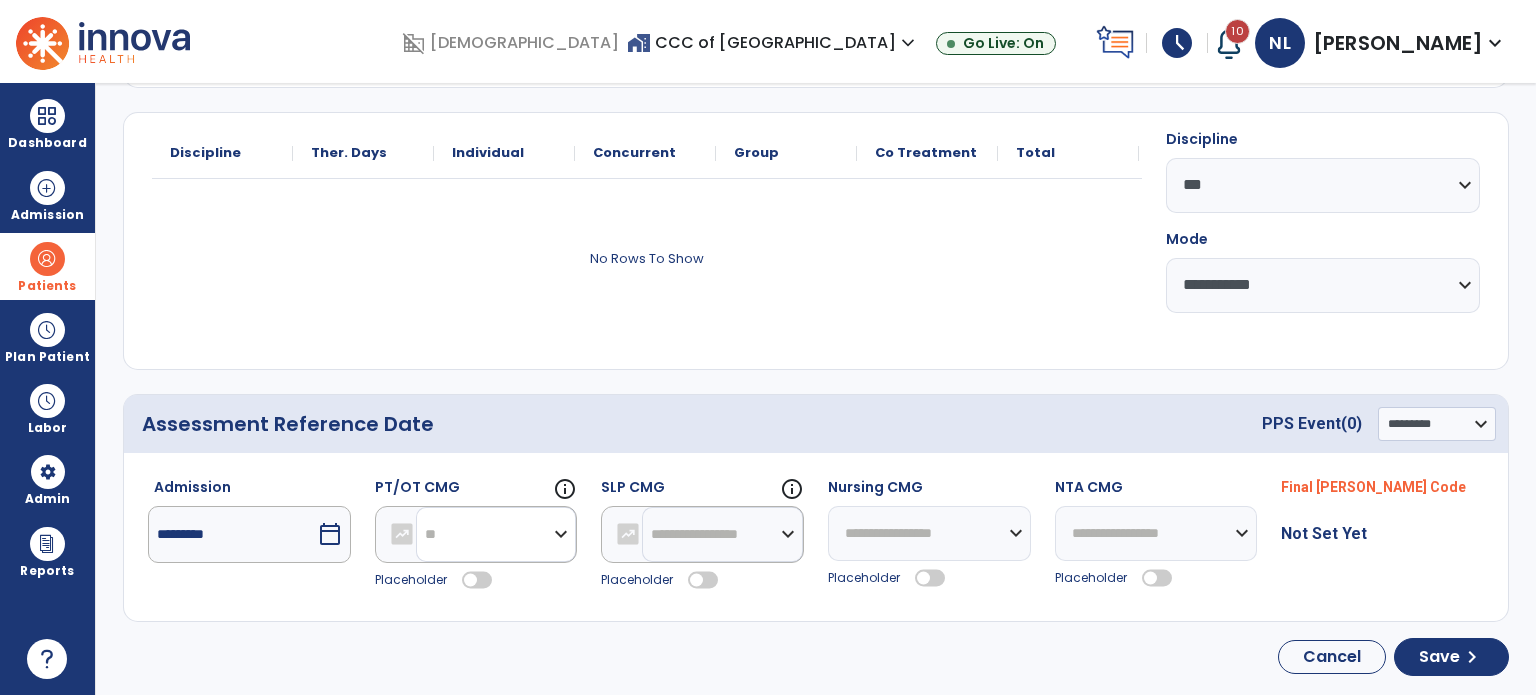 click on "**********" 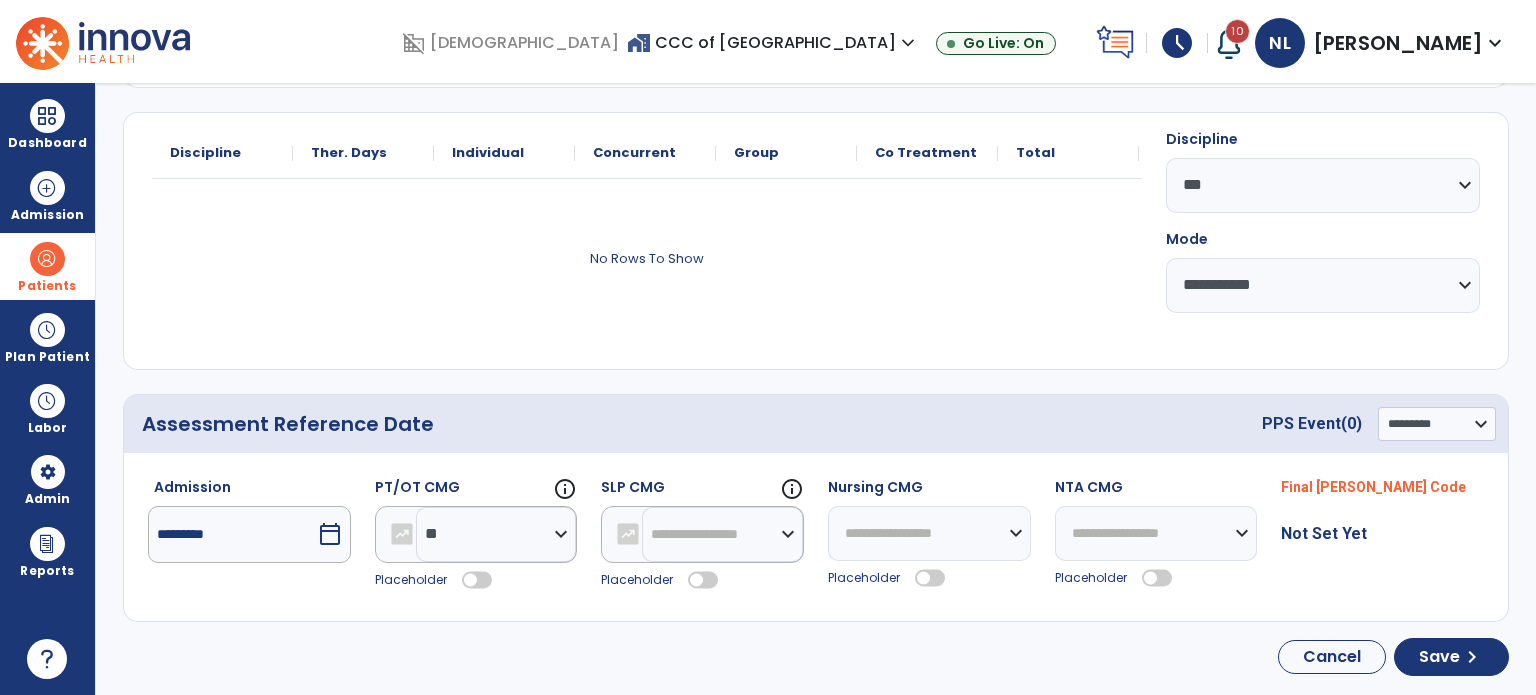 click 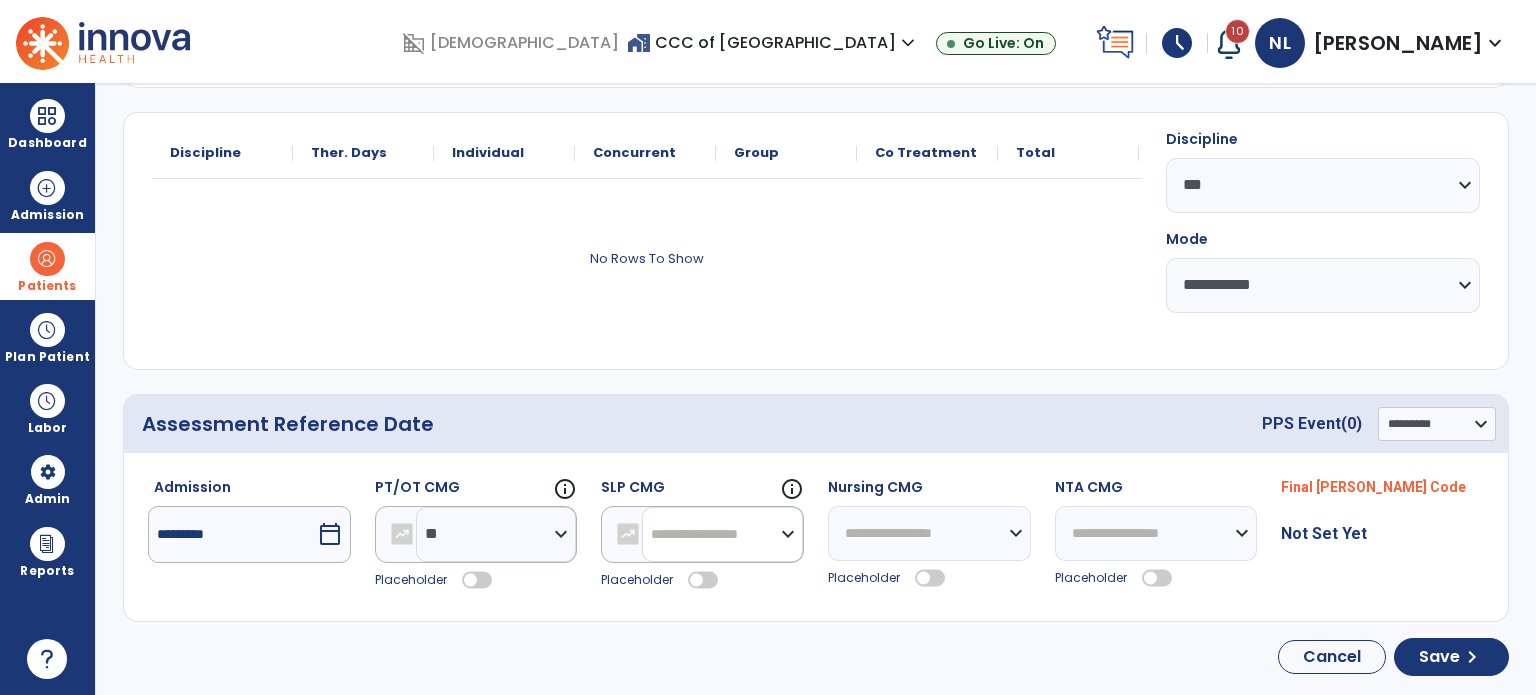 drag, startPoint x: 675, startPoint y: 539, endPoint x: 676, endPoint y: 510, distance: 29.017237 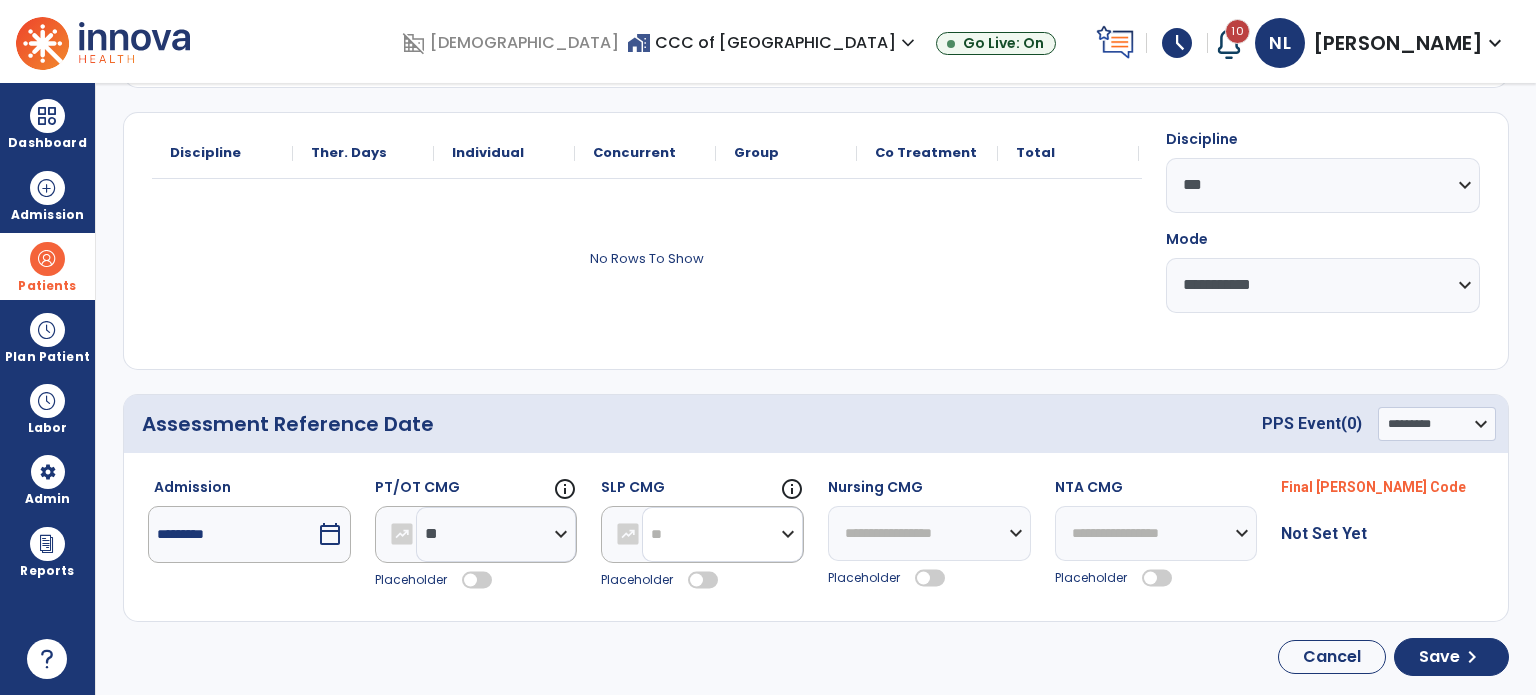 click on "**********" 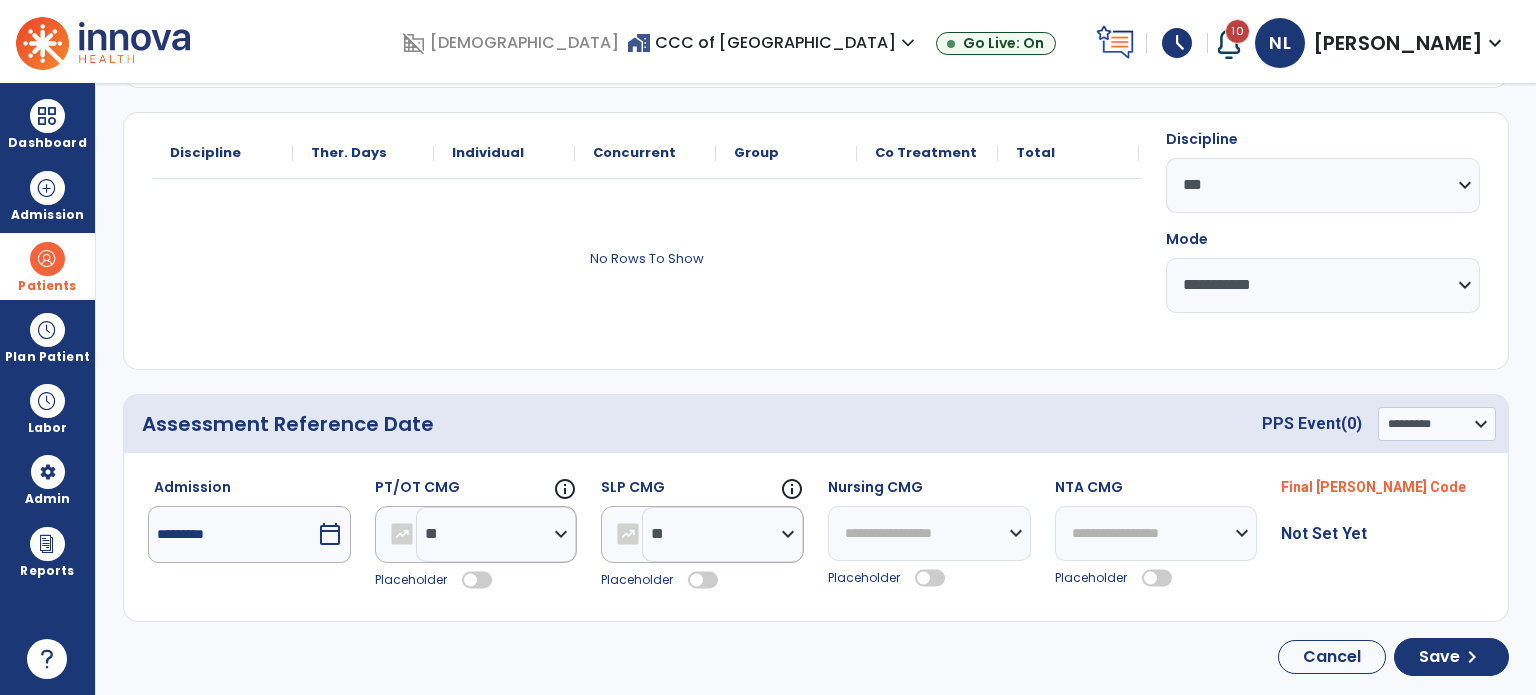 click 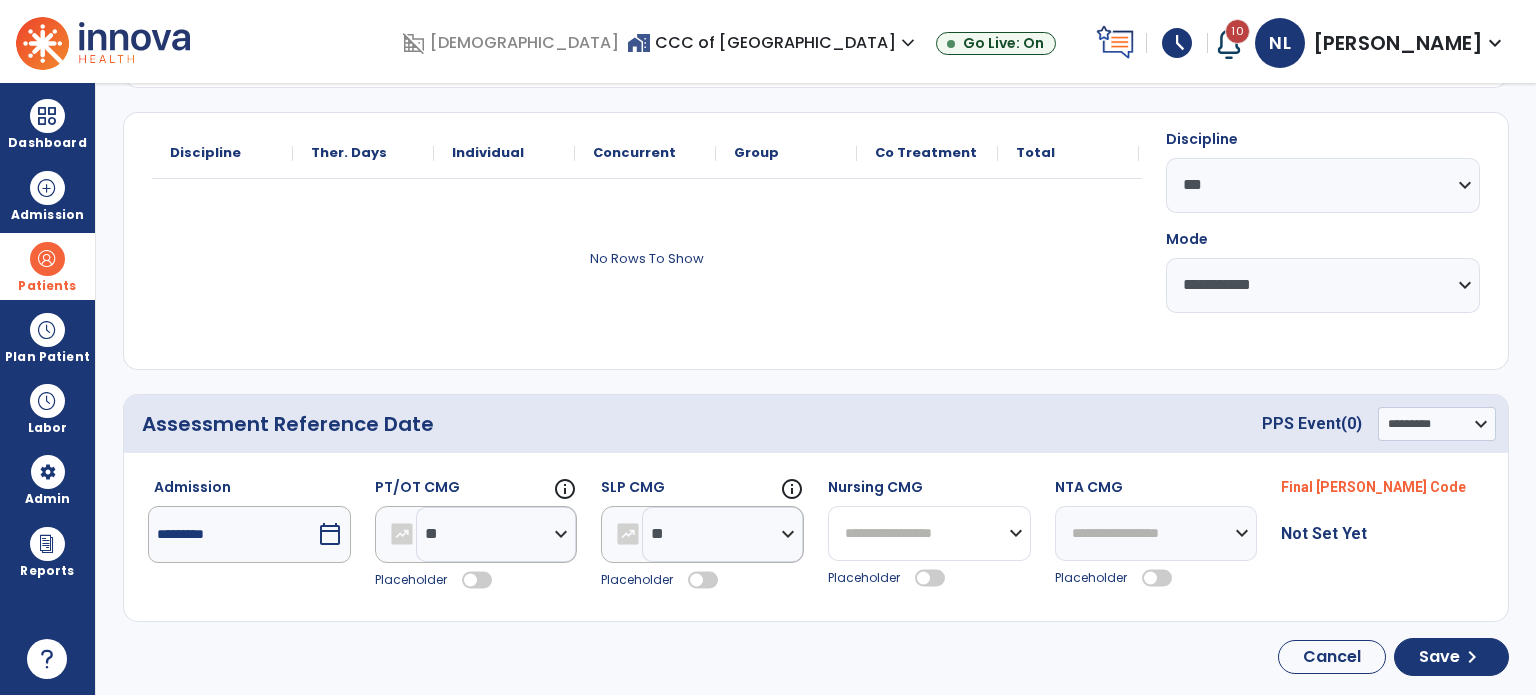 click on "**********" 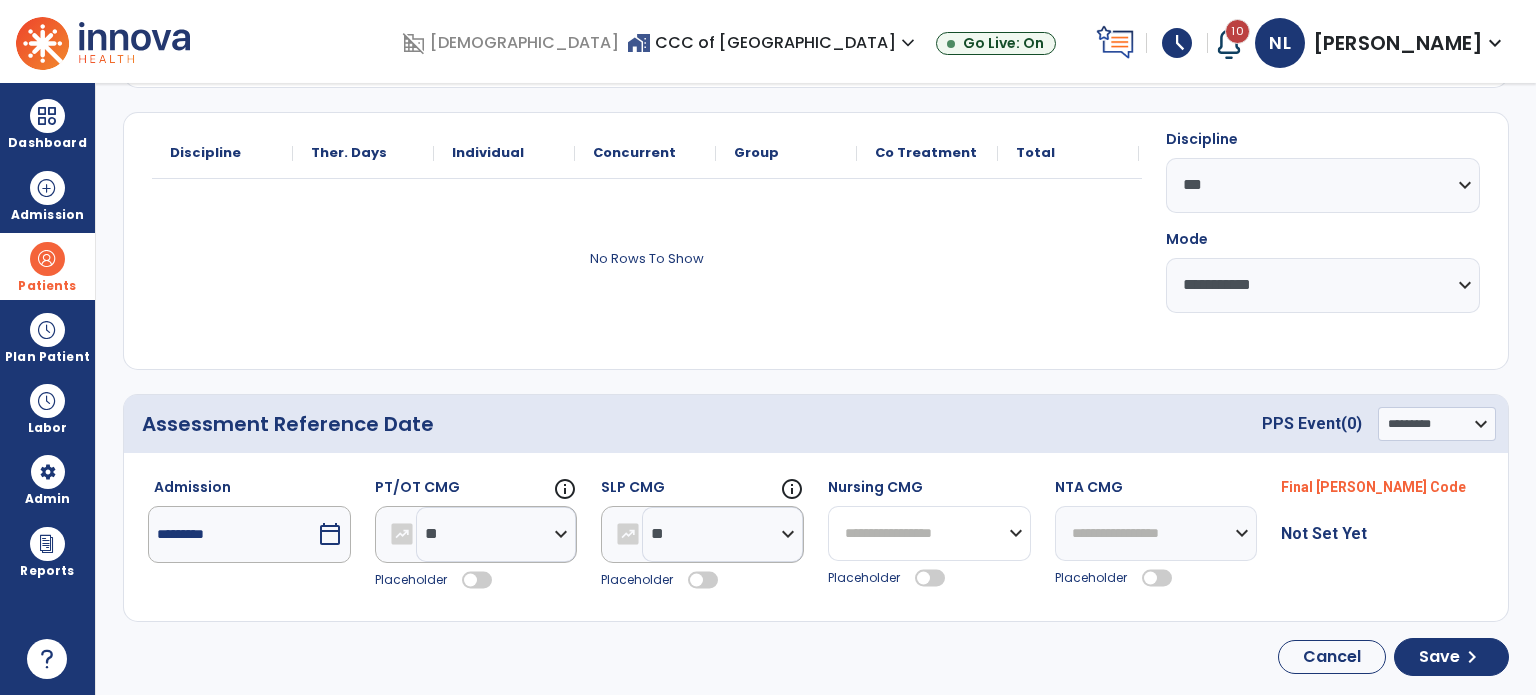 select on "*******" 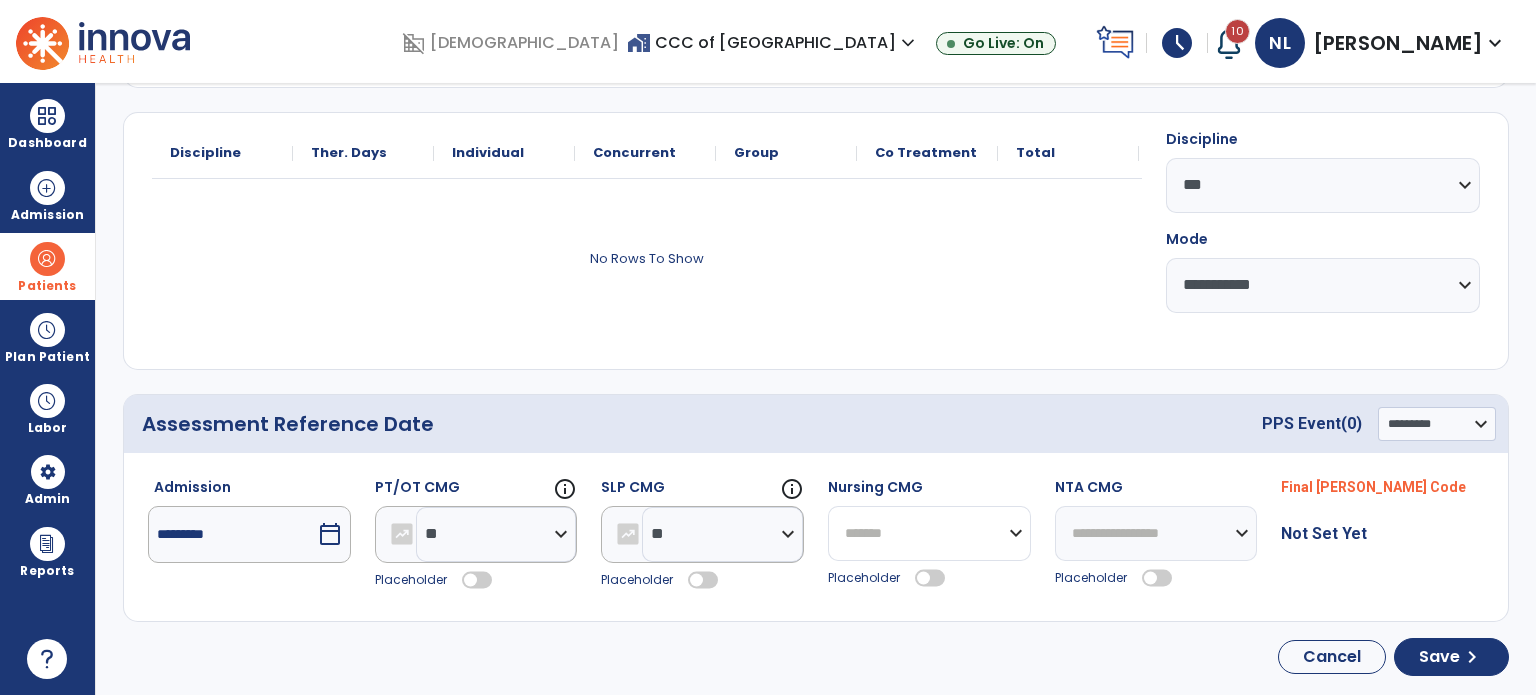 click on "**********" 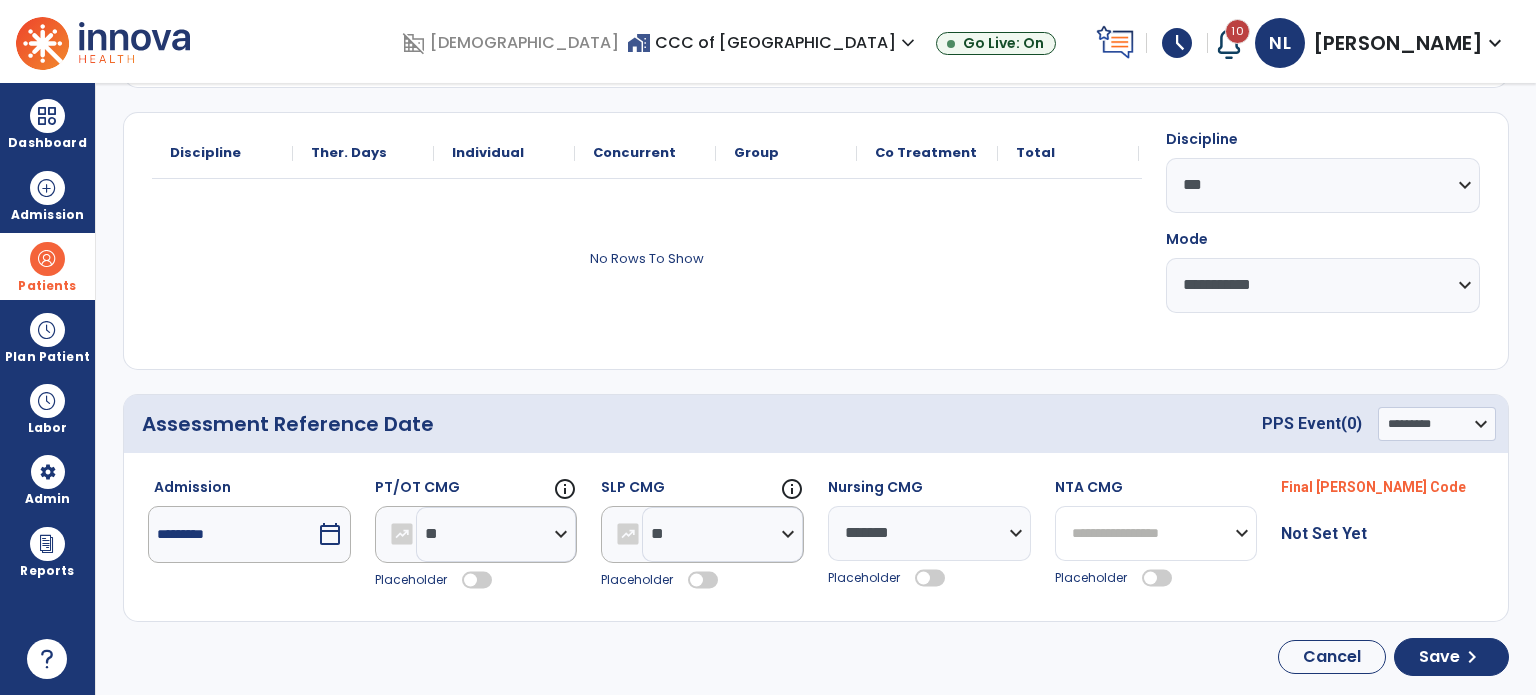 drag, startPoint x: 1124, startPoint y: 536, endPoint x: 1124, endPoint y: 514, distance: 22 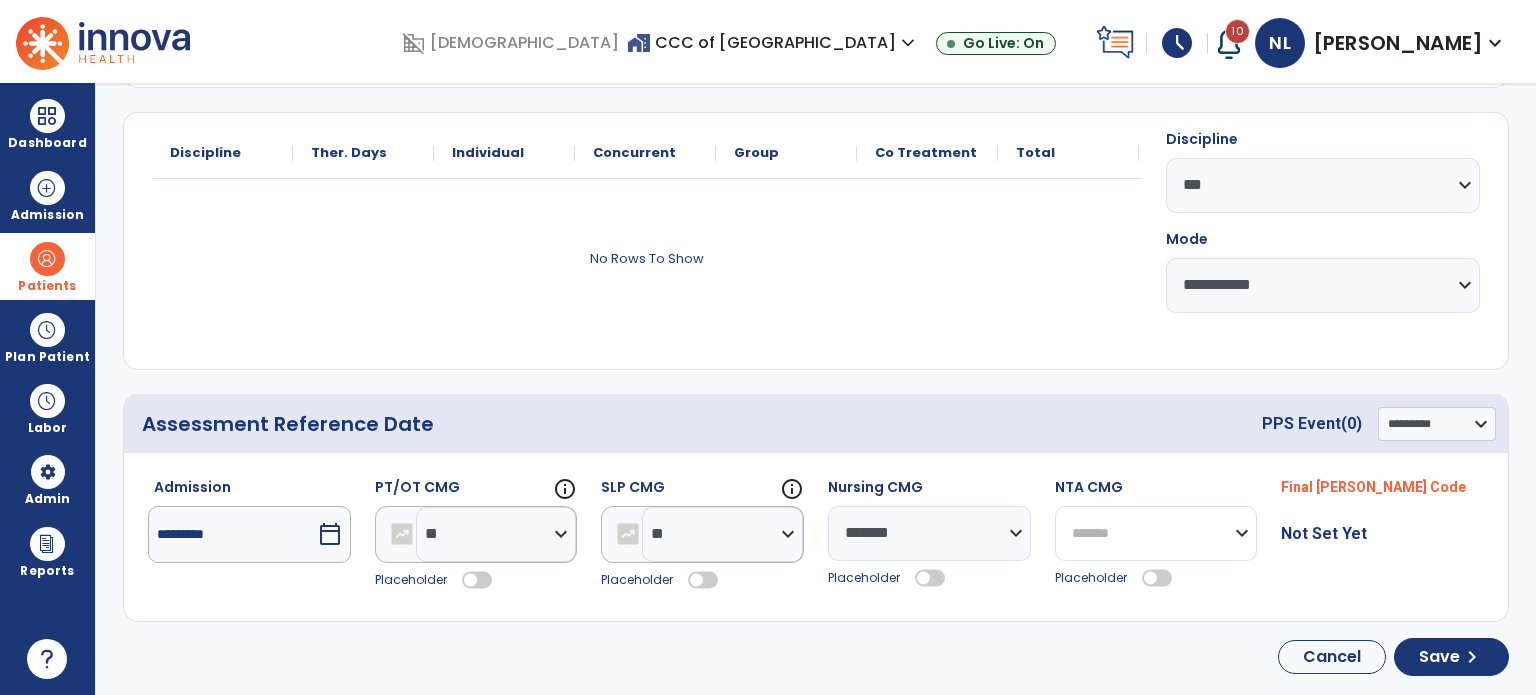 click on "**********" 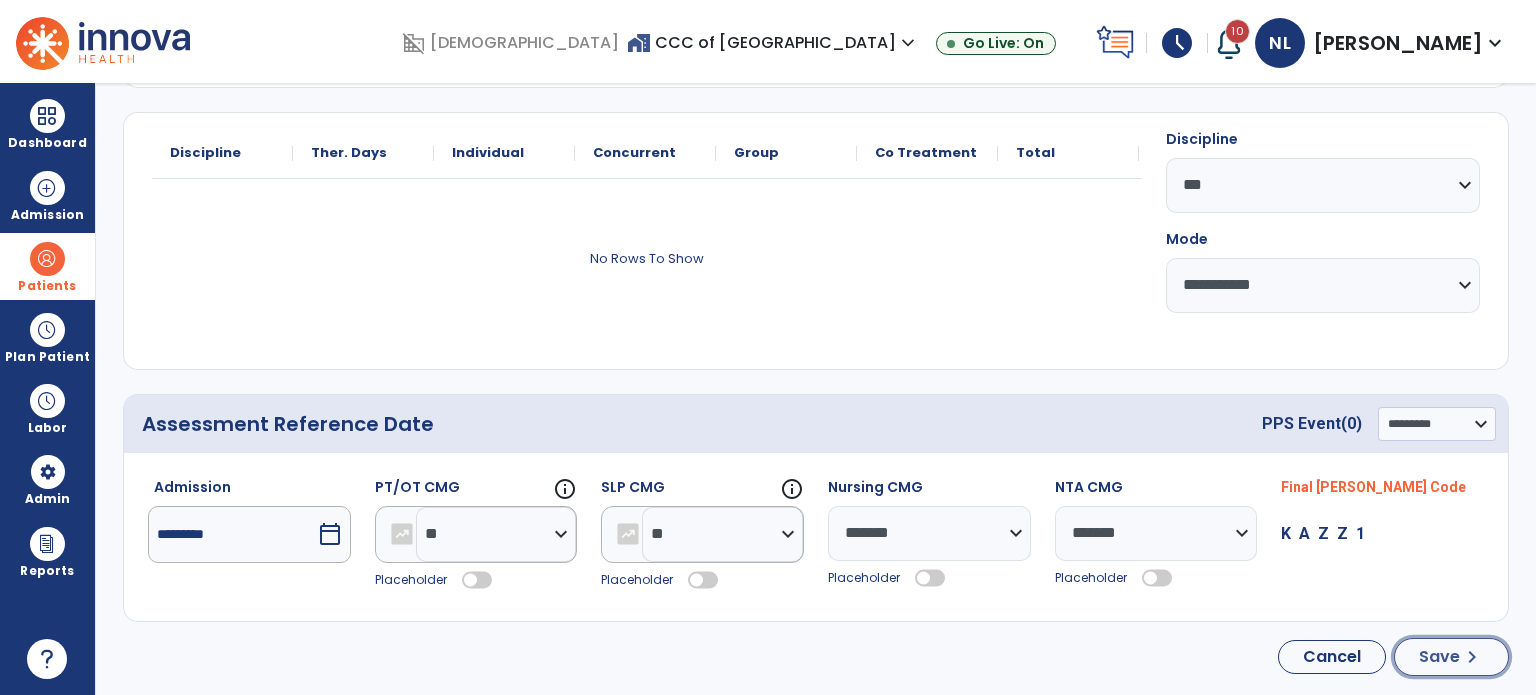 click on "Save  chevron_right" 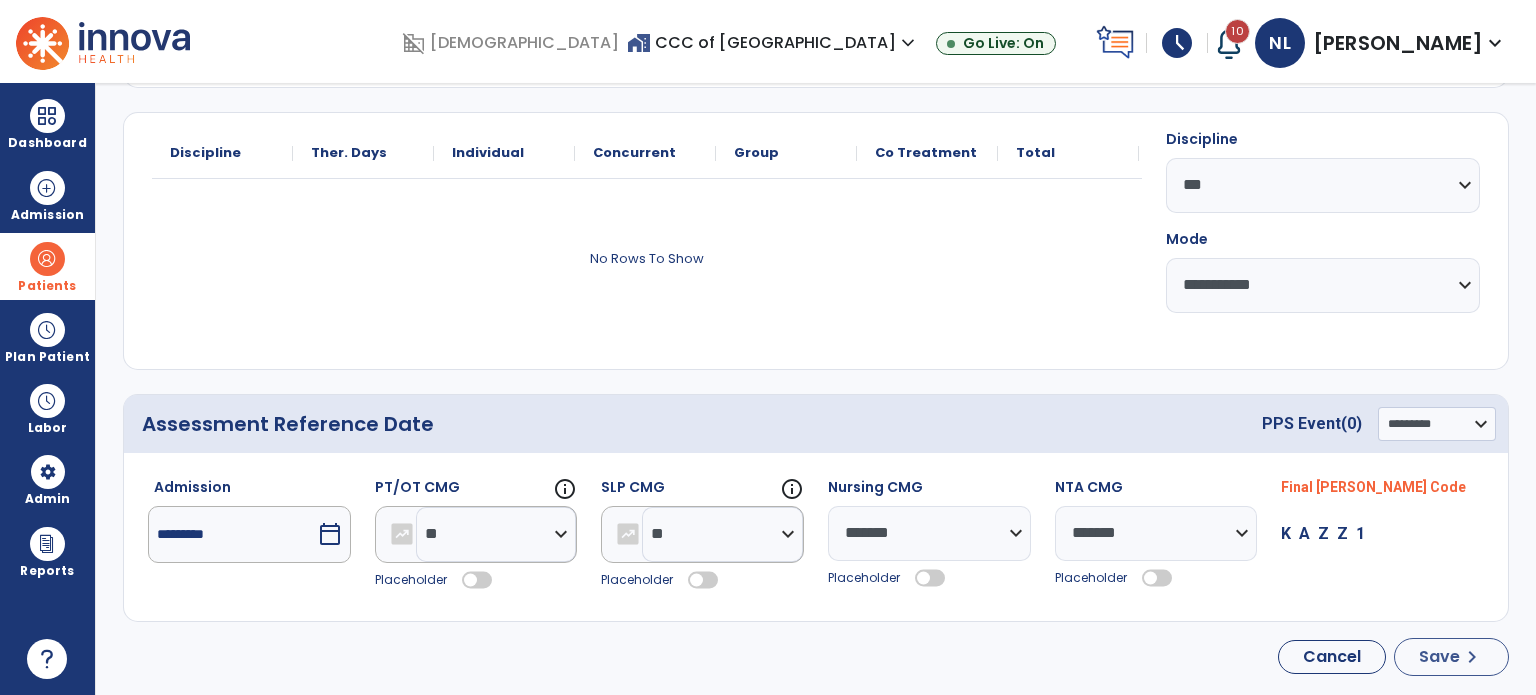 select on "***" 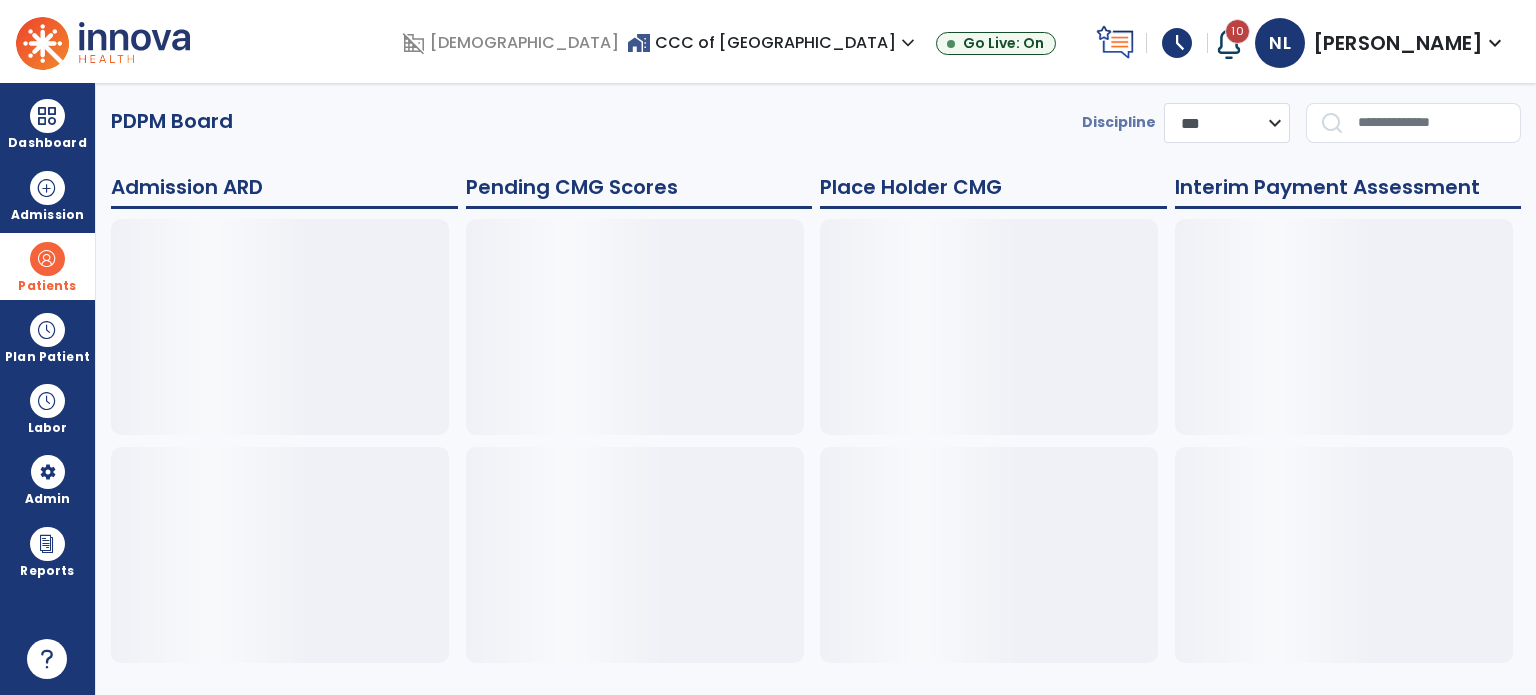 scroll, scrollTop: 0, scrollLeft: 0, axis: both 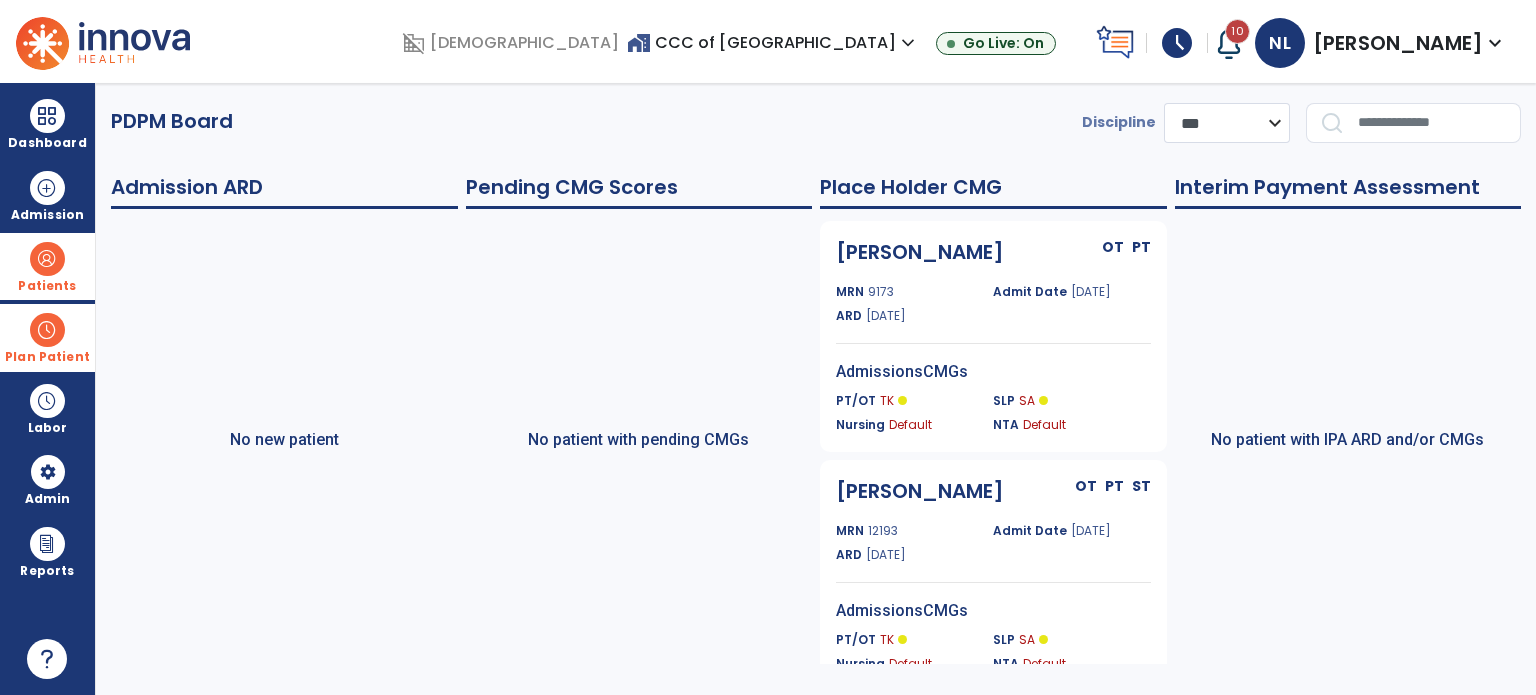 click at bounding box center (47, 330) 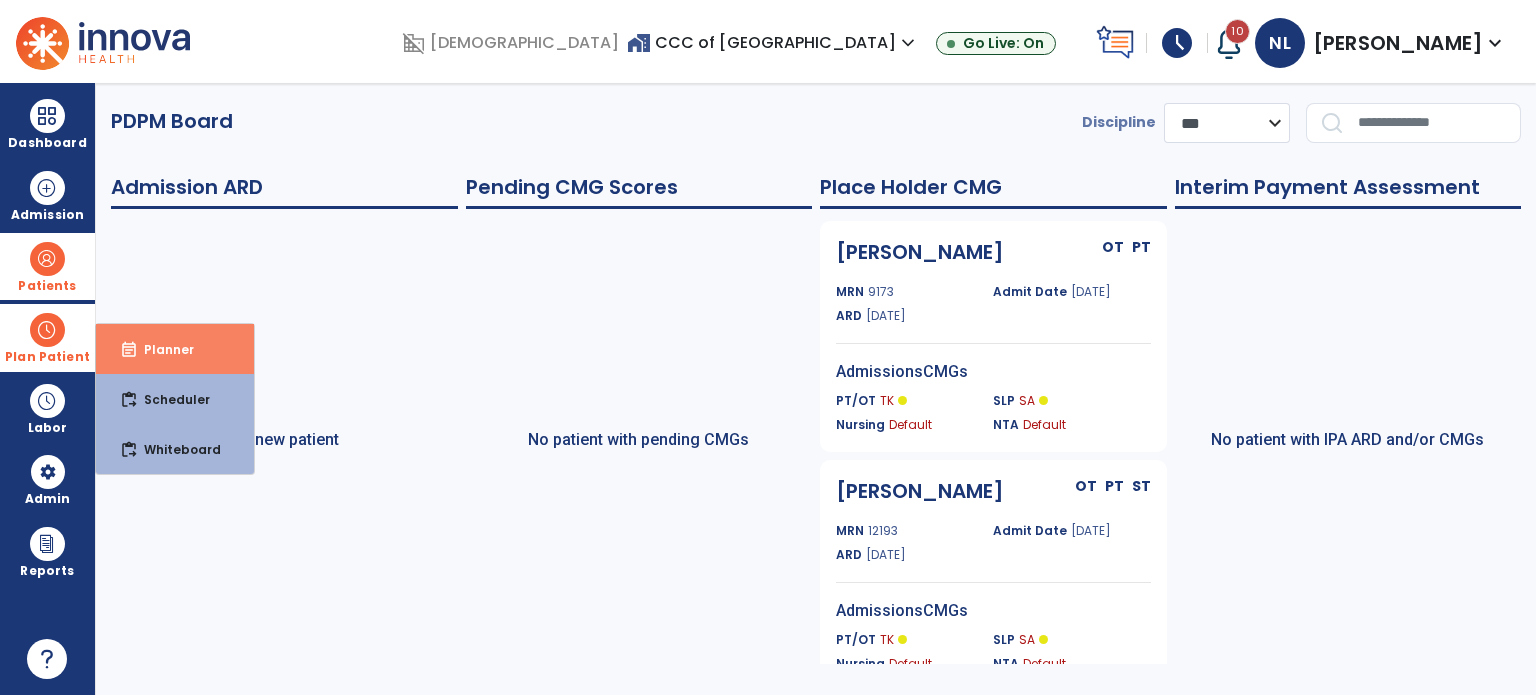 click on "Planner" at bounding box center (161, 349) 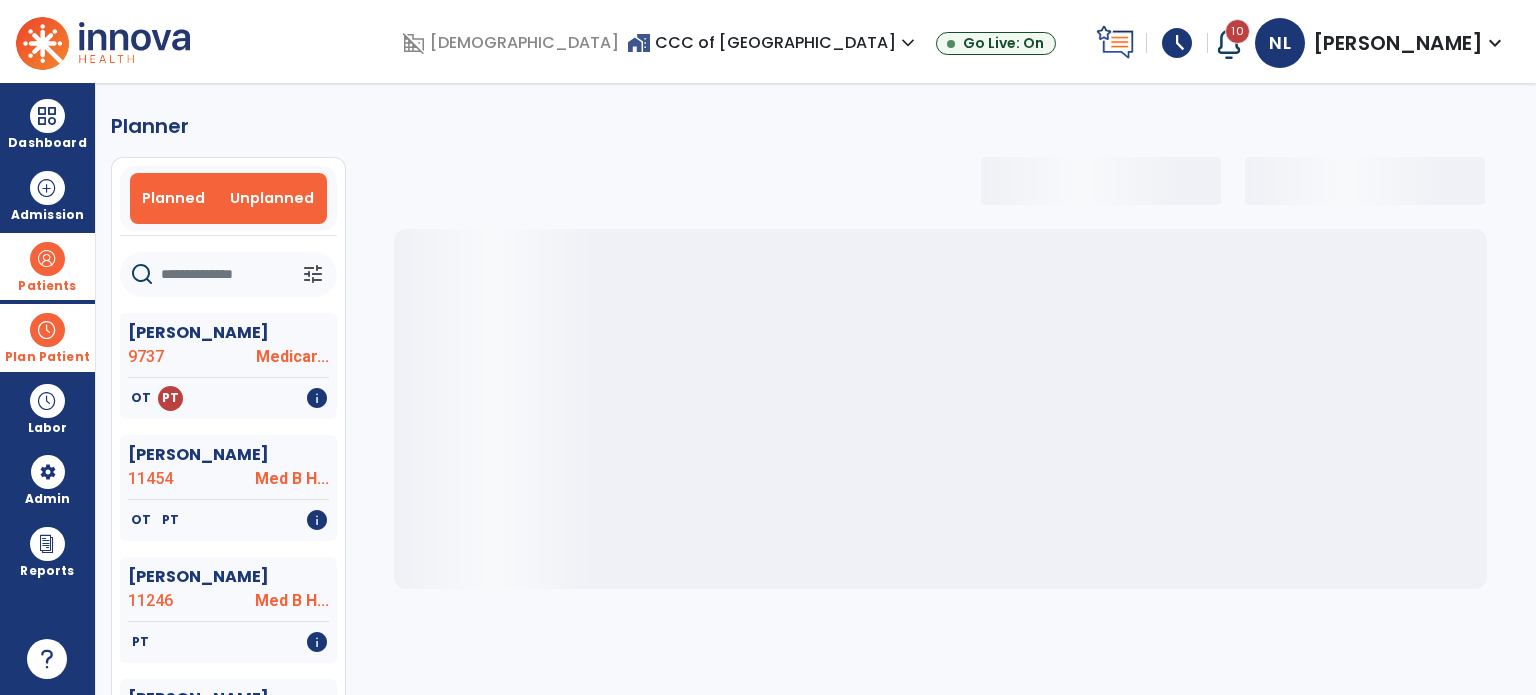 click on "Unplanned" at bounding box center (272, 198) 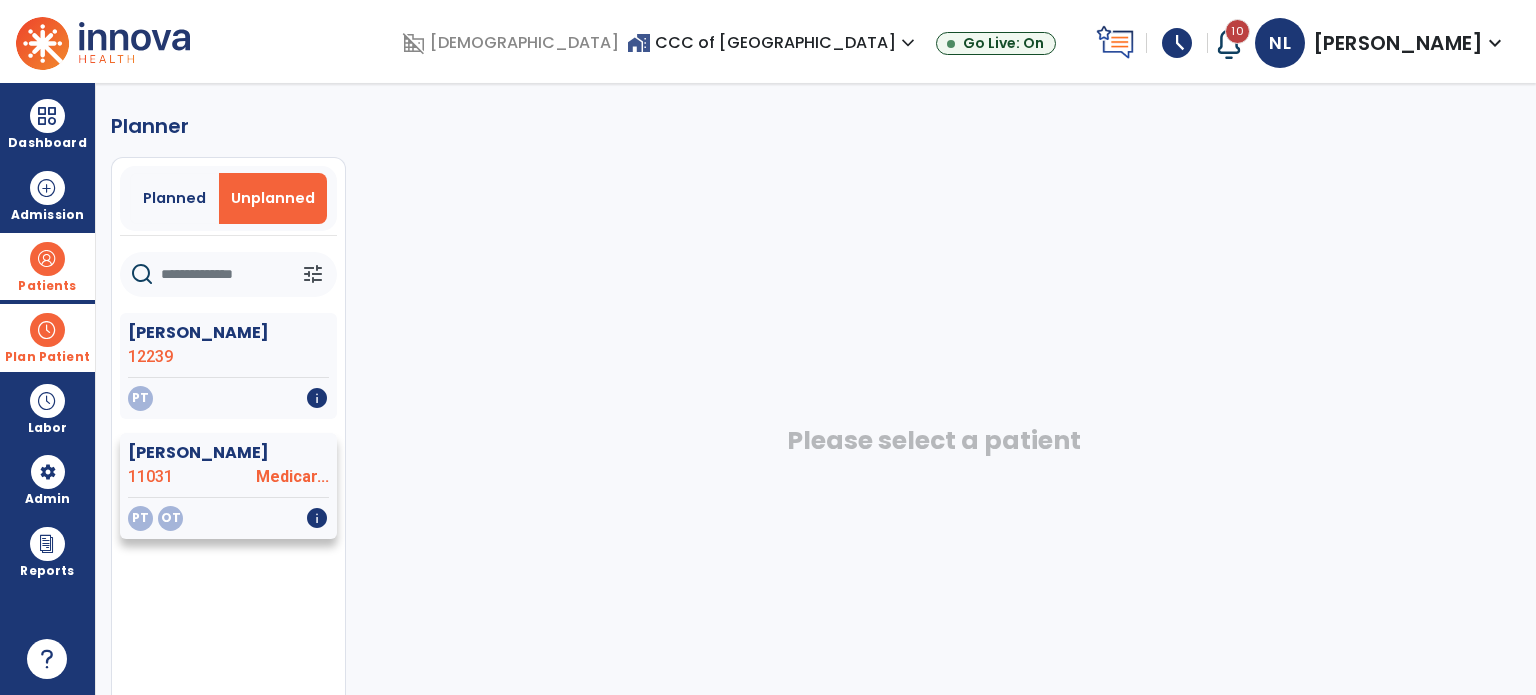 click on "Medicar..." 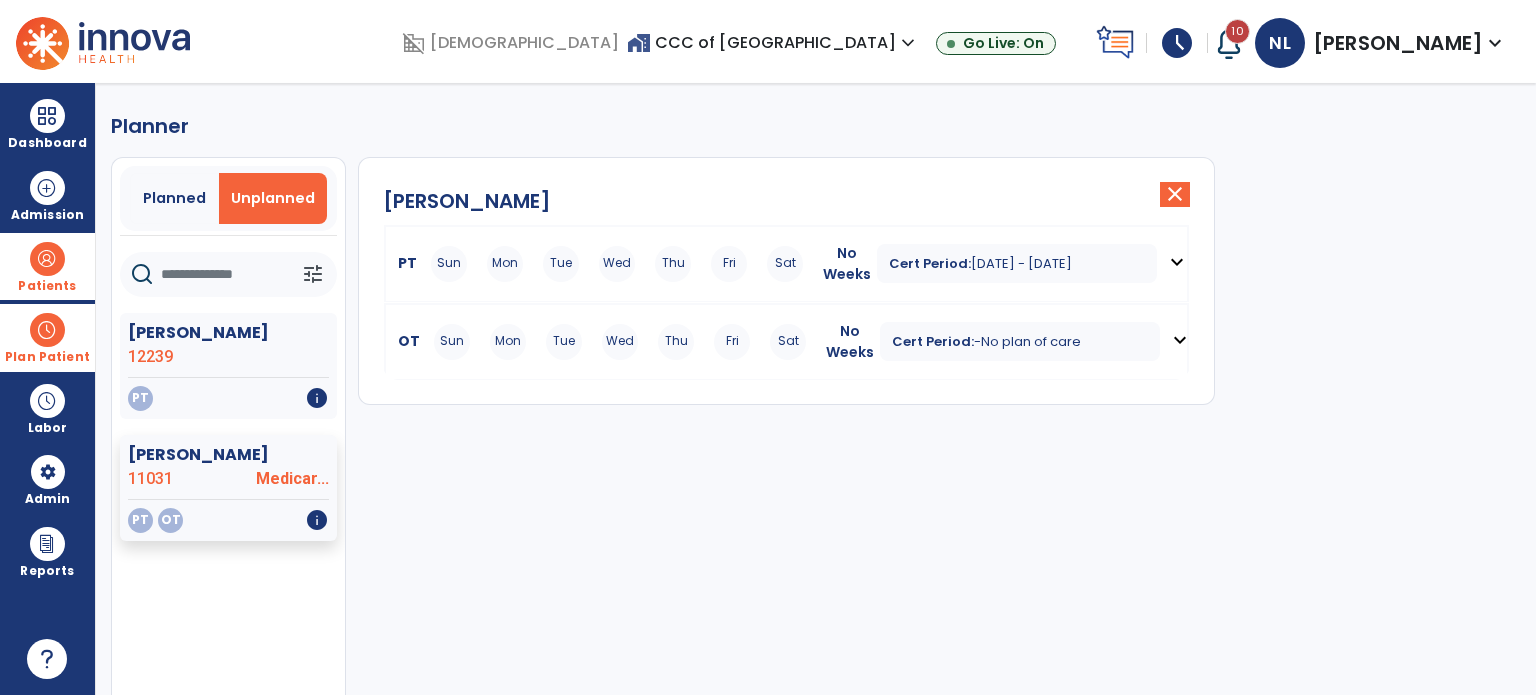 click on "expand_more" at bounding box center (1177, 262) 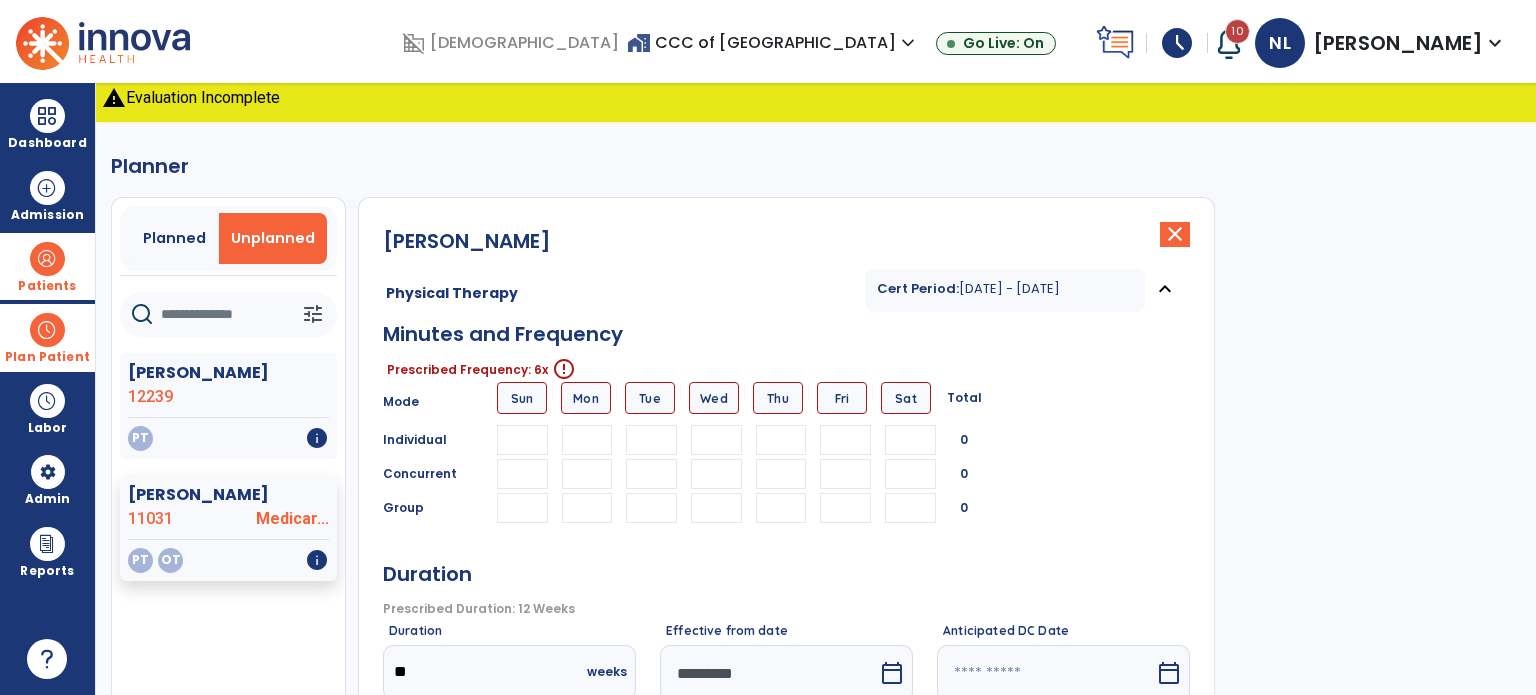 click on "Mon" at bounding box center [586, 398] 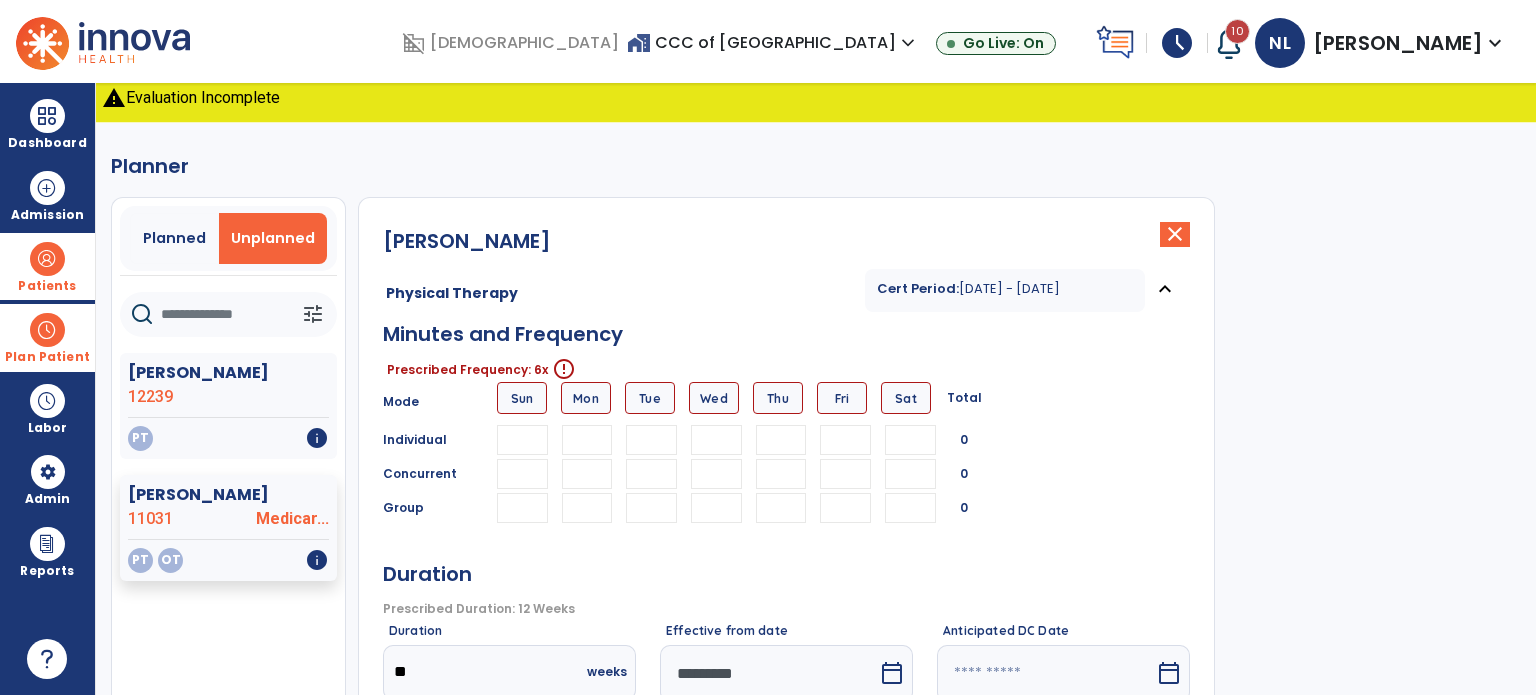 click at bounding box center [587, 440] 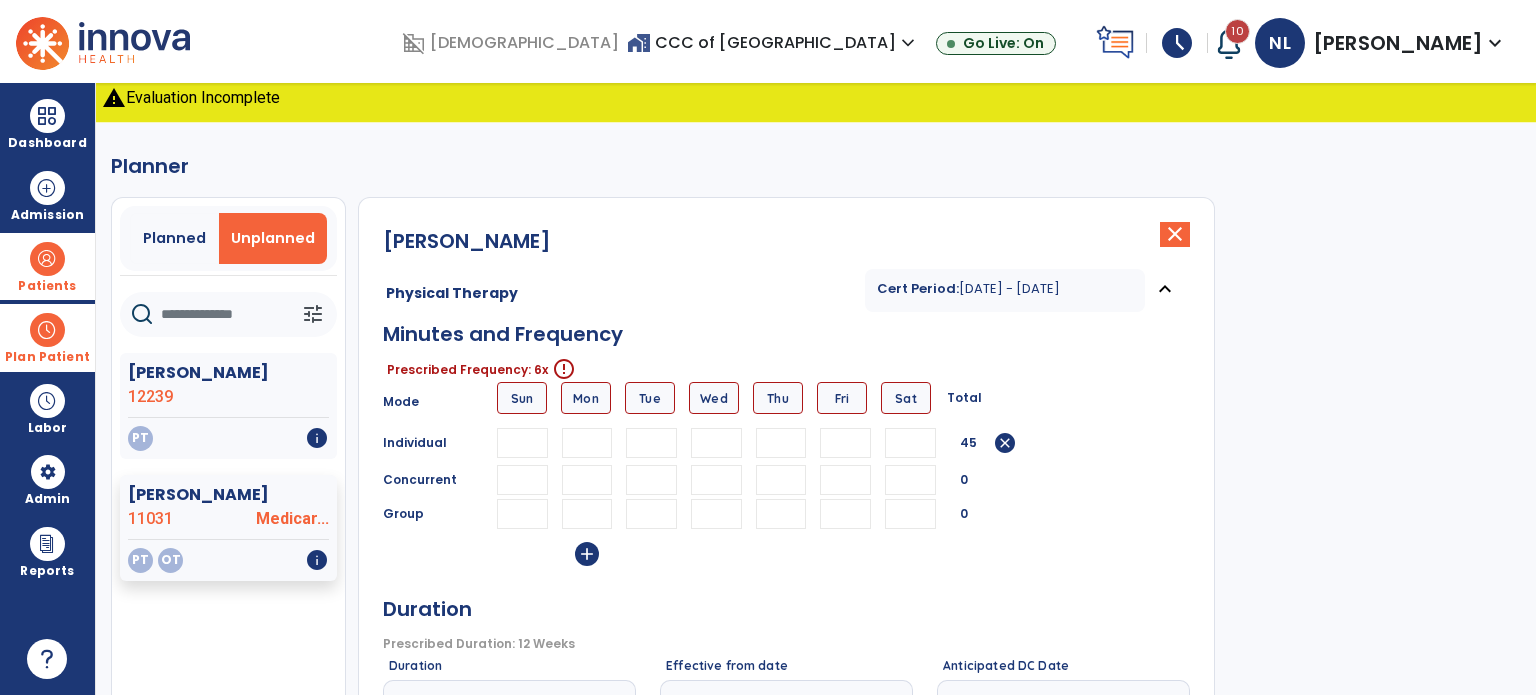 type on "**" 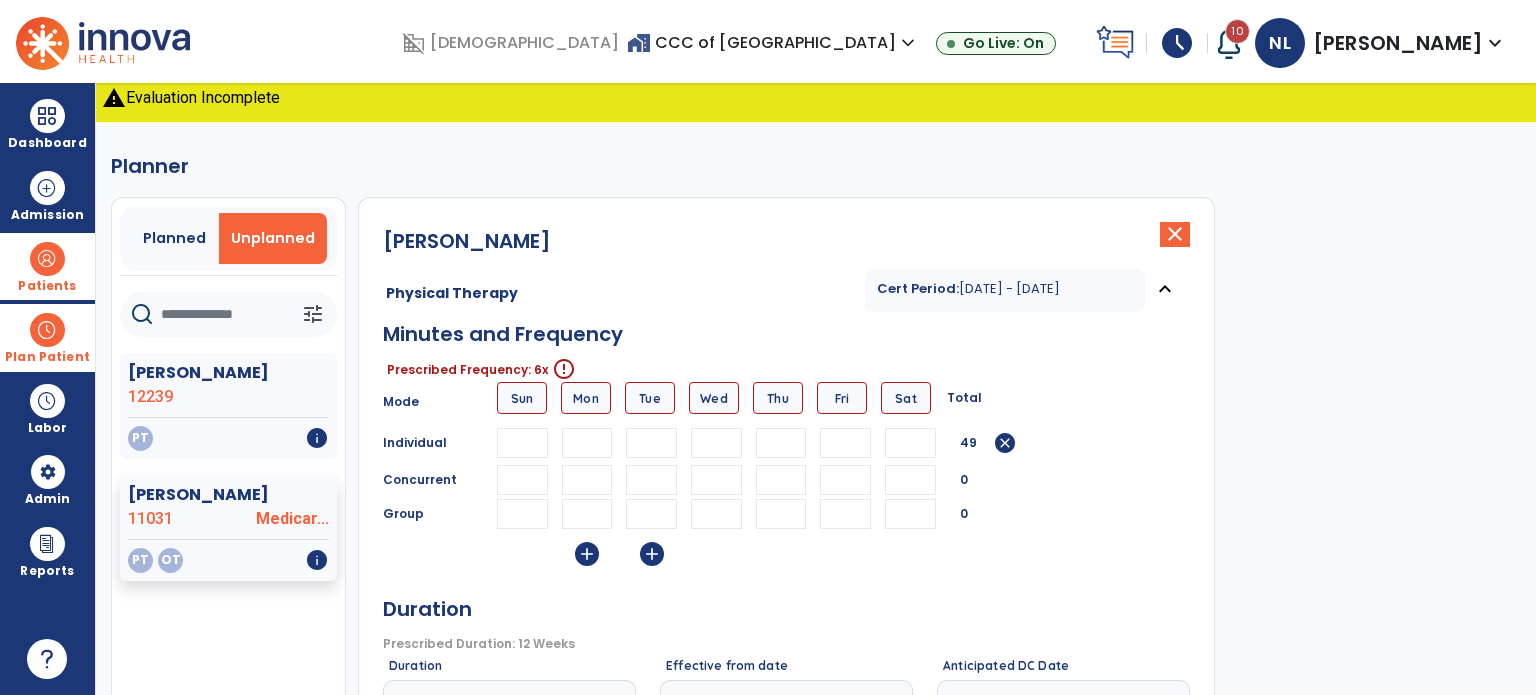 type on "**" 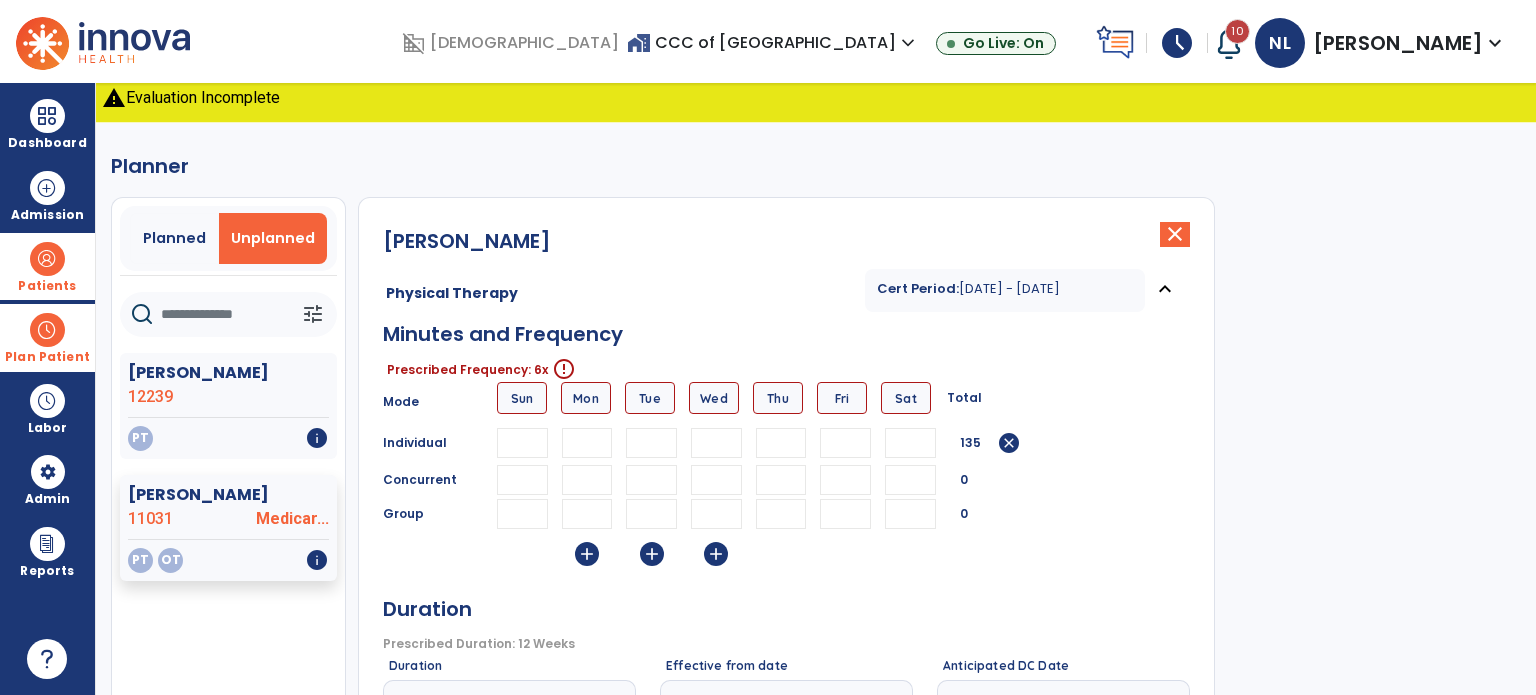 type on "**" 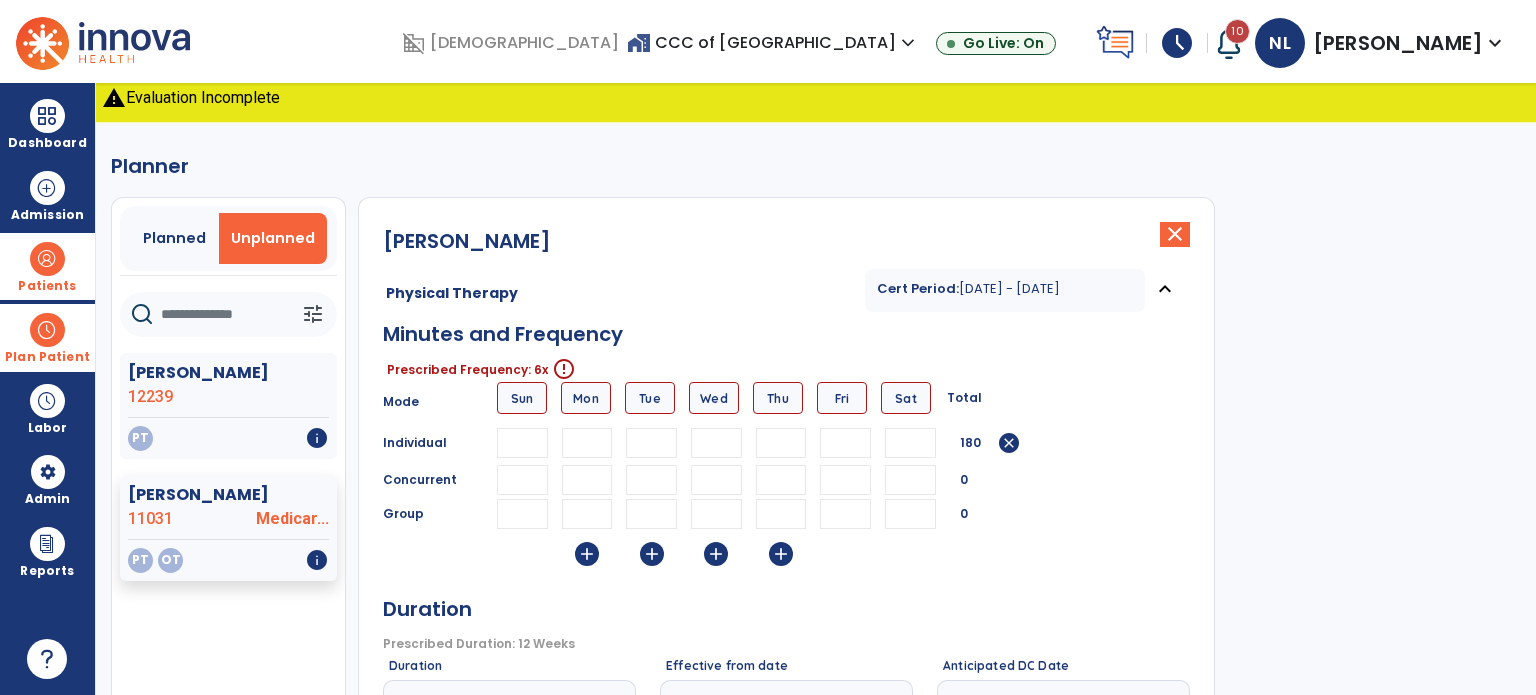type on "**" 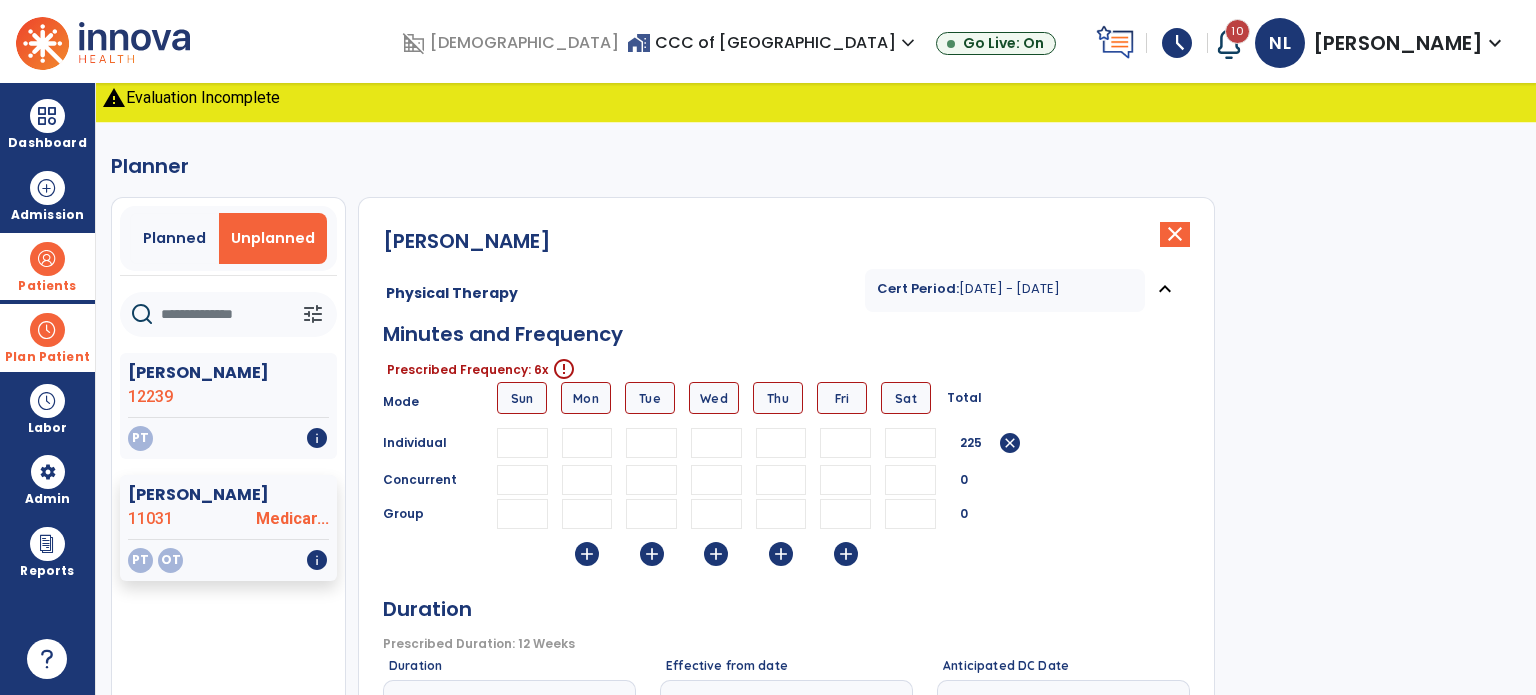 type on "**" 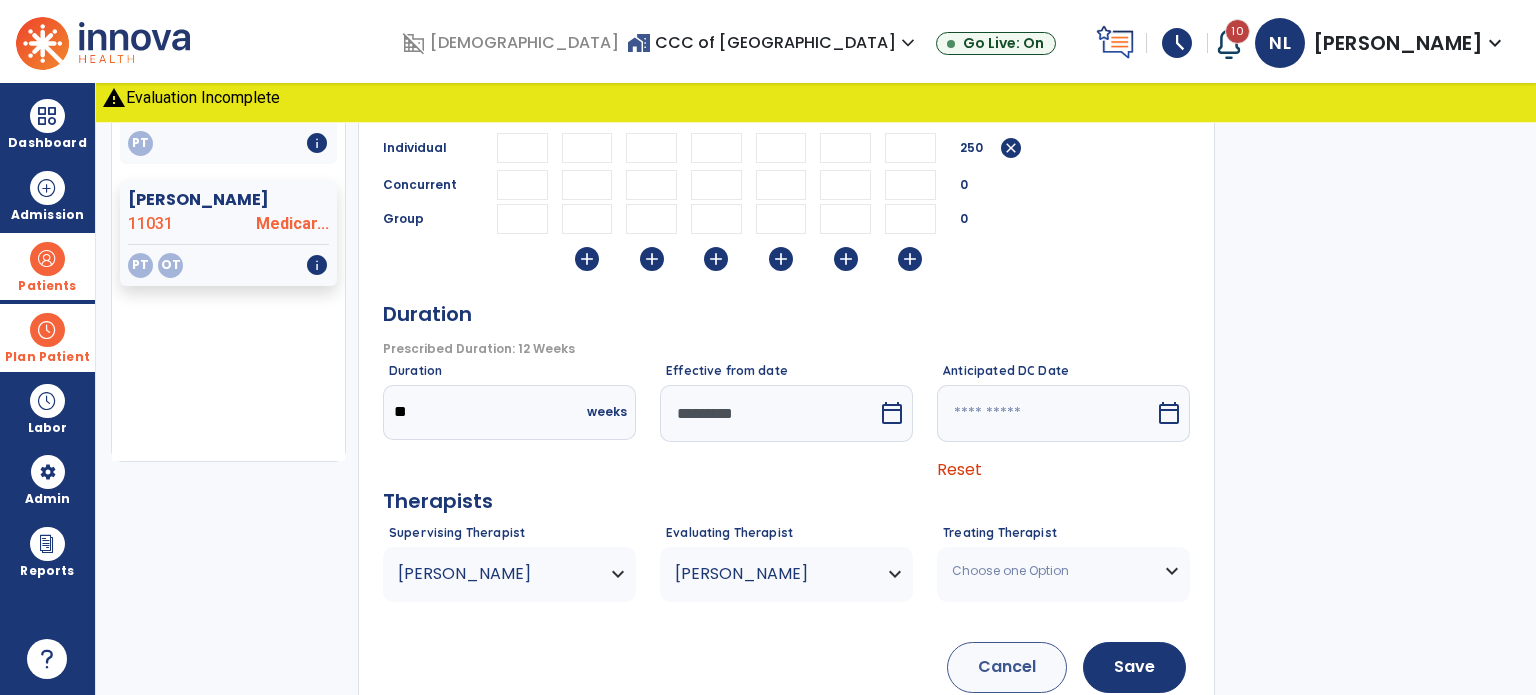 scroll, scrollTop: 300, scrollLeft: 0, axis: vertical 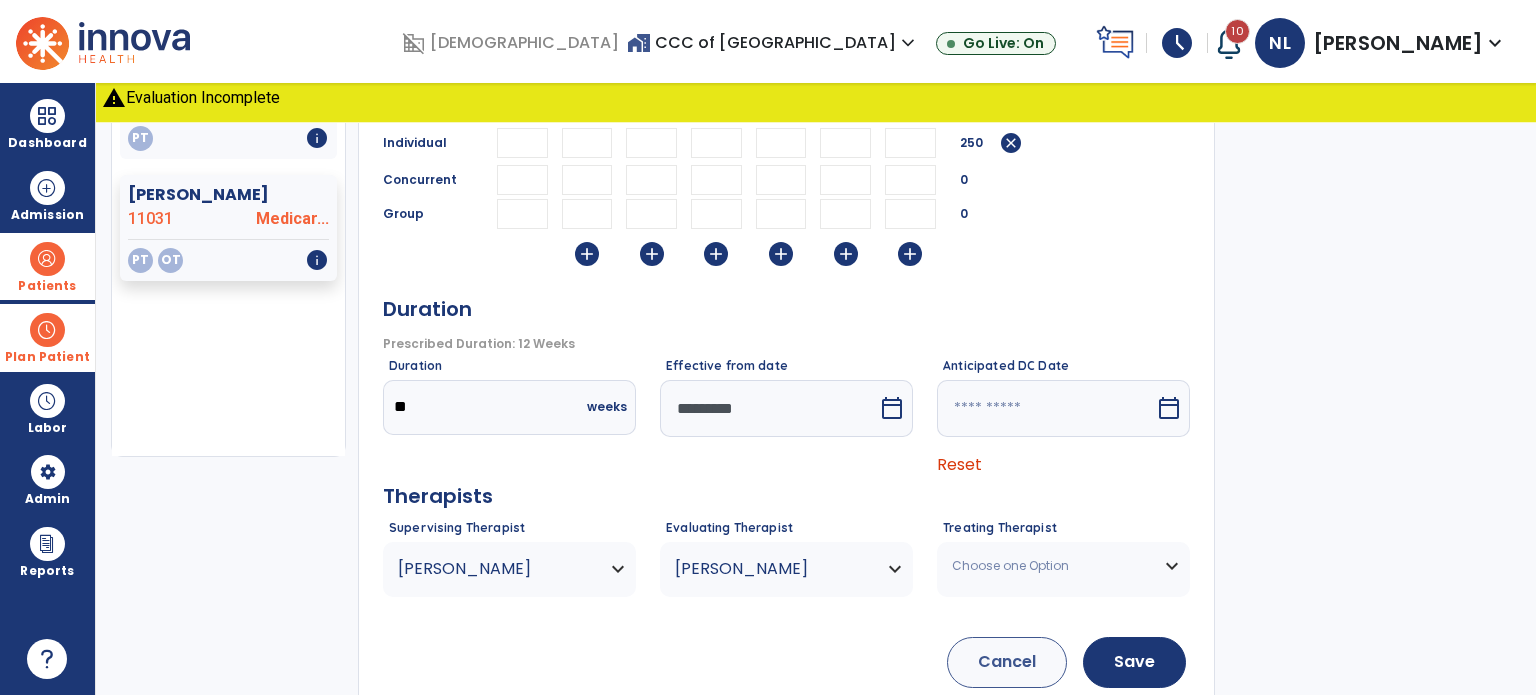 type on "**" 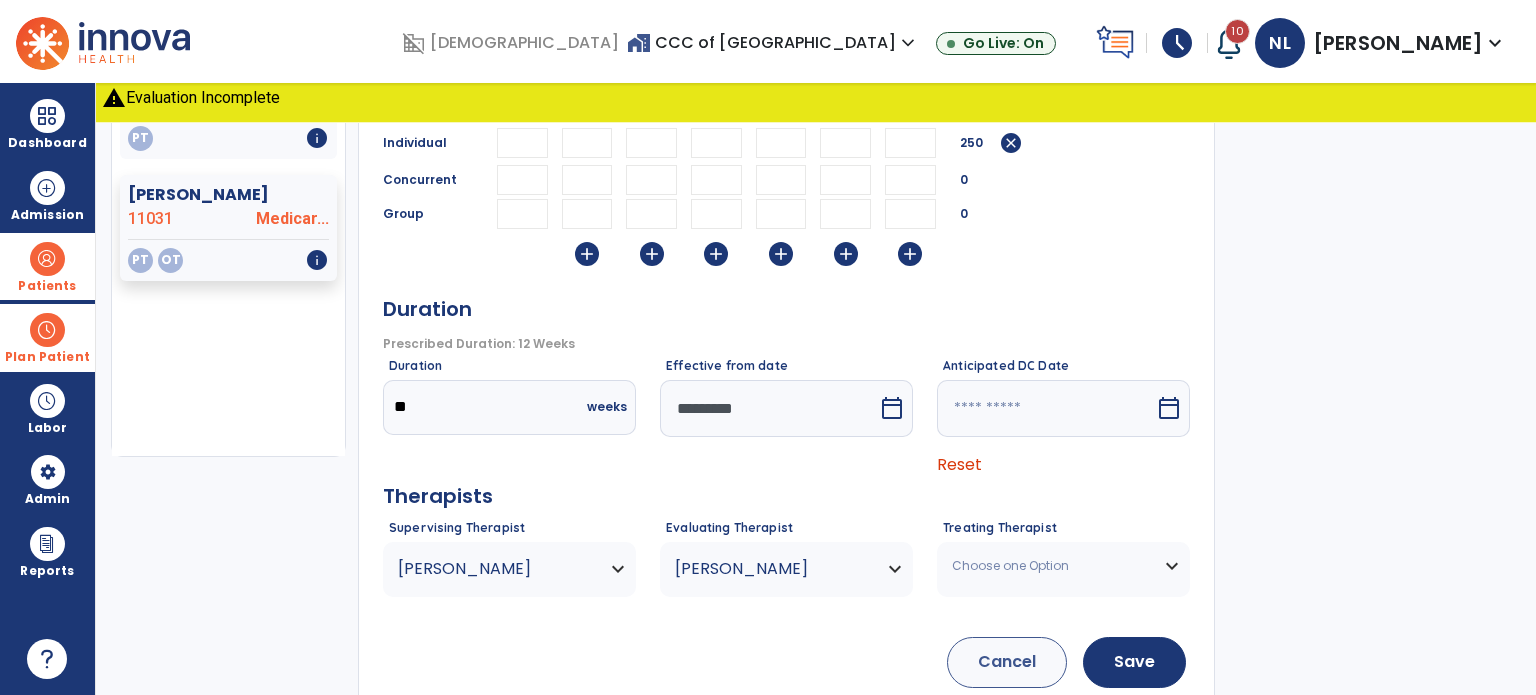 click on "*********" at bounding box center [769, 408] 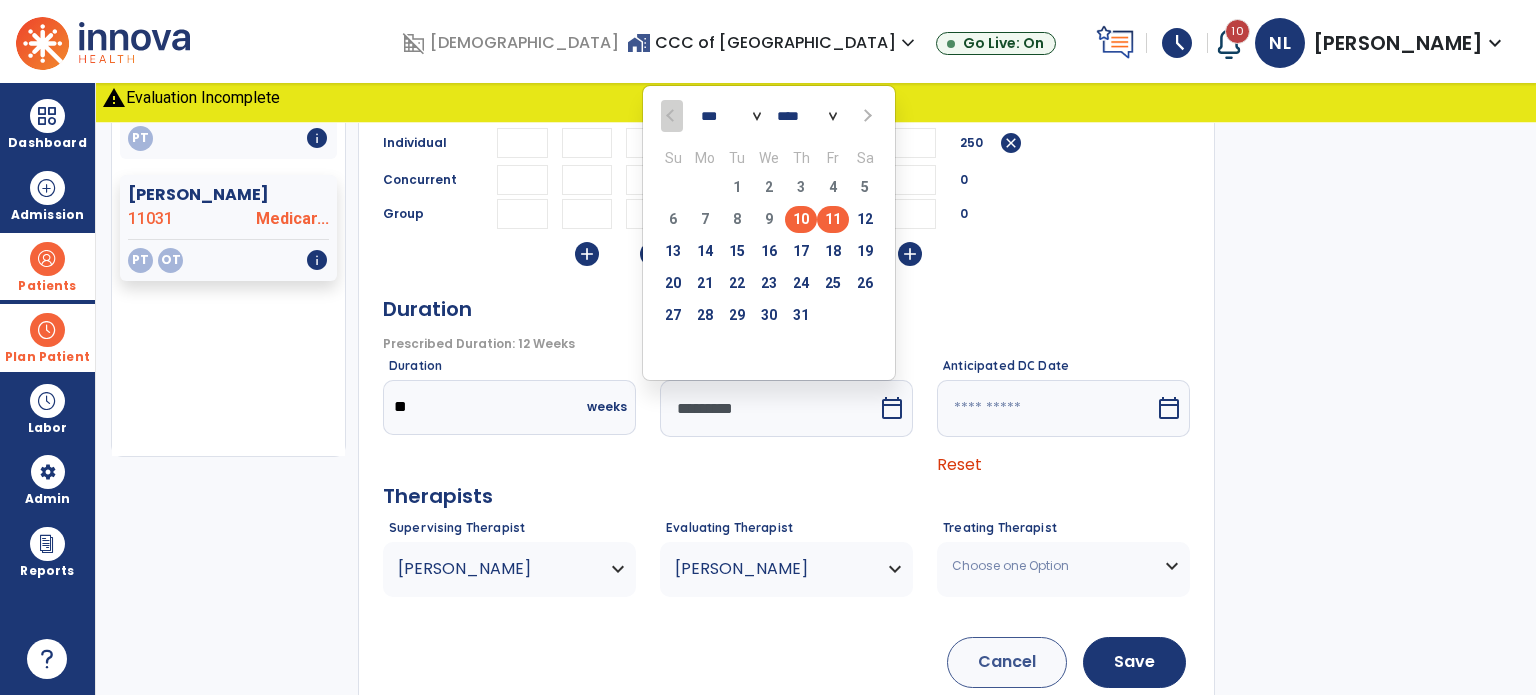 click on "11" at bounding box center (833, 219) 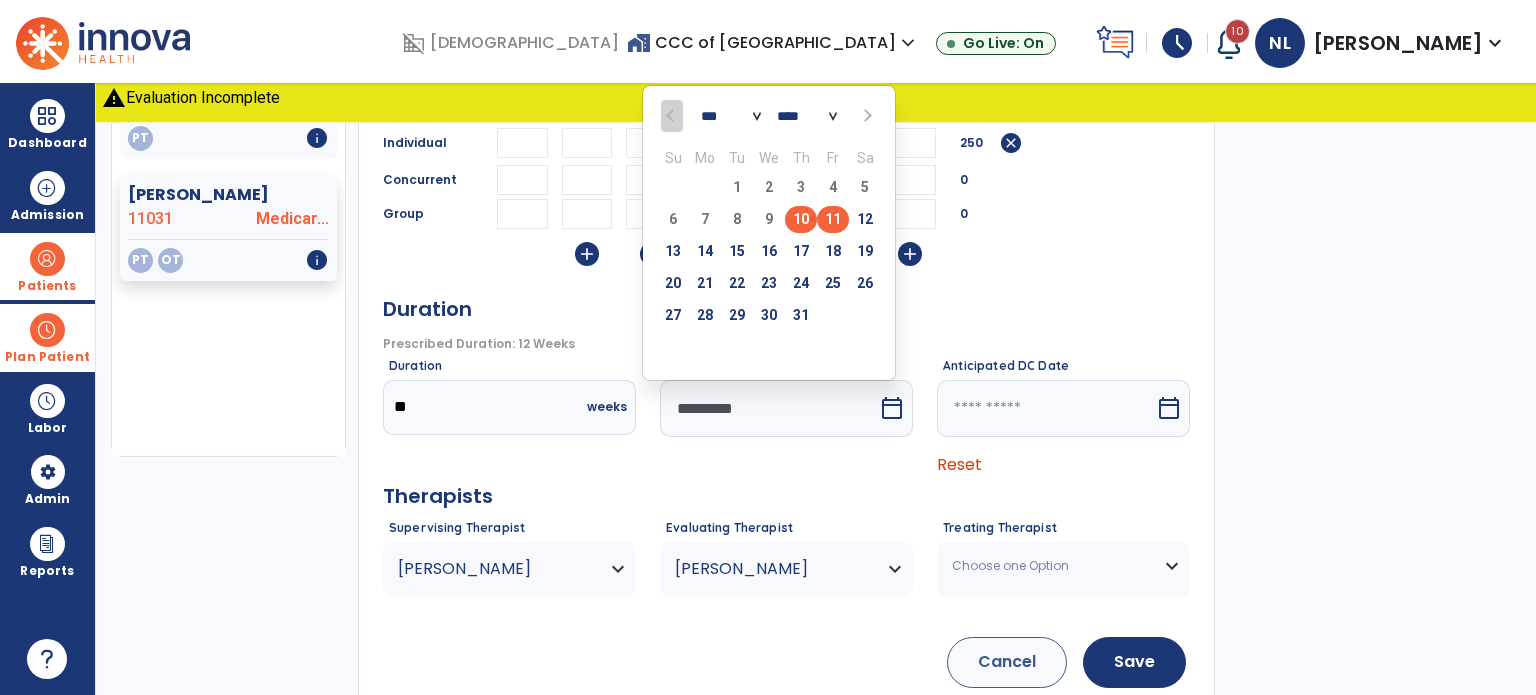 type on "*********" 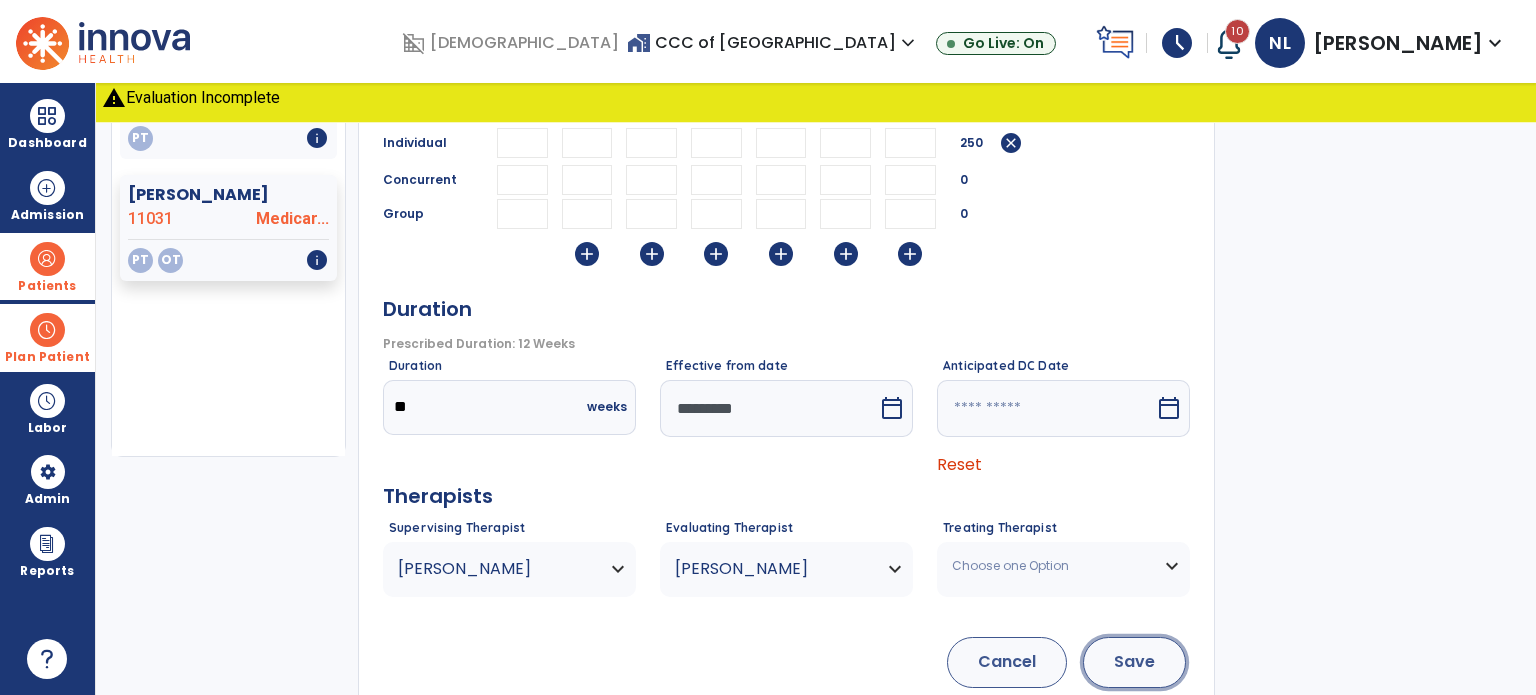 click on "Save" at bounding box center [1134, 662] 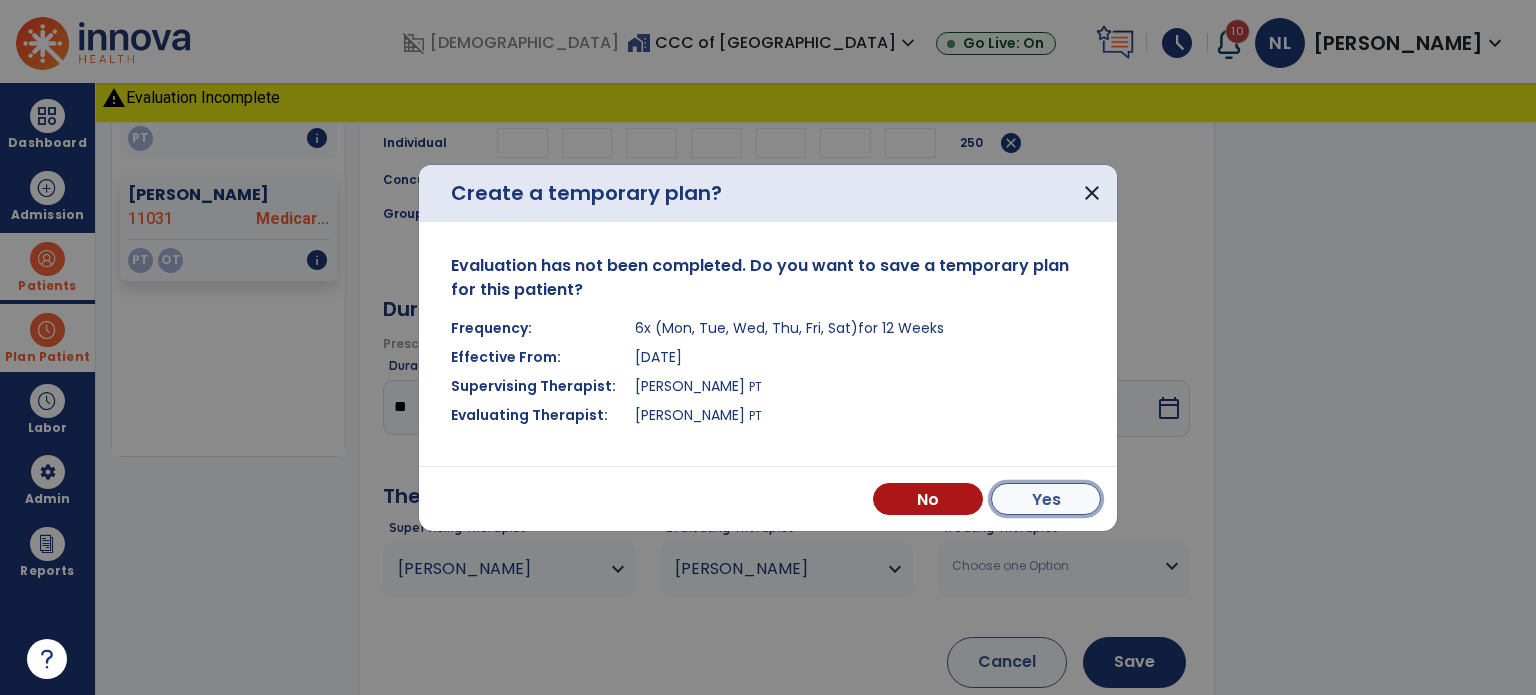 click on "Yes" at bounding box center (1046, 499) 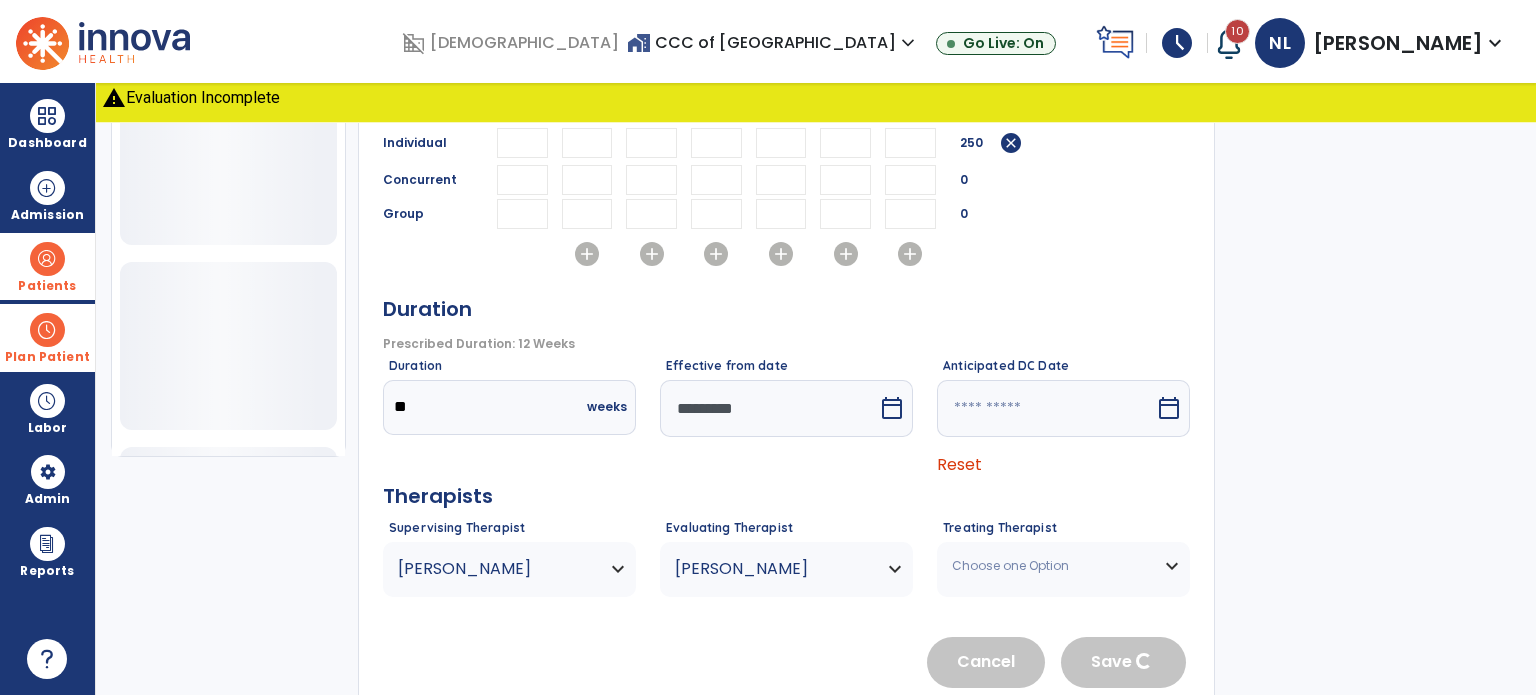 type 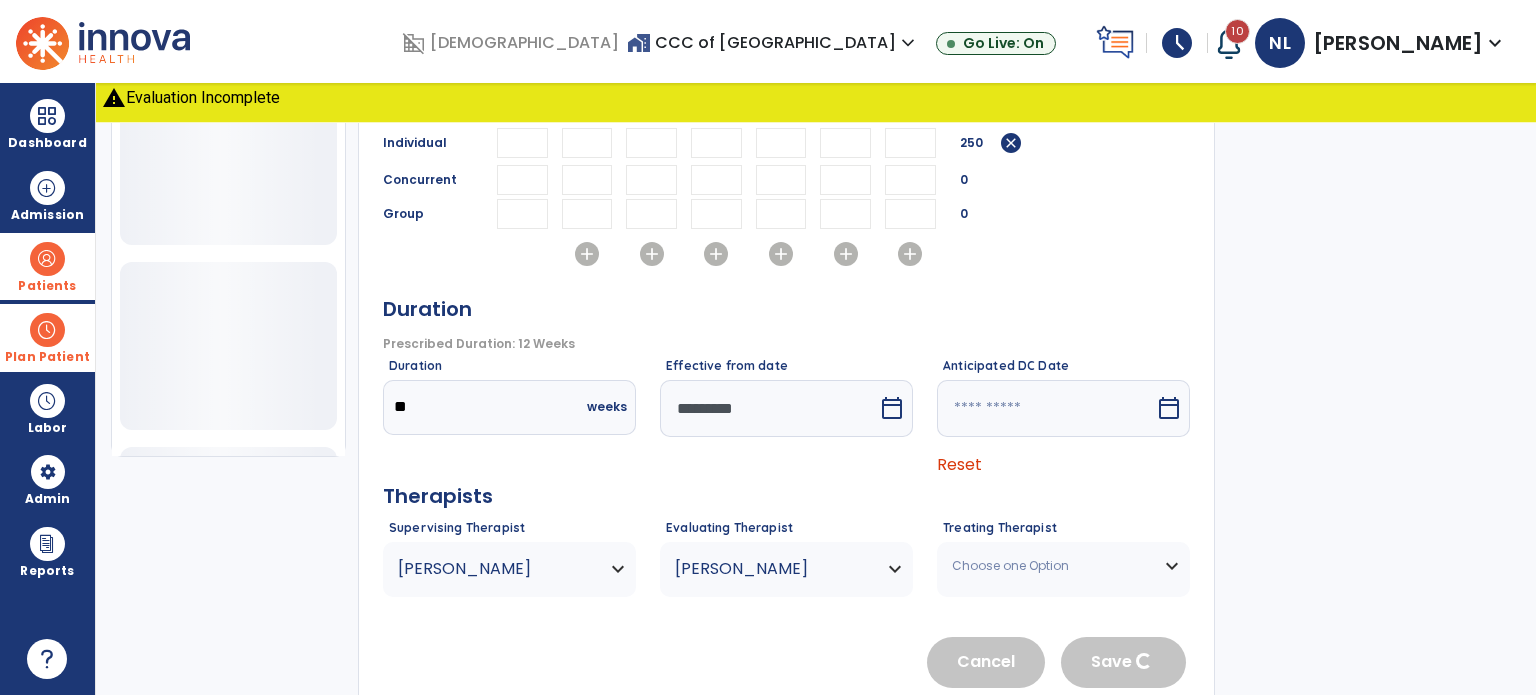 type 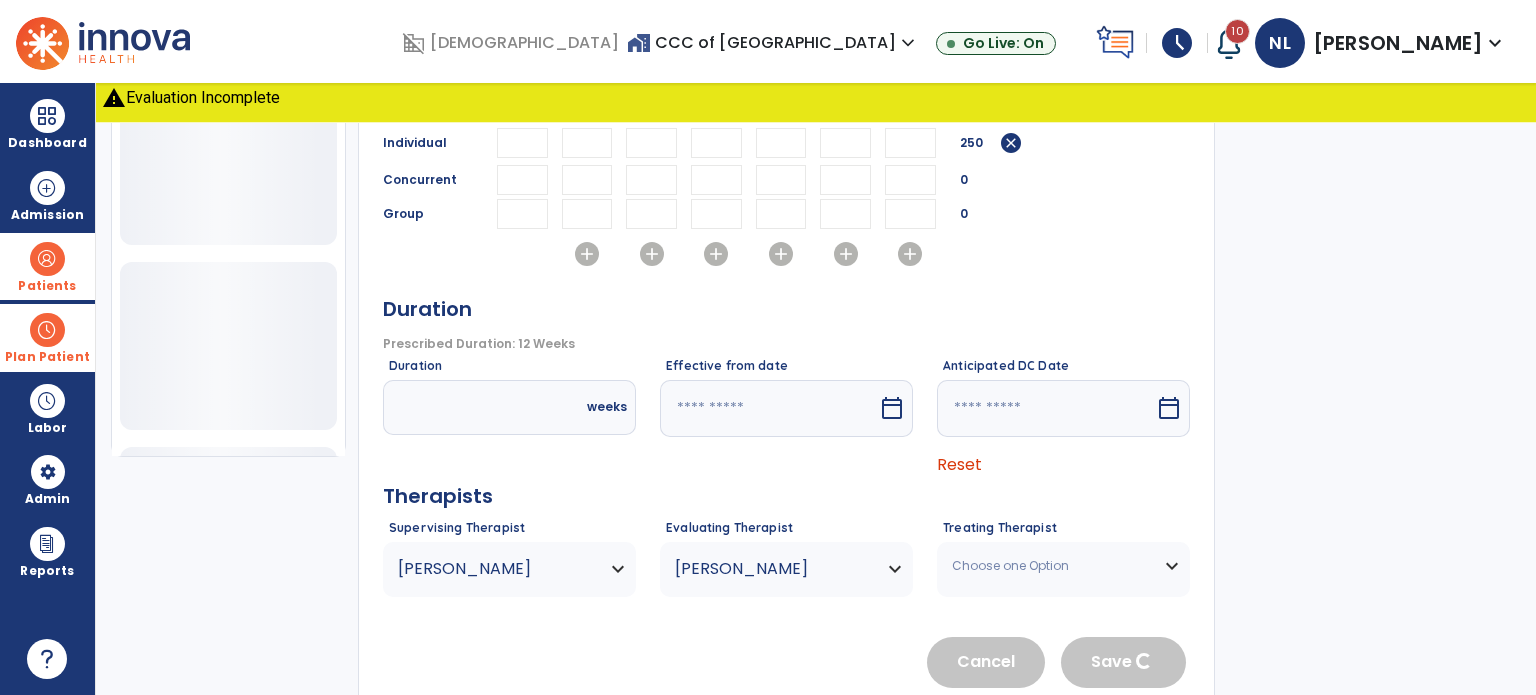 scroll, scrollTop: 36, scrollLeft: 0, axis: vertical 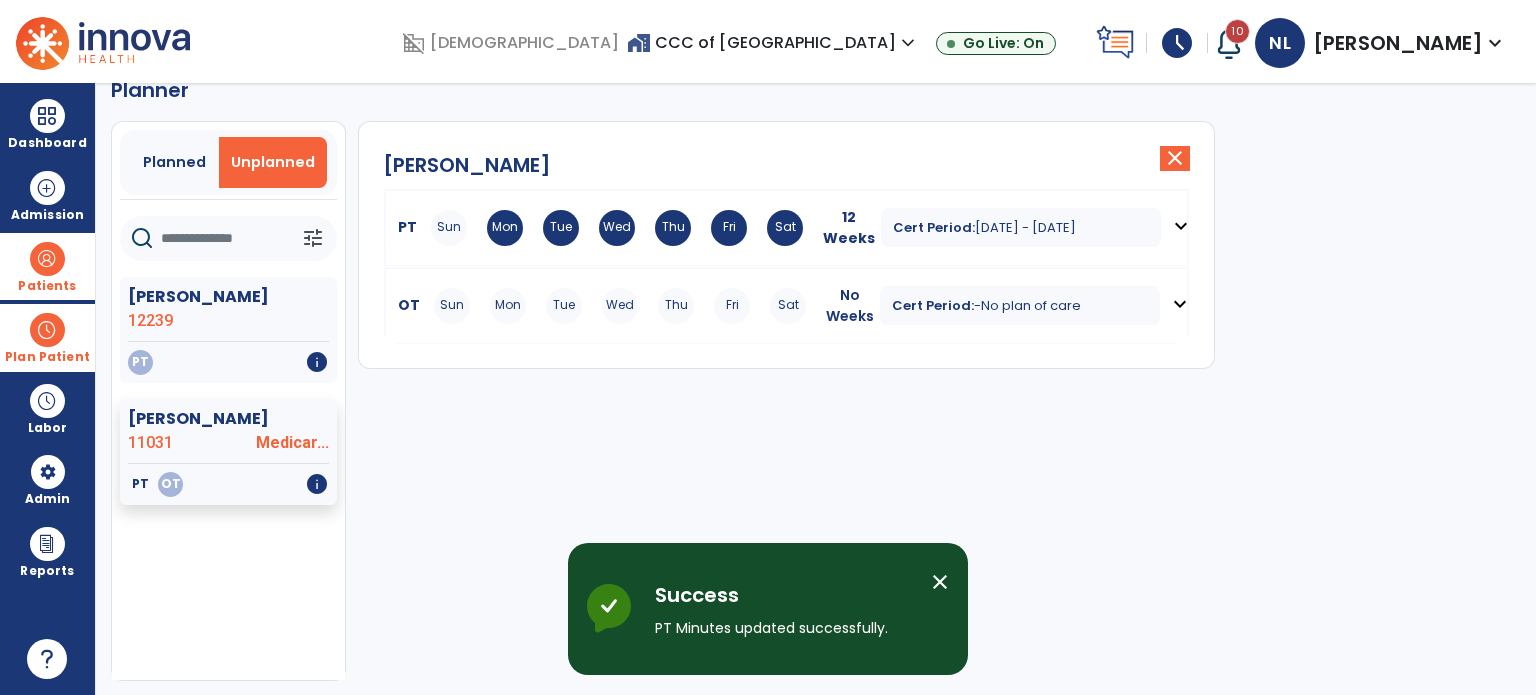 click on "expand_more" at bounding box center [1180, 304] 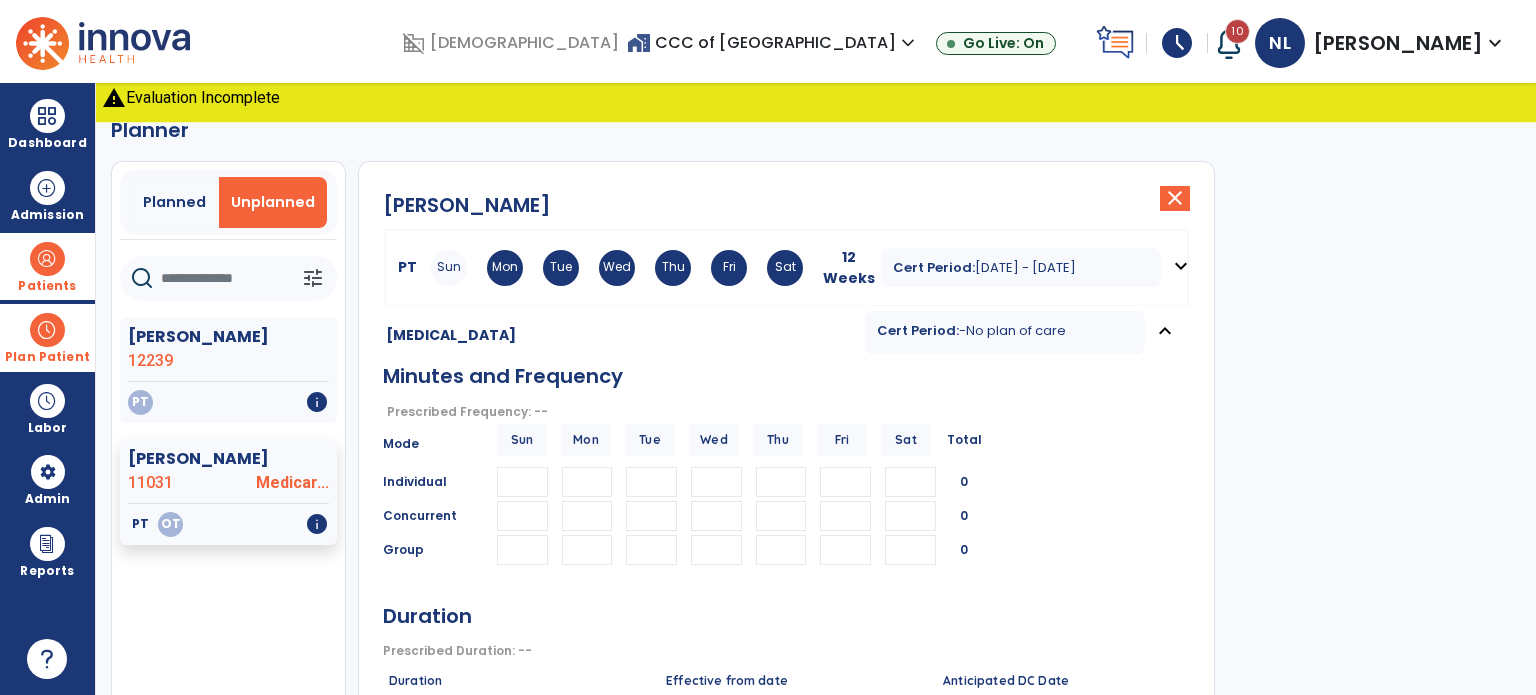 click at bounding box center (587, 482) 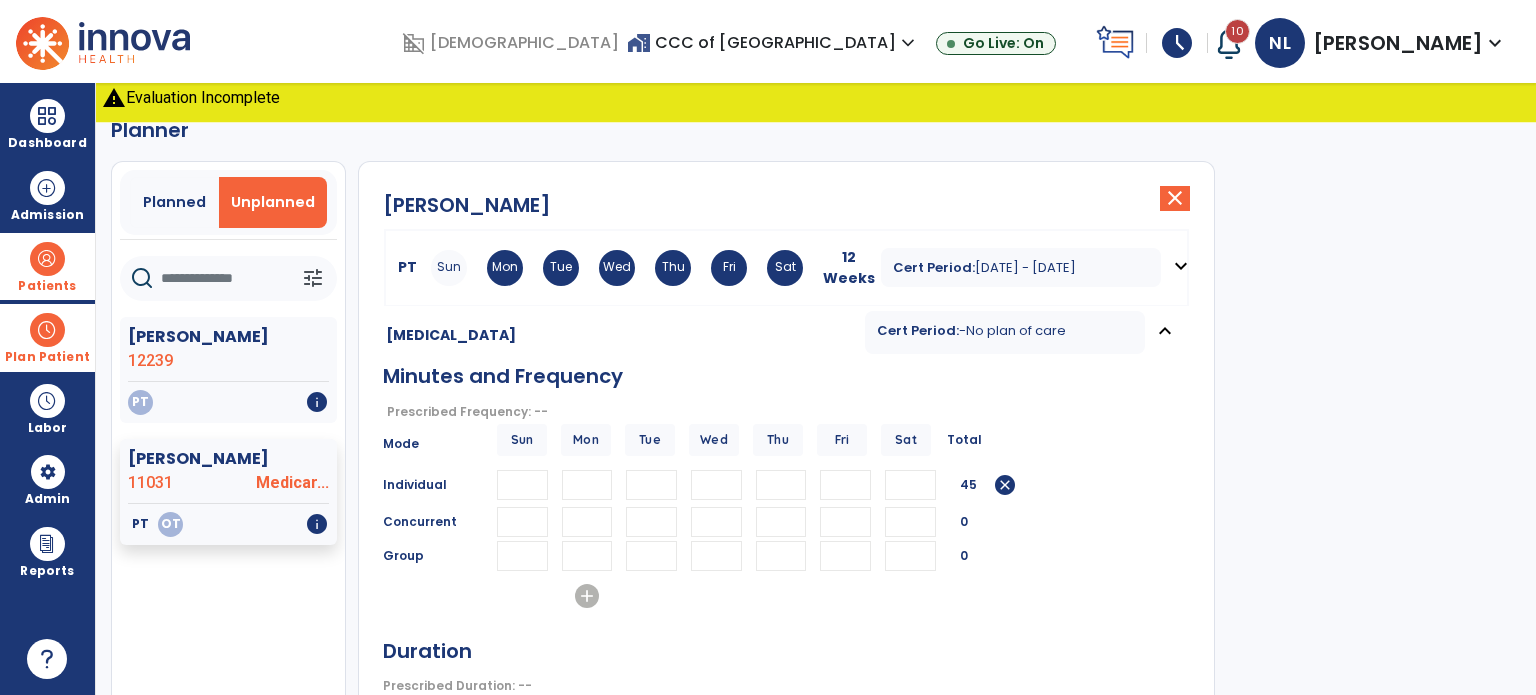 type on "**" 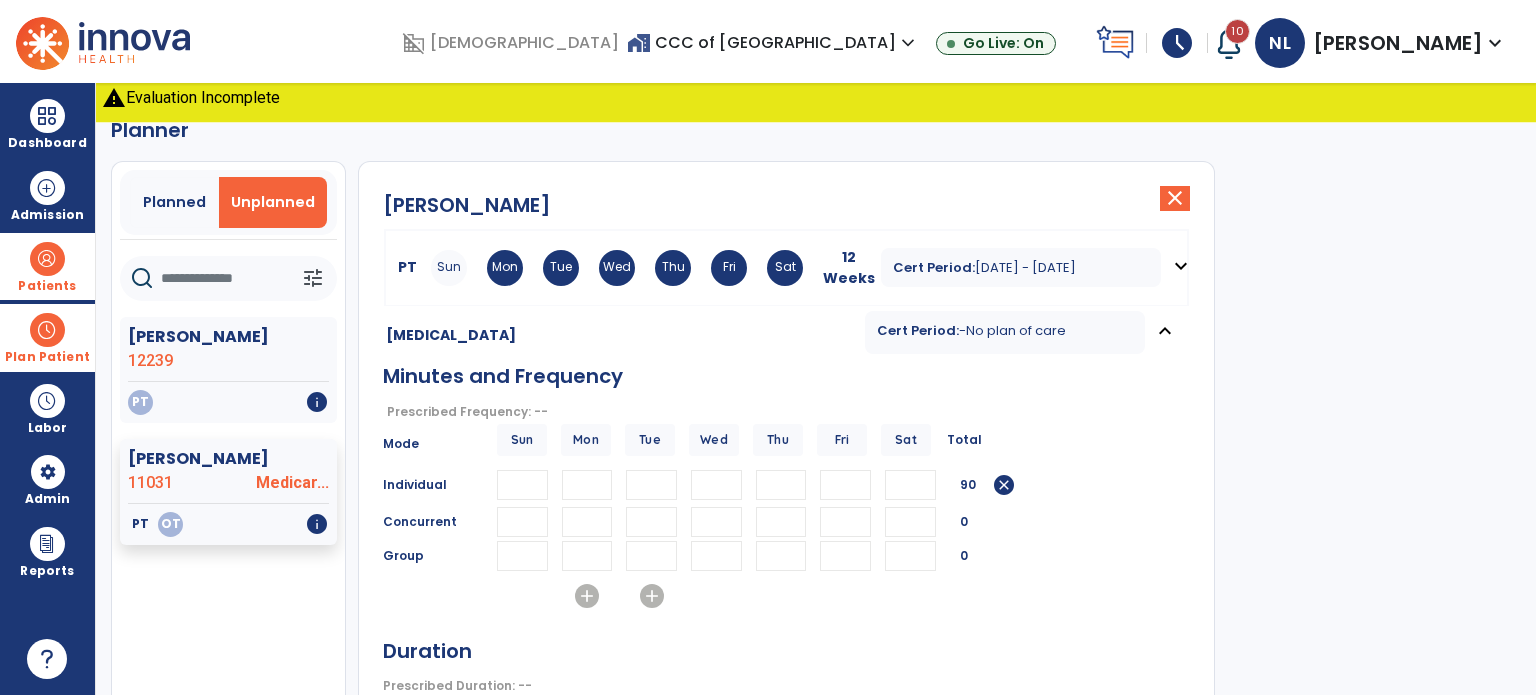 type on "**" 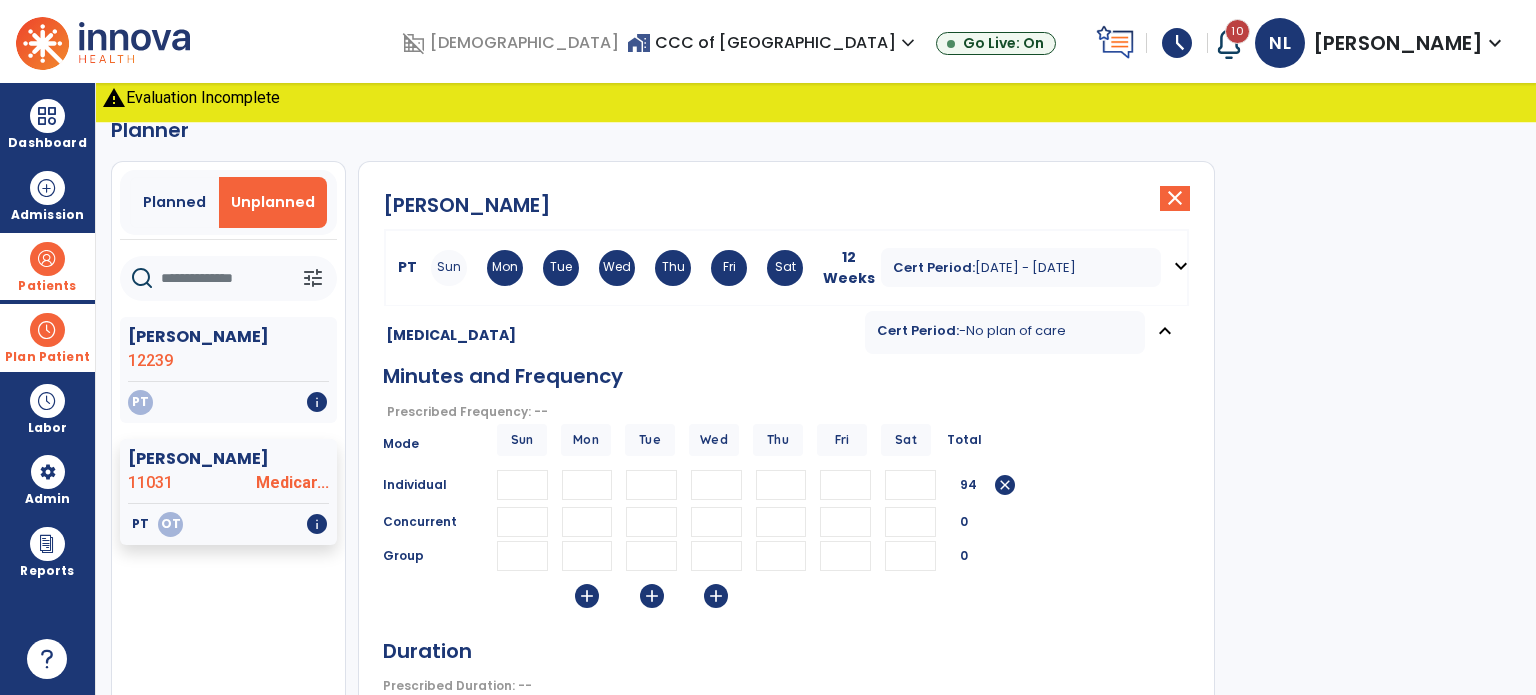 type on "**" 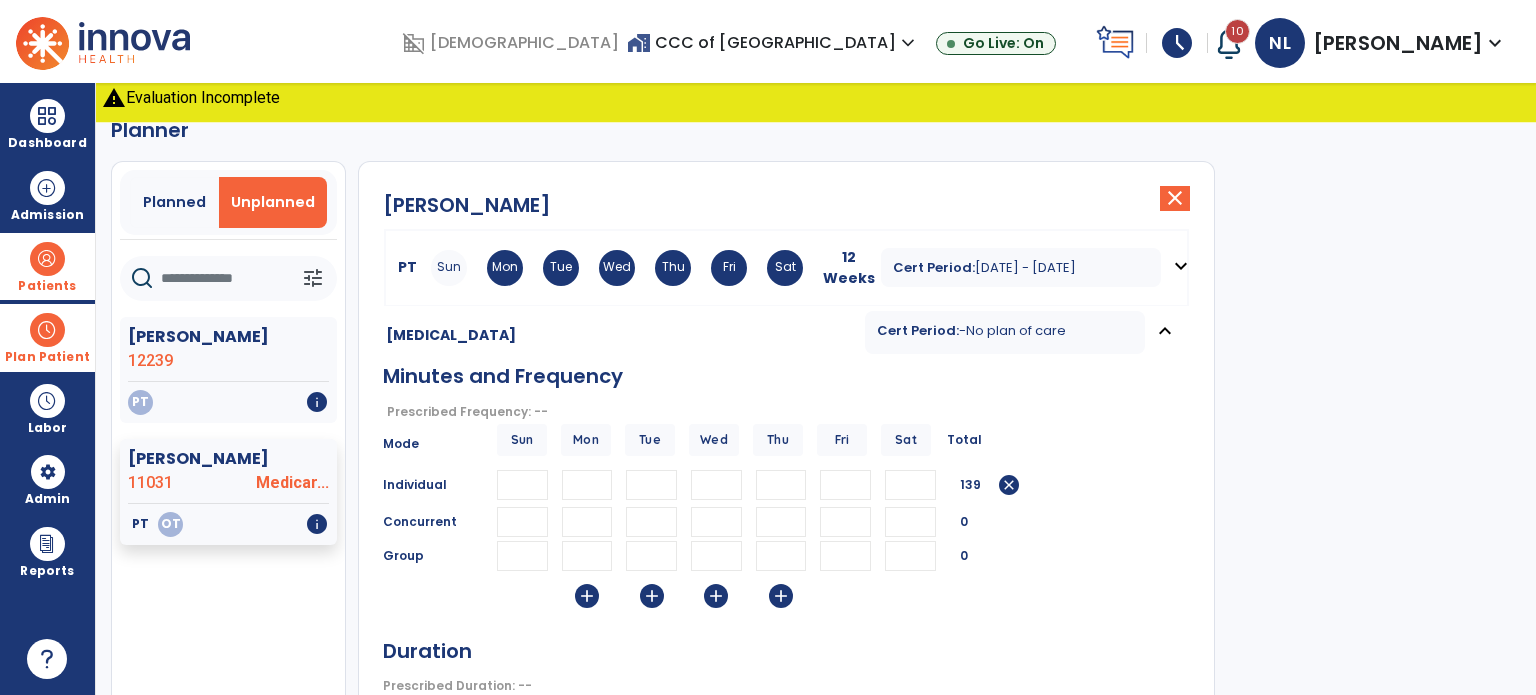 type on "**" 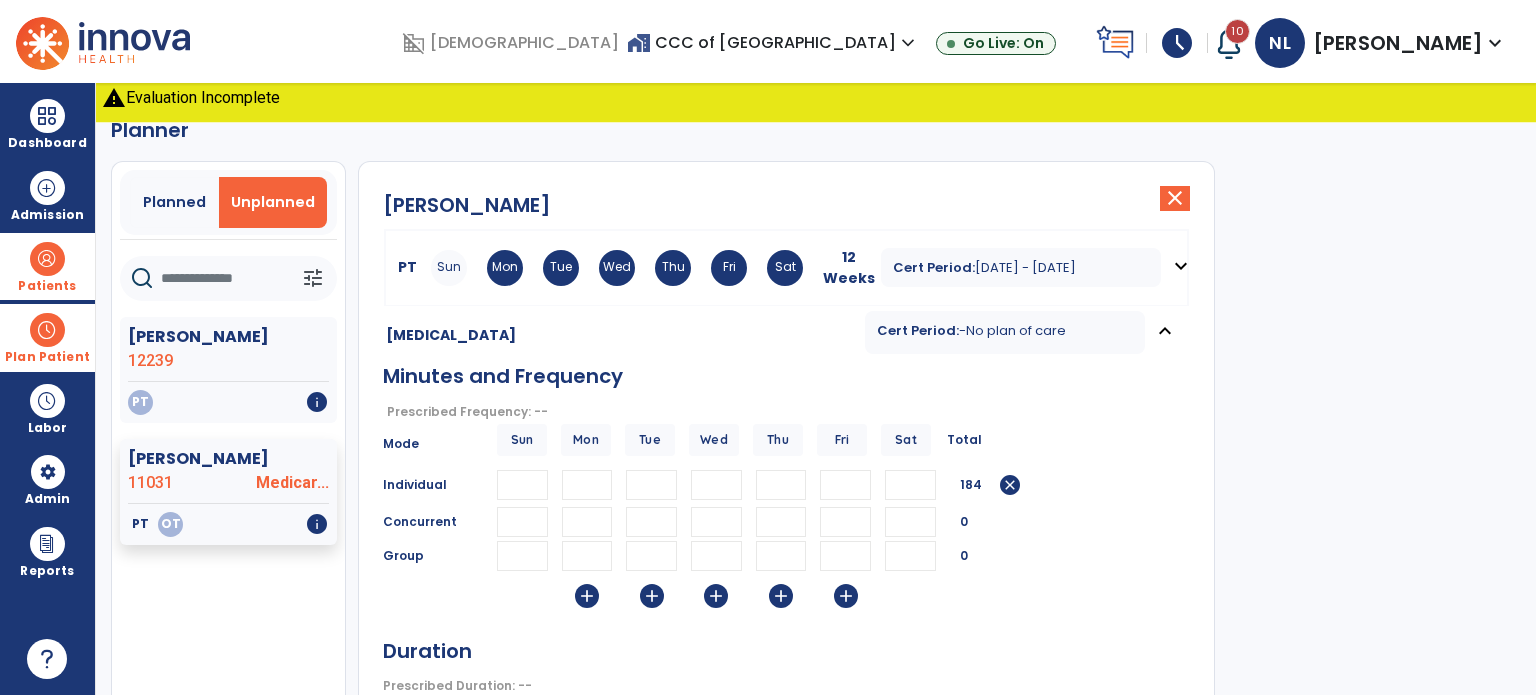 type on "**" 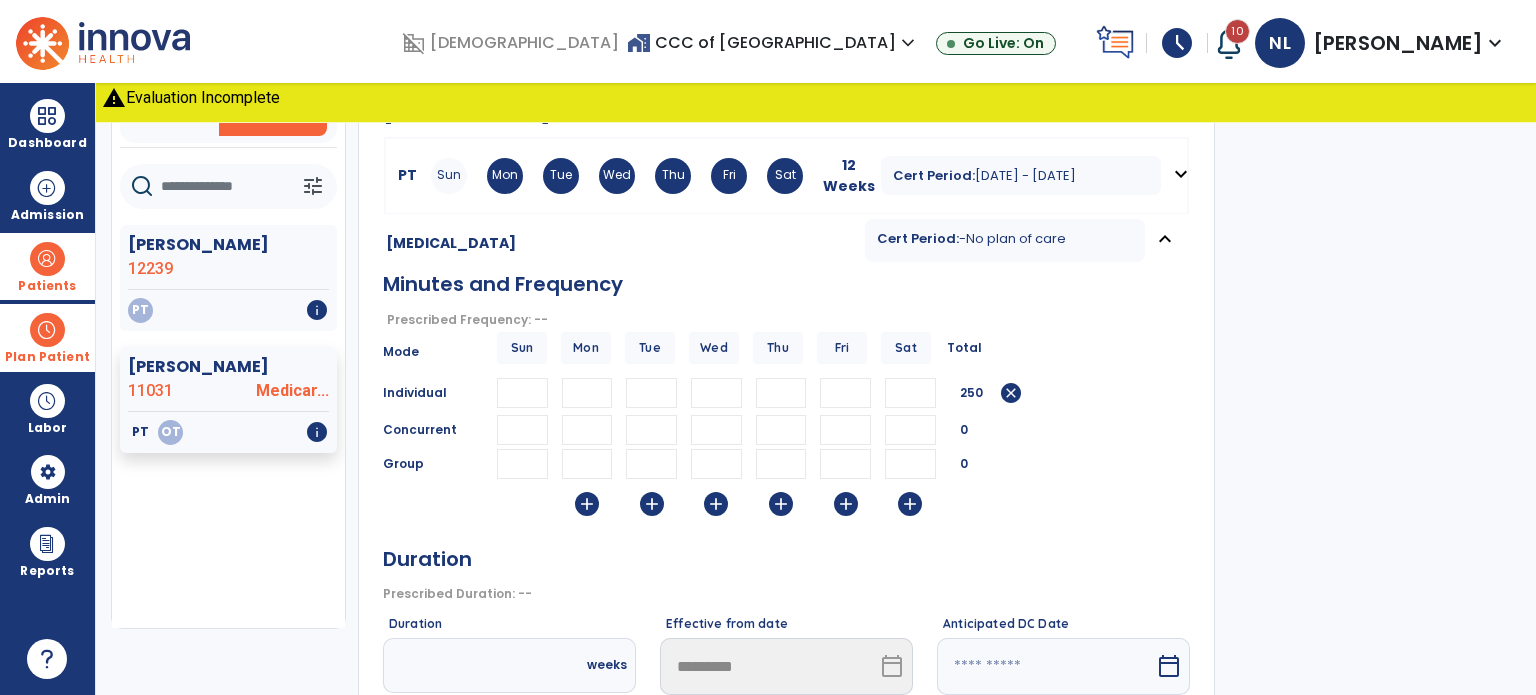 scroll, scrollTop: 336, scrollLeft: 0, axis: vertical 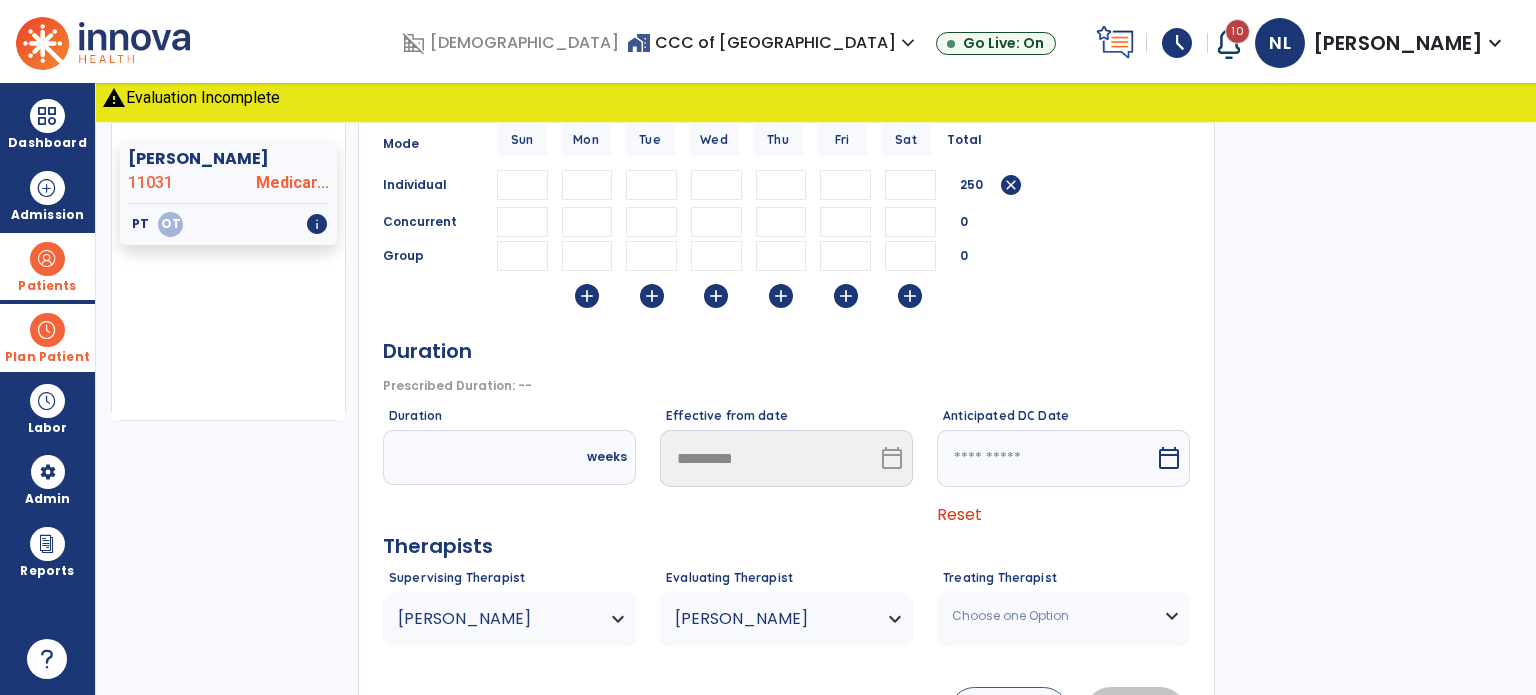 type on "**" 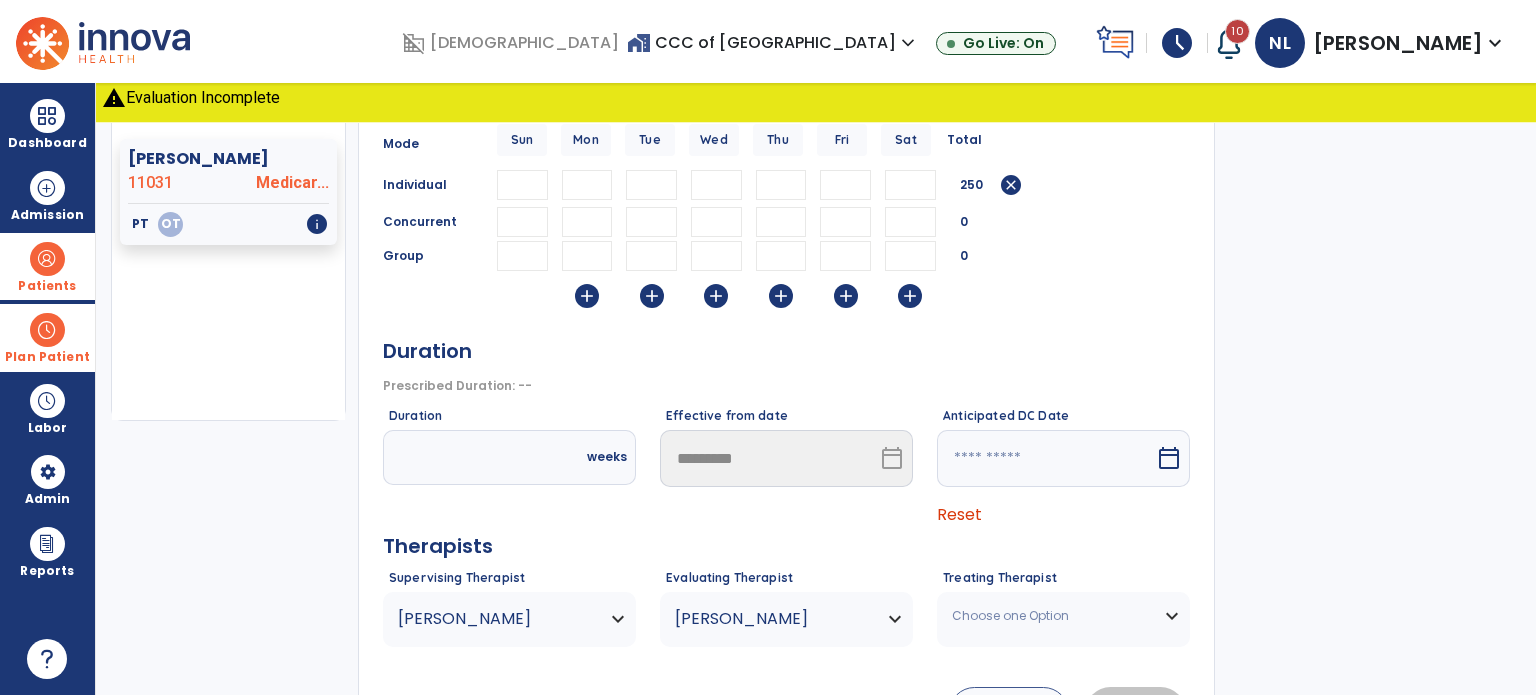 click at bounding box center (465, 457) 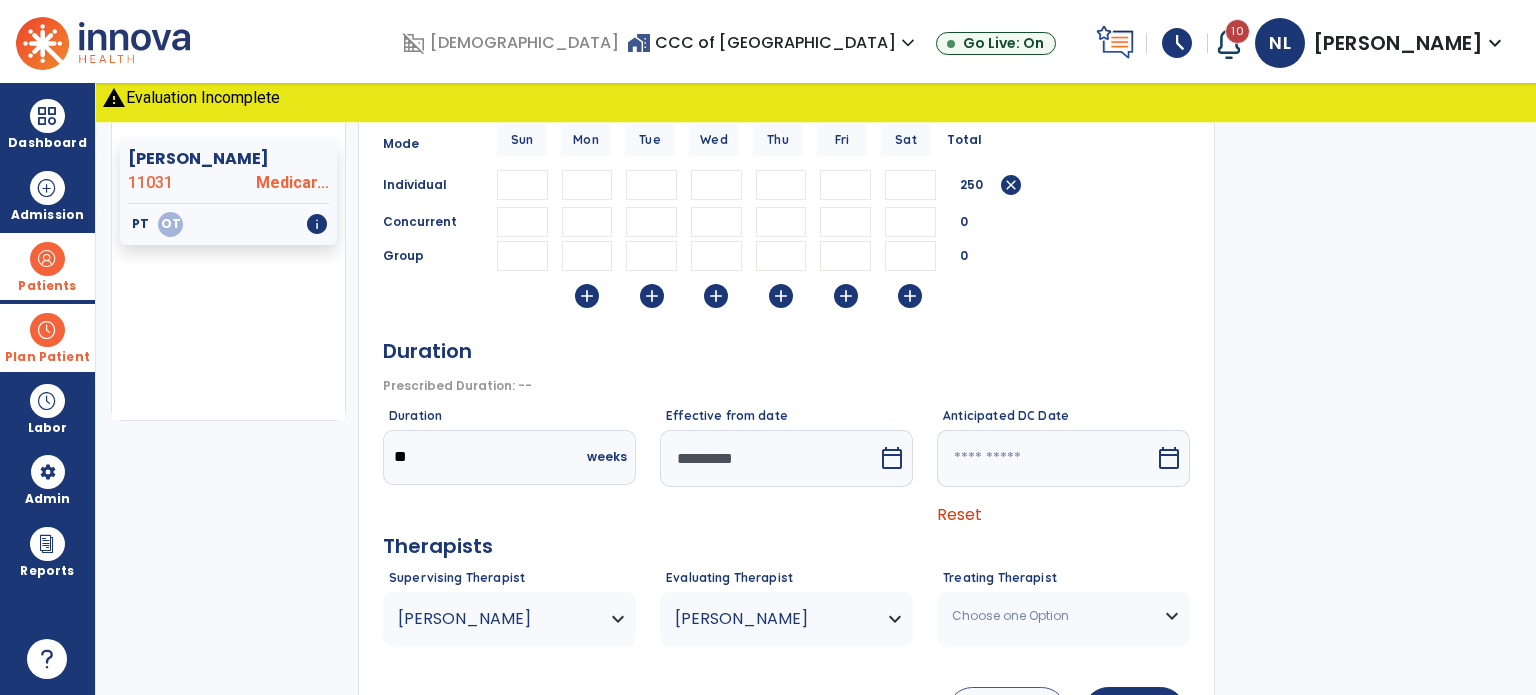 click on "*********" at bounding box center (769, 458) 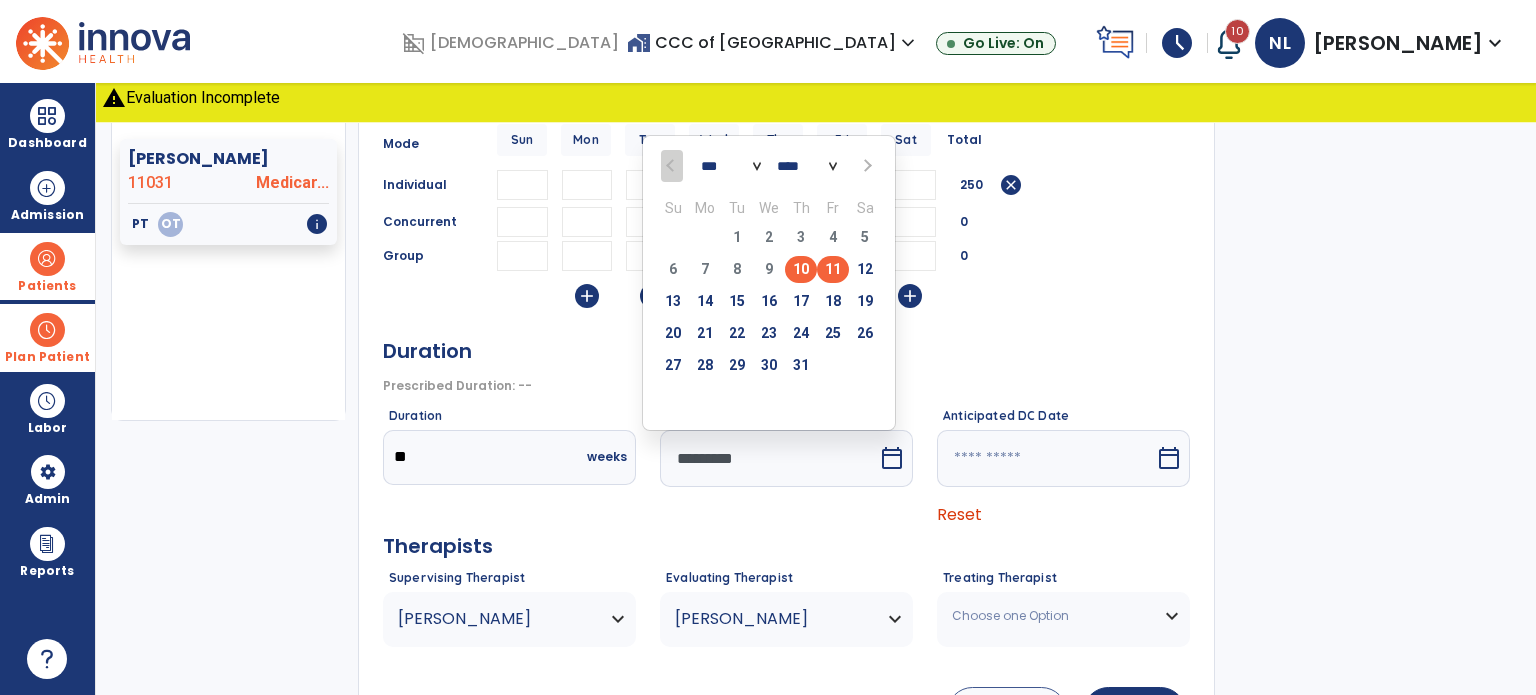 click on "11" at bounding box center (833, 269) 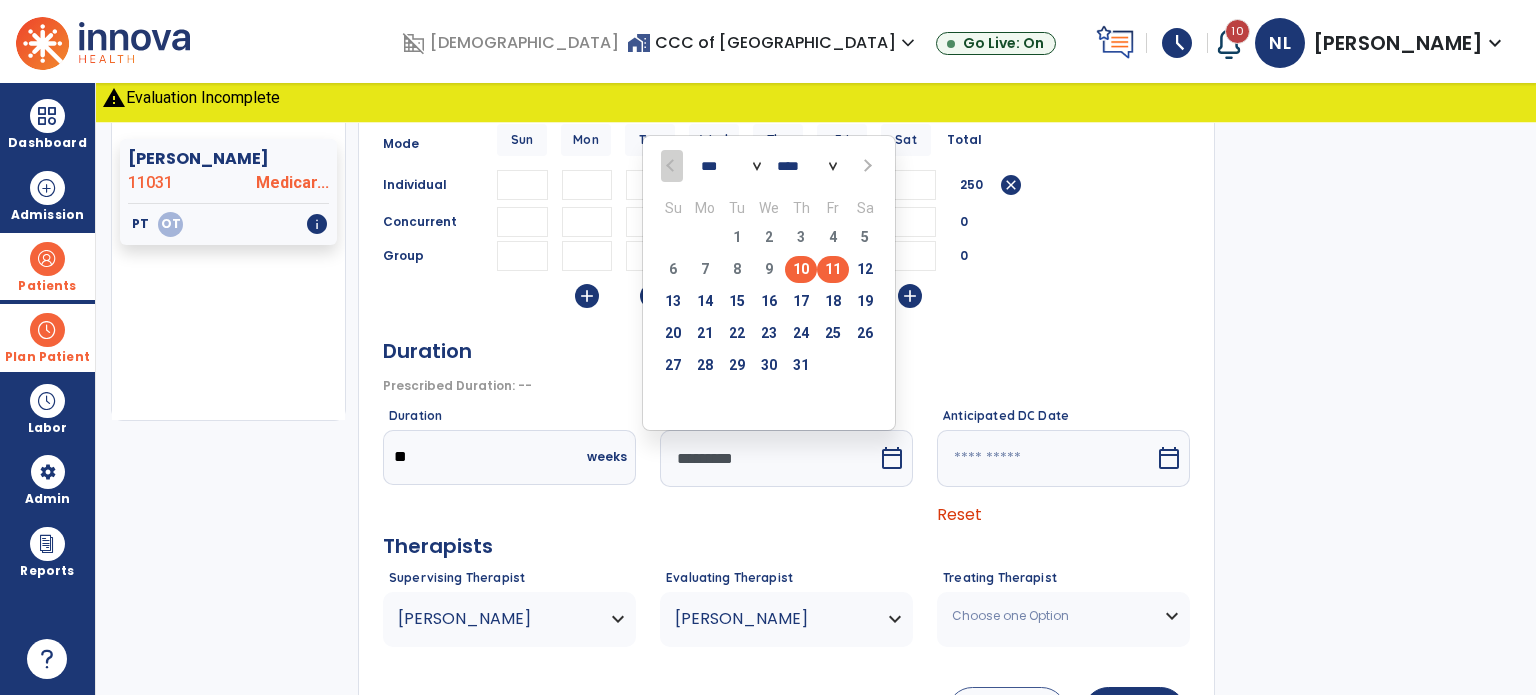 type on "**" 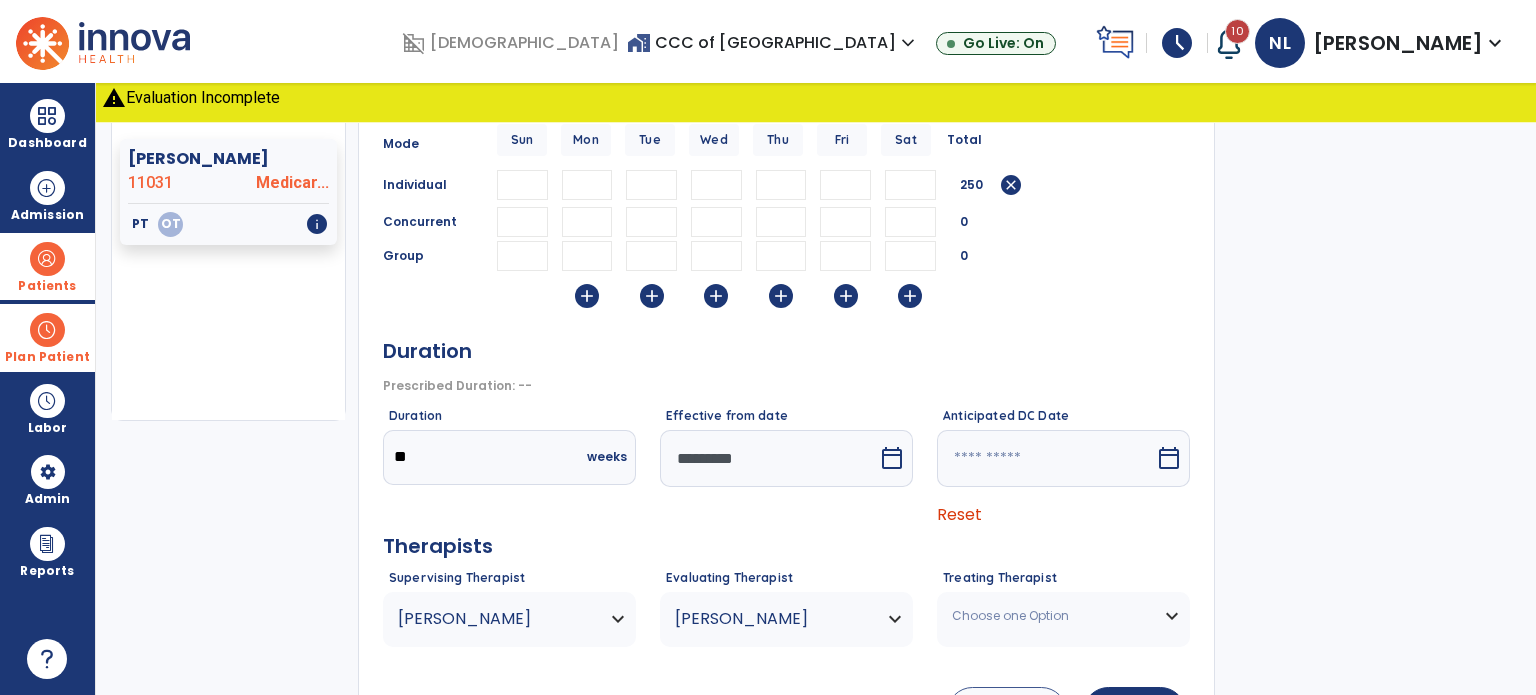 scroll, scrollTop: 424, scrollLeft: 0, axis: vertical 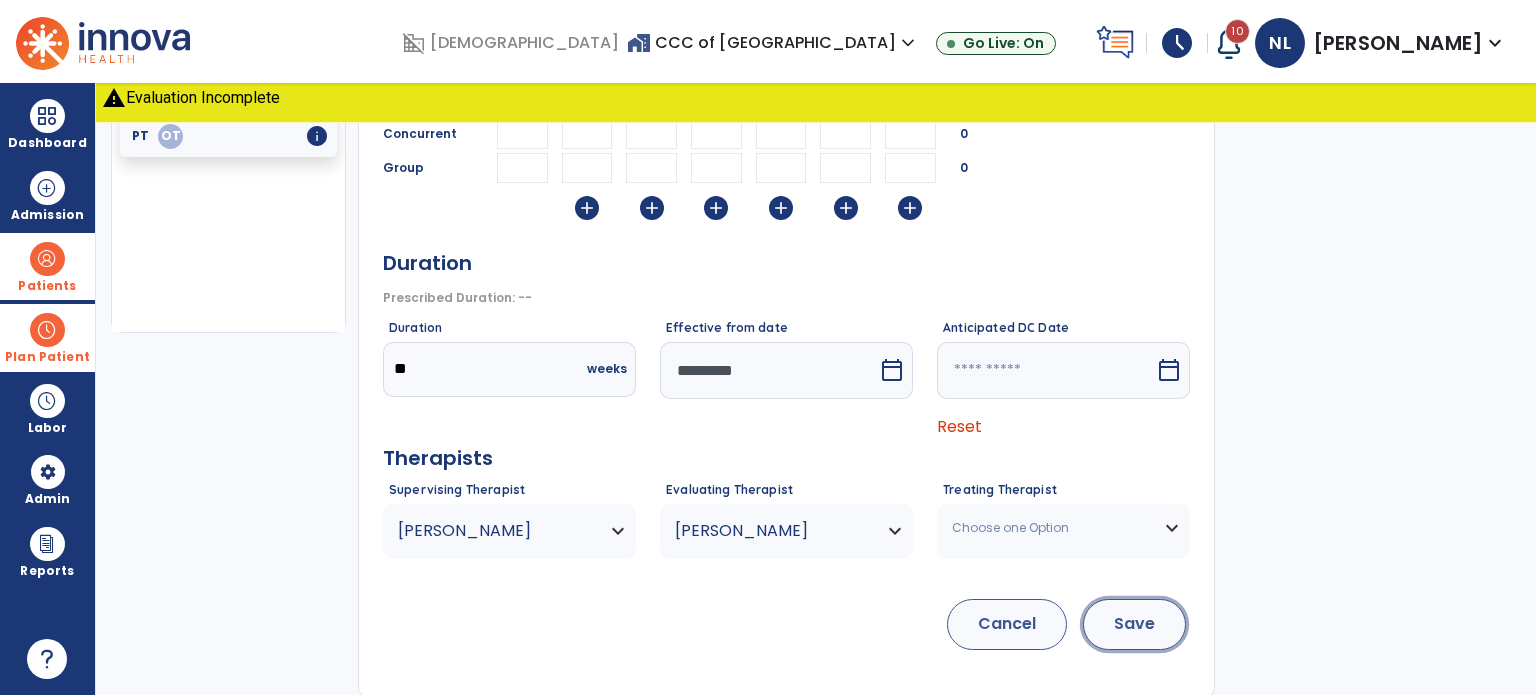 click on "Save" at bounding box center (1134, 624) 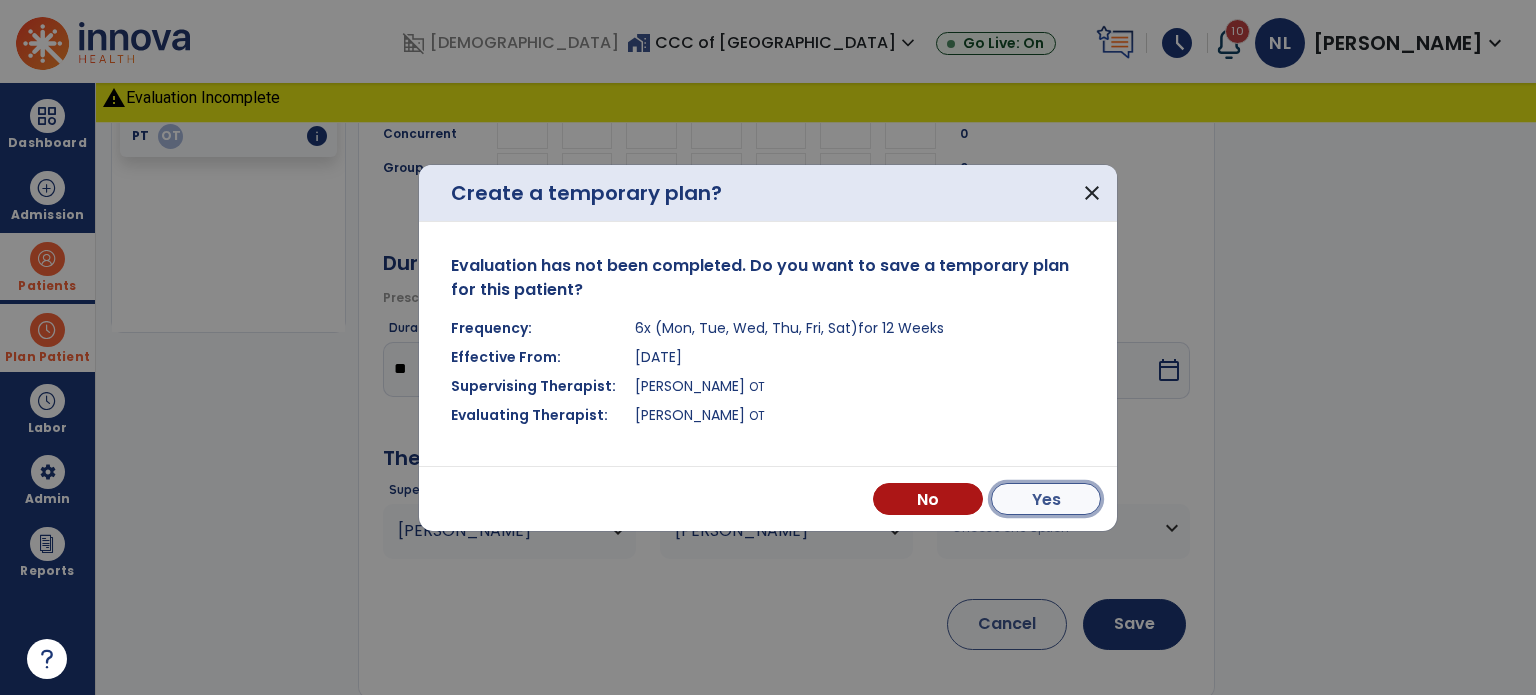 click on "Yes" at bounding box center [1046, 499] 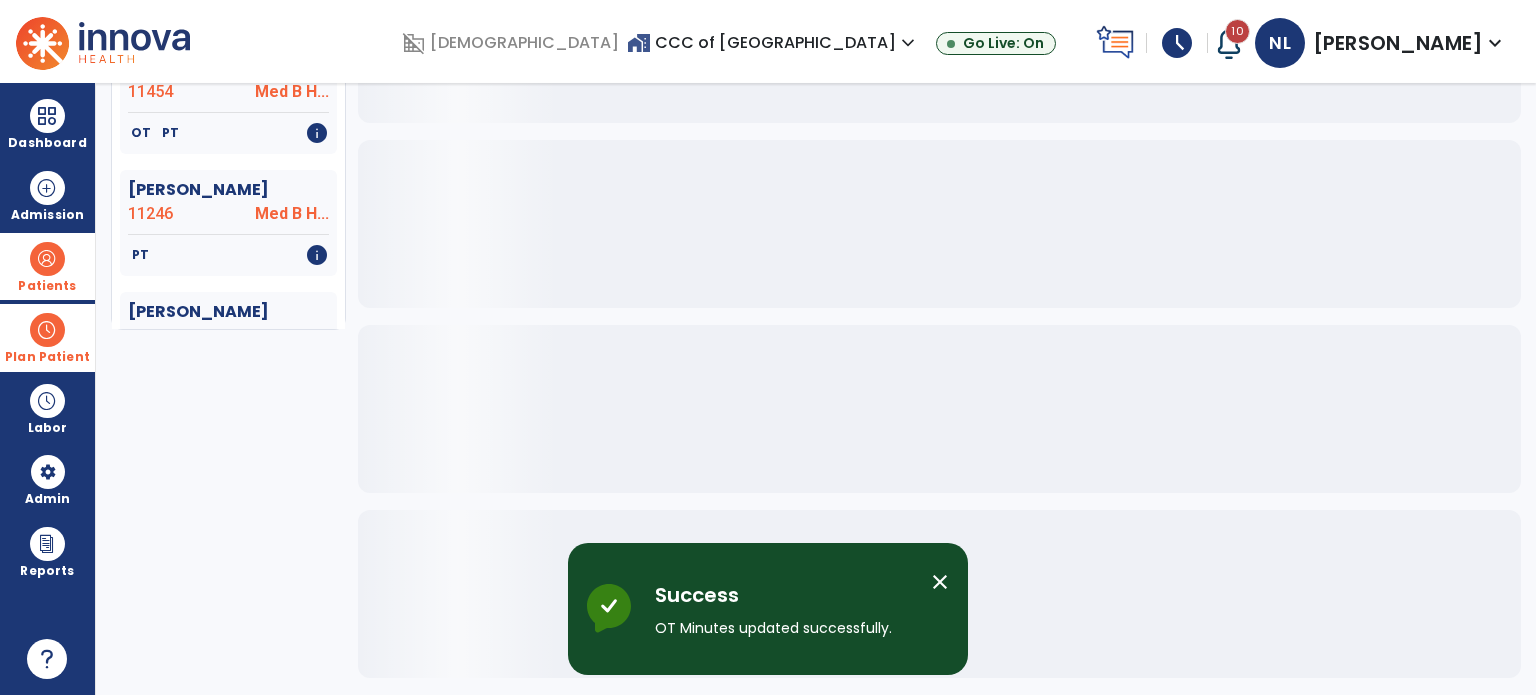 scroll, scrollTop: 379, scrollLeft: 0, axis: vertical 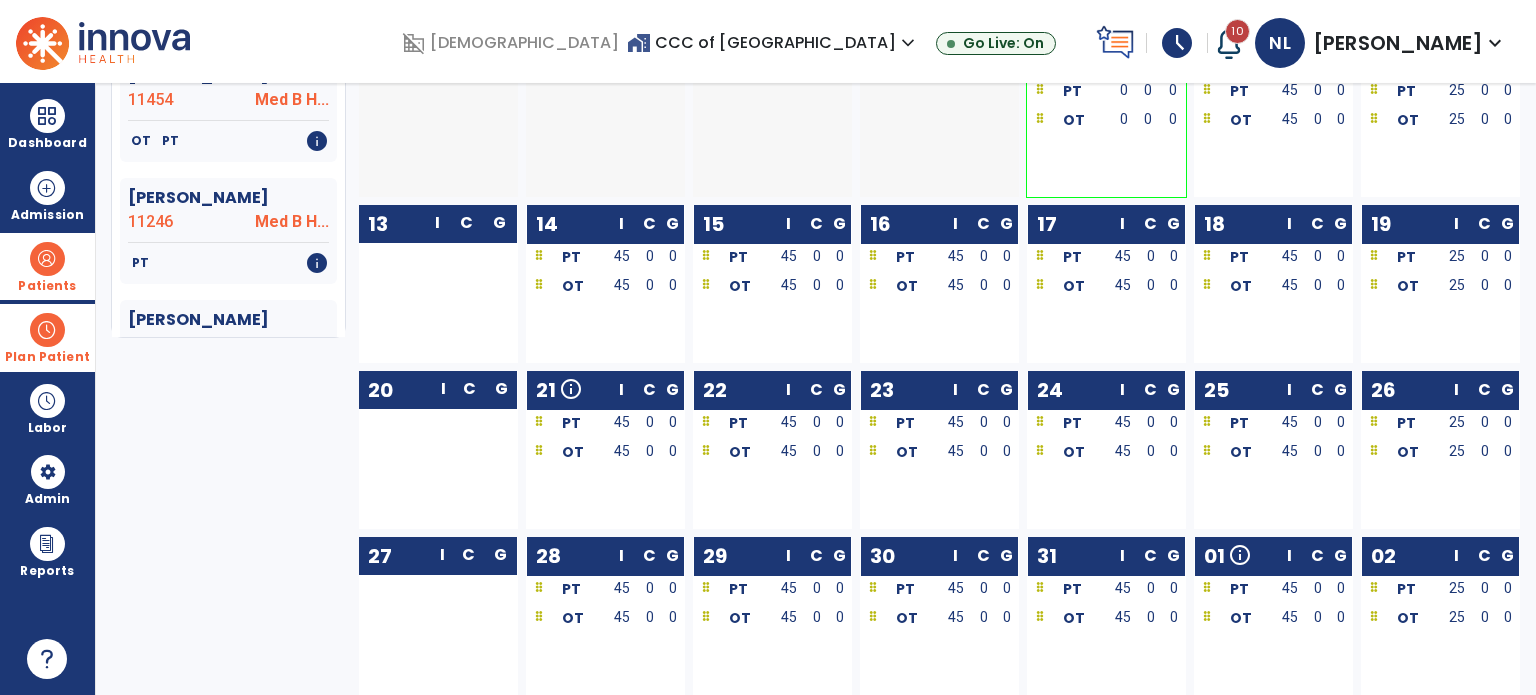 click at bounding box center (47, 259) 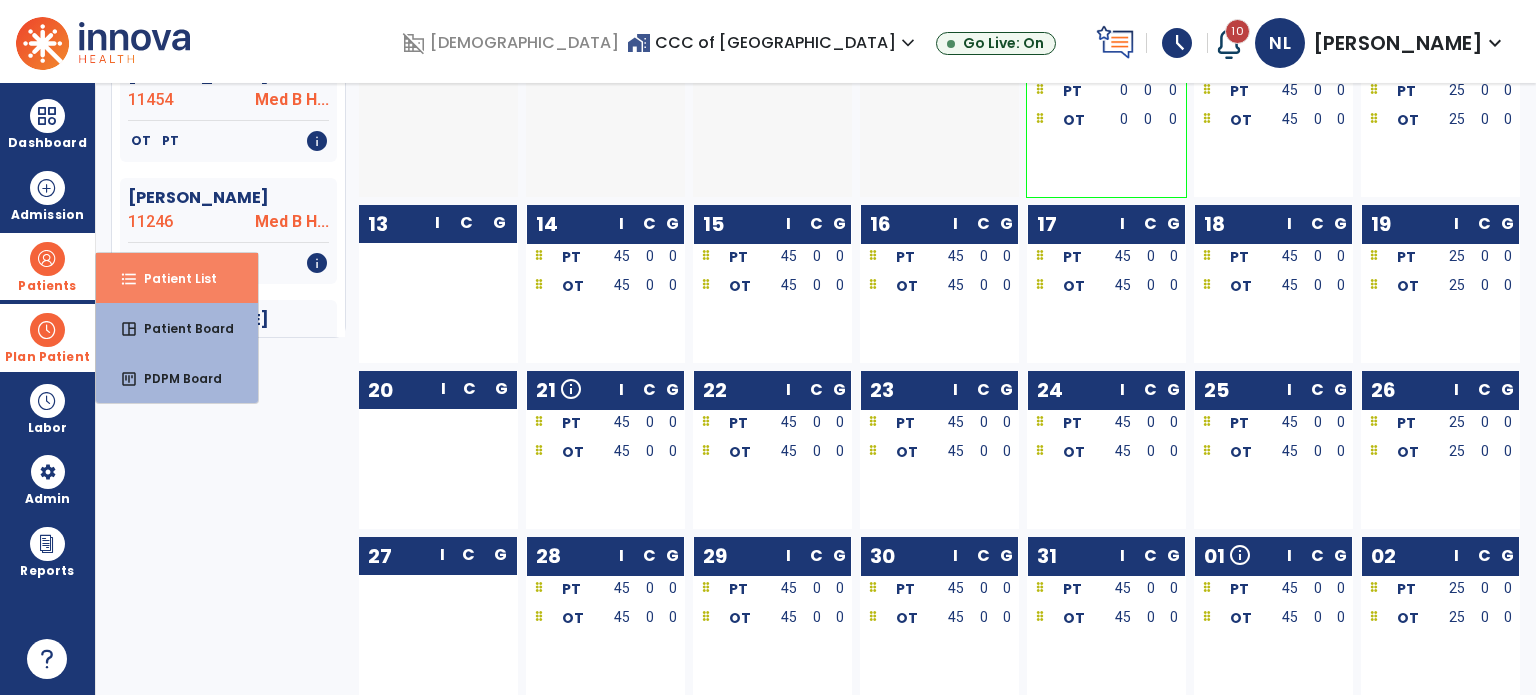click on "Patient List" at bounding box center [172, 278] 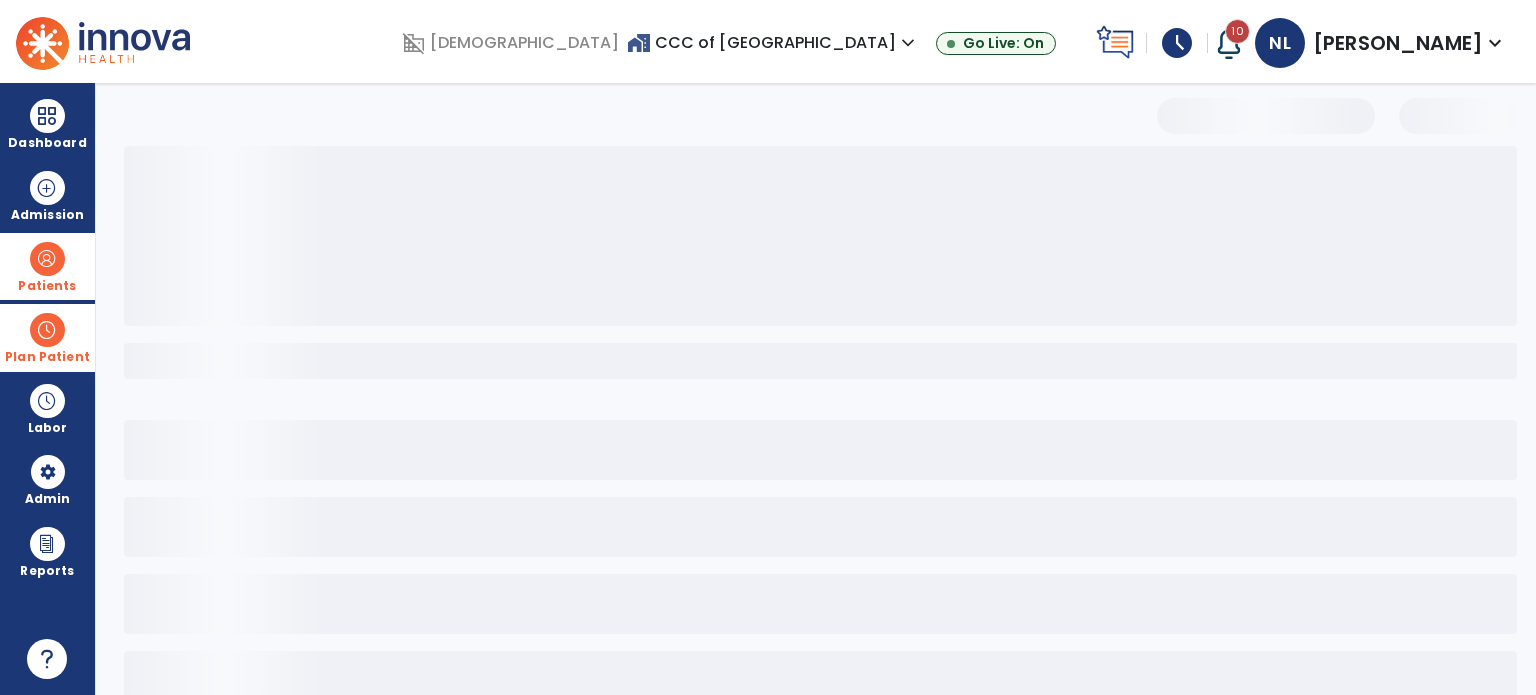 select on "***" 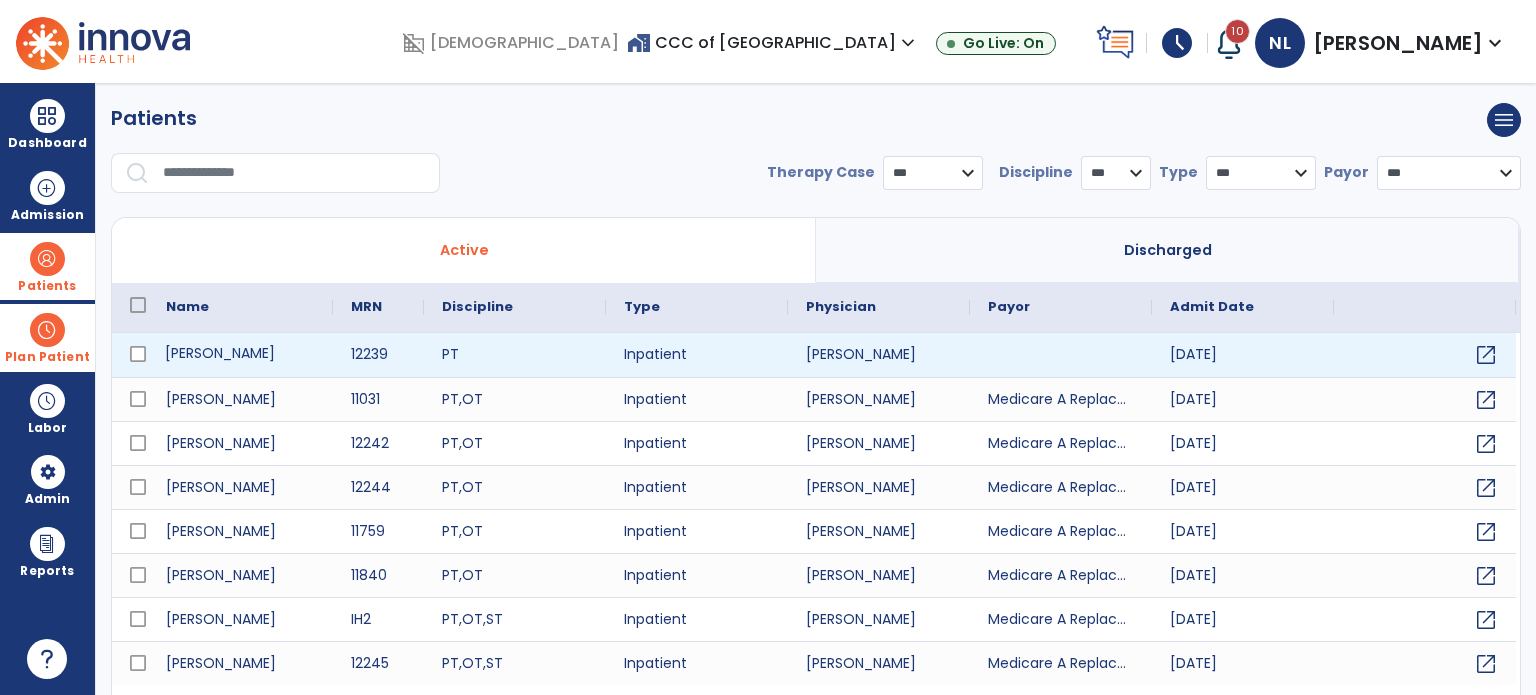 click on "[PERSON_NAME]" at bounding box center [240, 355] 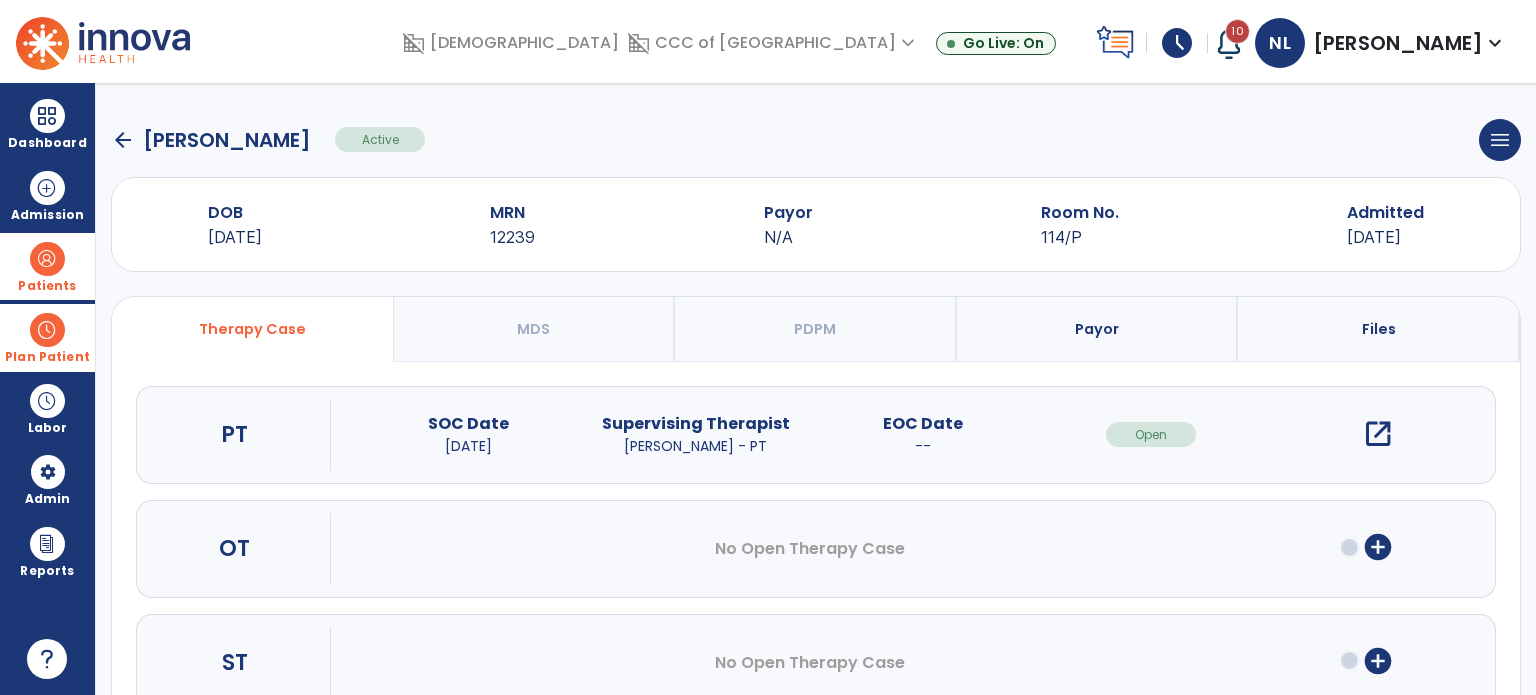 click on "Payor" at bounding box center (1098, 329) 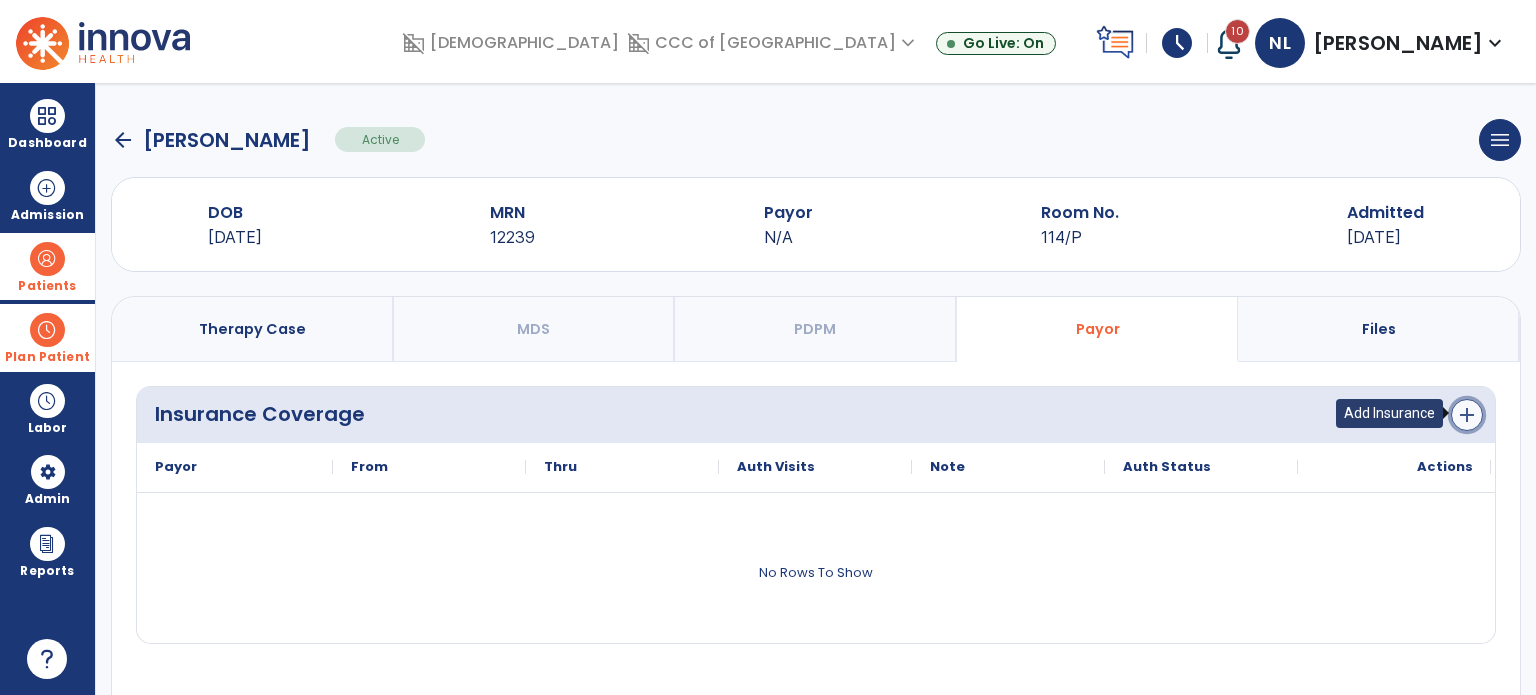 click on "add" 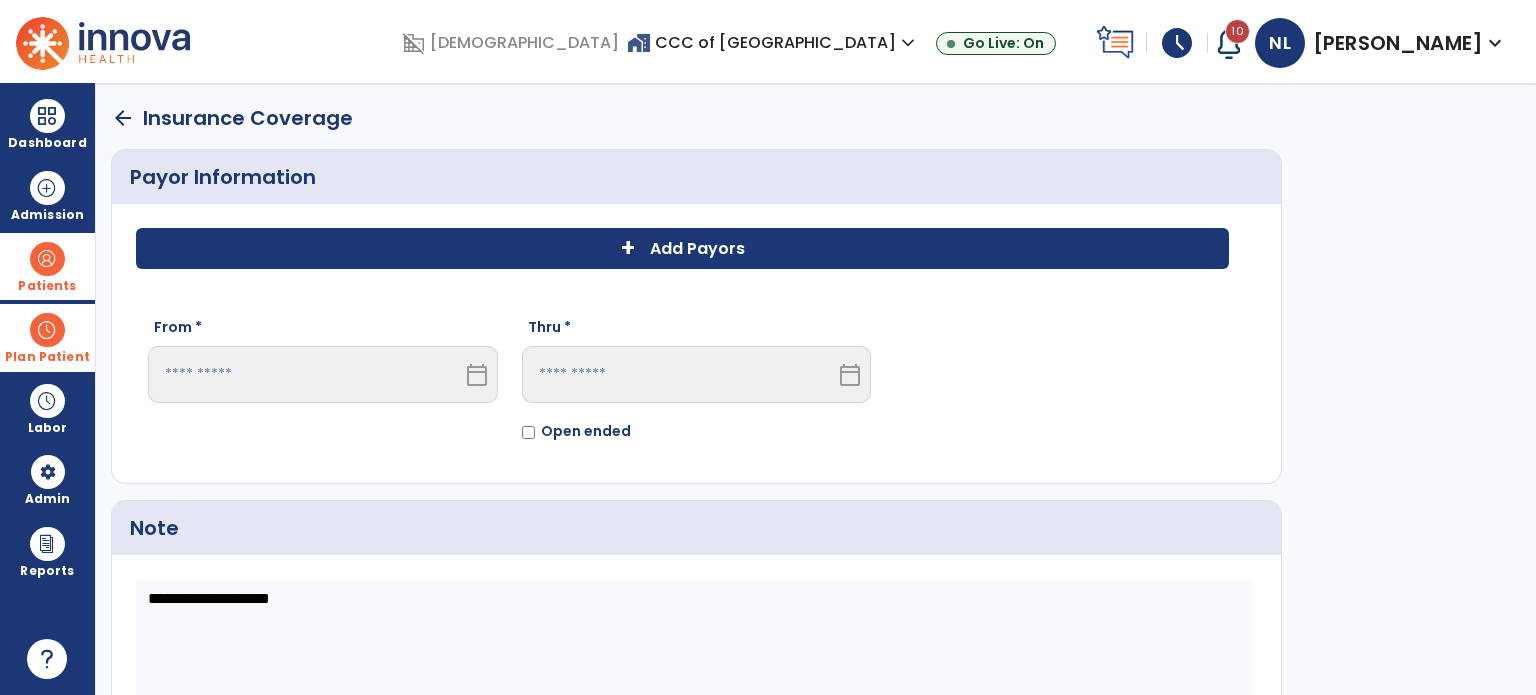 click on "+ Add Payors" 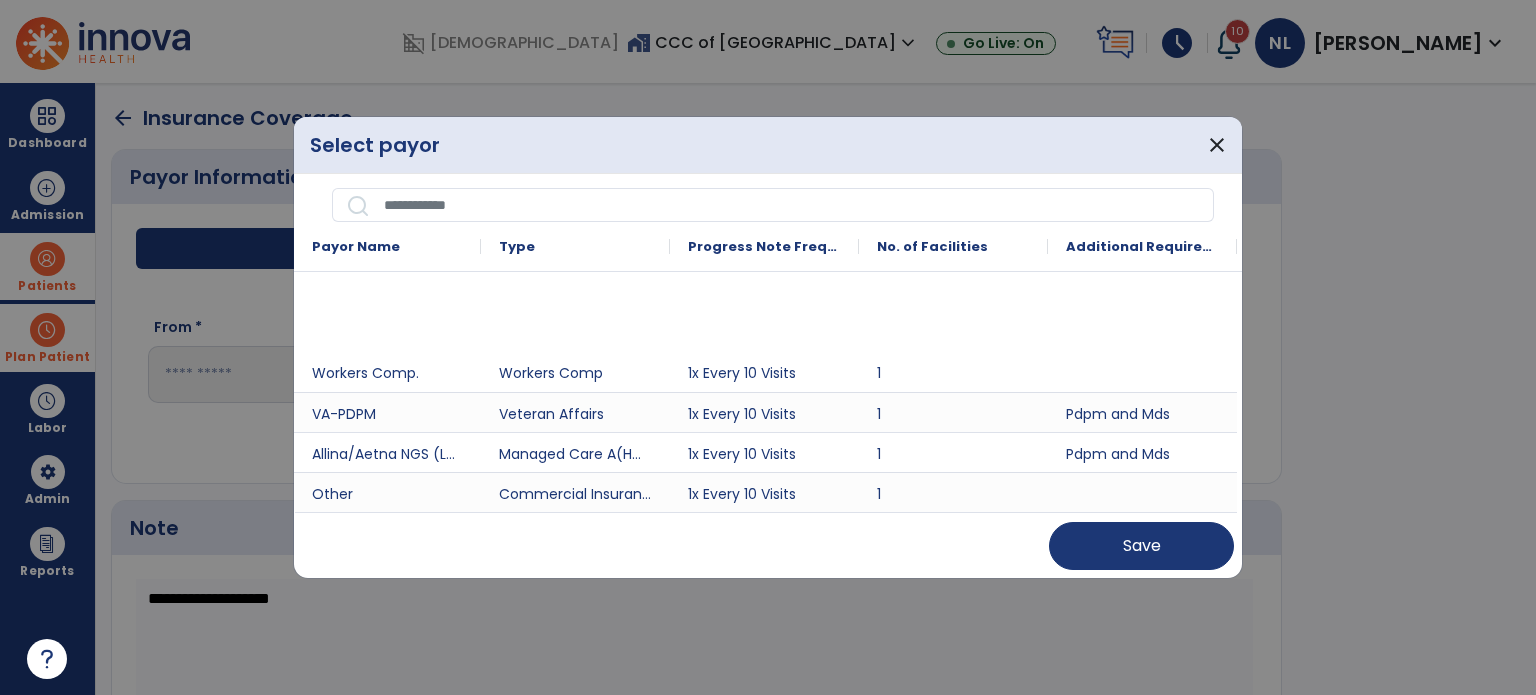 scroll, scrollTop: 509, scrollLeft: 0, axis: vertical 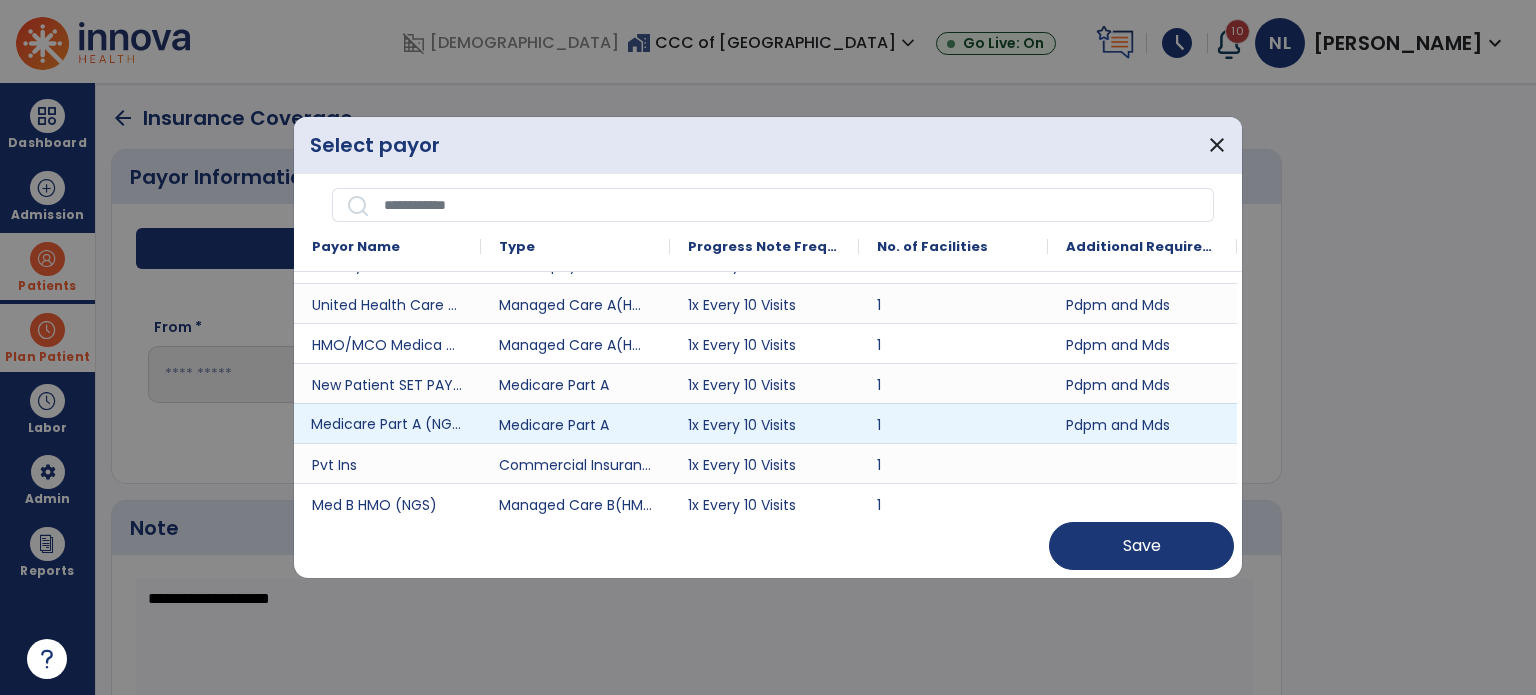 click on "Medicare Part A (NGS)" at bounding box center (387, 423) 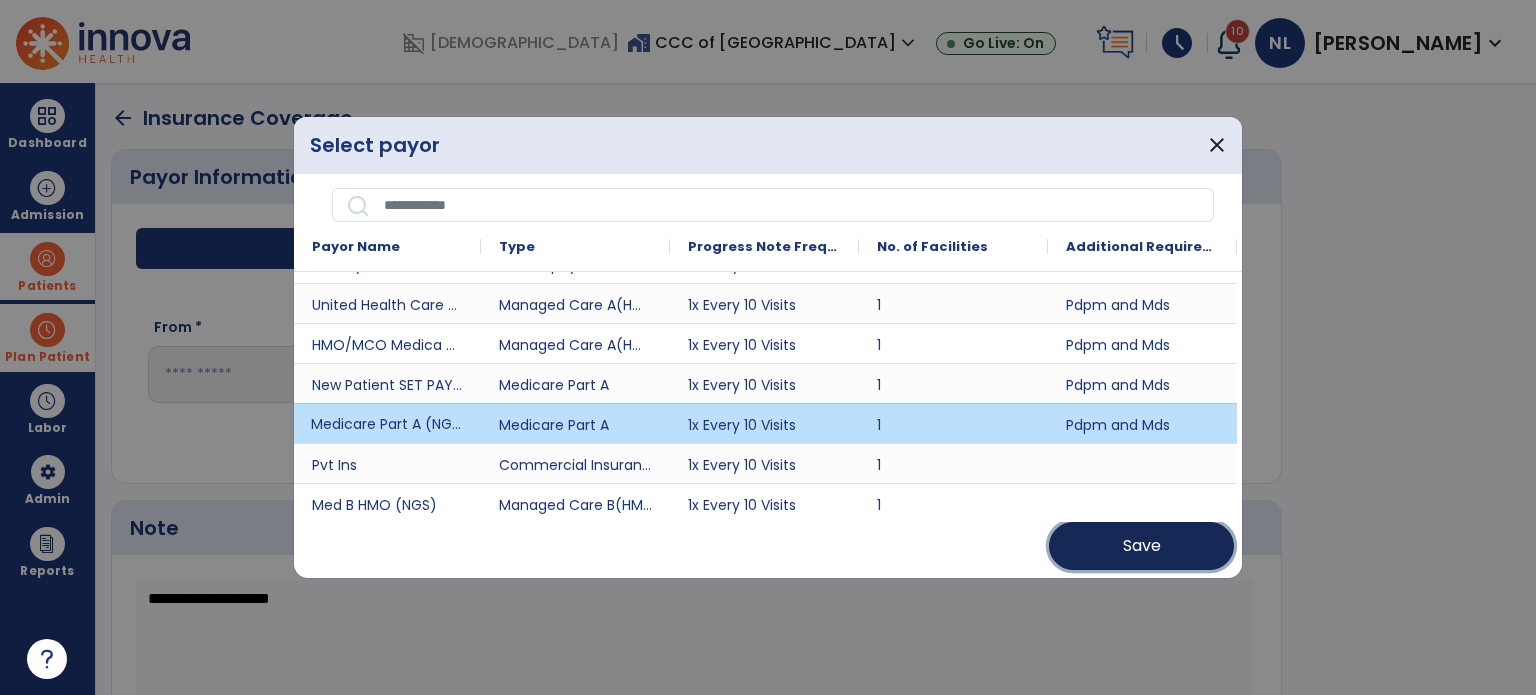 click on "Save" at bounding box center [1142, 546] 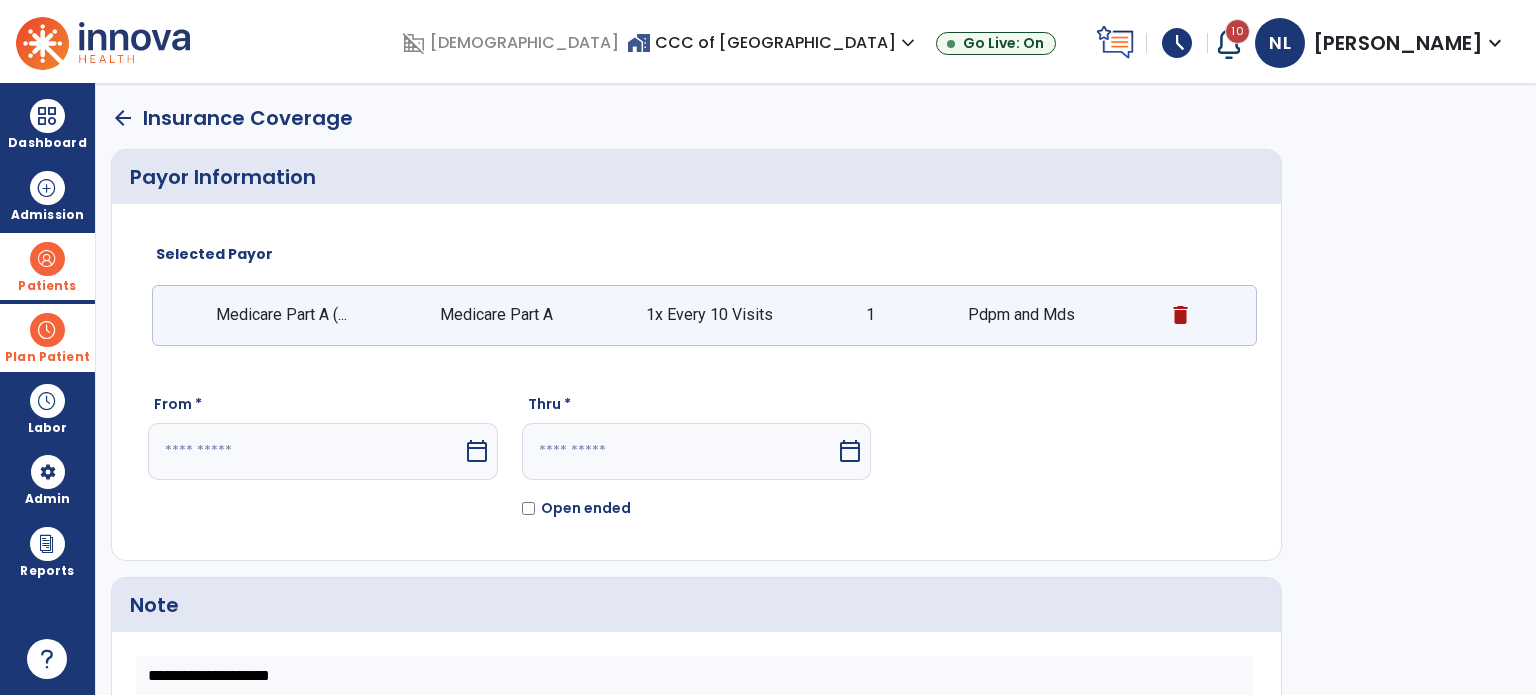 click at bounding box center [305, 451] 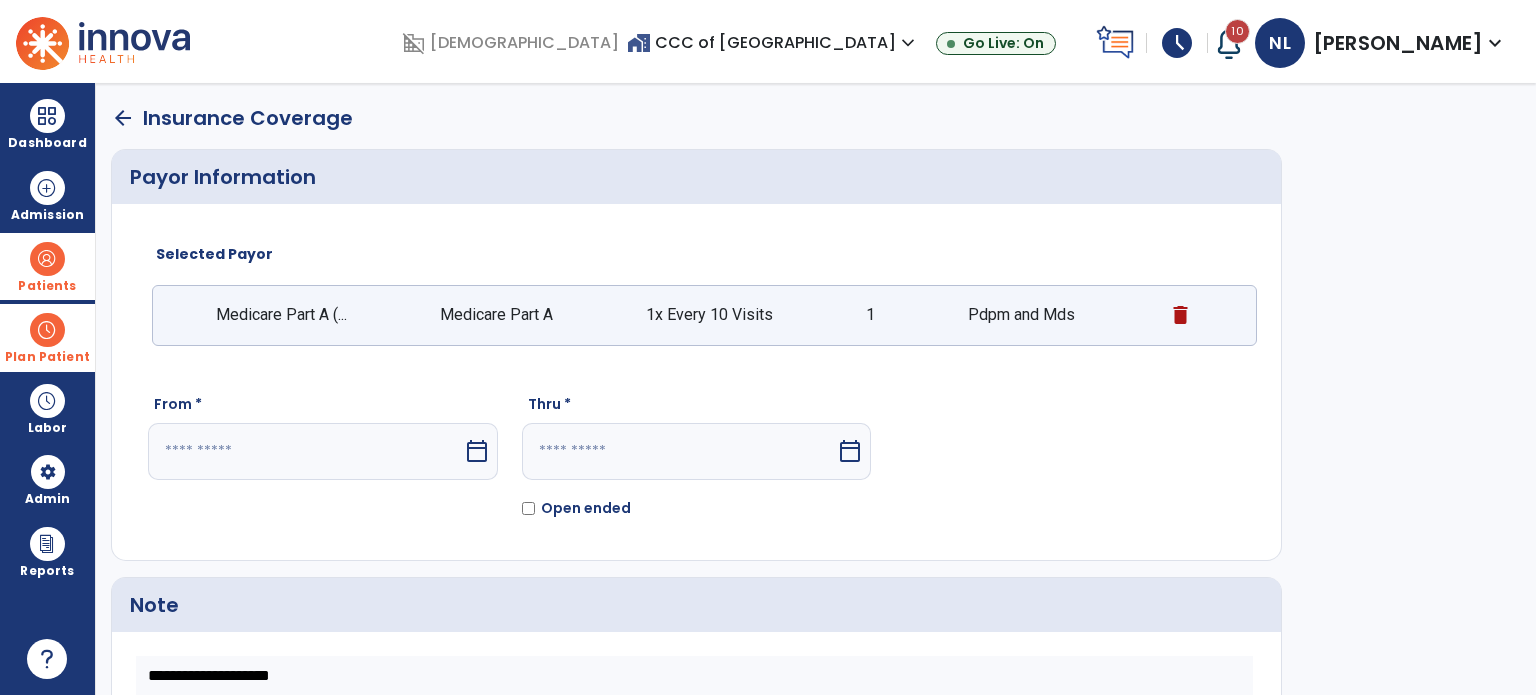 select on "*" 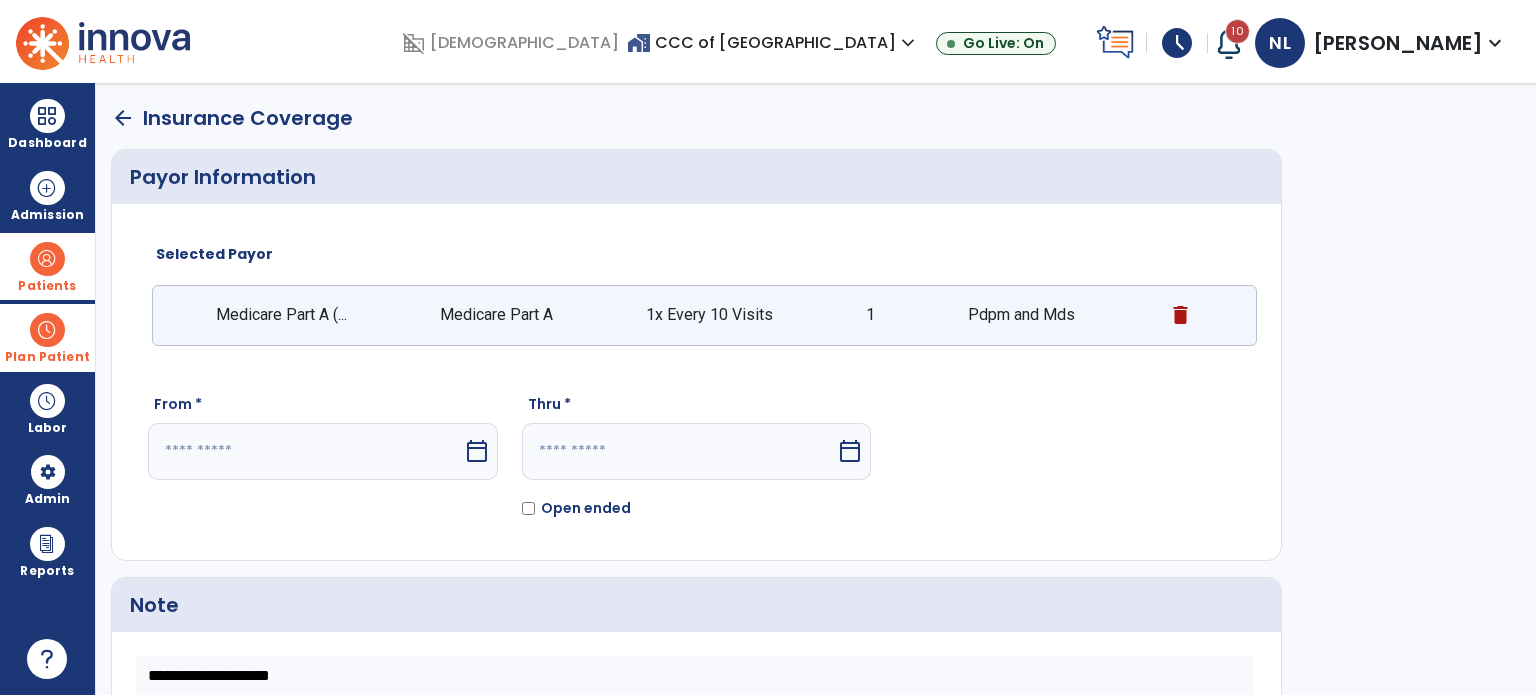 select on "****" 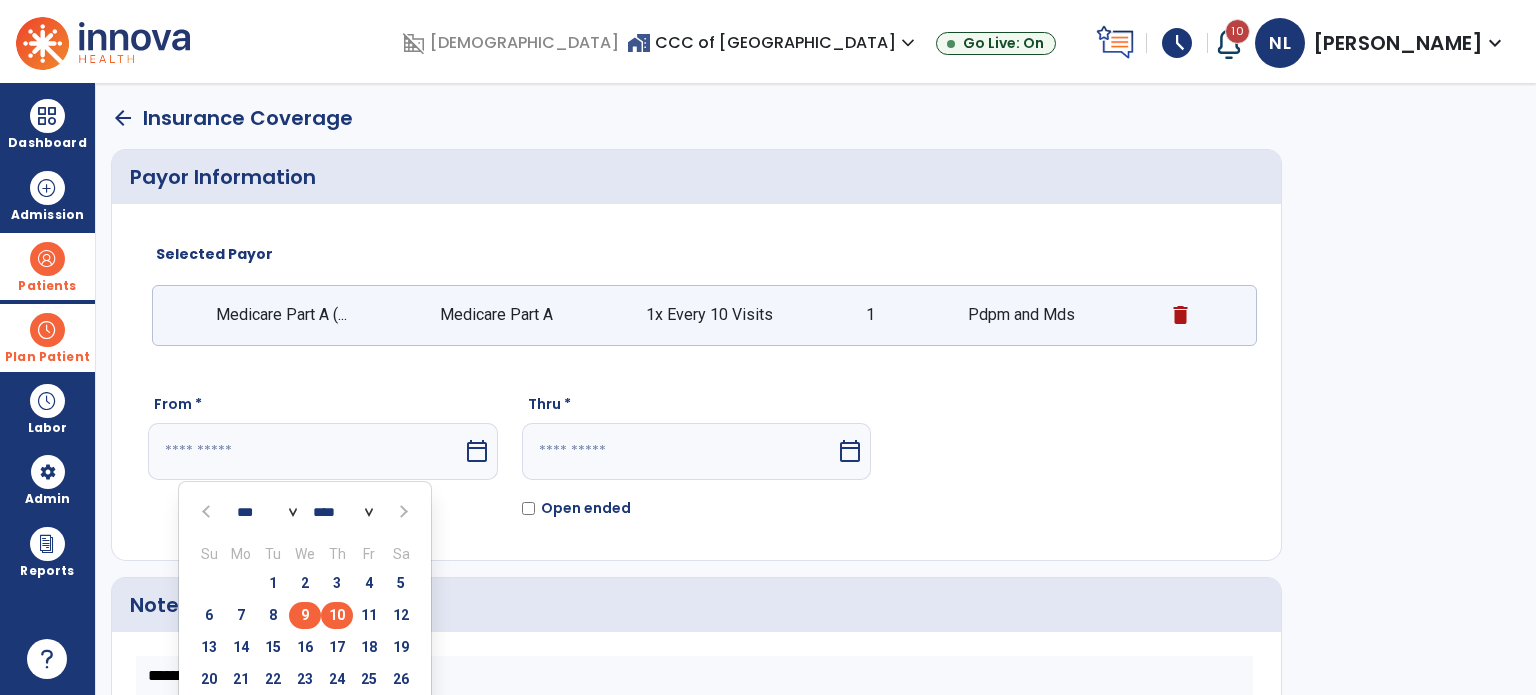 click on "9" at bounding box center [305, 615] 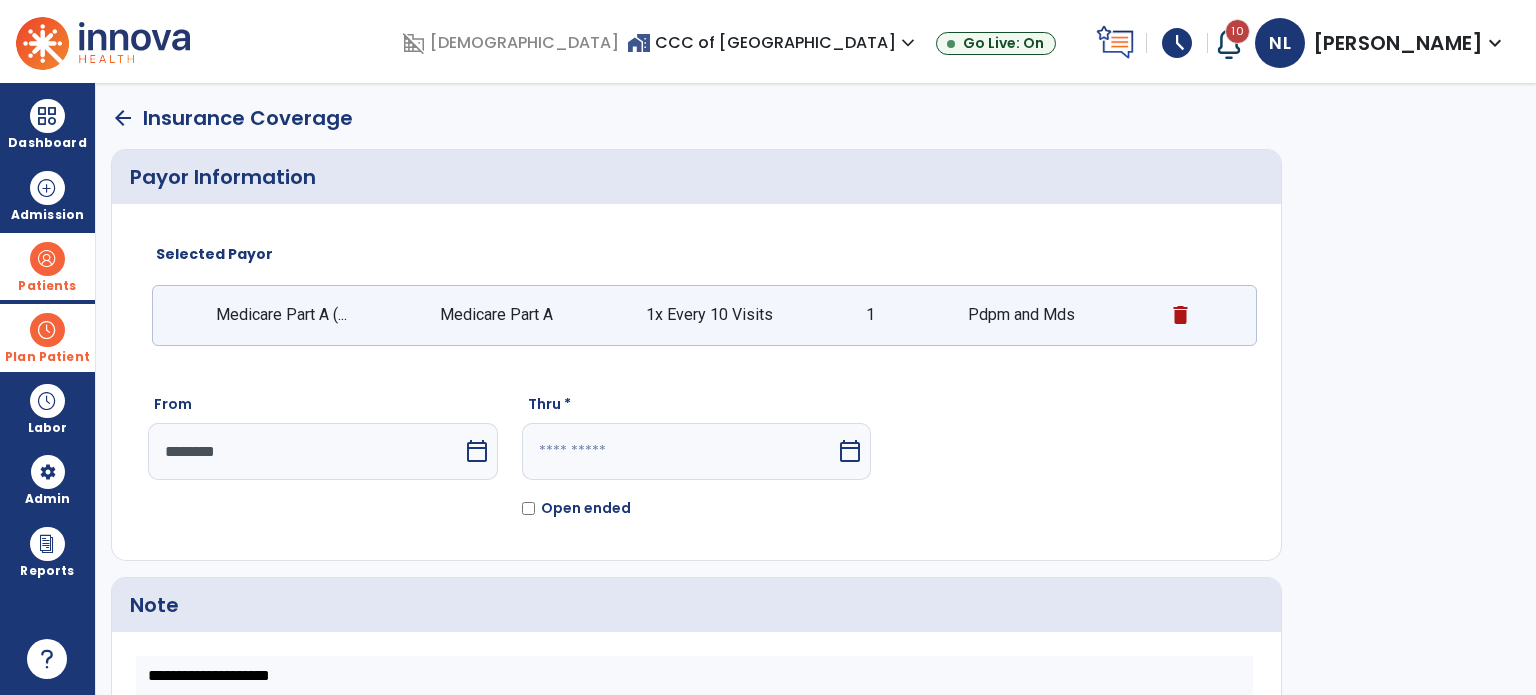 click on "Open ended" 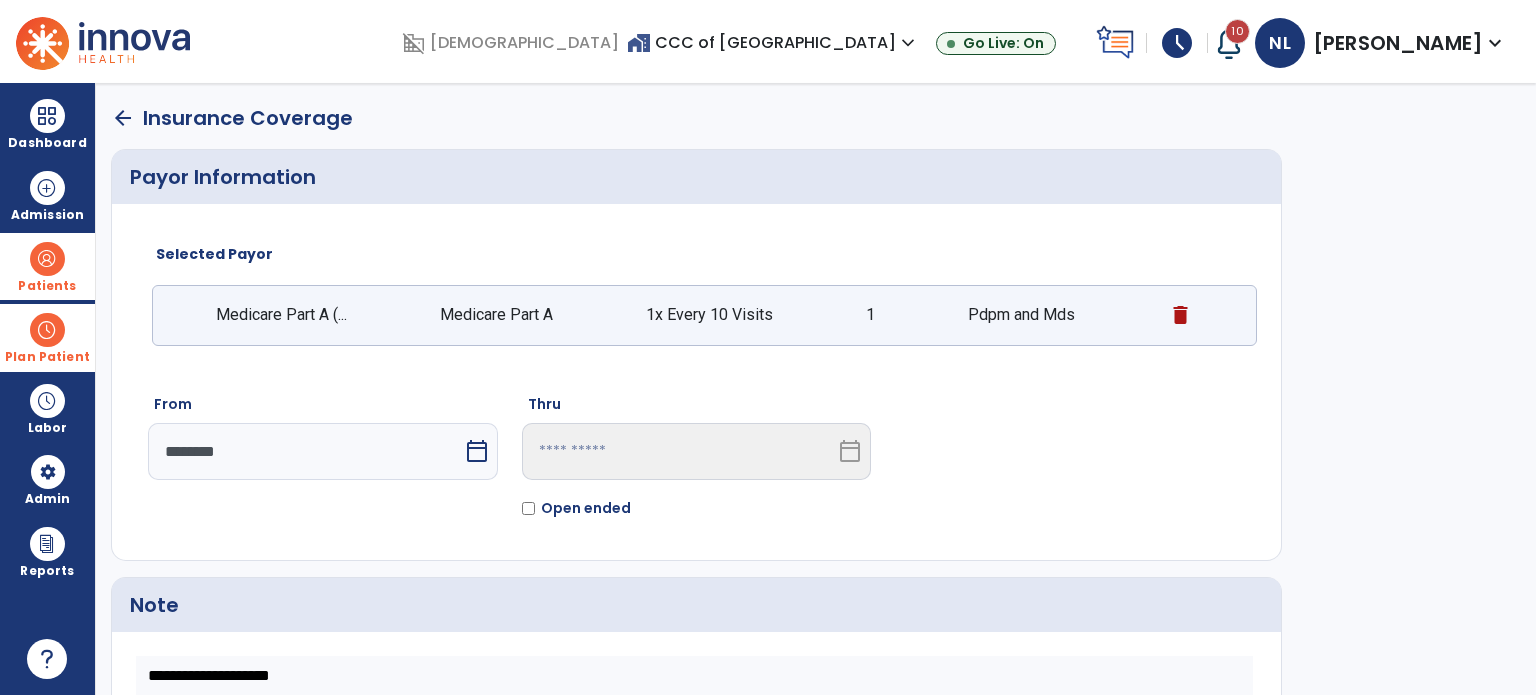 scroll, scrollTop: 210, scrollLeft: 0, axis: vertical 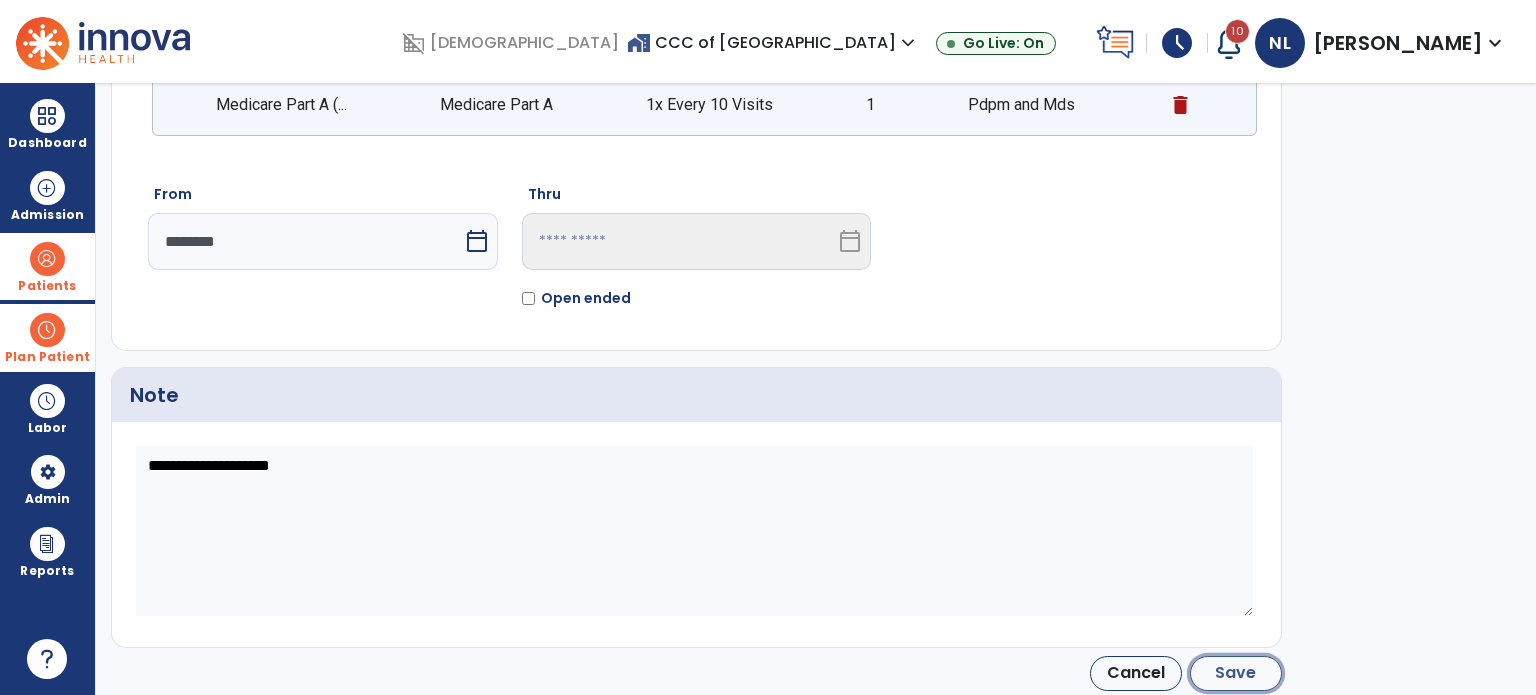 click on "Save" 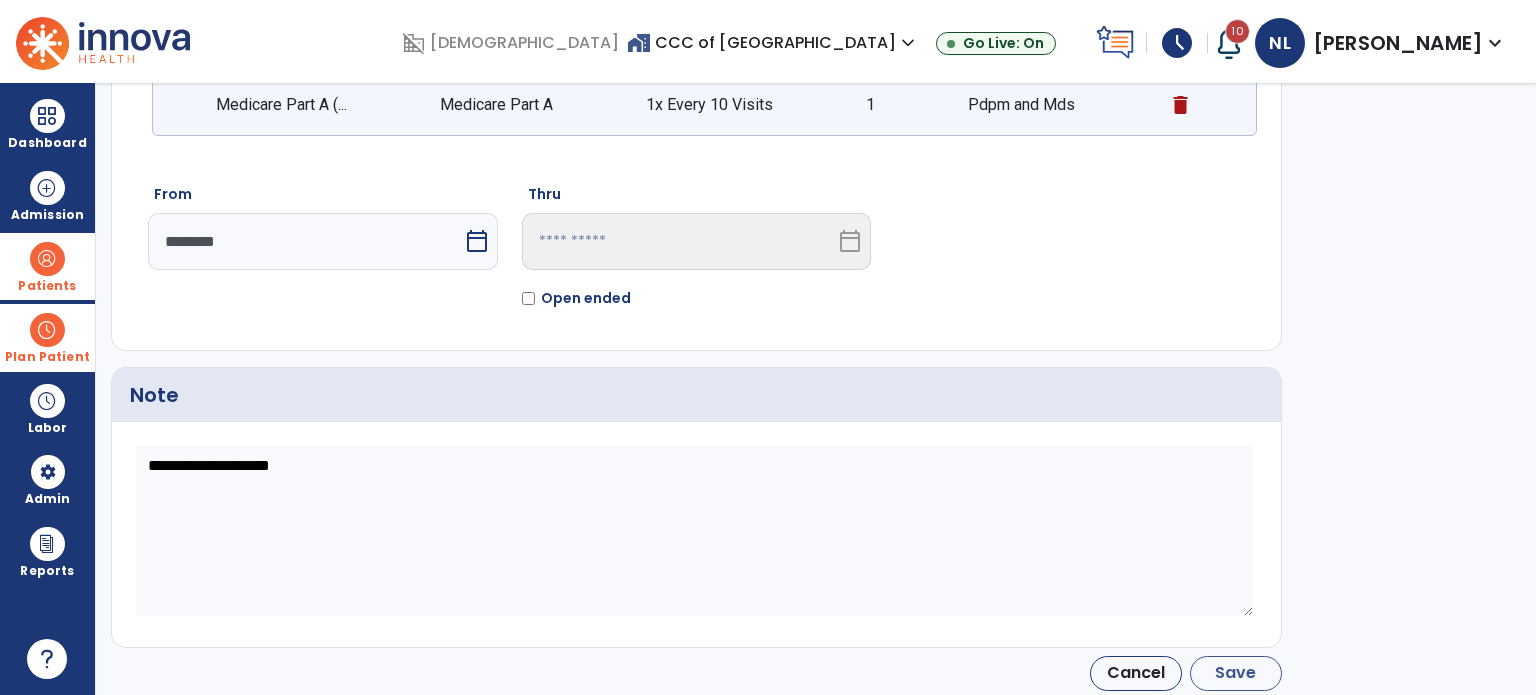 type on "********" 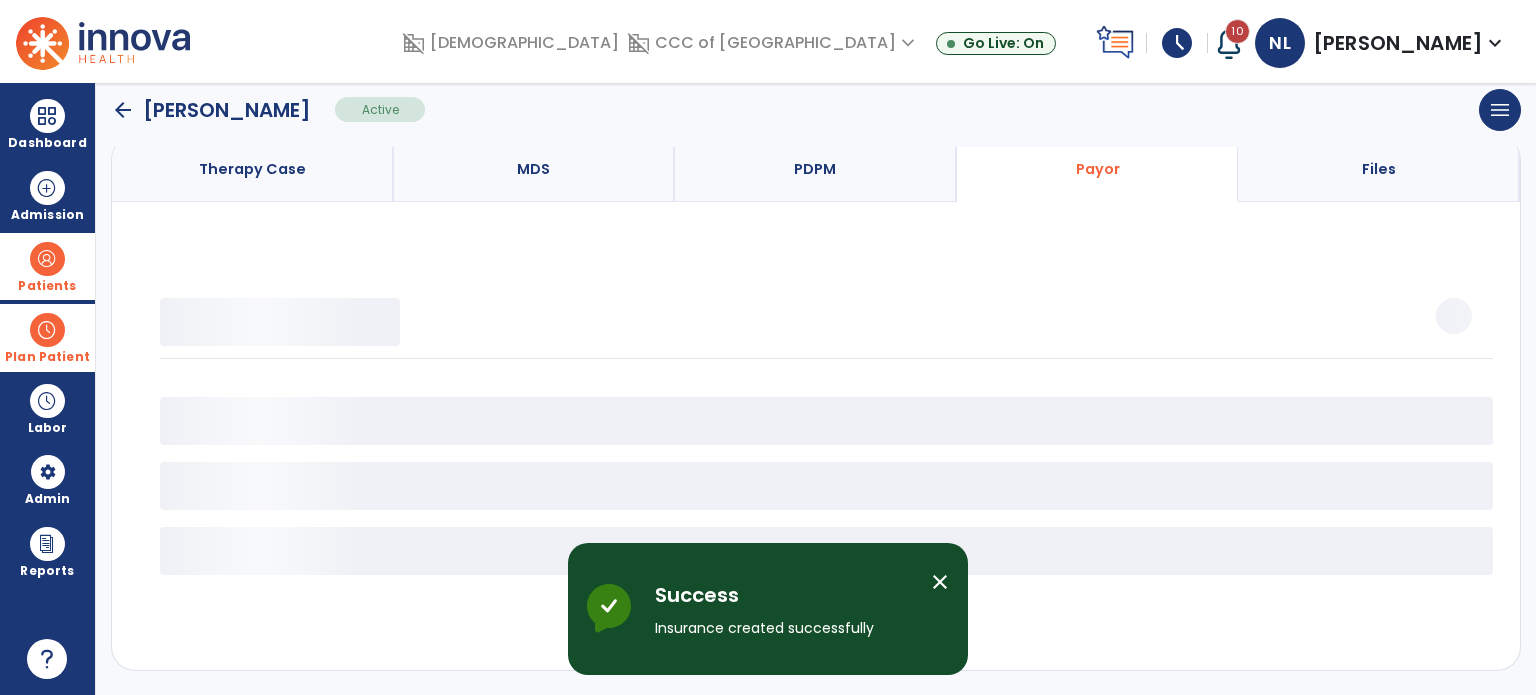 scroll, scrollTop: 158, scrollLeft: 0, axis: vertical 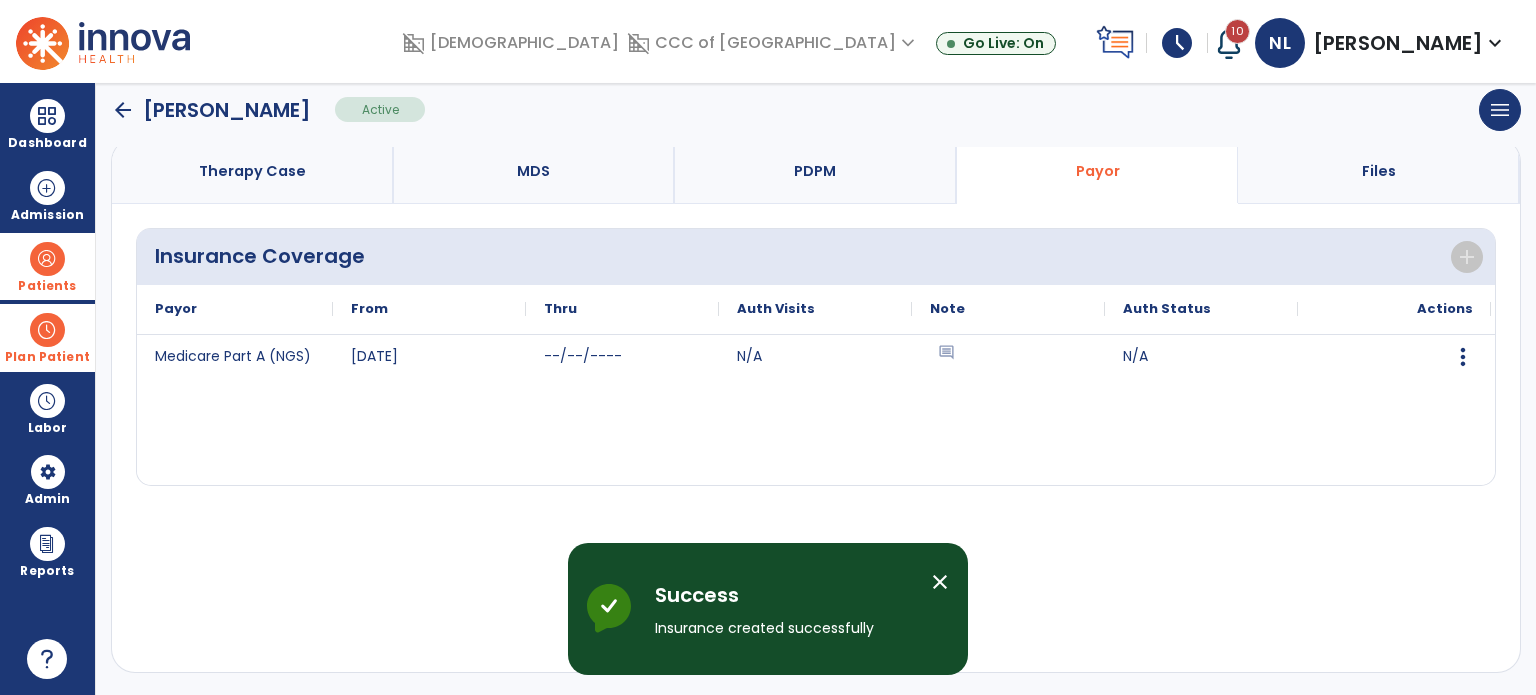 click on "Therapy Case" at bounding box center (252, 171) 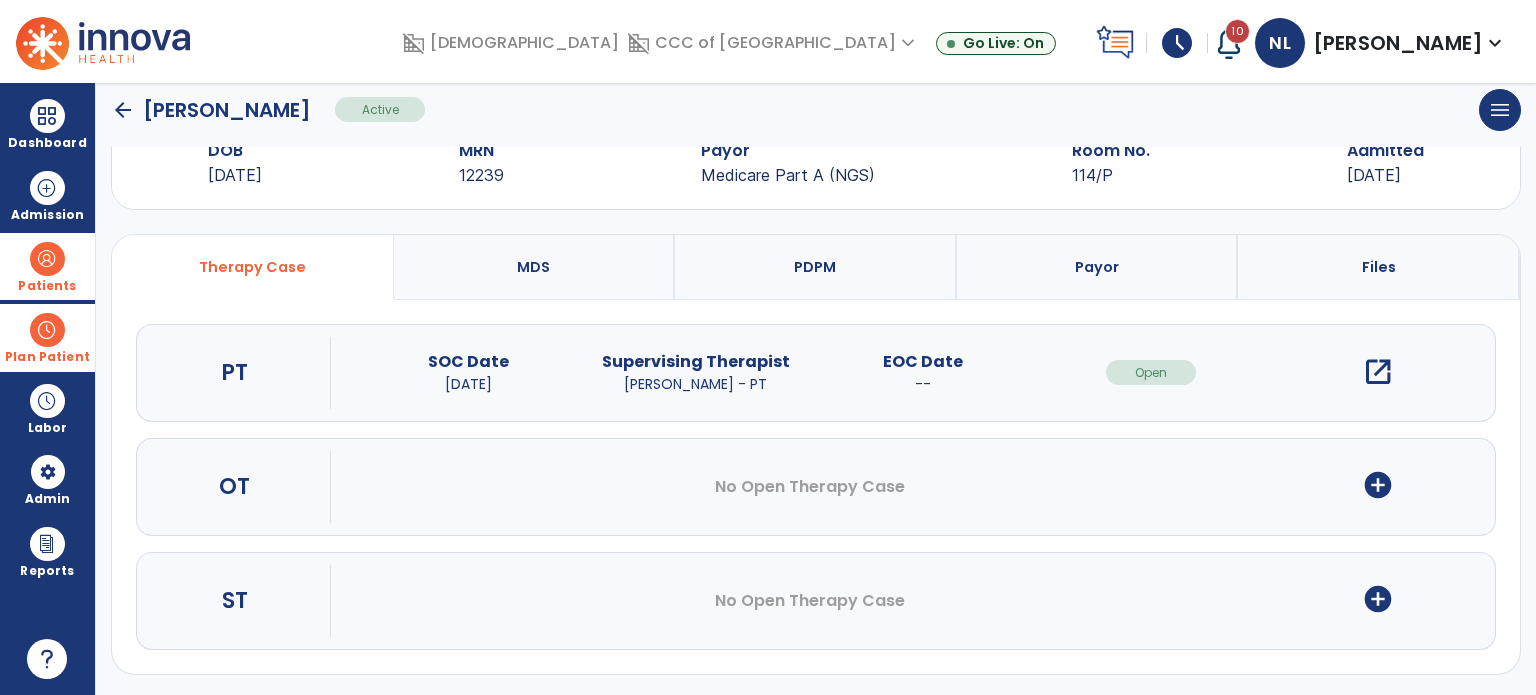 click on "open_in_new" at bounding box center (1378, 372) 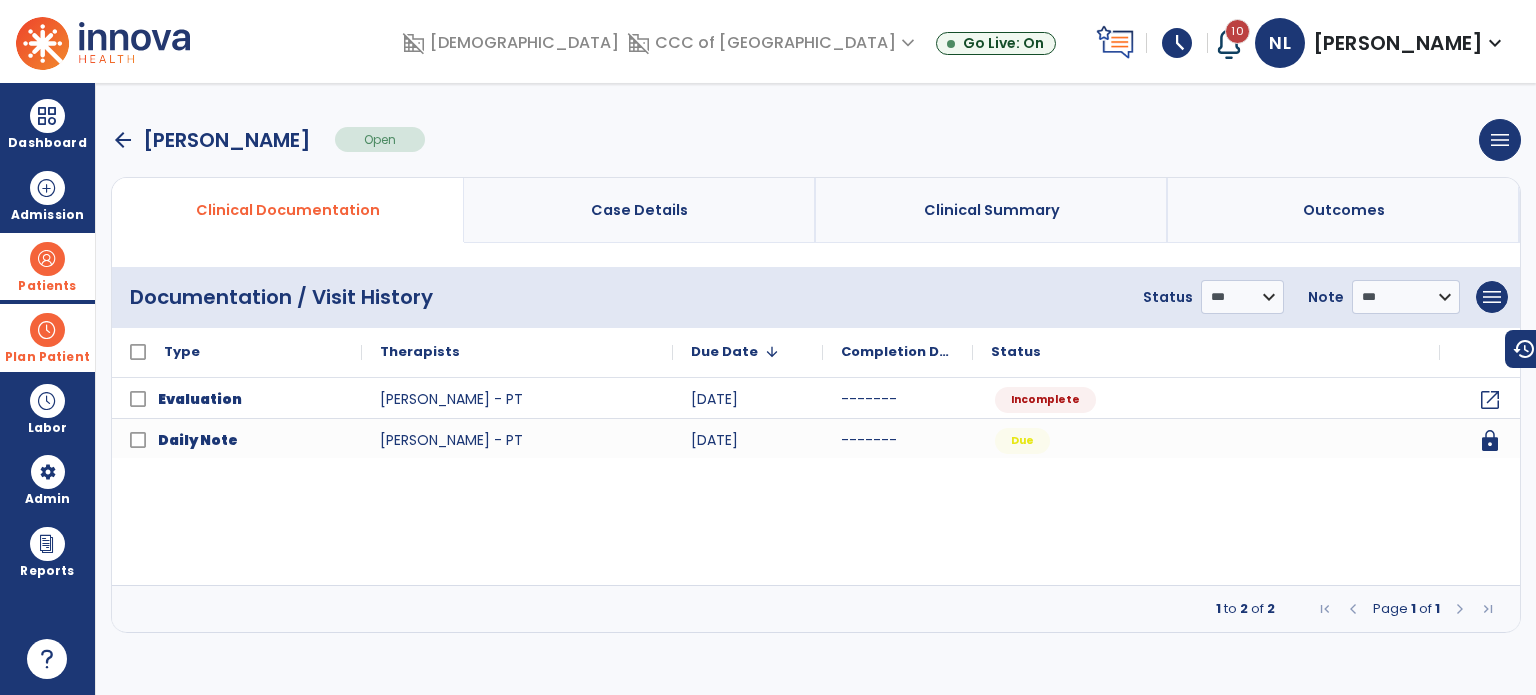 scroll, scrollTop: 0, scrollLeft: 0, axis: both 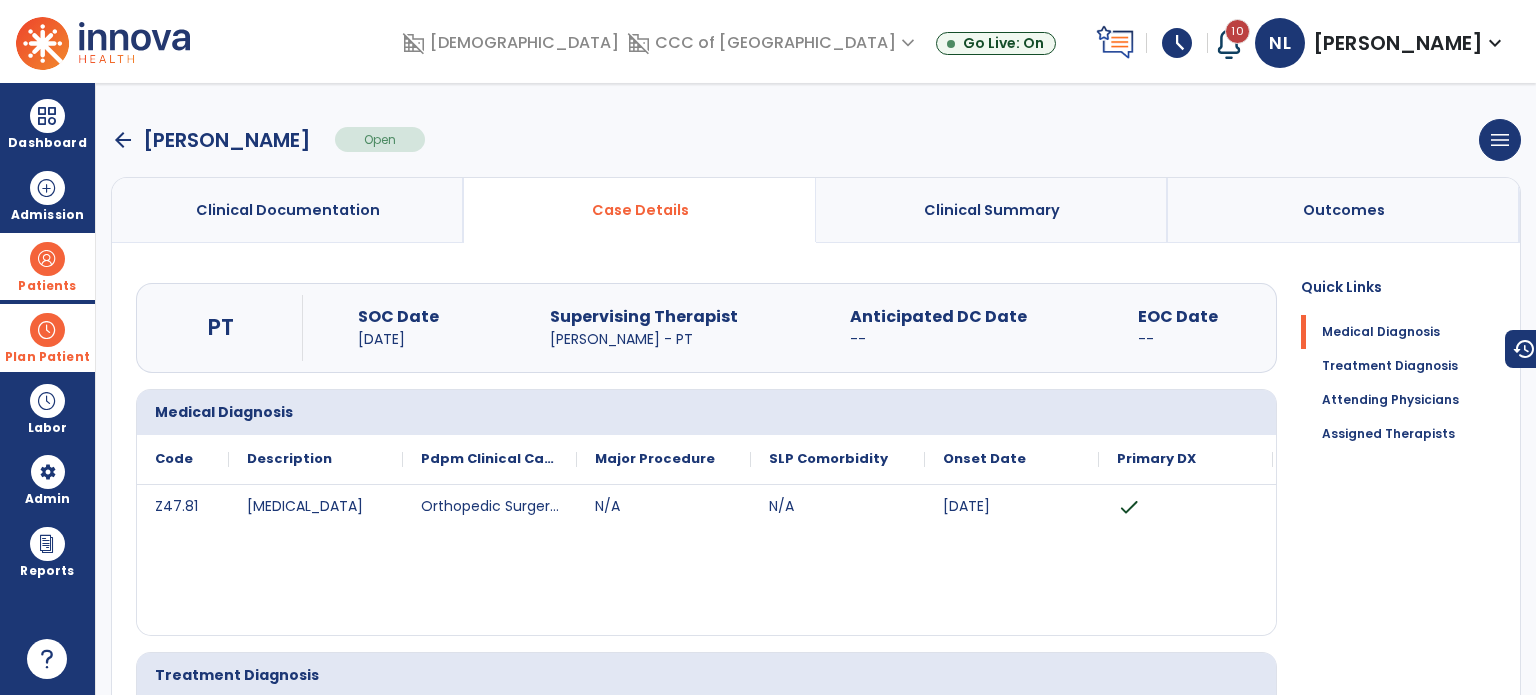 click on "arrow_back" at bounding box center (123, 140) 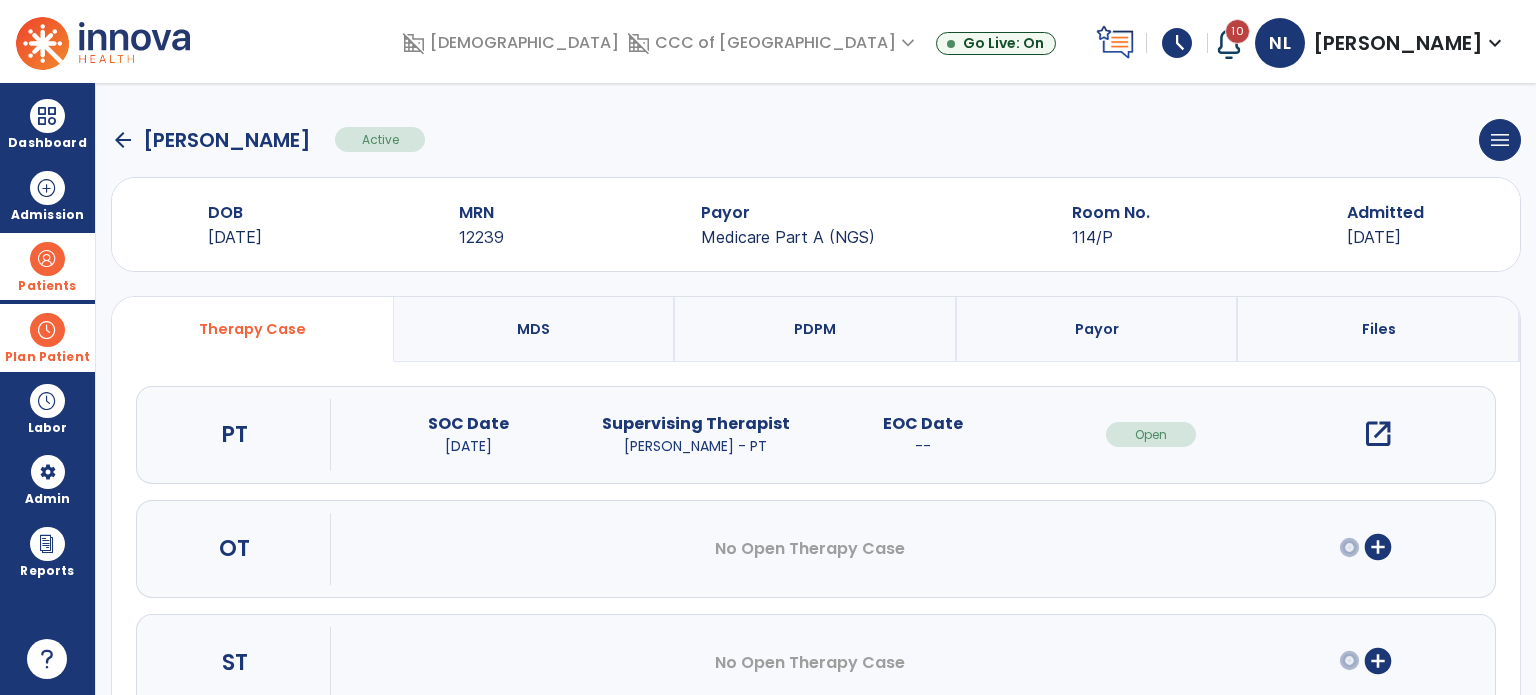 scroll, scrollTop: 62, scrollLeft: 0, axis: vertical 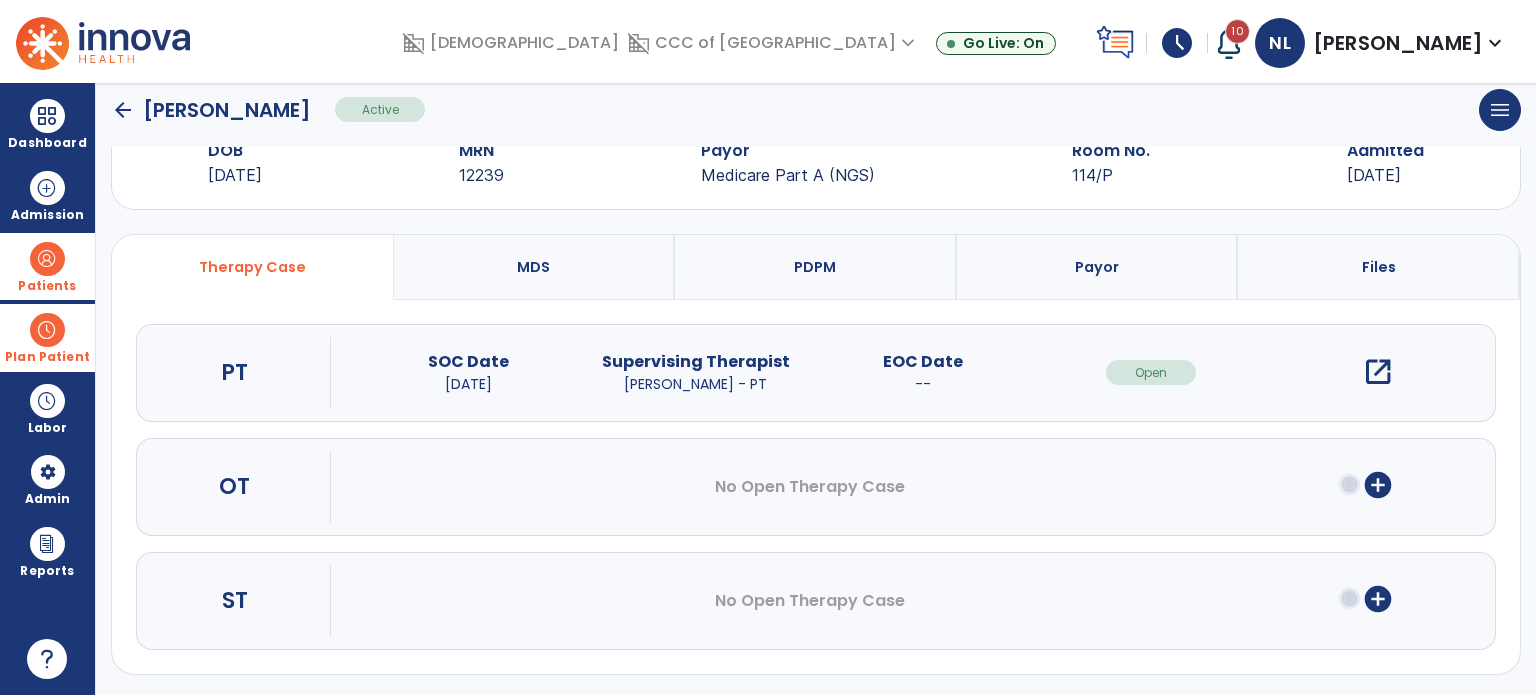 click on "add_circle" at bounding box center [1378, 485] 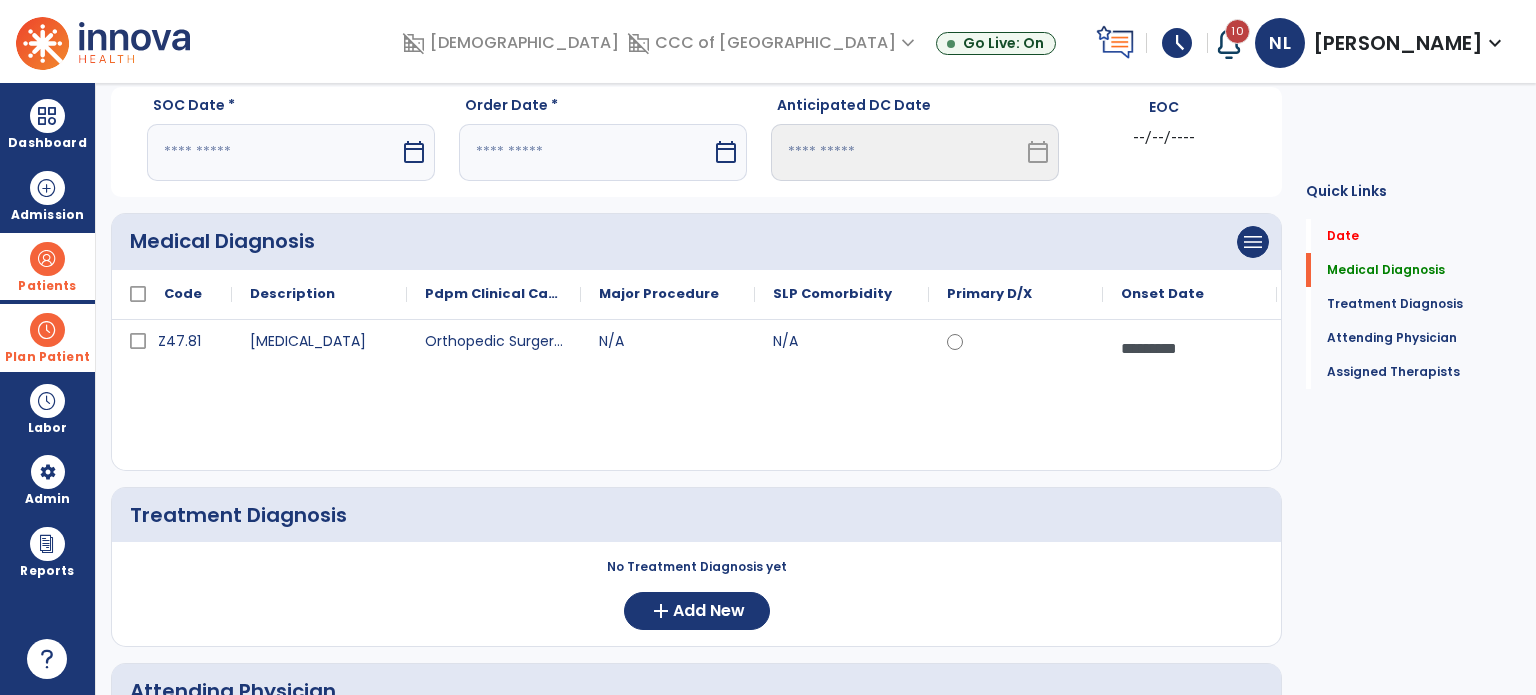 click at bounding box center [273, 152] 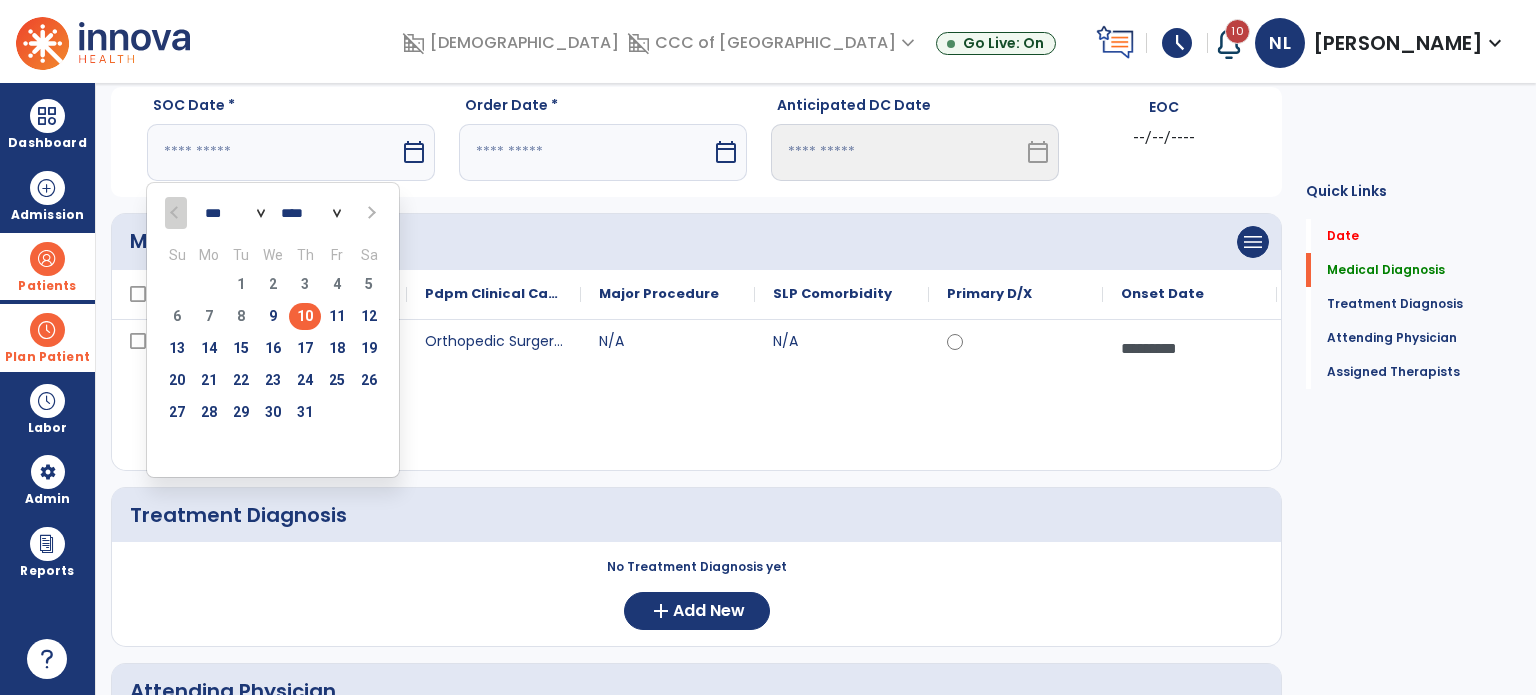 click on "10" at bounding box center [305, 316] 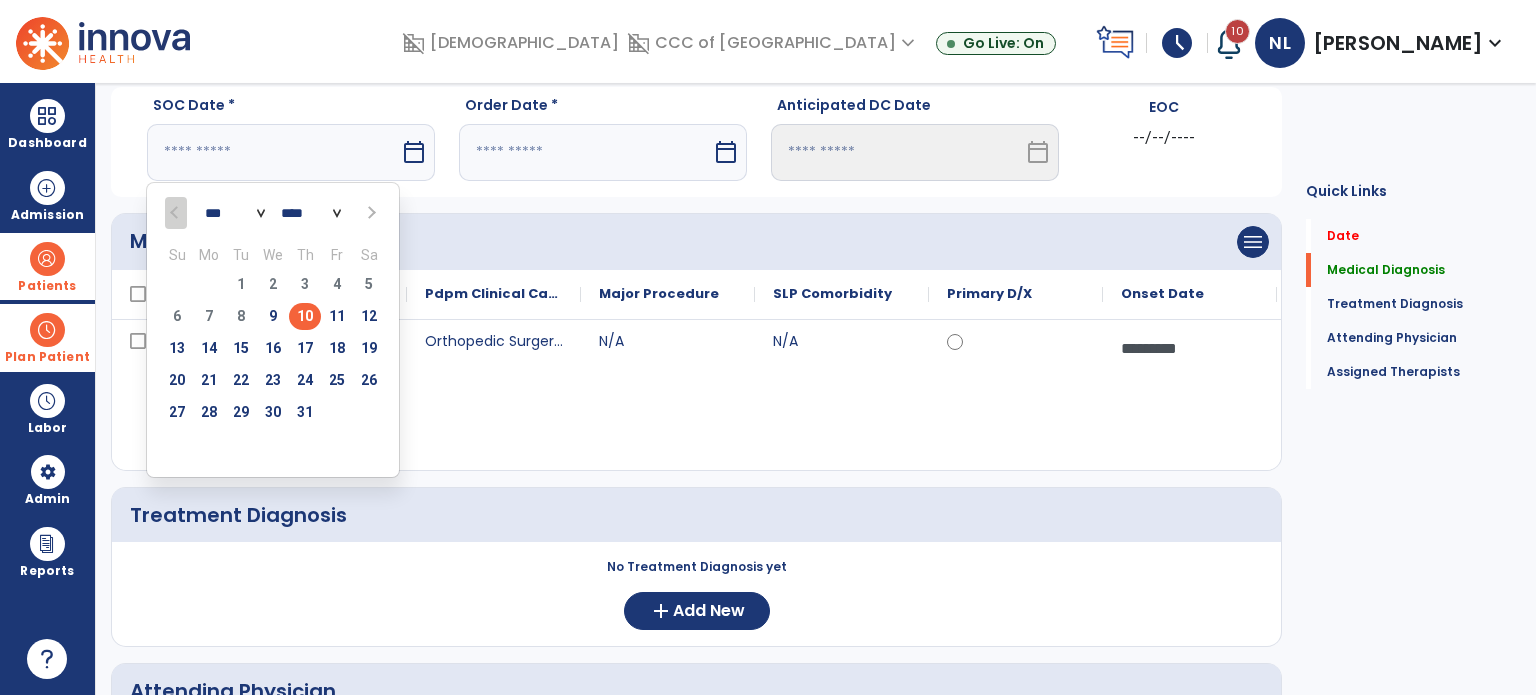 type on "*********" 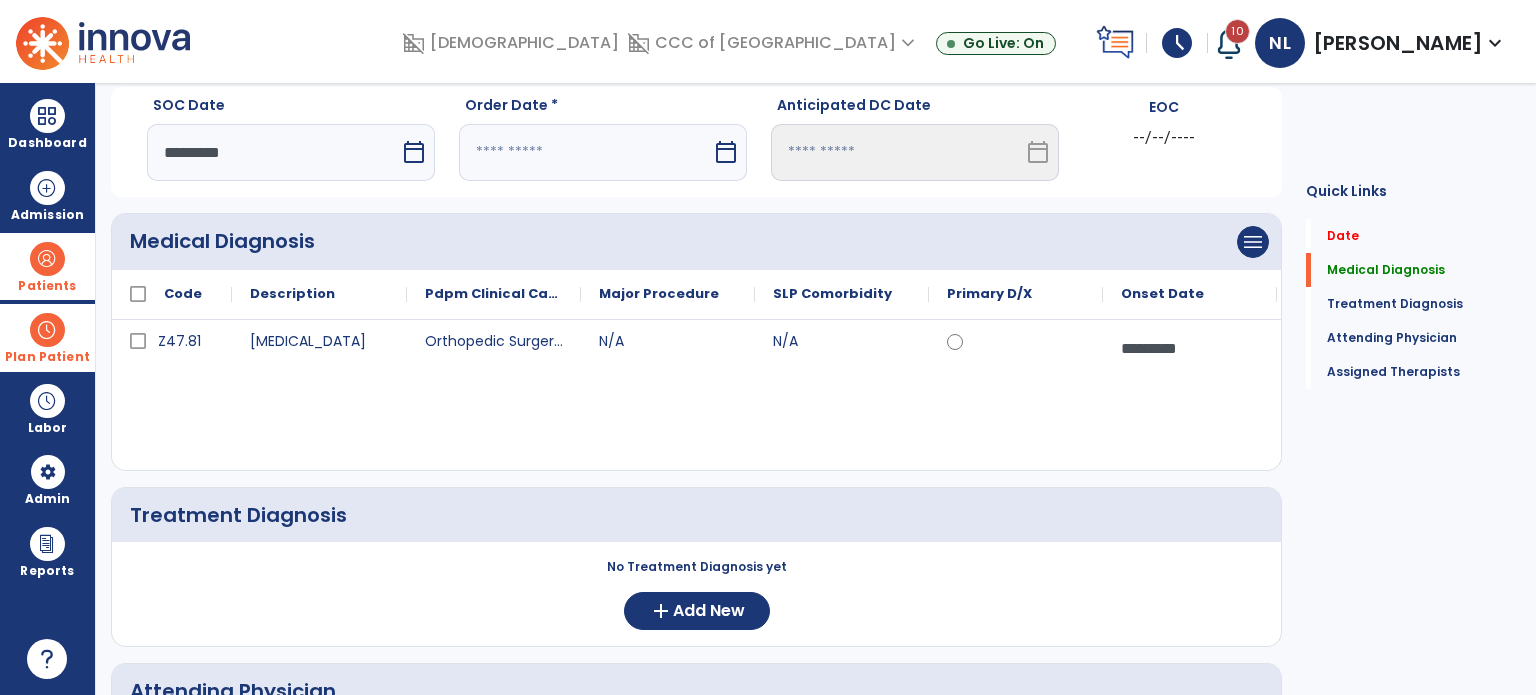 click at bounding box center [585, 152] 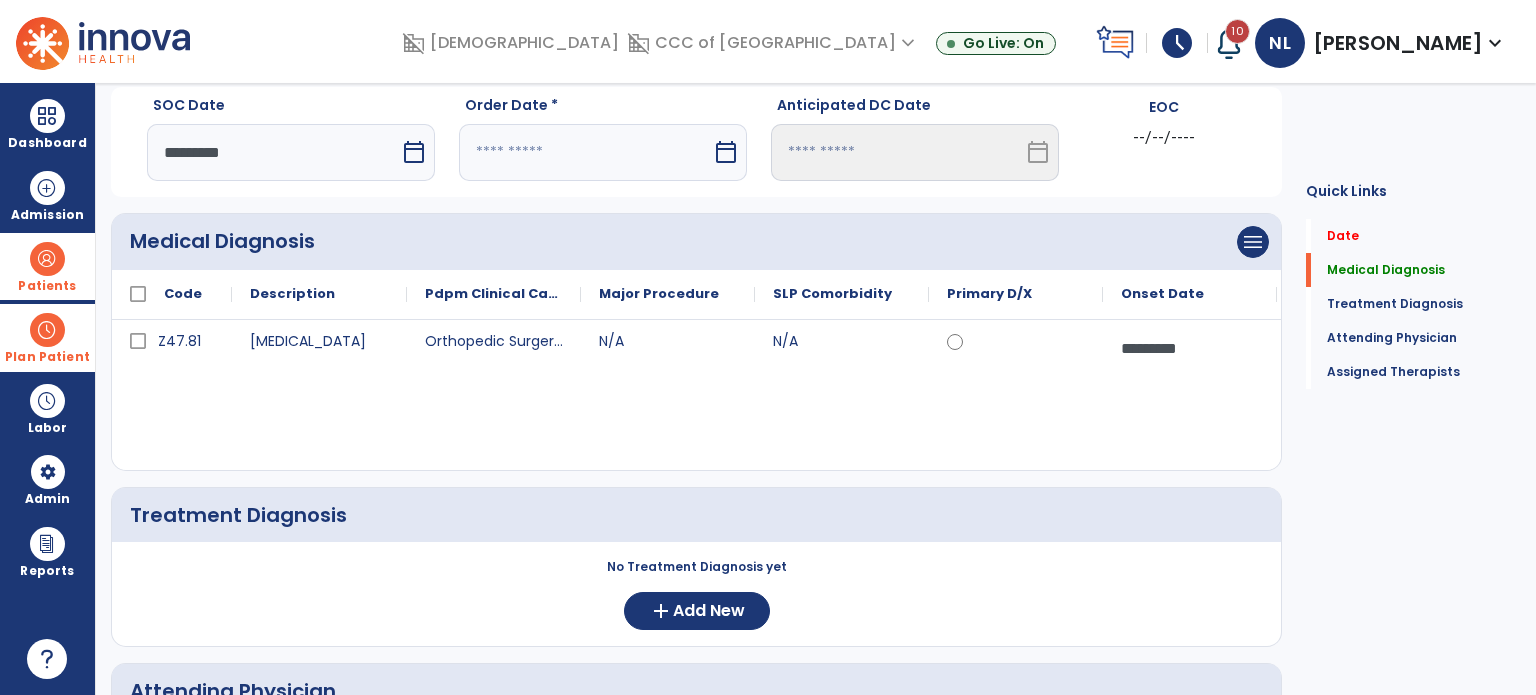 select on "*" 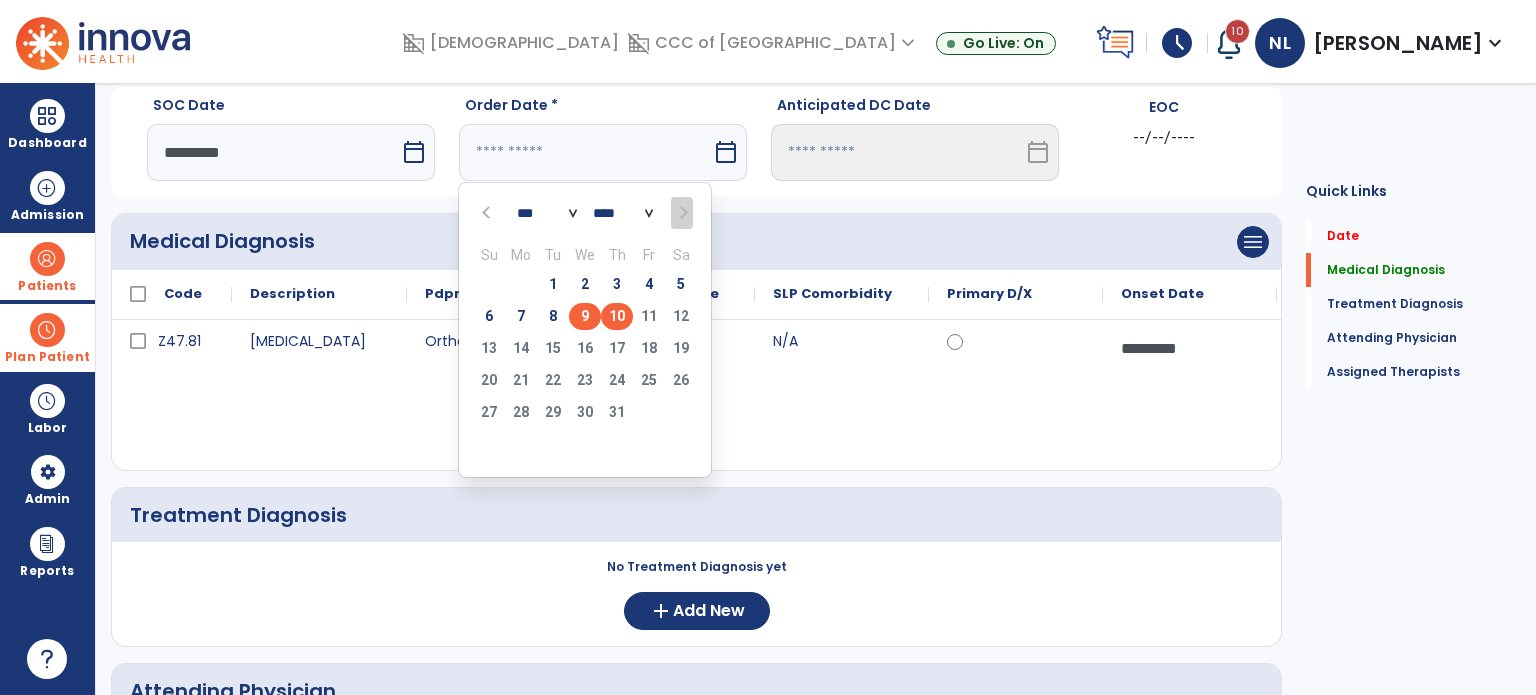 click on "9" at bounding box center [585, 316] 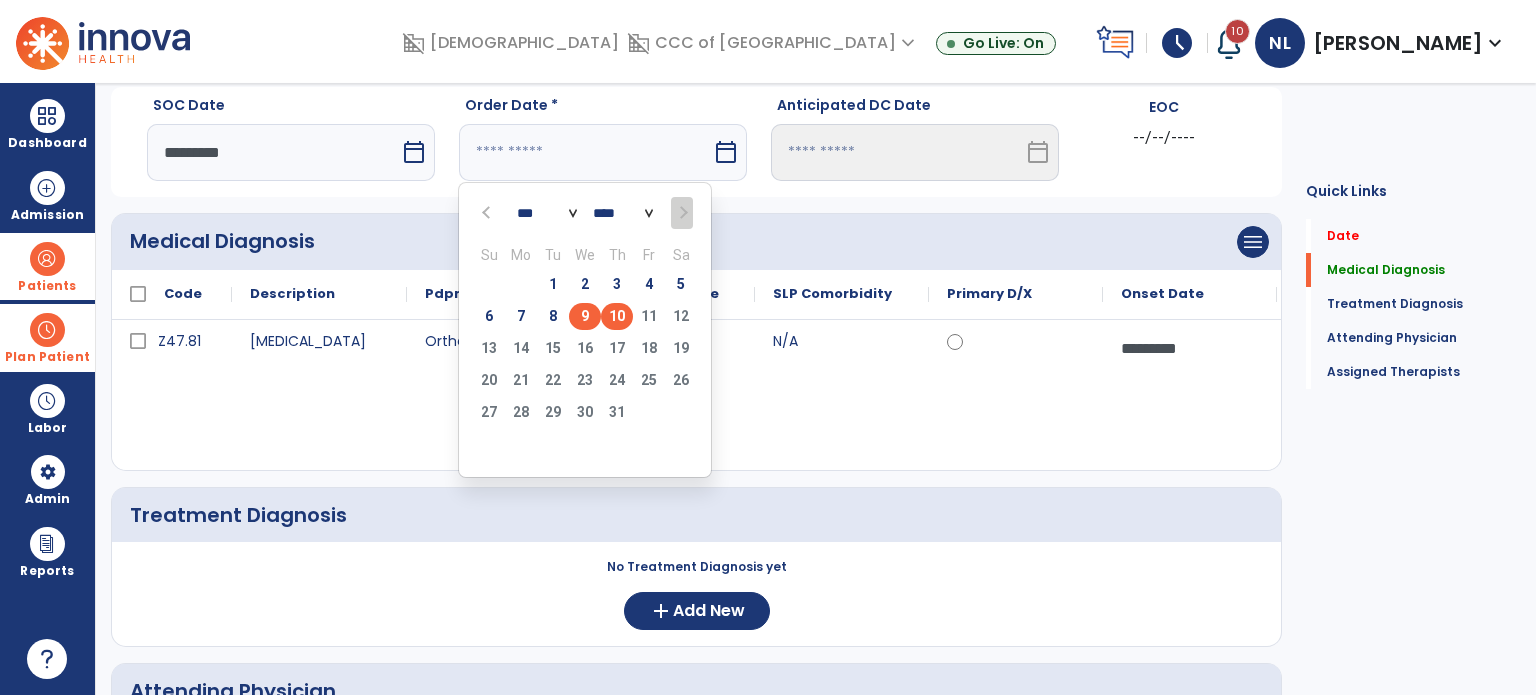 type on "********" 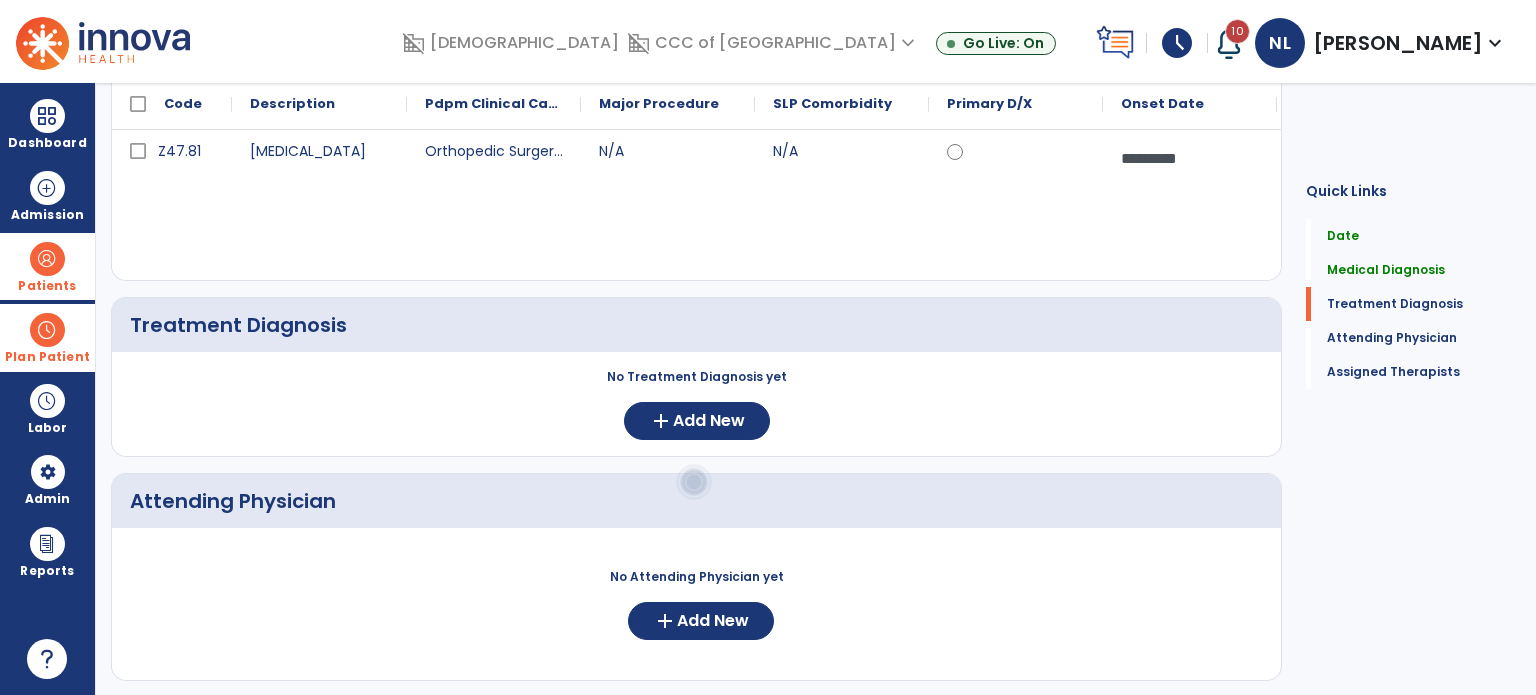scroll, scrollTop: 362, scrollLeft: 0, axis: vertical 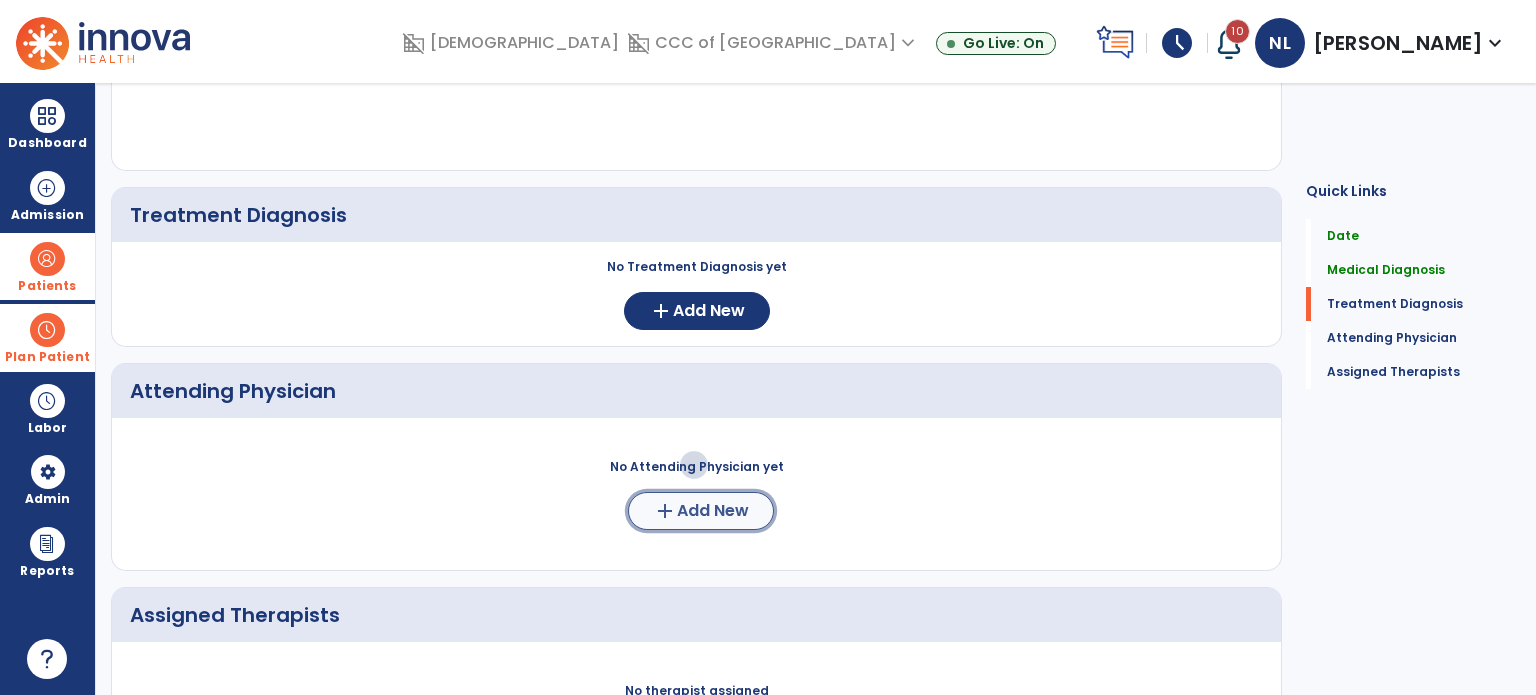 click on "add  Add New" 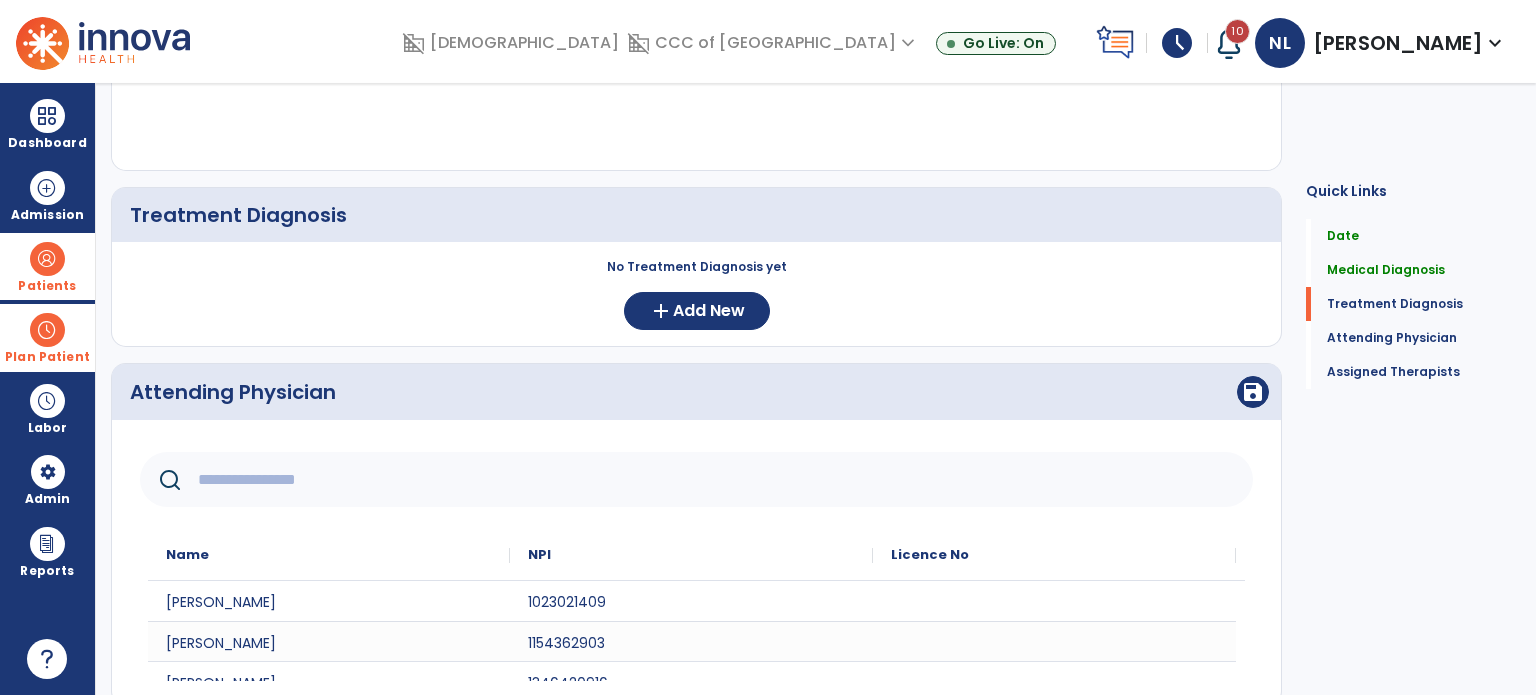 click 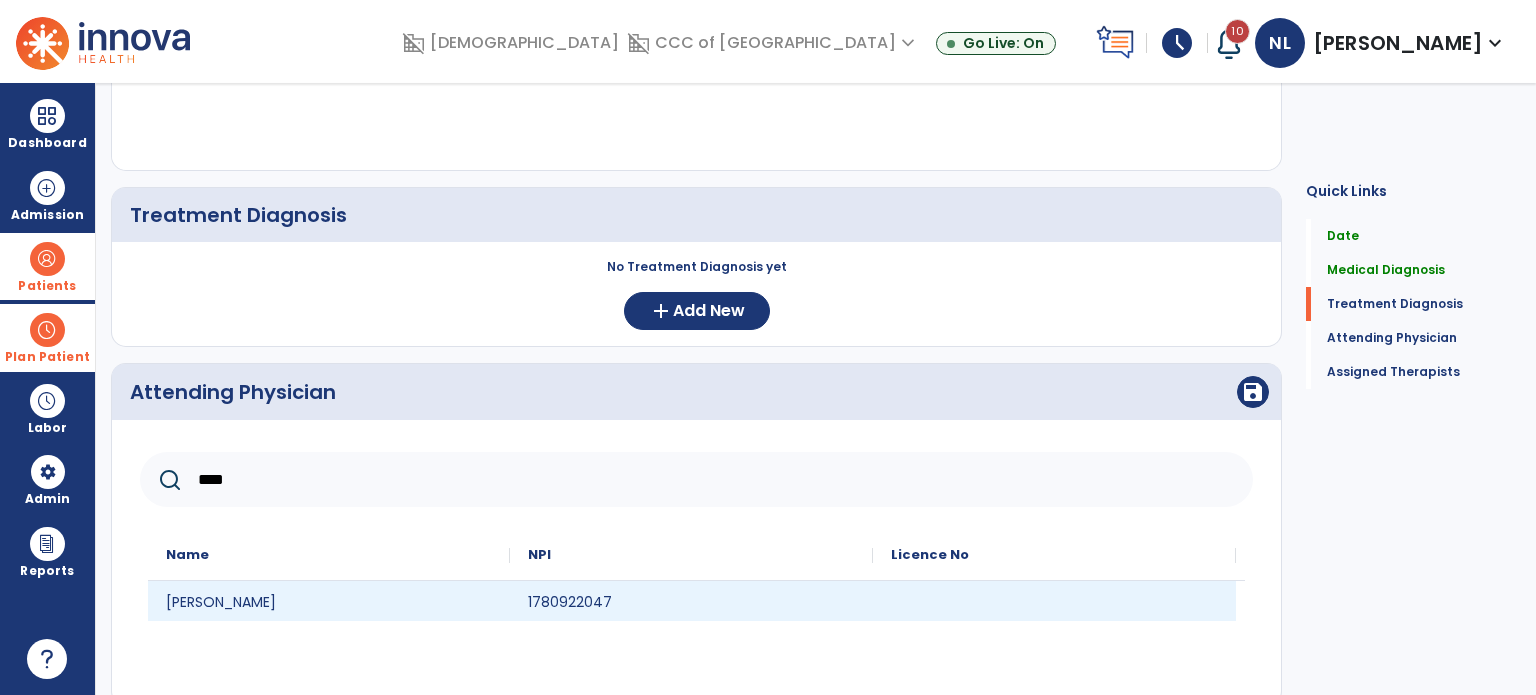 type on "****" 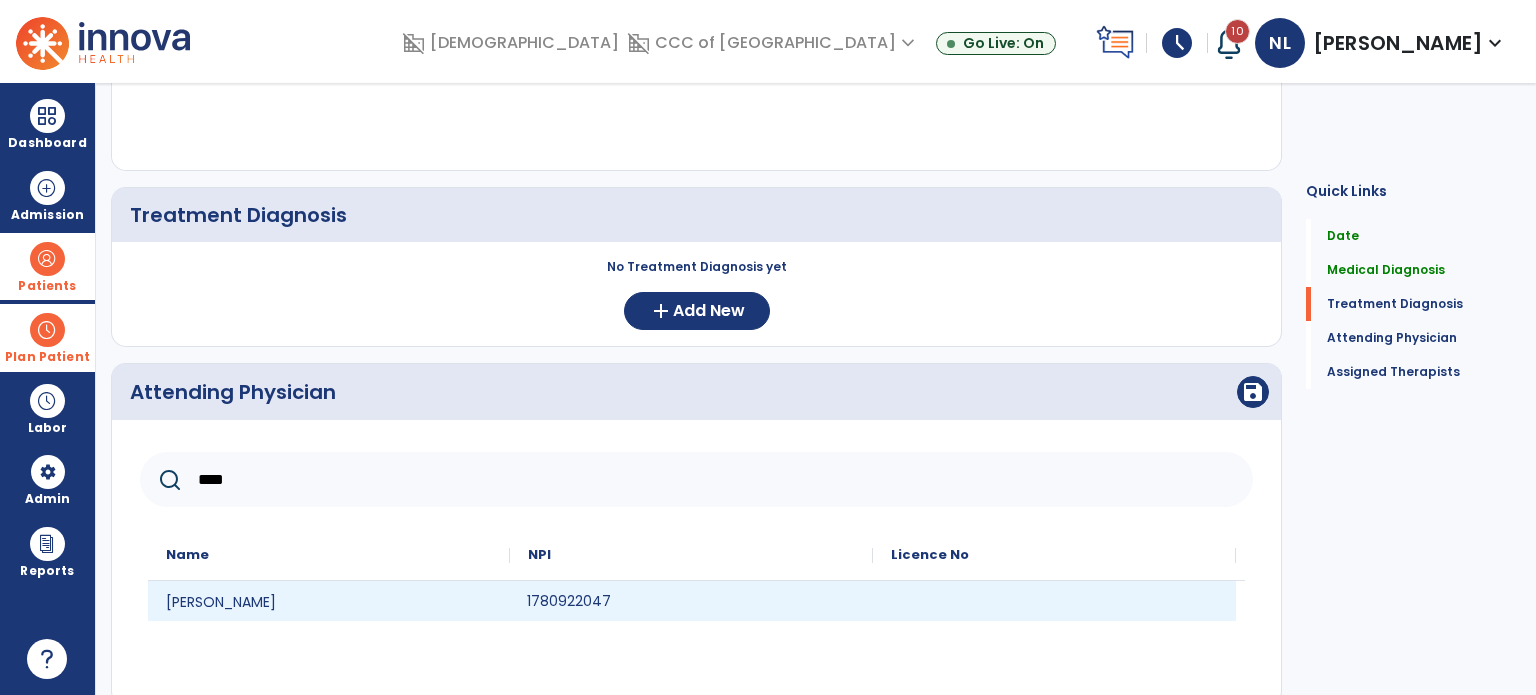 click on "1780922047" 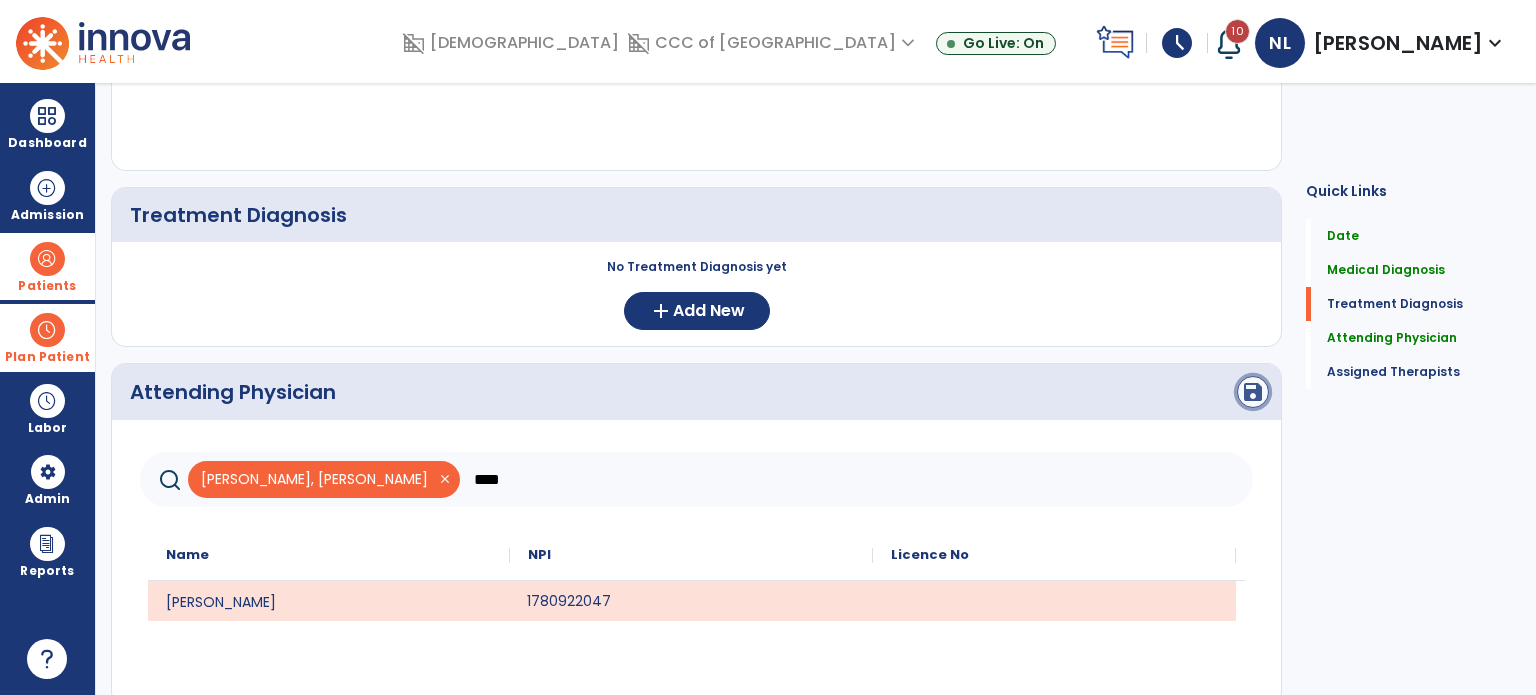 click on "save" 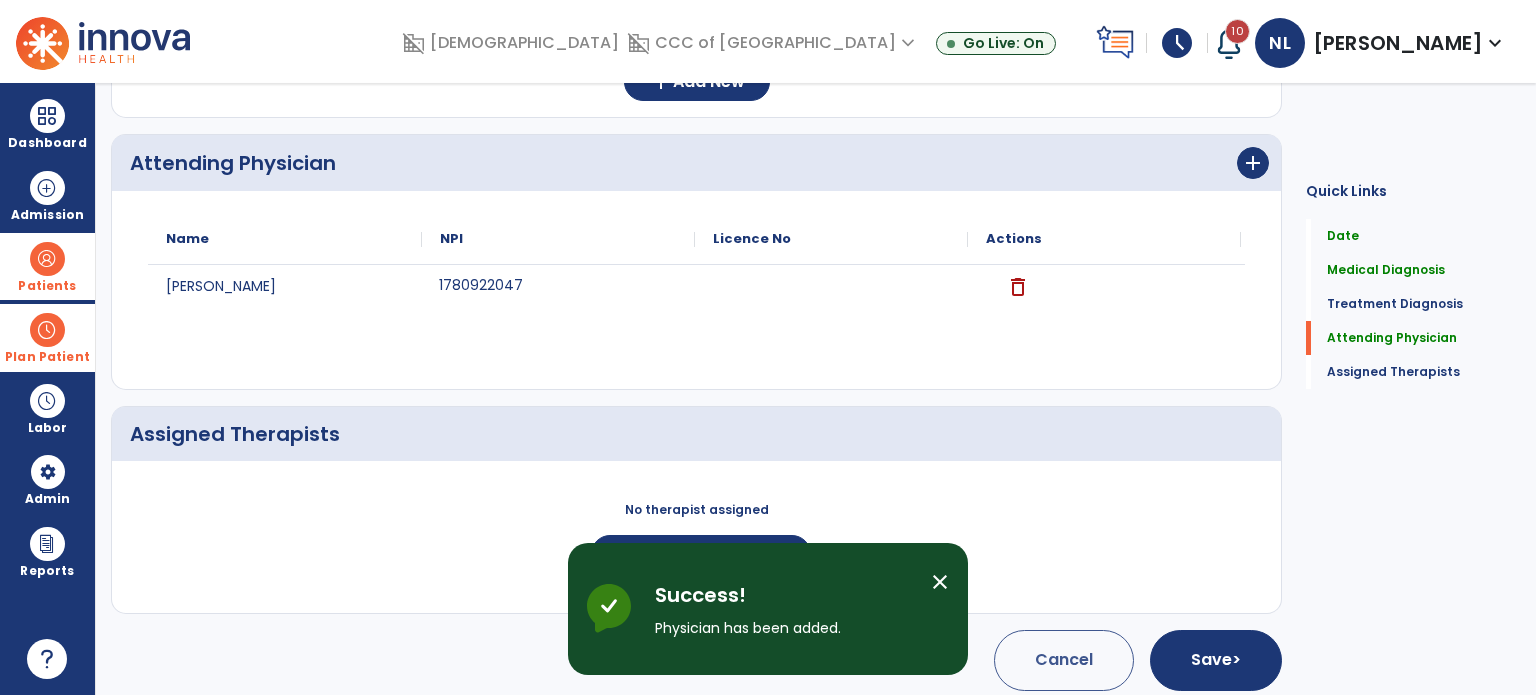 scroll, scrollTop: 599, scrollLeft: 0, axis: vertical 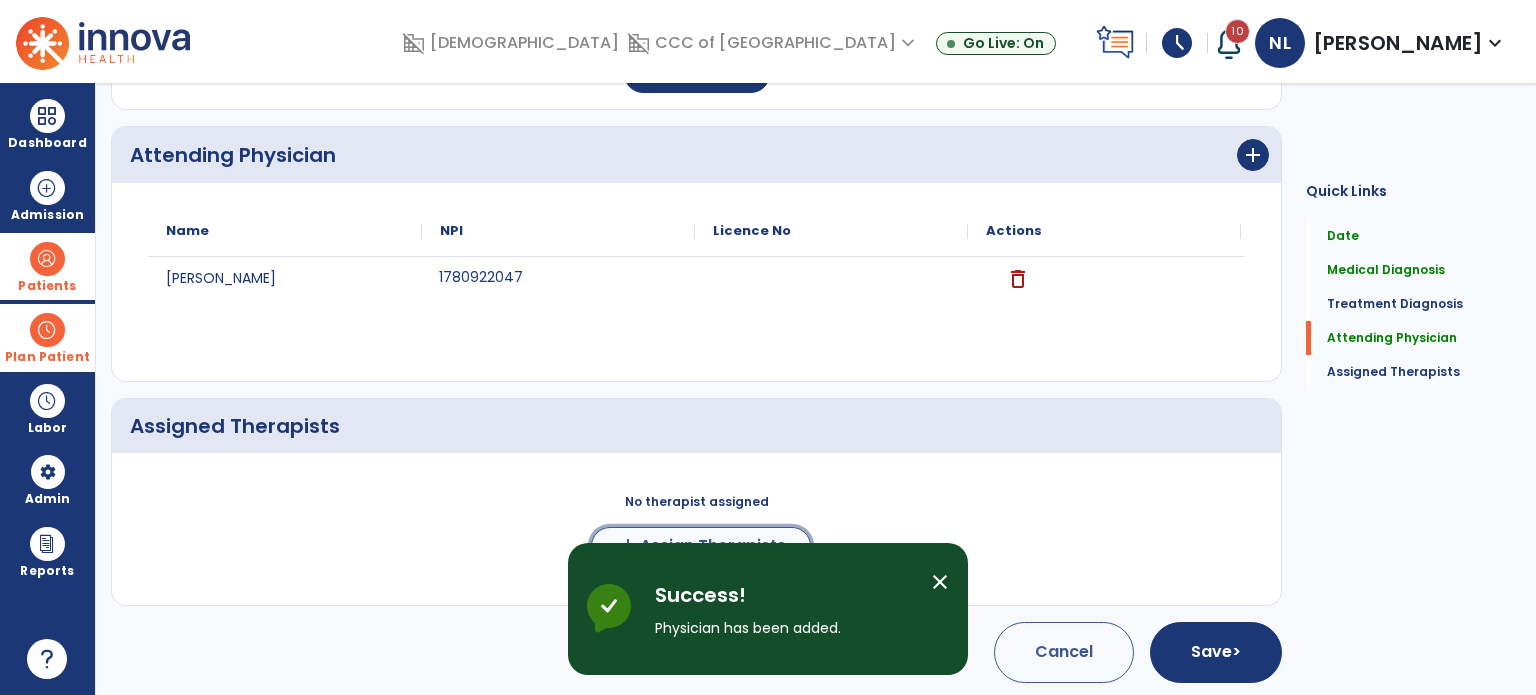 click on "Assign Therapists" 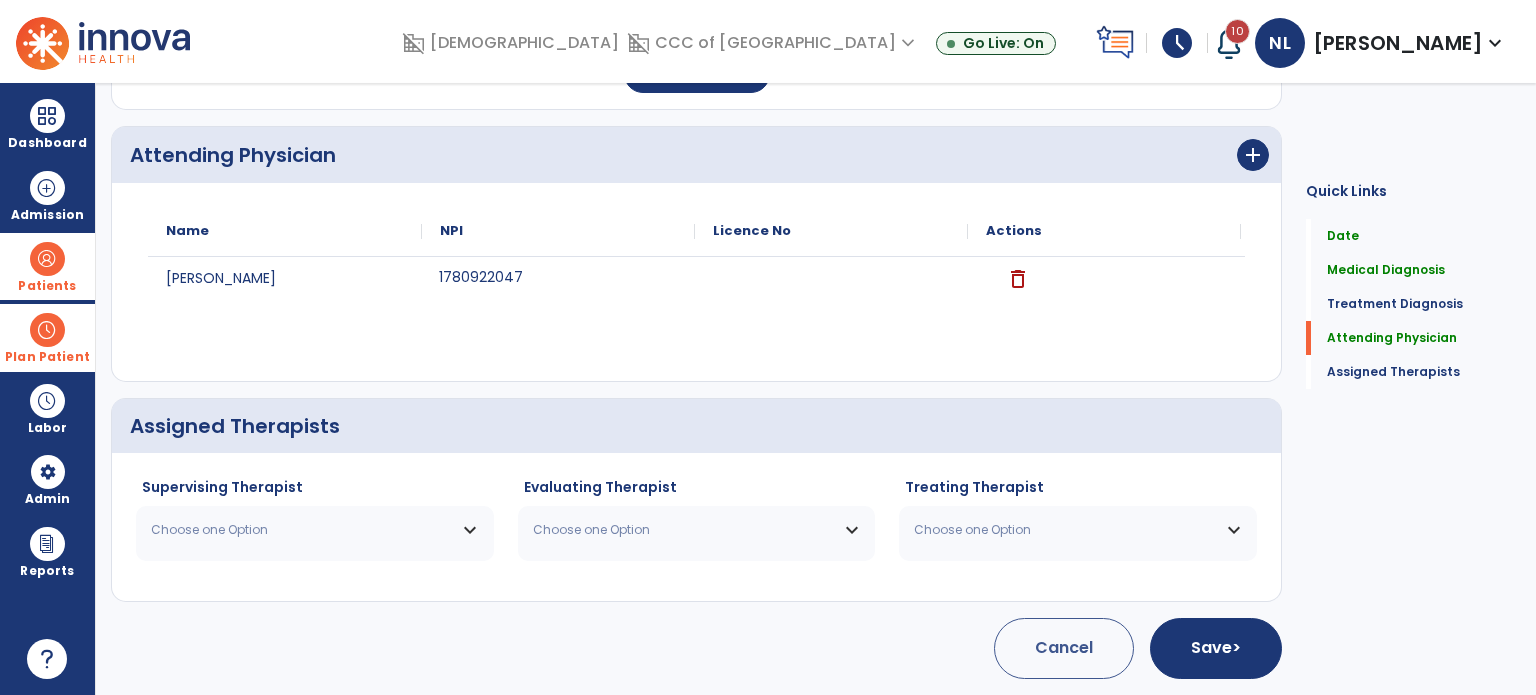 scroll, scrollTop: 596, scrollLeft: 0, axis: vertical 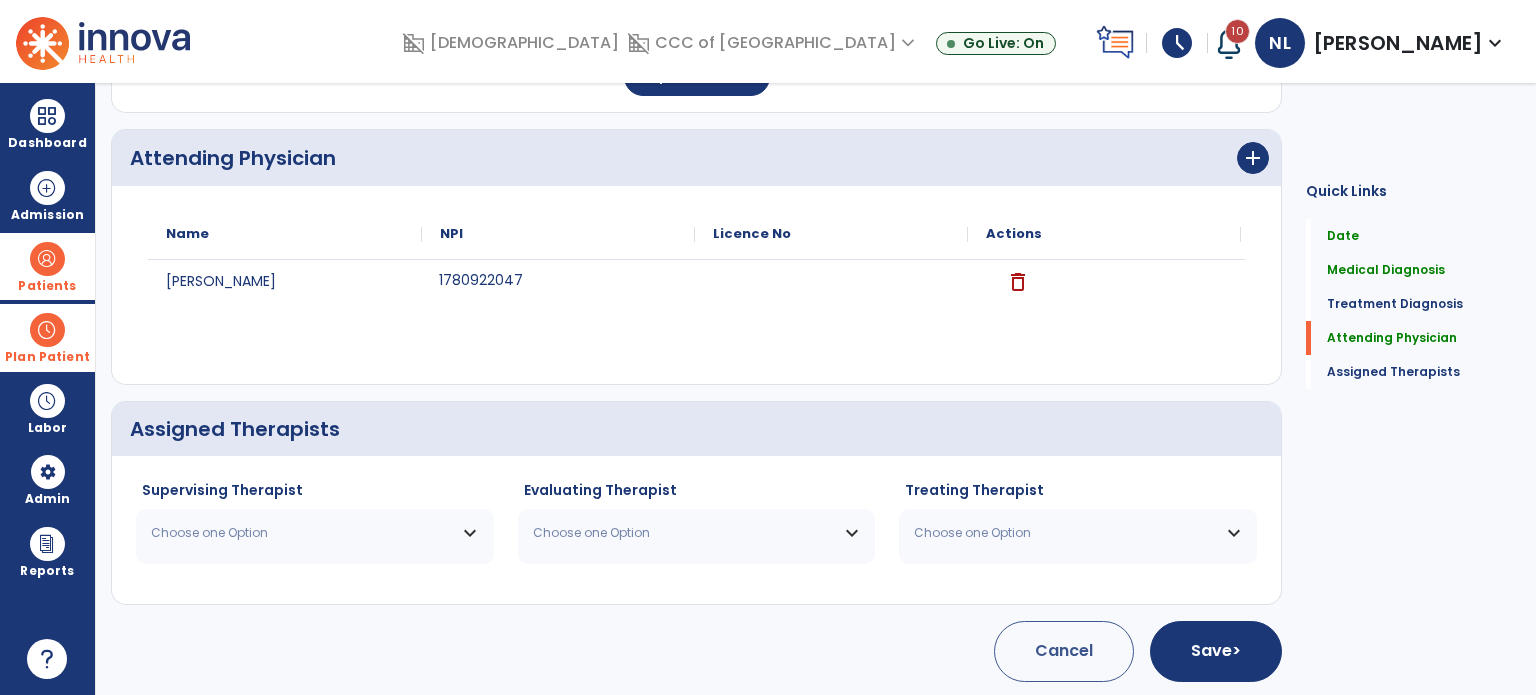 click on "Choose one Option" at bounding box center [302, 533] 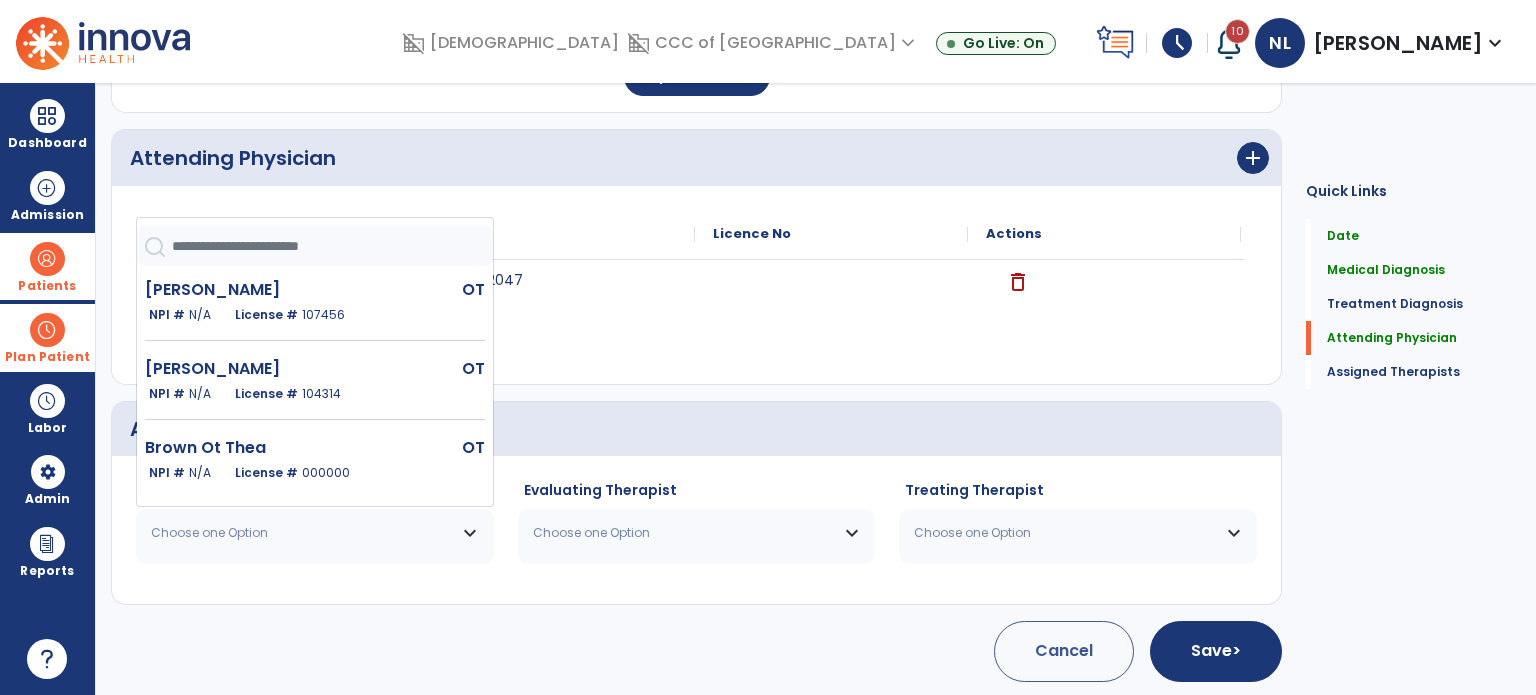 type 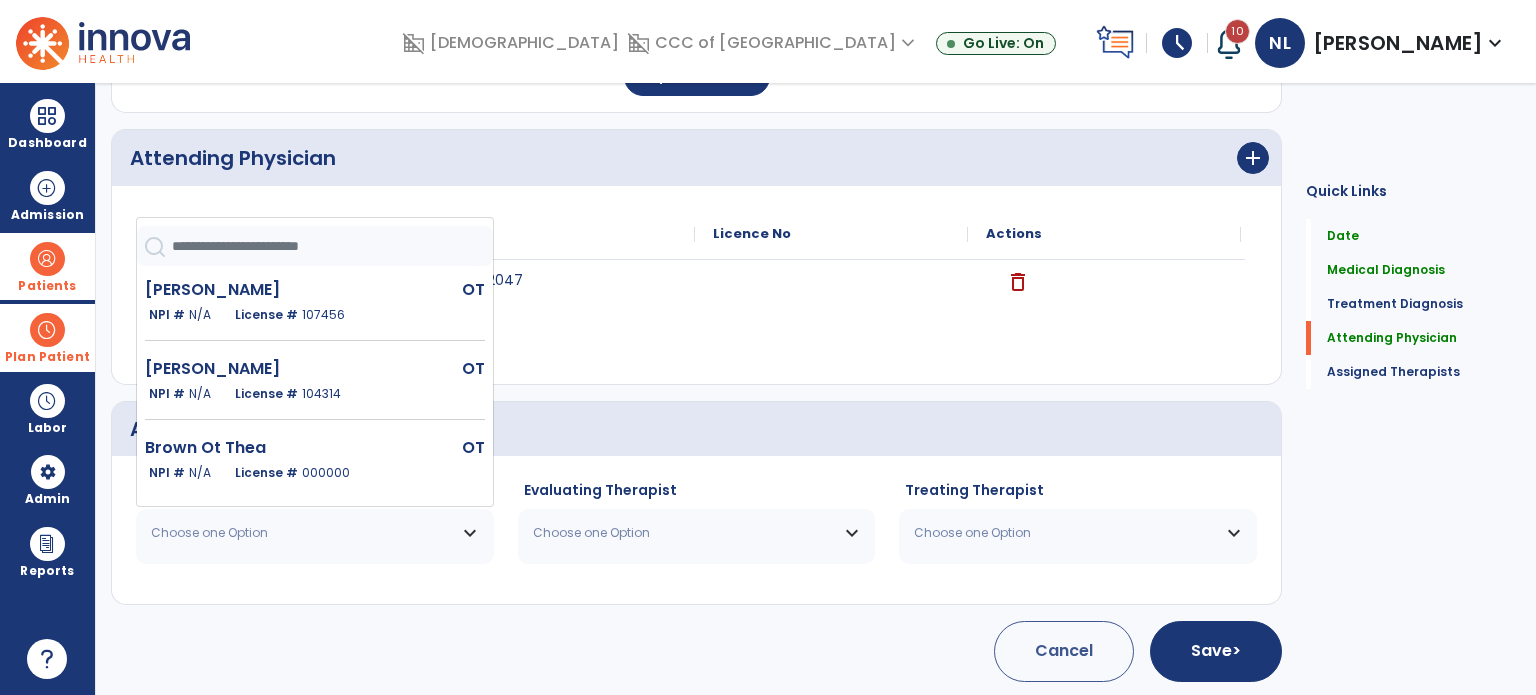 click 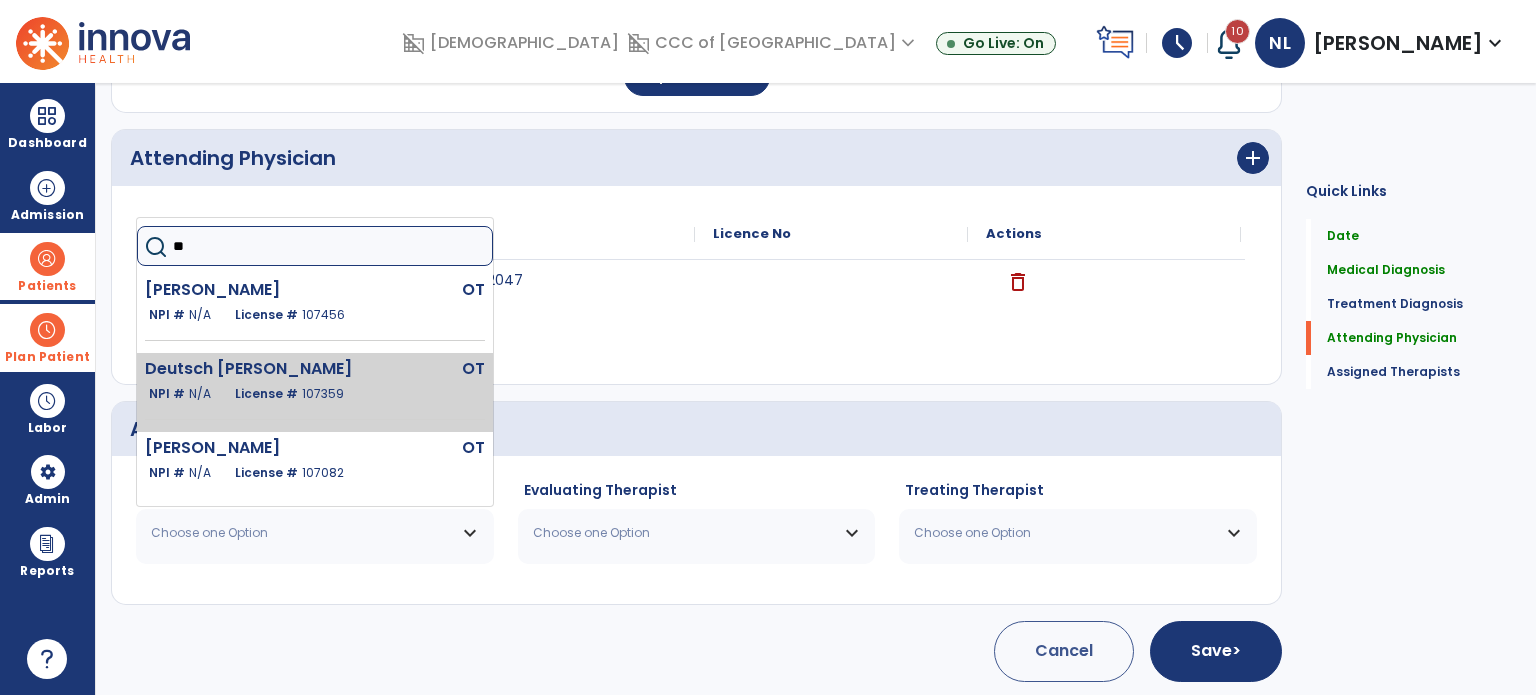 type on "**" 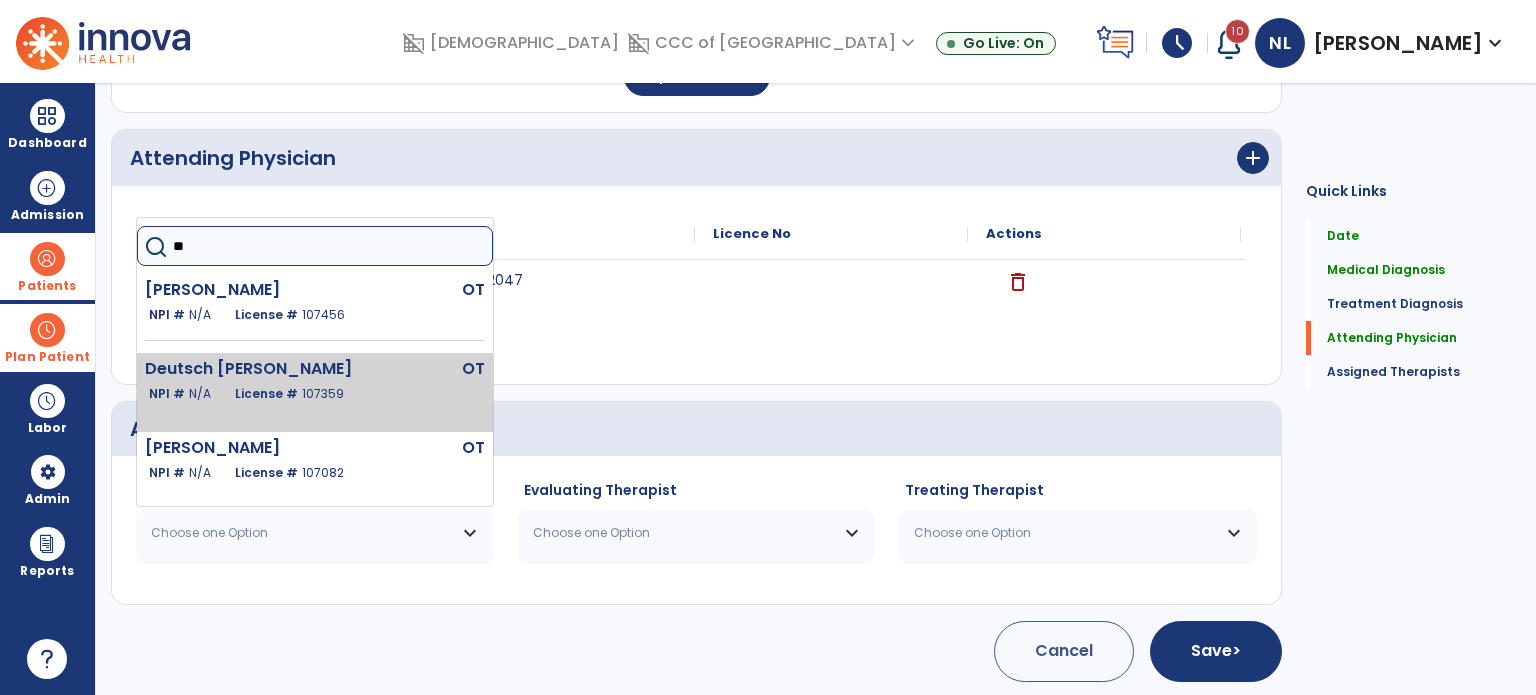 click on "License #  107359" 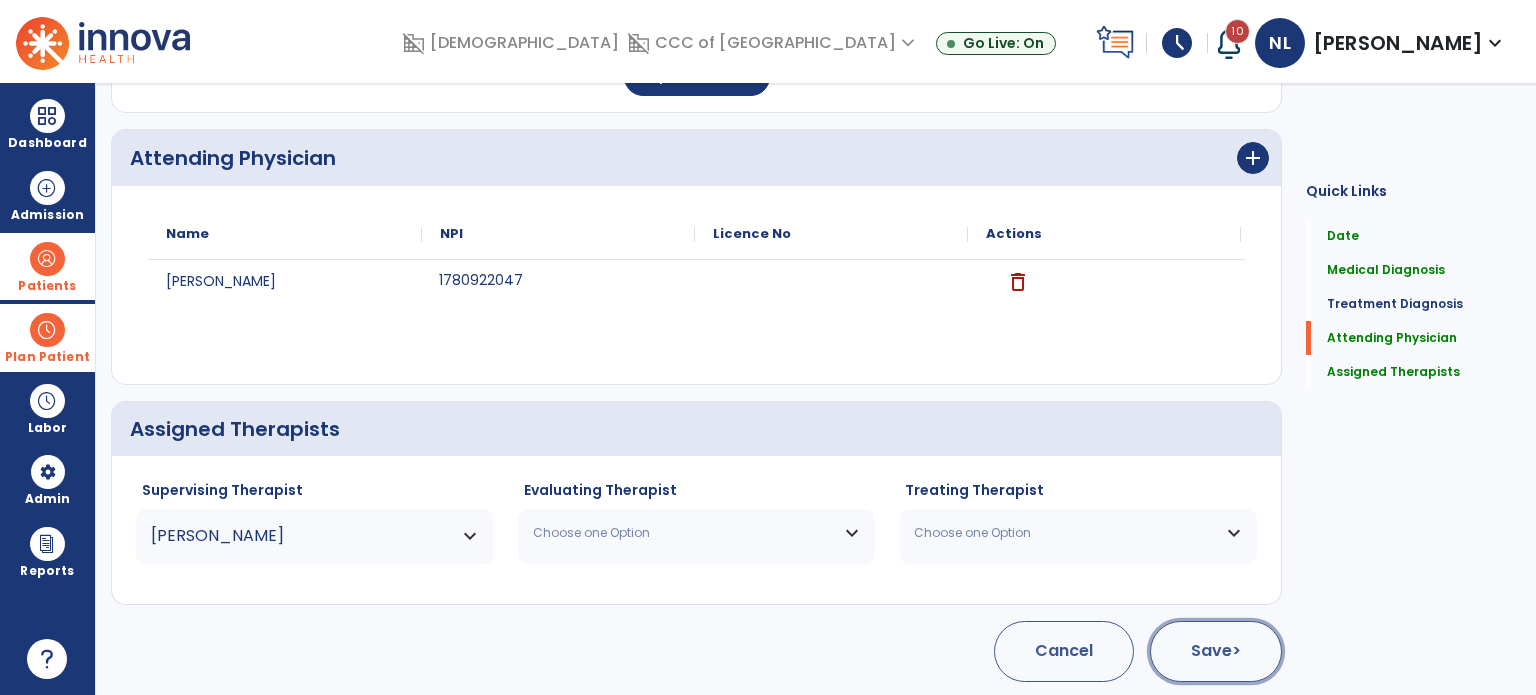 click on "Save  >" 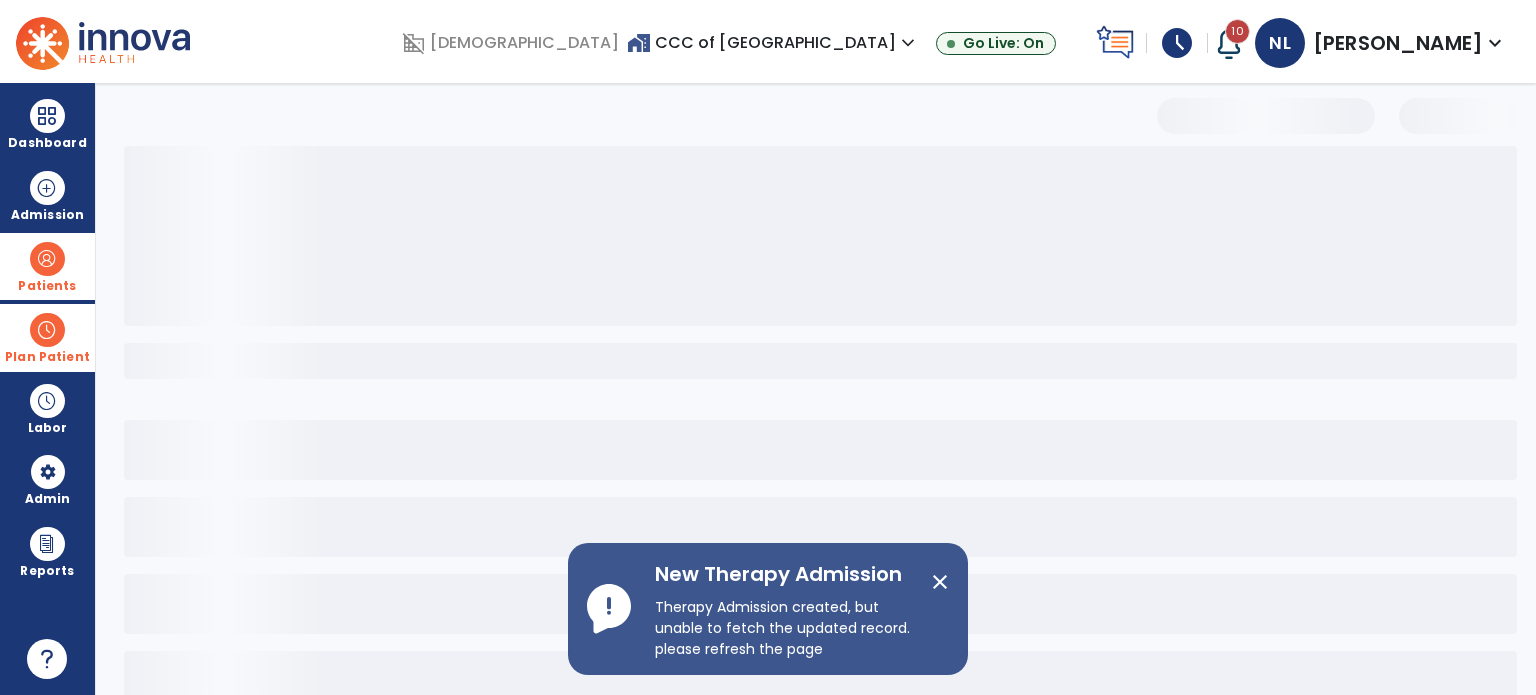 scroll, scrollTop: 46, scrollLeft: 0, axis: vertical 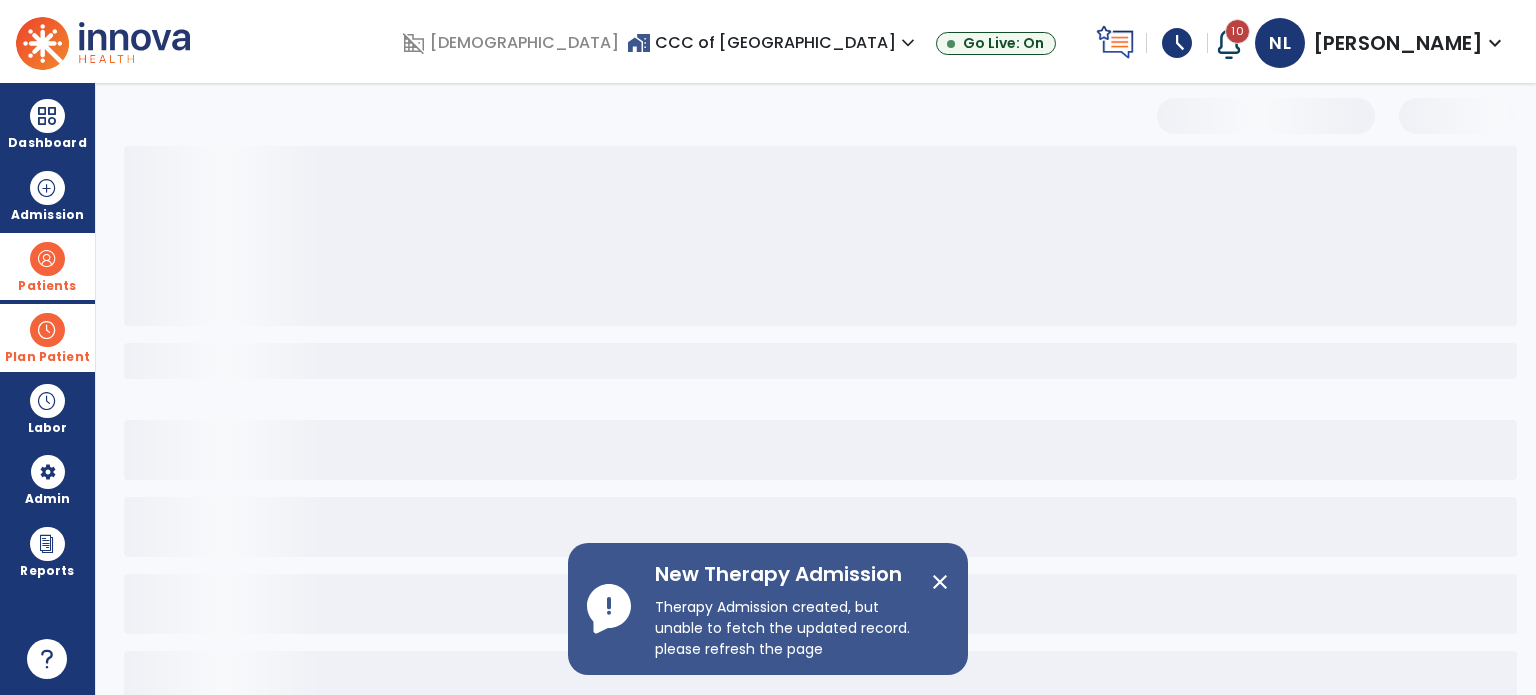 select on "***" 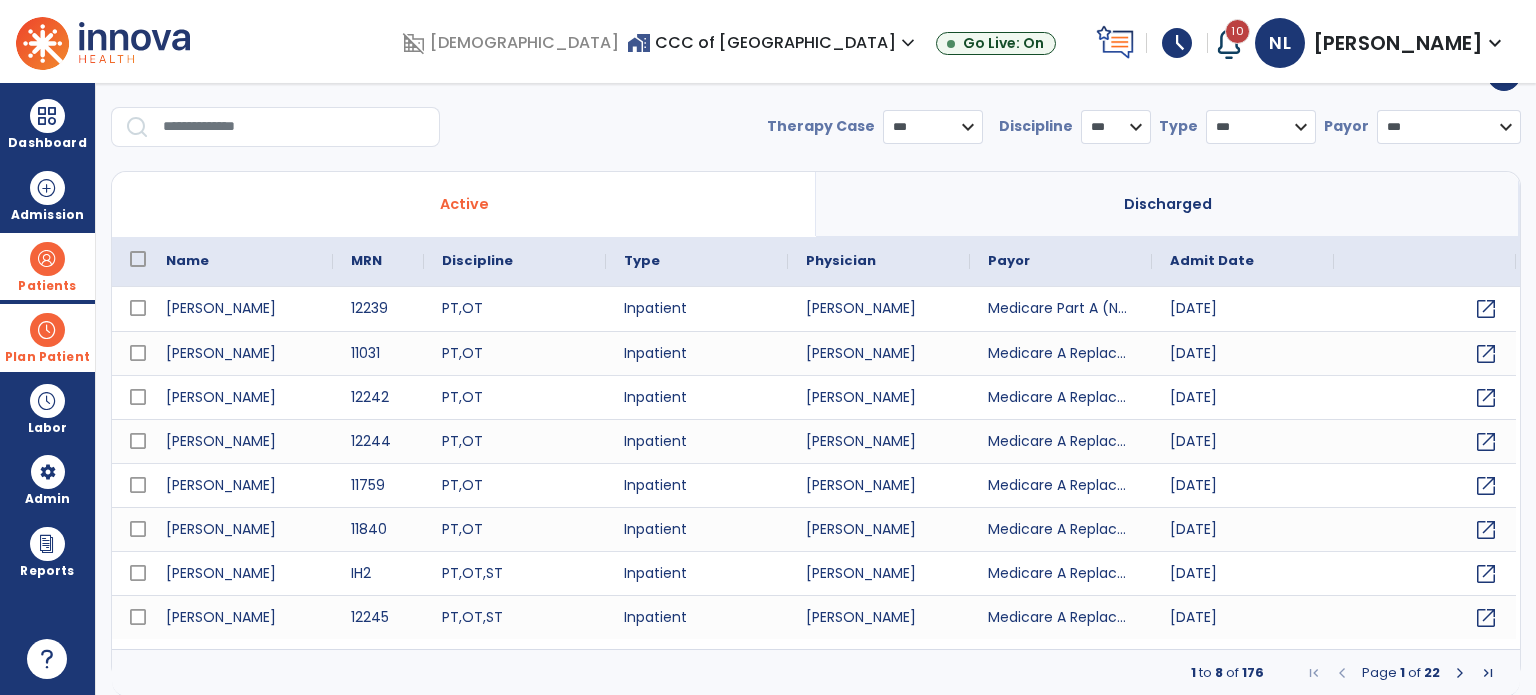 drag, startPoint x: 63, startPoint y: 260, endPoint x: 102, endPoint y: 277, distance: 42.544094 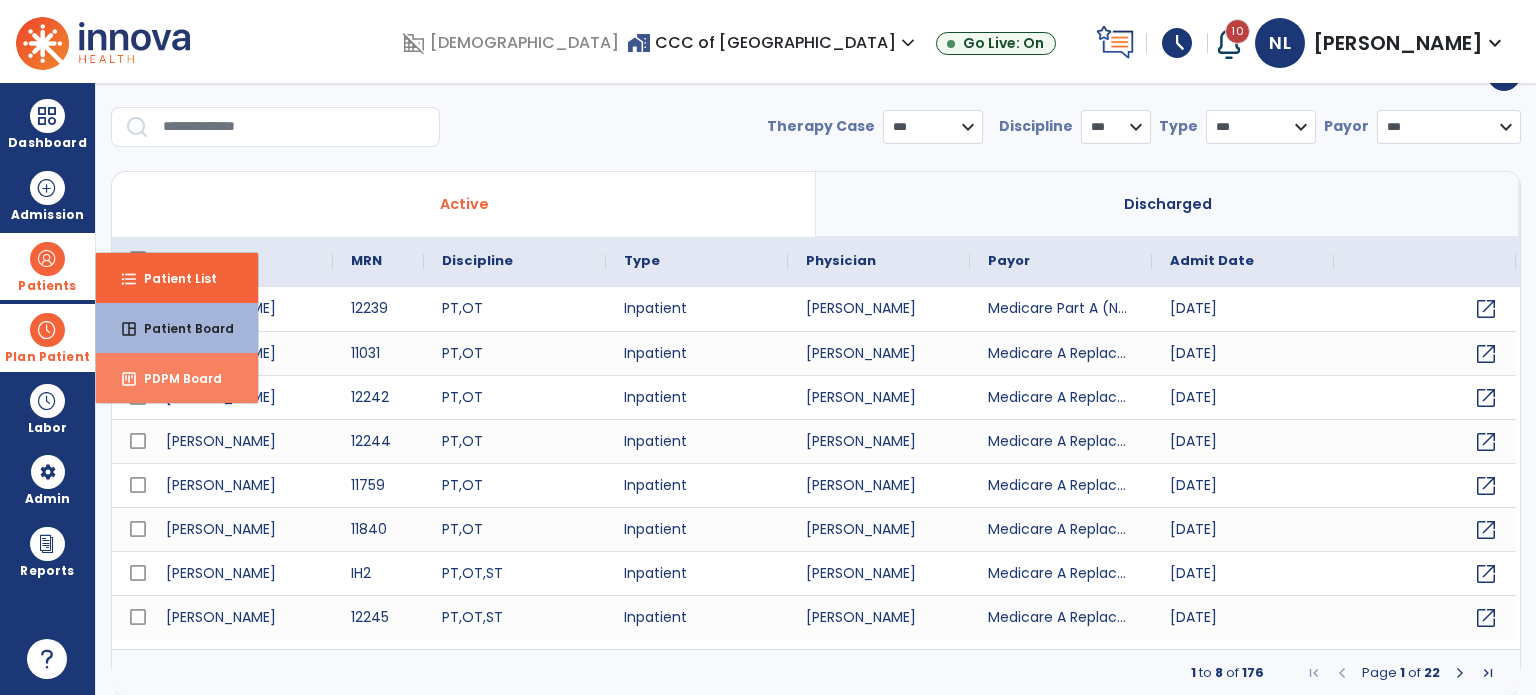 click on "insert_chart  PDPM Board" at bounding box center (177, 378) 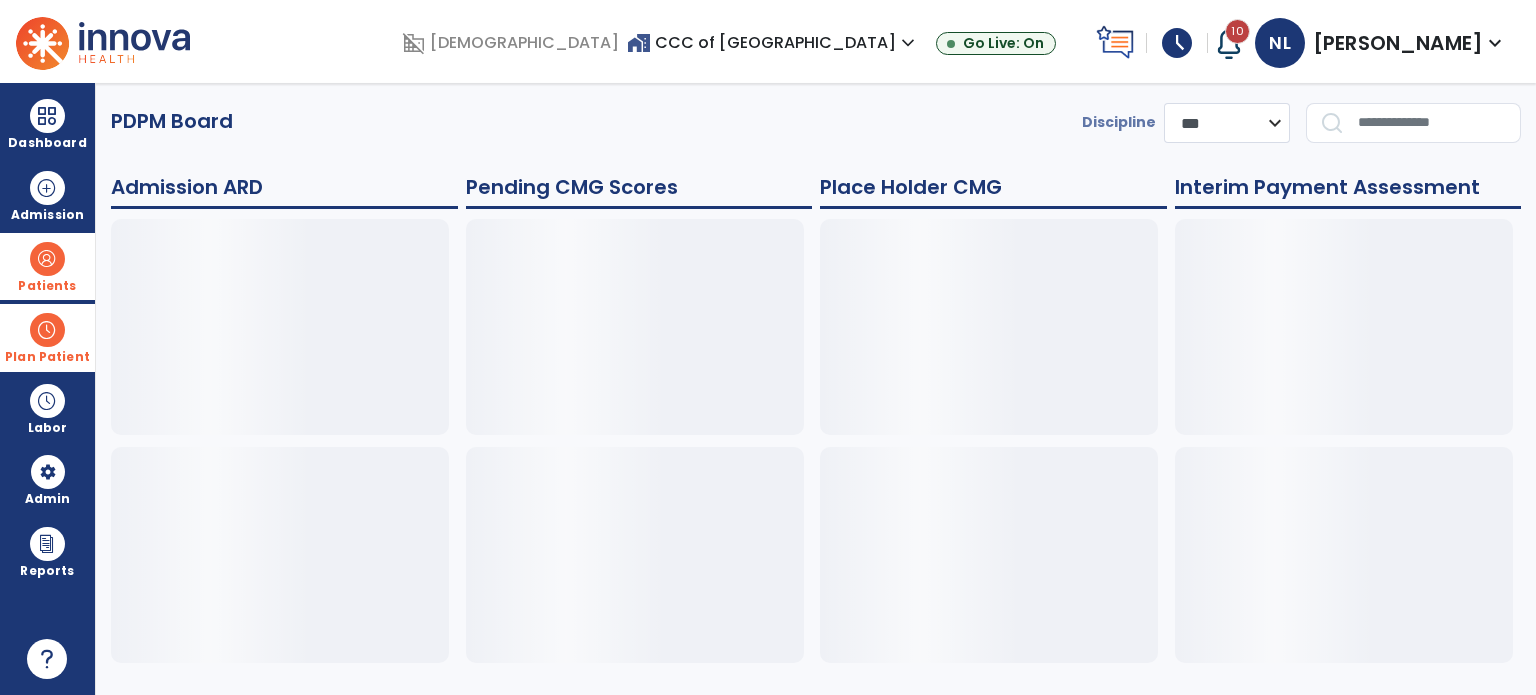scroll, scrollTop: 0, scrollLeft: 0, axis: both 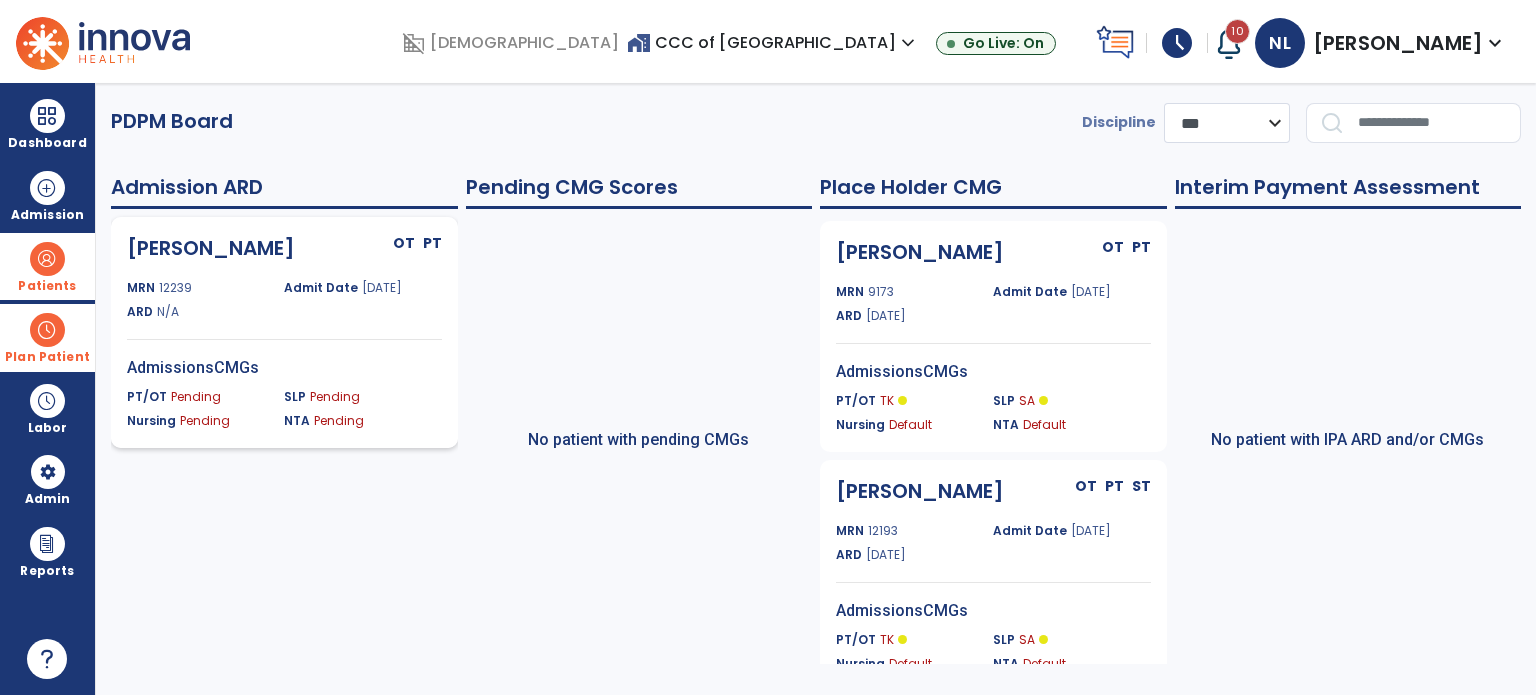 click on "Blustein, Maureen OT PT MRN 12239 Admit Date 07/09/2025 ARD N/A AdmissionsCMGs PT/OT Pending SLP Pending Nursing Pending NTA Pending" 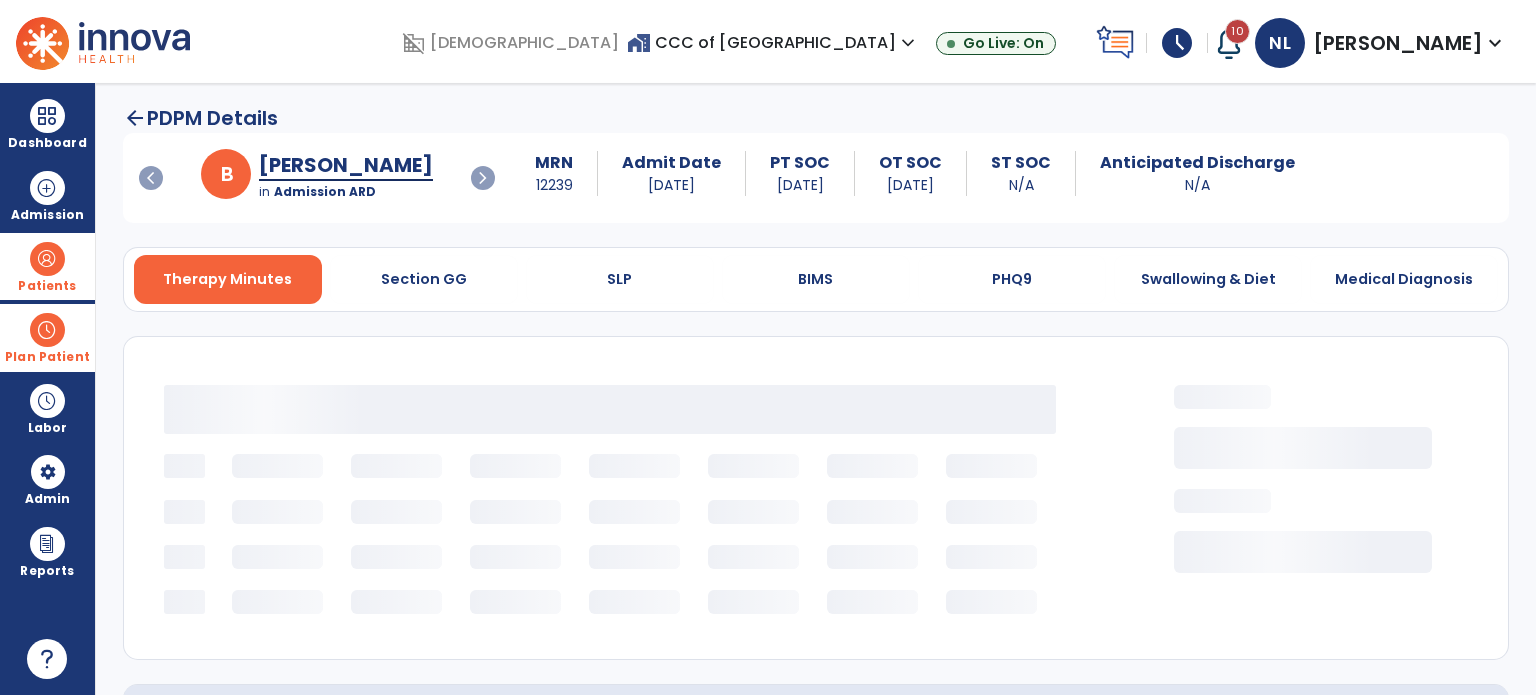 select on "***" 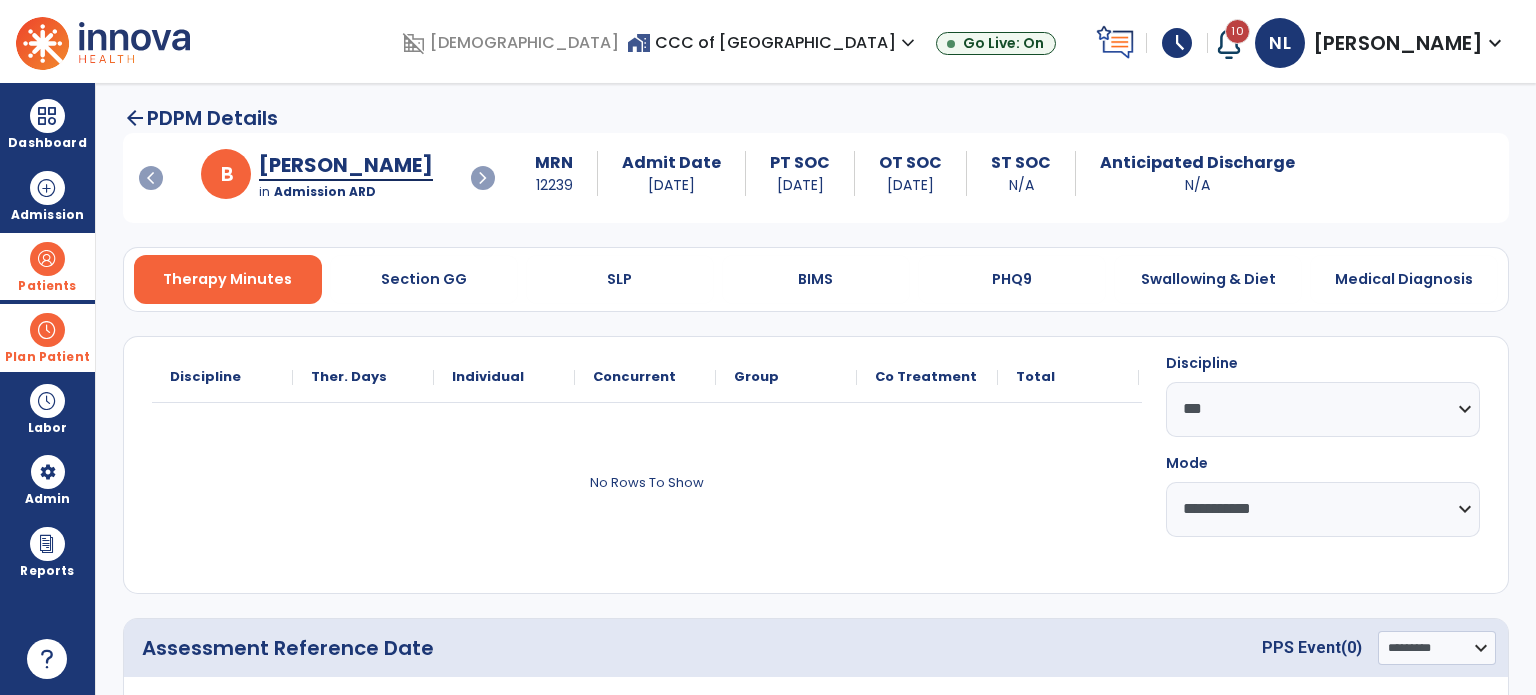 scroll, scrollTop: 224, scrollLeft: 0, axis: vertical 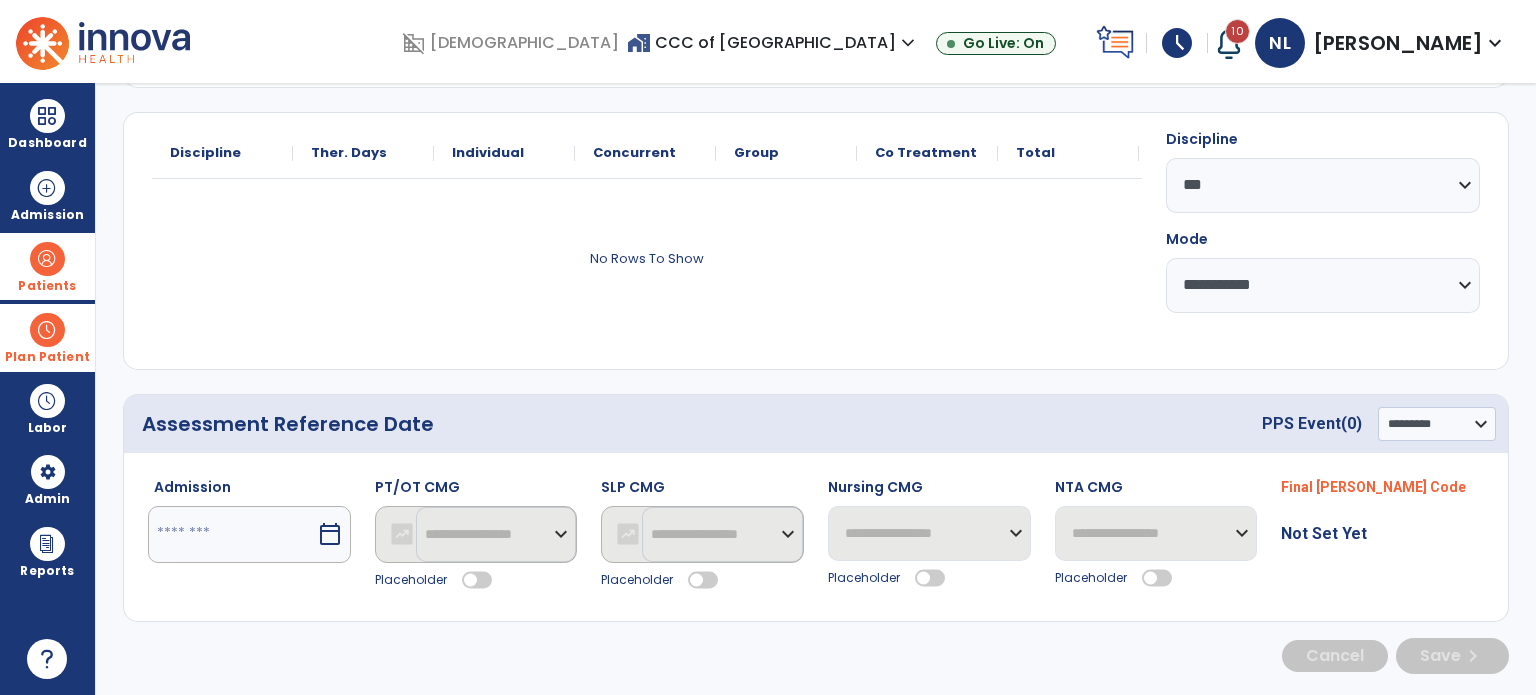 click at bounding box center (232, 534) 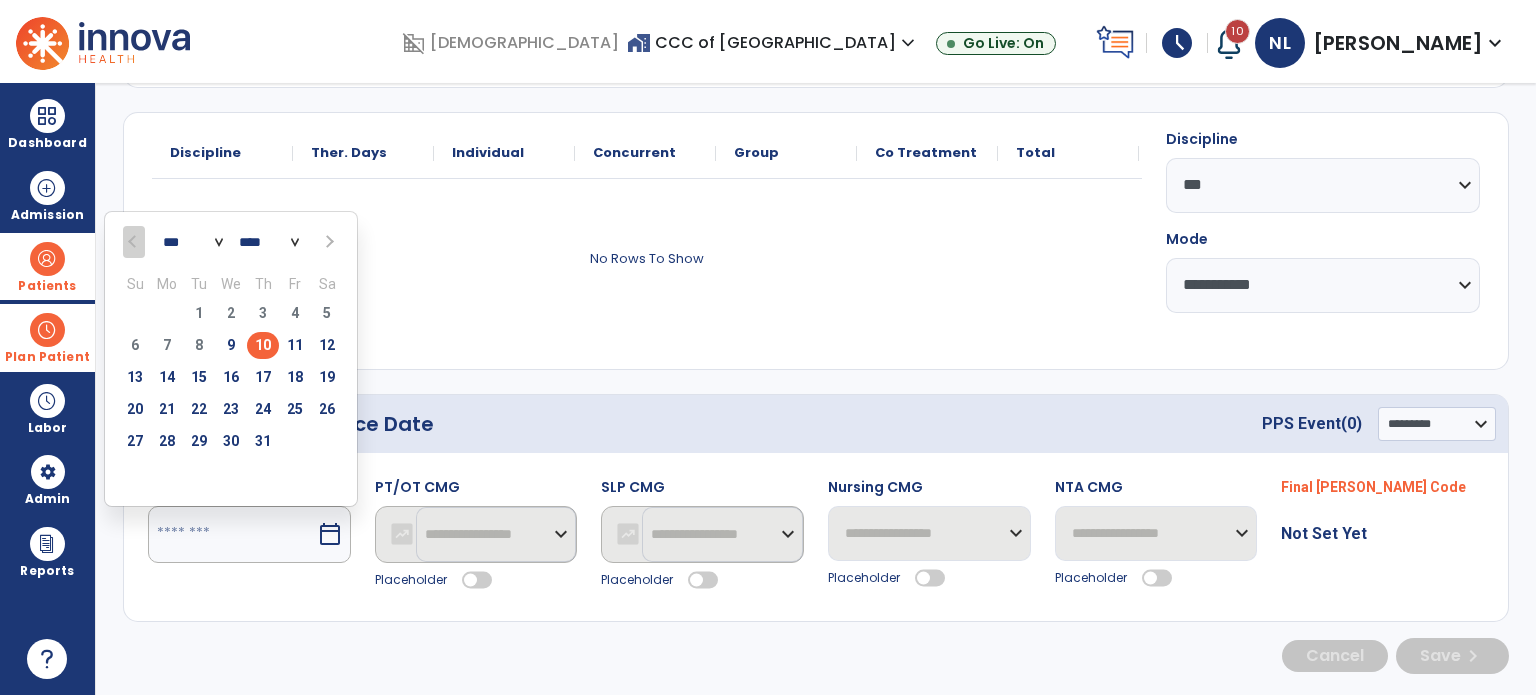 click on "15" at bounding box center [199, 377] 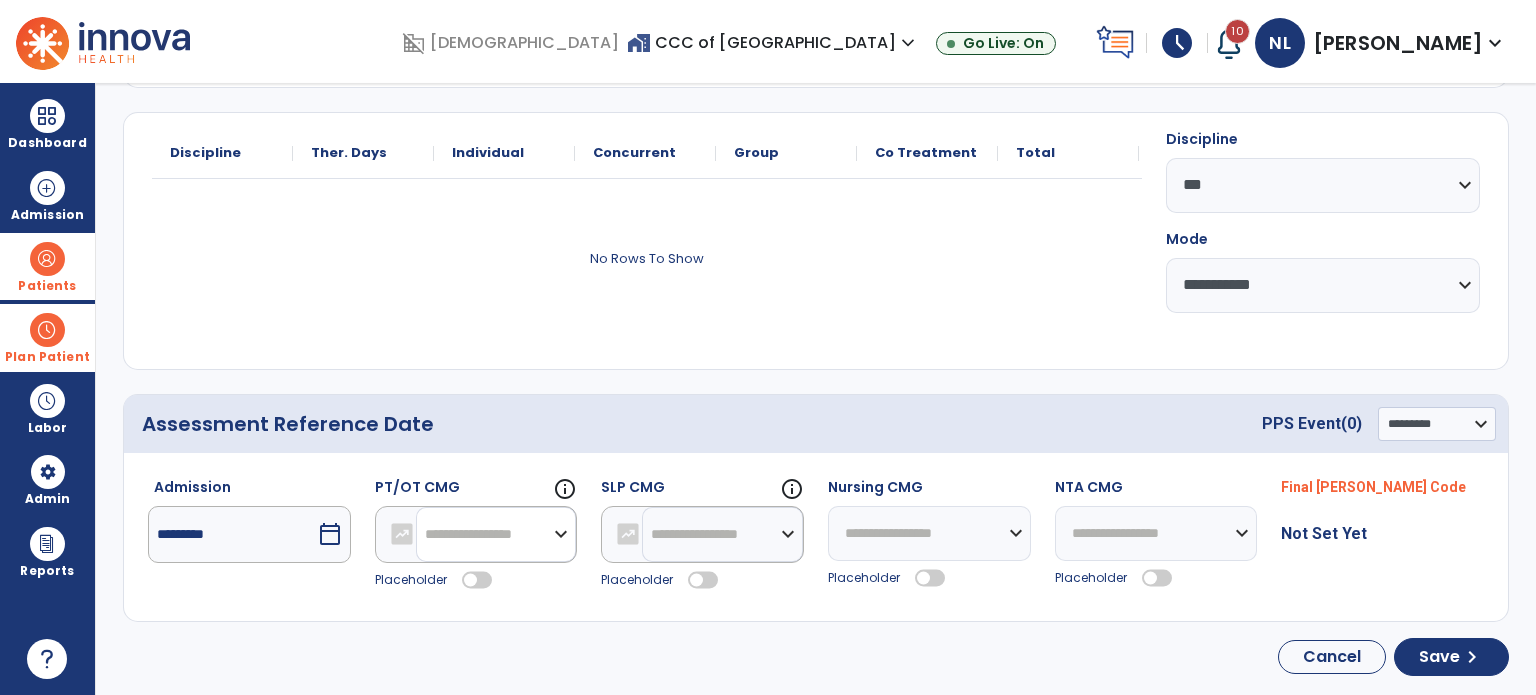 drag, startPoint x: 480, startPoint y: 518, endPoint x: 480, endPoint y: 506, distance: 12 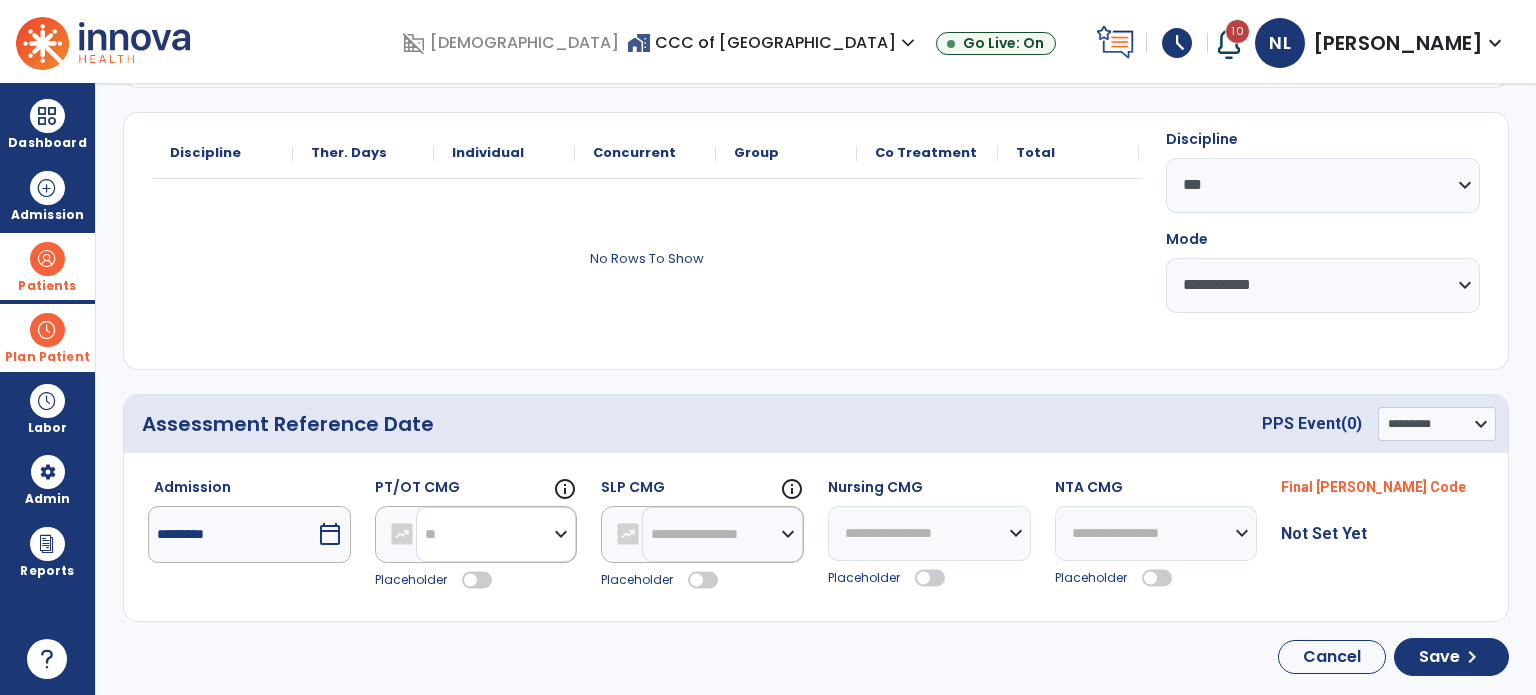click on "**********" 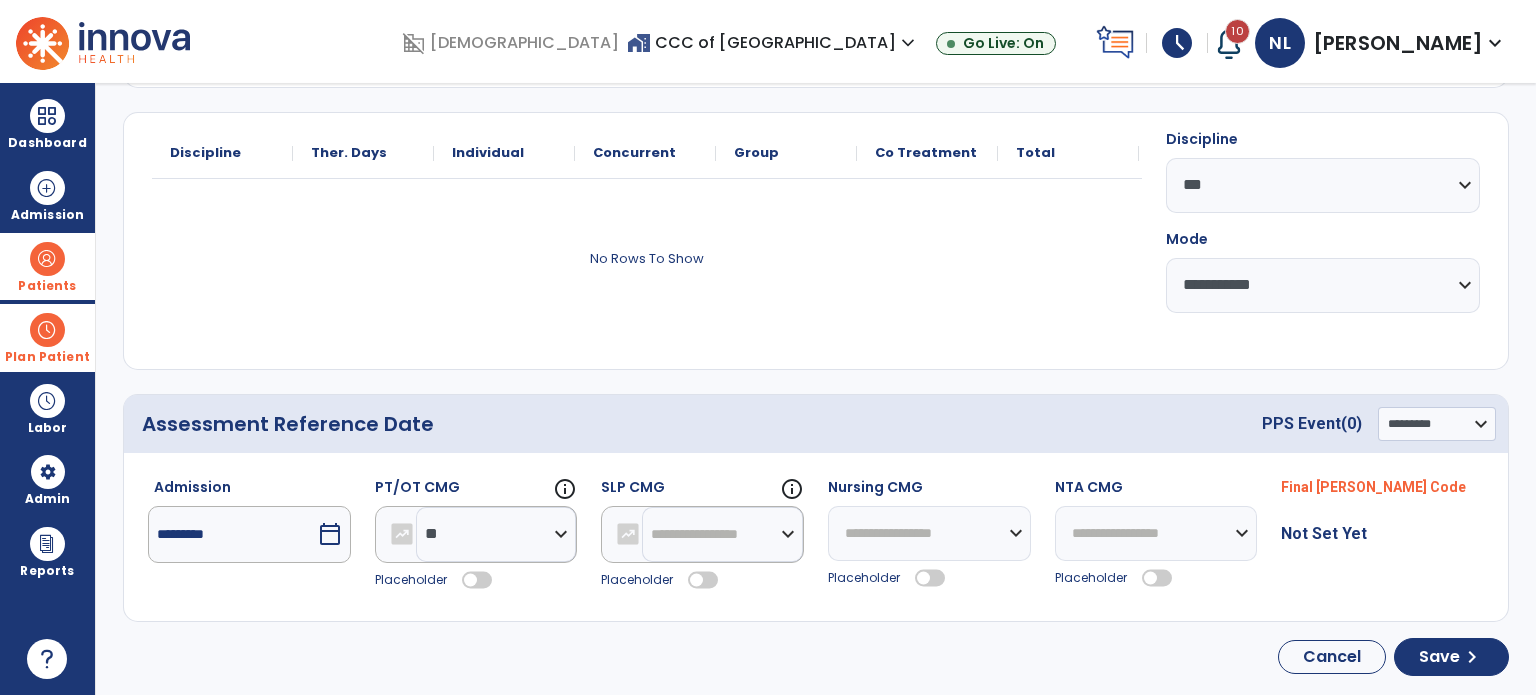 drag, startPoint x: 469, startPoint y: 575, endPoint x: 661, endPoint y: 551, distance: 193.49419 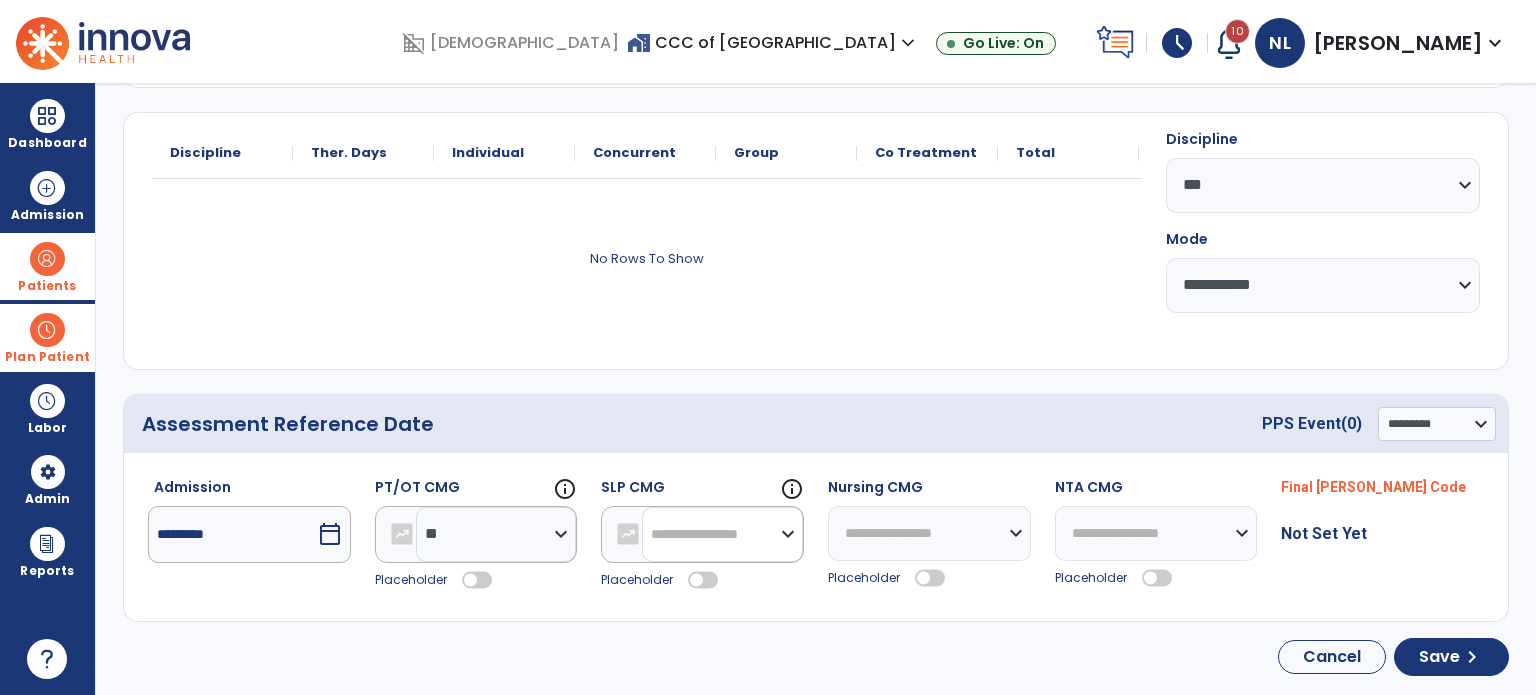 drag, startPoint x: 687, startPoint y: 541, endPoint x: 687, endPoint y: 512, distance: 29 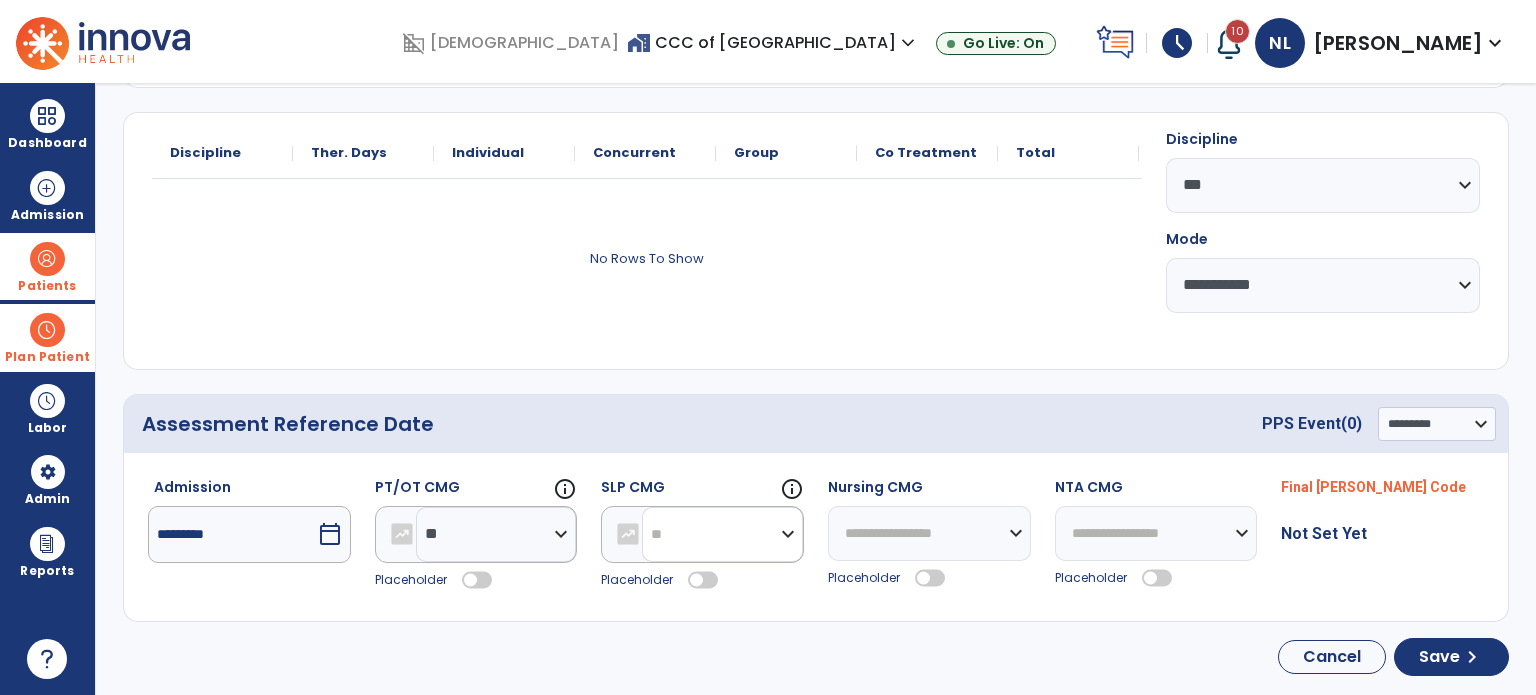 click on "**********" 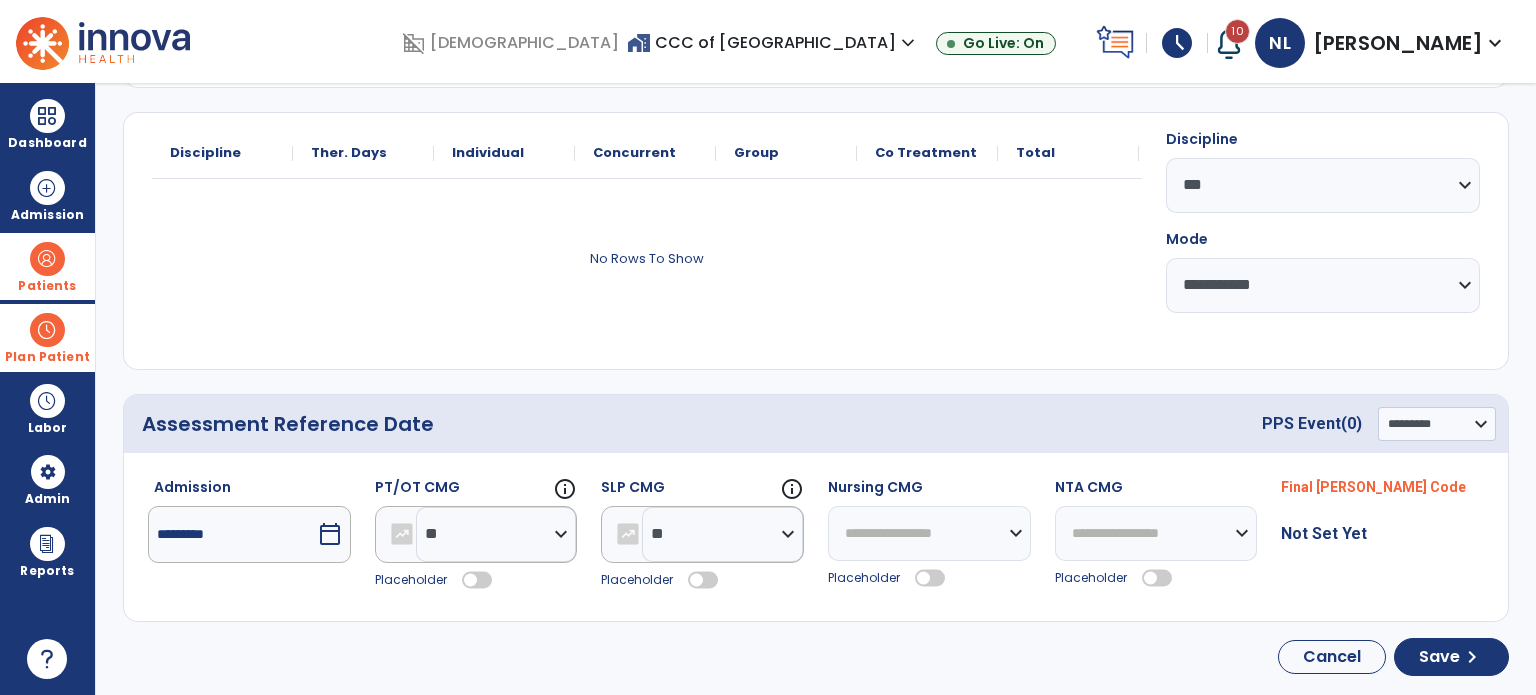 click 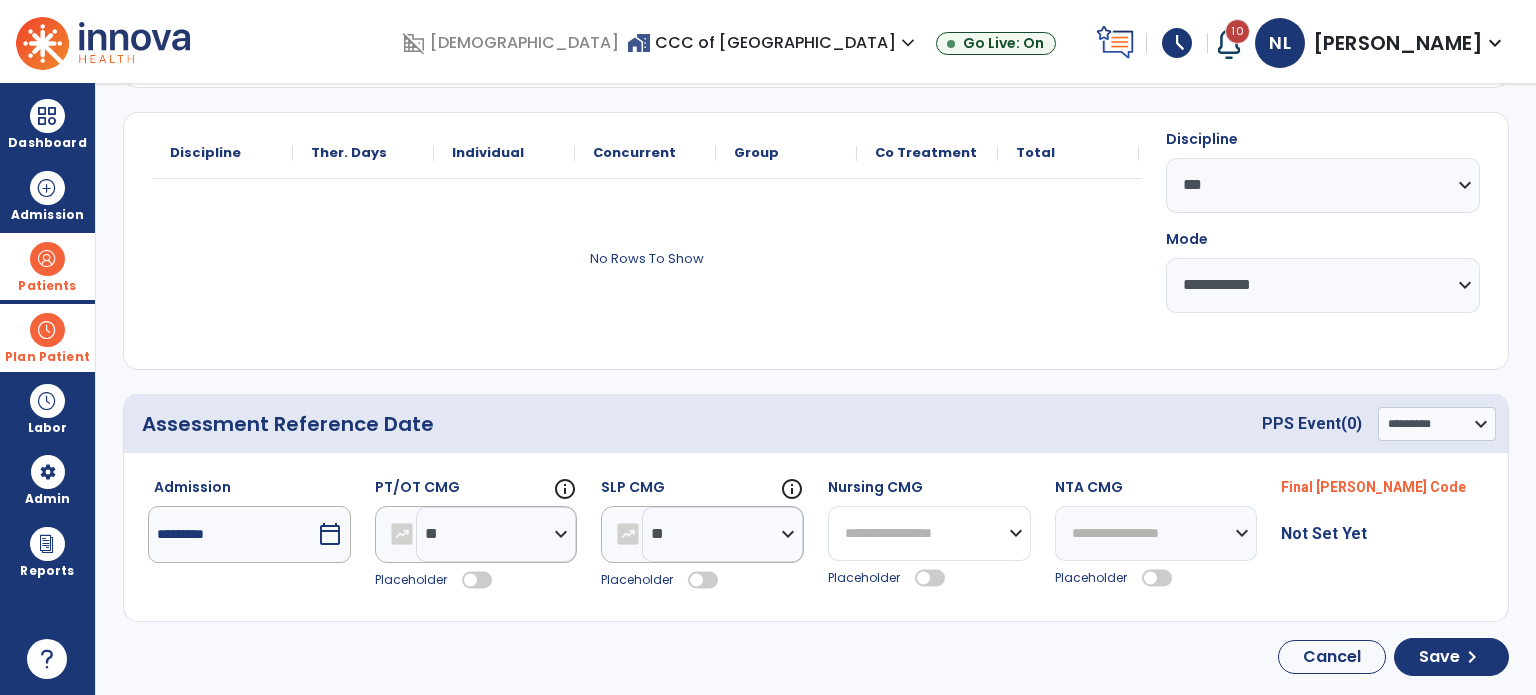 drag, startPoint x: 885, startPoint y: 527, endPoint x: 888, endPoint y: 512, distance: 15.297058 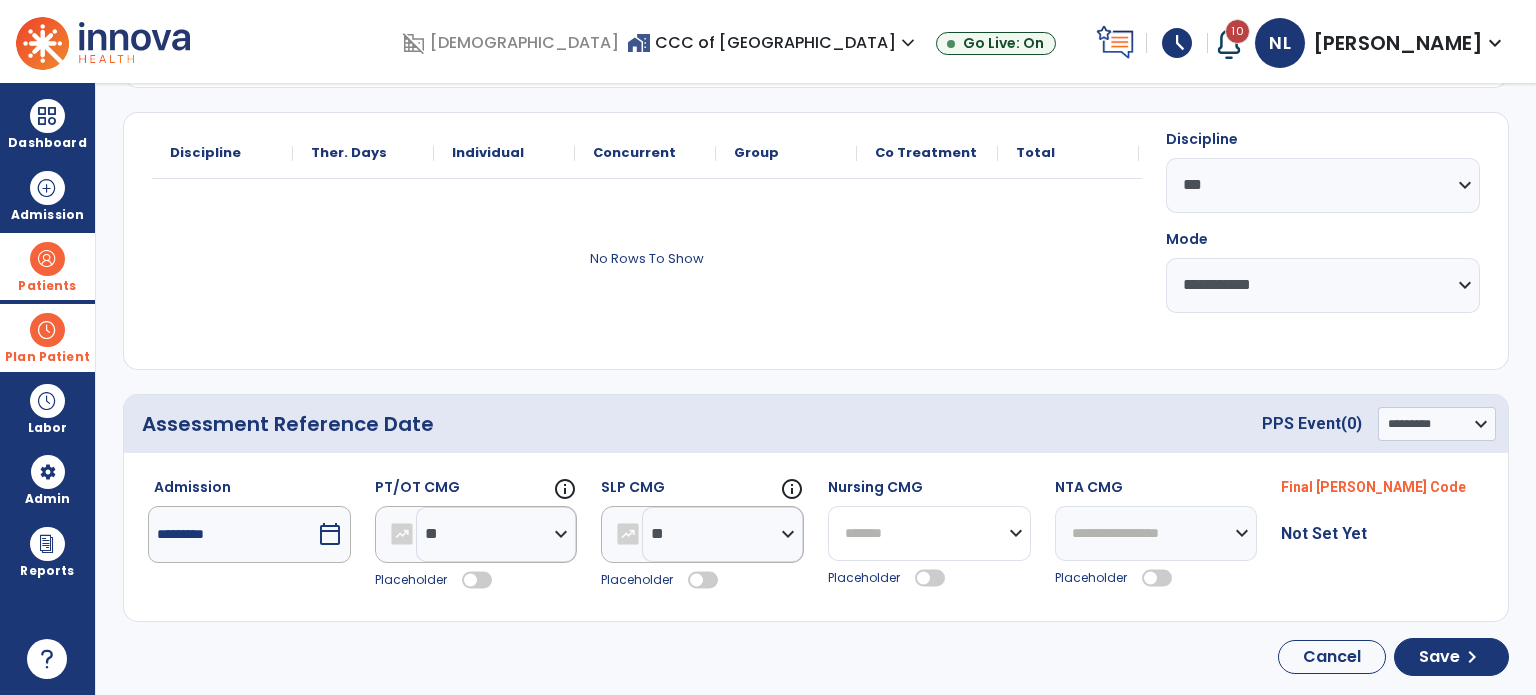 click on "**********" 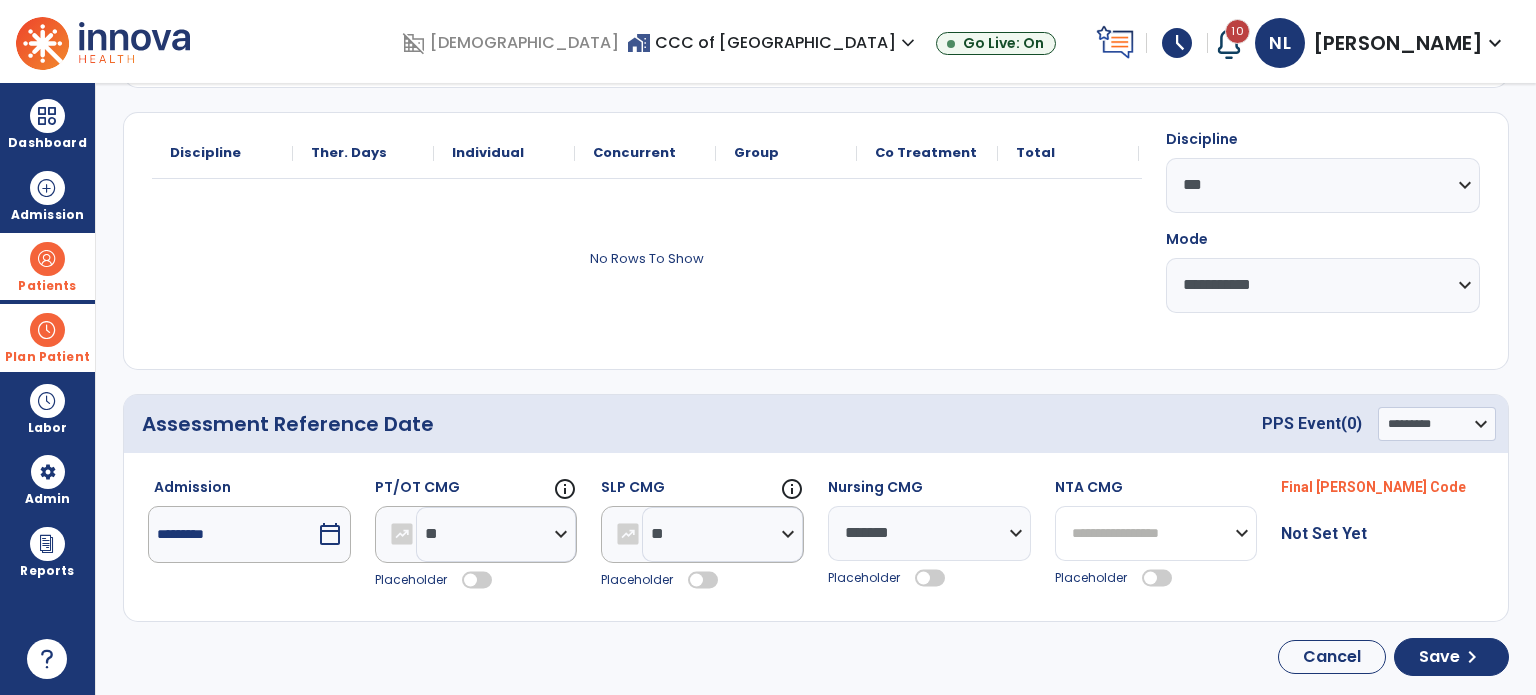 click on "**********" 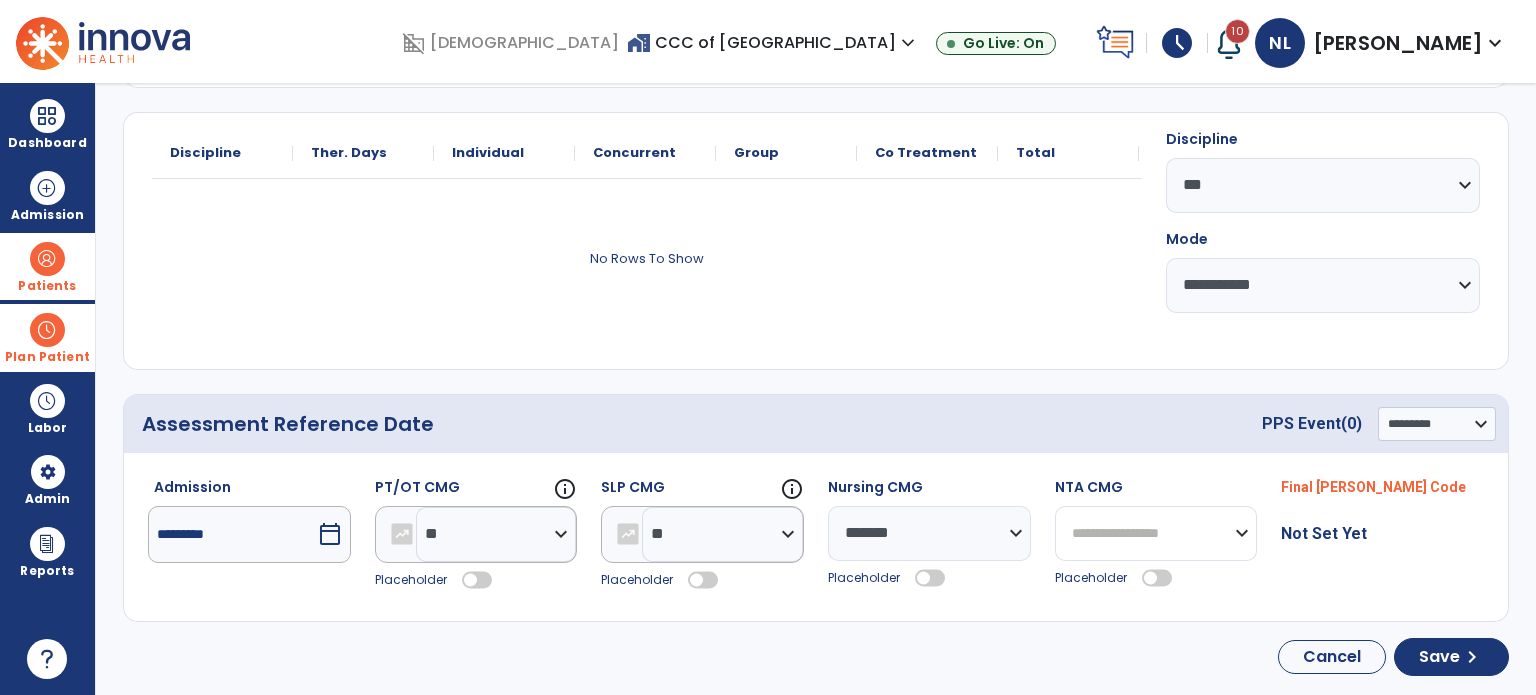select on "*******" 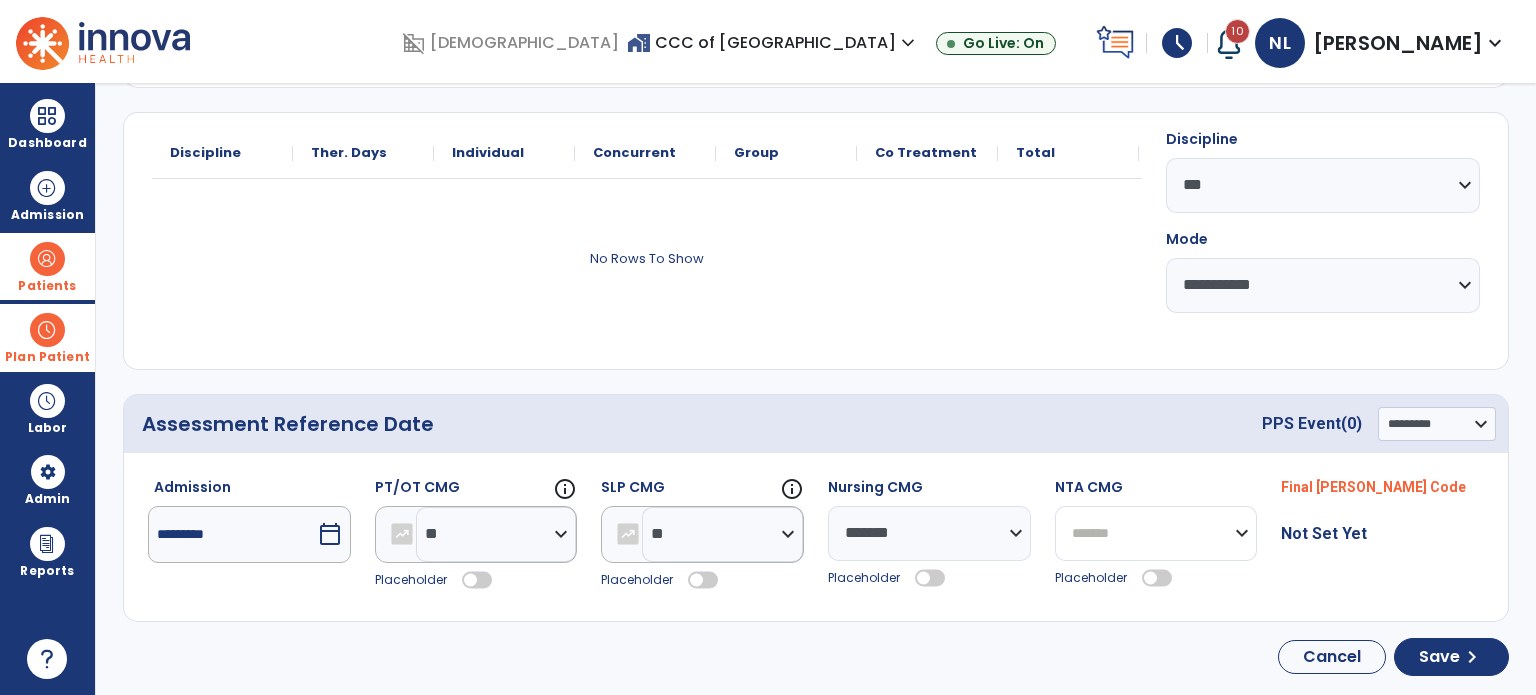 click on "**********" 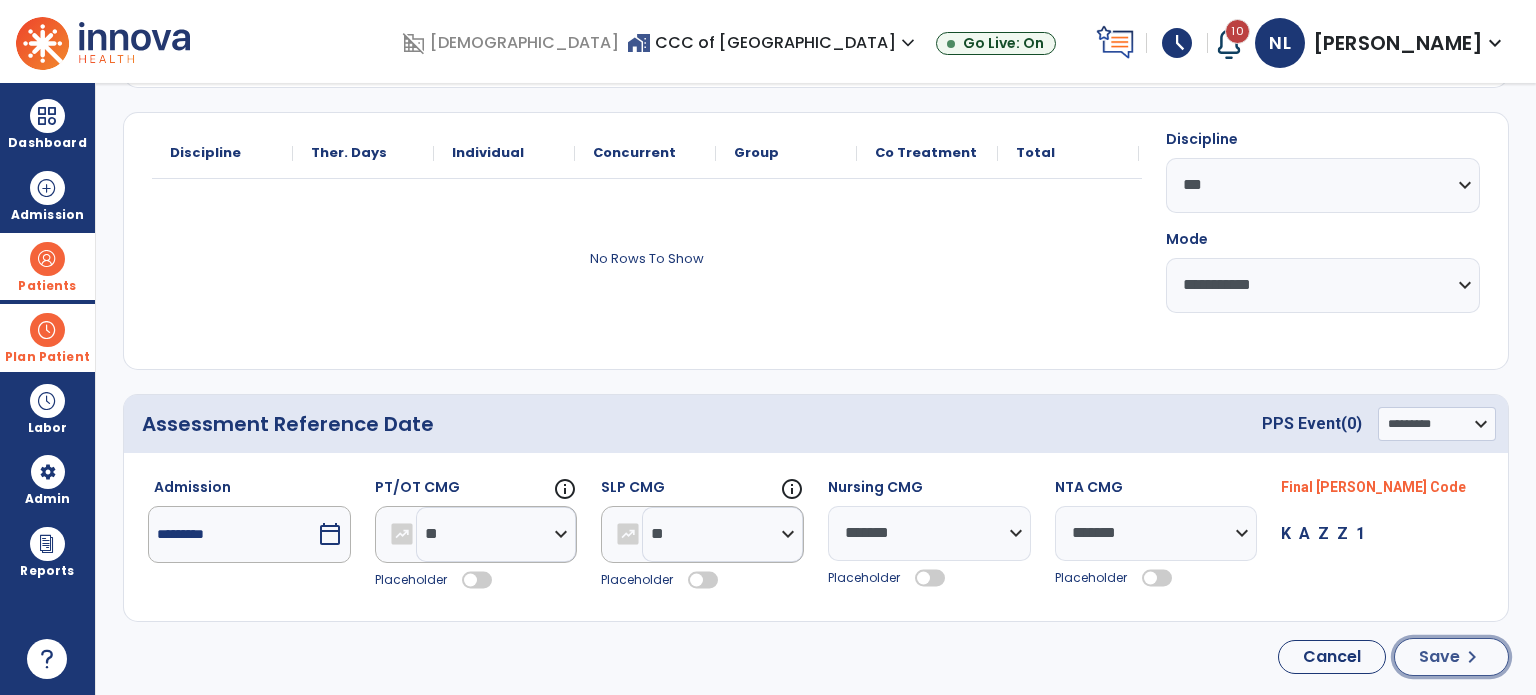 click on "chevron_right" 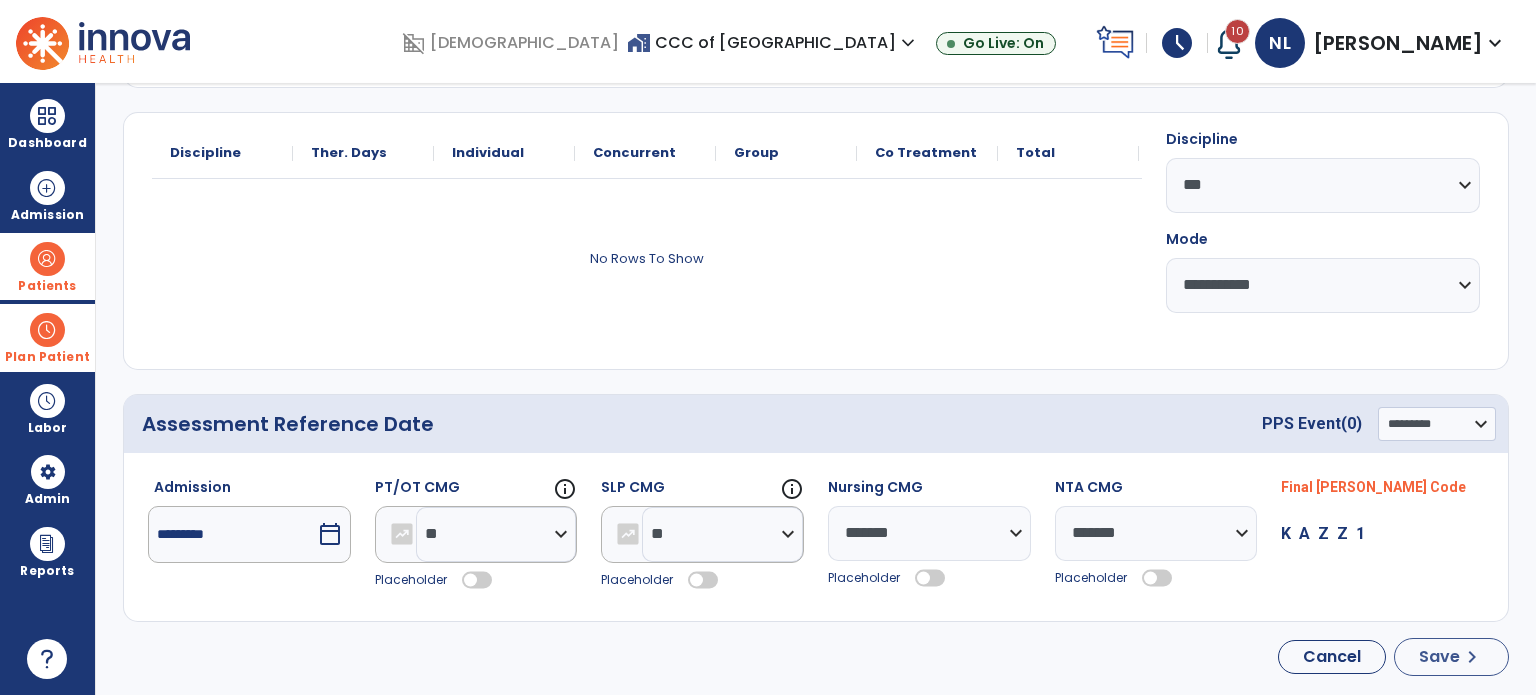 select on "***" 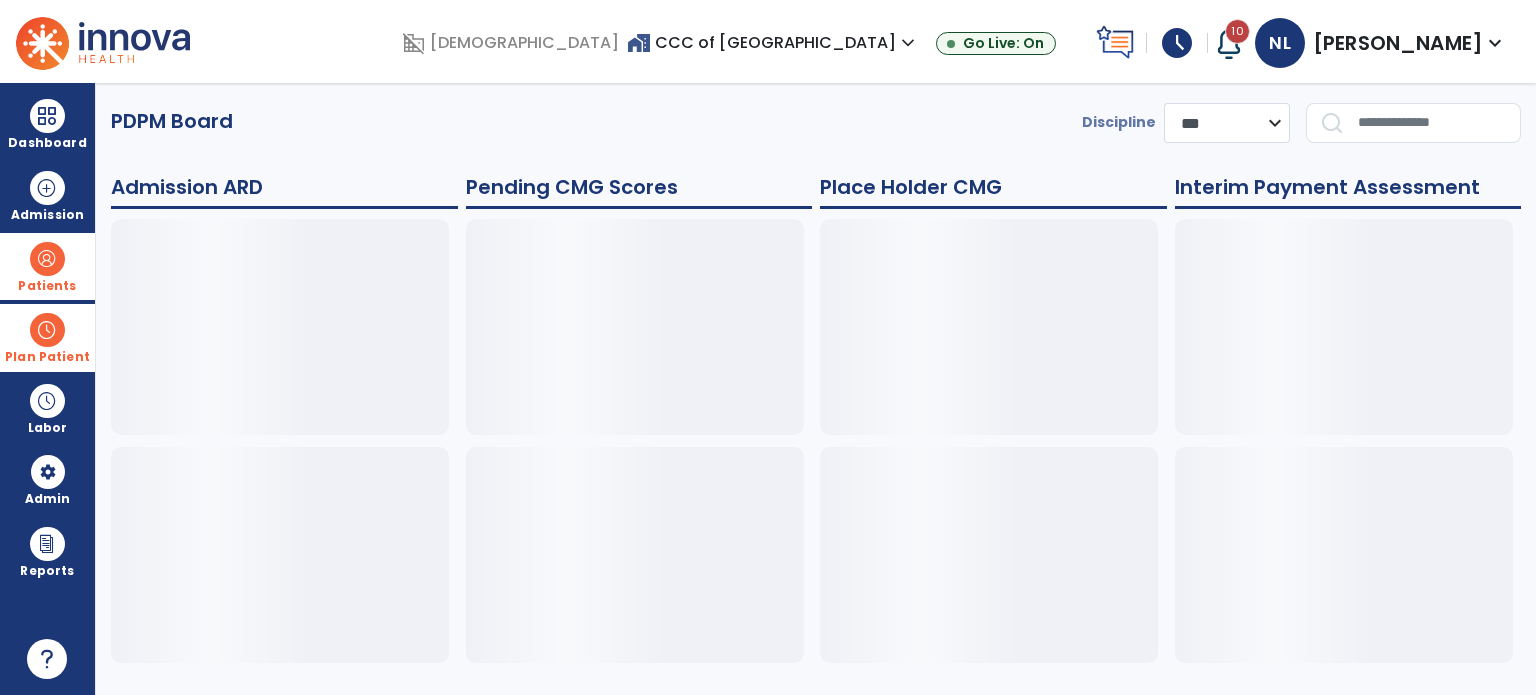 scroll, scrollTop: 0, scrollLeft: 0, axis: both 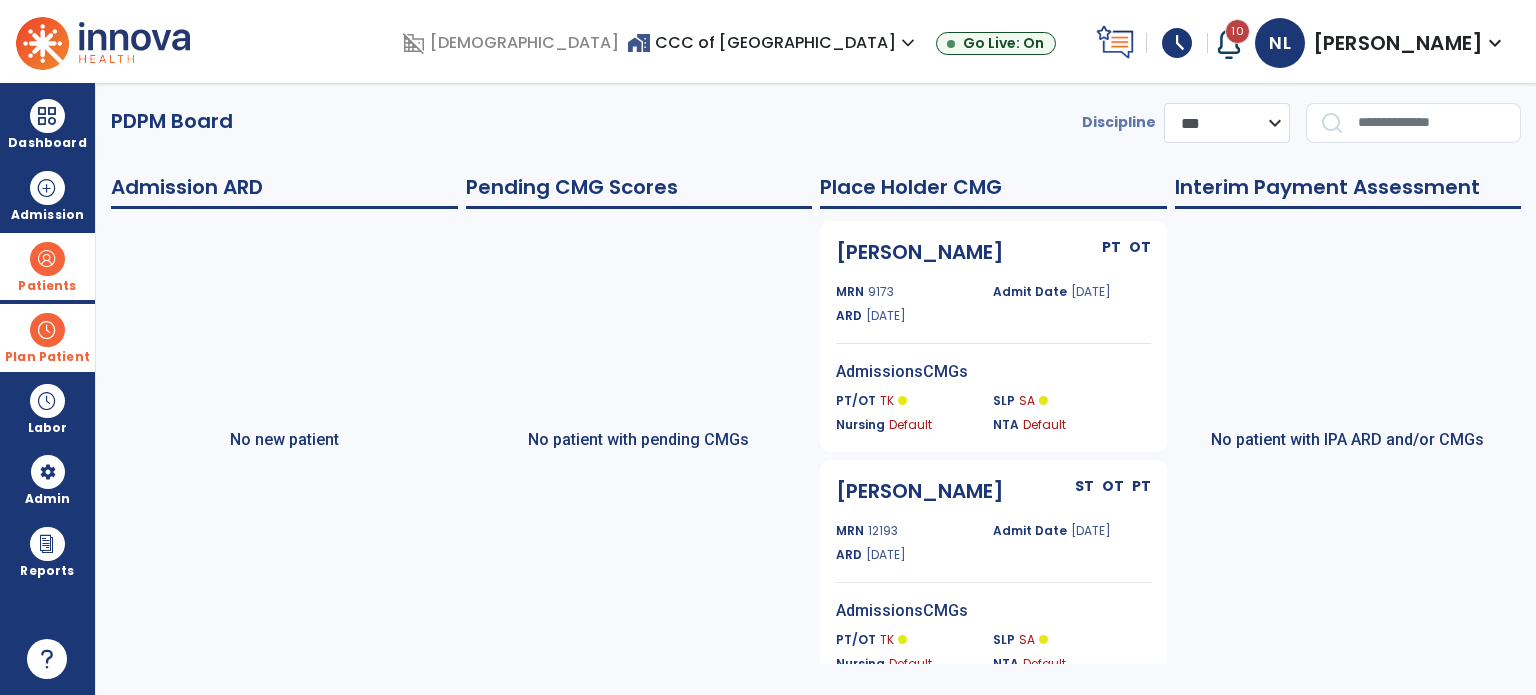 click at bounding box center [47, 330] 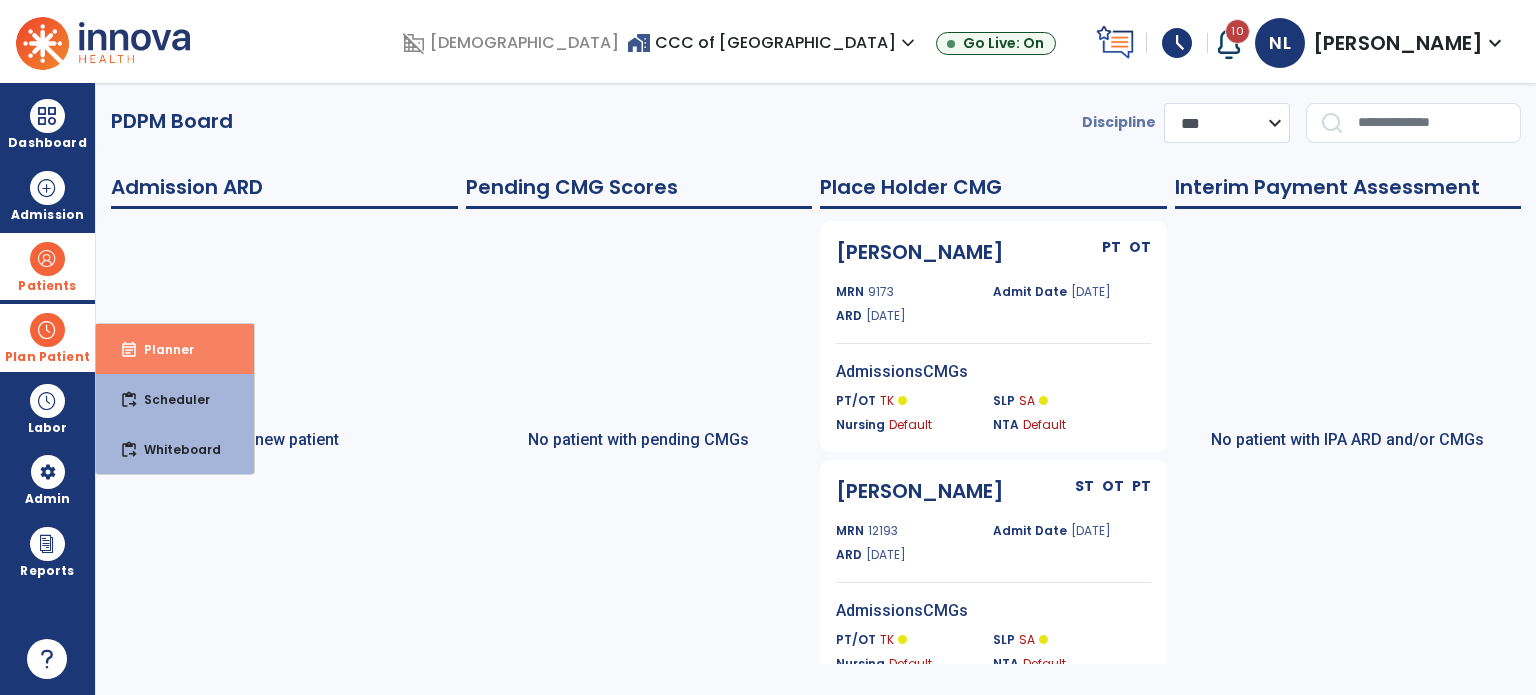 click on "Planner" at bounding box center [161, 349] 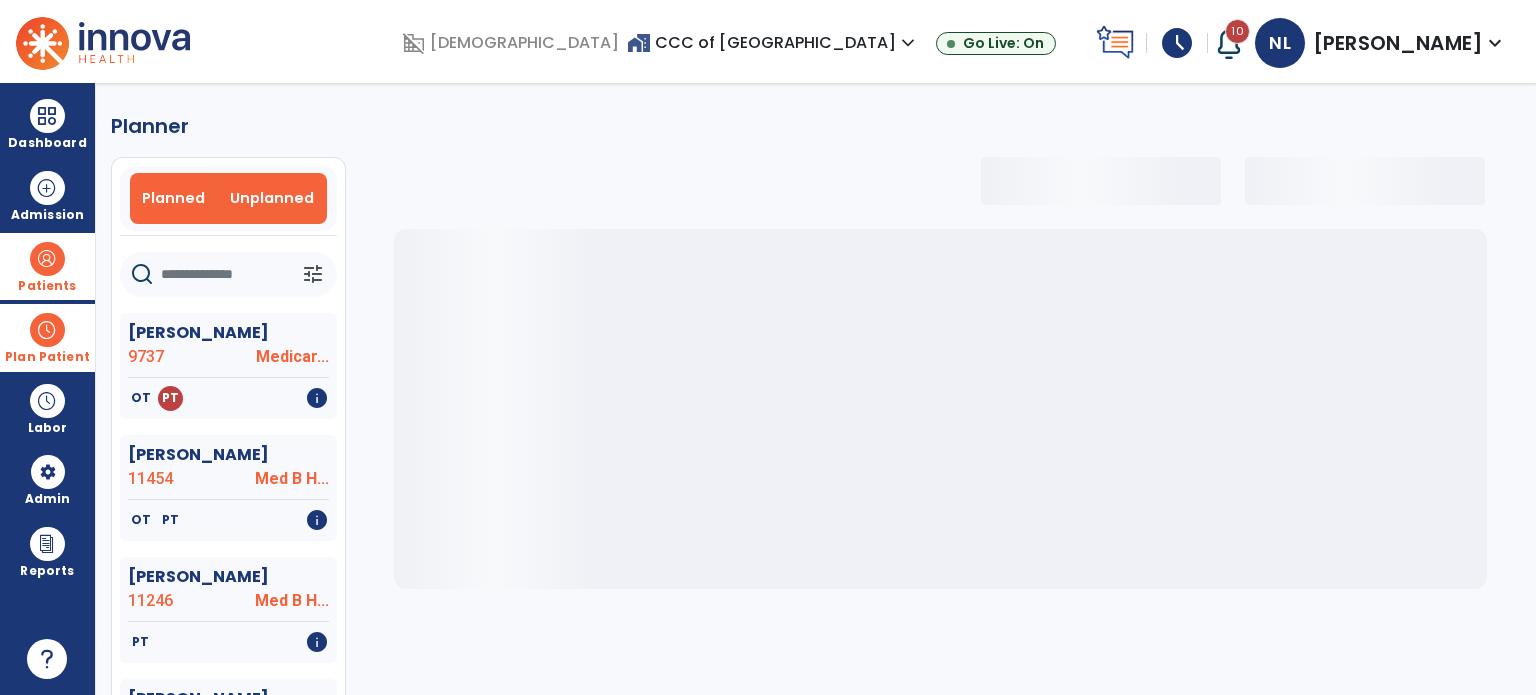click on "Unplanned" at bounding box center [272, 198] 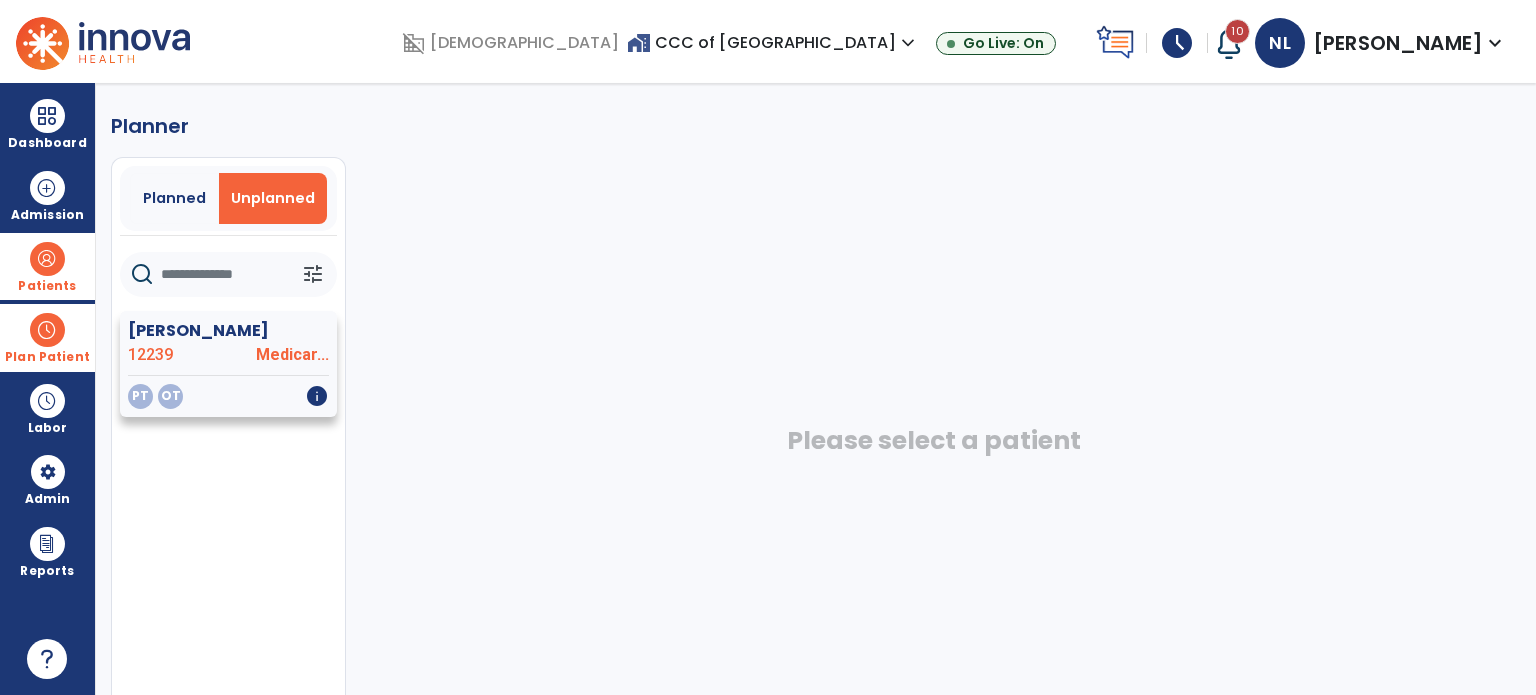 click on "Medicar..." 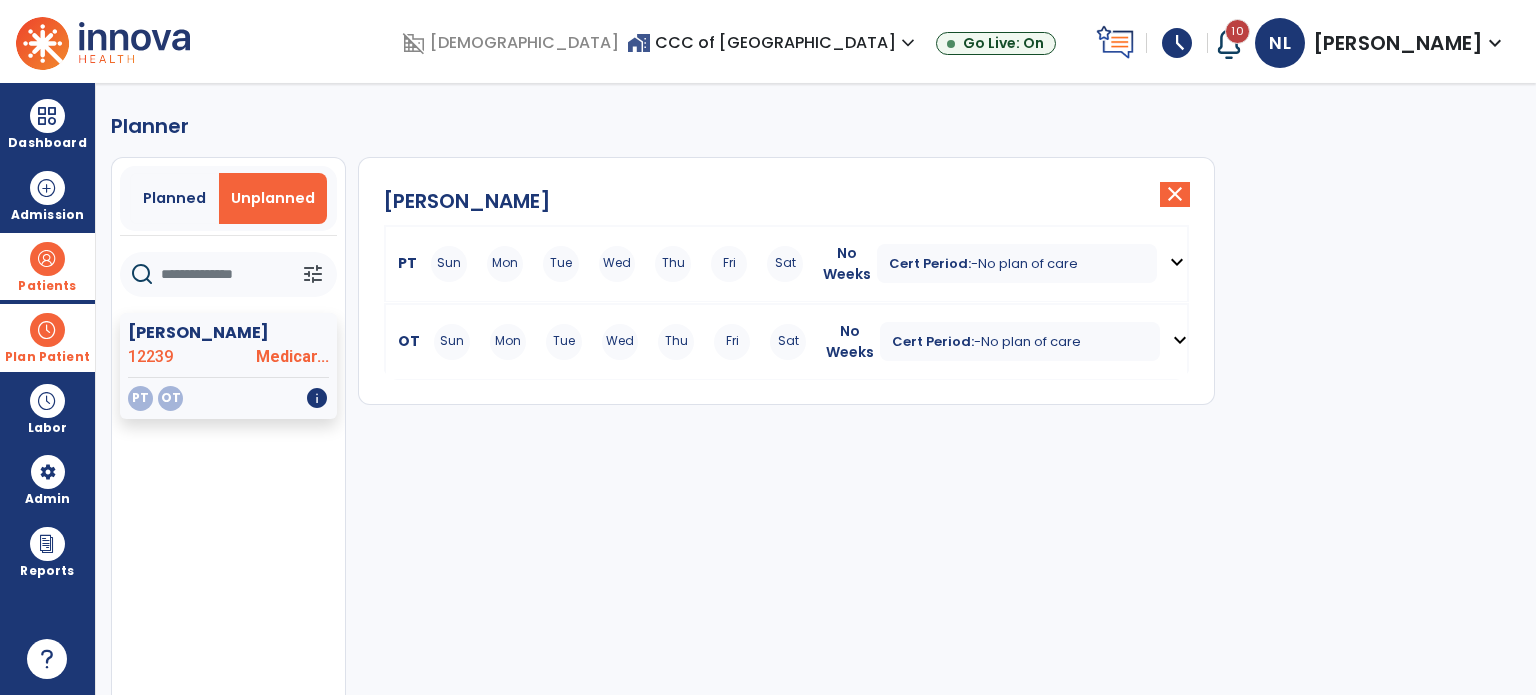click on "expand_more" at bounding box center [1177, 263] 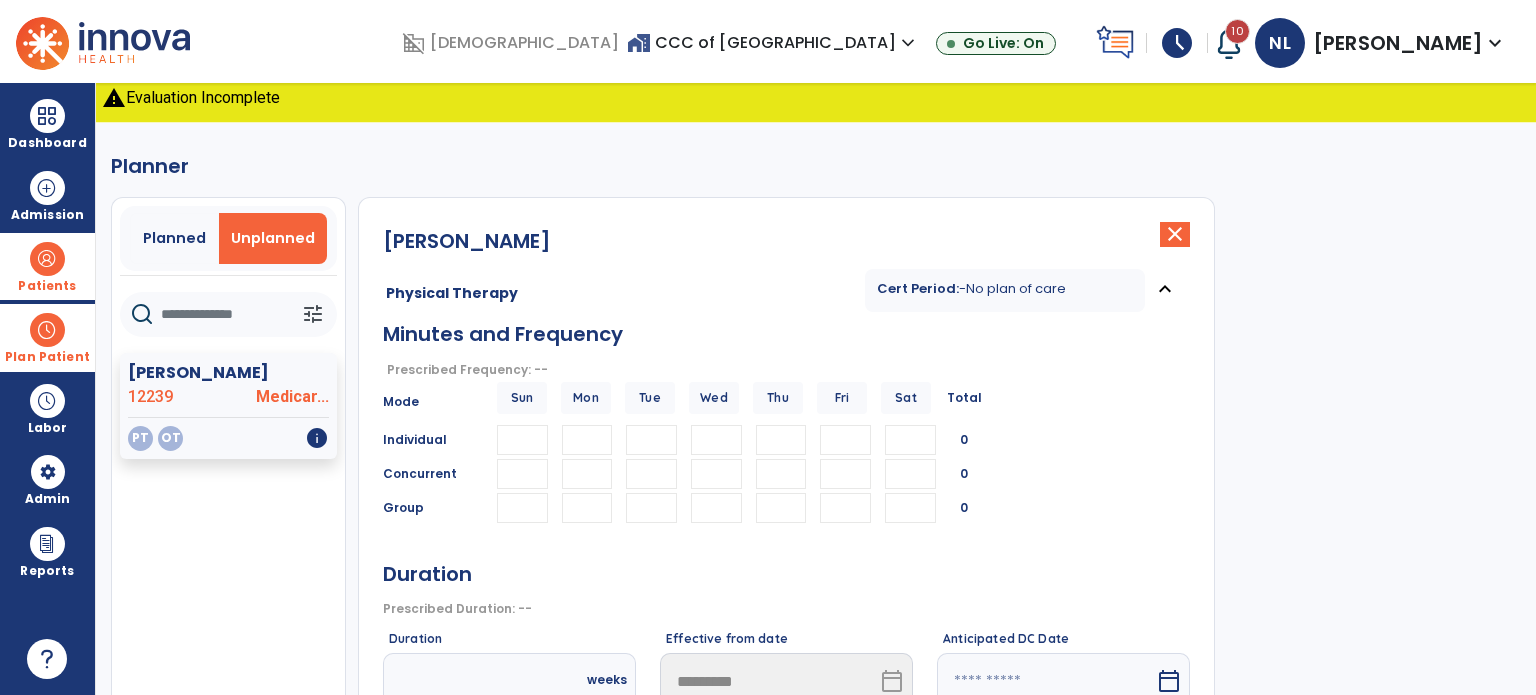 click at bounding box center [587, 440] 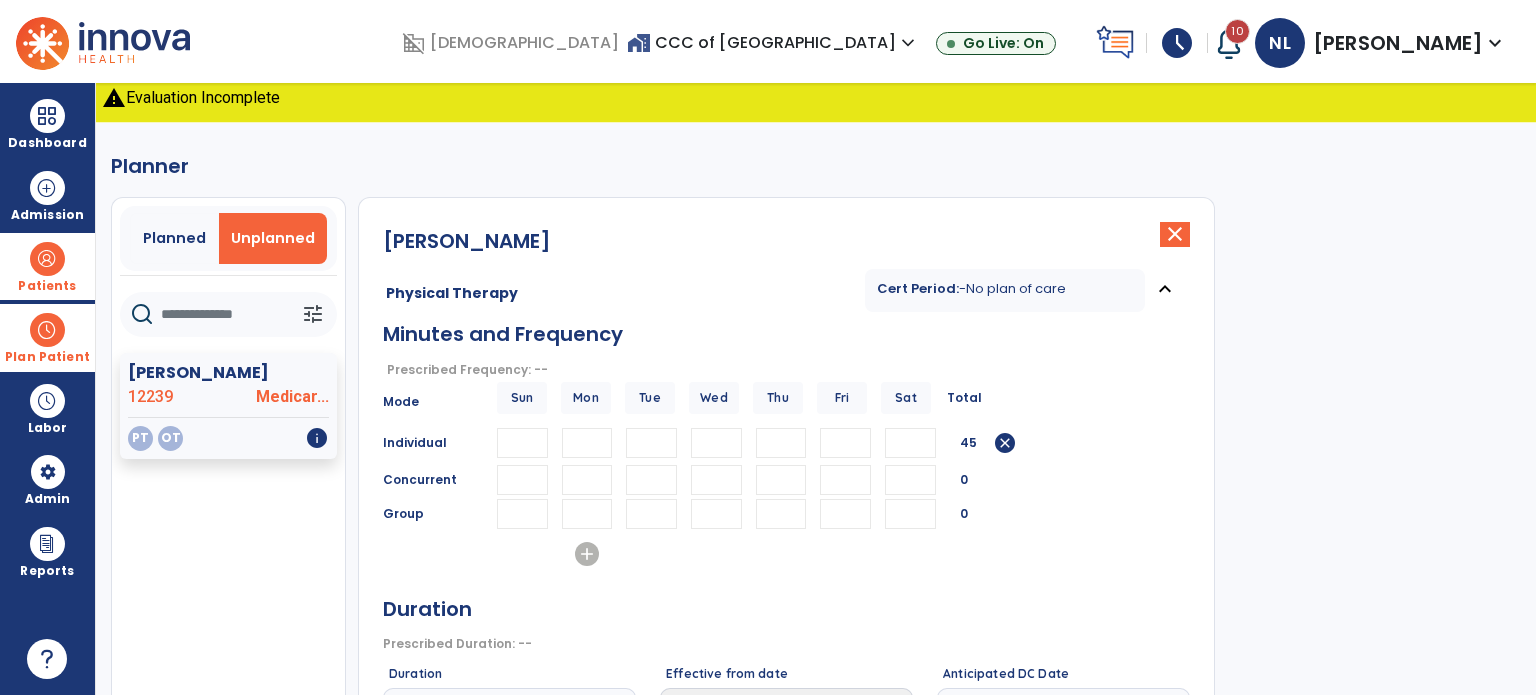 type on "**" 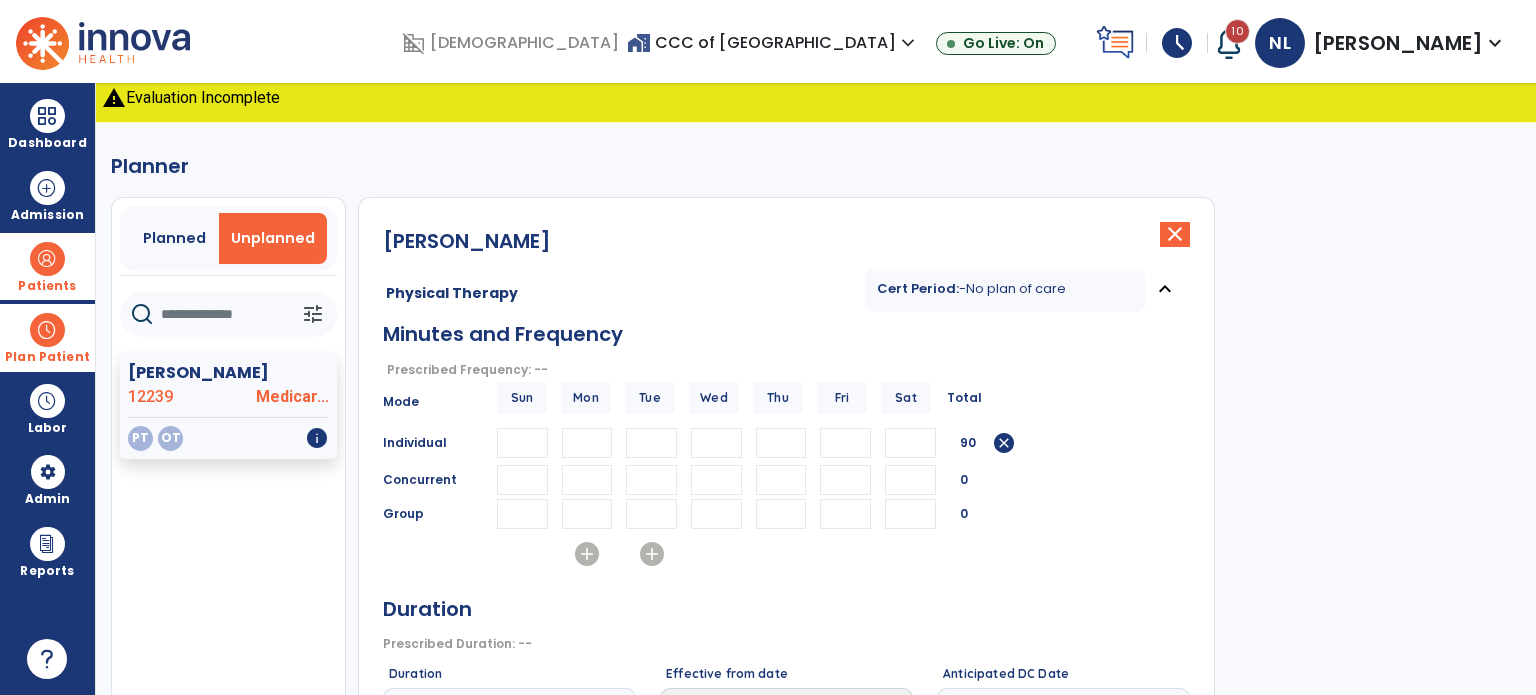type on "**" 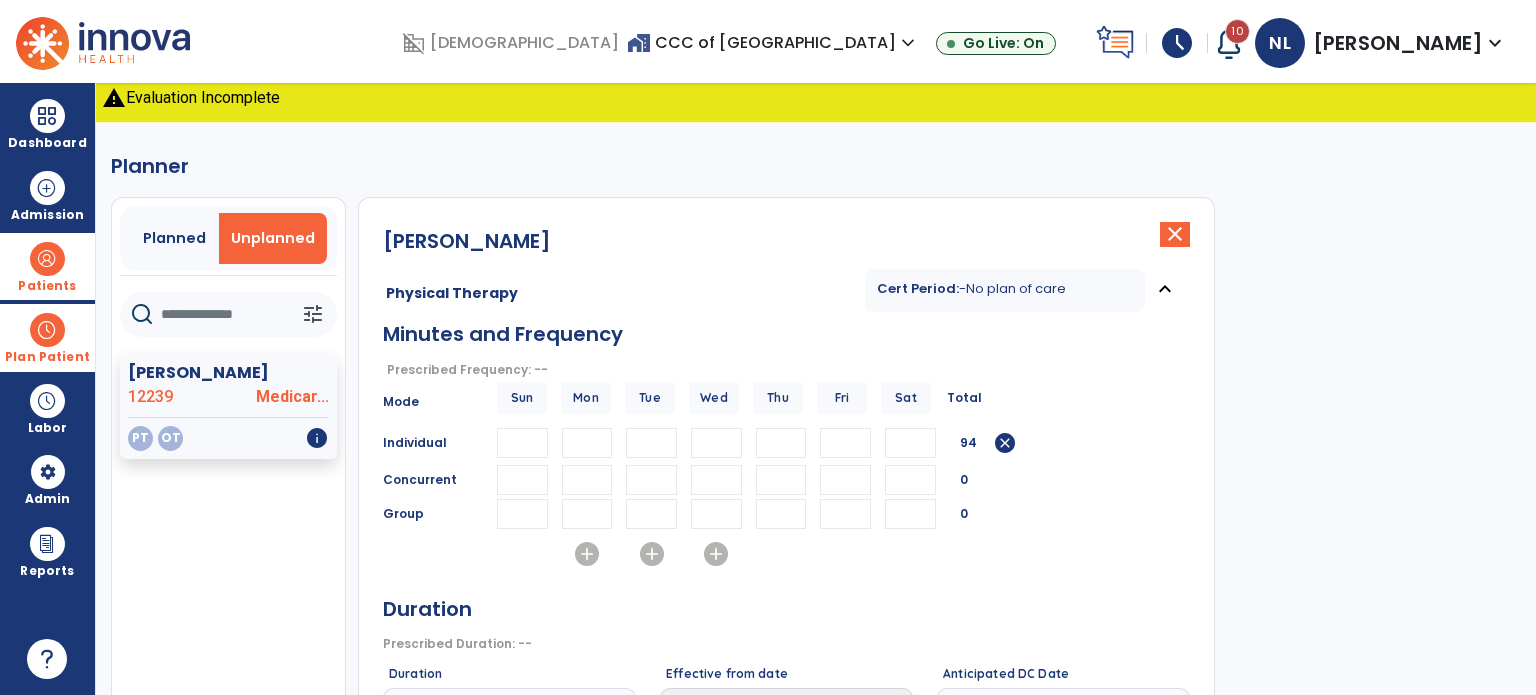 type on "**" 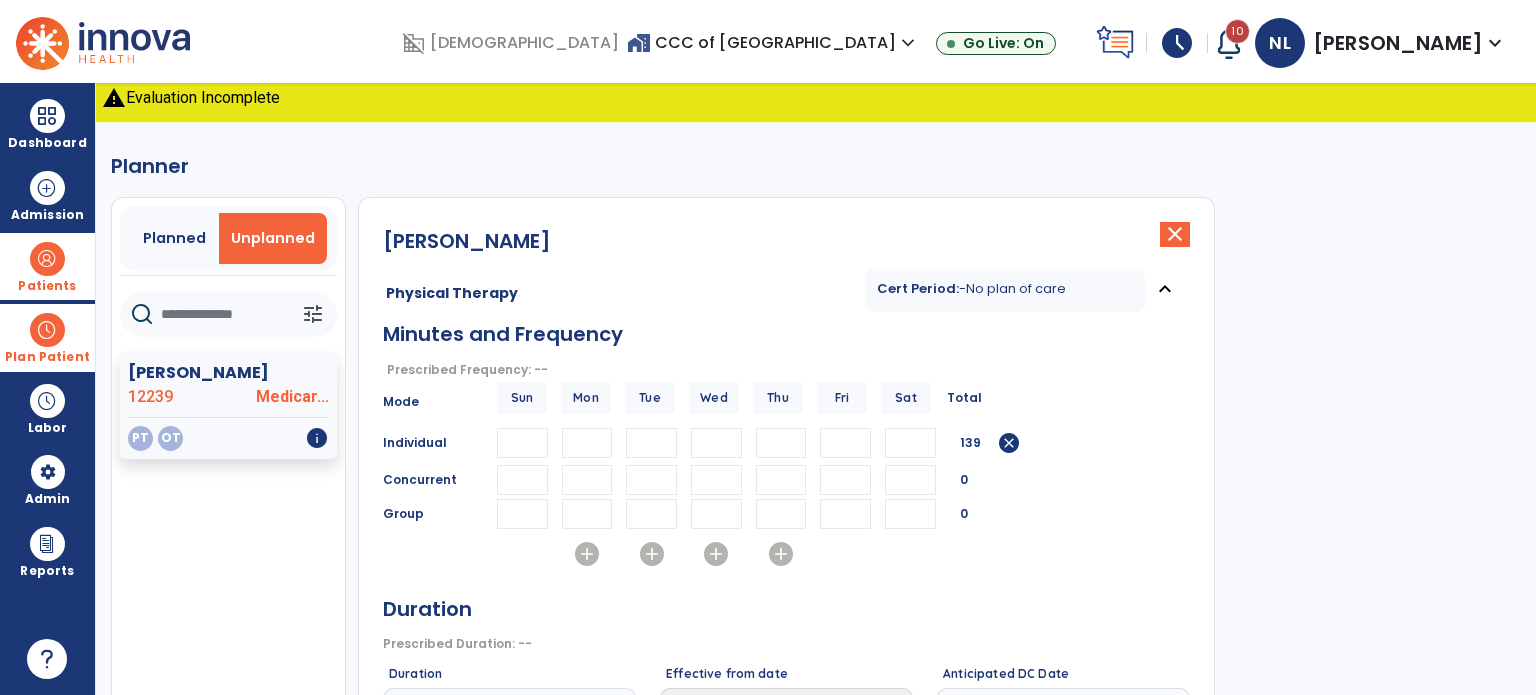 type on "**" 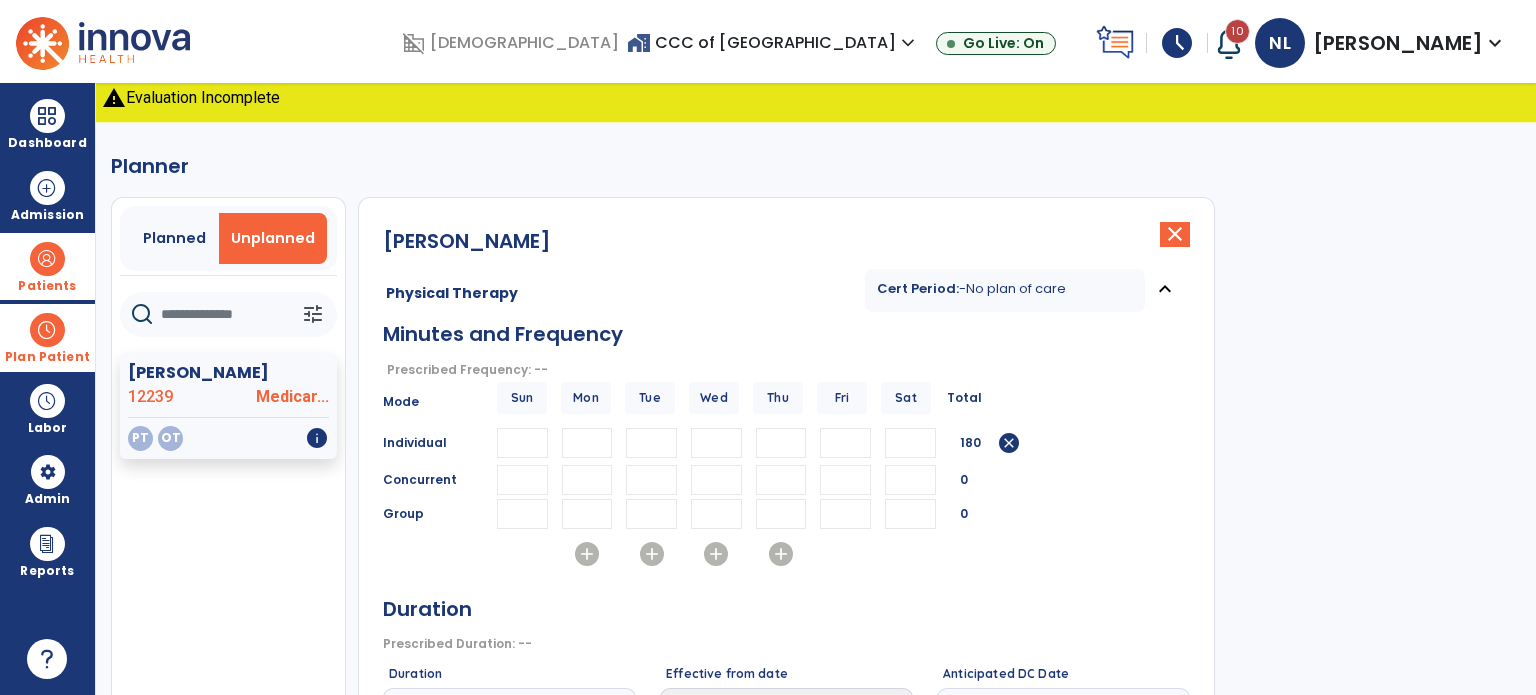 type on "**" 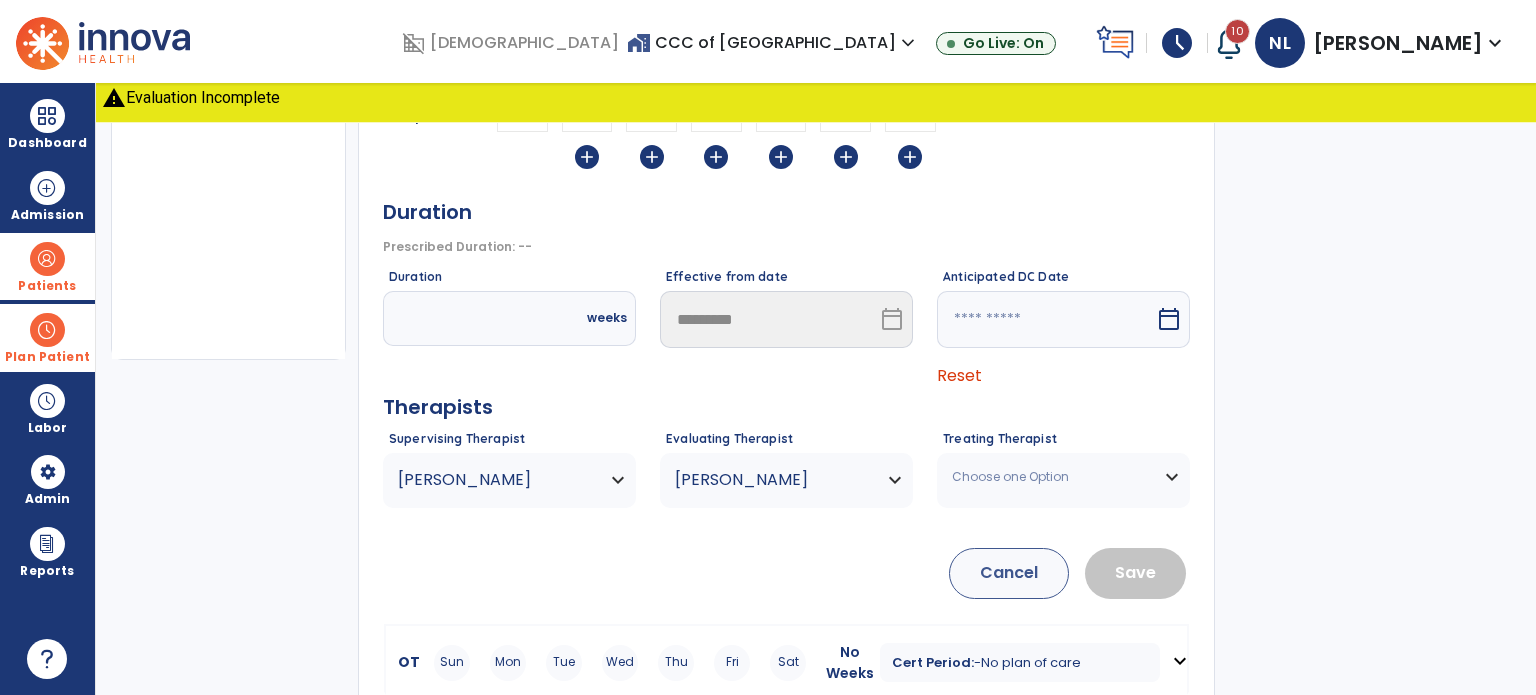 scroll, scrollTop: 400, scrollLeft: 0, axis: vertical 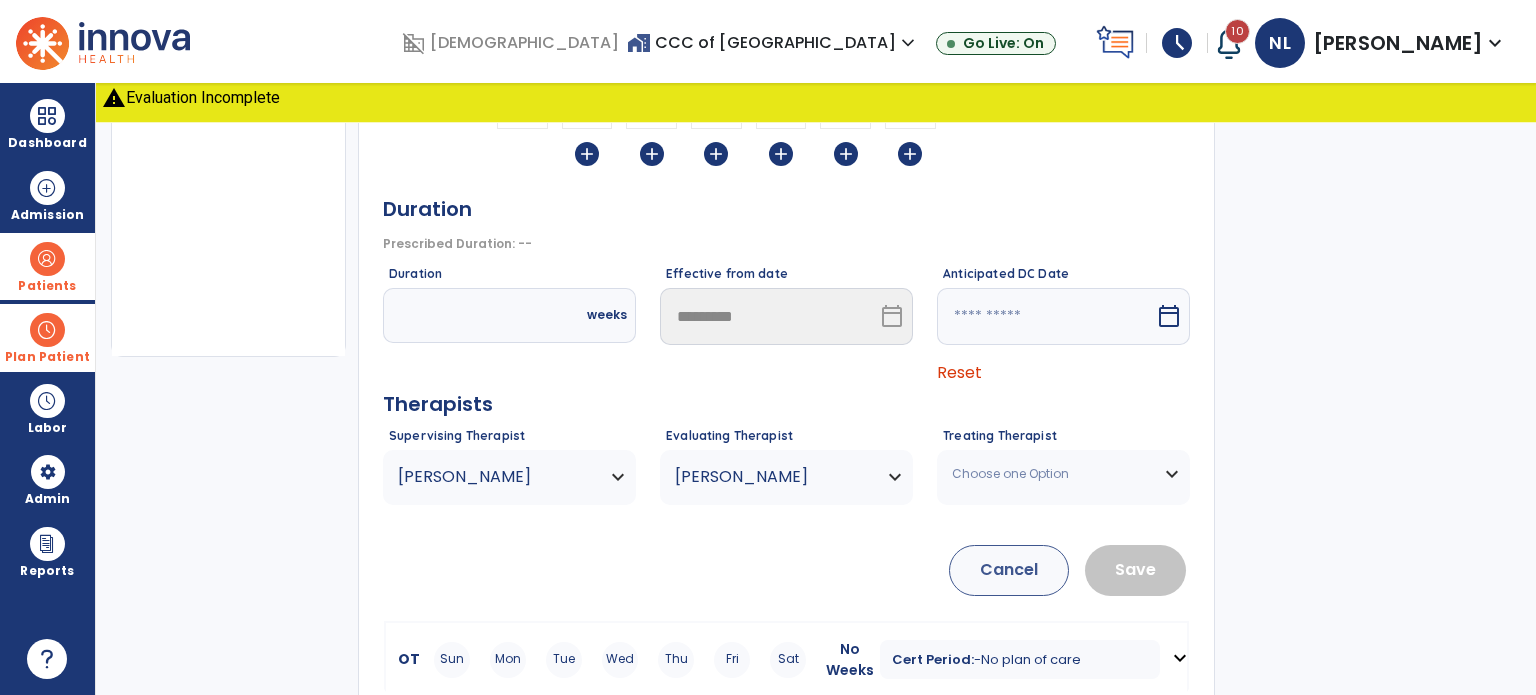 type on "**" 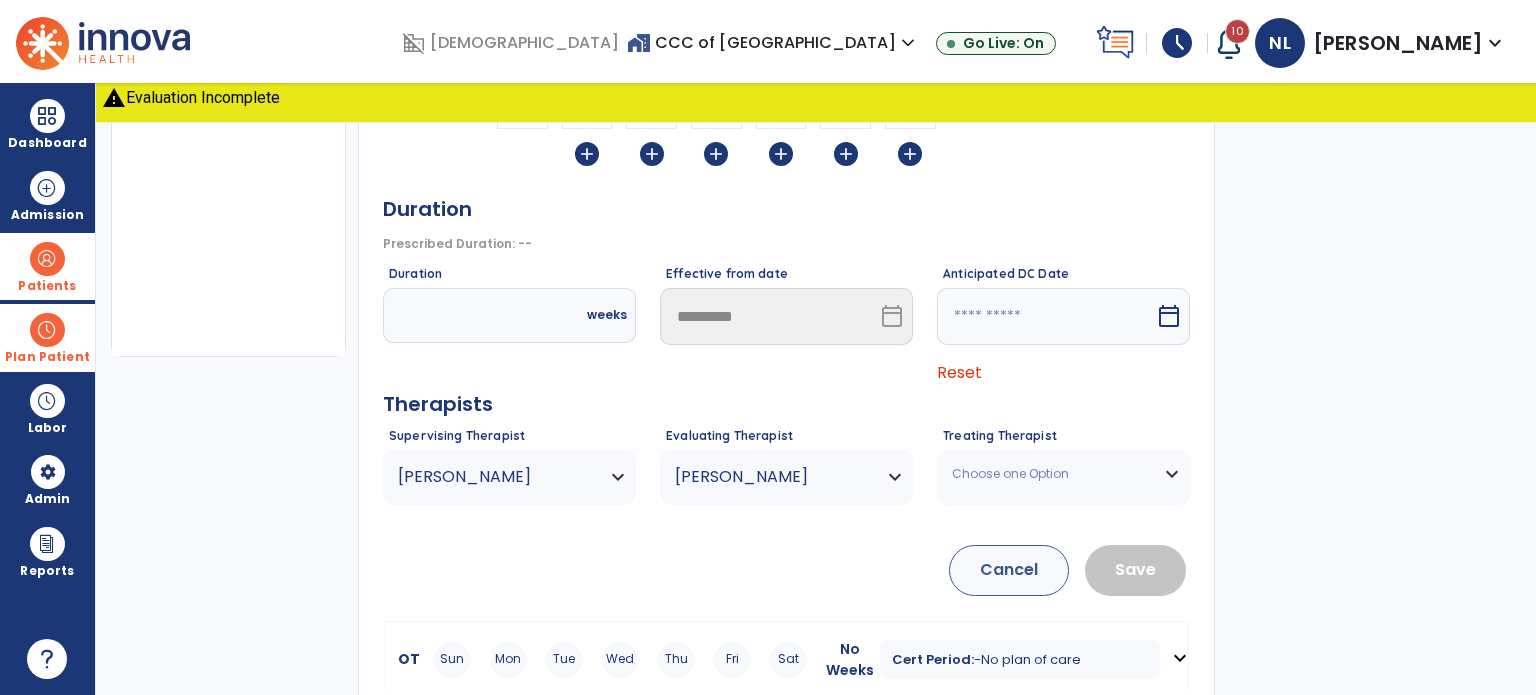 click at bounding box center (465, 315) 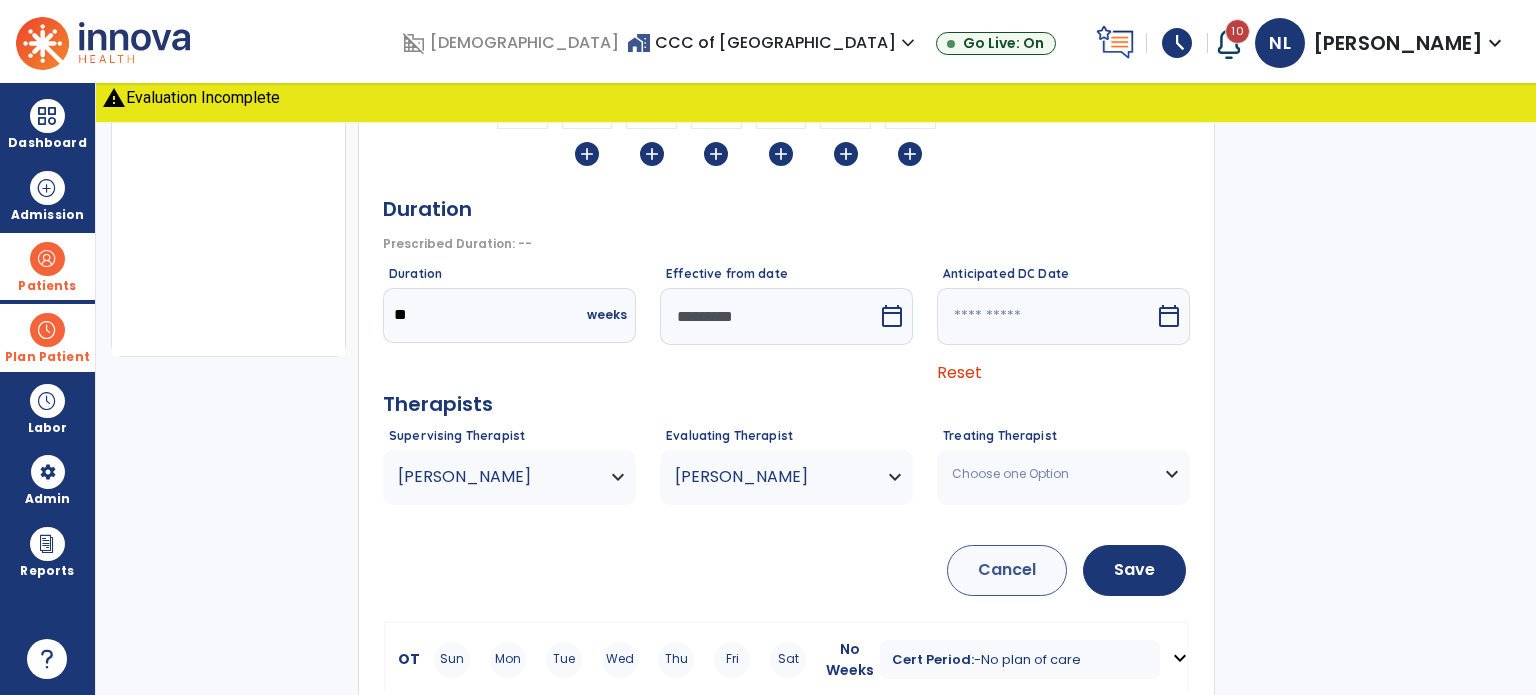 click on "*********" at bounding box center [769, 316] 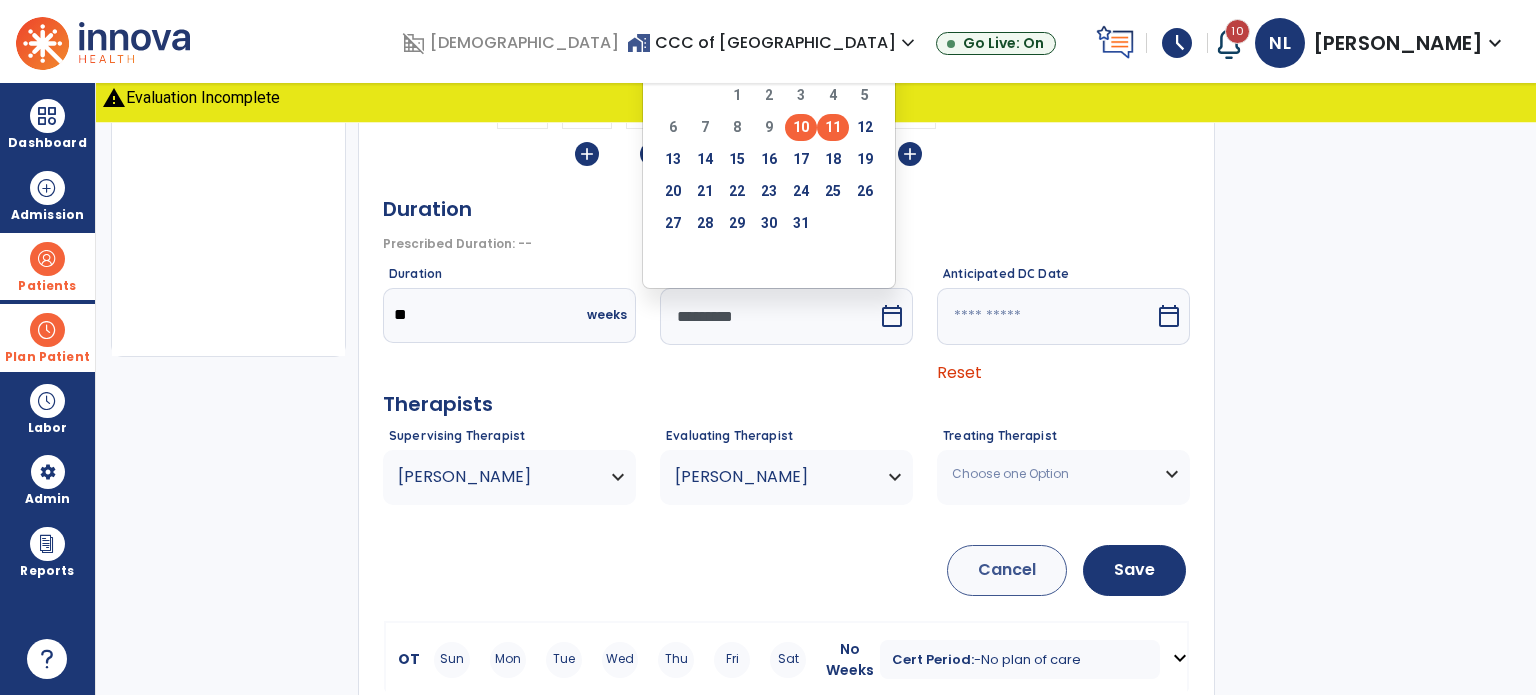 click on "11" at bounding box center (833, 127) 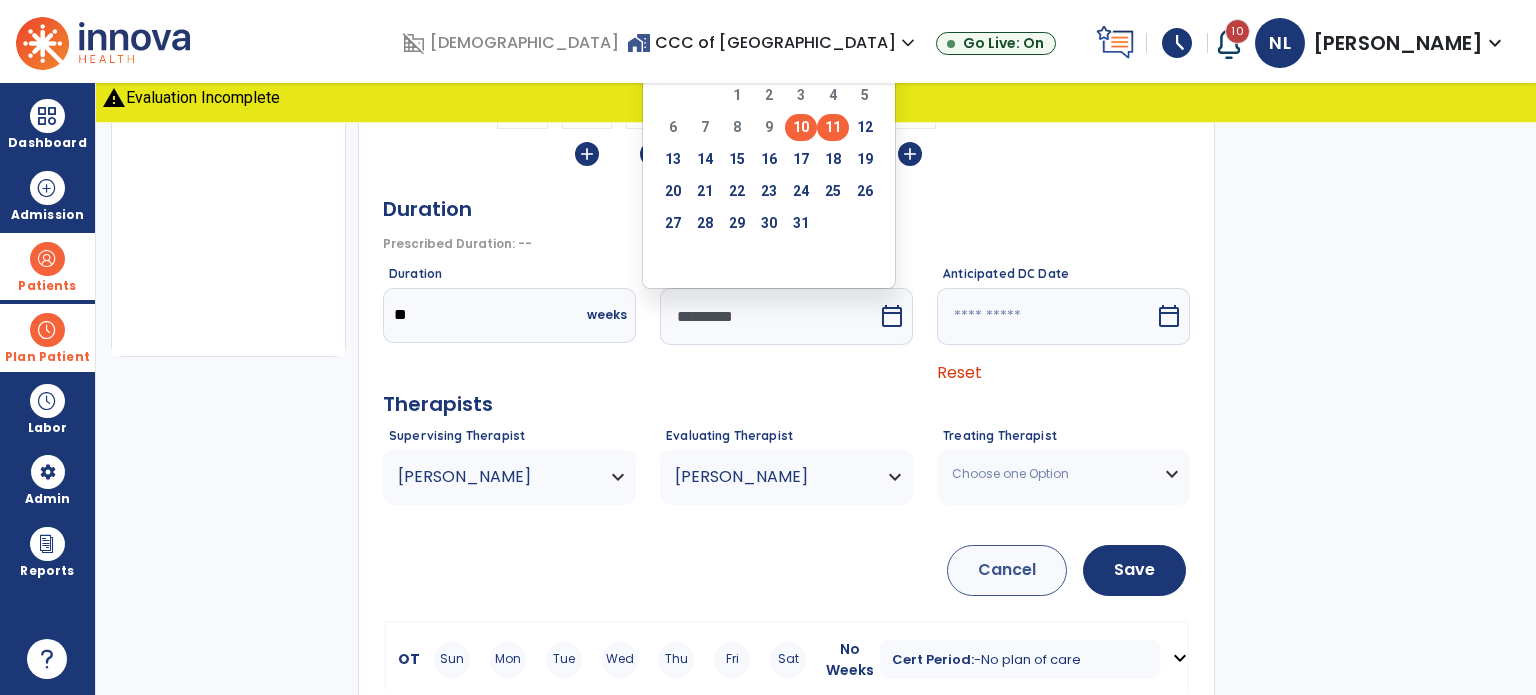 type on "**" 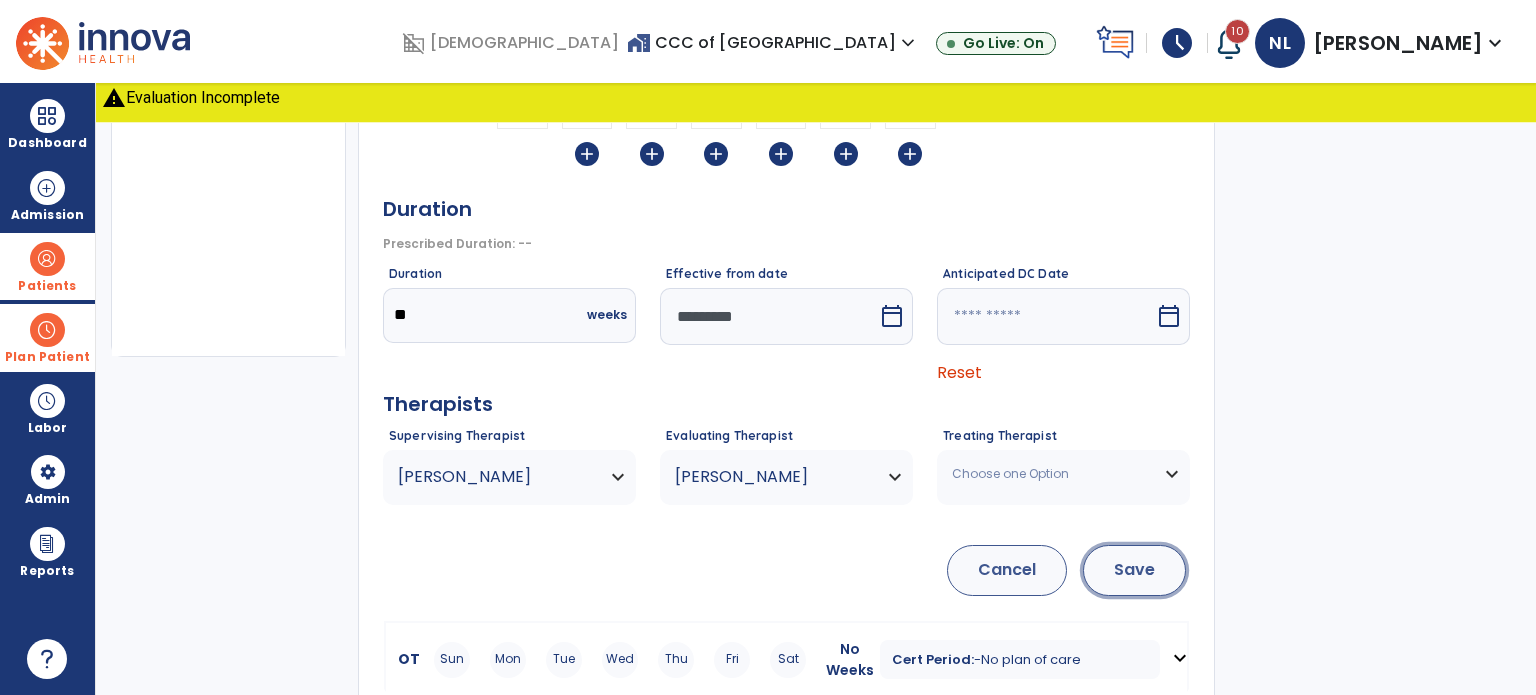 click on "Save" at bounding box center [1134, 570] 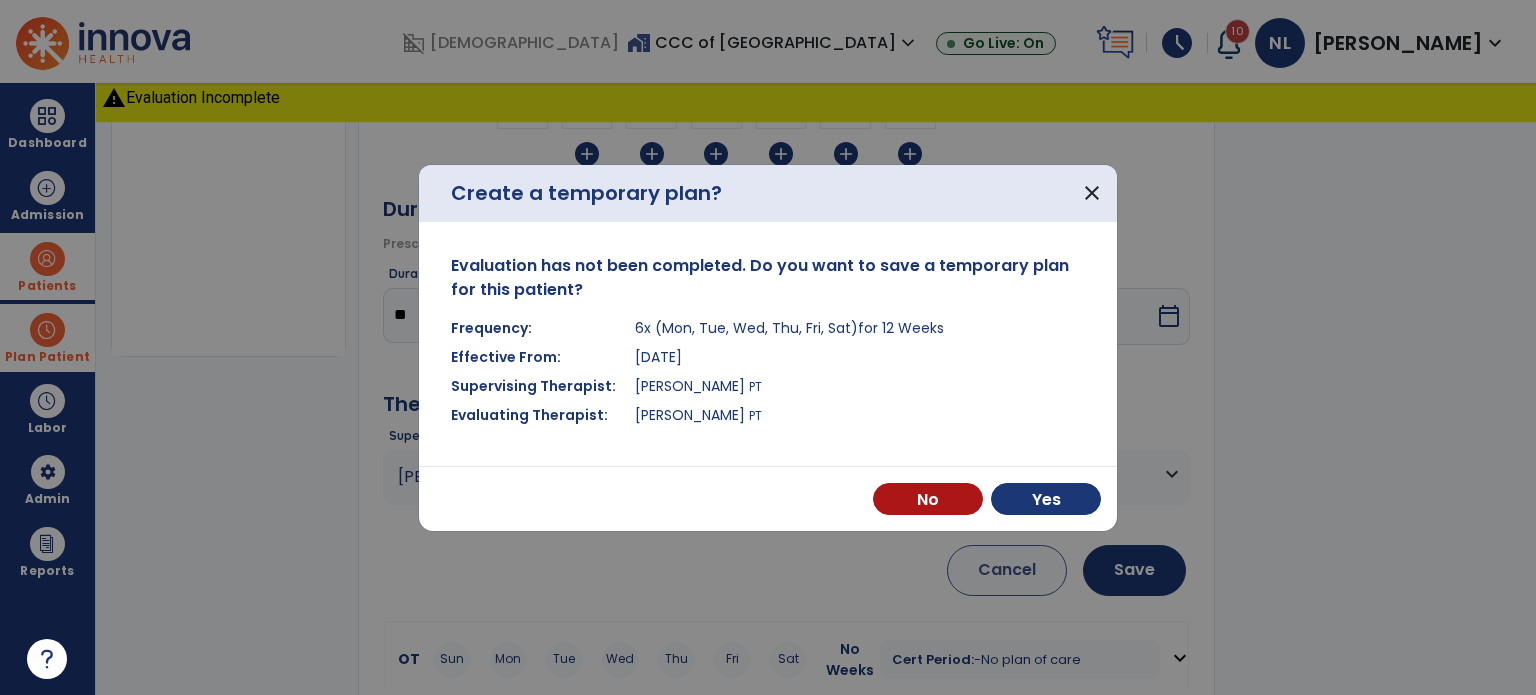 click on "No   Yes" at bounding box center (768, 498) 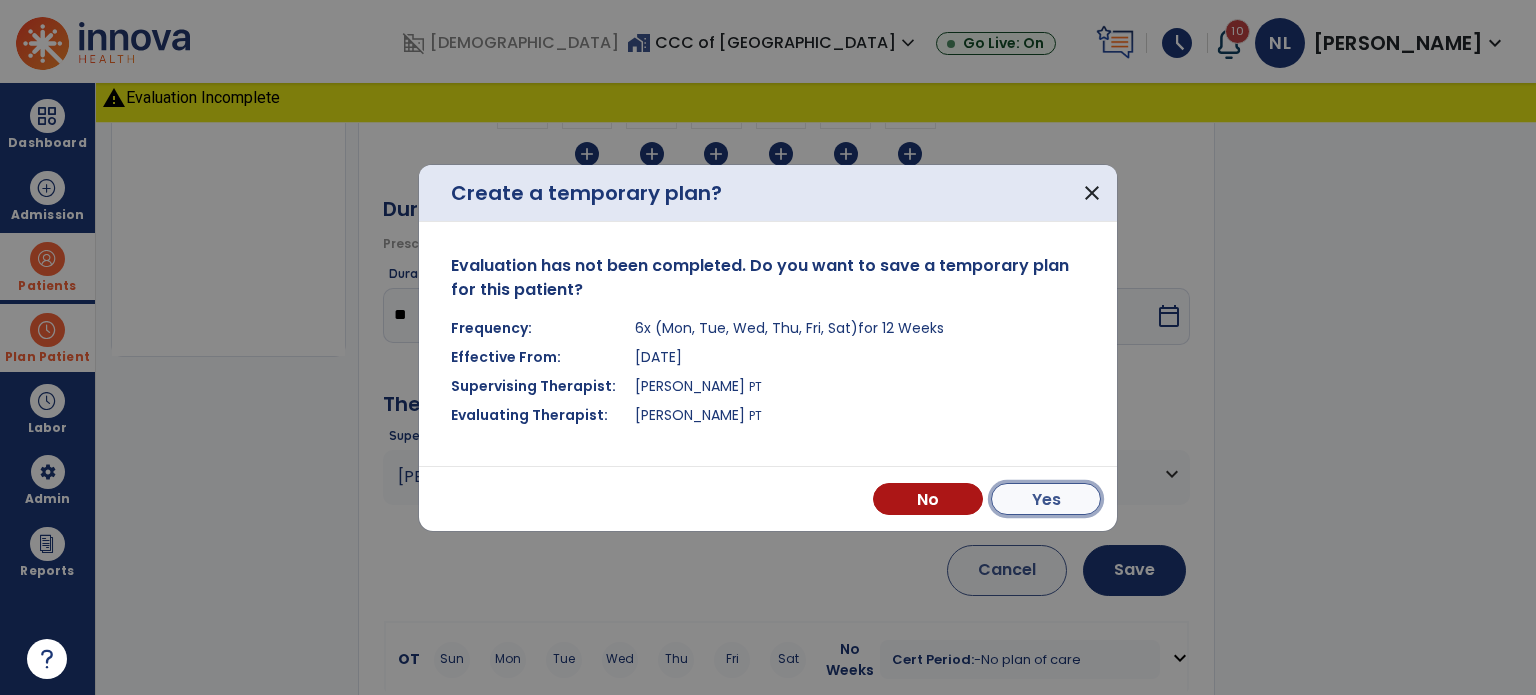 click on "Yes" at bounding box center (1046, 499) 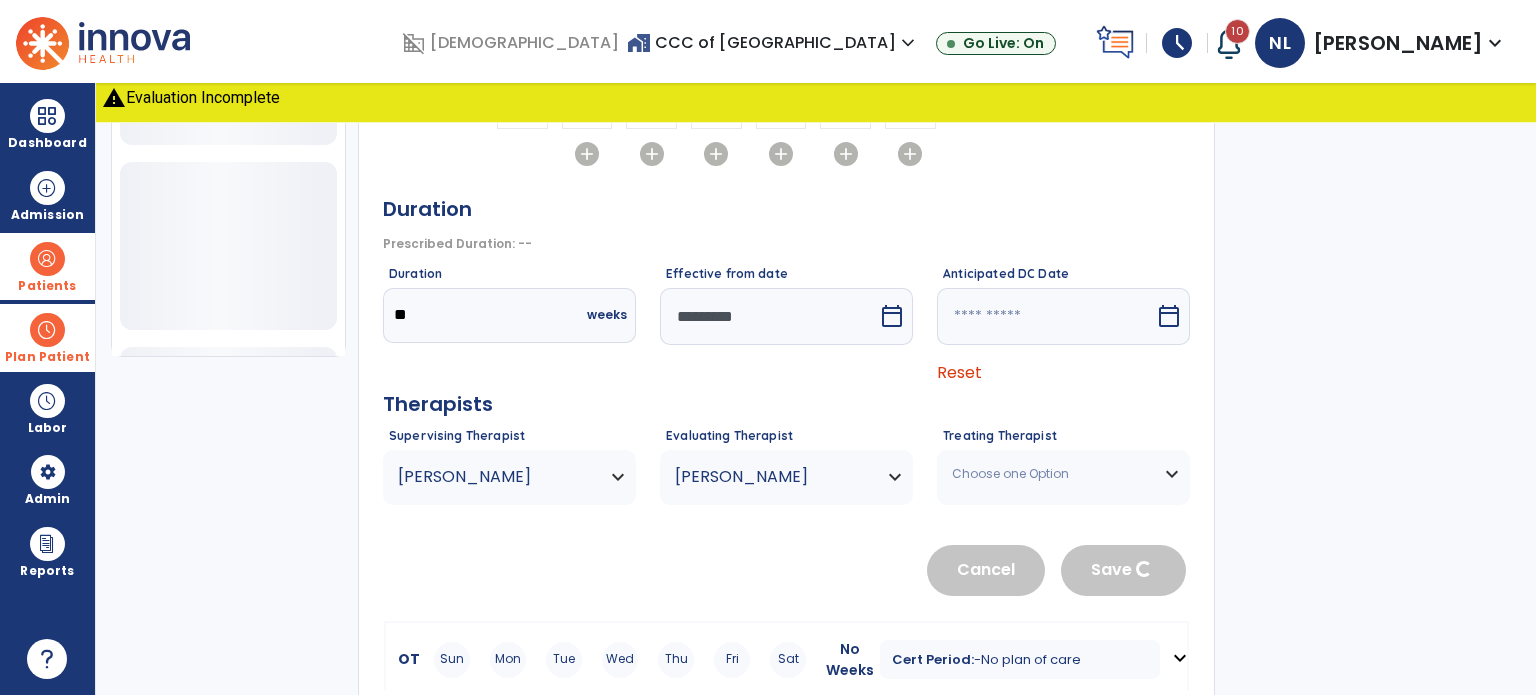 type 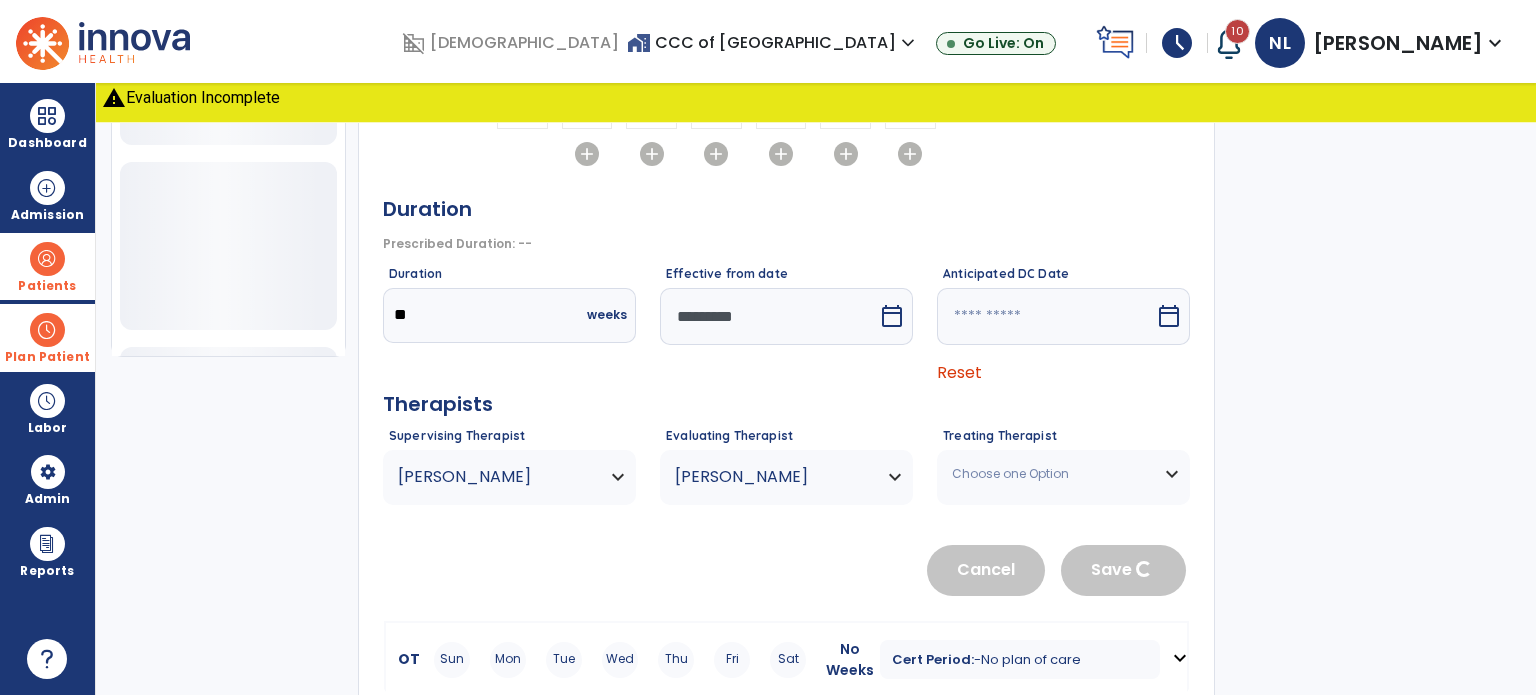 type 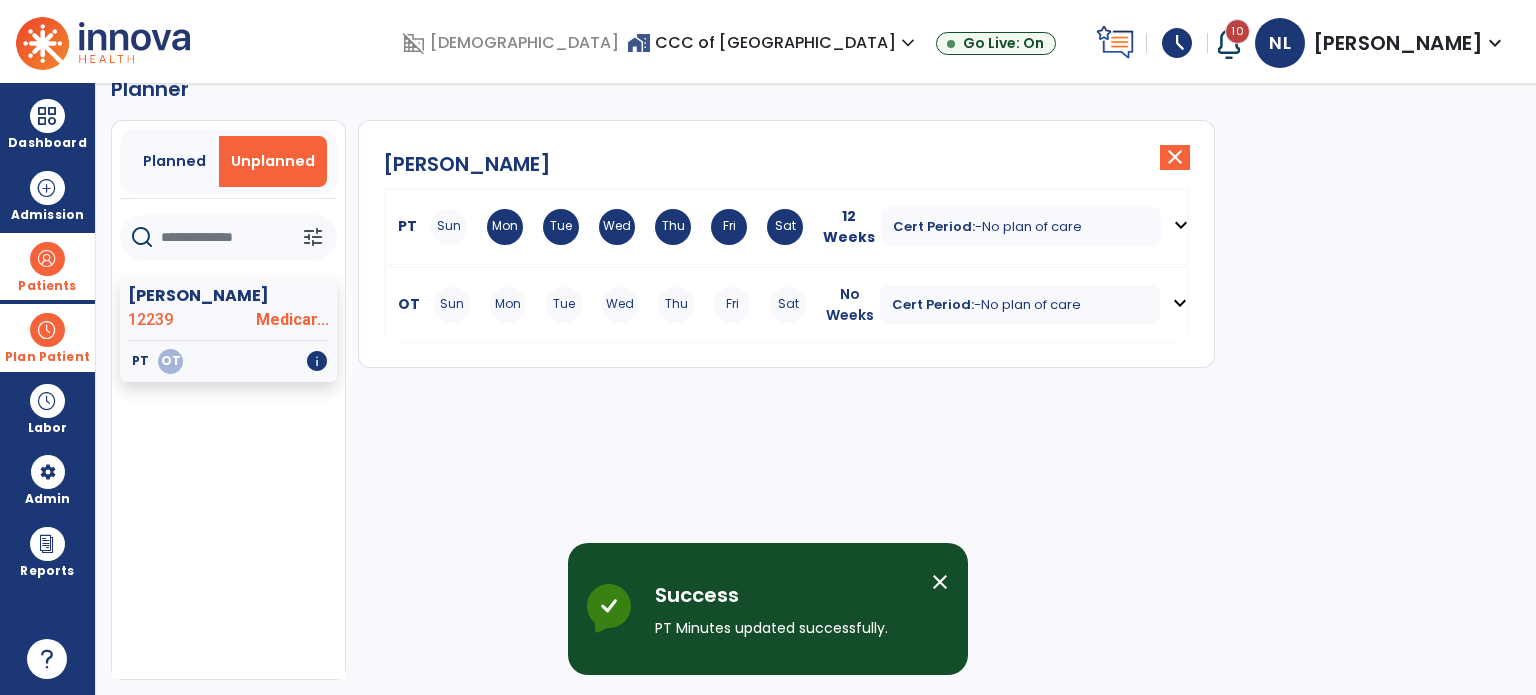 scroll, scrollTop: 36, scrollLeft: 0, axis: vertical 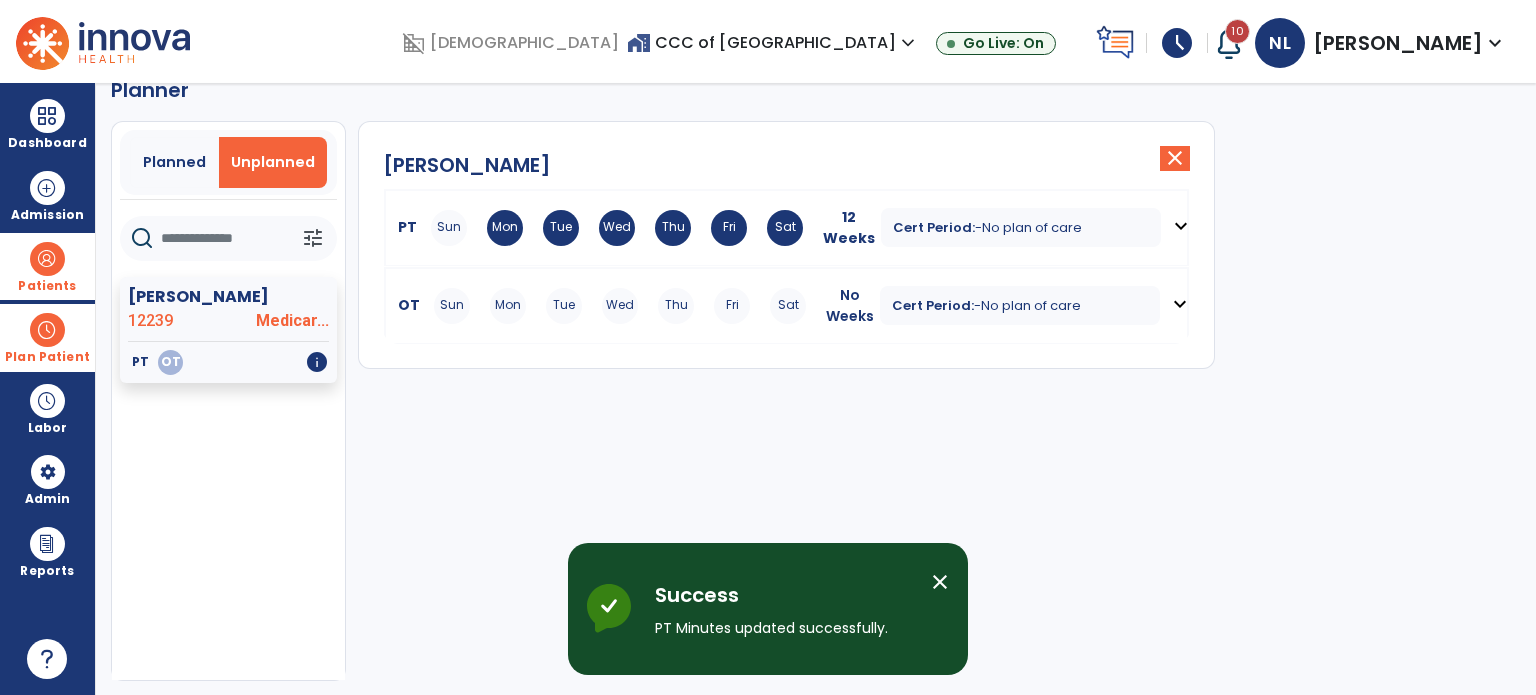 click on "expand_more" at bounding box center (1180, 304) 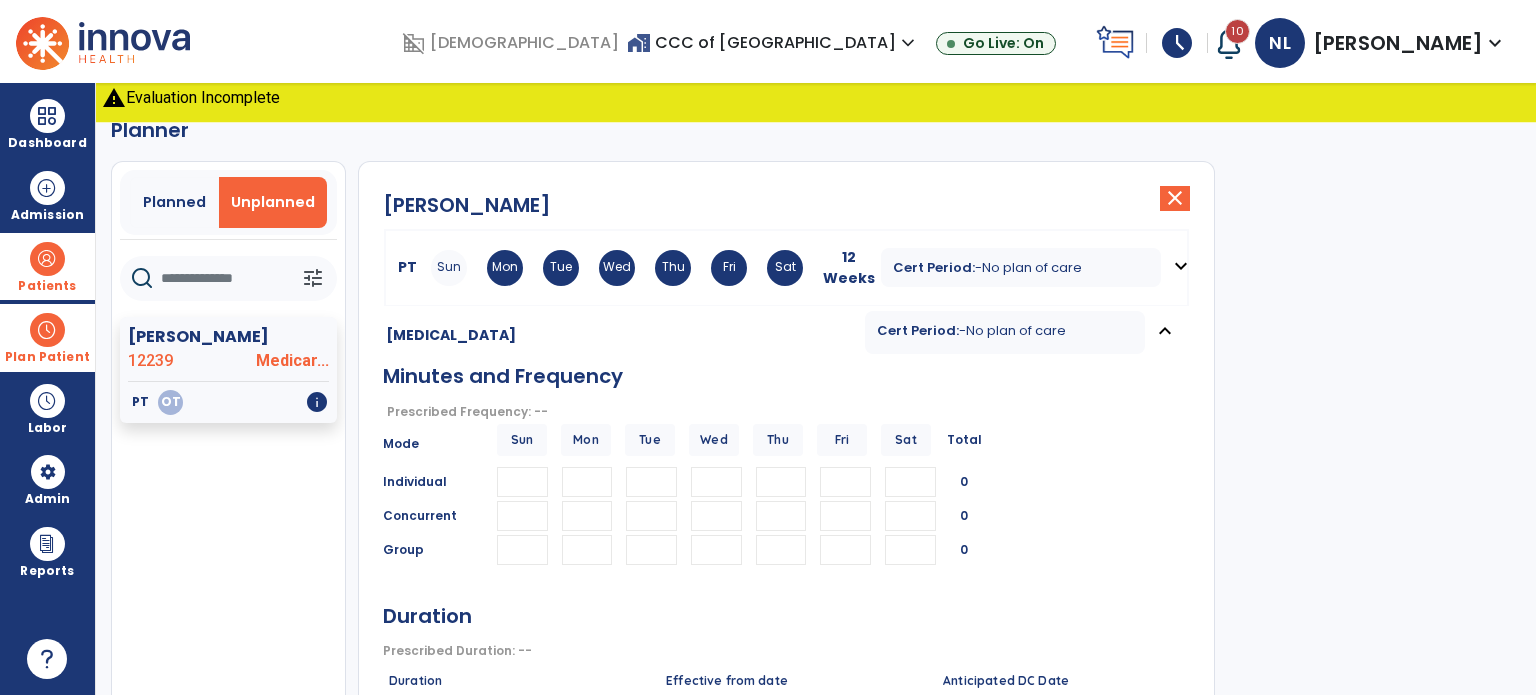 click at bounding box center [587, 482] 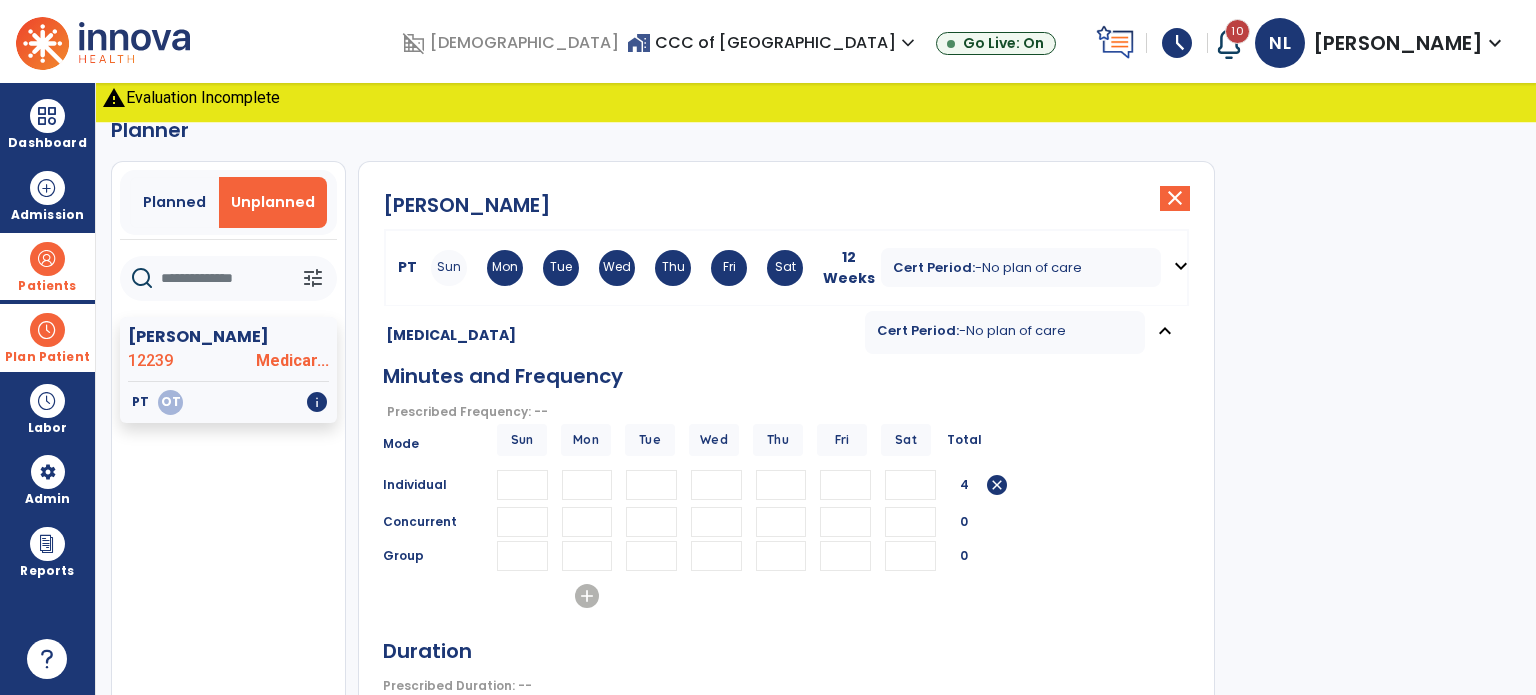 type on "**" 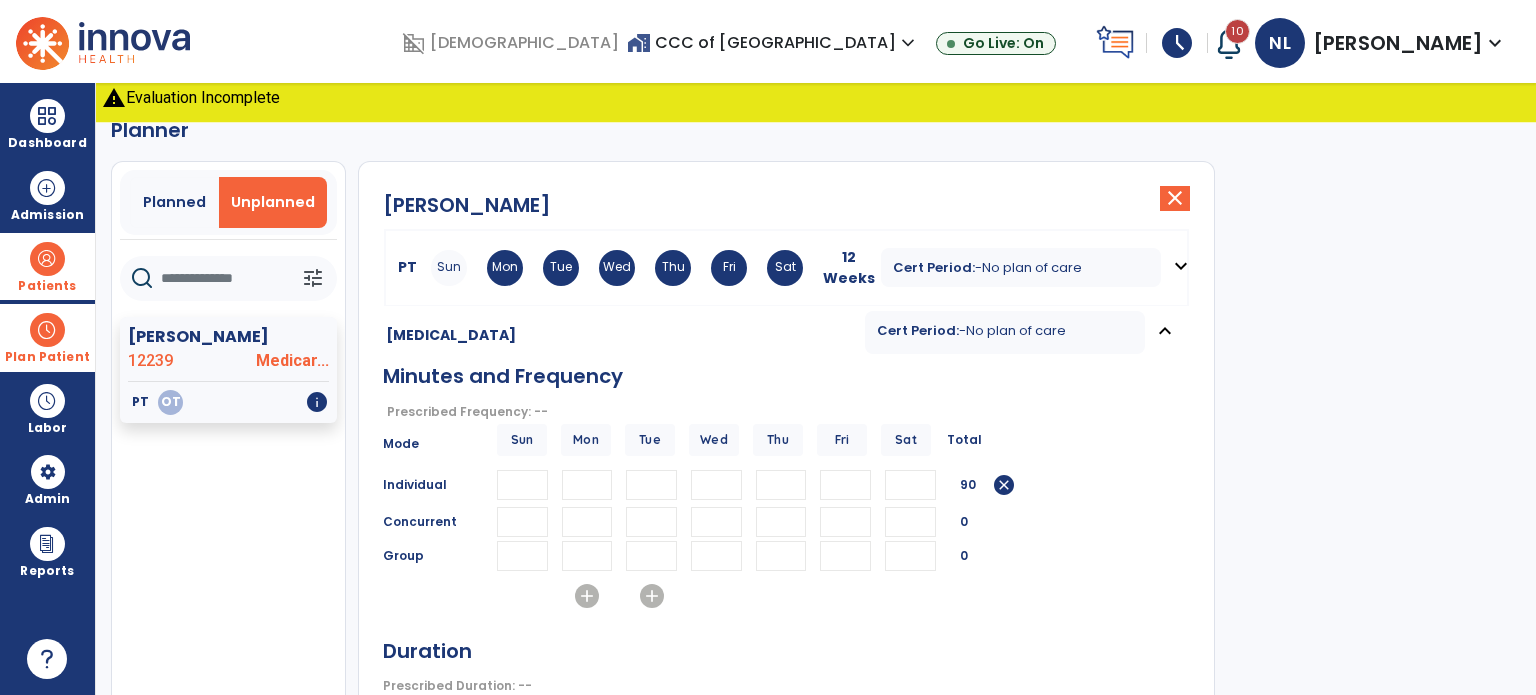 type on "**" 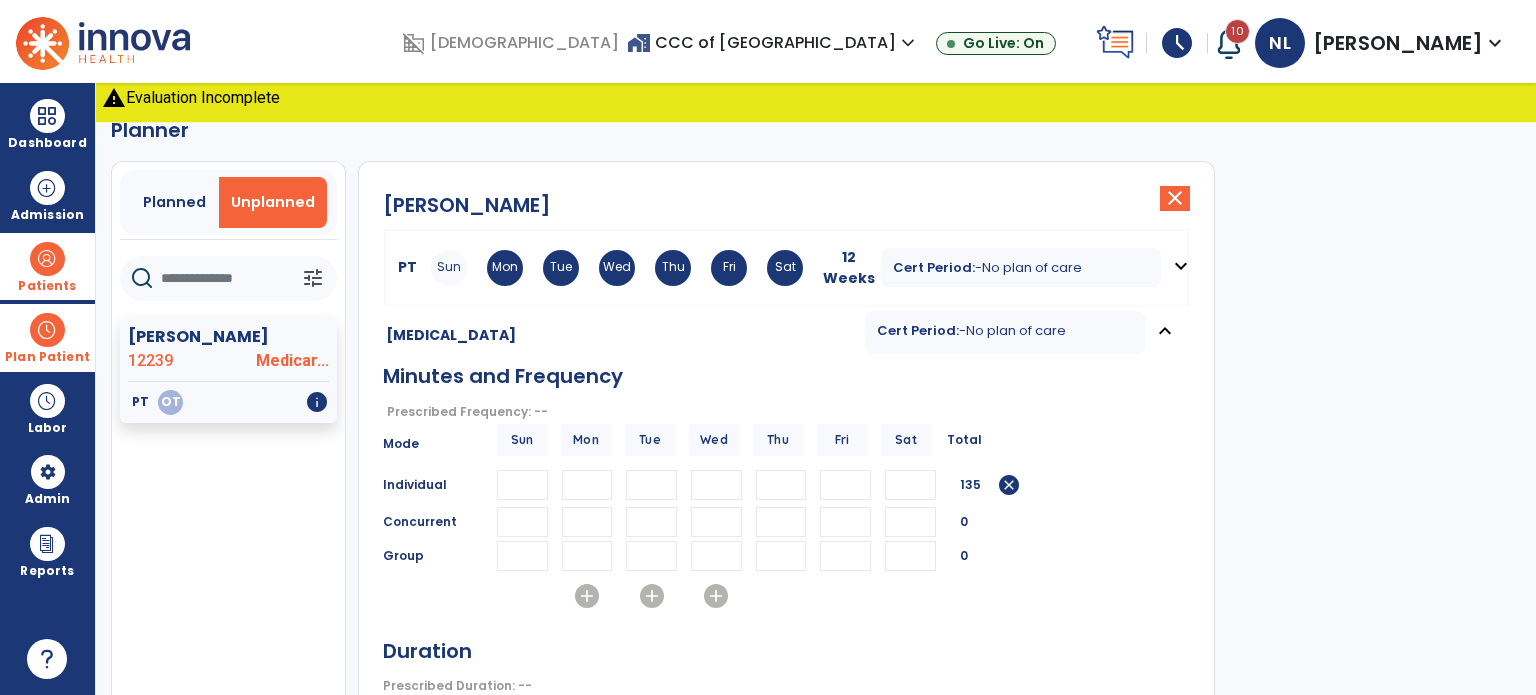 type on "**" 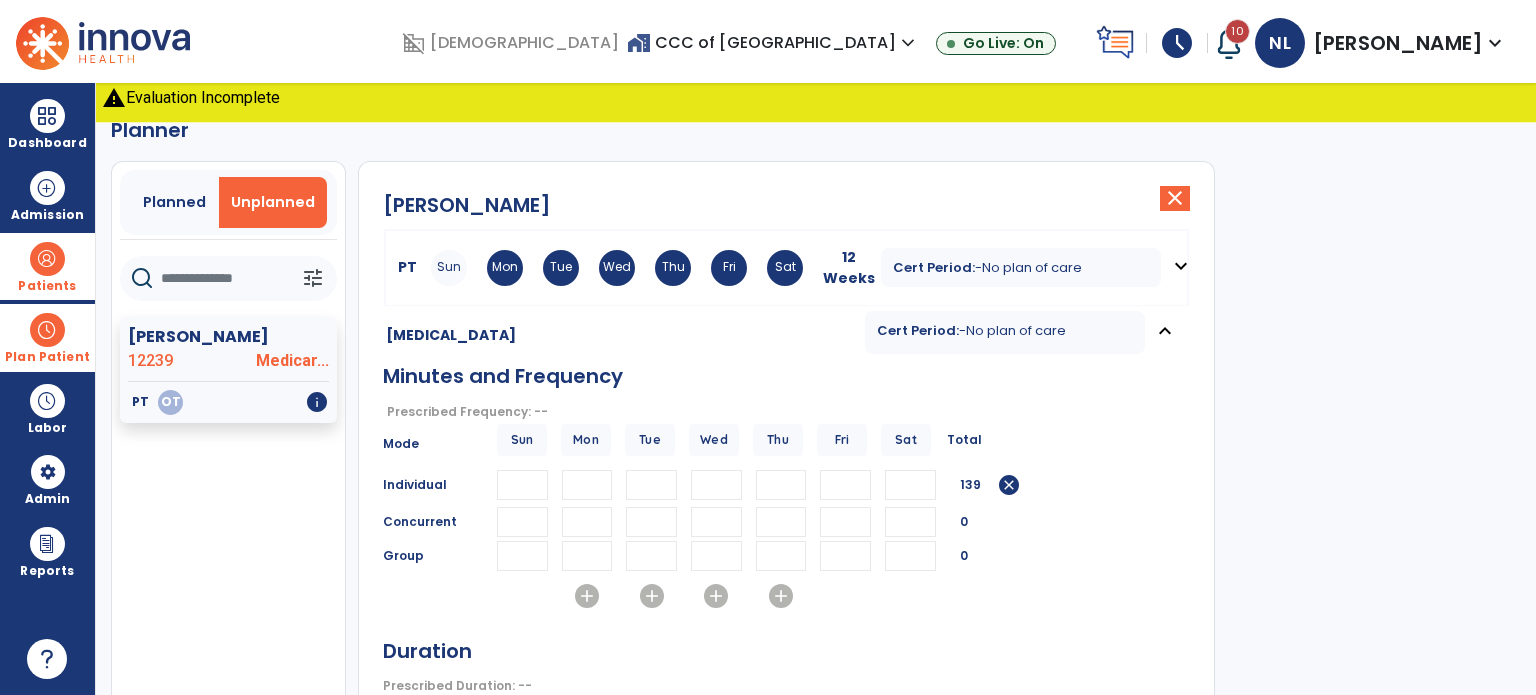 type on "**" 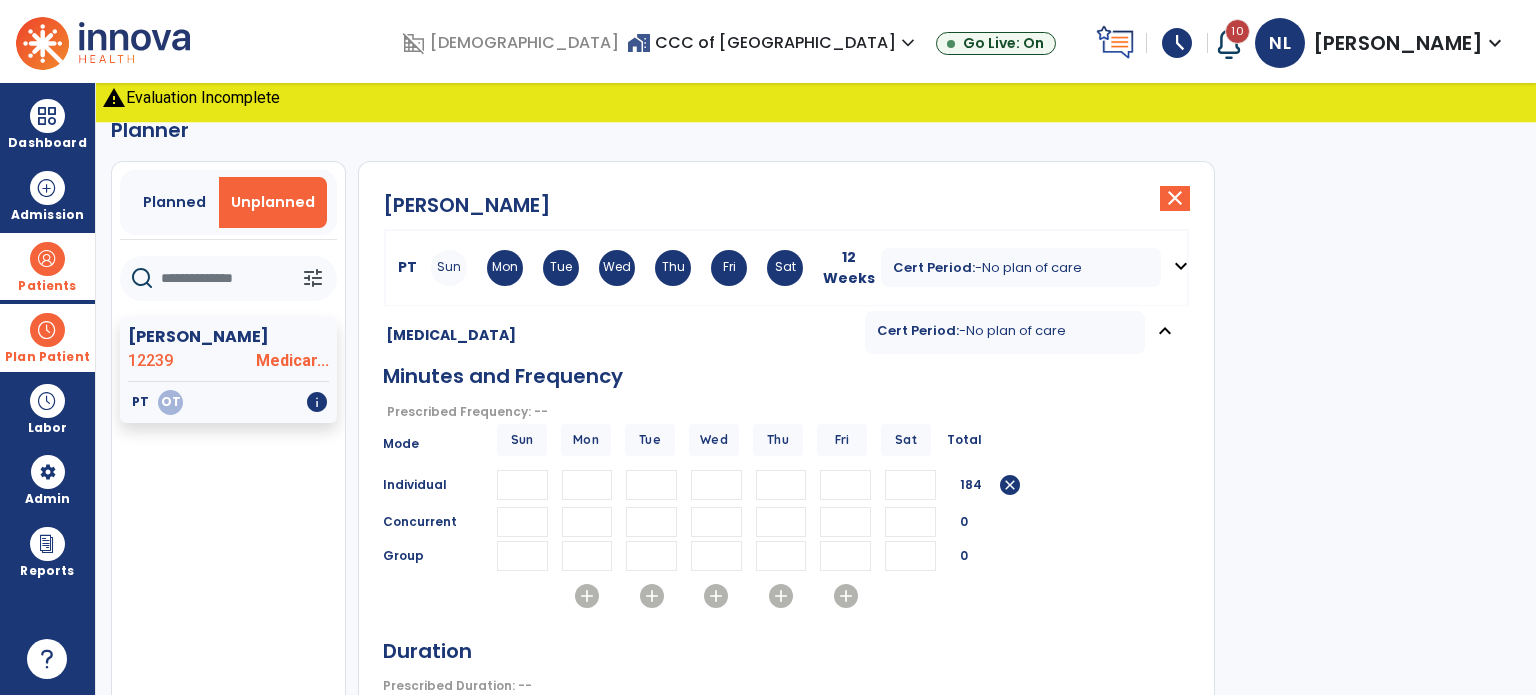 type on "**" 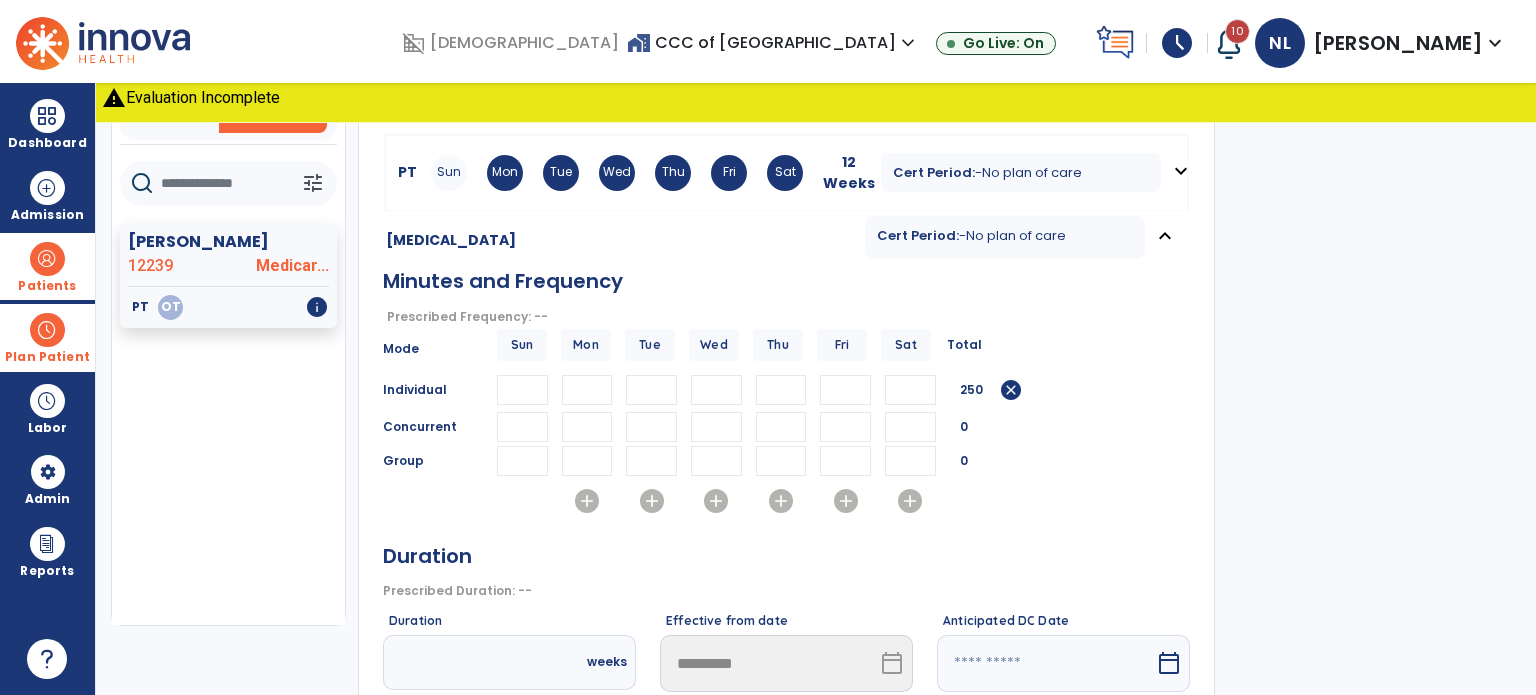 scroll, scrollTop: 236, scrollLeft: 0, axis: vertical 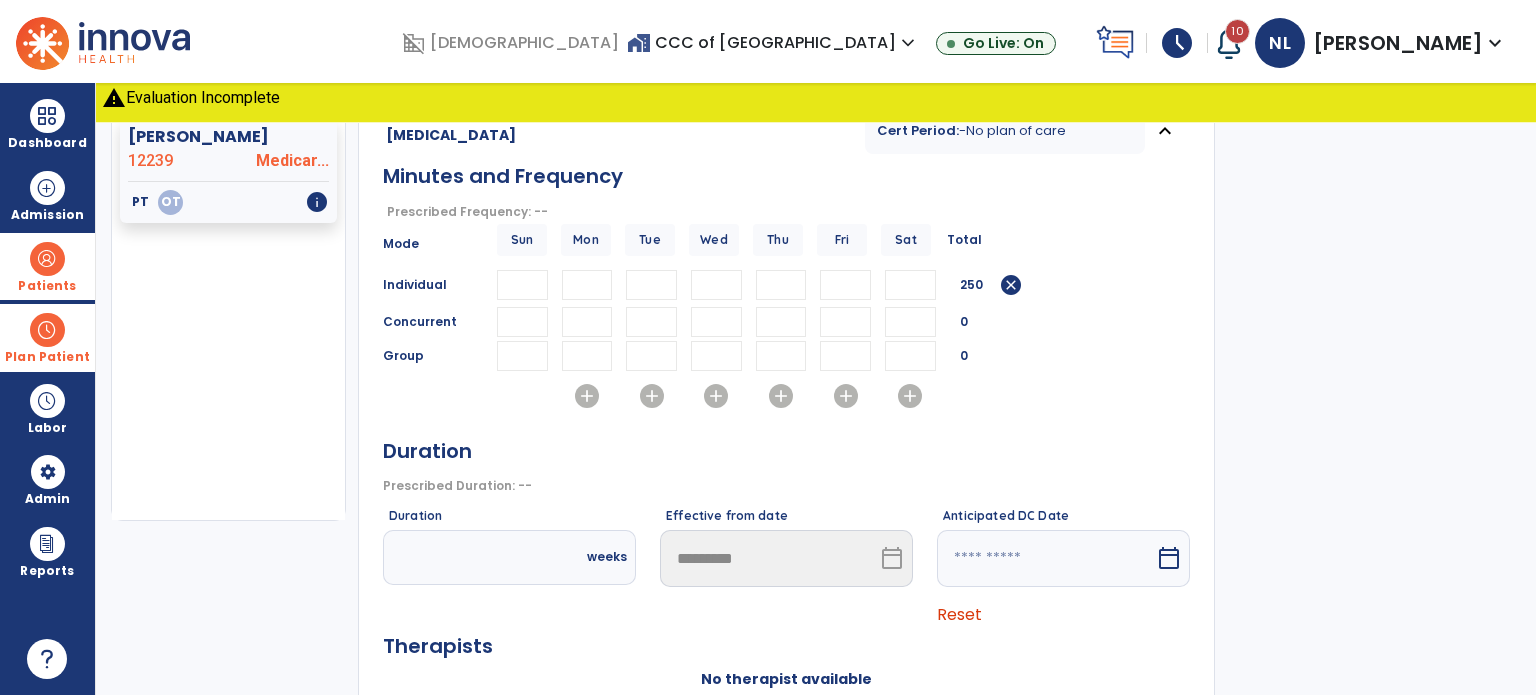 type on "**" 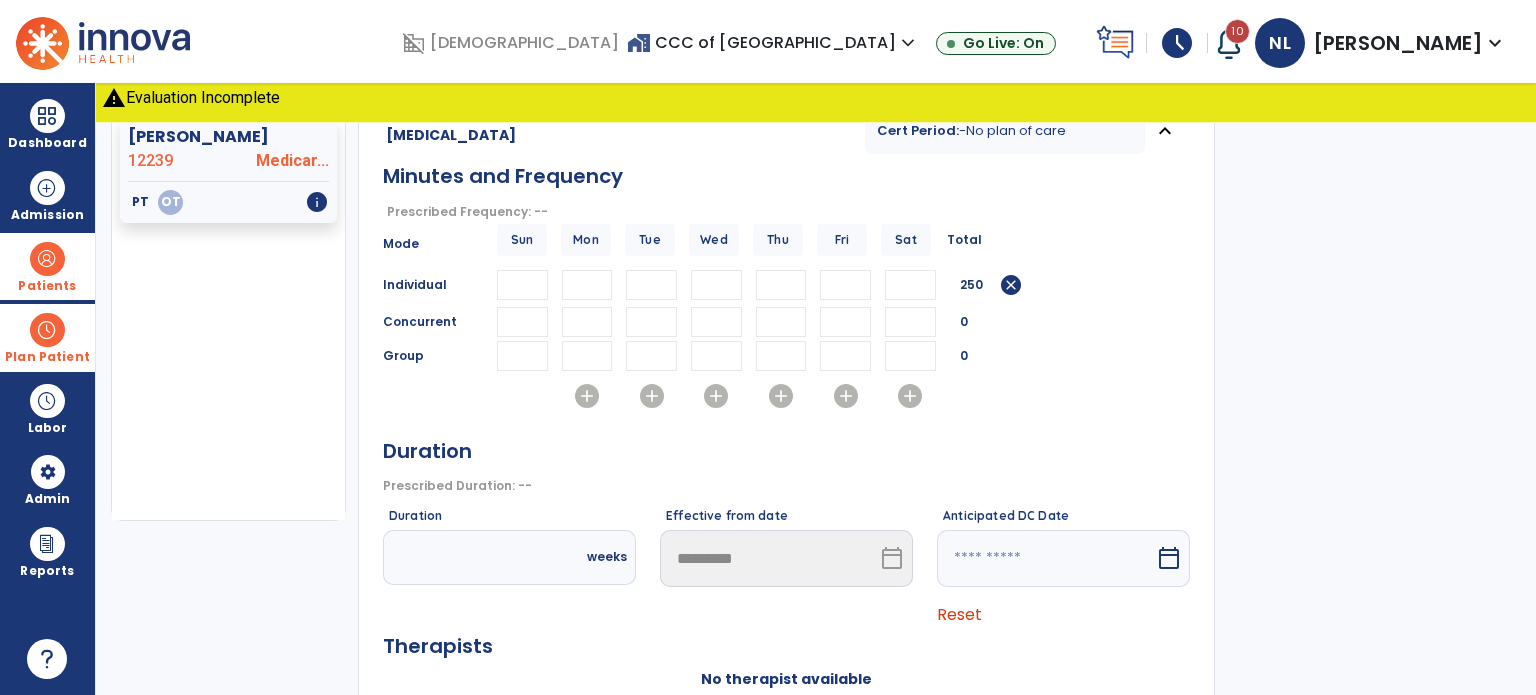 click on "weeks" at bounding box center (509, 557) 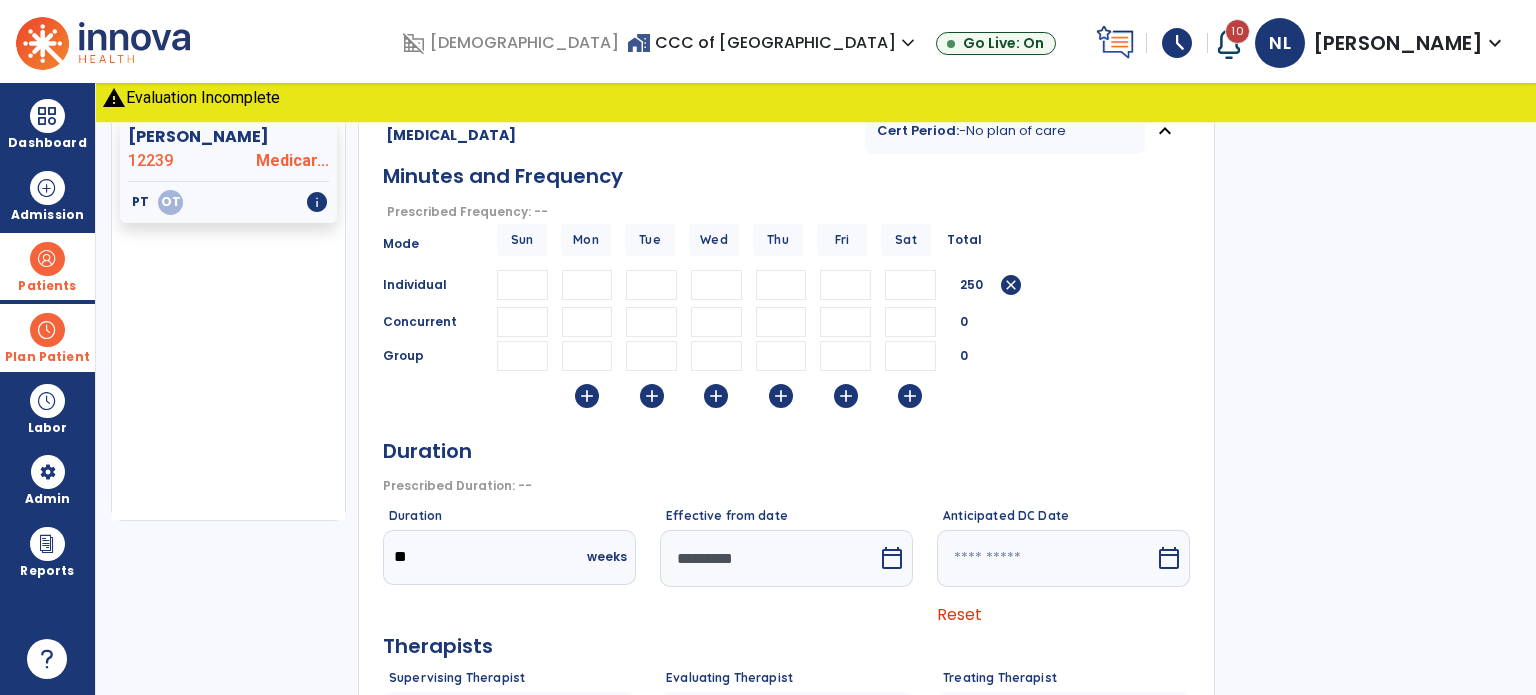 click on "*********" at bounding box center (769, 558) 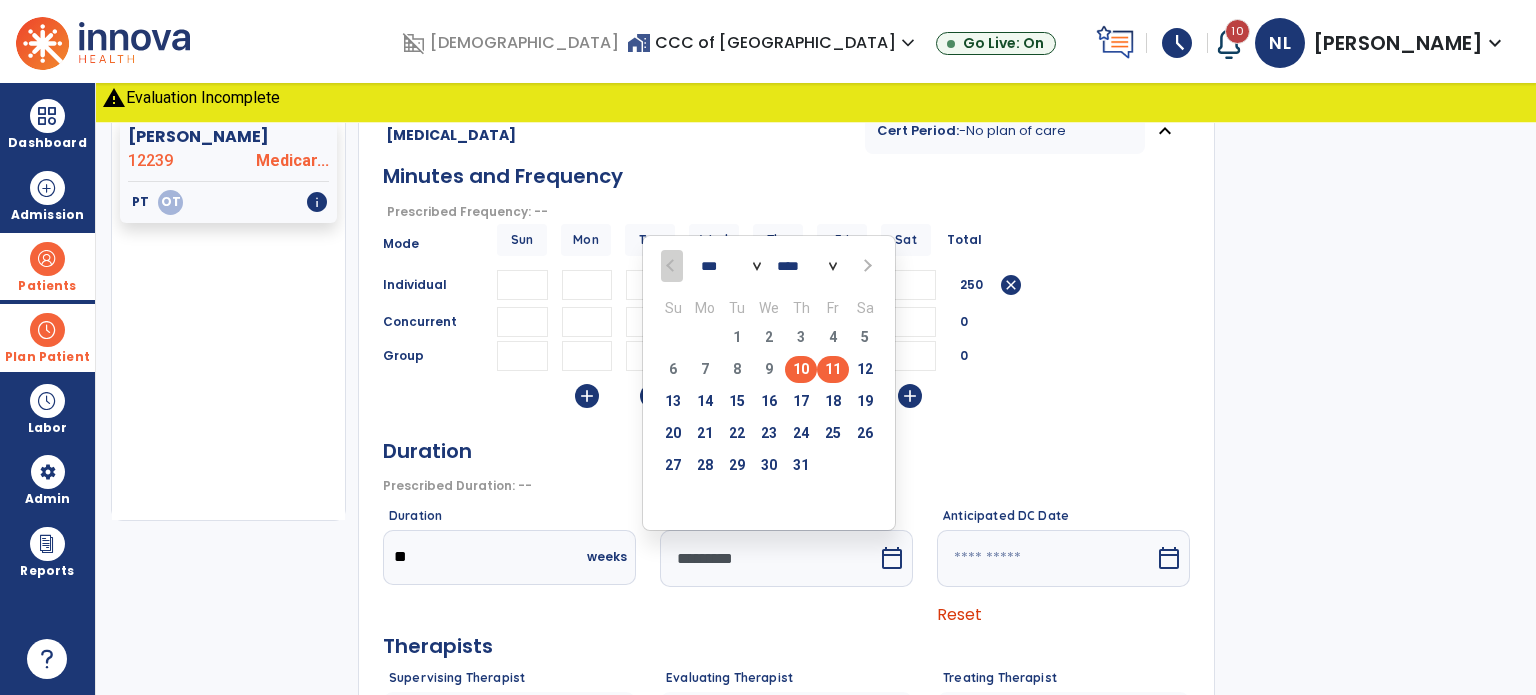 click on "11" at bounding box center (833, 369) 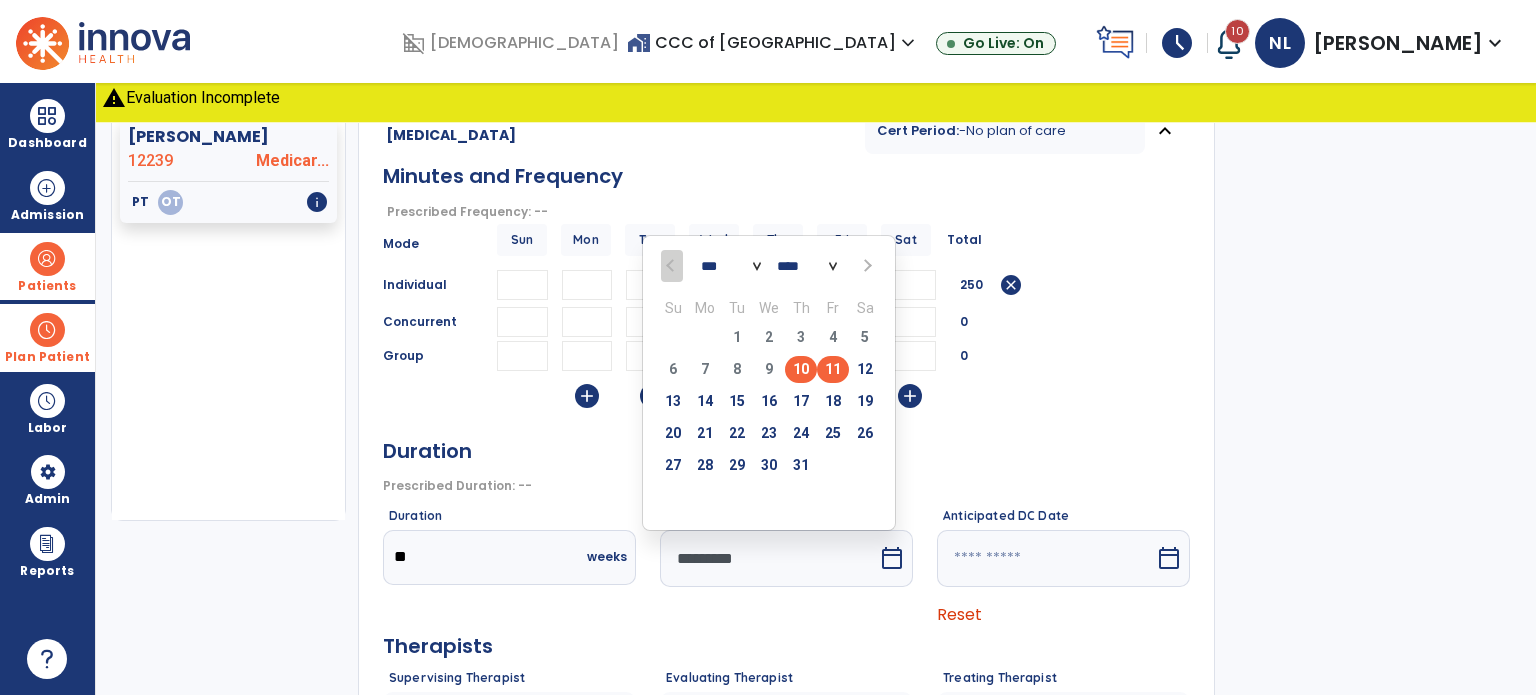 type on "**" 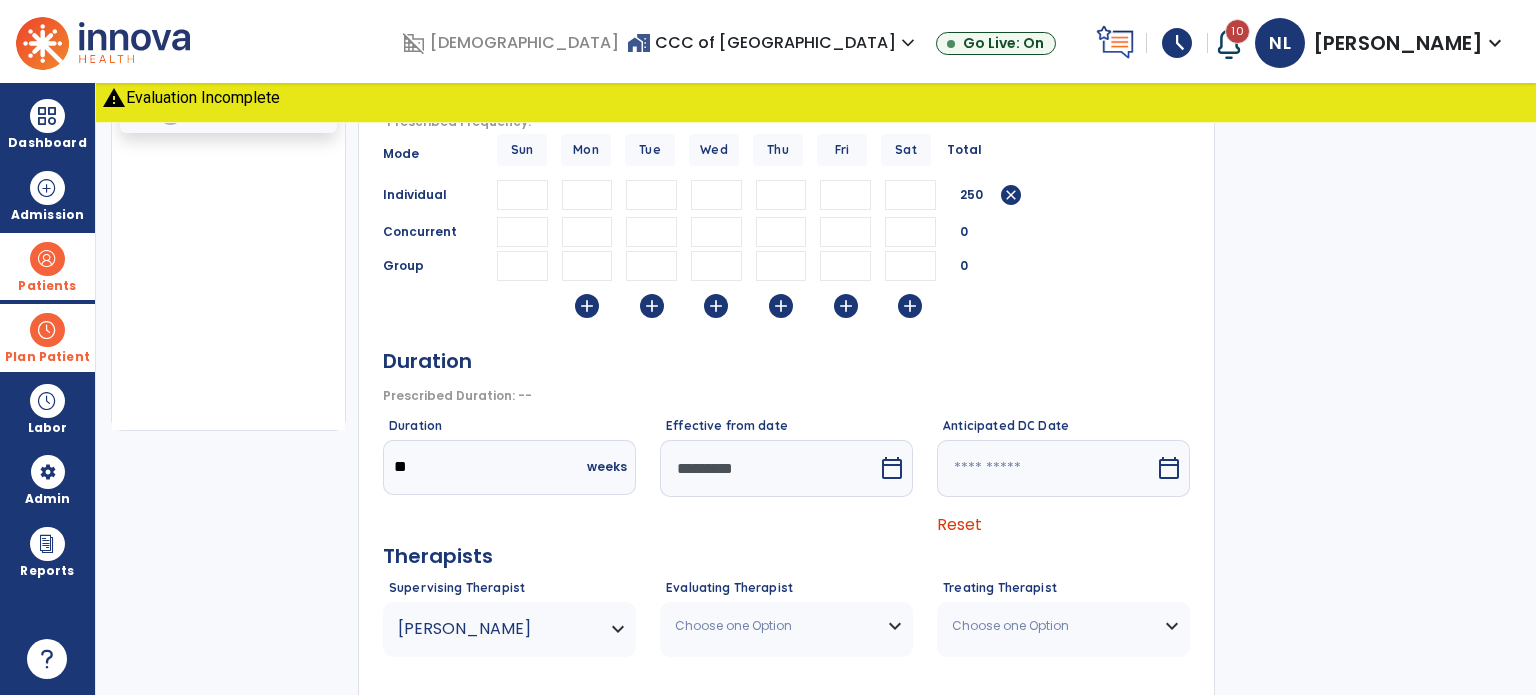 scroll, scrollTop: 424, scrollLeft: 0, axis: vertical 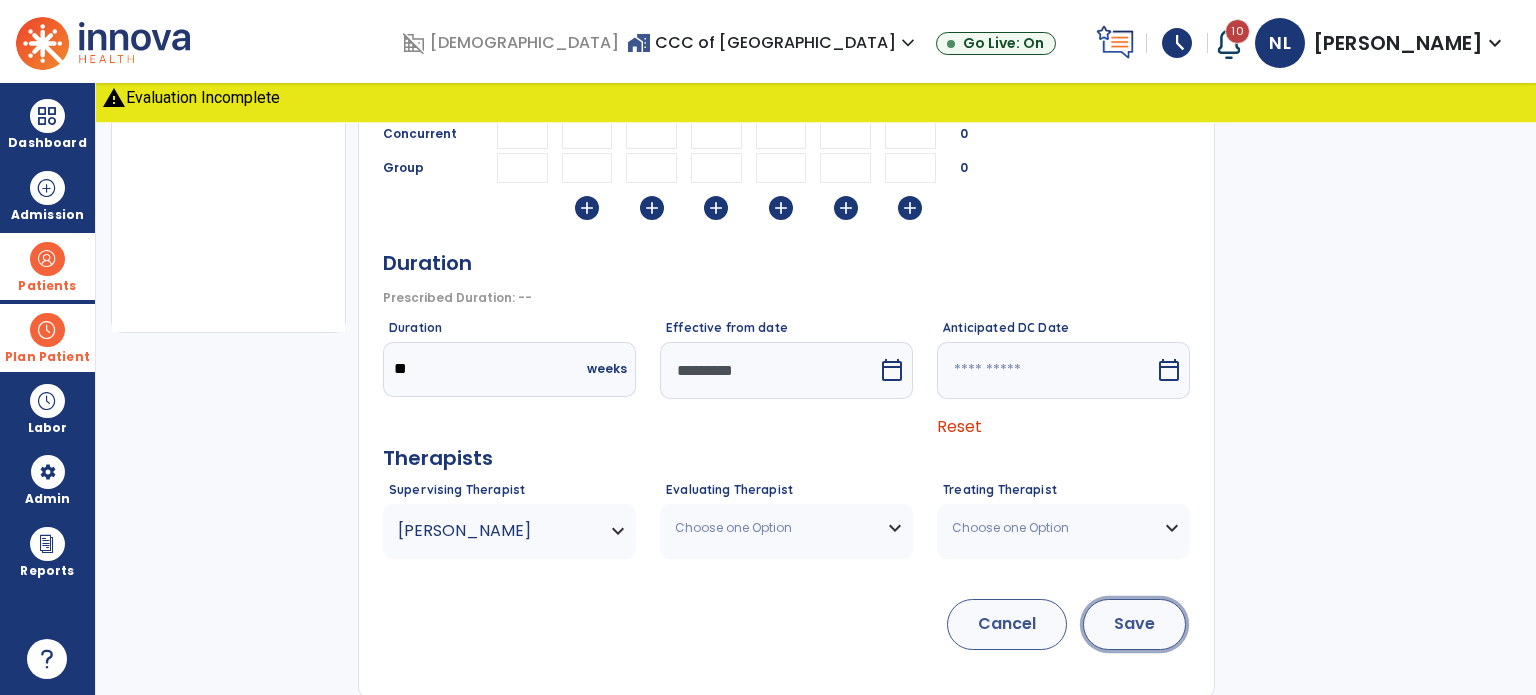 click on "Save" at bounding box center [1134, 624] 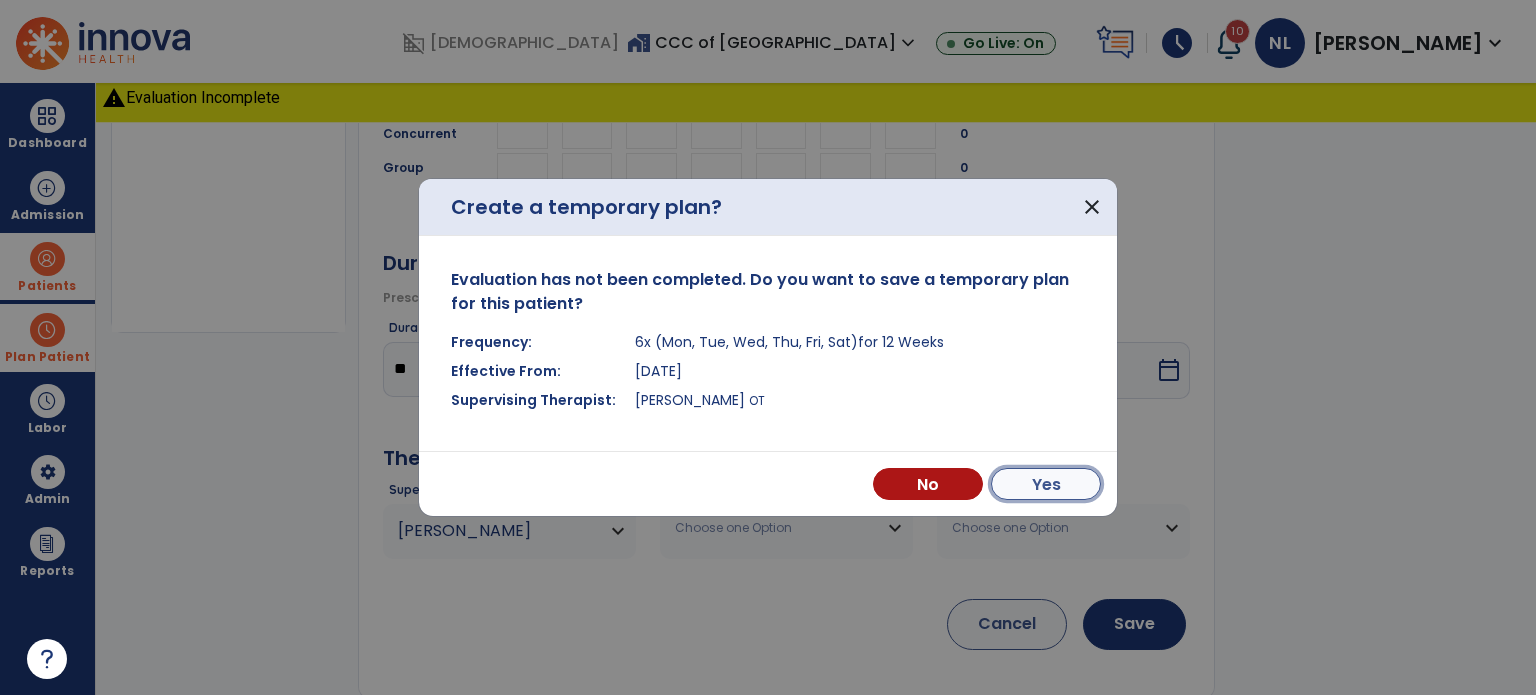 click on "Yes" at bounding box center [1046, 484] 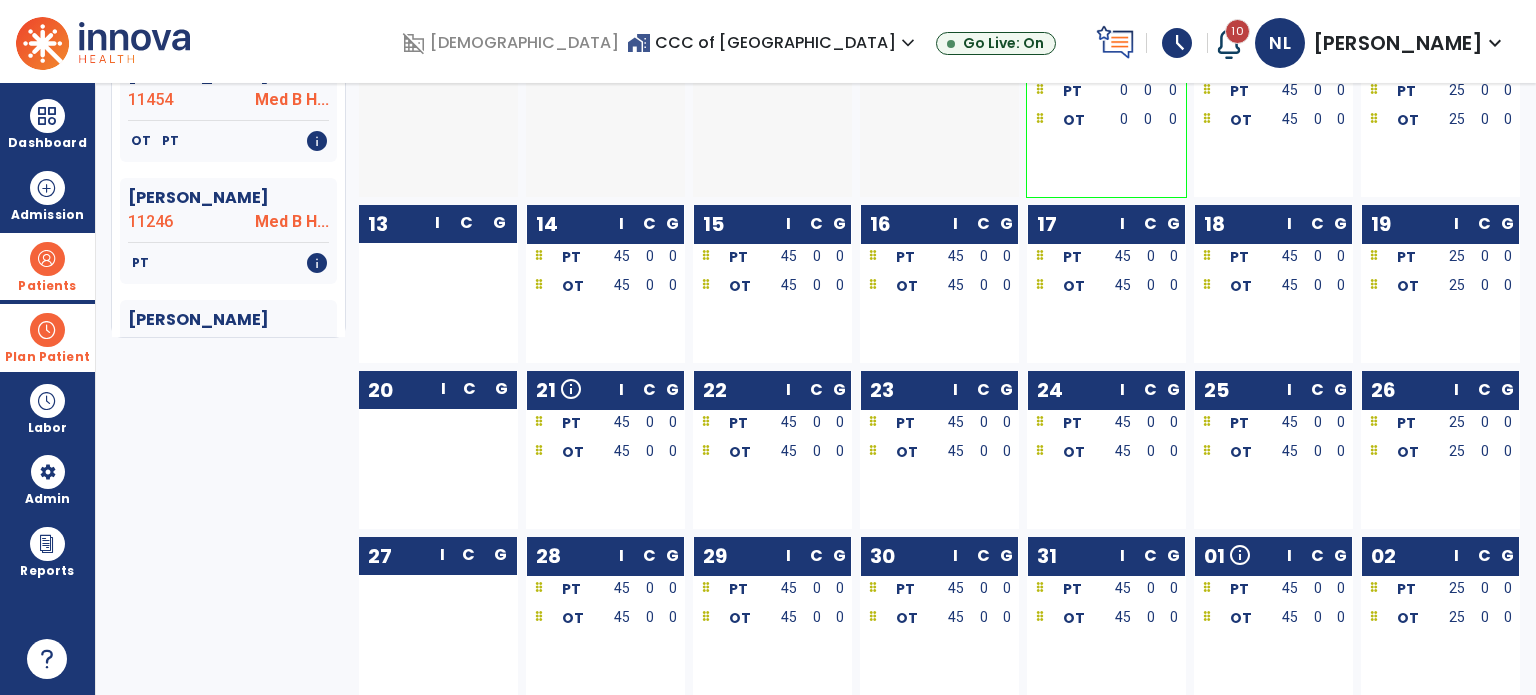 scroll, scrollTop: 0, scrollLeft: 0, axis: both 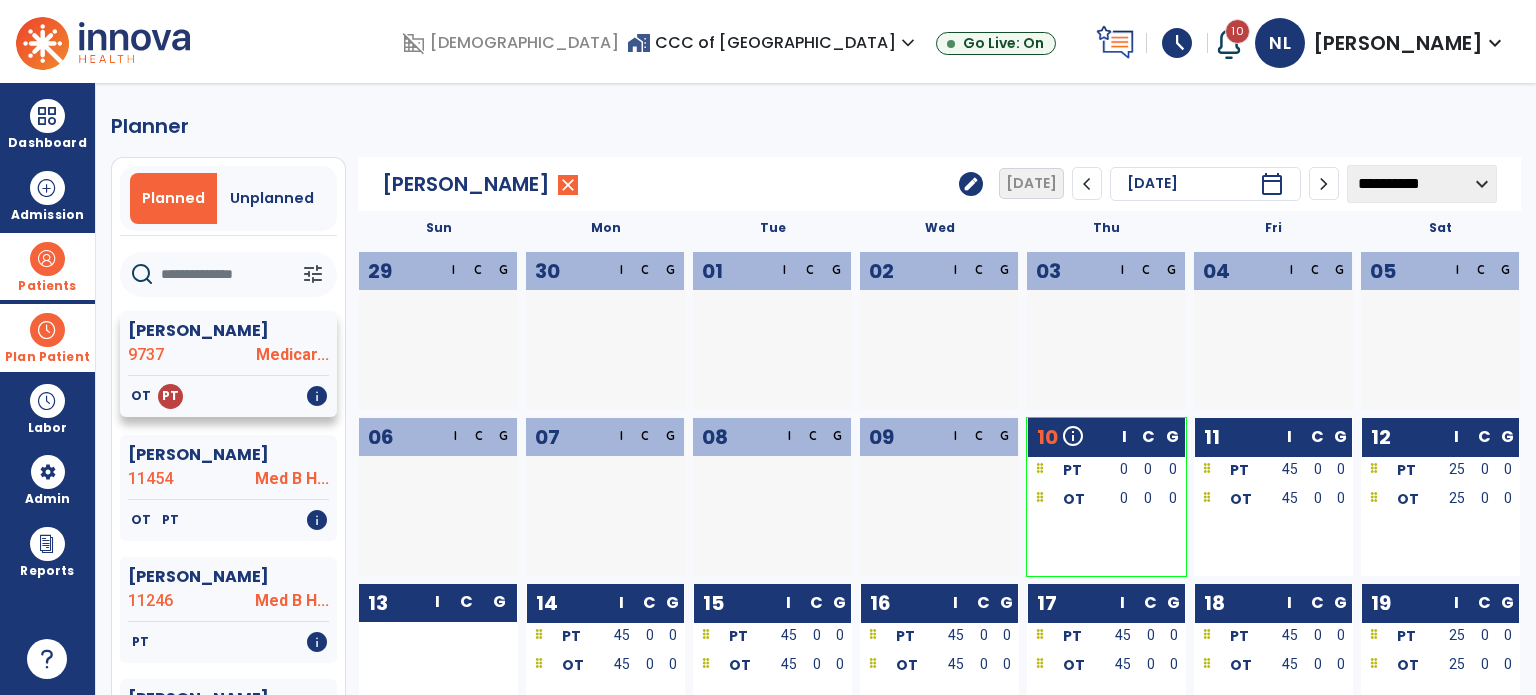 click on "[PERSON_NAME]" 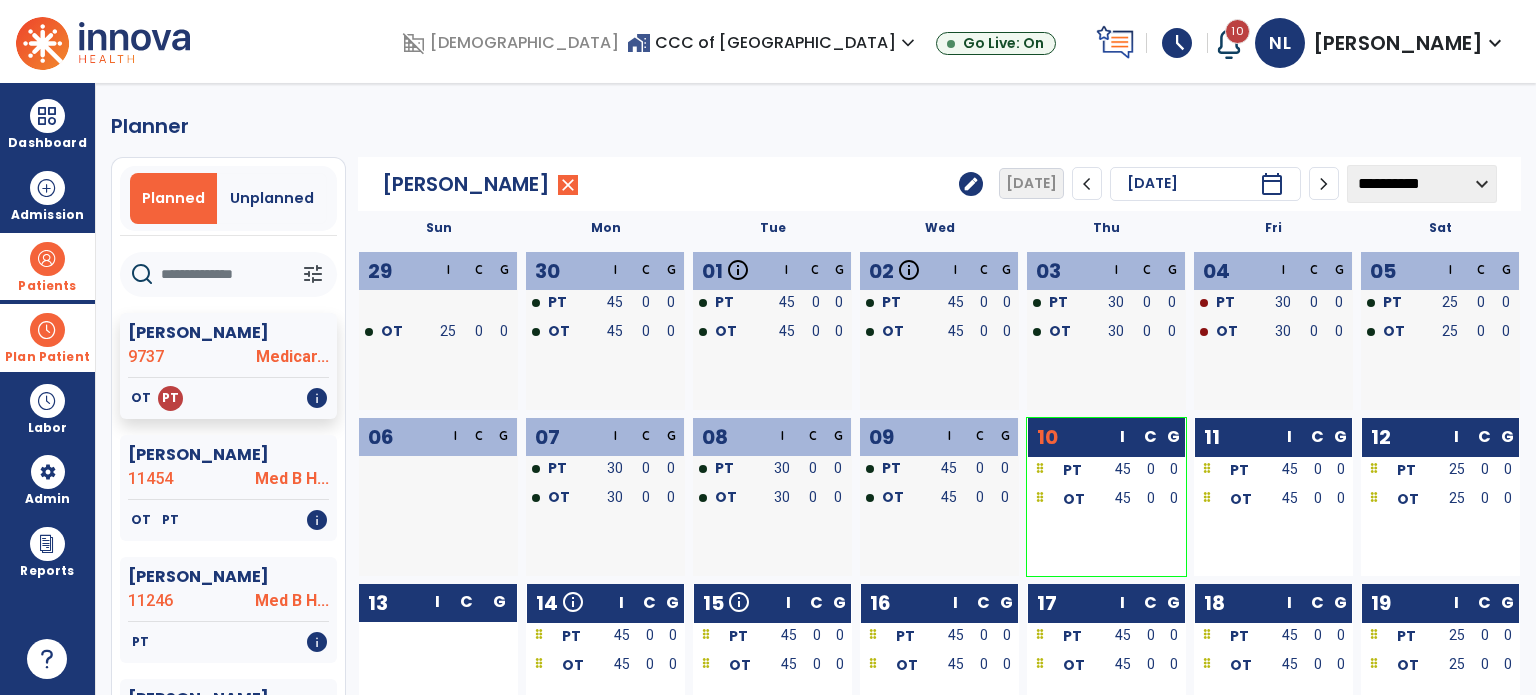 click on "edit" 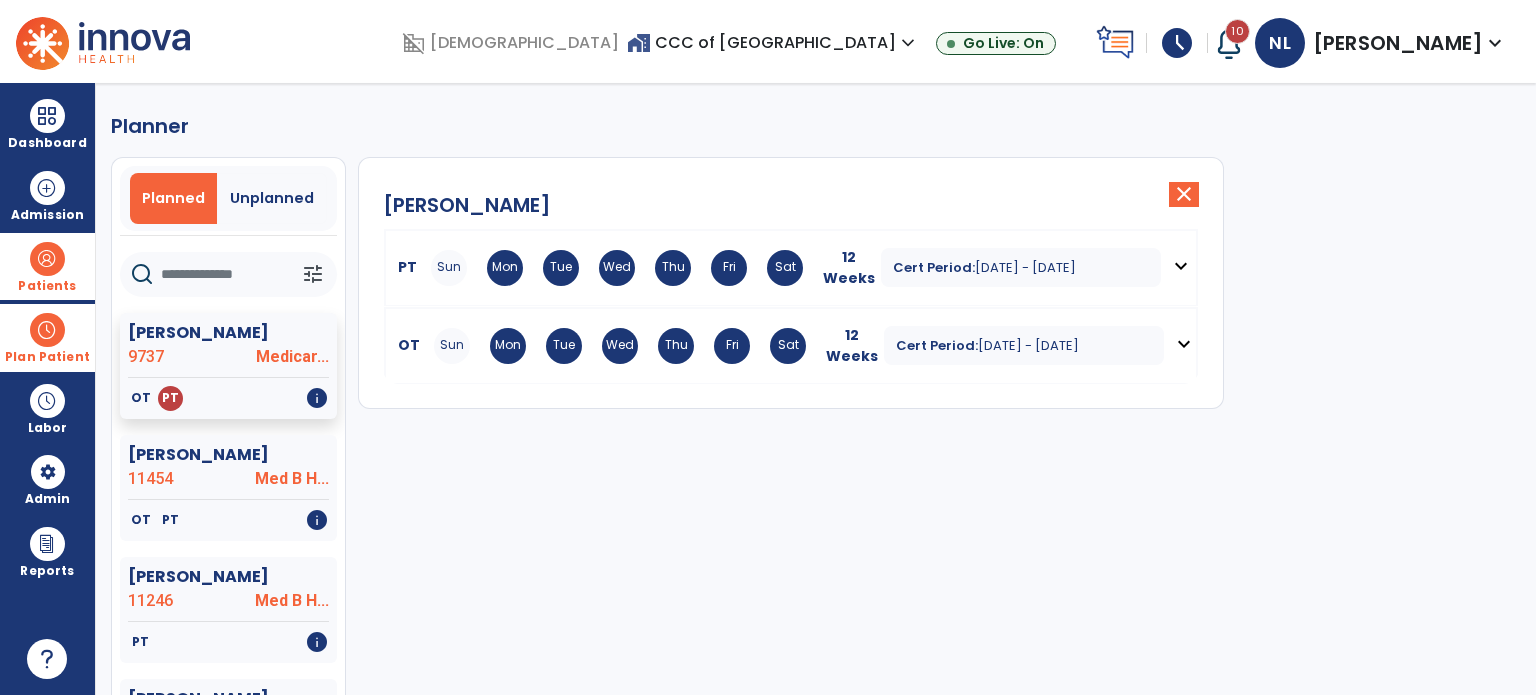 click on "expand_more" at bounding box center (1181, 266) 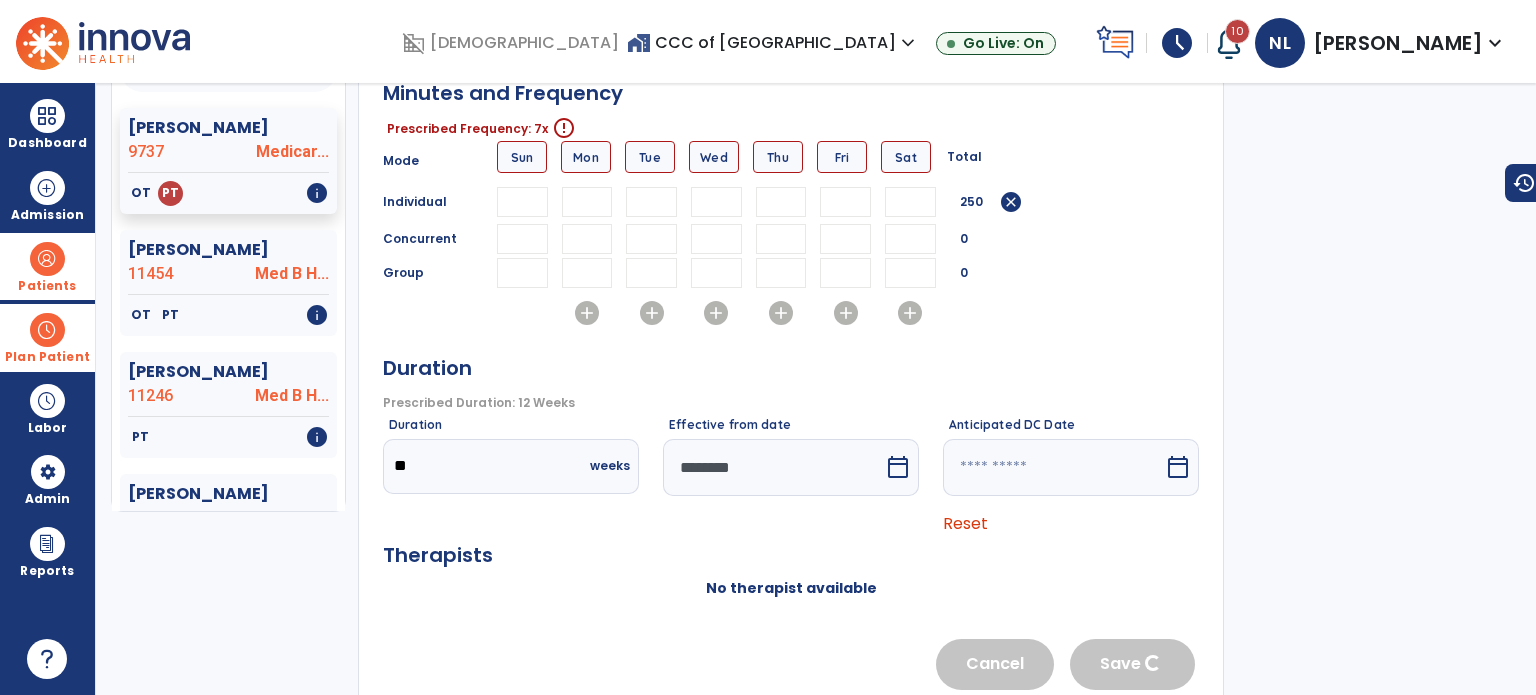 scroll, scrollTop: 324, scrollLeft: 0, axis: vertical 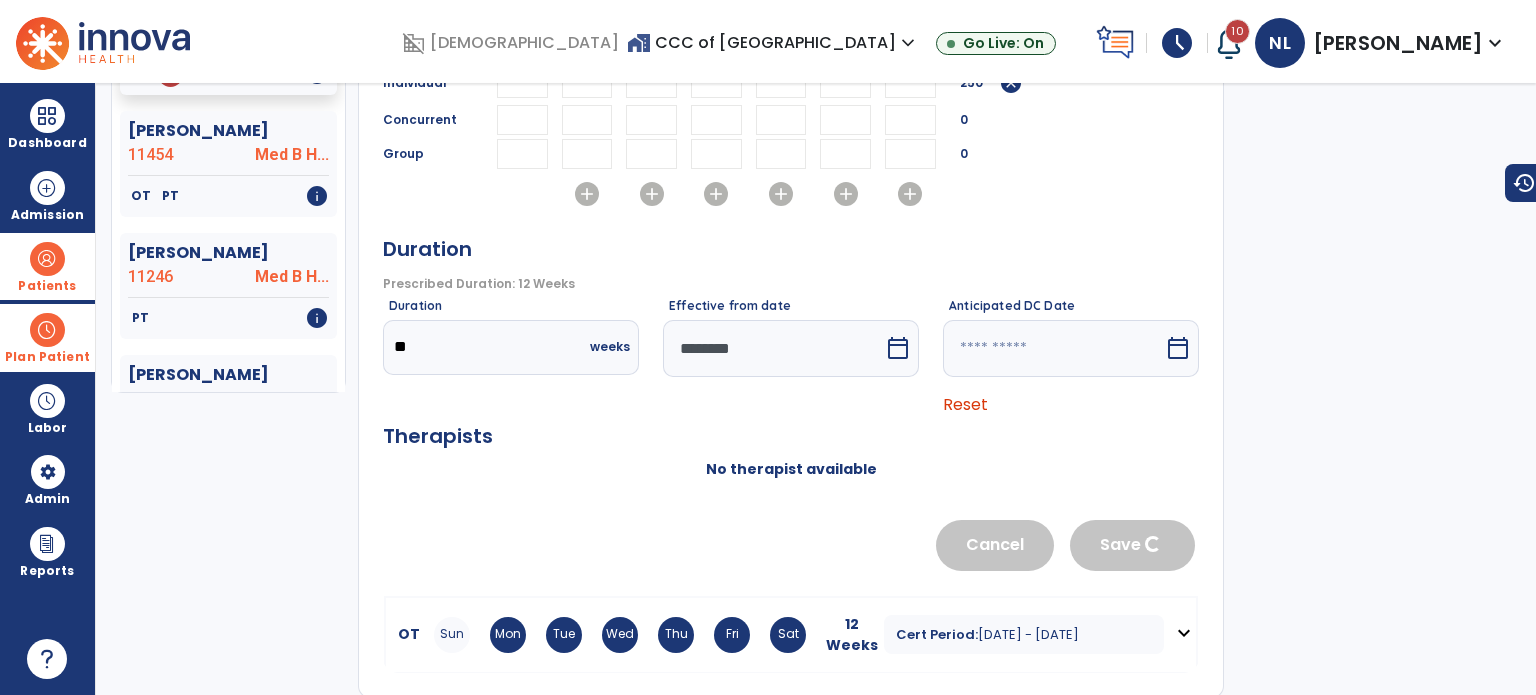 click on "********" at bounding box center [773, 348] 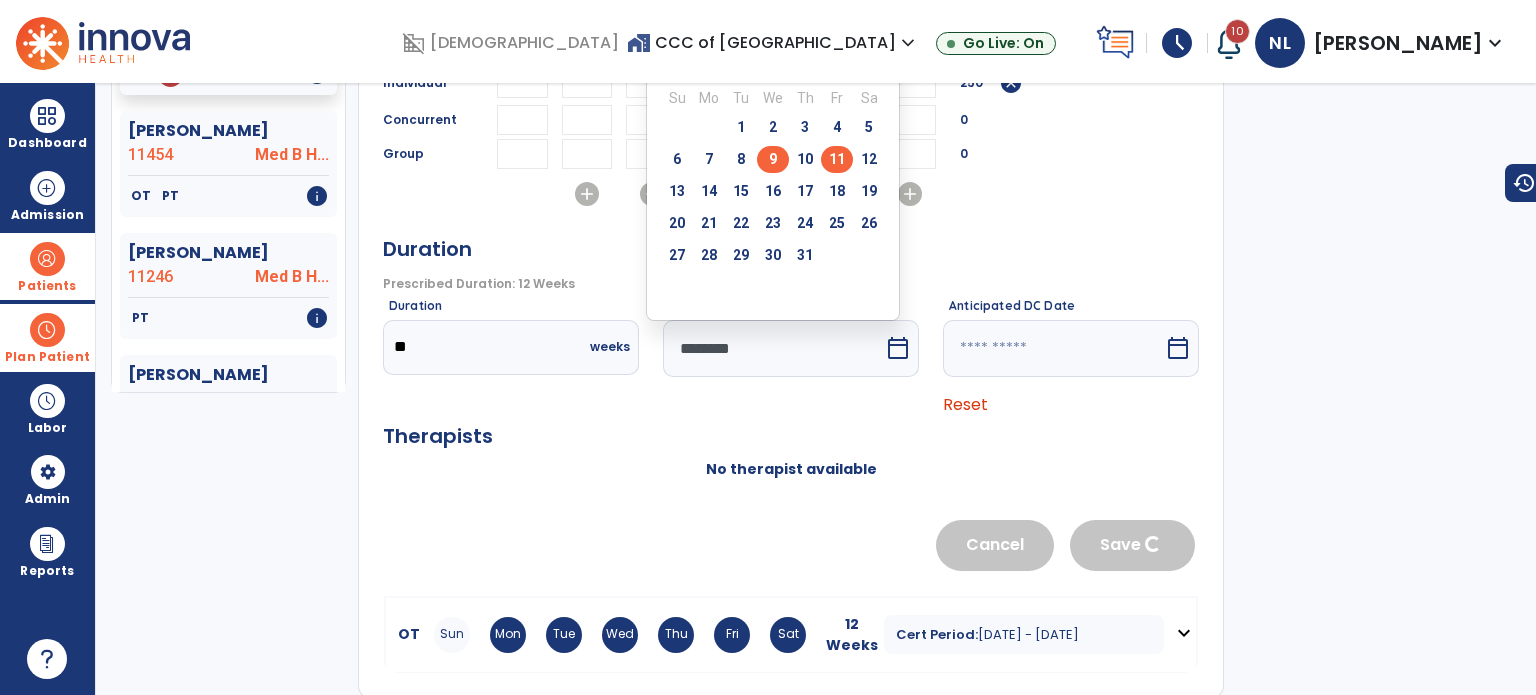 click on "11" at bounding box center [837, 159] 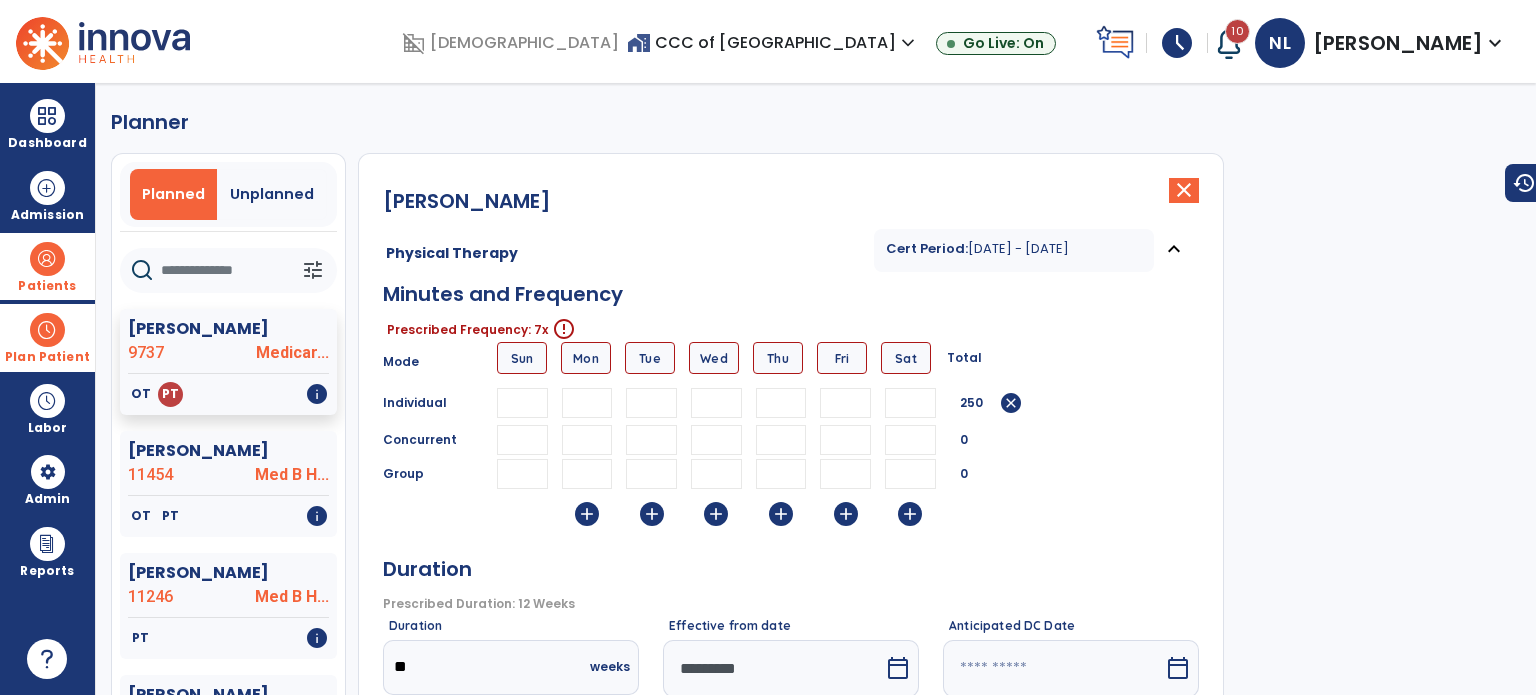 scroll, scrollTop: 0, scrollLeft: 0, axis: both 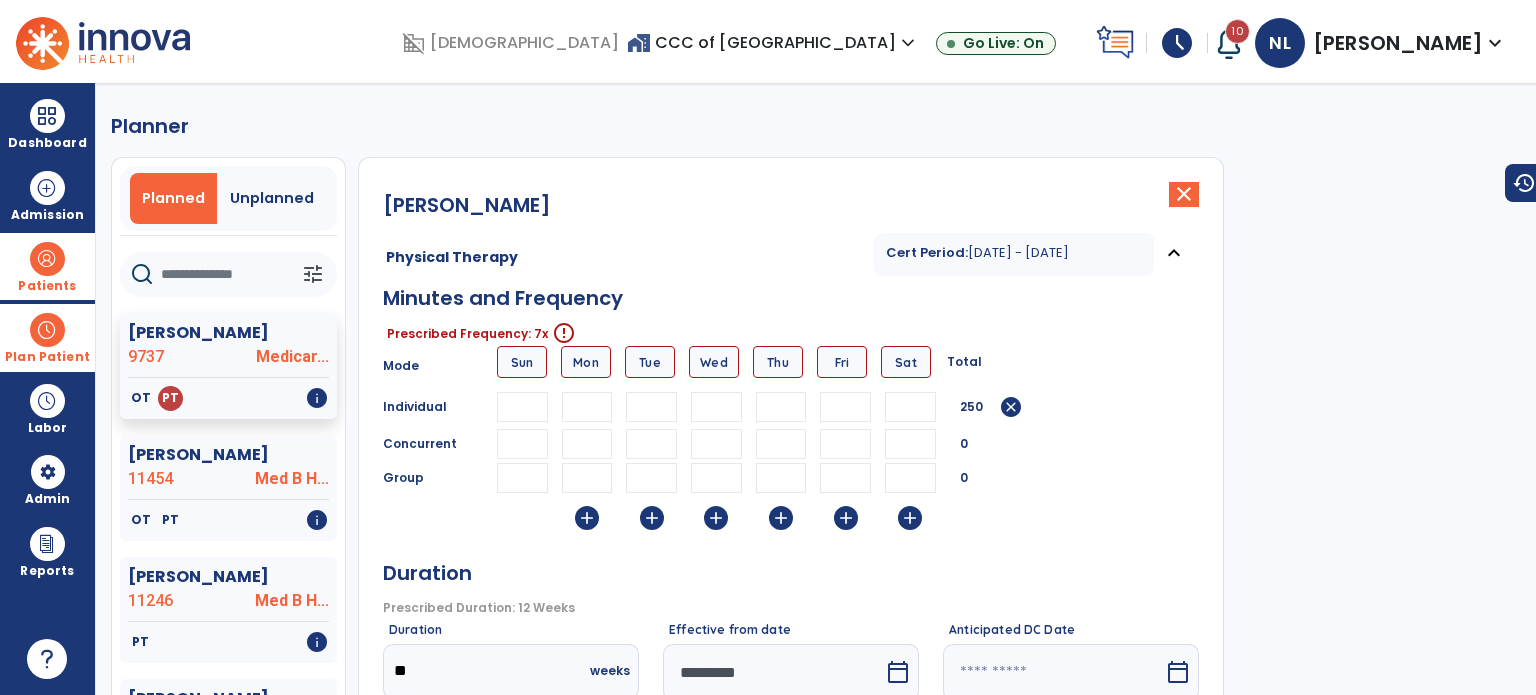 click at bounding box center [522, 407] 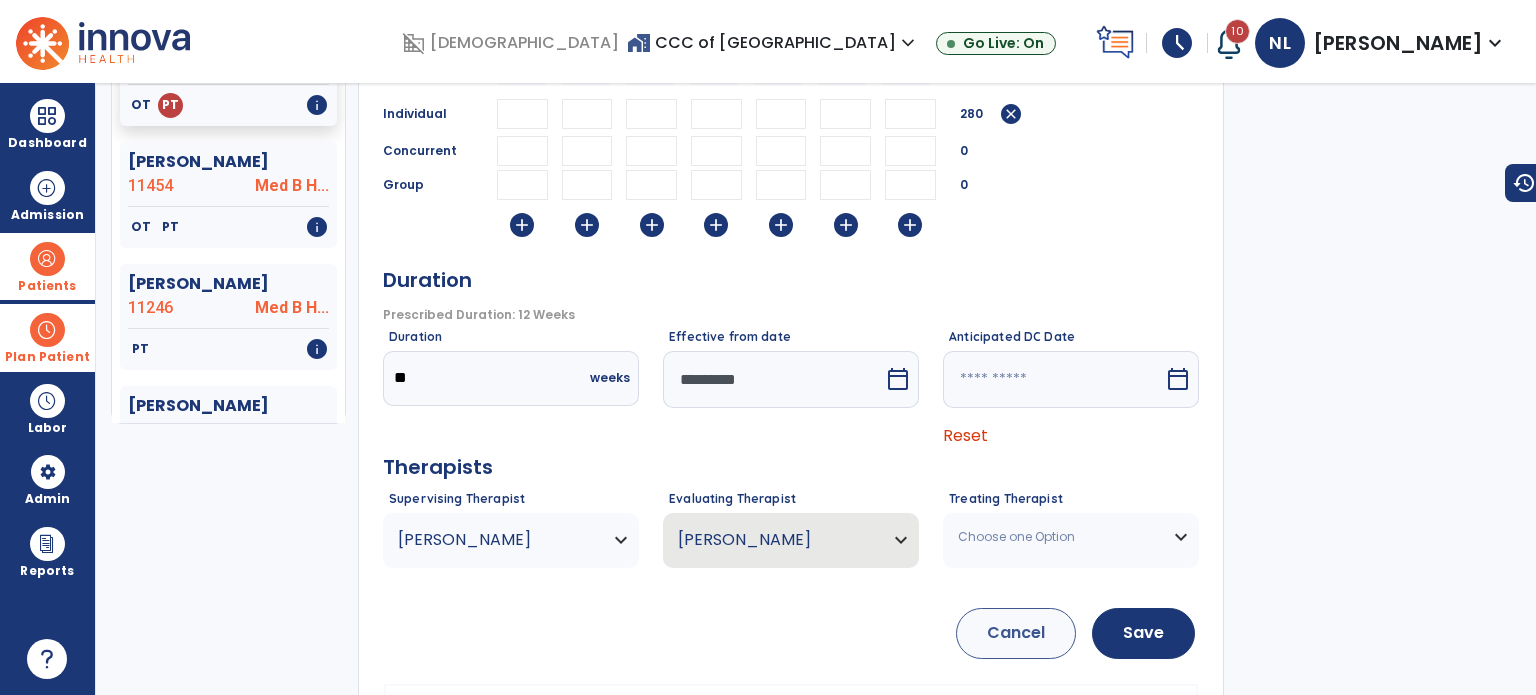 scroll, scrollTop: 300, scrollLeft: 0, axis: vertical 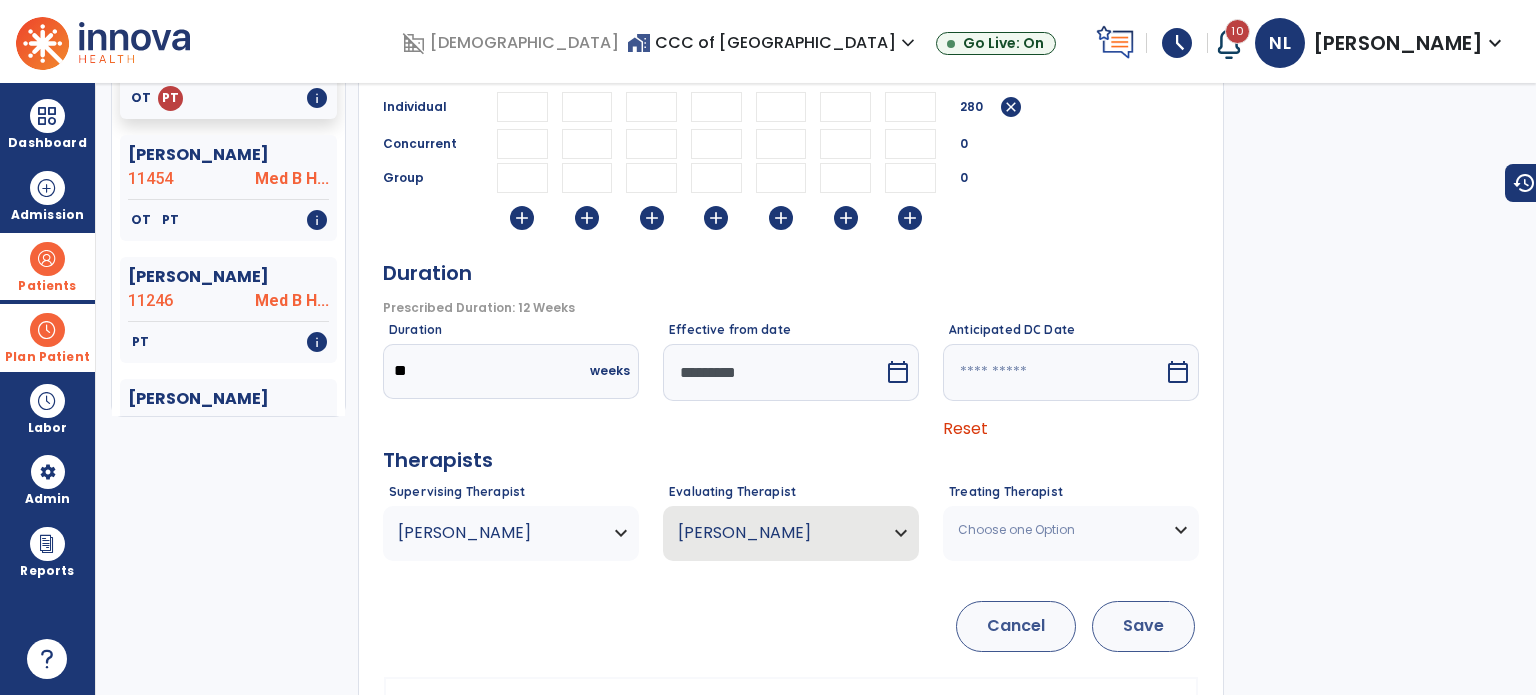 type on "**" 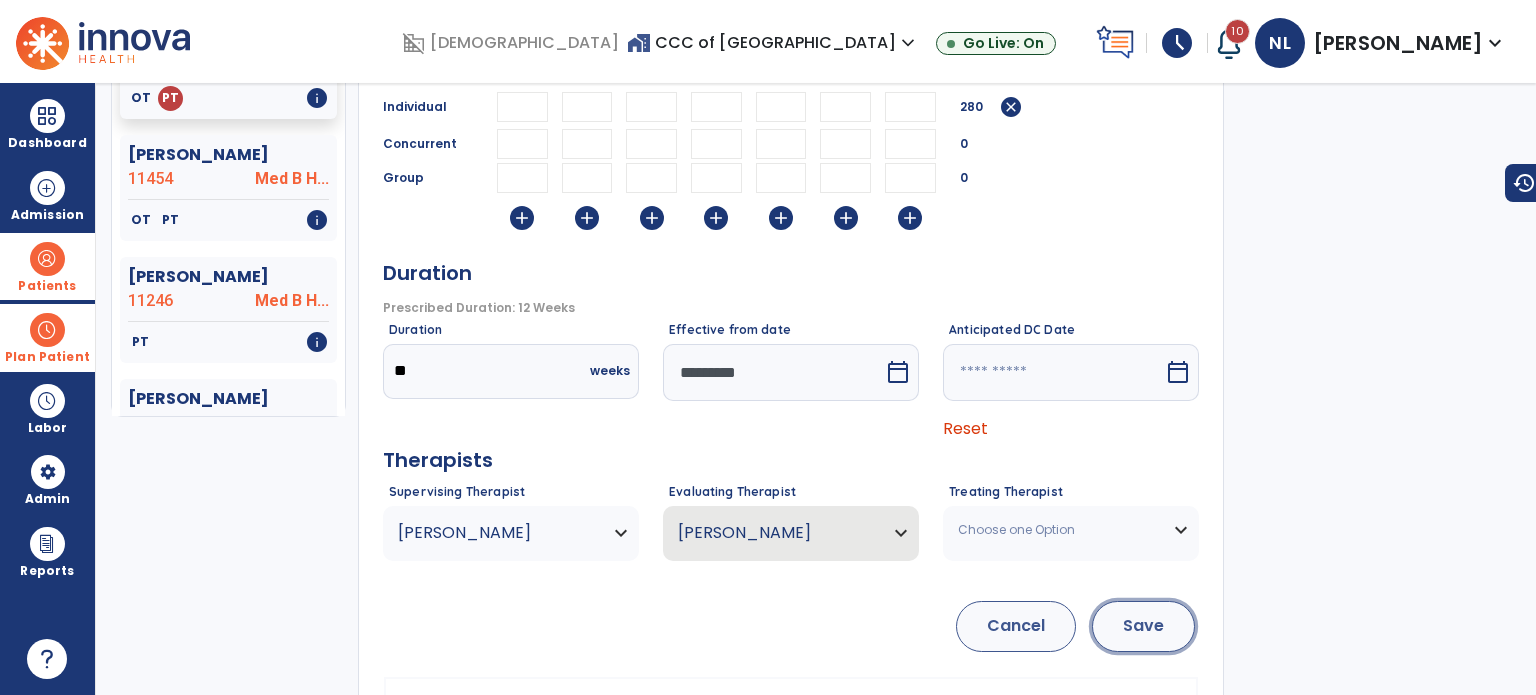 click on "Save" at bounding box center (1143, 626) 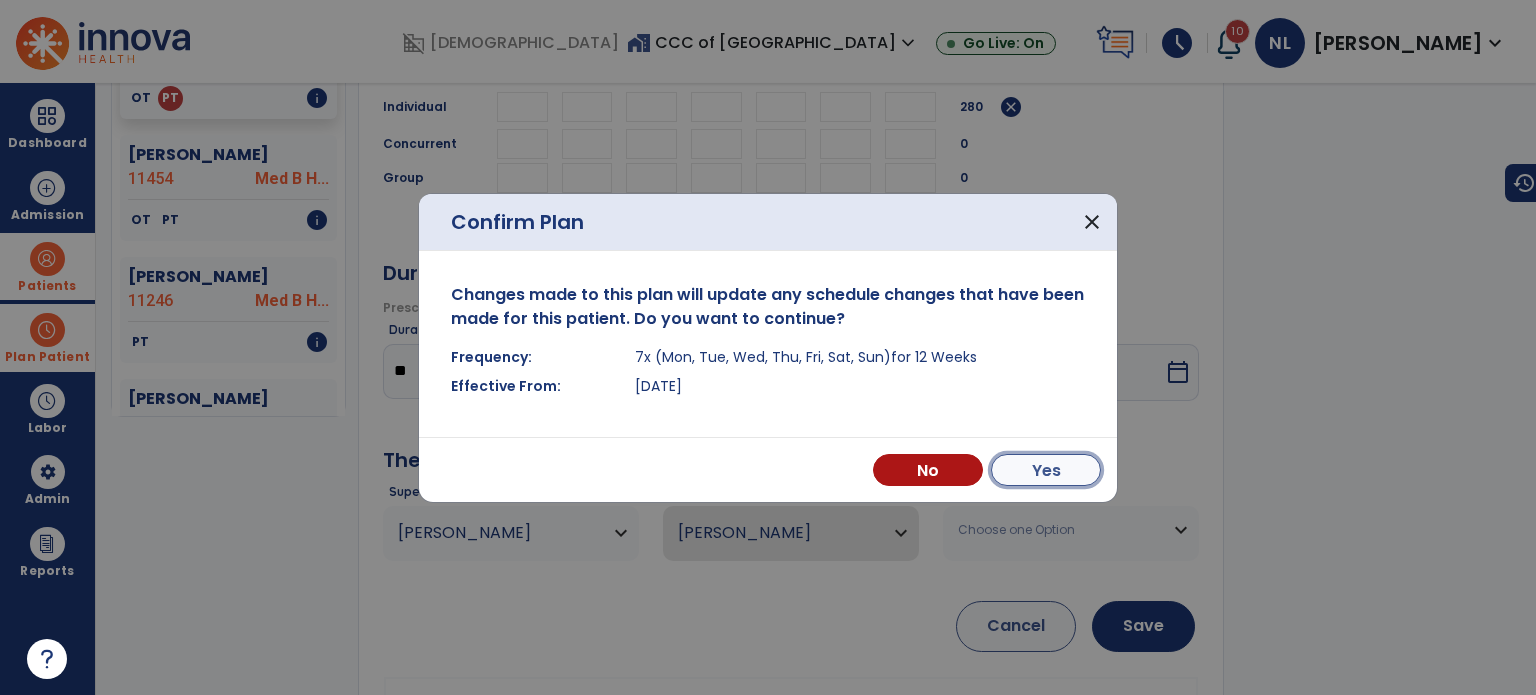 click on "Yes" at bounding box center (1046, 470) 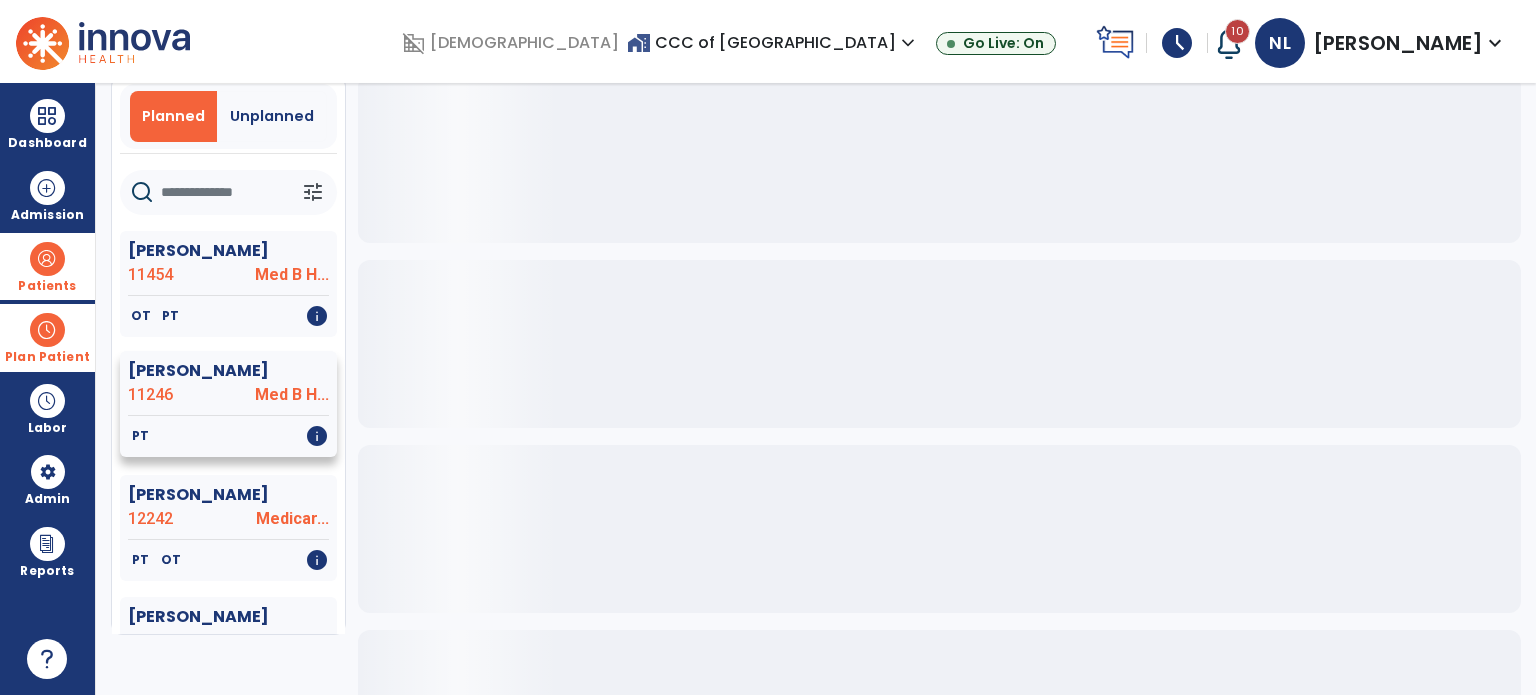 scroll, scrollTop: 0, scrollLeft: 0, axis: both 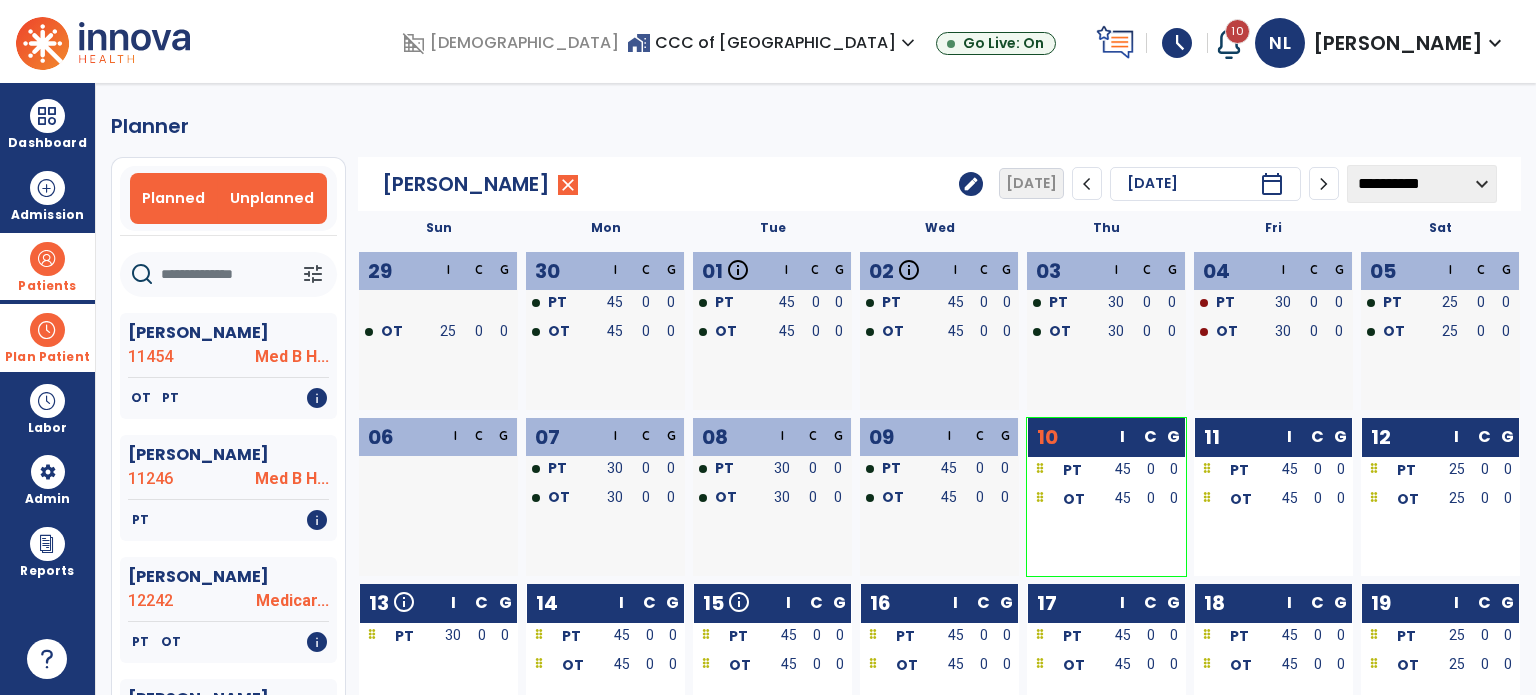 click on "Unplanned" at bounding box center (272, 198) 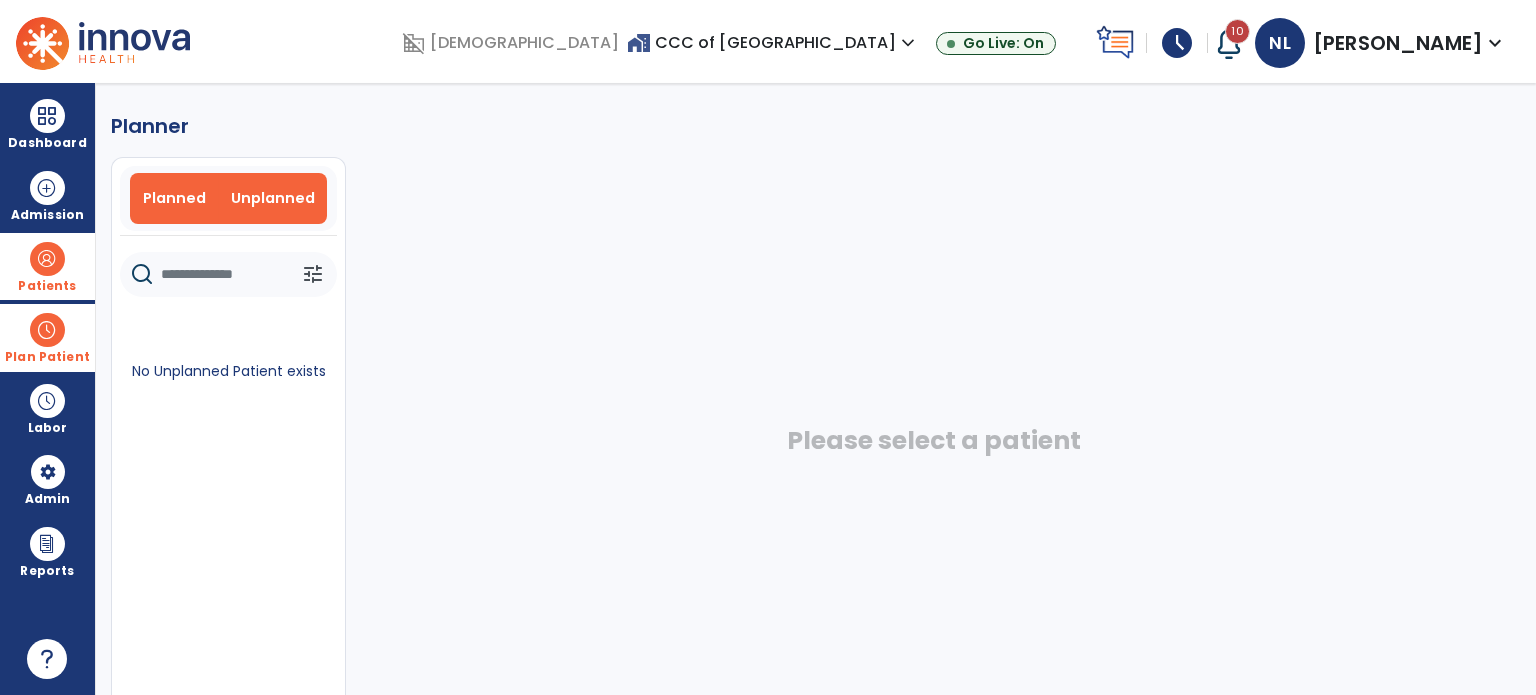 click on "Planned" at bounding box center [175, 198] 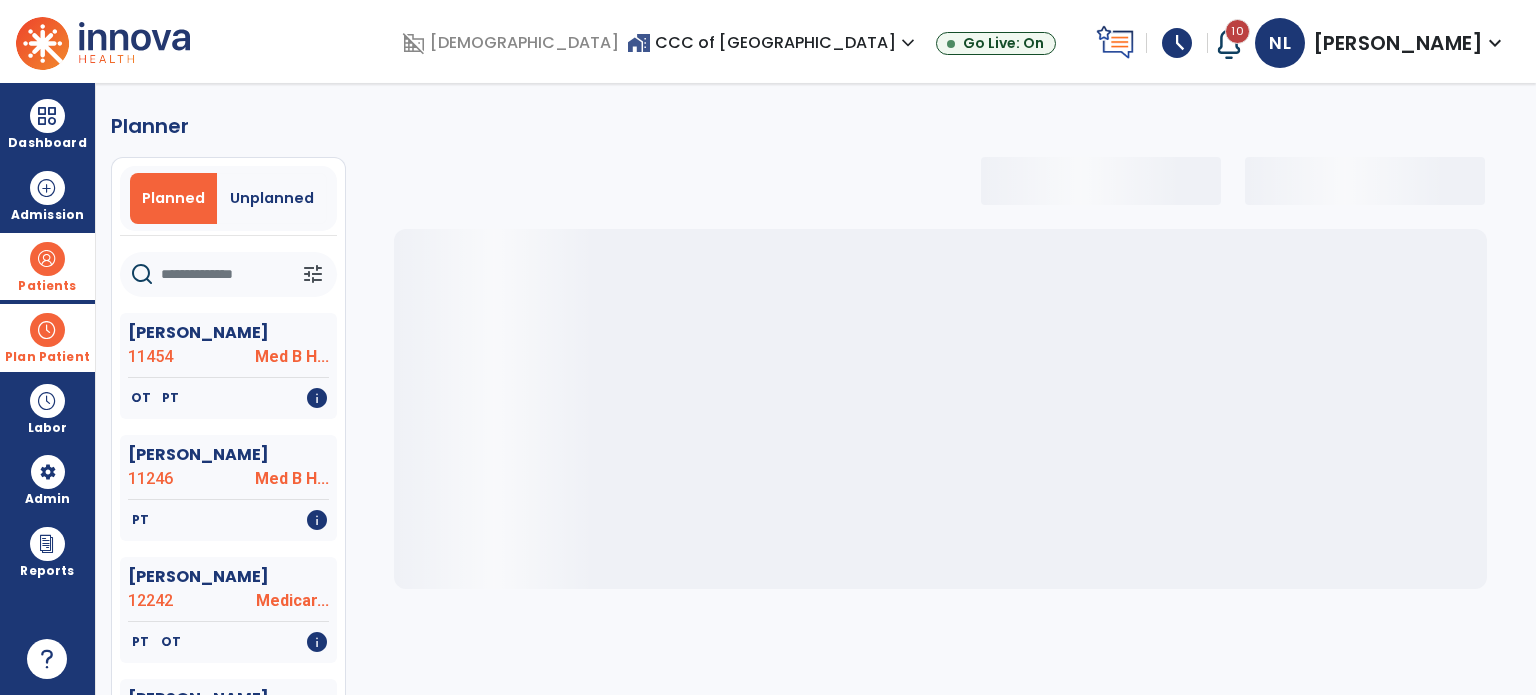 select on "***" 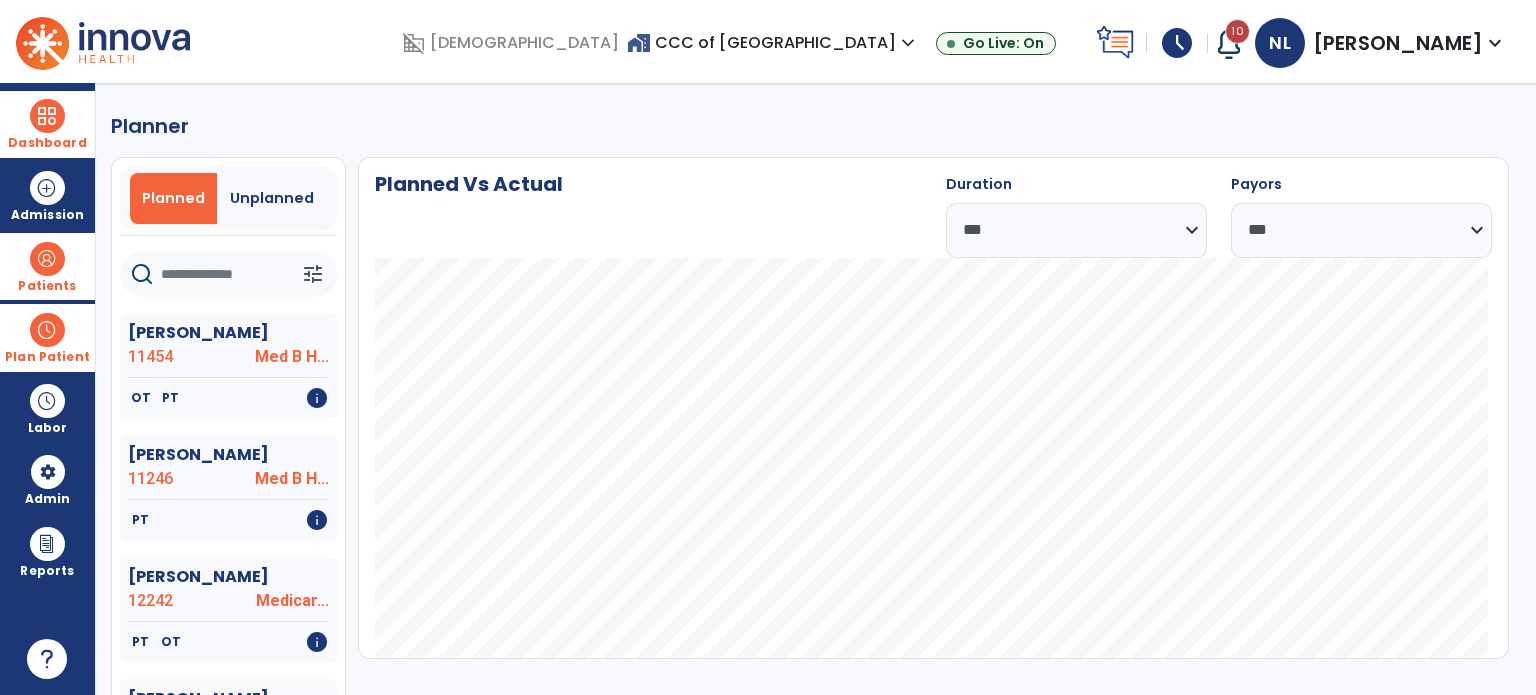 click at bounding box center (47, 116) 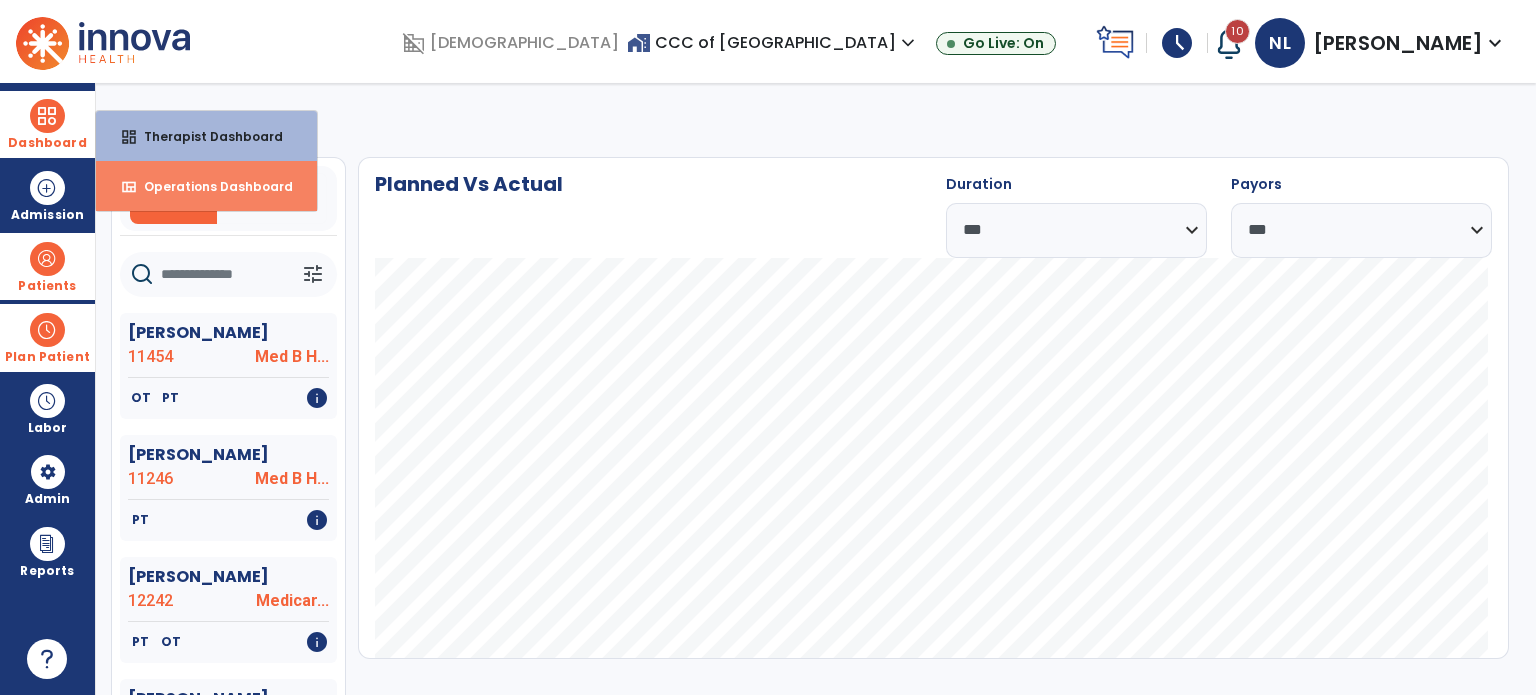 click on "view_quilt  Operations Dashboard" at bounding box center (206, 186) 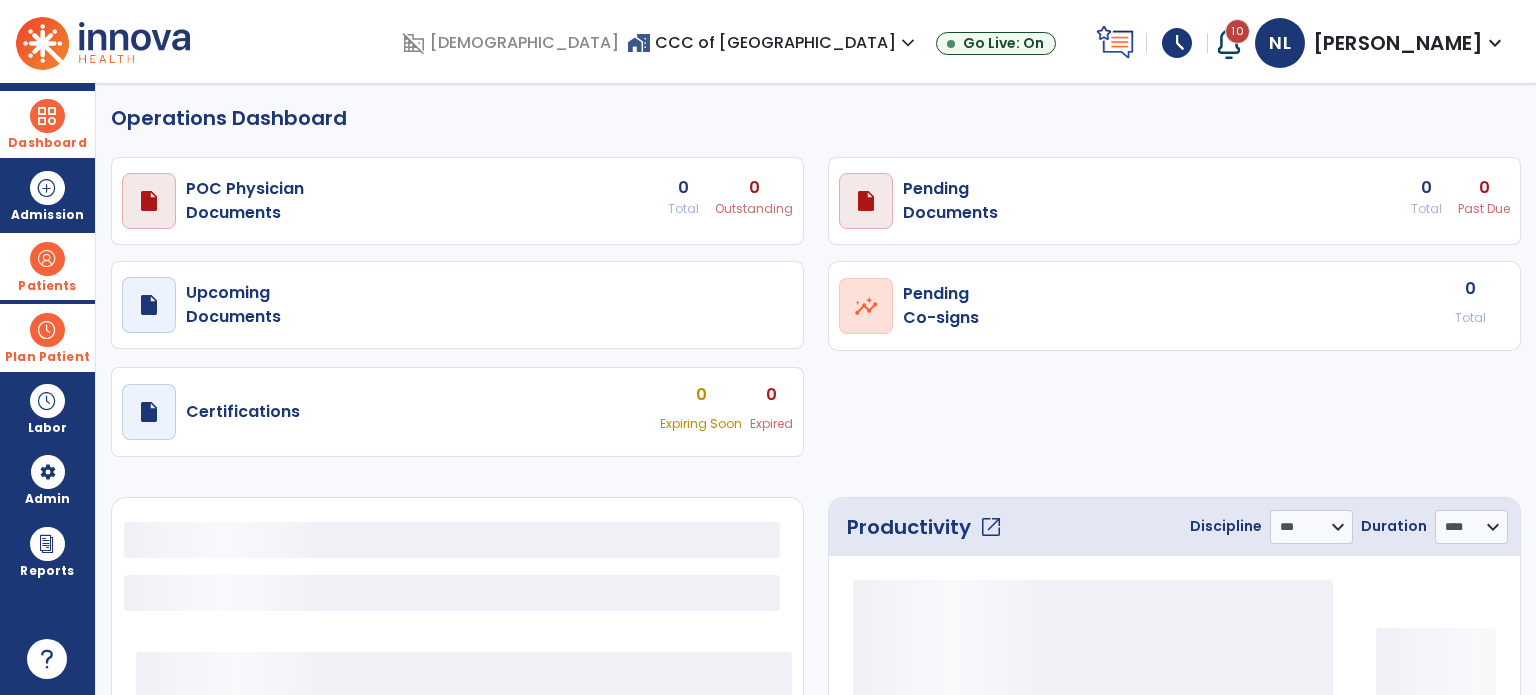 select on "***" 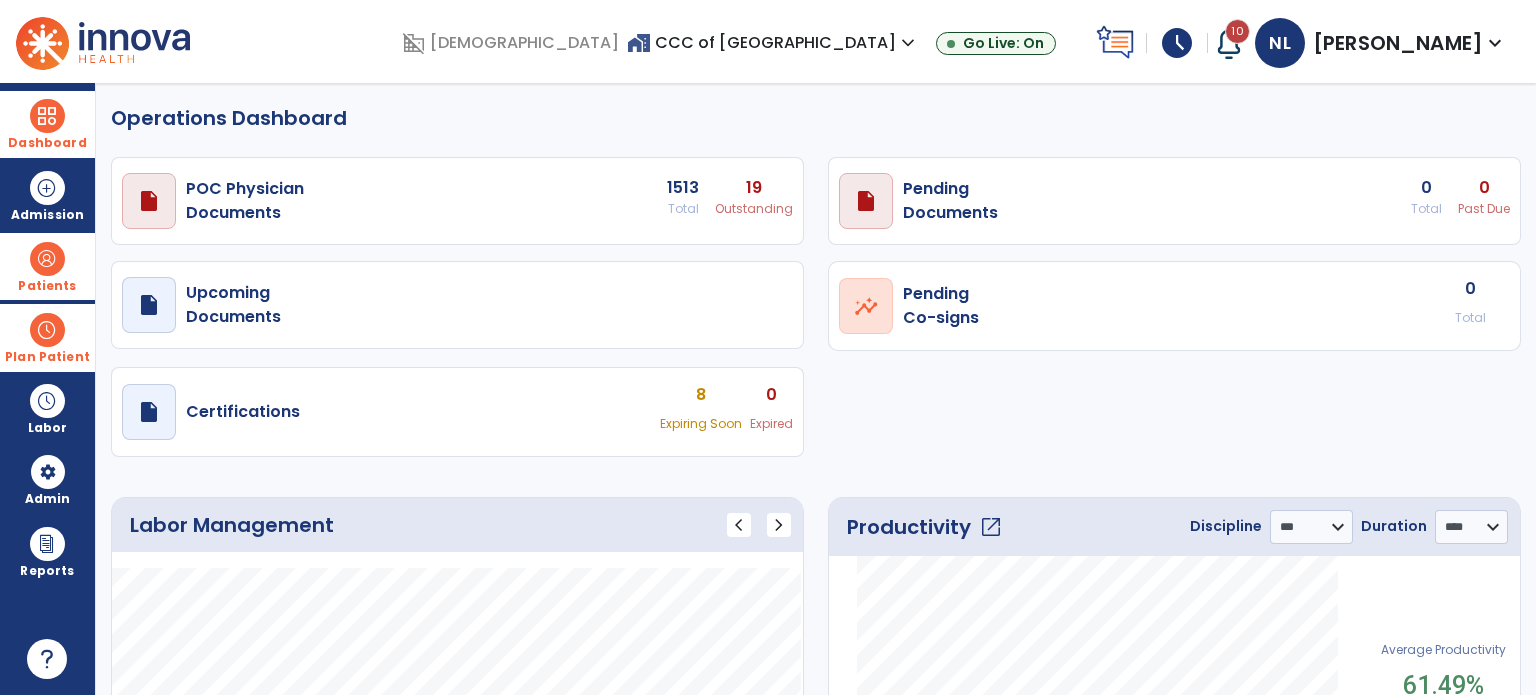 click at bounding box center [1229, 43] 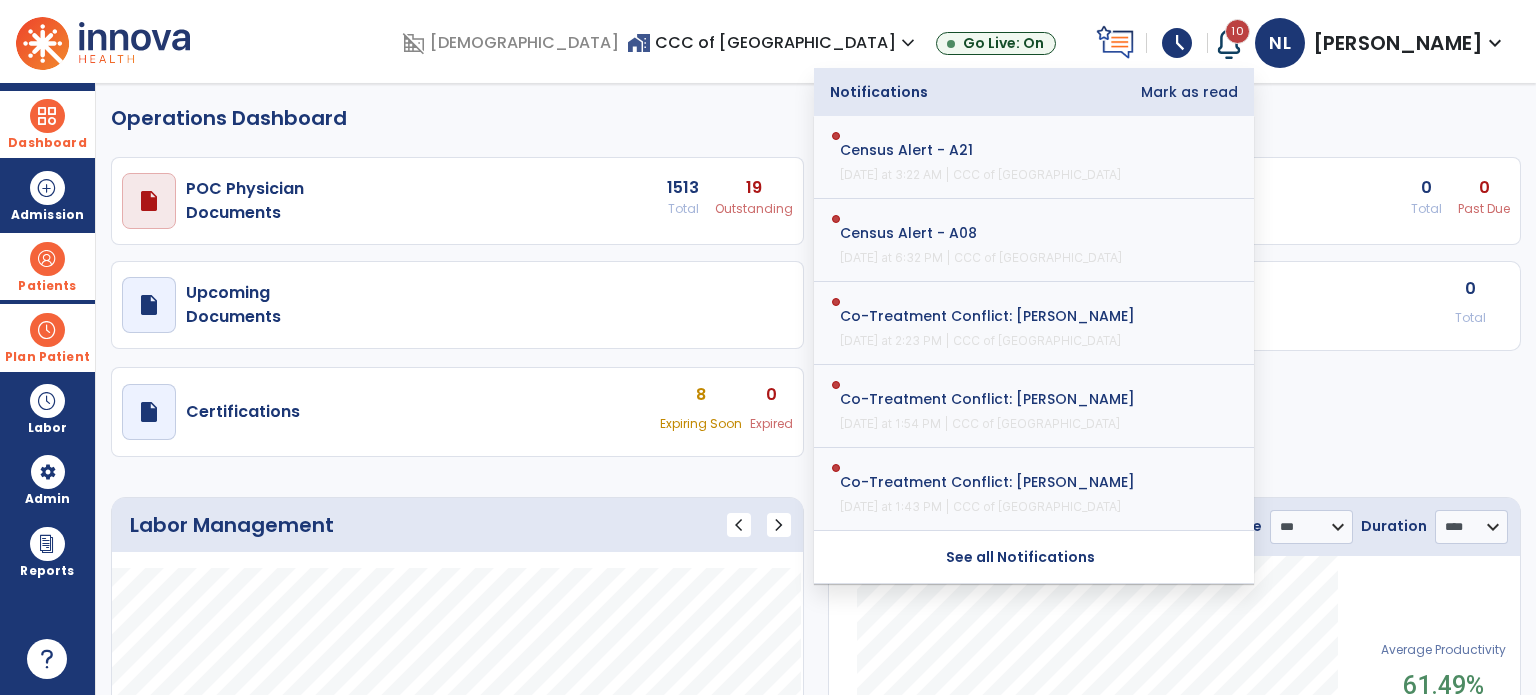 click on "Mark as read" at bounding box center [1189, 92] 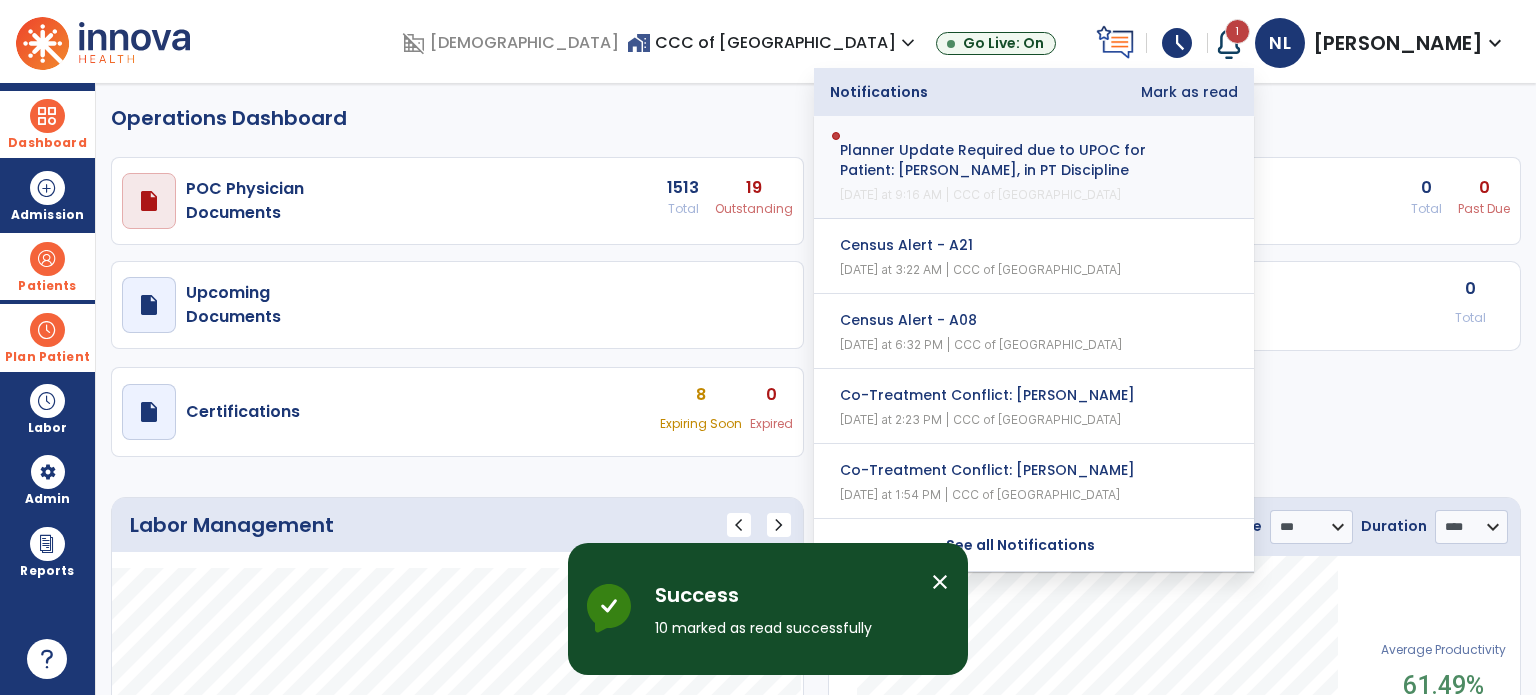 click on "Mark as read" at bounding box center (1189, 92) 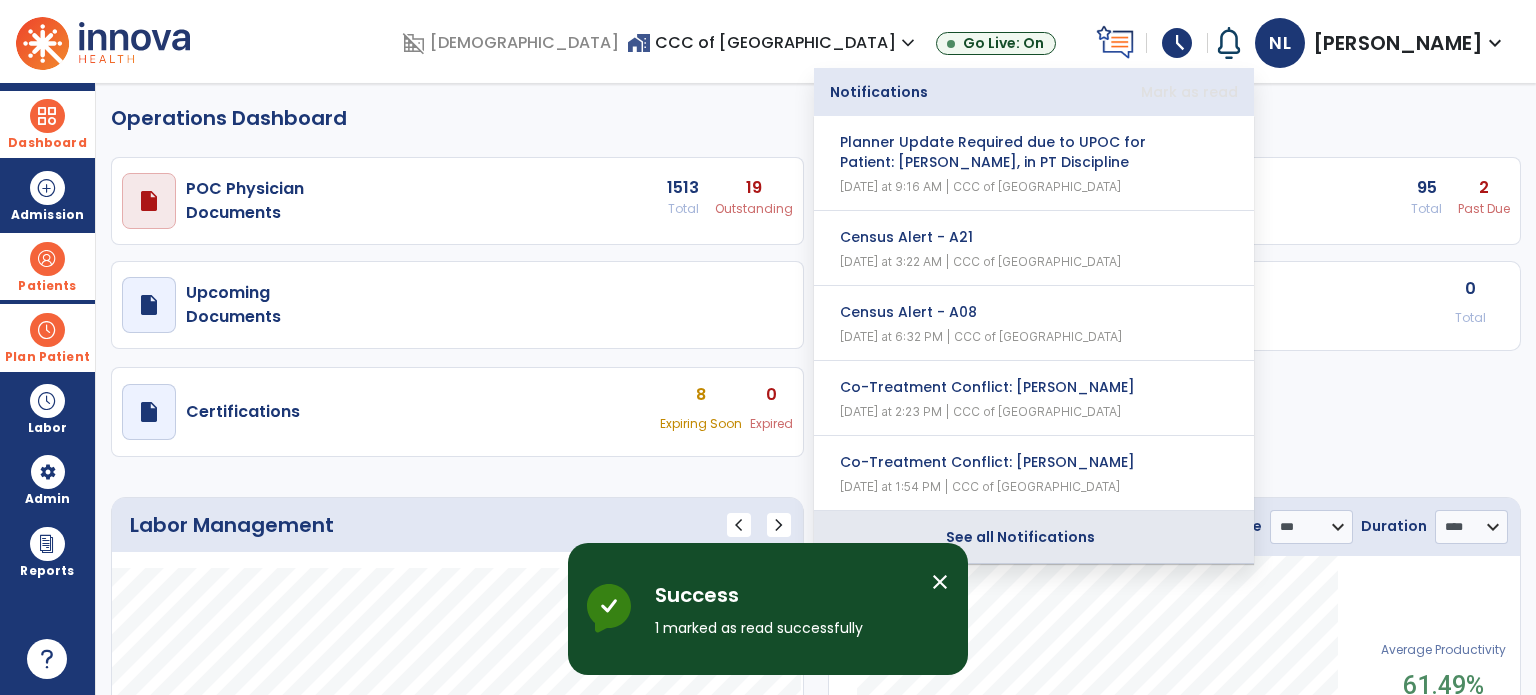 click on "See all Notifications" at bounding box center (1020, 537) 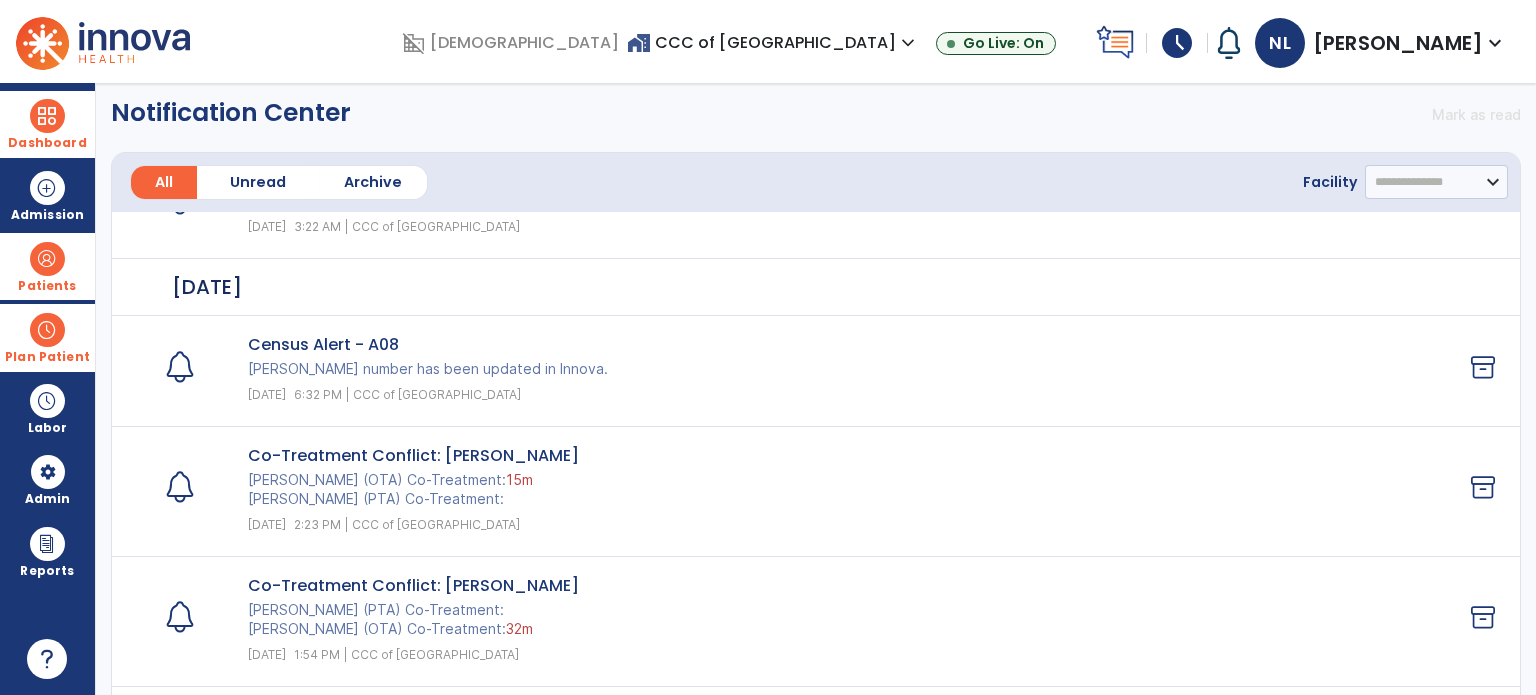 scroll, scrollTop: 600, scrollLeft: 0, axis: vertical 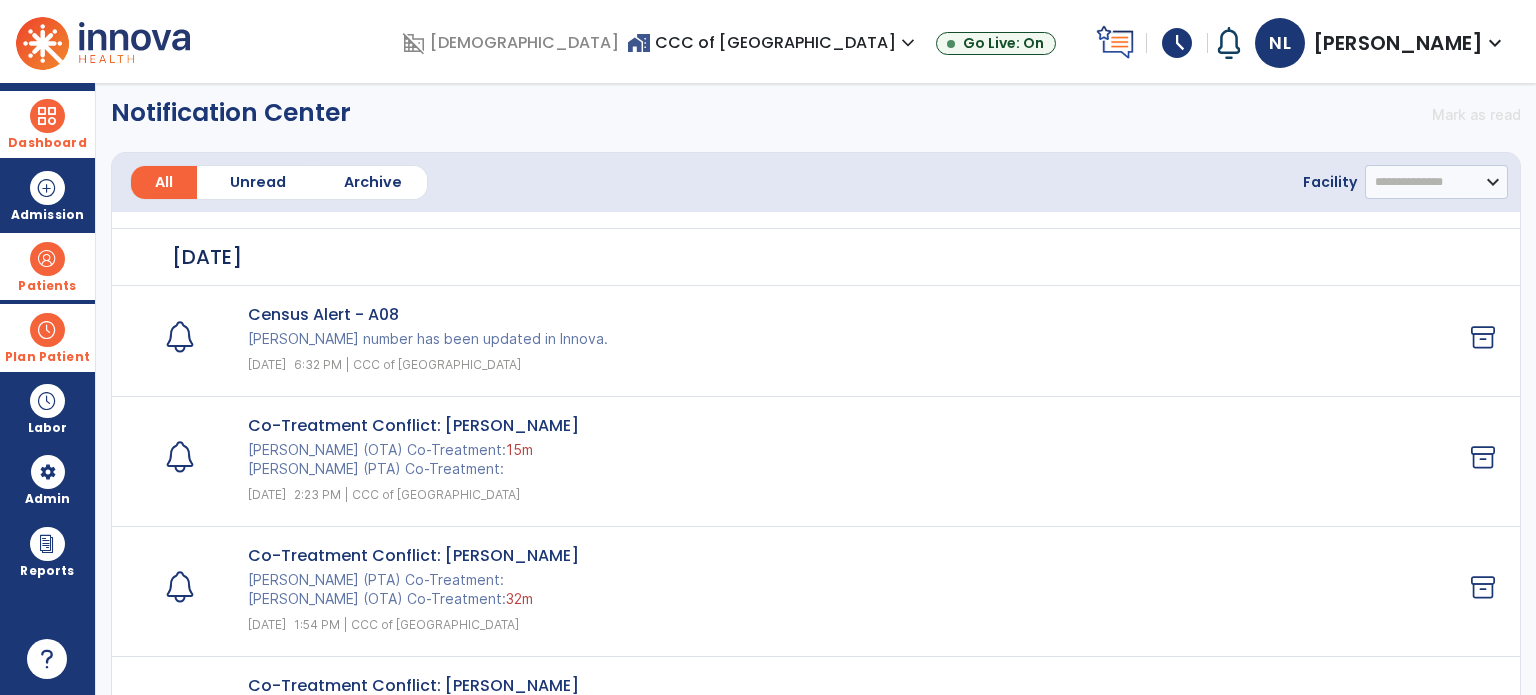 click on "Co-Treatment Conflict: Ledin, Dennis" 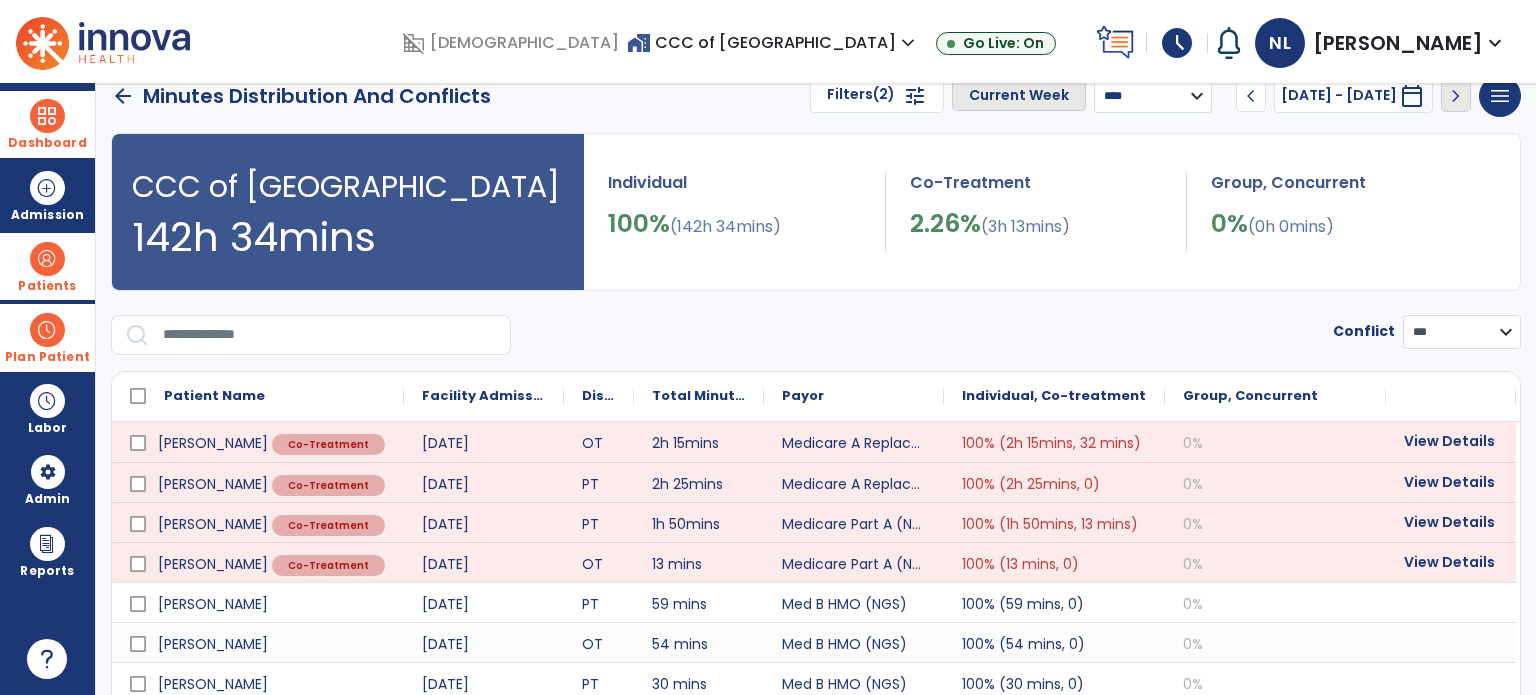 scroll, scrollTop: 0, scrollLeft: 0, axis: both 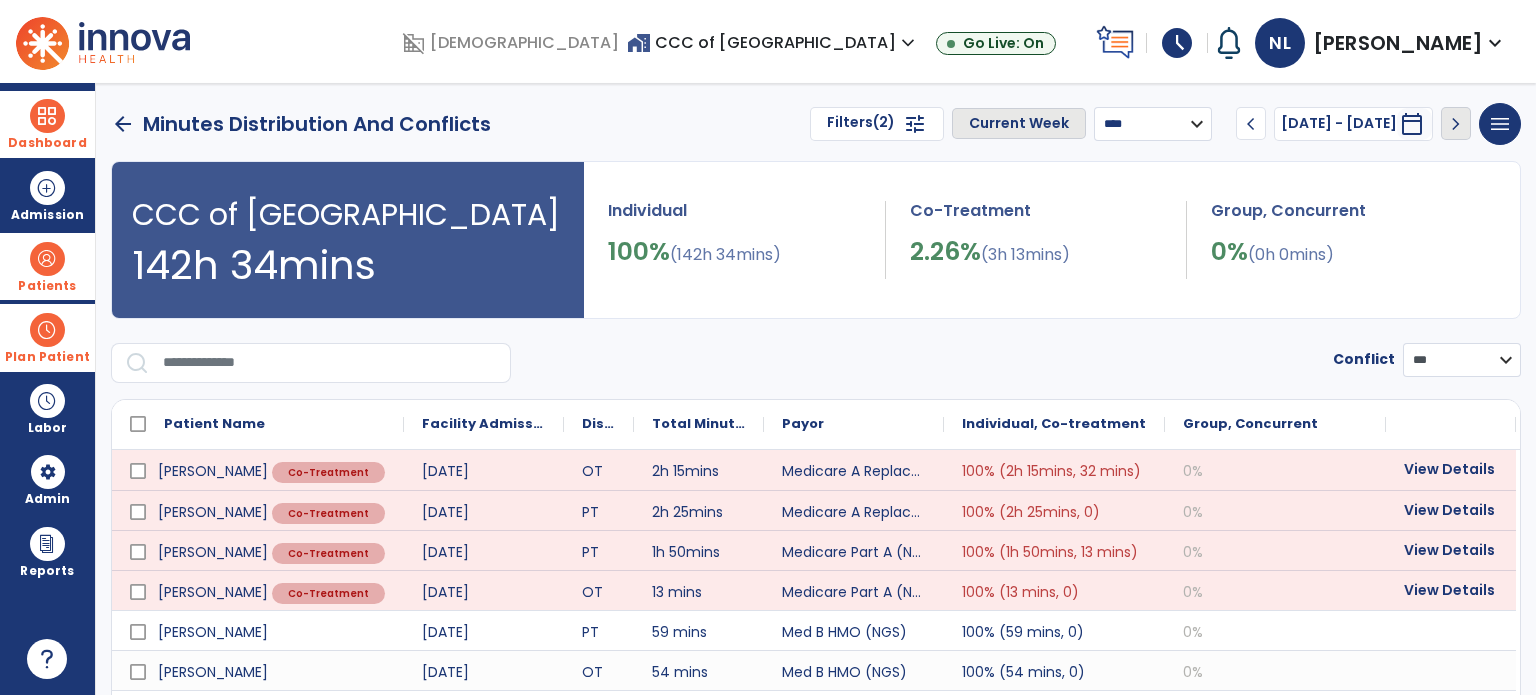 click on "**********" at bounding box center (1462, 360) 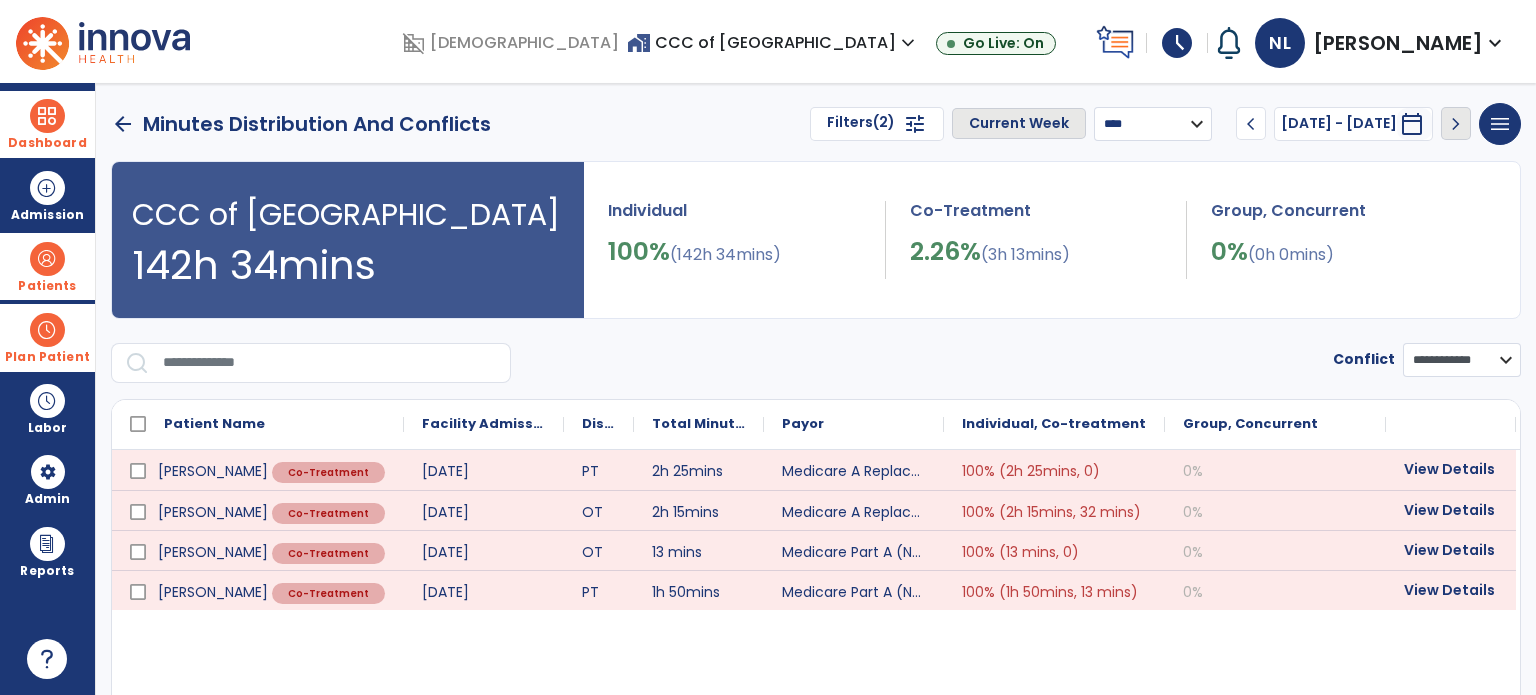 scroll, scrollTop: 100, scrollLeft: 0, axis: vertical 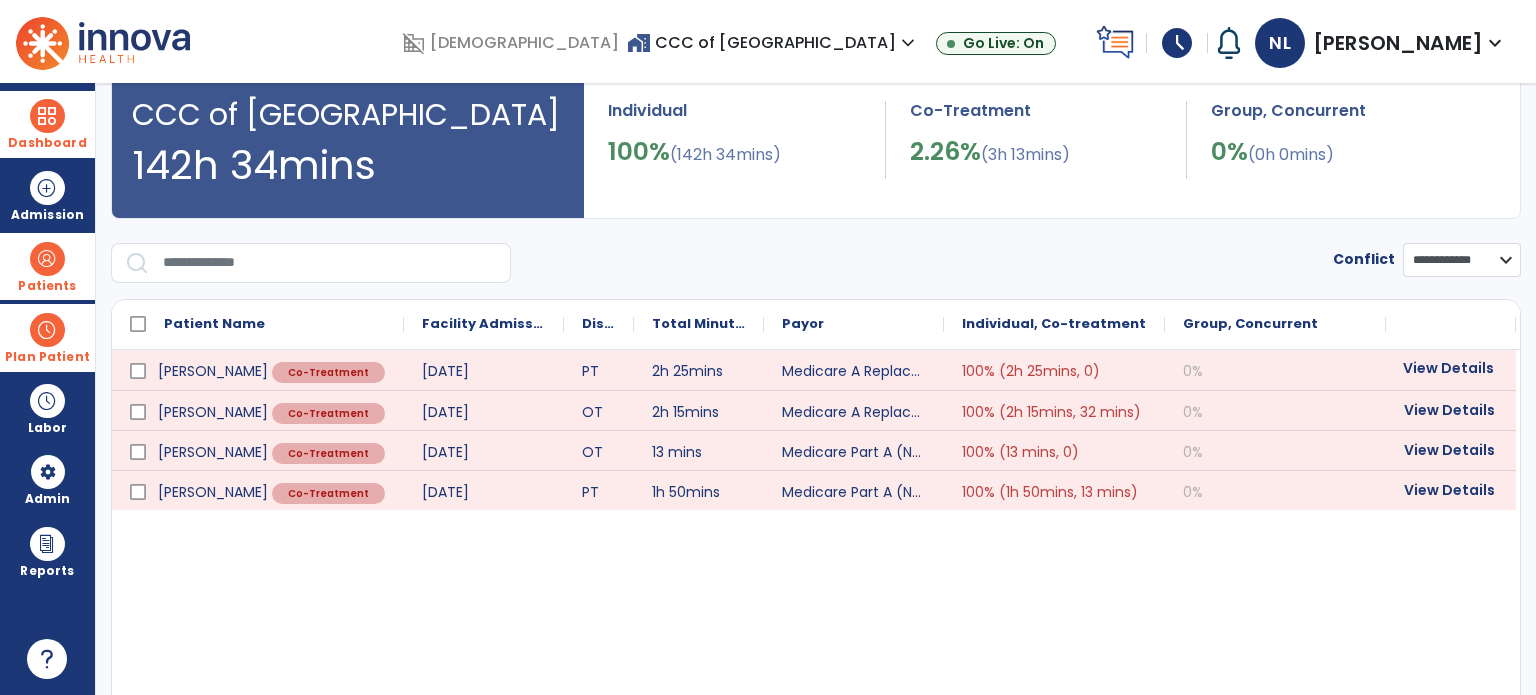 click on "View Details" at bounding box center [1451, 368] 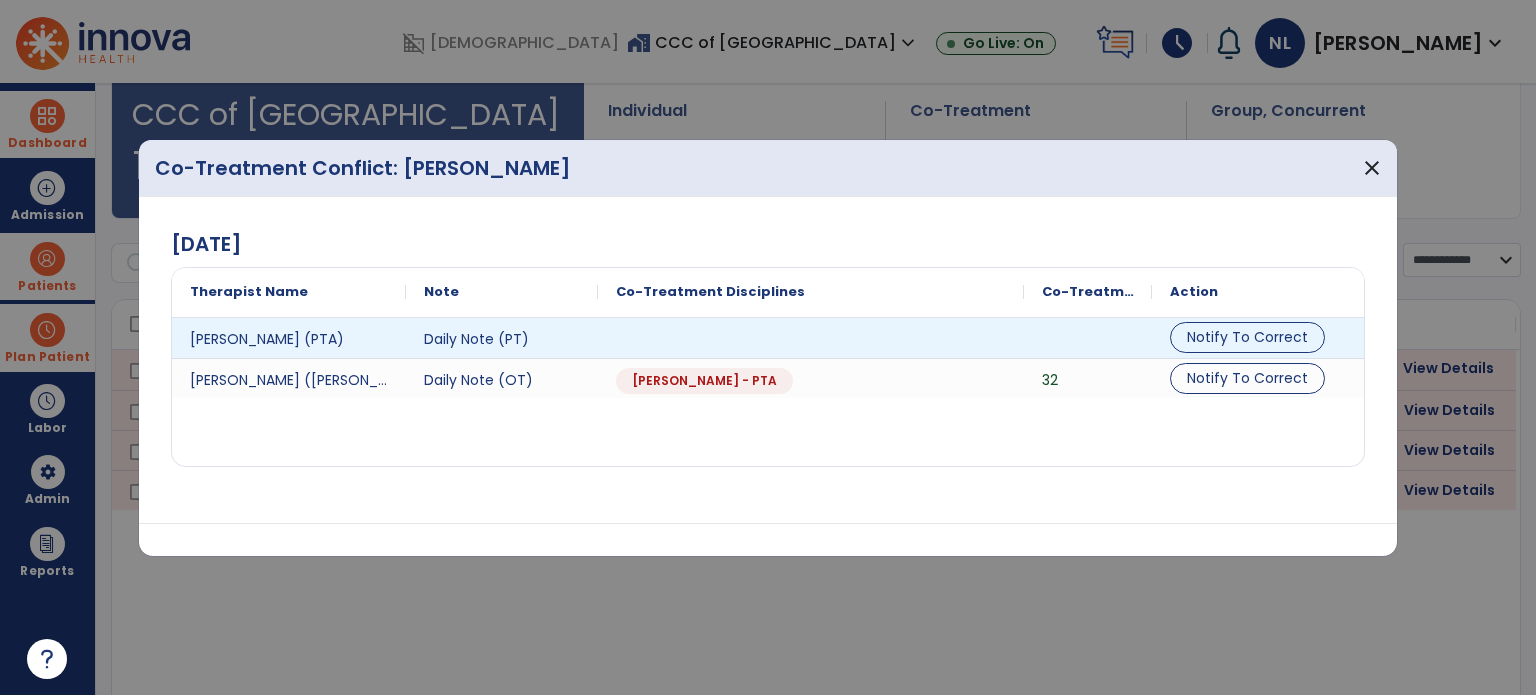 click on "Notify To Correct" at bounding box center (1247, 337) 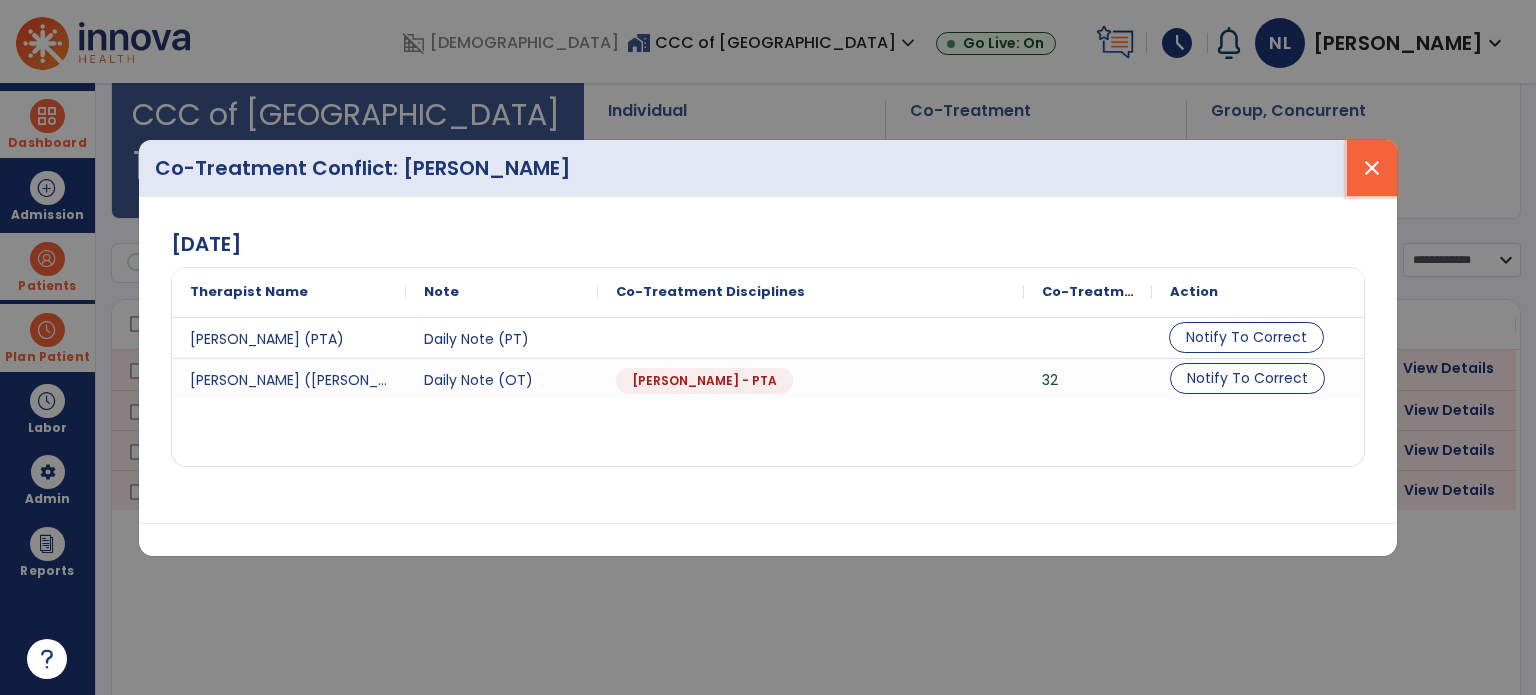 click on "close" at bounding box center (1372, 168) 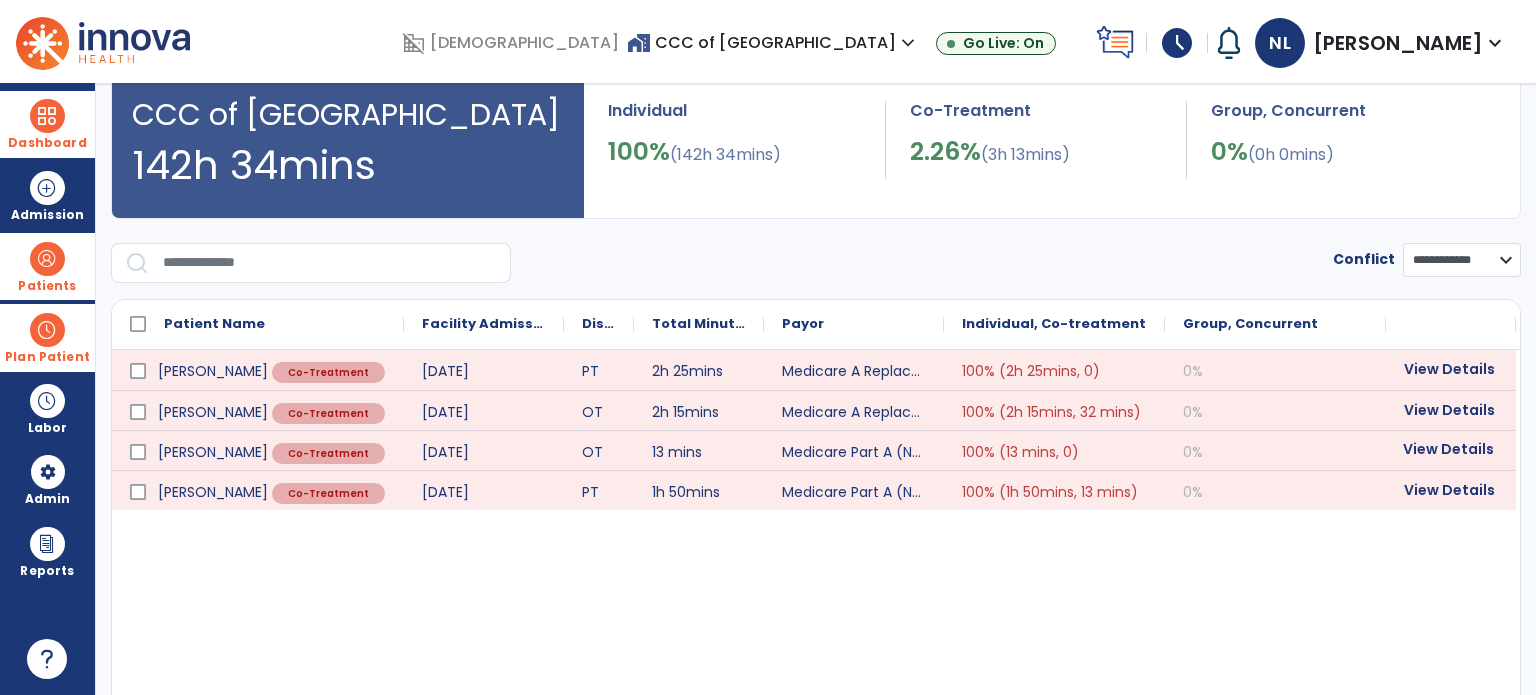click on "View Details" at bounding box center (1451, 449) 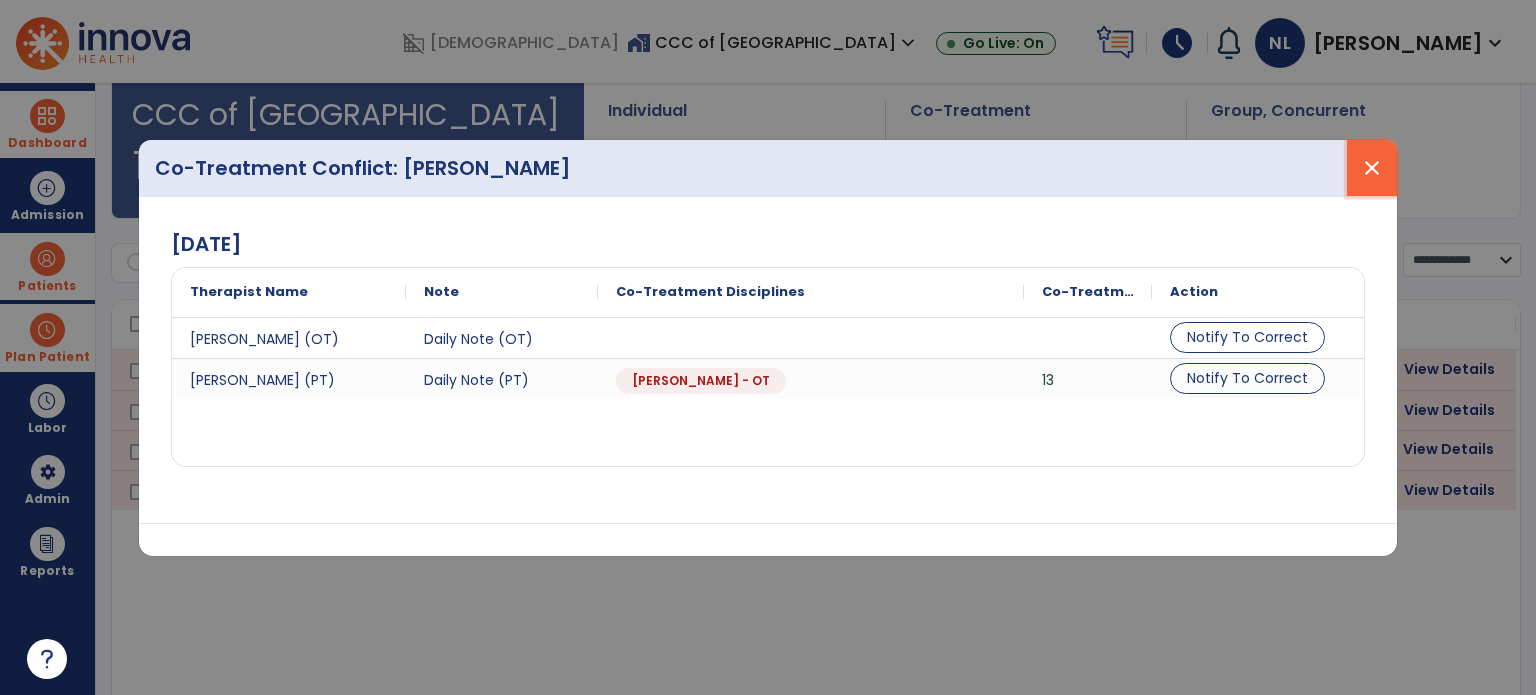 click on "close" at bounding box center [1372, 168] 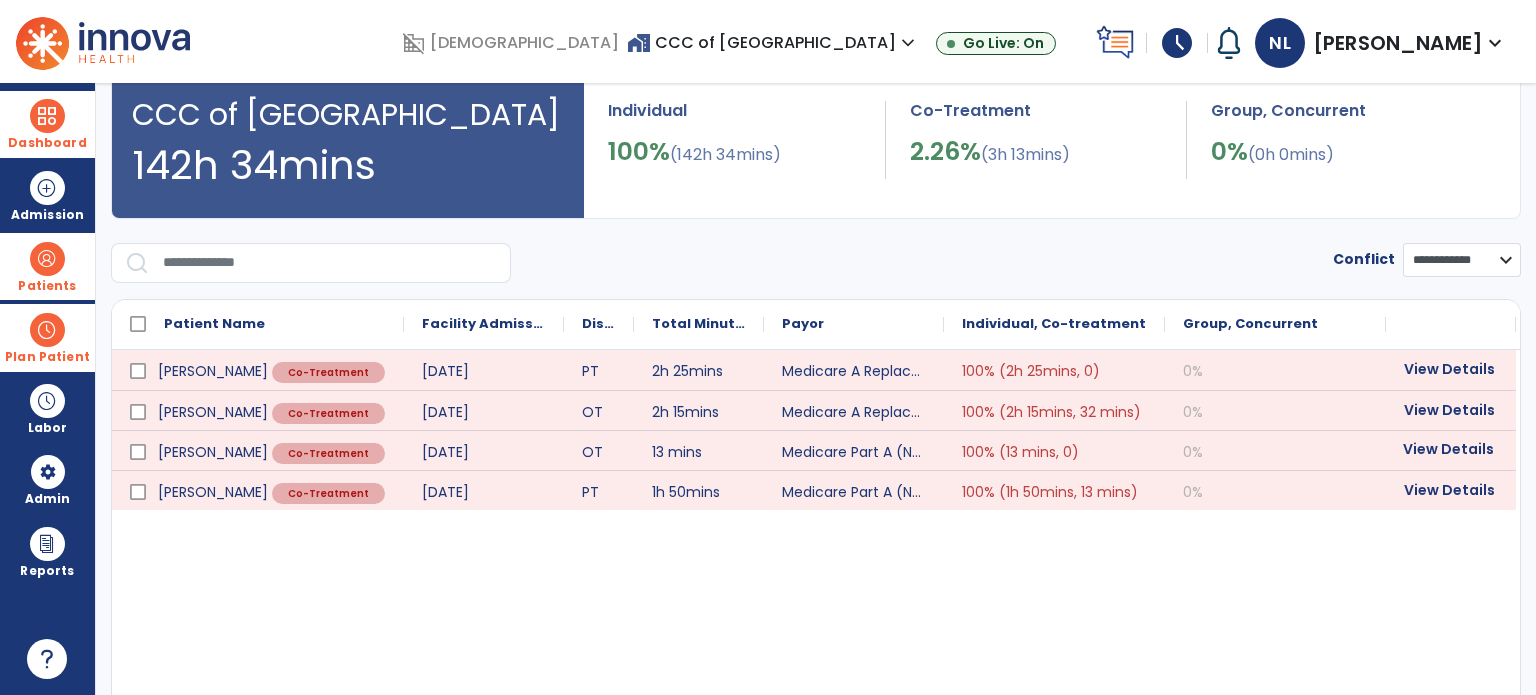 click on "Dashboard" at bounding box center [47, 124] 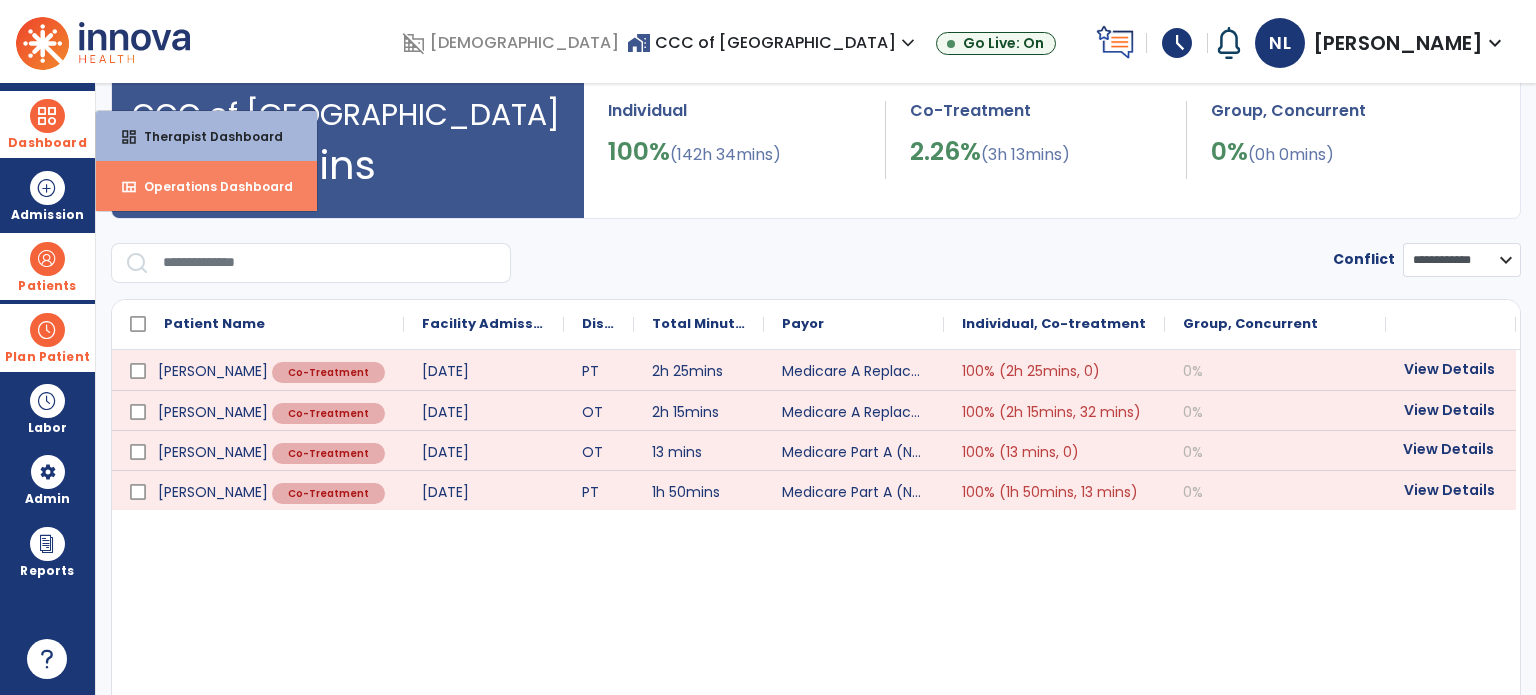click on "Operations Dashboard" at bounding box center [210, 186] 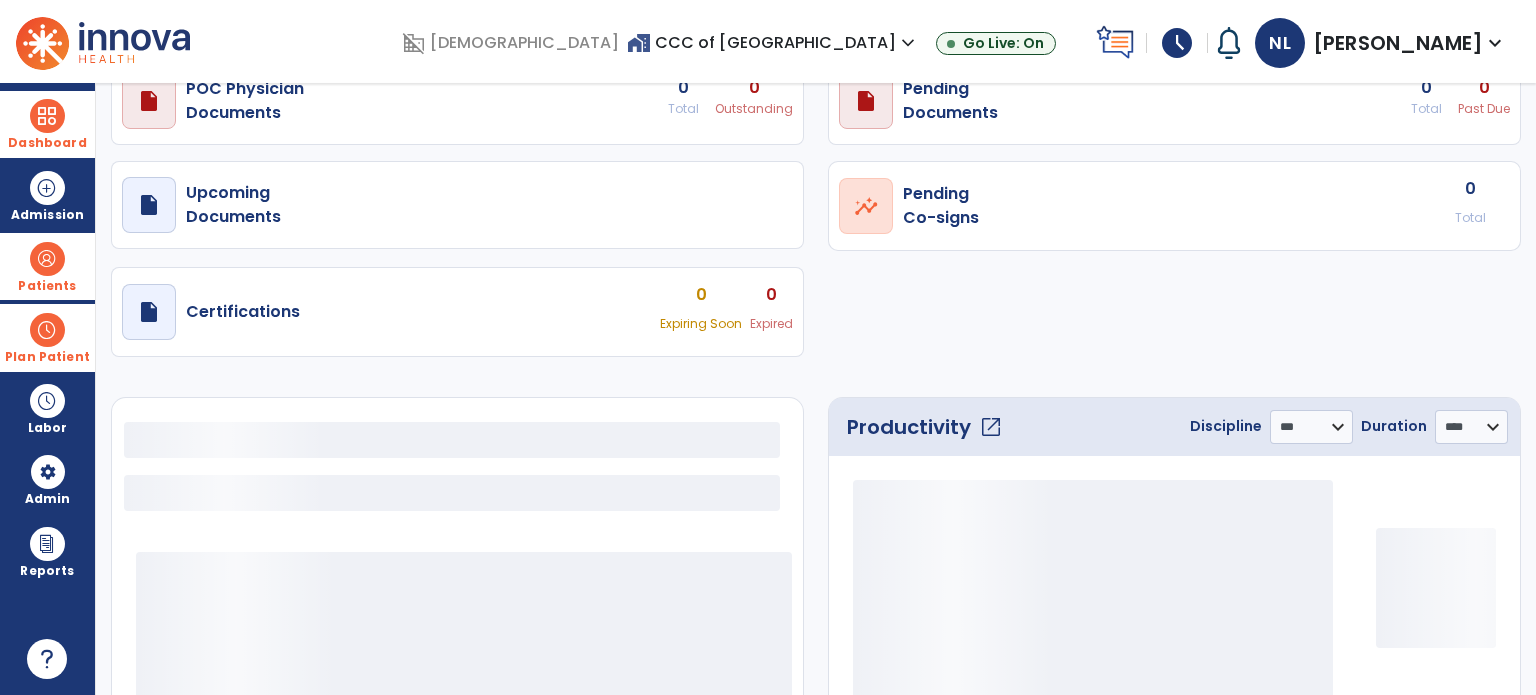 select on "***" 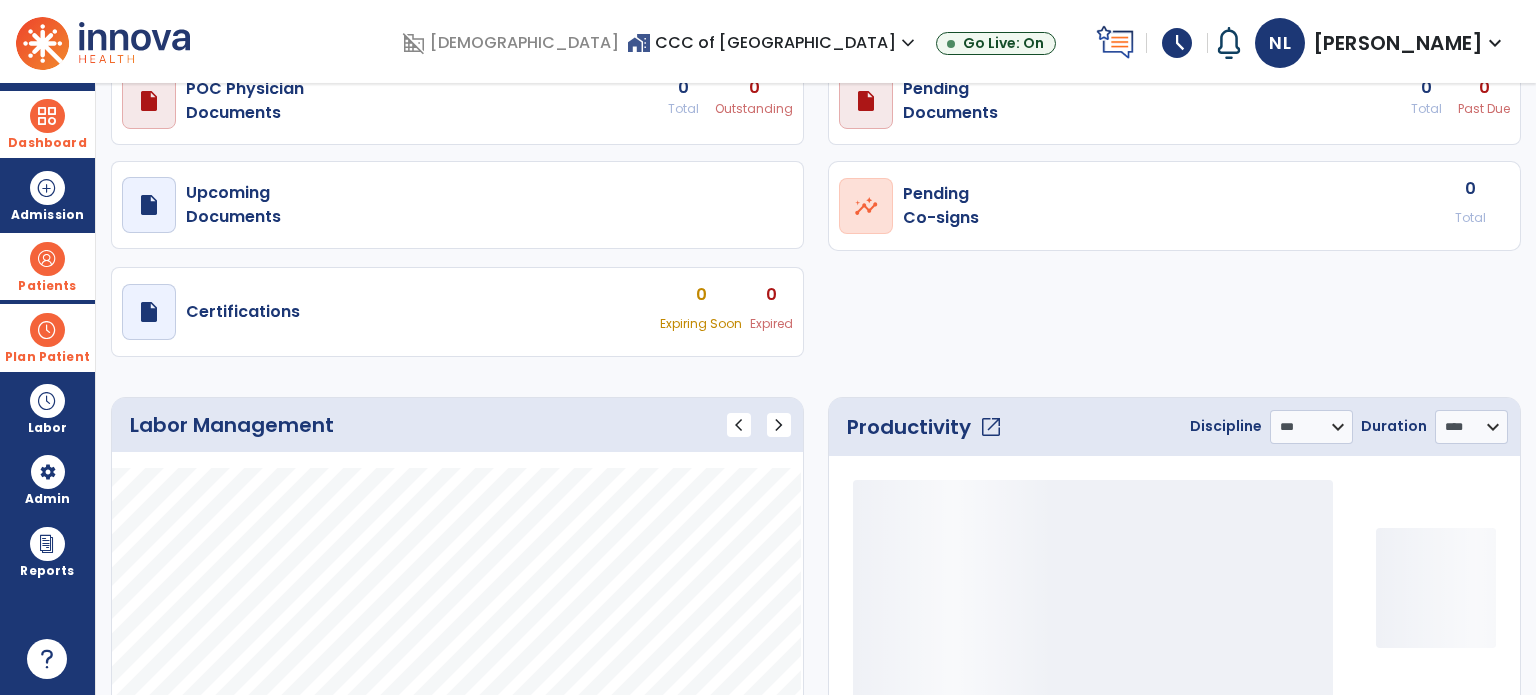 scroll, scrollTop: 0, scrollLeft: 0, axis: both 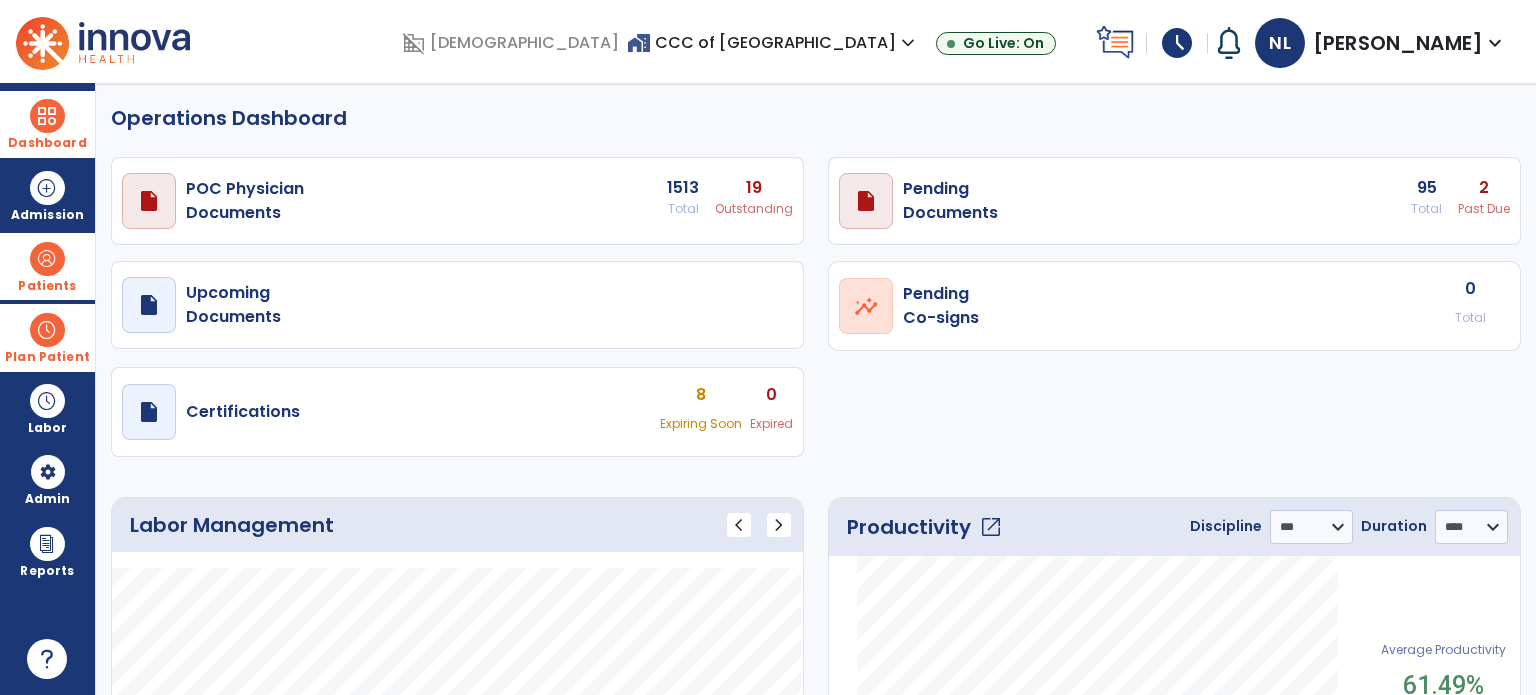 click on "draft   open_in_new  Pending   Documents 95 Total 2 Past Due" at bounding box center (457, 201) 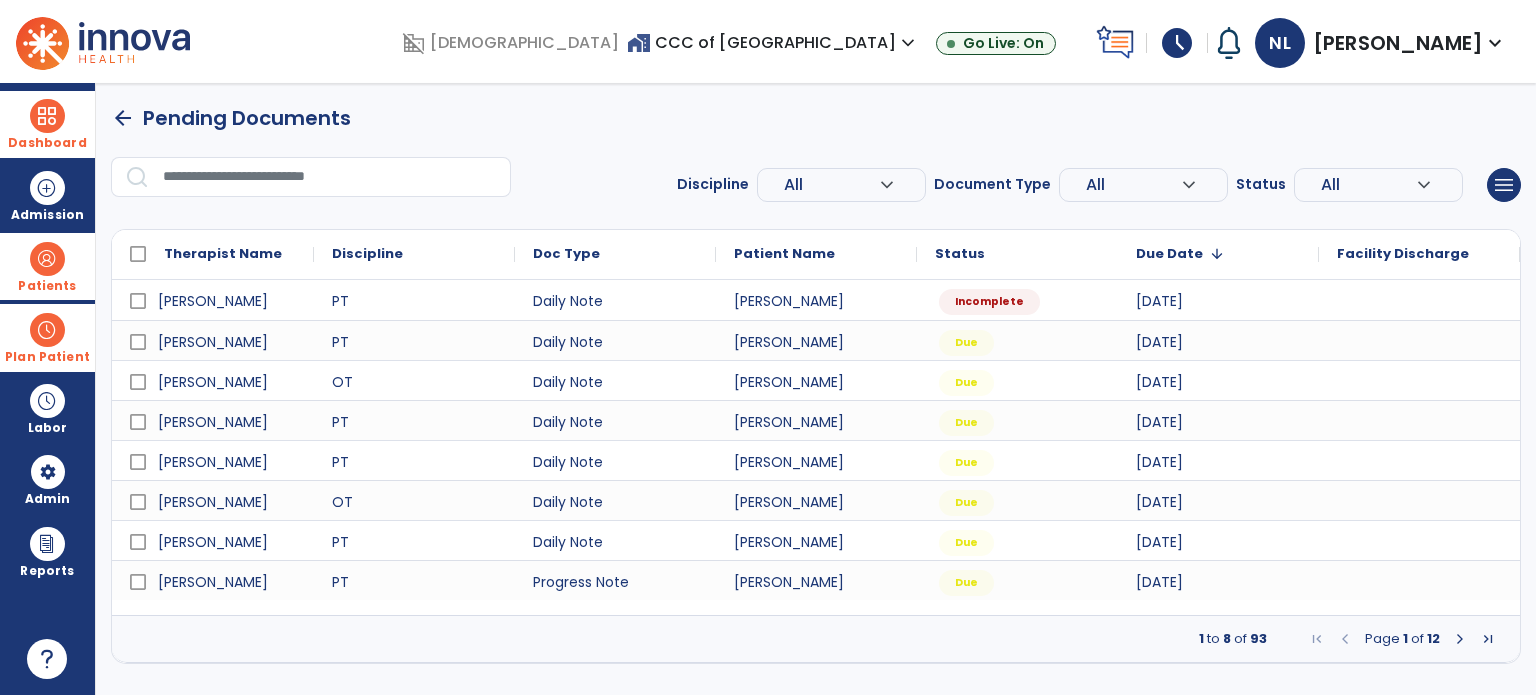 click on "All" at bounding box center [831, 185] 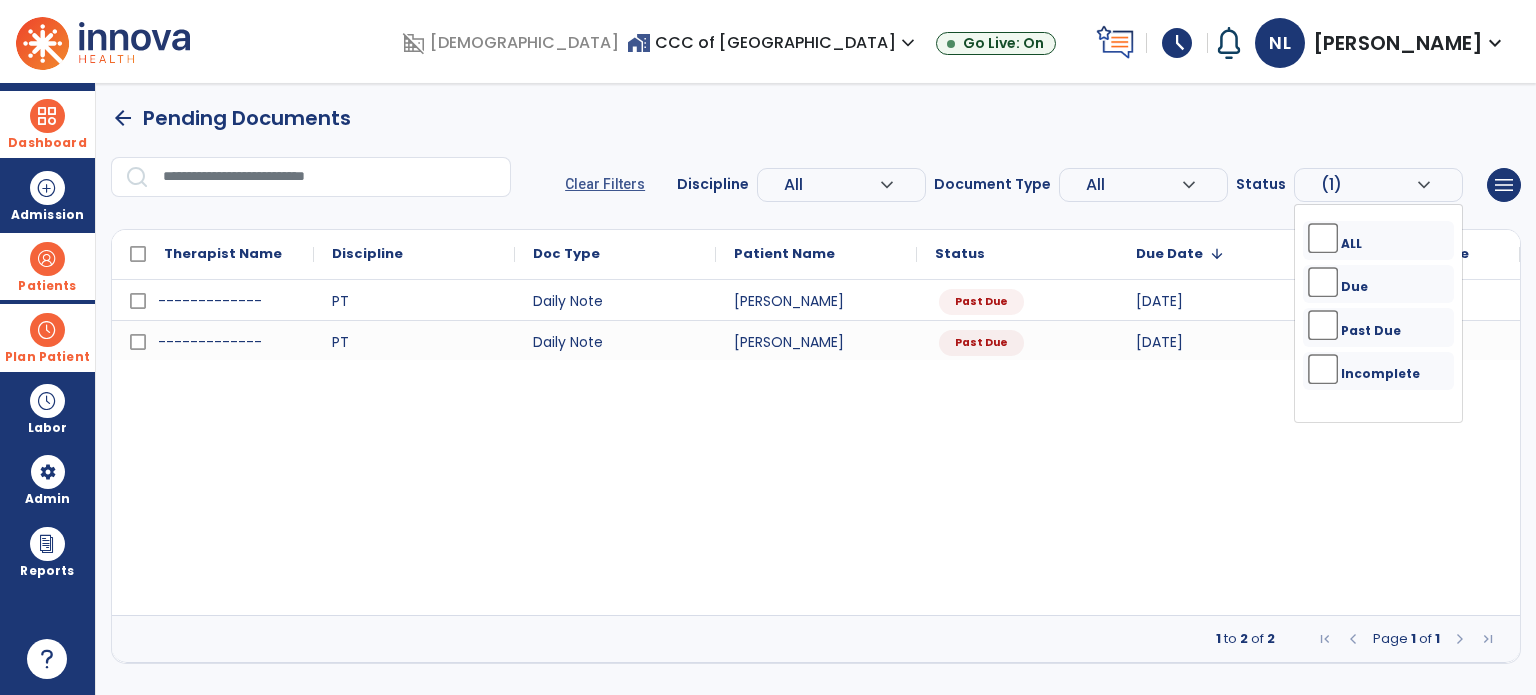 click at bounding box center (47, 259) 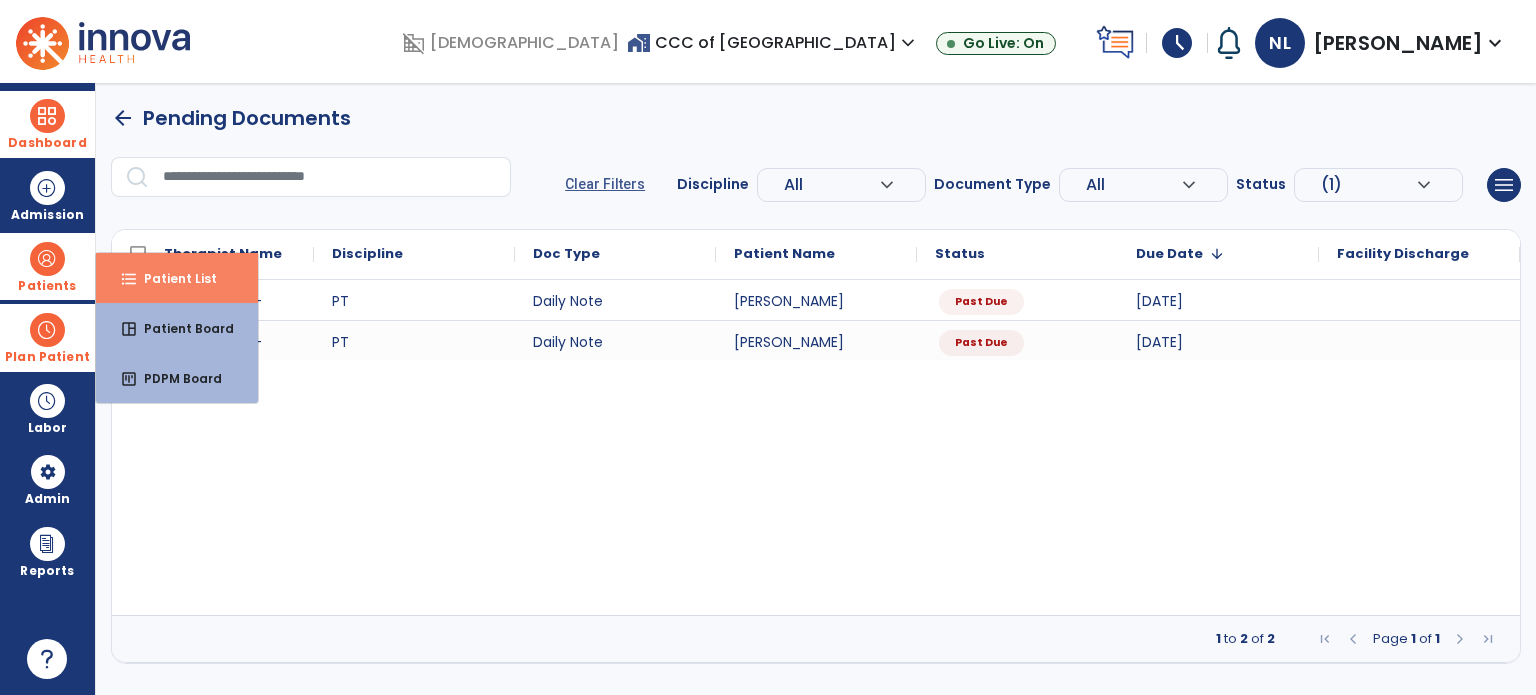 click on "Patient List" at bounding box center (172, 278) 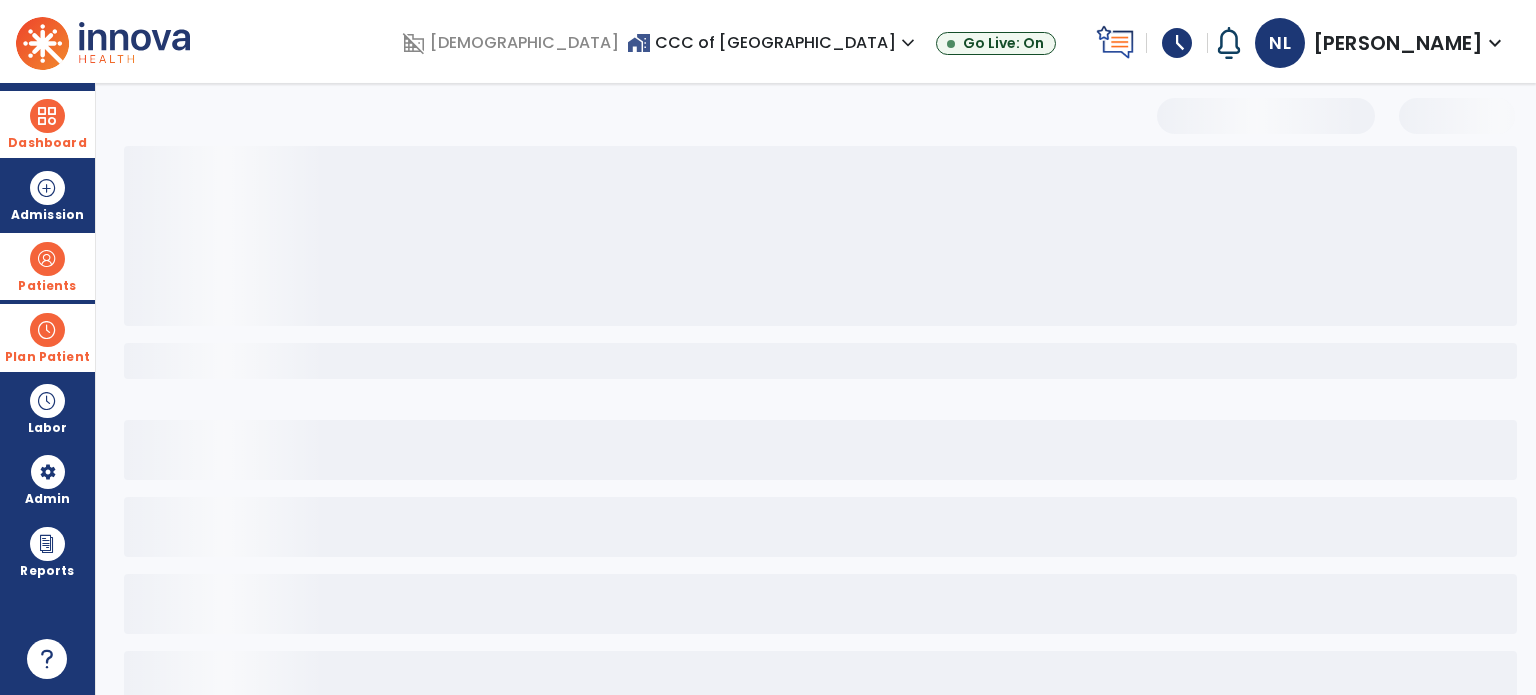 select on "***" 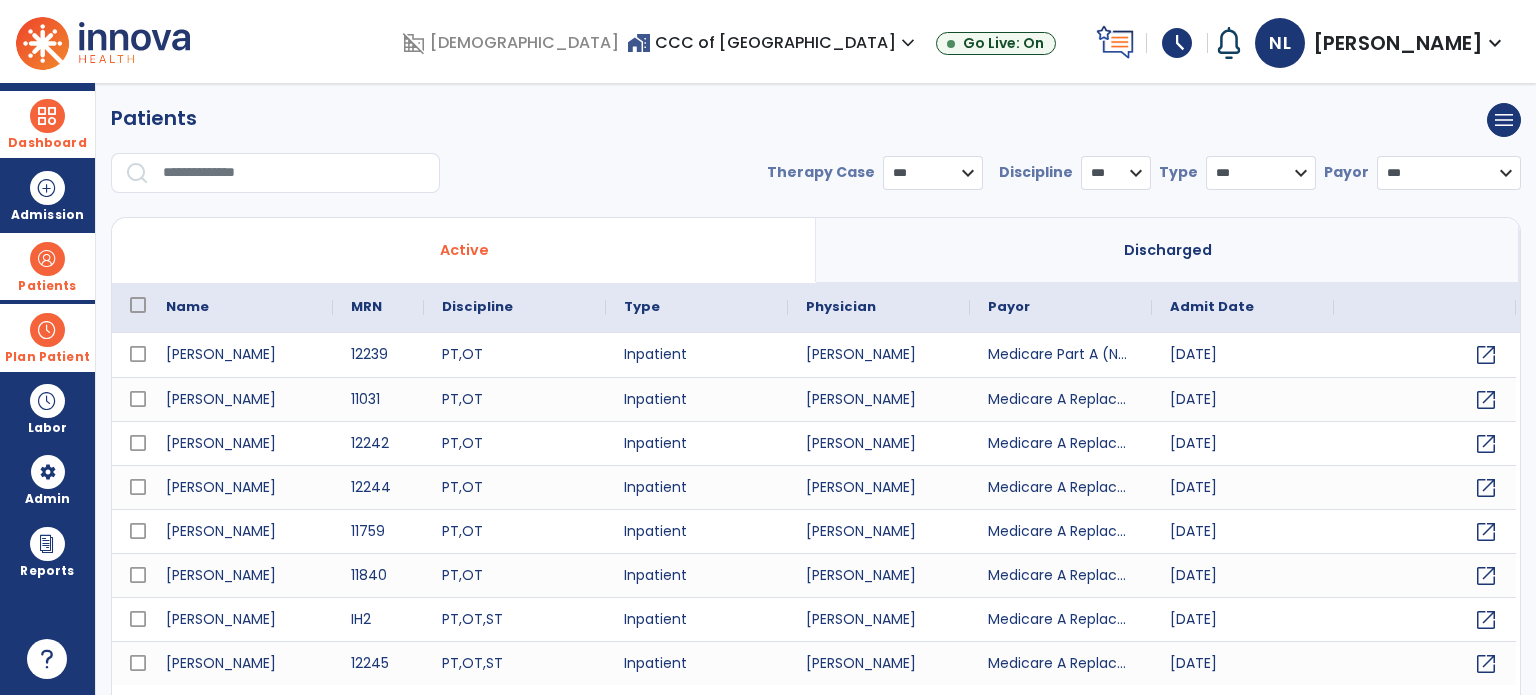 click at bounding box center (294, 173) 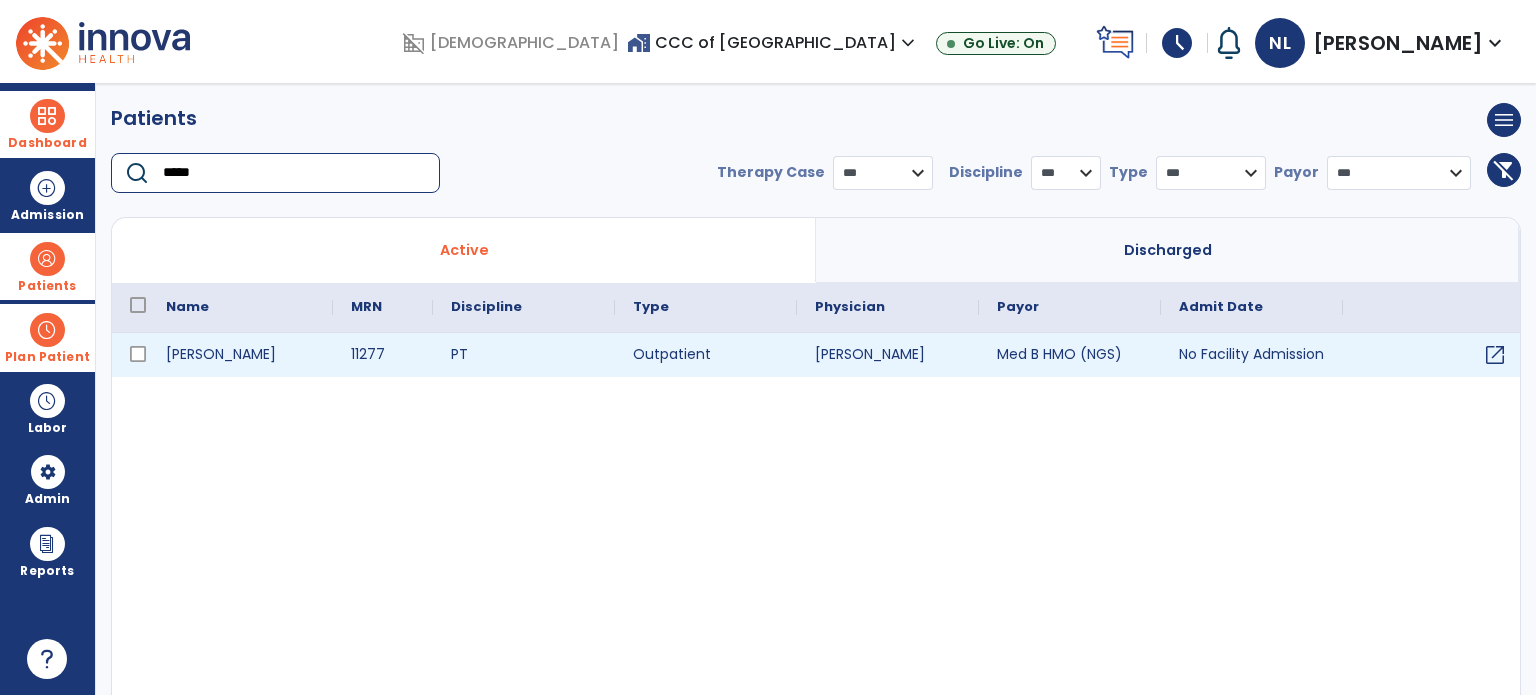 type on "*****" 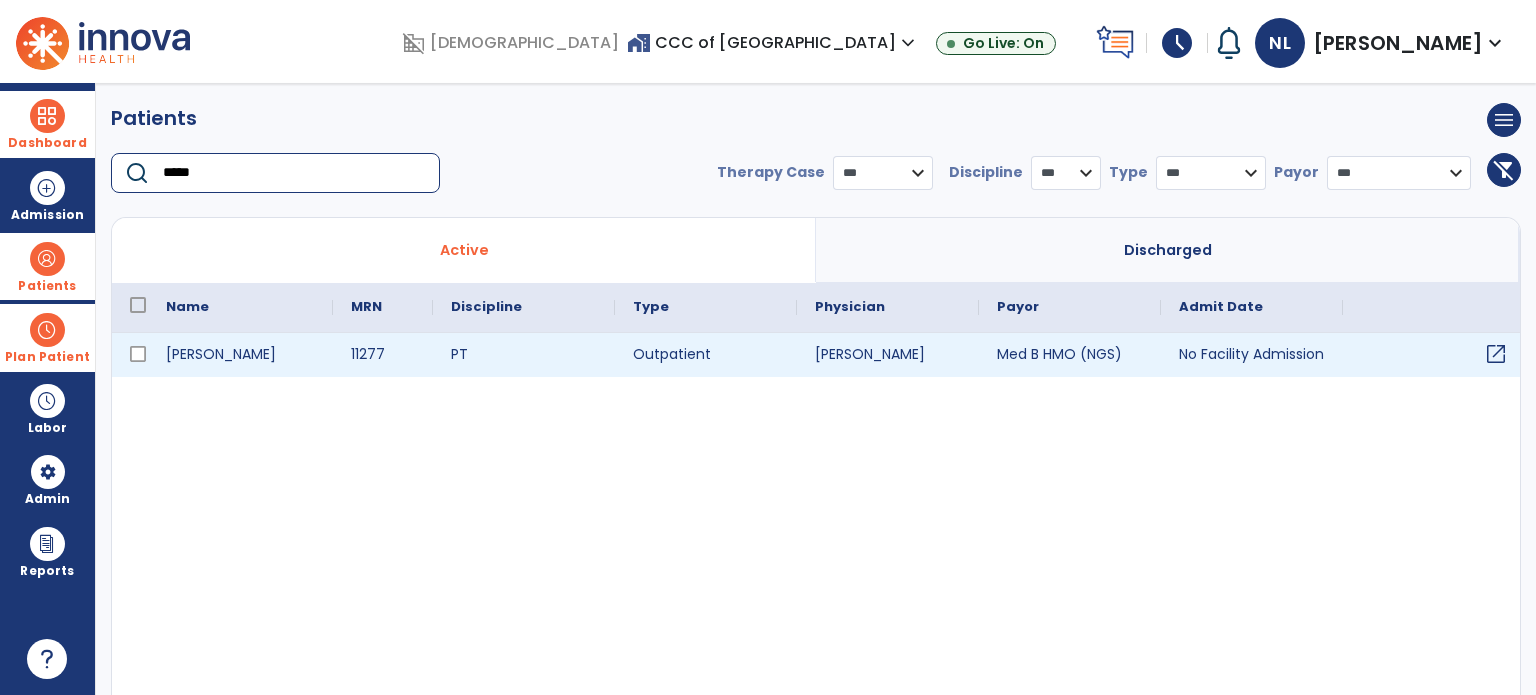 click on "open_in_new" at bounding box center [1496, 354] 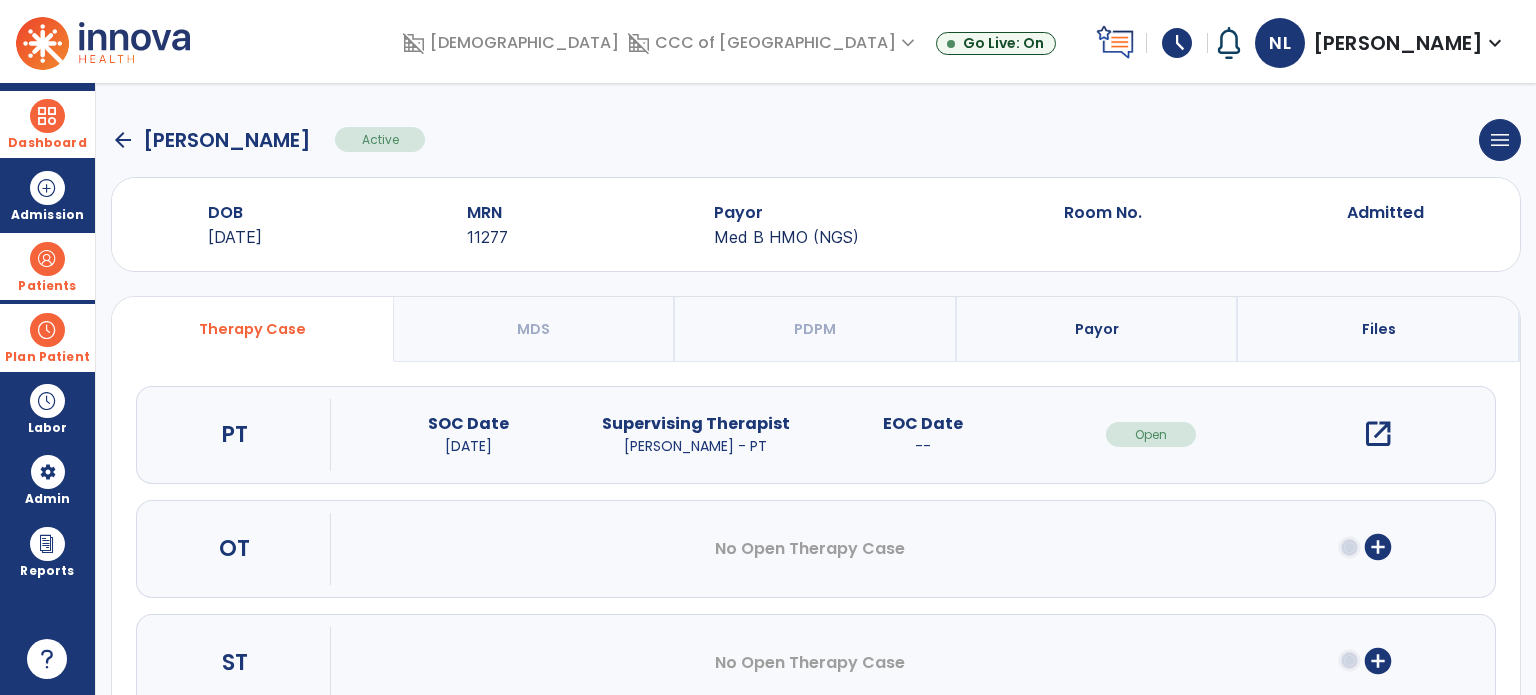 click on "open_in_new" at bounding box center (1378, 434) 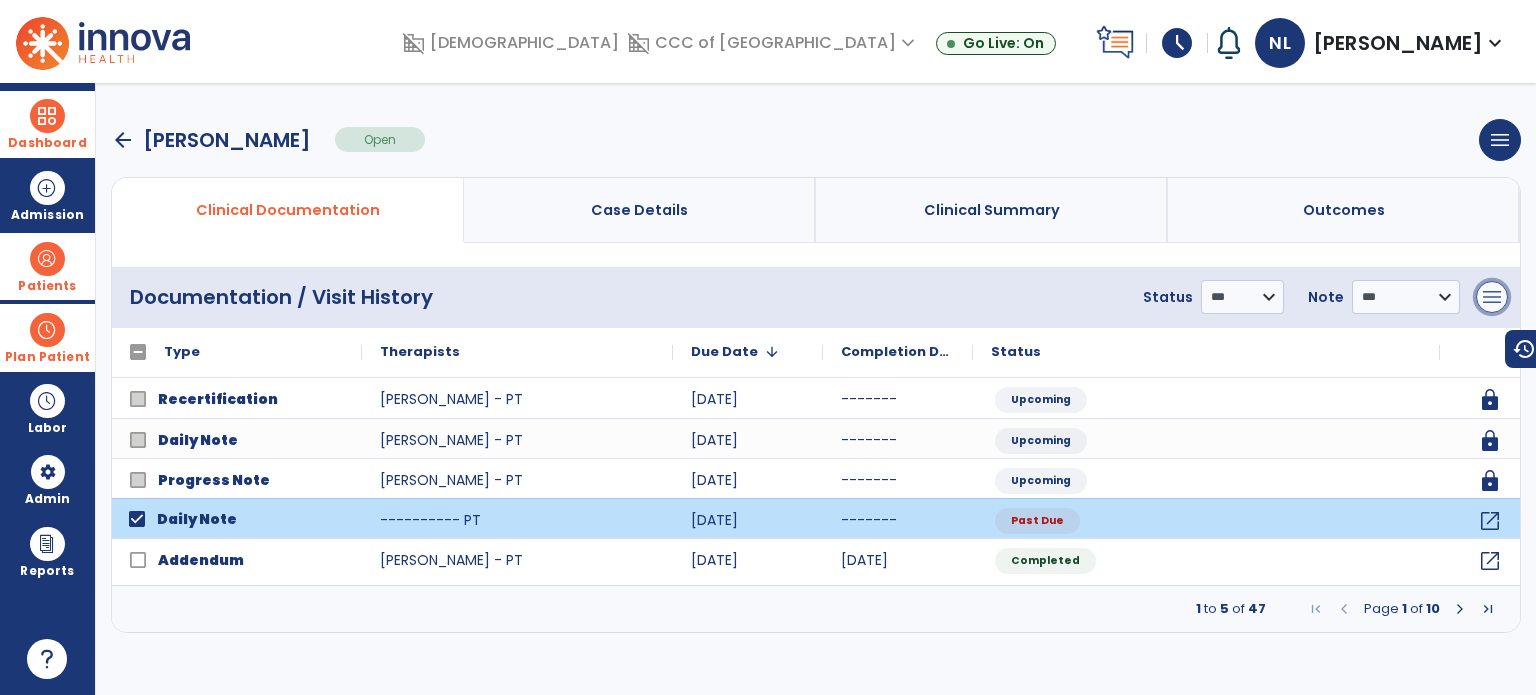 click on "menu" at bounding box center (1492, 297) 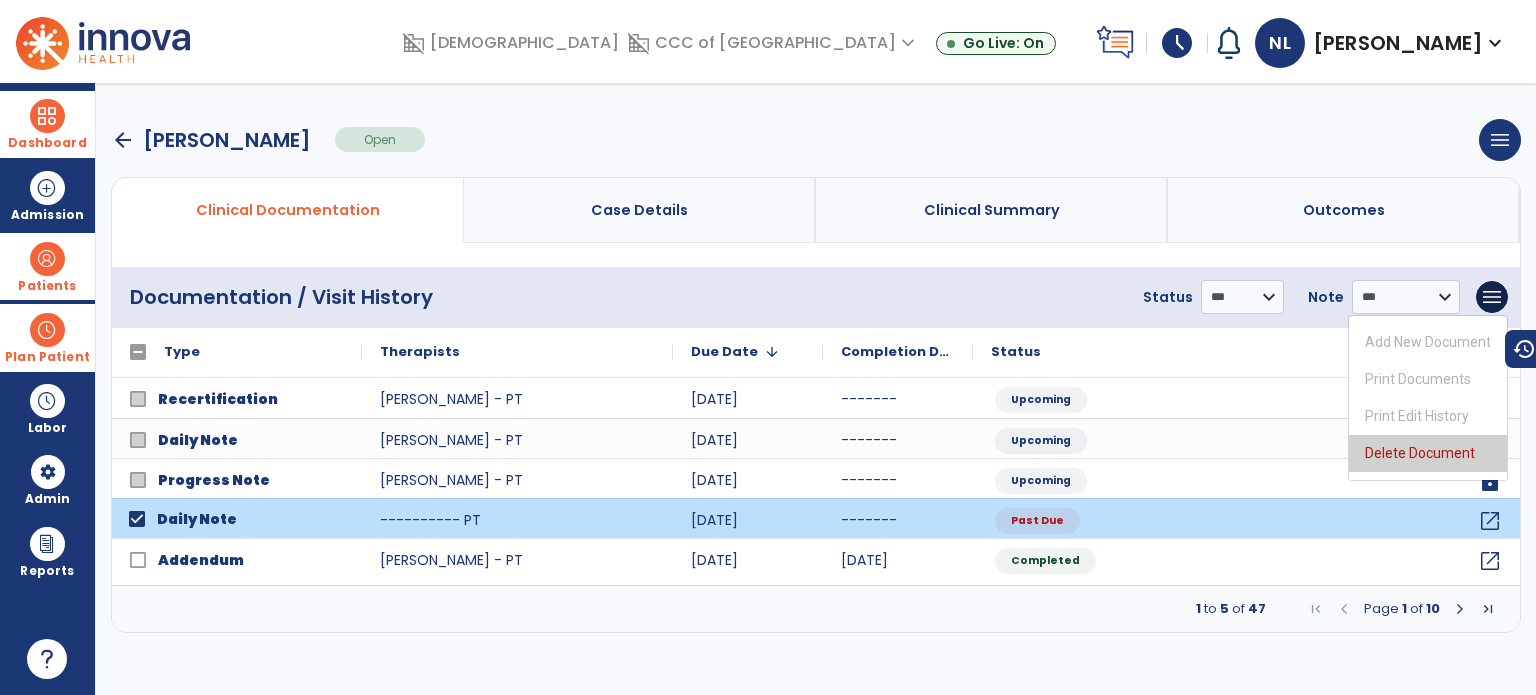 click on "Delete Document" at bounding box center (1428, 453) 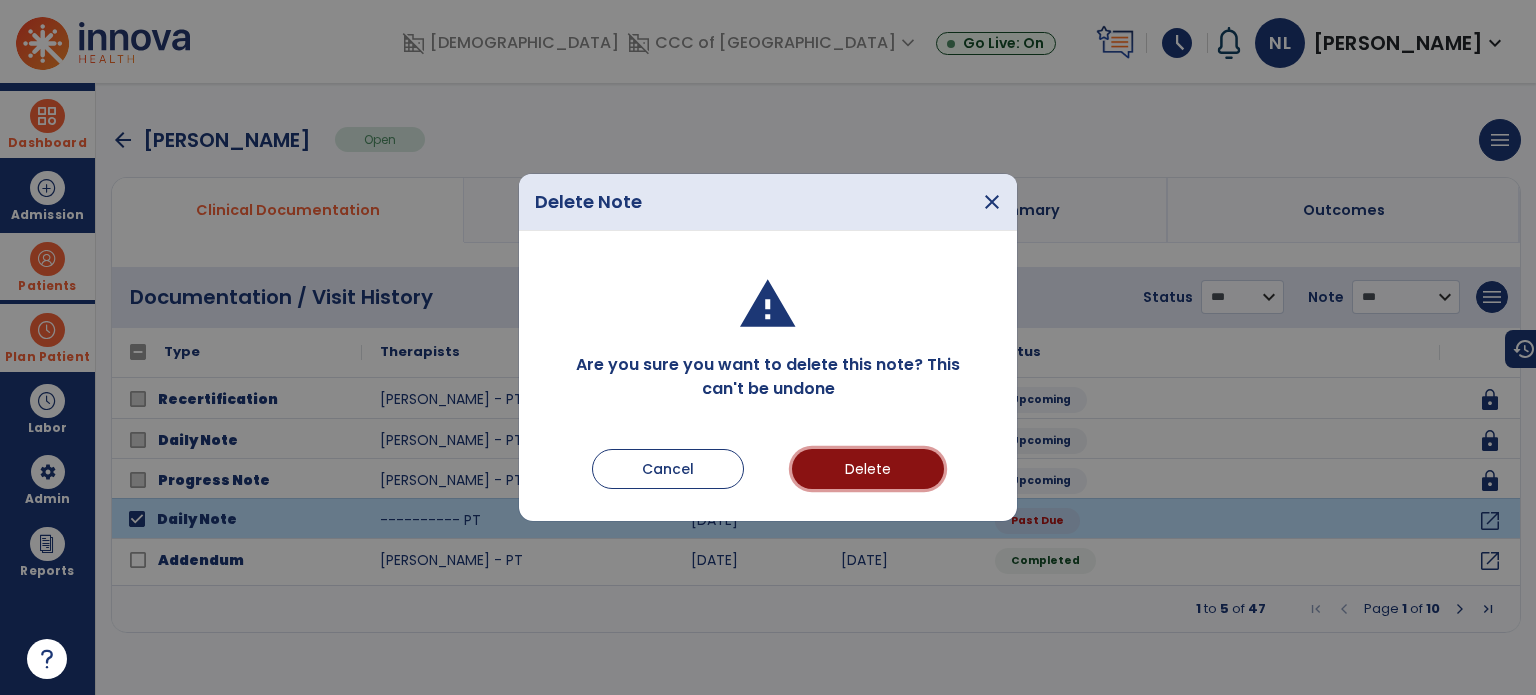 click on "Delete" at bounding box center (868, 469) 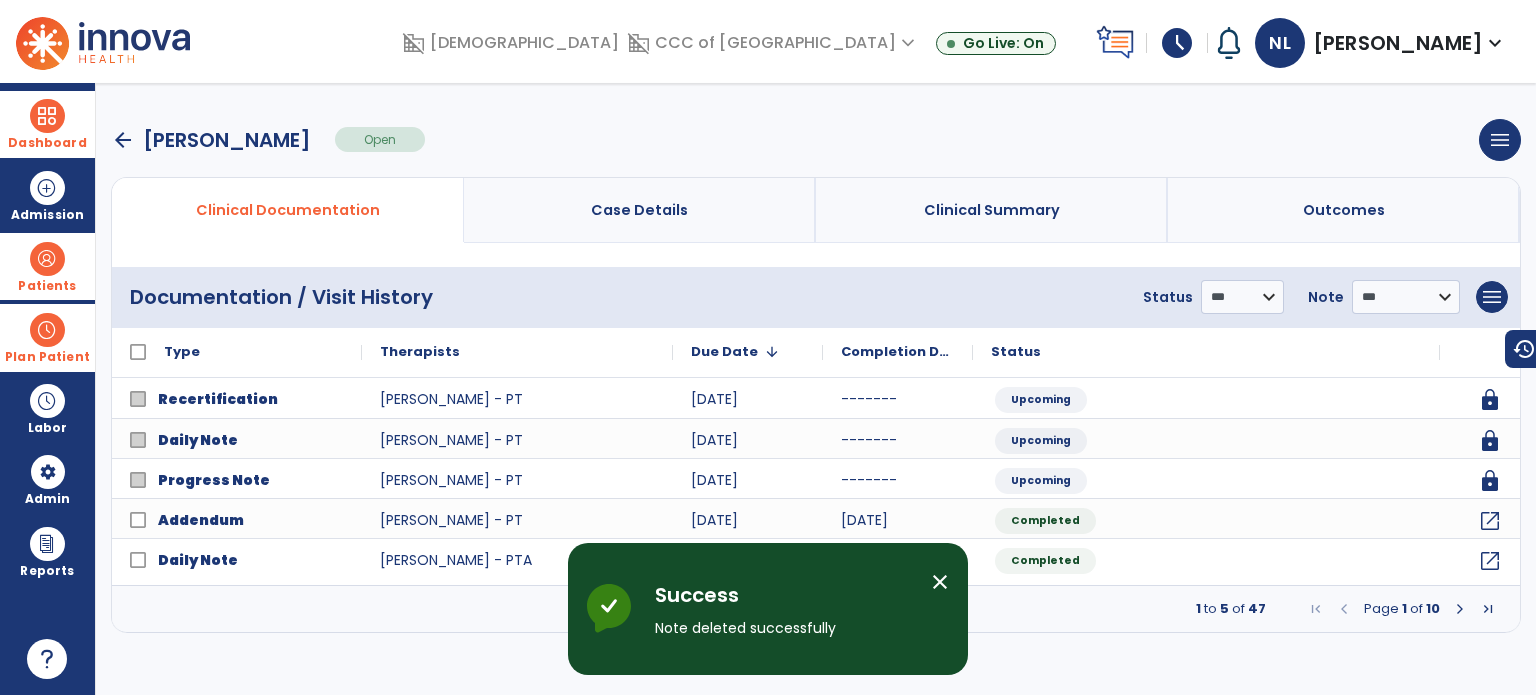 click on "Patients" at bounding box center [47, 266] 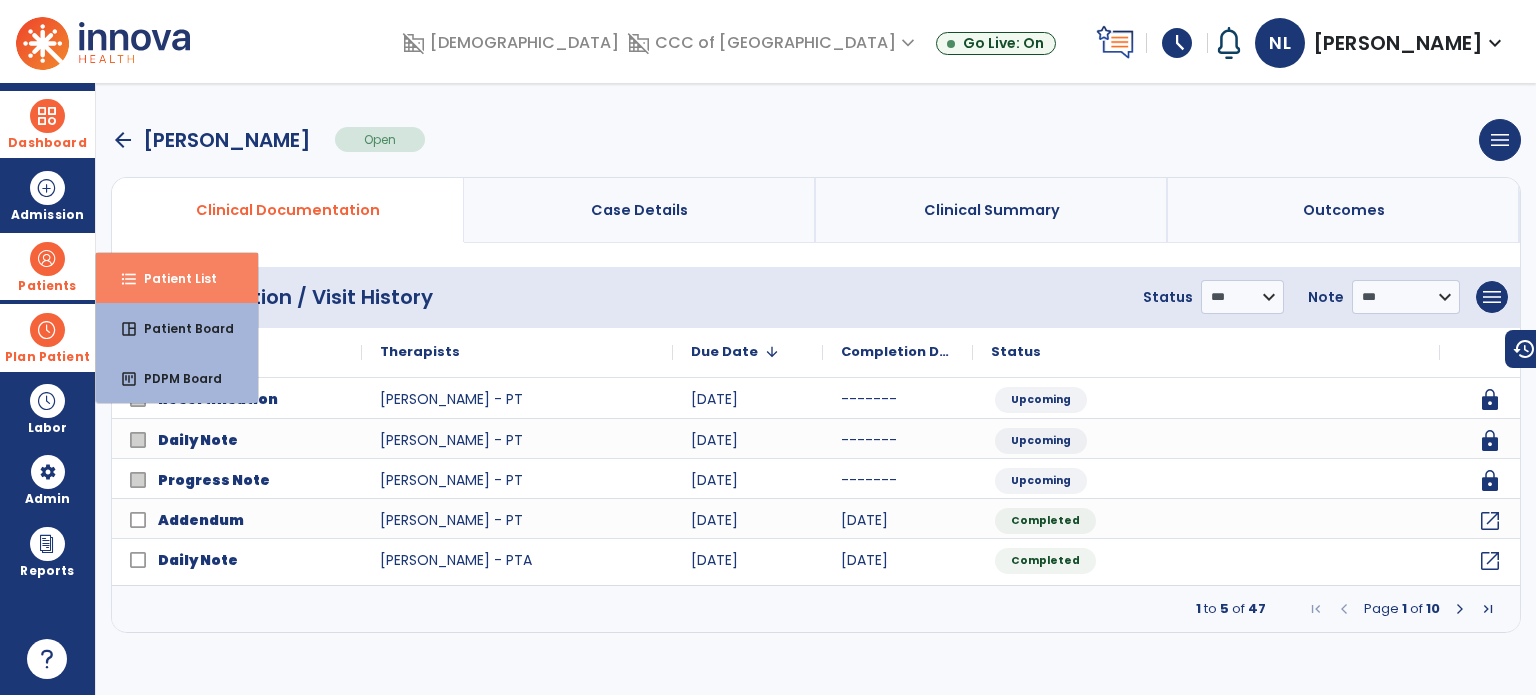 click on "format_list_bulleted" at bounding box center [129, 279] 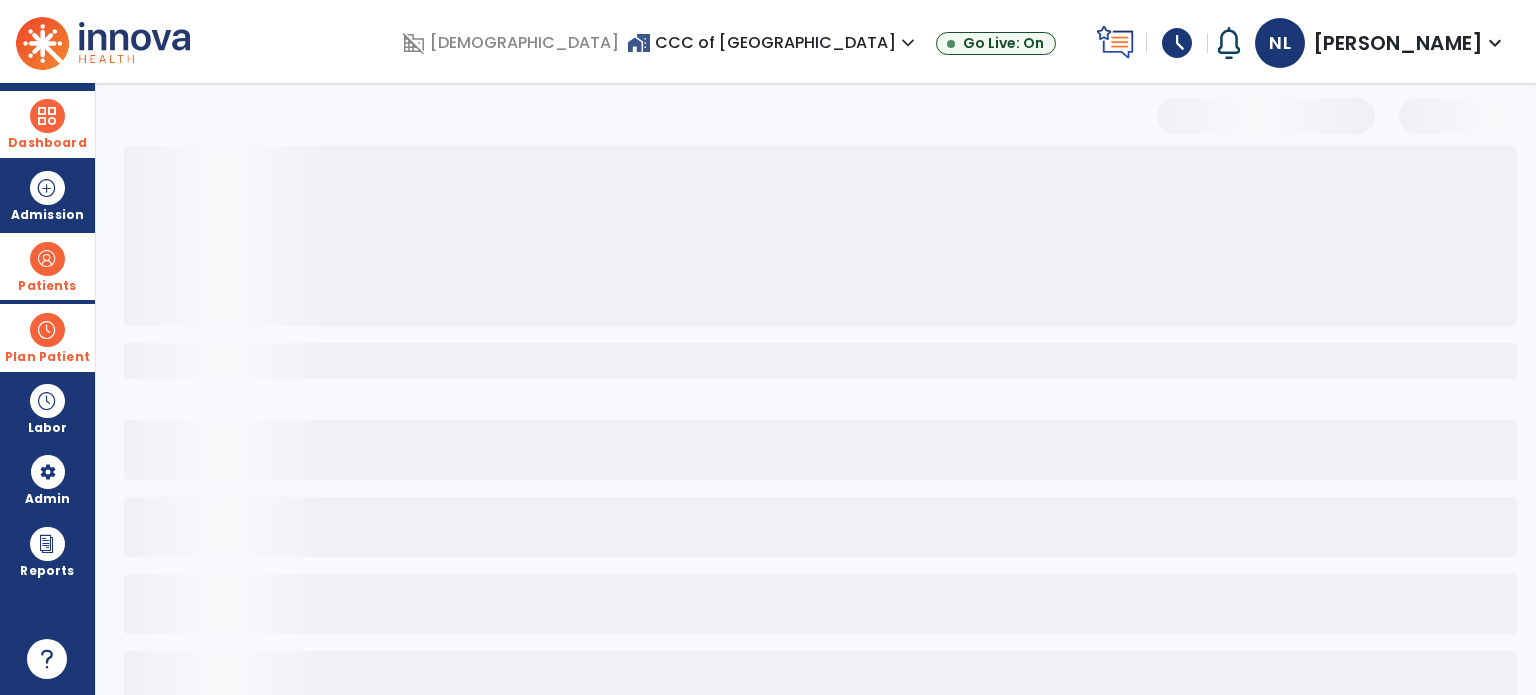 select on "***" 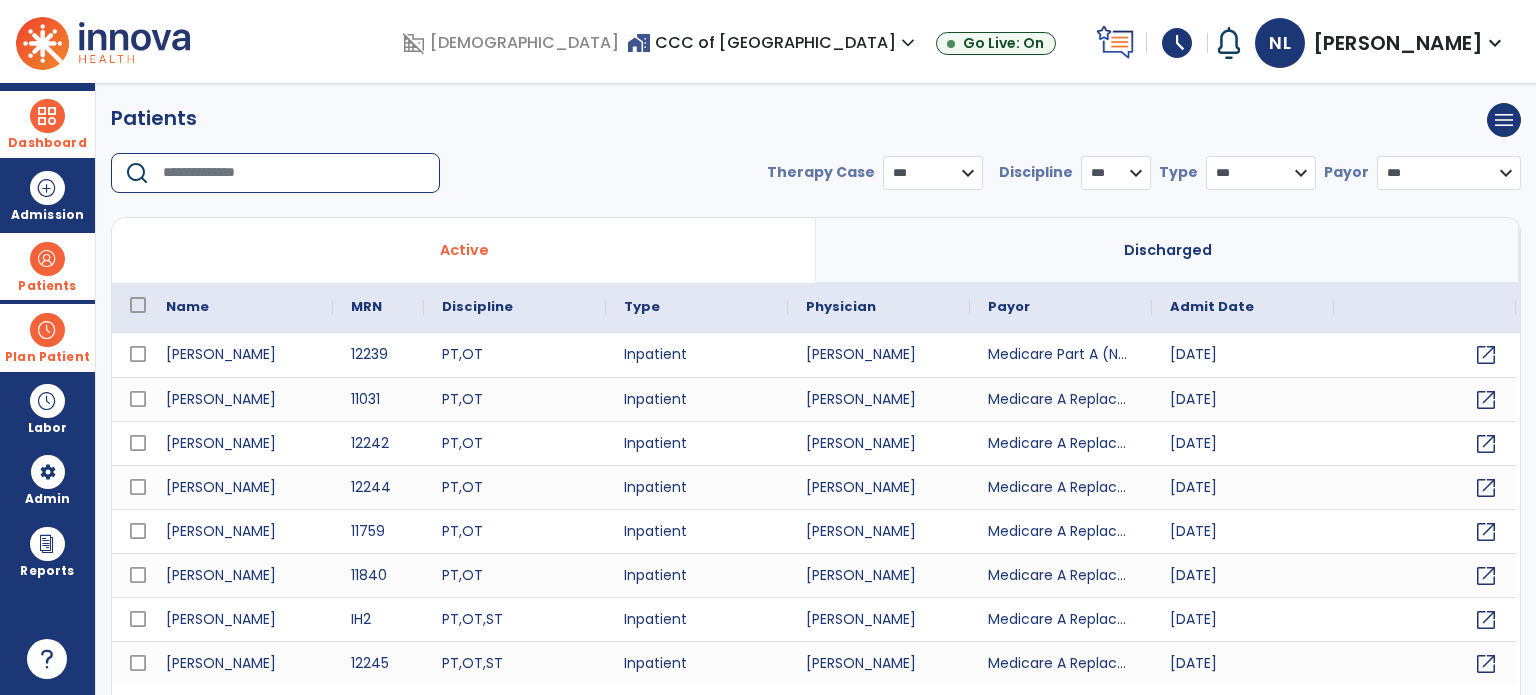 click at bounding box center (294, 173) 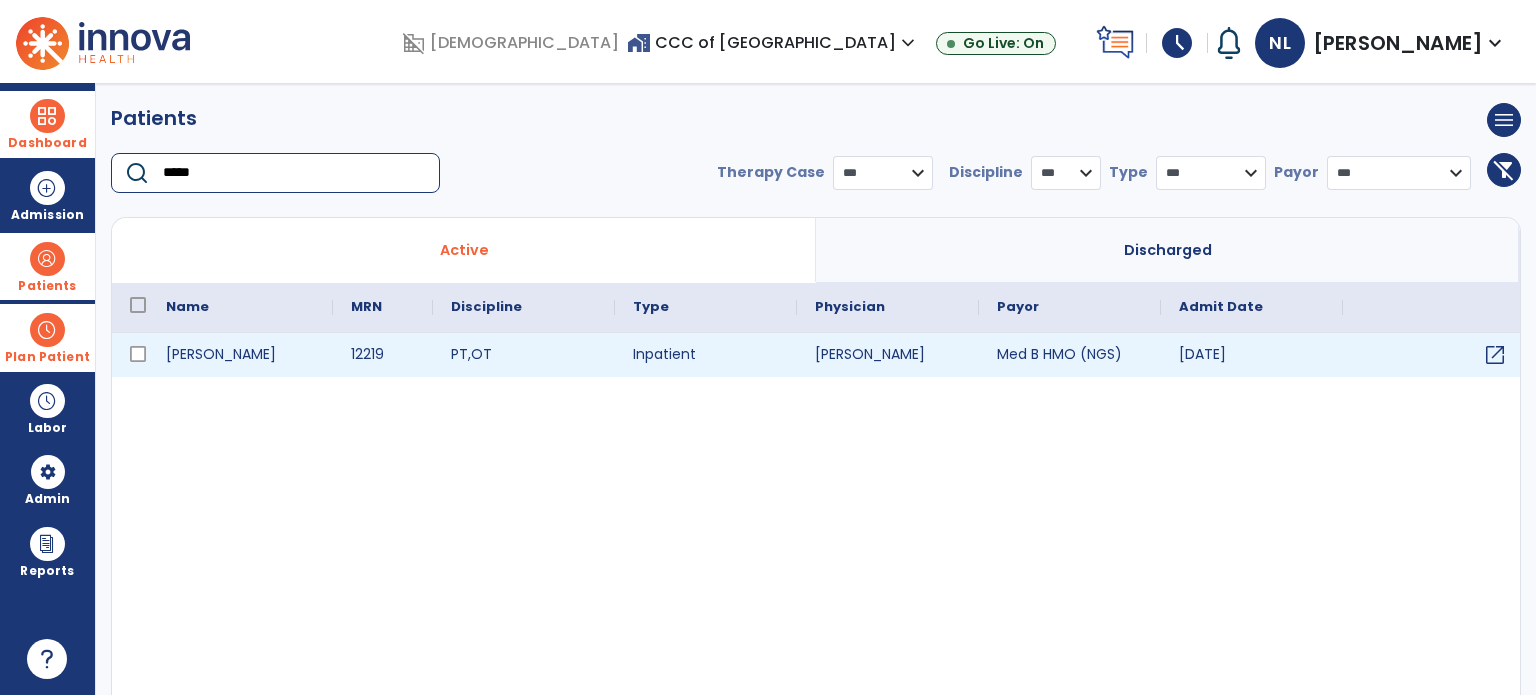 type on "*****" 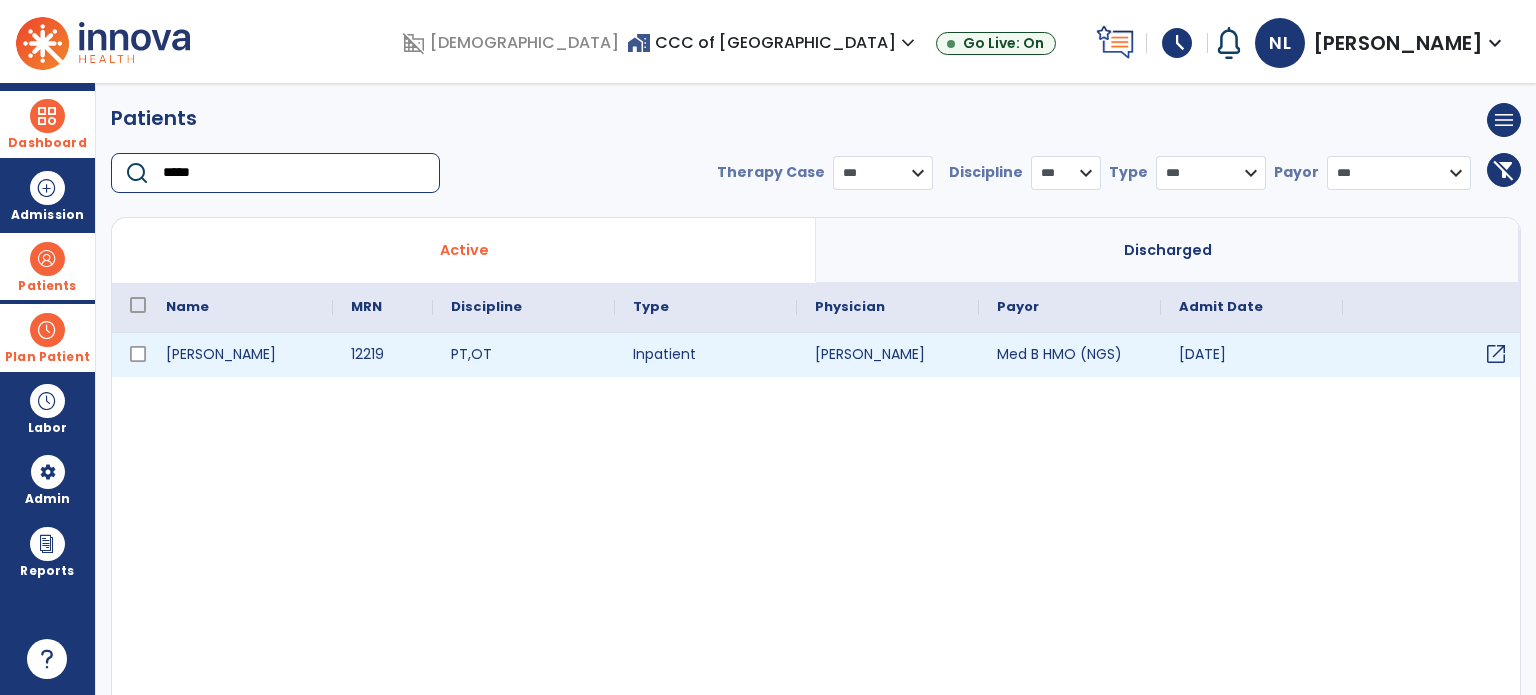 click on "open_in_new" at bounding box center [1496, 354] 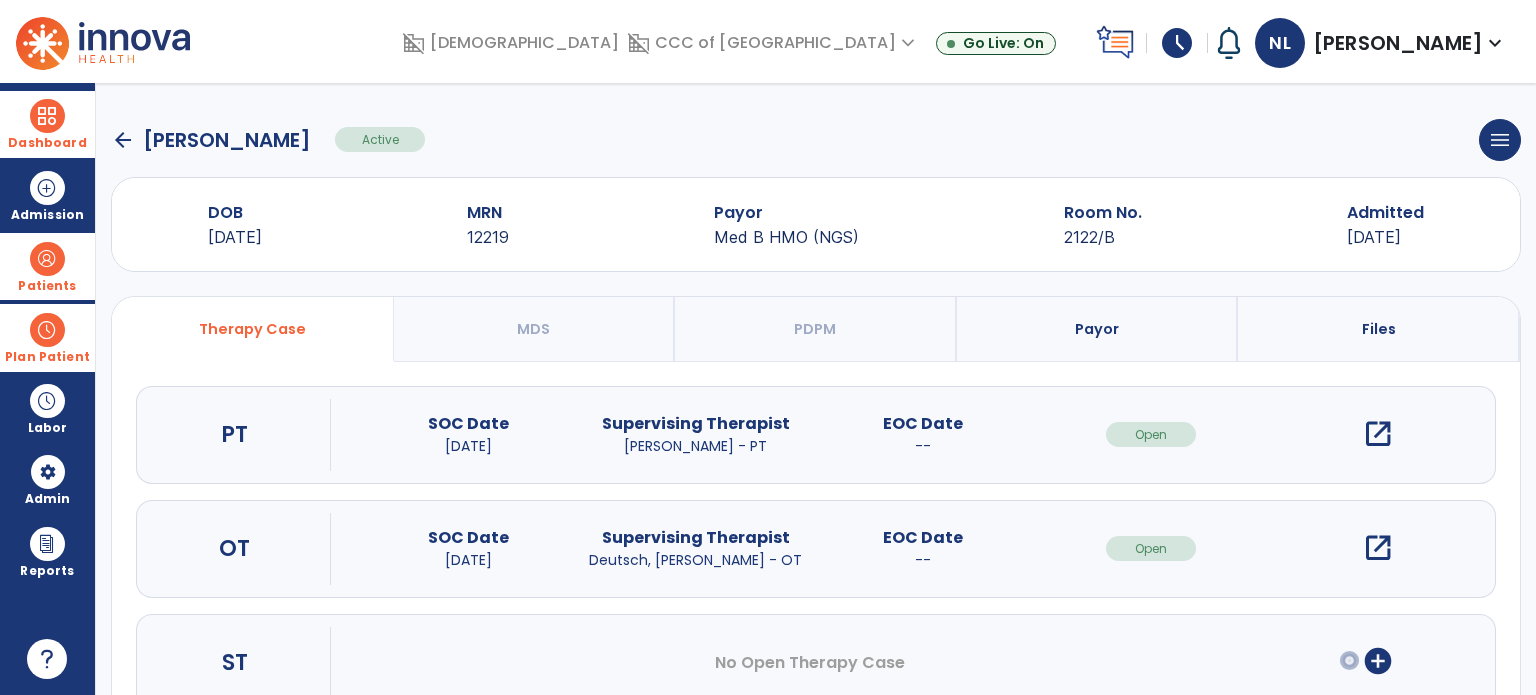 click on "open_in_new" at bounding box center (1378, 434) 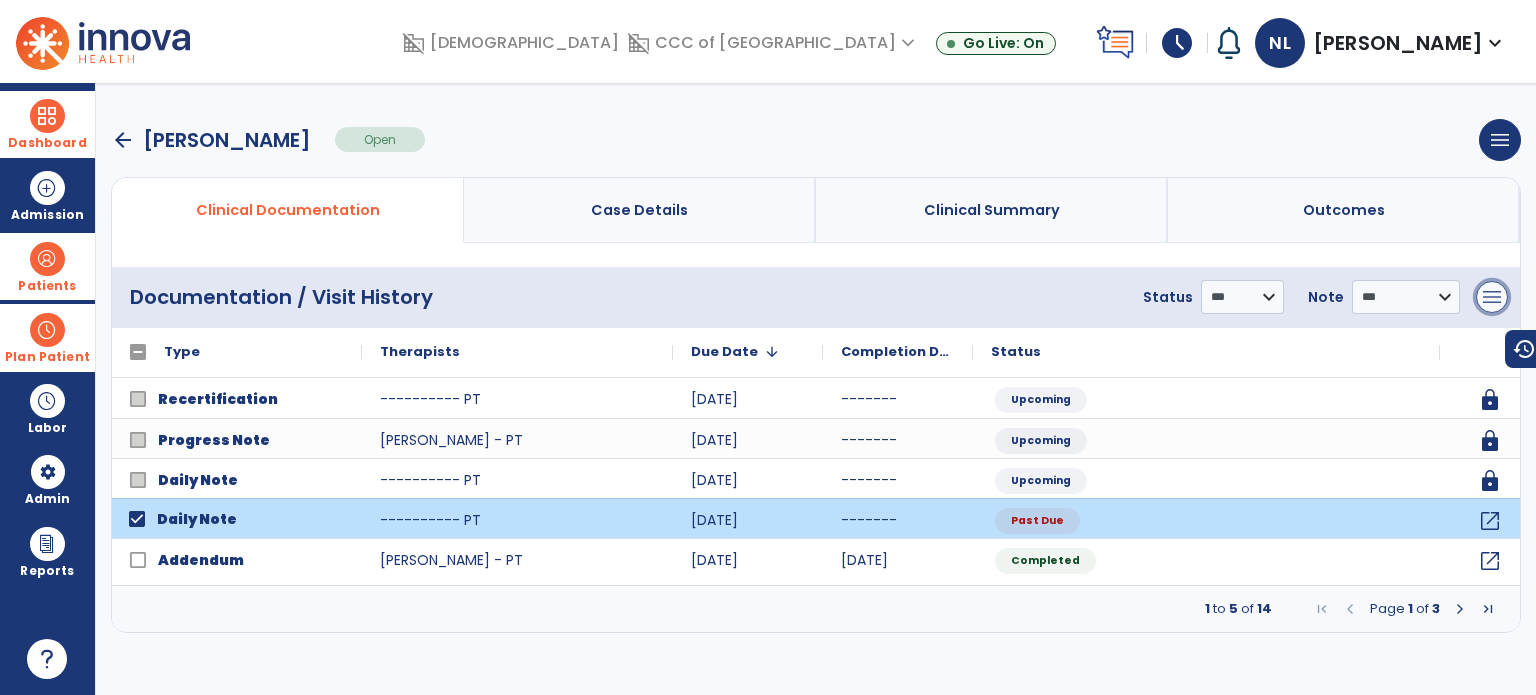 click on "menu" at bounding box center [1492, 297] 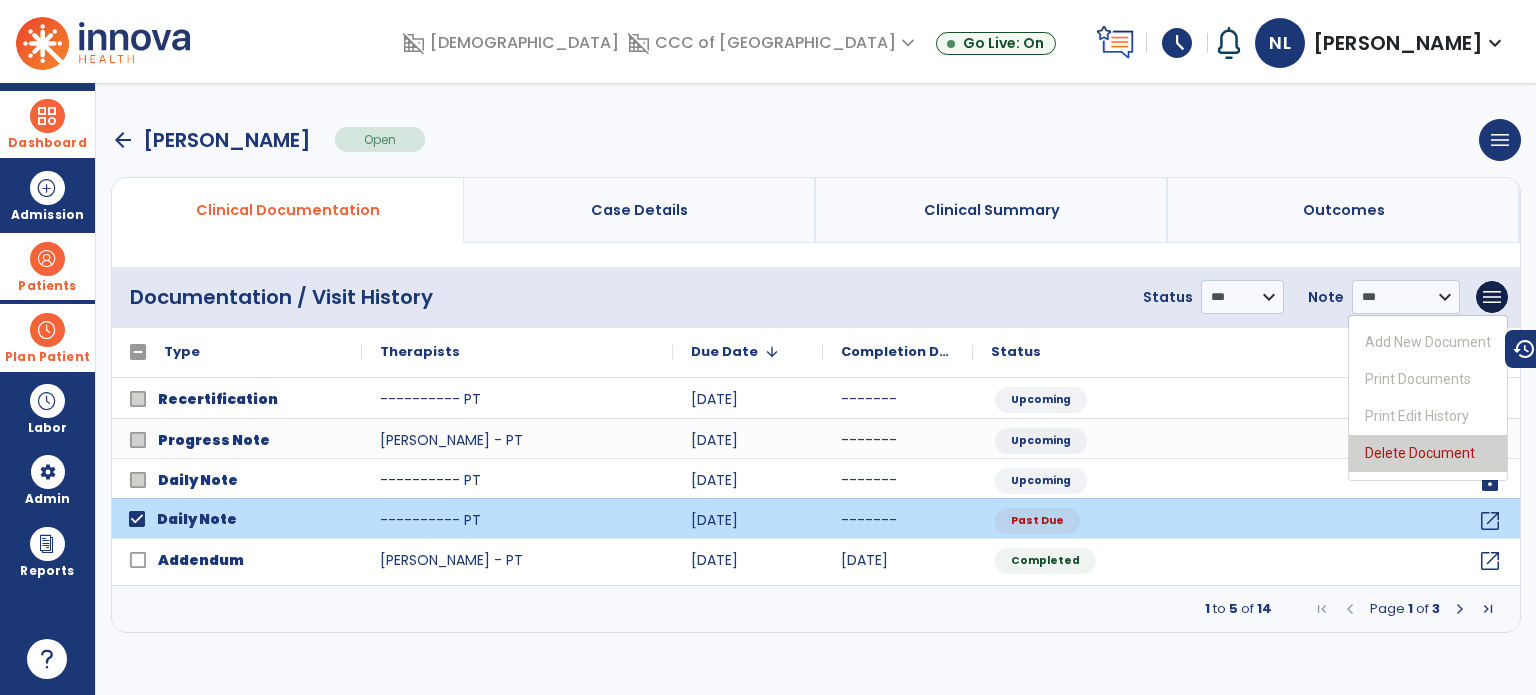 click on "Delete Document" at bounding box center [1428, 453] 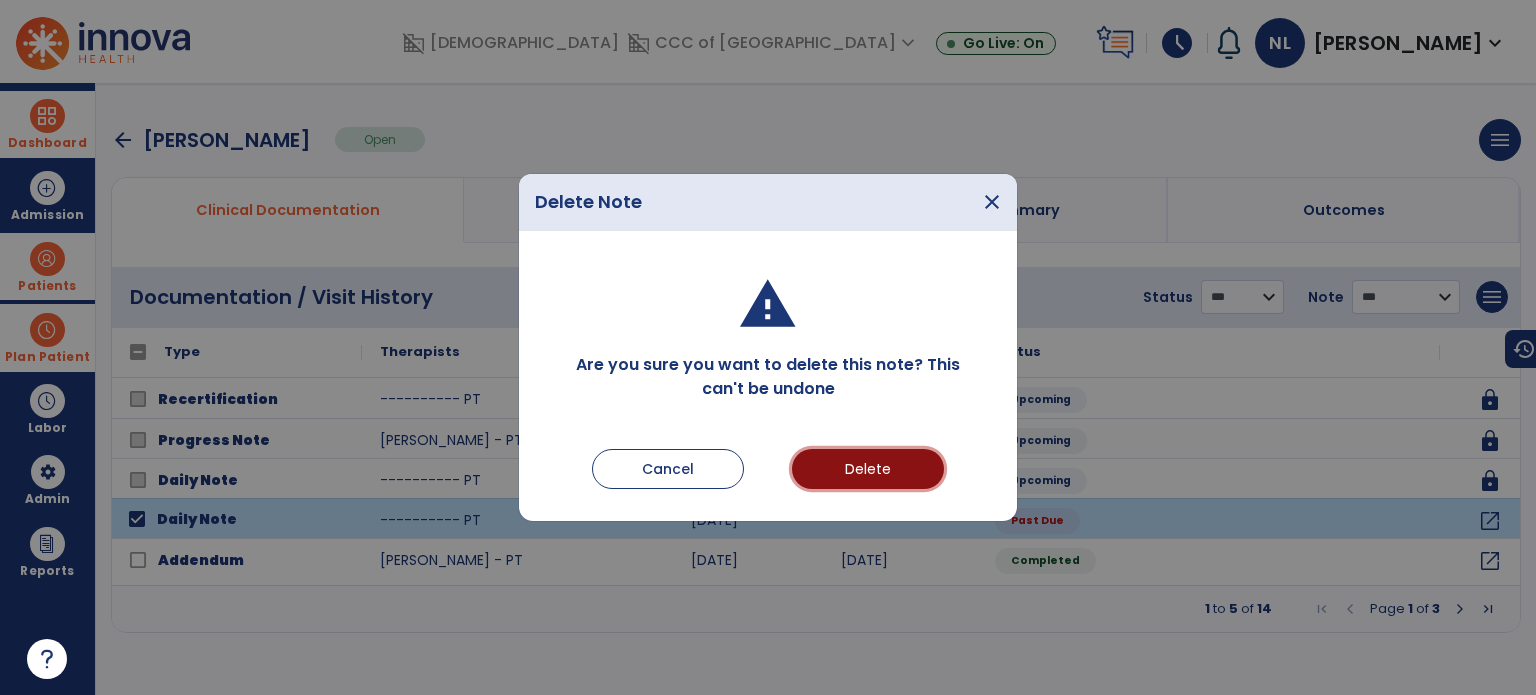 click on "Delete" at bounding box center [868, 469] 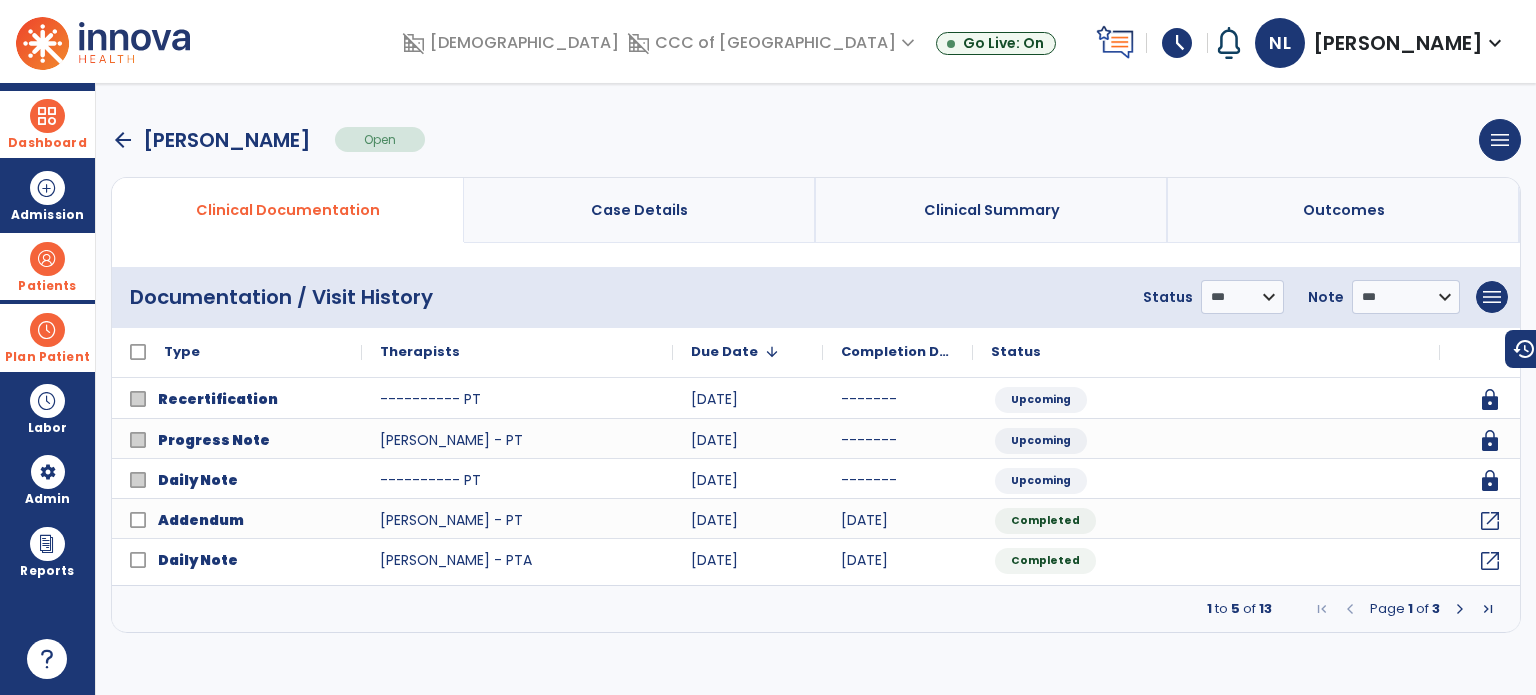 click on "Patients" at bounding box center [47, 266] 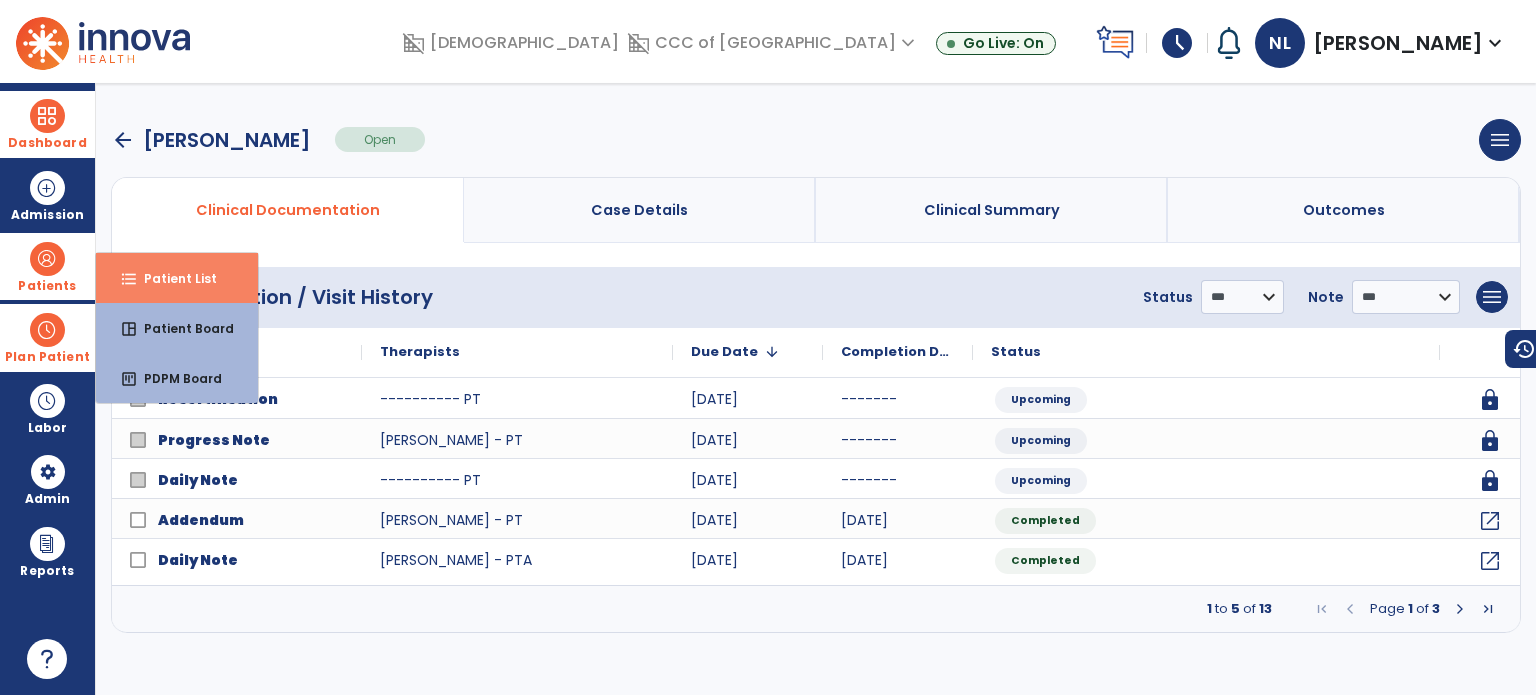 click on "Patient List" at bounding box center (172, 278) 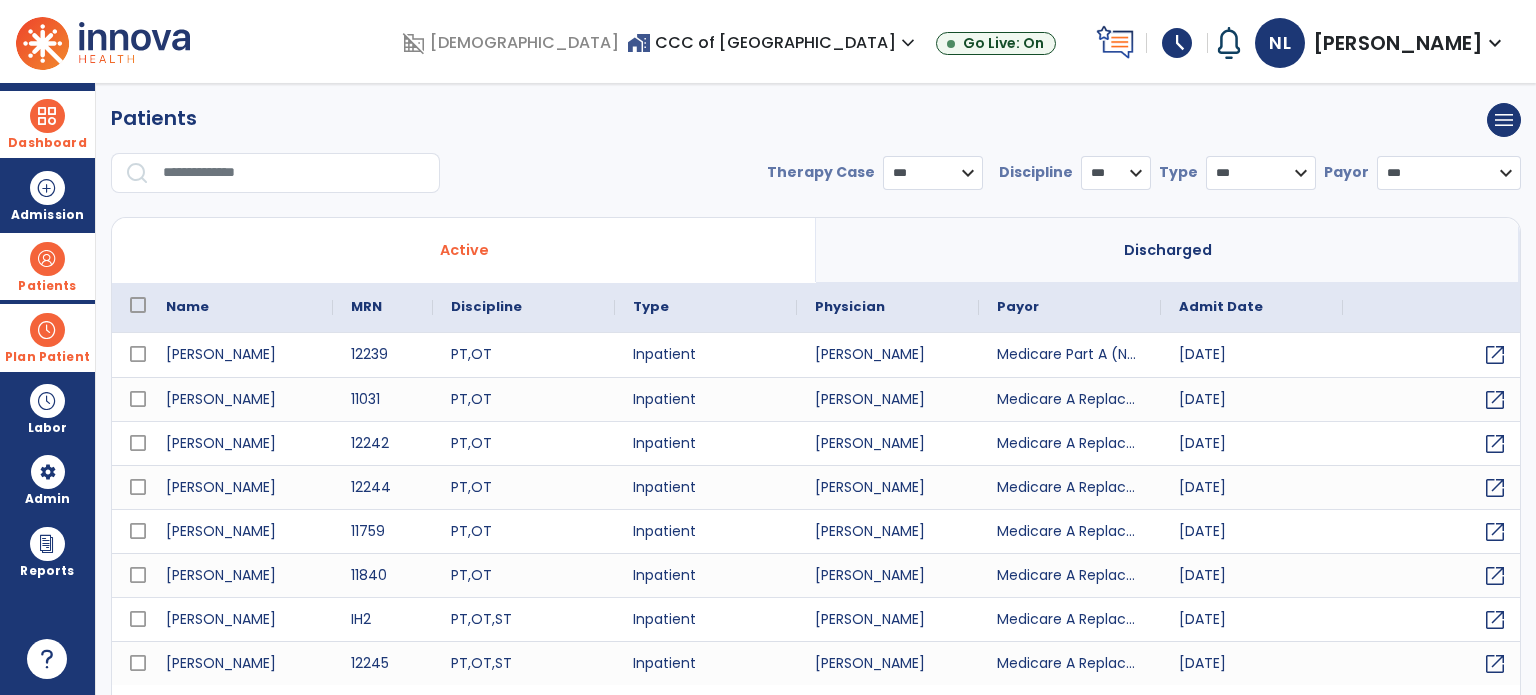 select on "***" 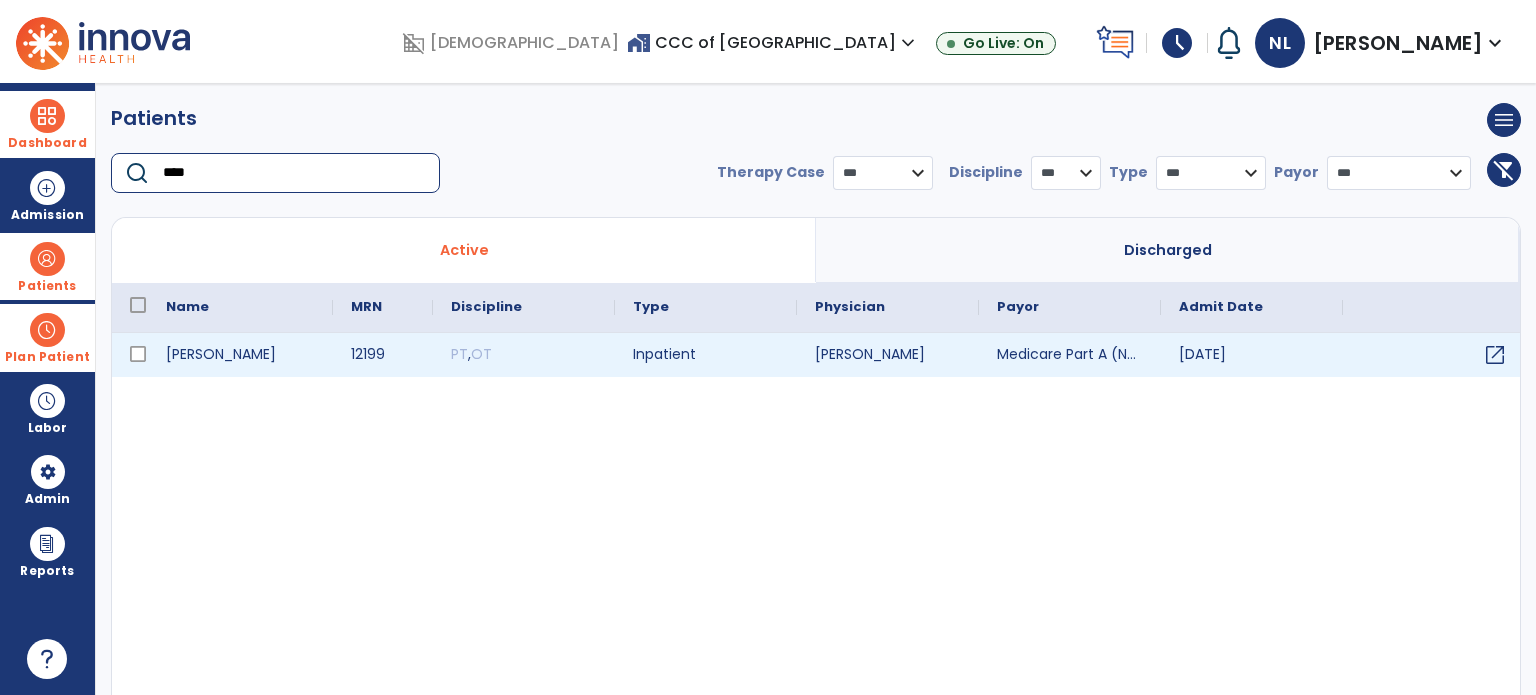 type on "****" 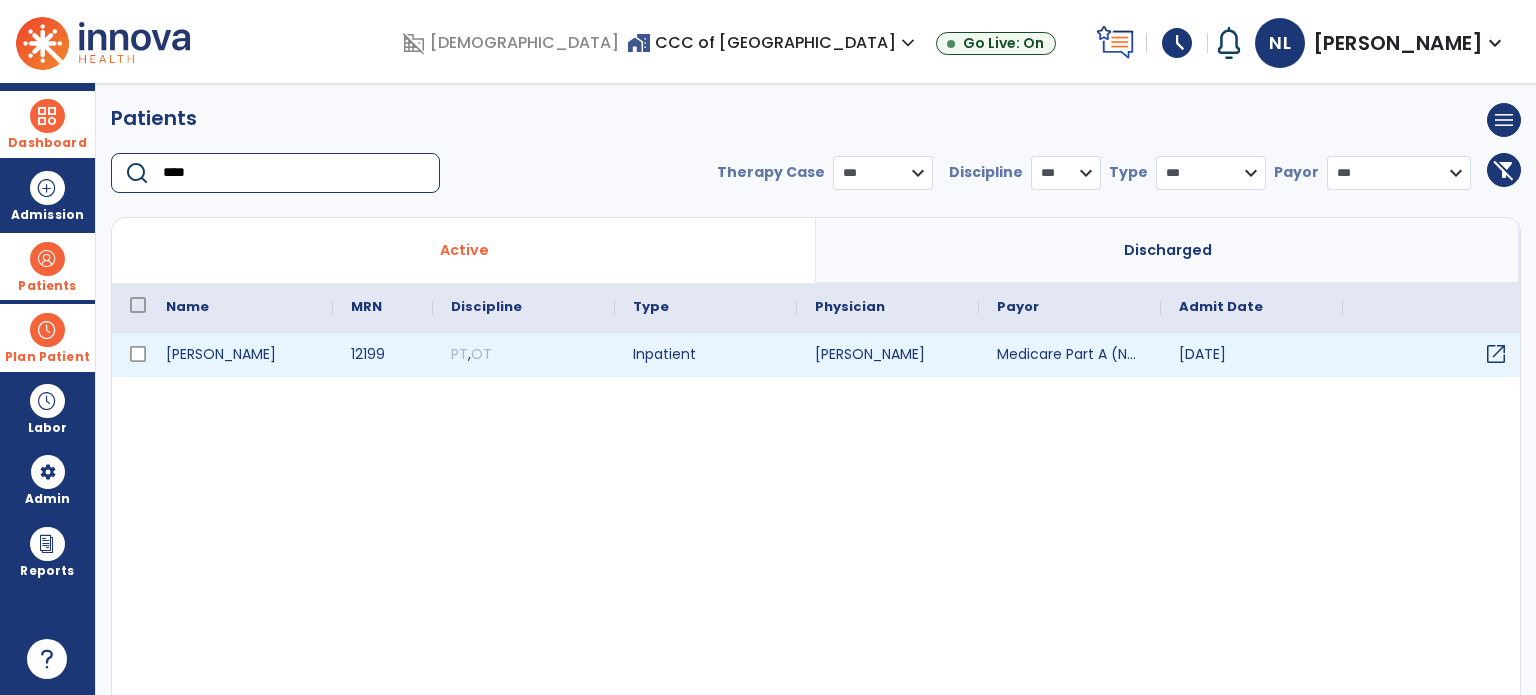 click on "open_in_new" at bounding box center (1496, 354) 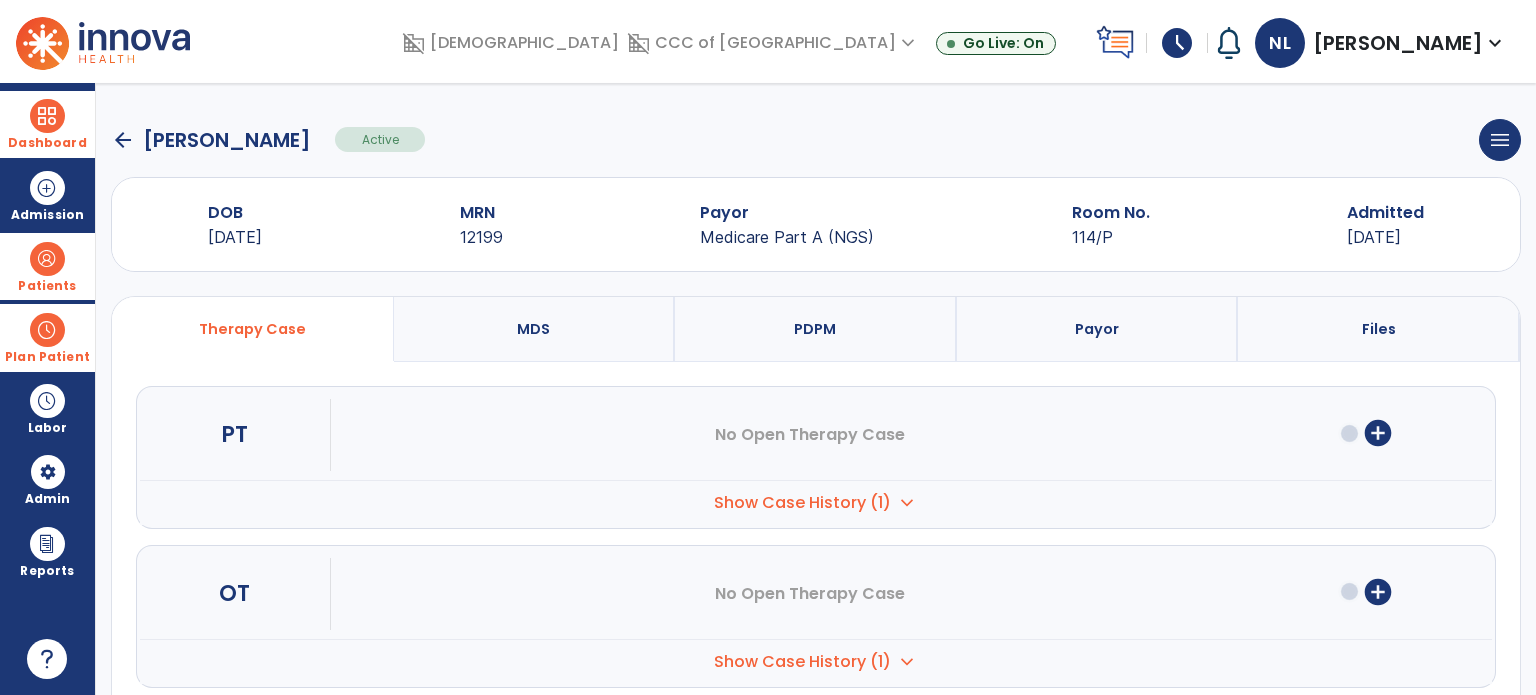 click on "PDPM" at bounding box center [815, 329] 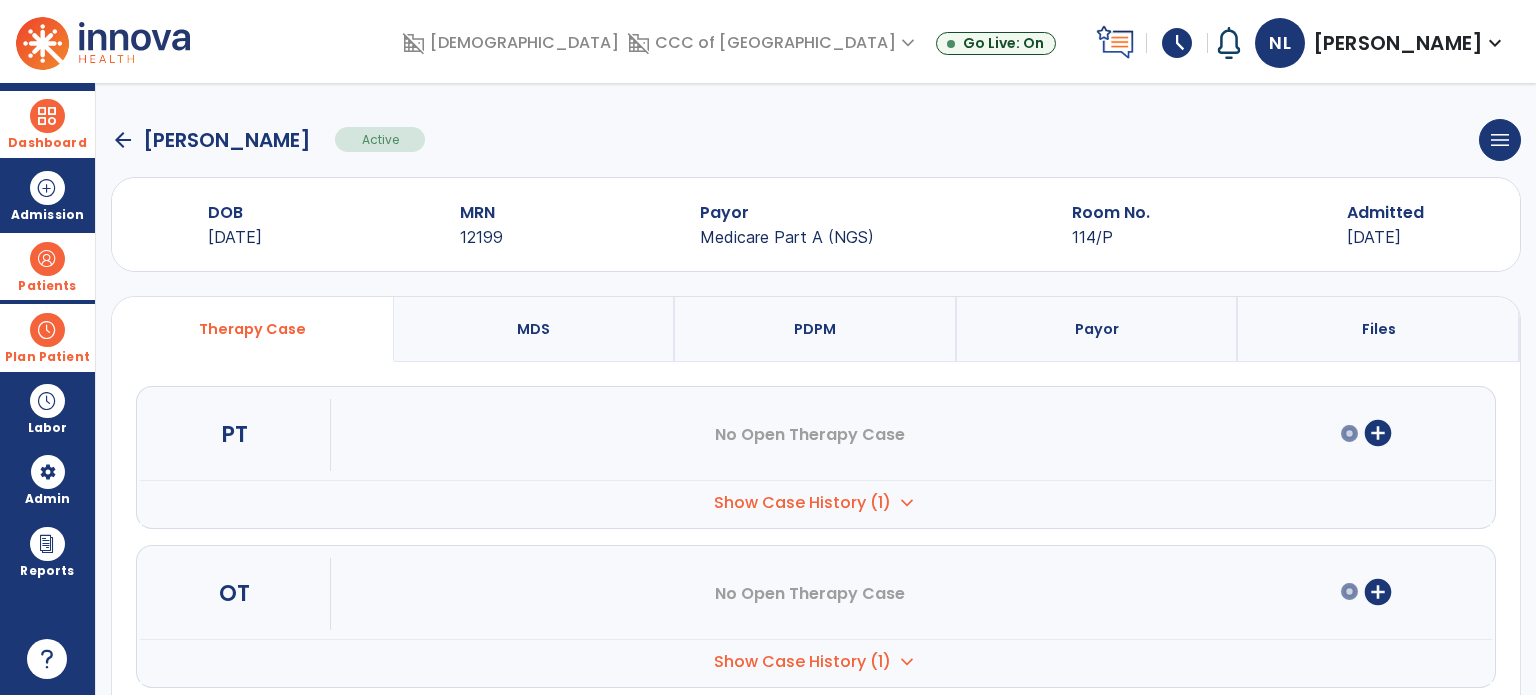 select on "***" 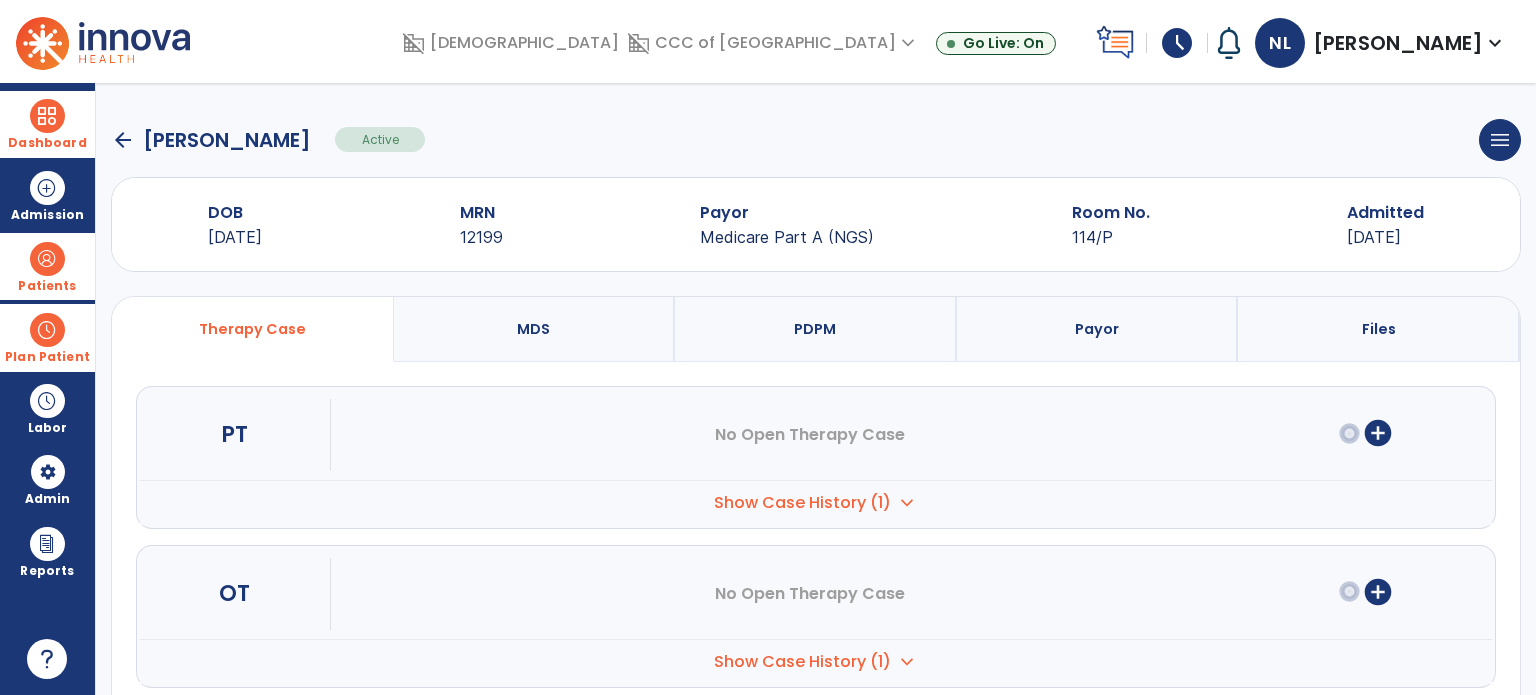 select on "**********" 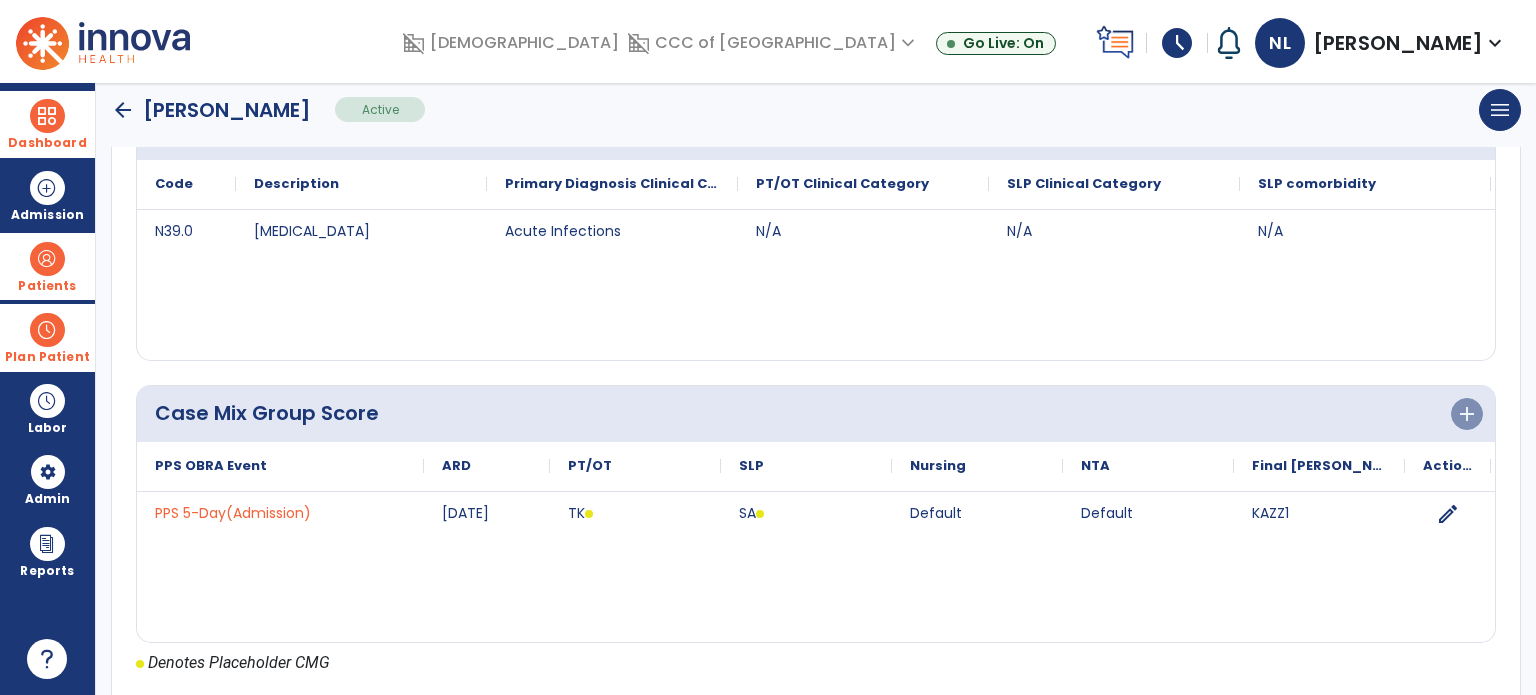 scroll, scrollTop: 600, scrollLeft: 0, axis: vertical 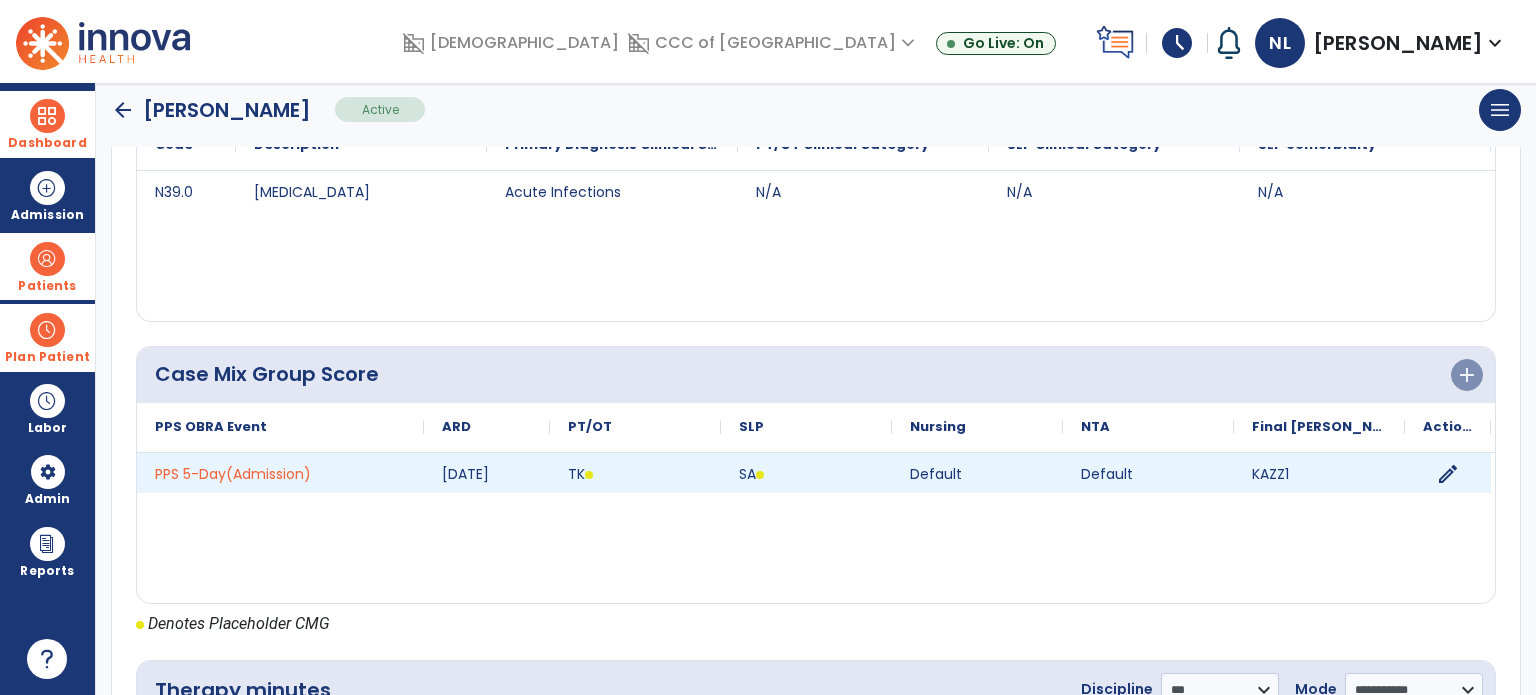 click on "edit" 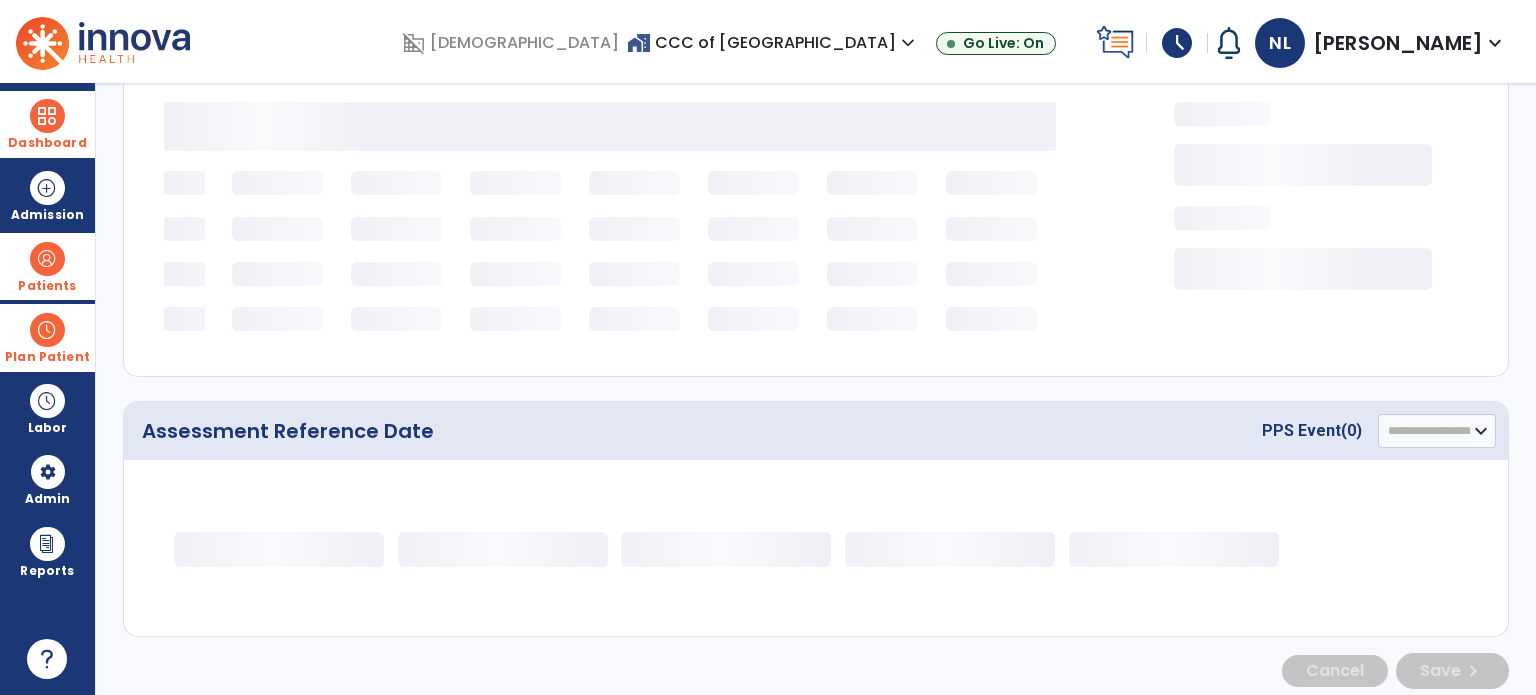 select on "*********" 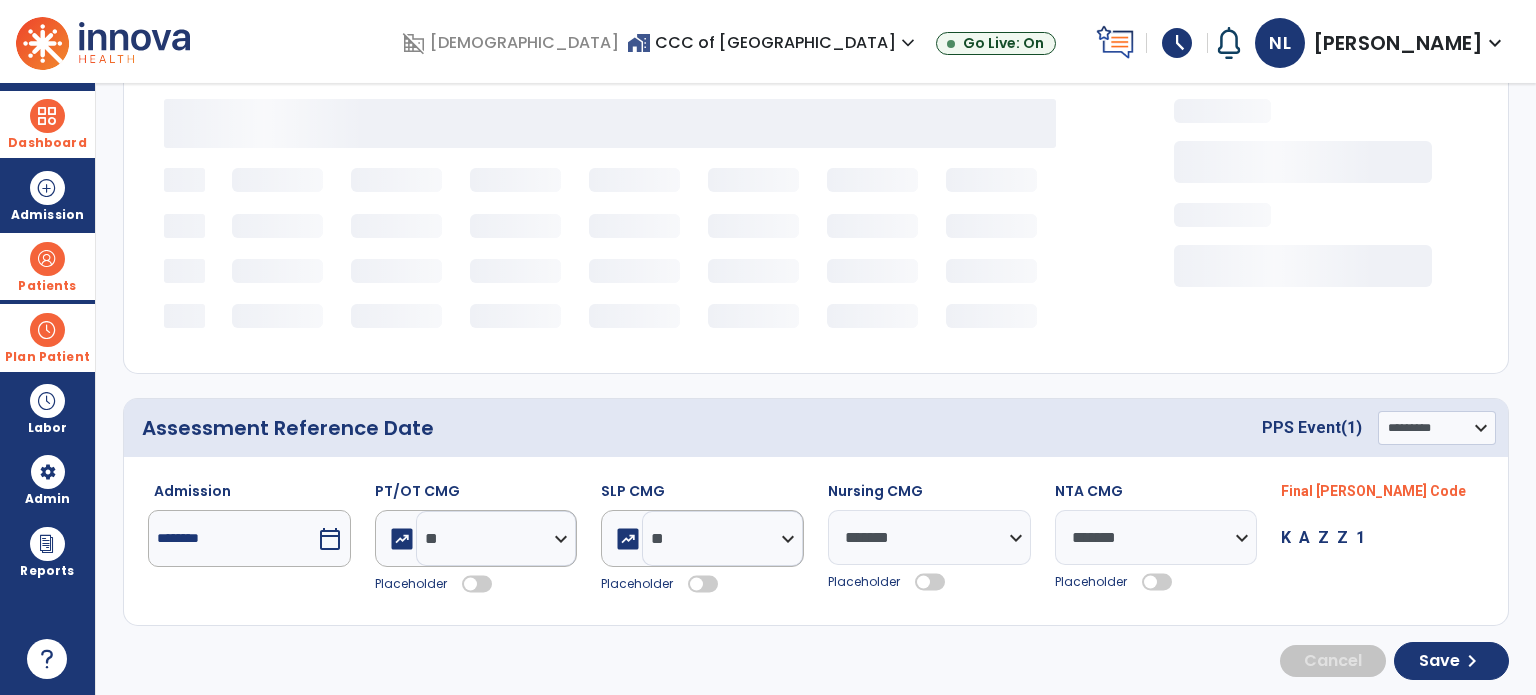 scroll, scrollTop: 268, scrollLeft: 0, axis: vertical 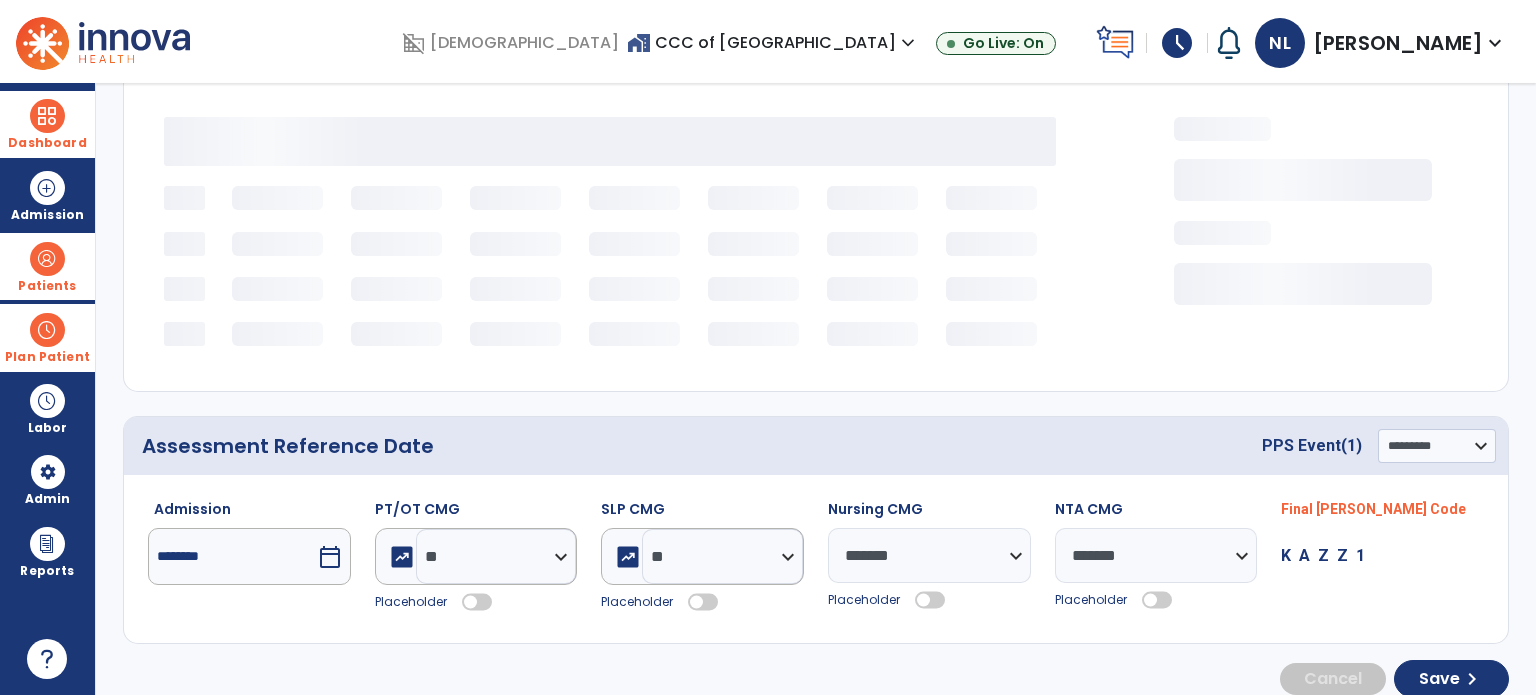 select on "***" 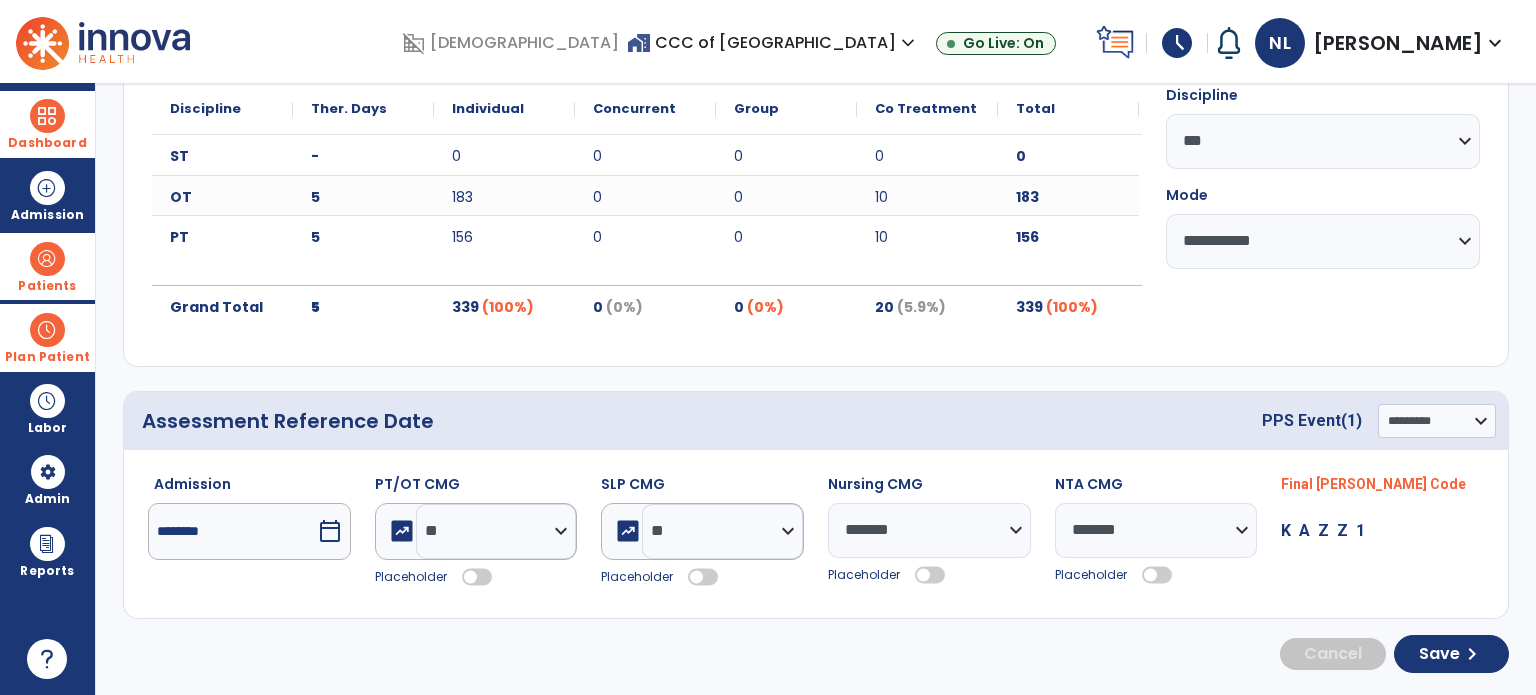 click 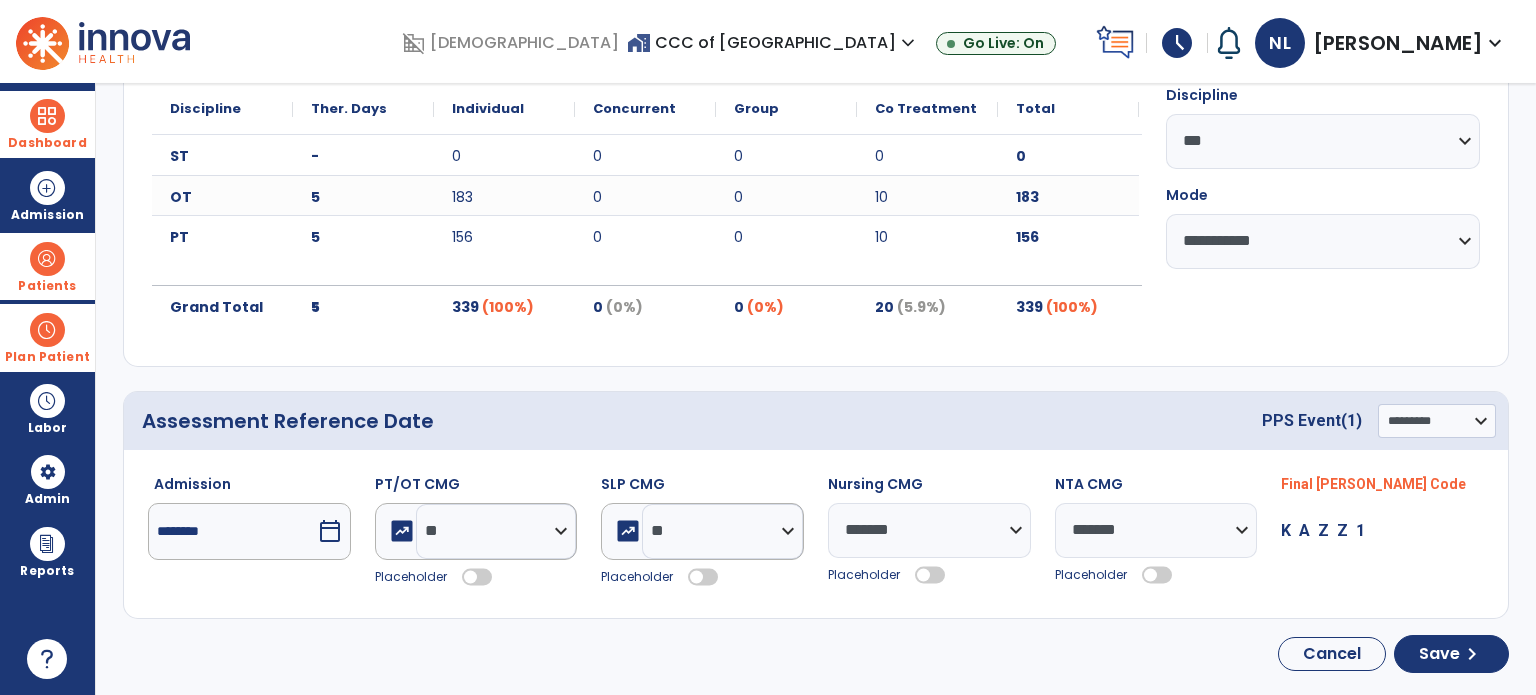 click 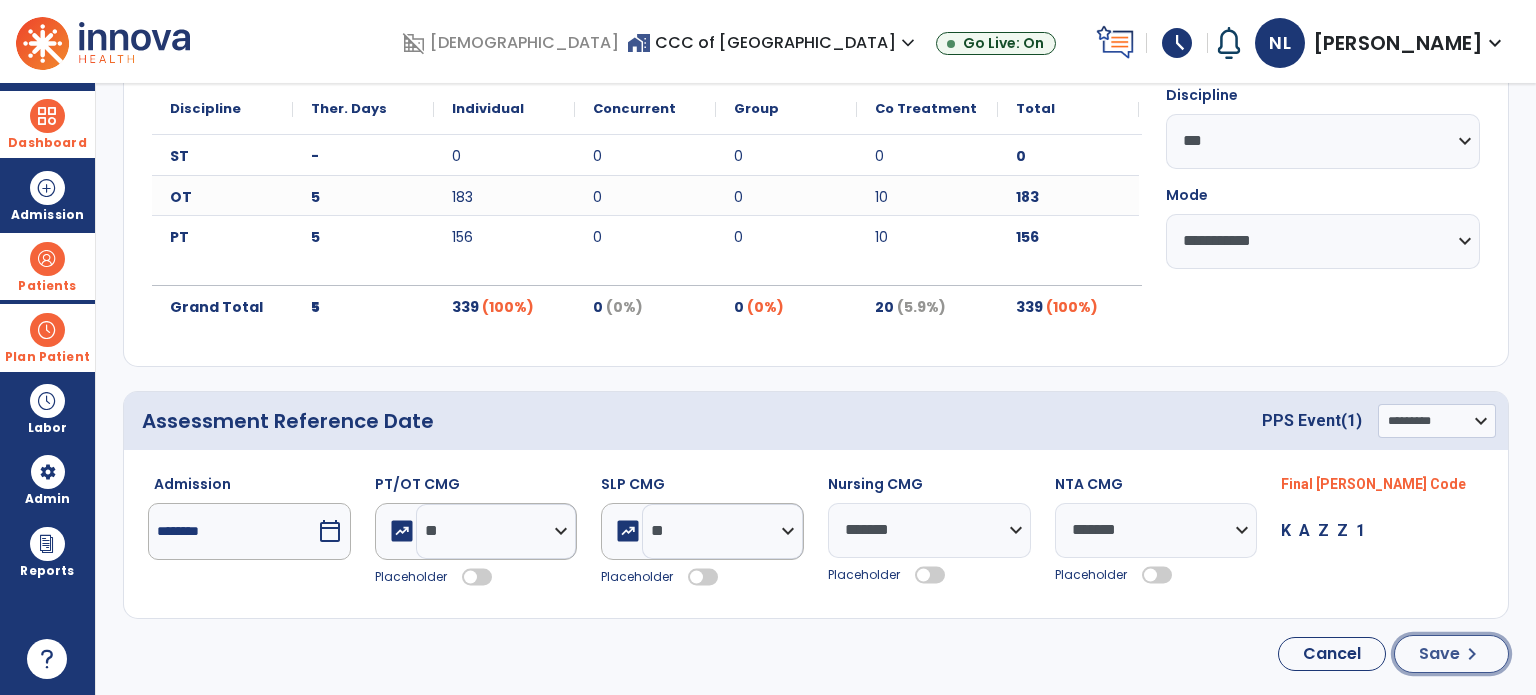 click on "Save" 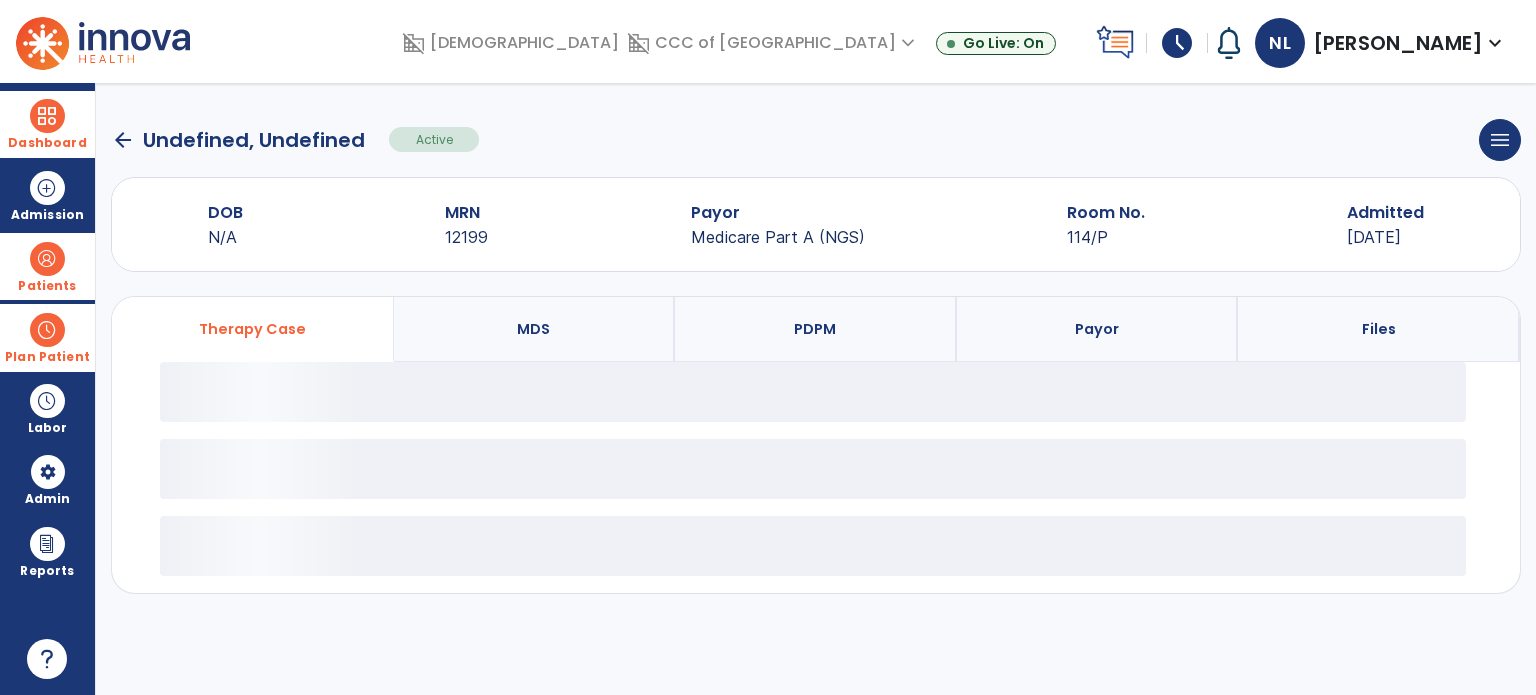 scroll, scrollTop: 0, scrollLeft: 0, axis: both 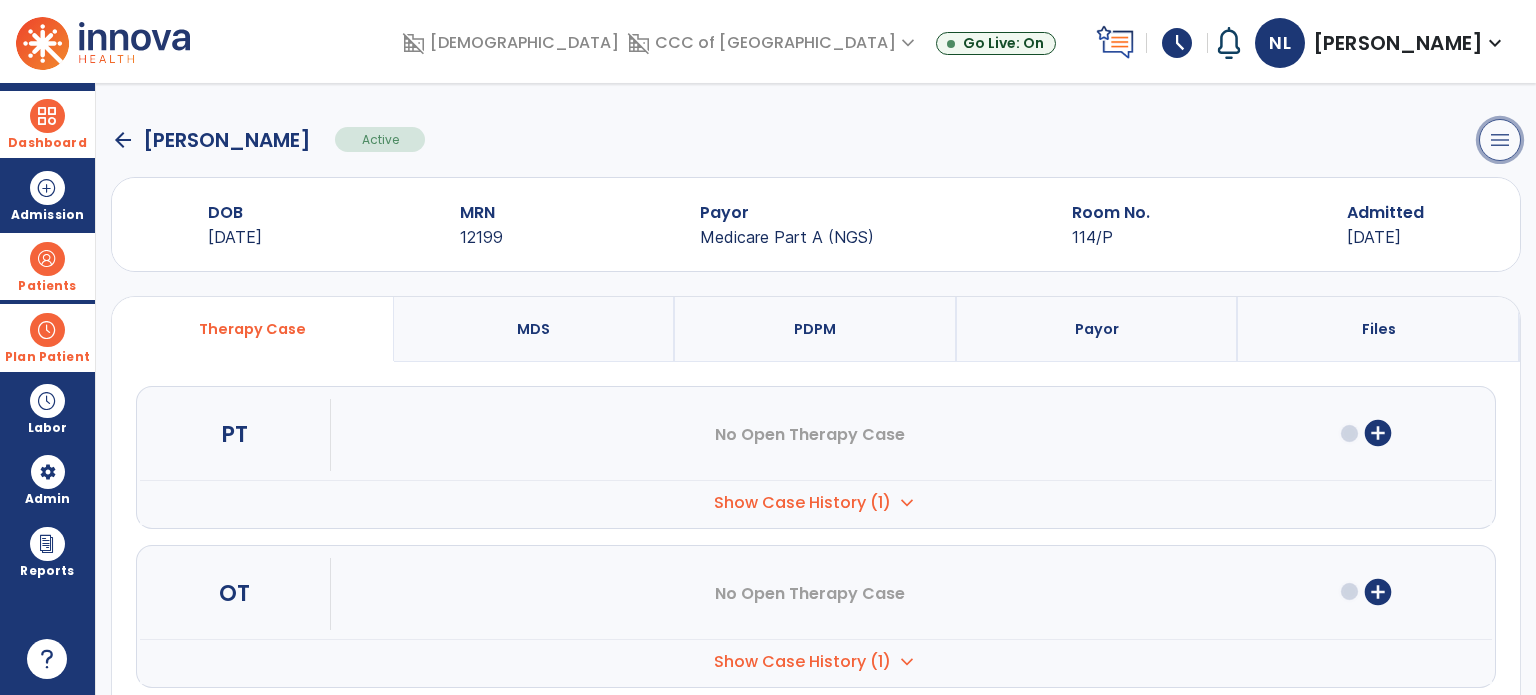 click on "menu" at bounding box center (1500, 140) 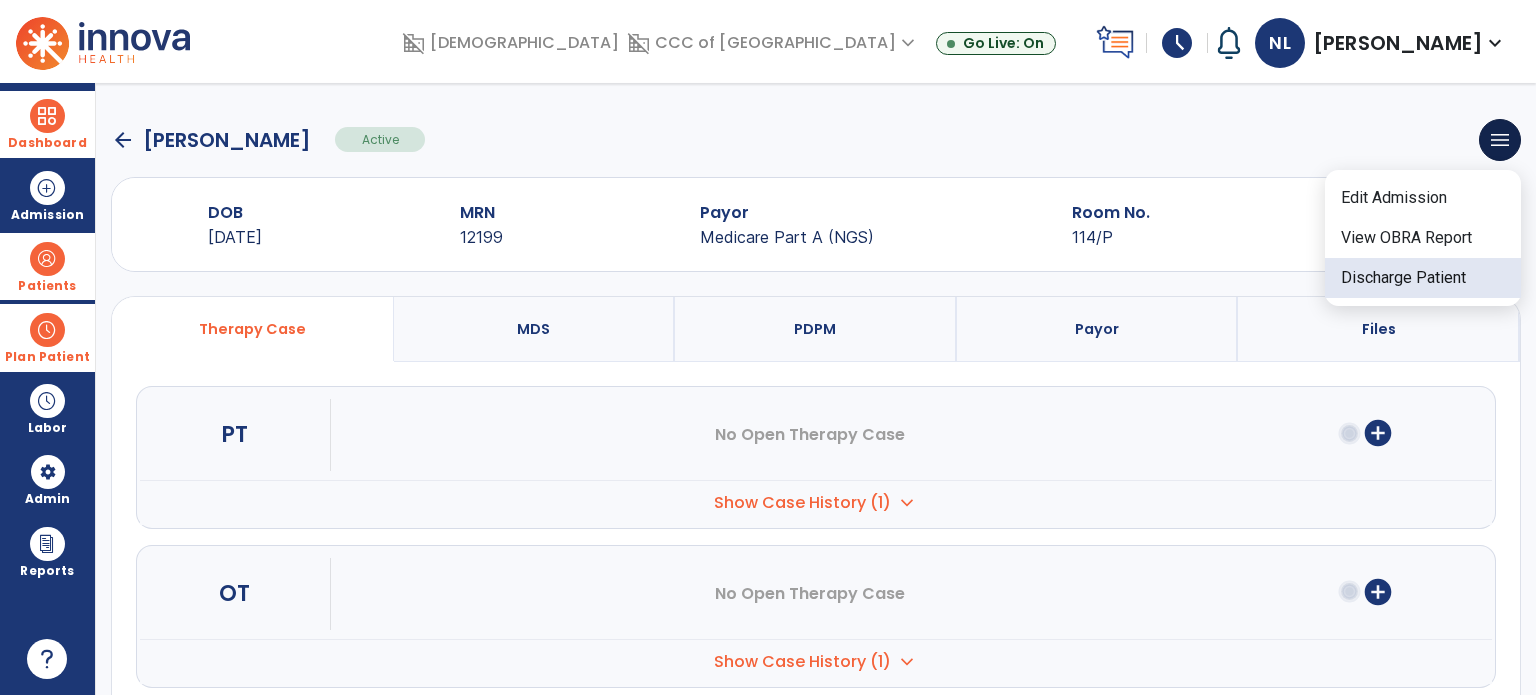 click on "Discharge Patient" 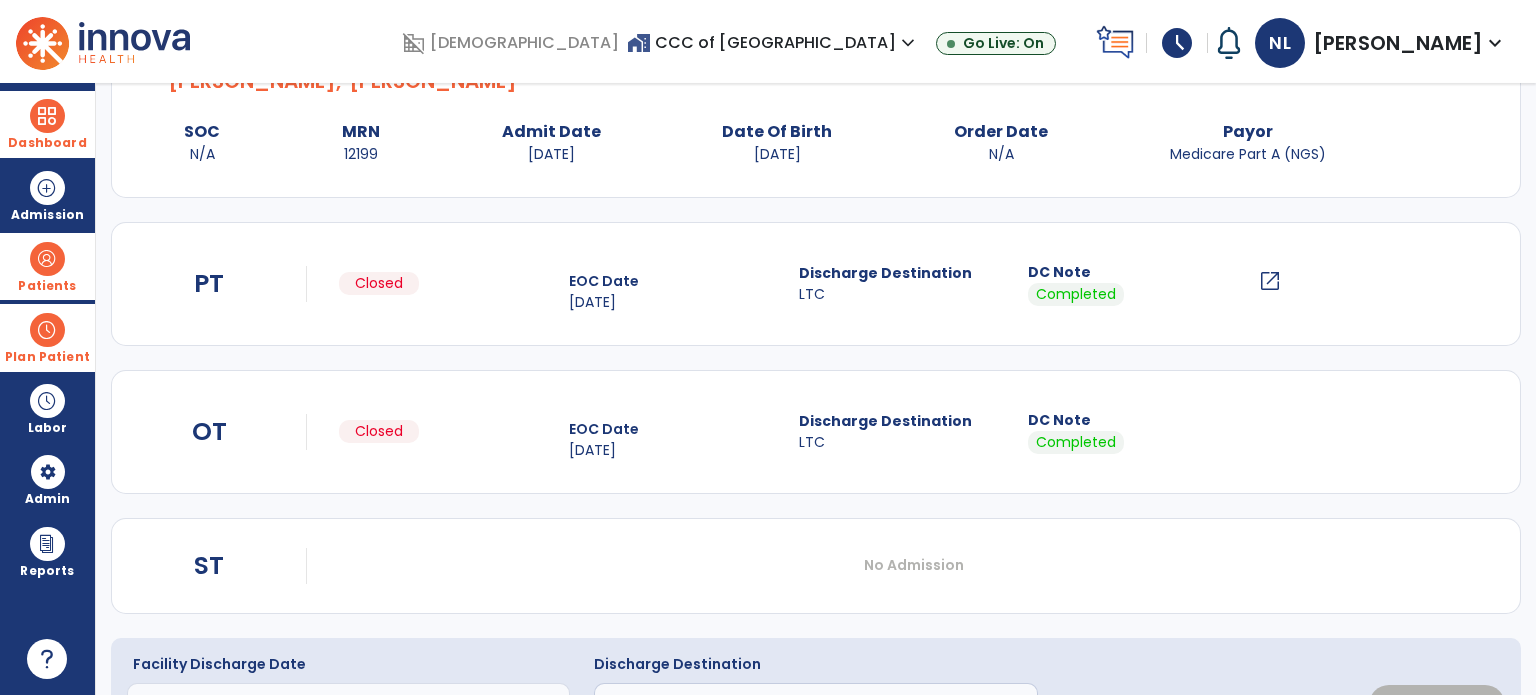 scroll, scrollTop: 214, scrollLeft: 0, axis: vertical 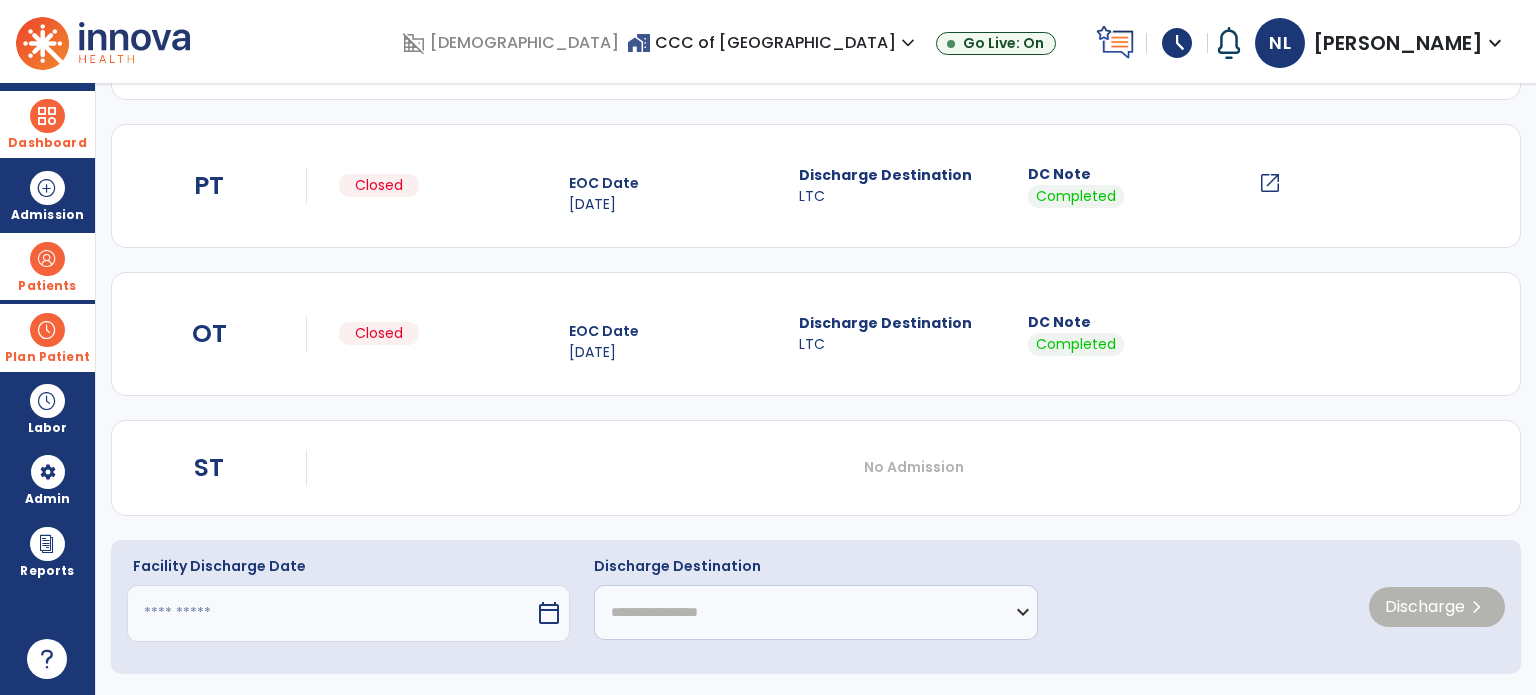 click at bounding box center (331, 613) 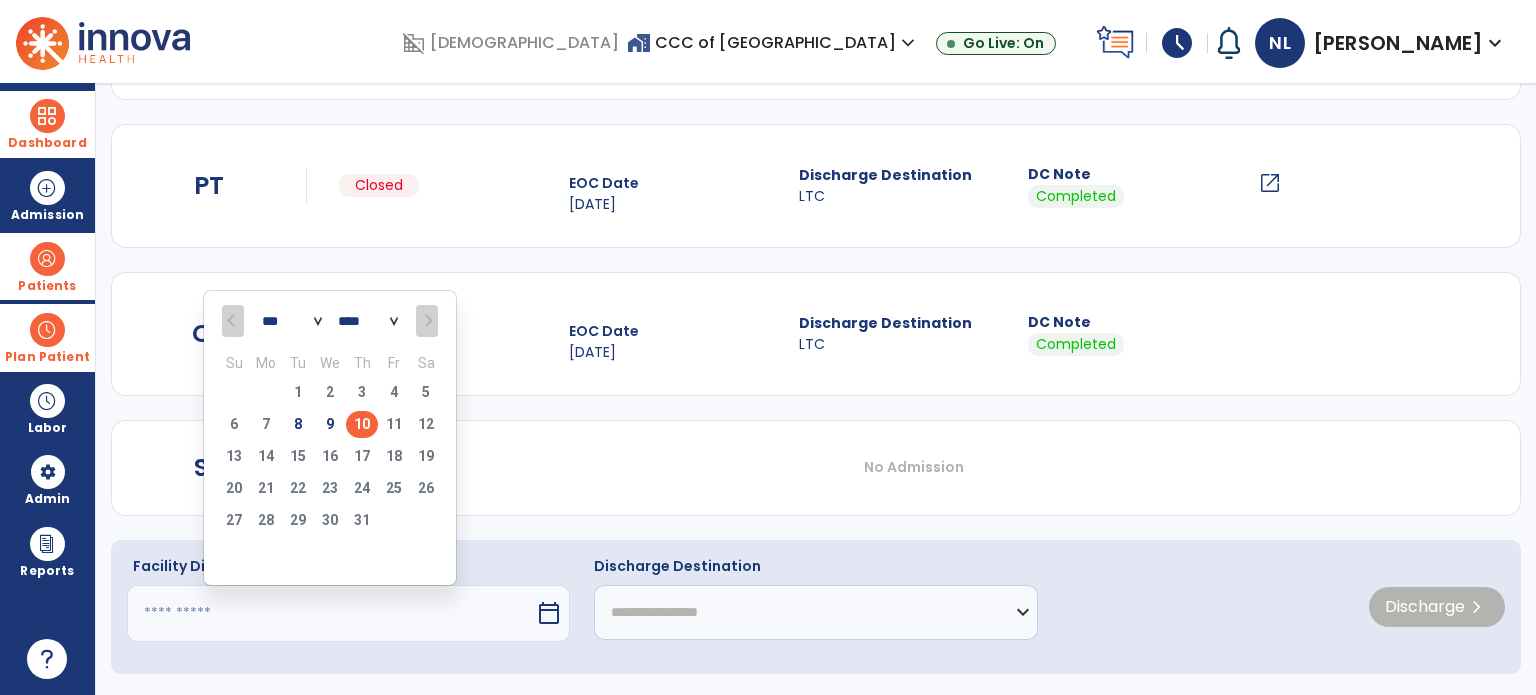 drag, startPoint x: 326, startPoint y: 419, endPoint x: 484, endPoint y: 476, distance: 167.96725 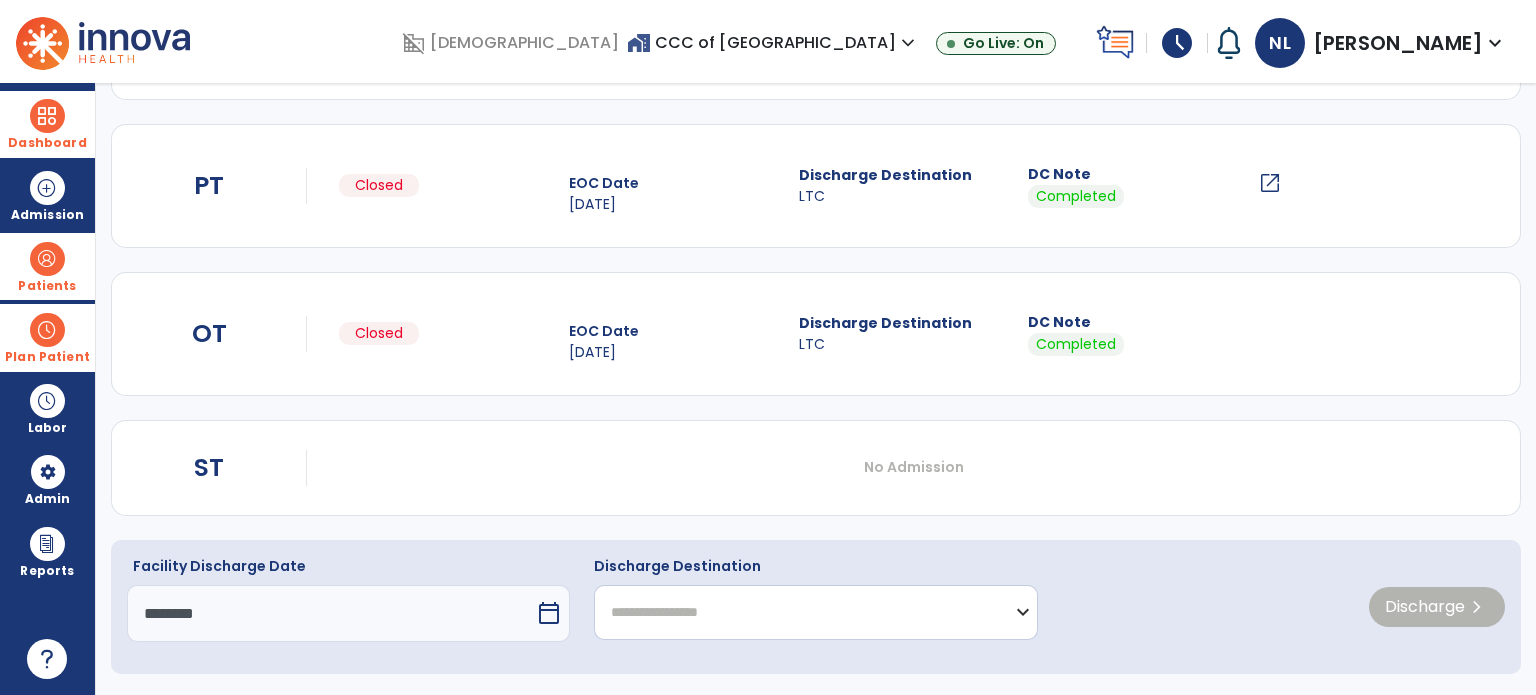 click on "**********" 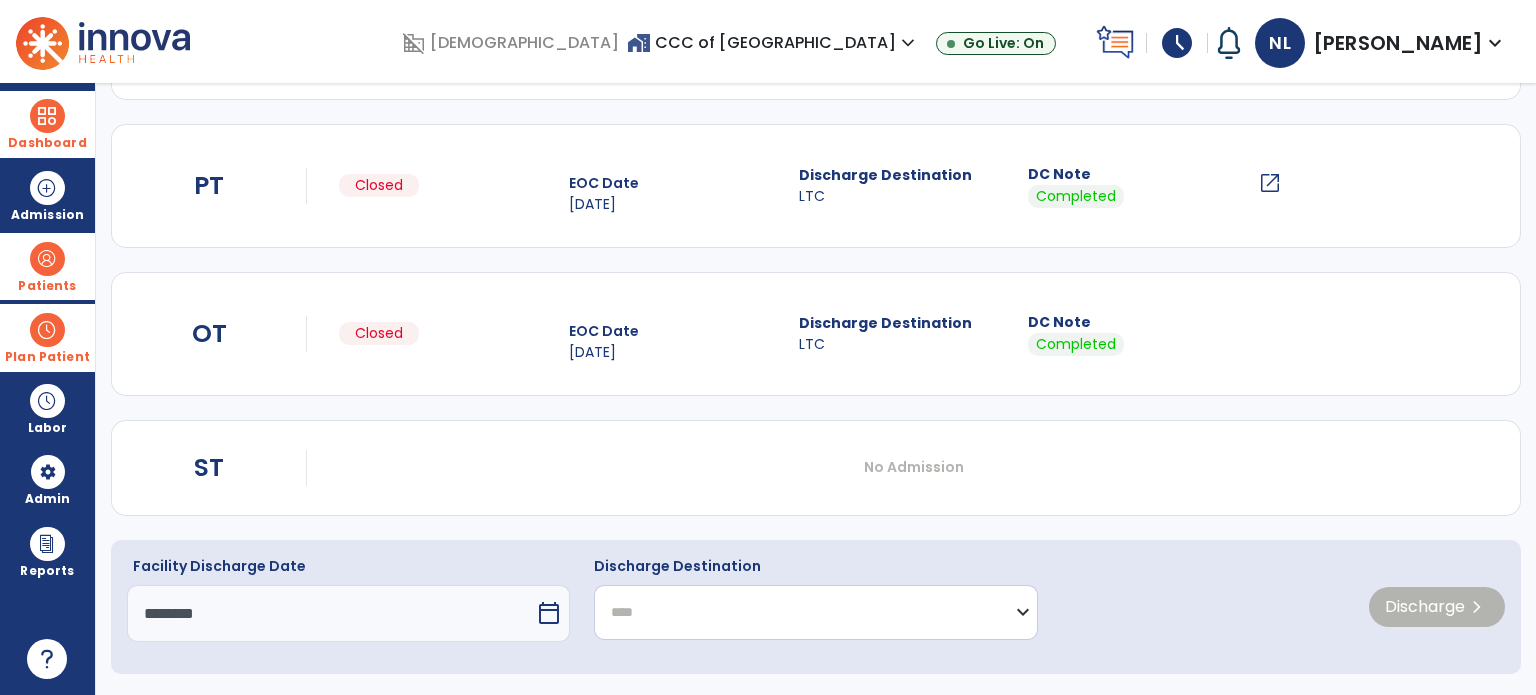 click on "**********" 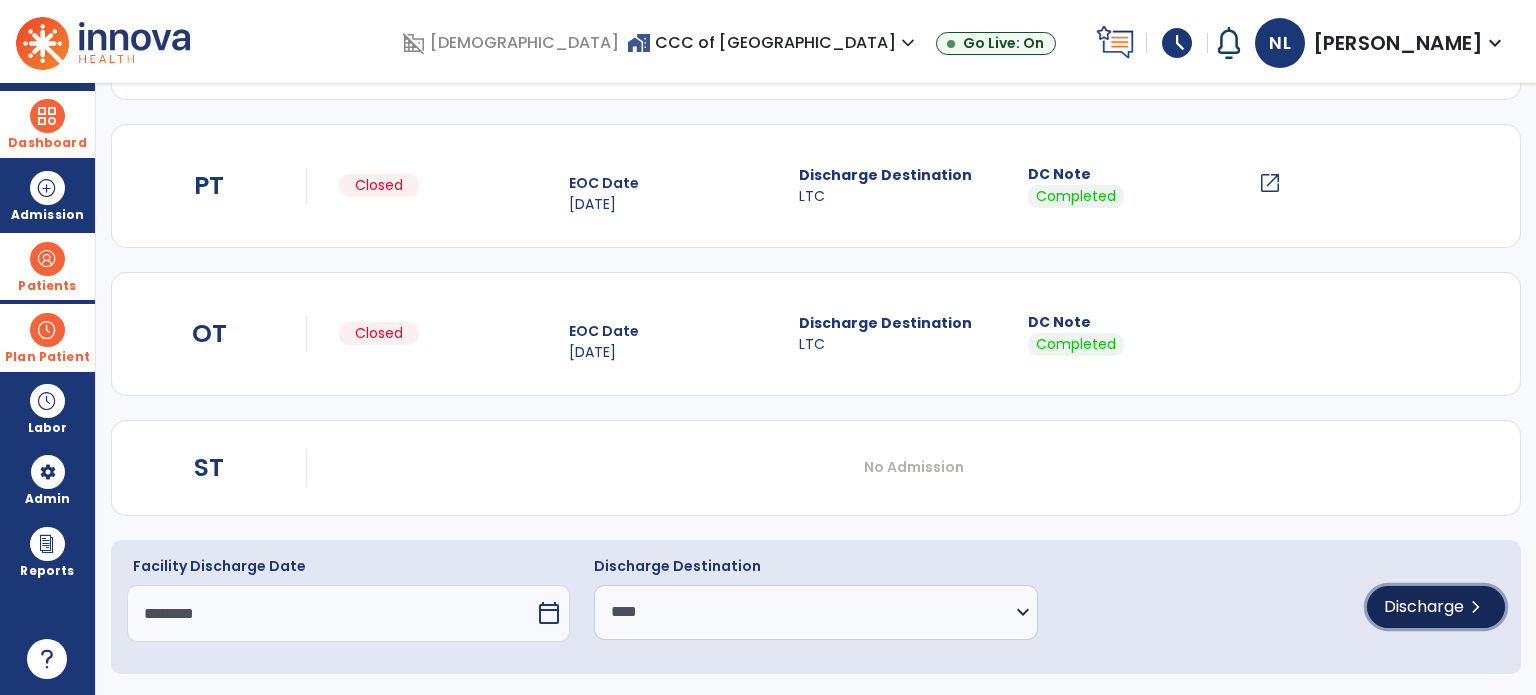 click on "Discharge" 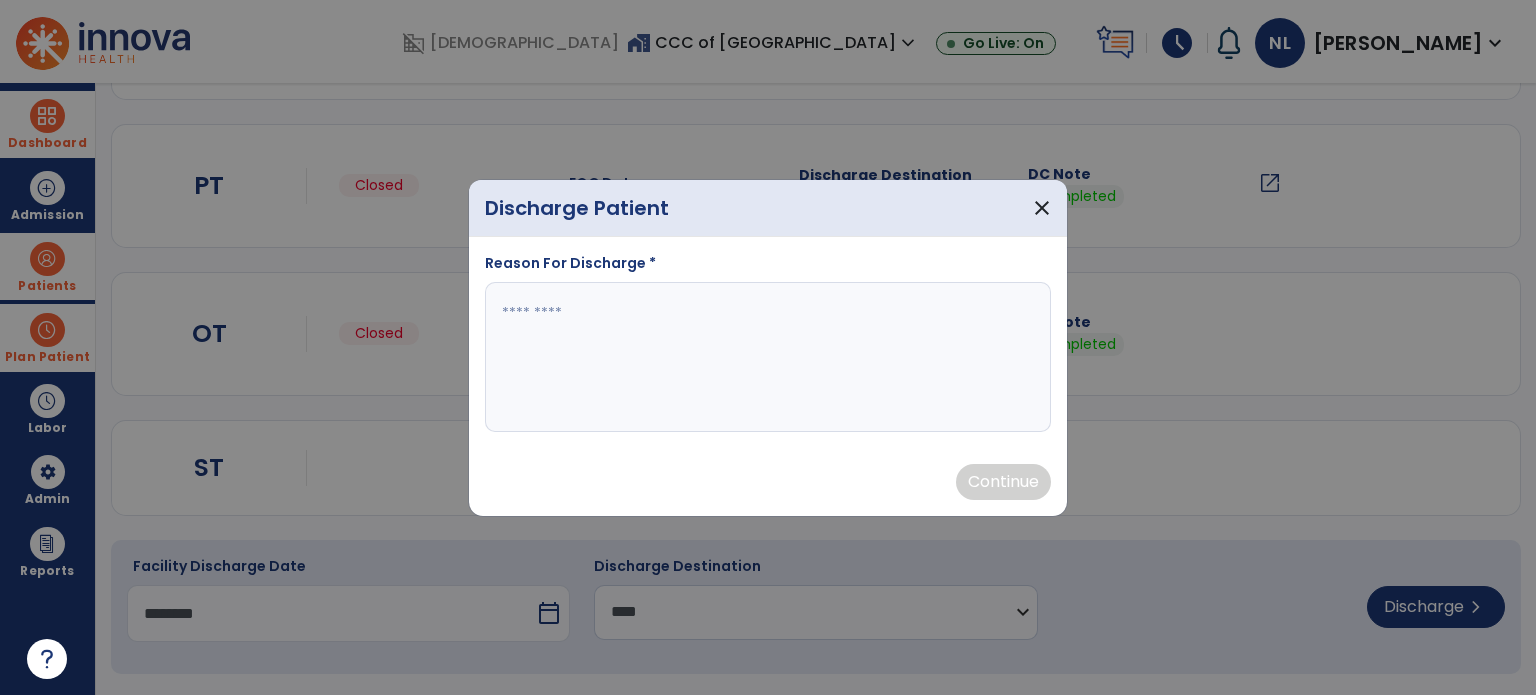 click at bounding box center [768, 357] 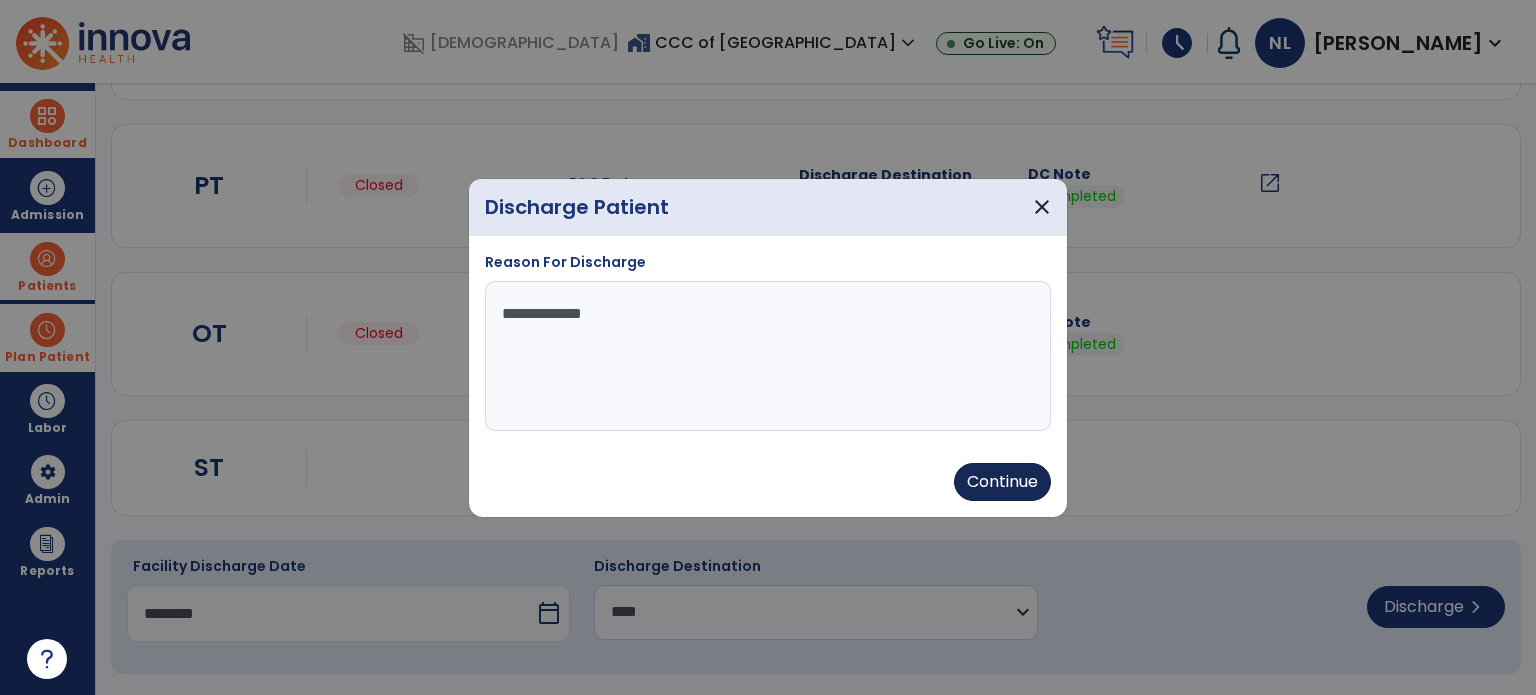 type on "**********" 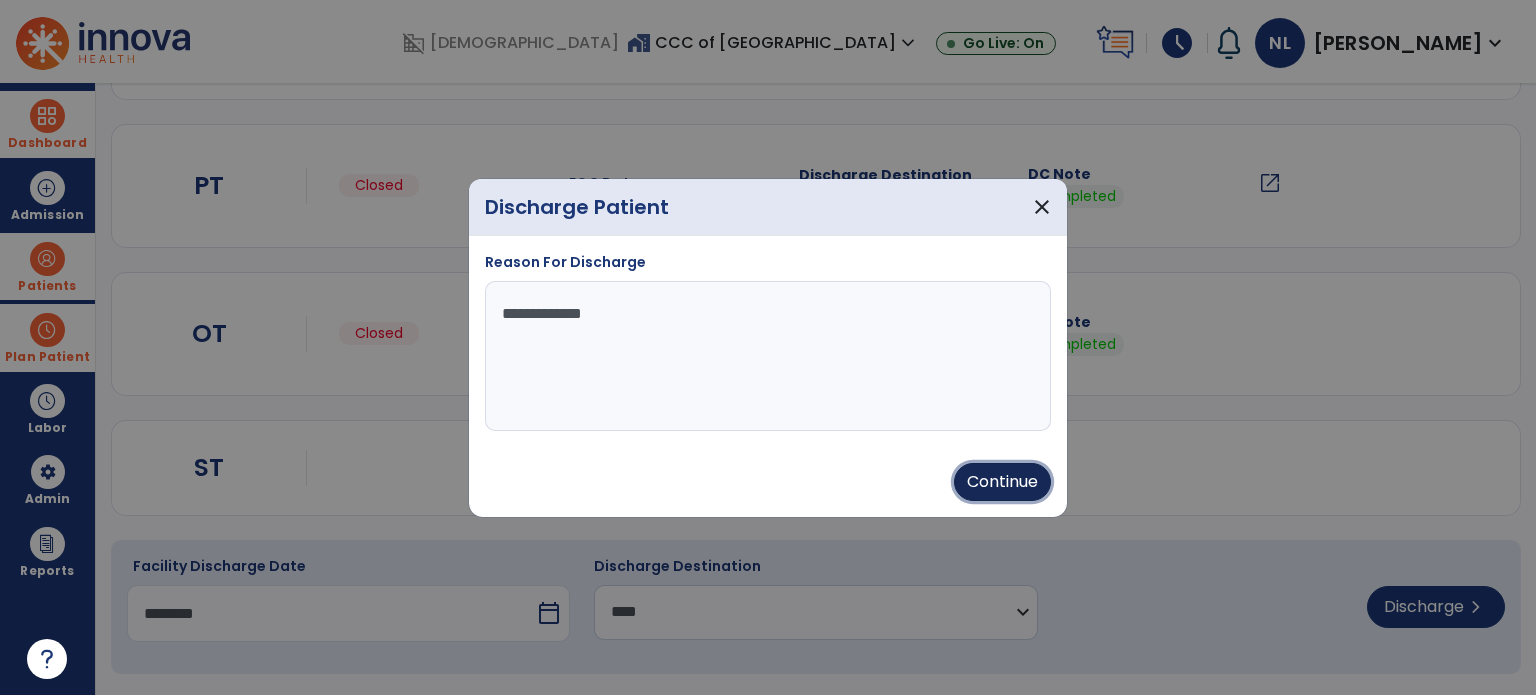 click on "Continue" at bounding box center [1002, 482] 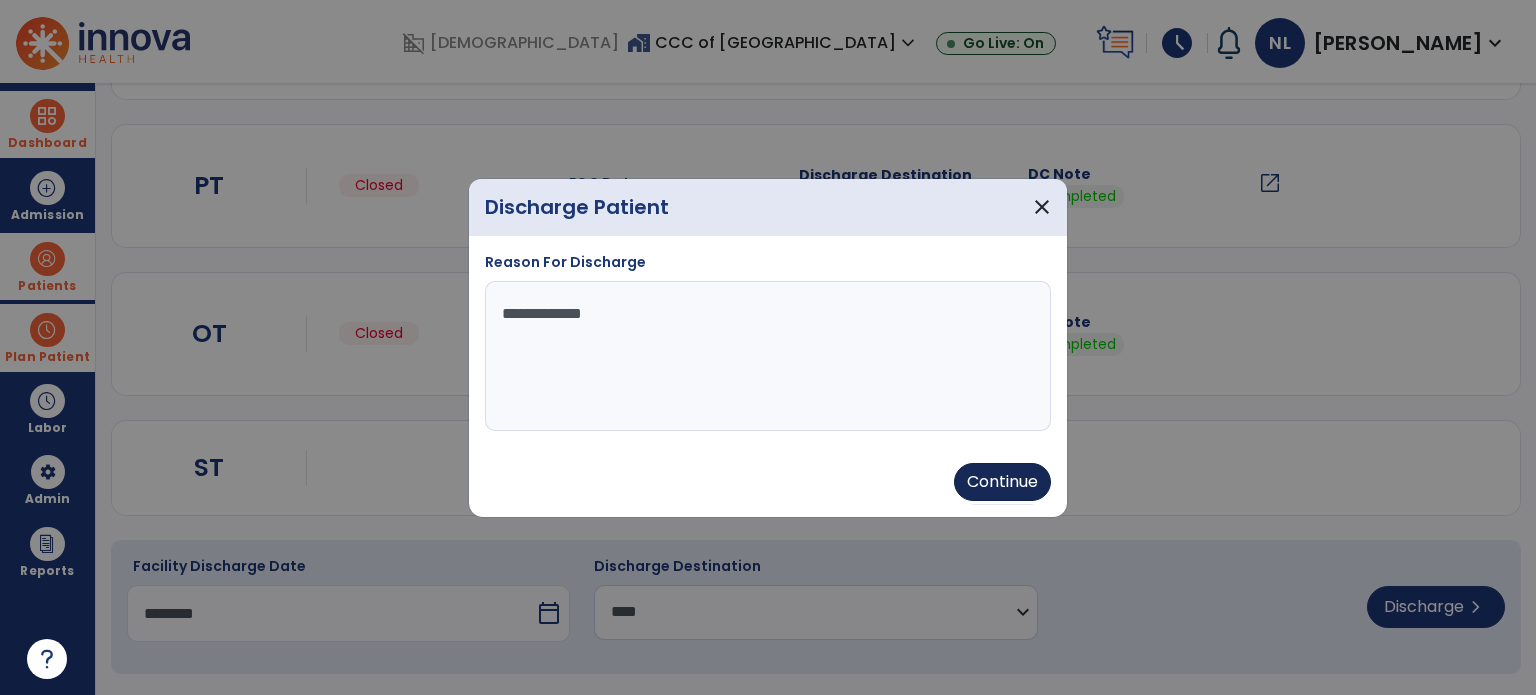 type on "********" 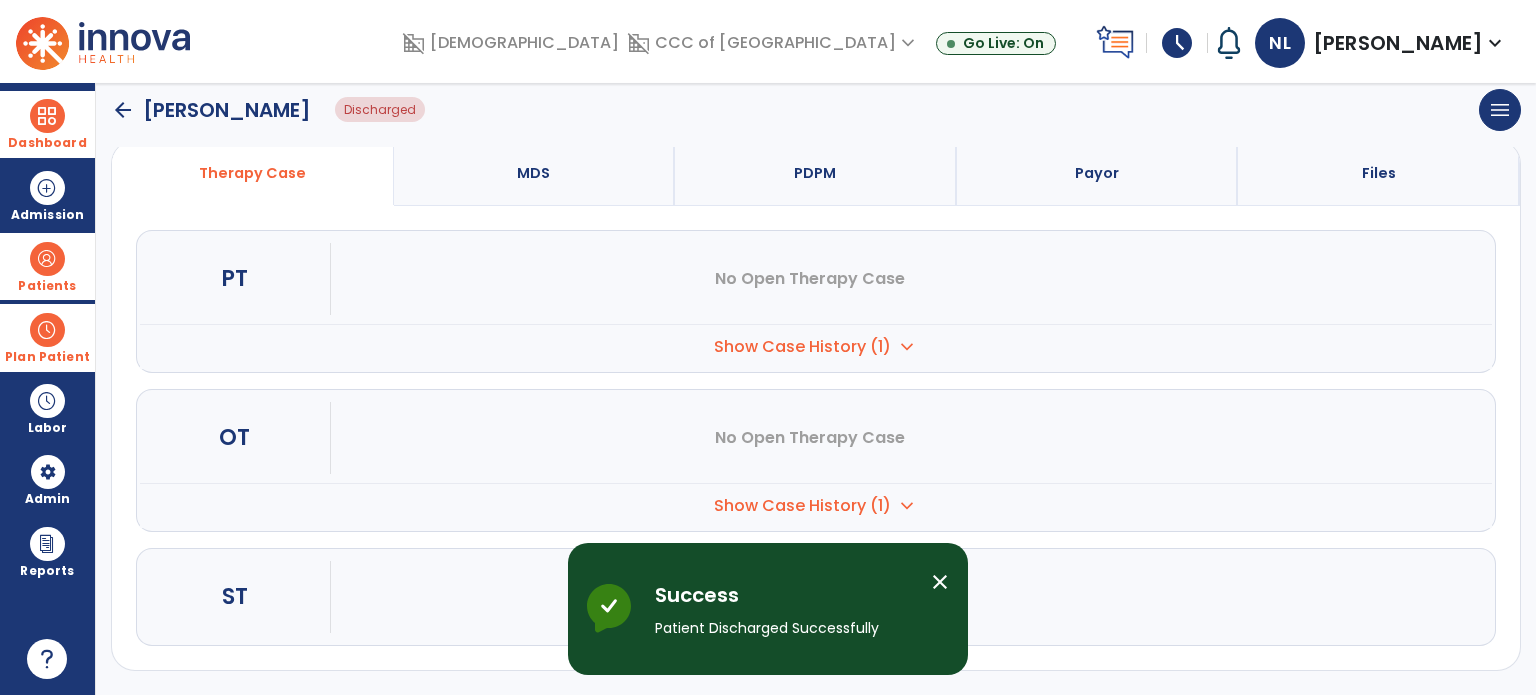 scroll, scrollTop: 152, scrollLeft: 0, axis: vertical 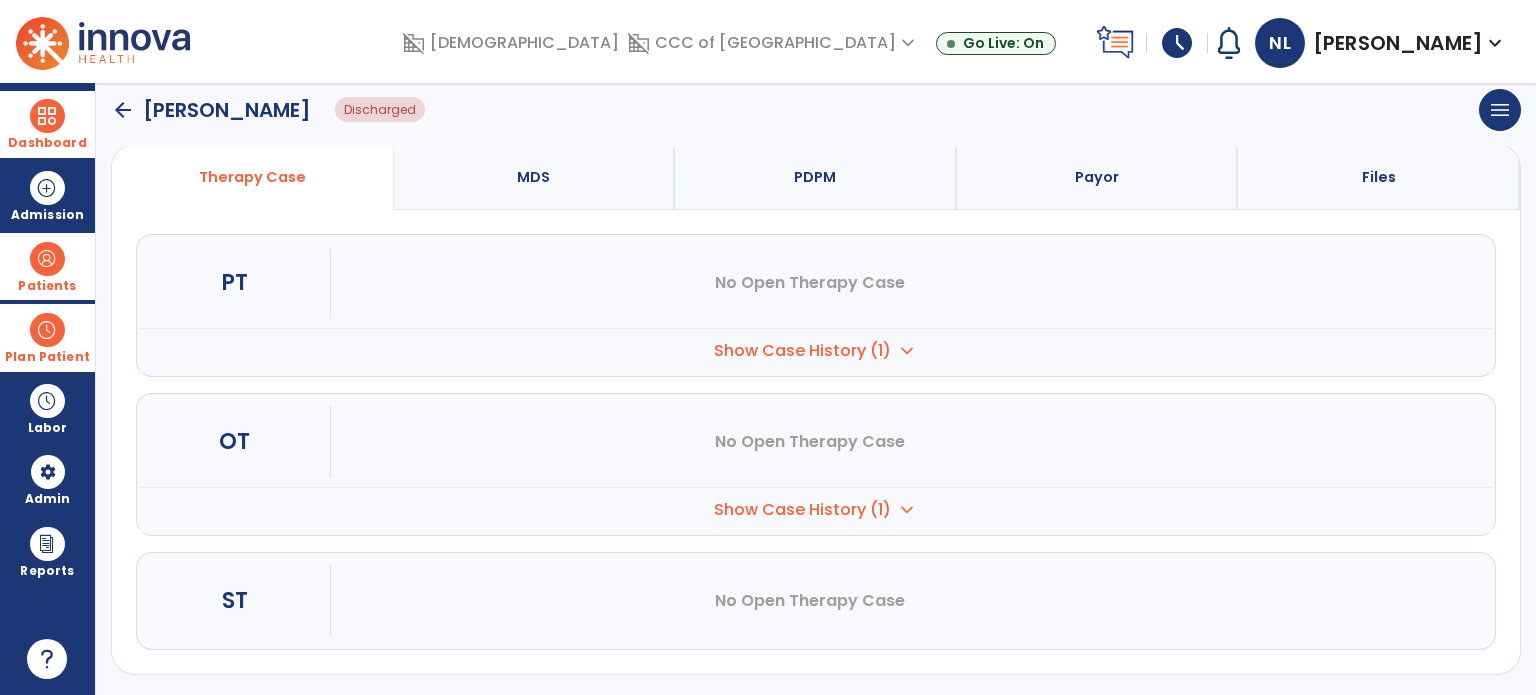 click at bounding box center [47, 259] 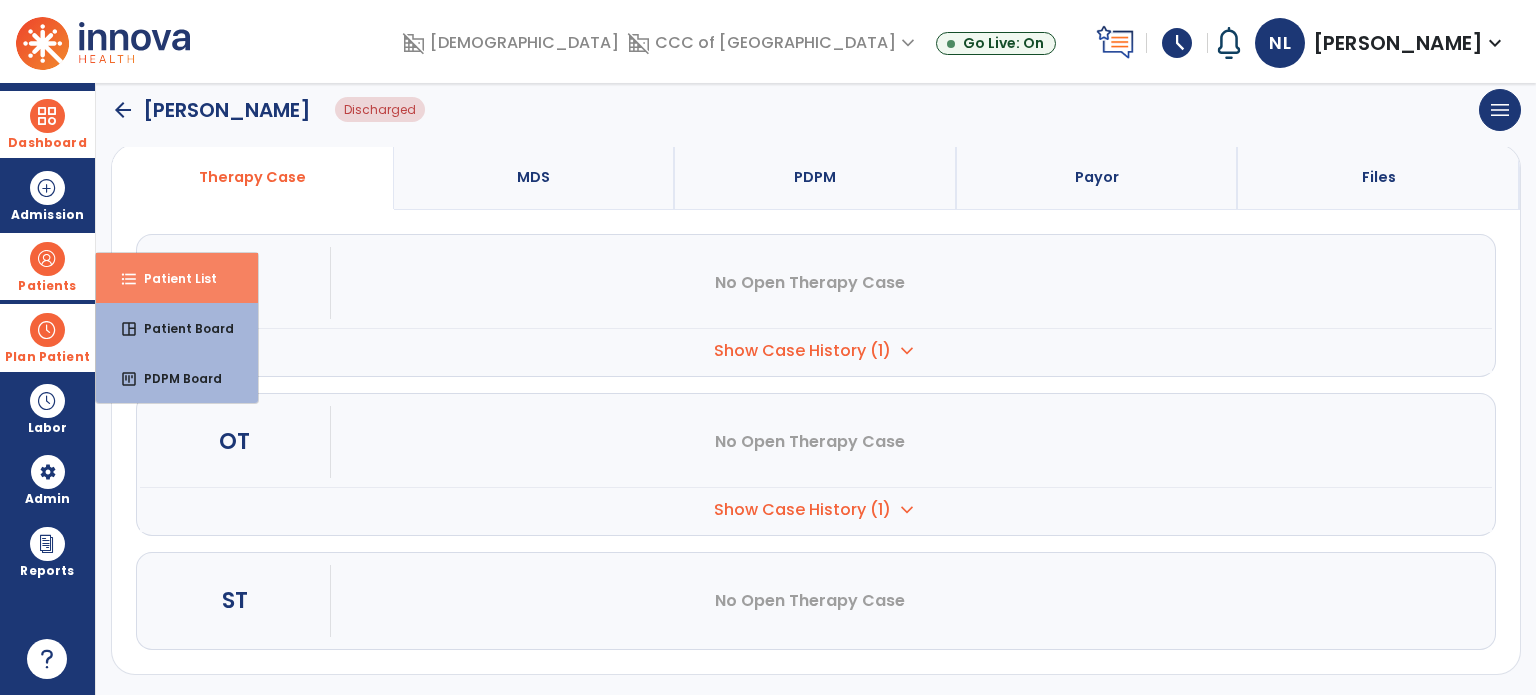 click on "Patient List" at bounding box center [172, 278] 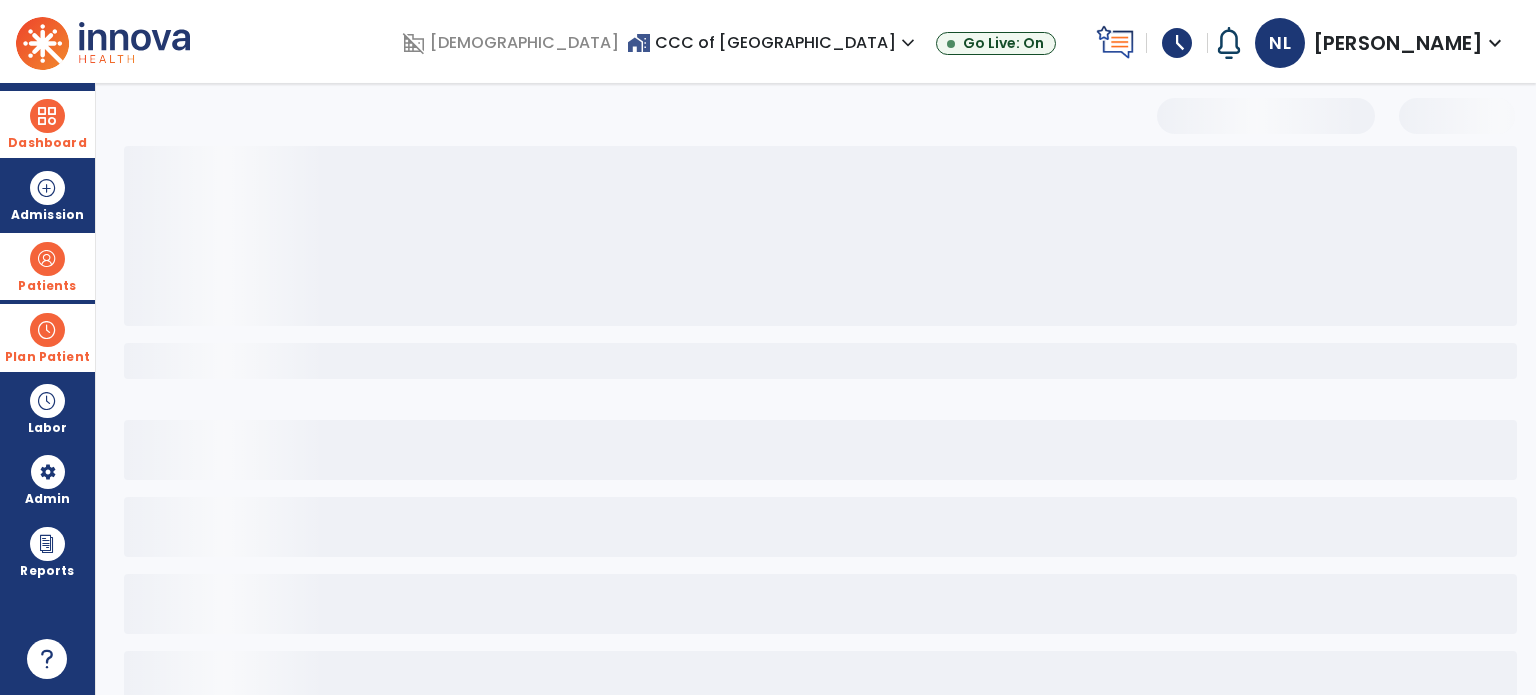 scroll, scrollTop: 46, scrollLeft: 0, axis: vertical 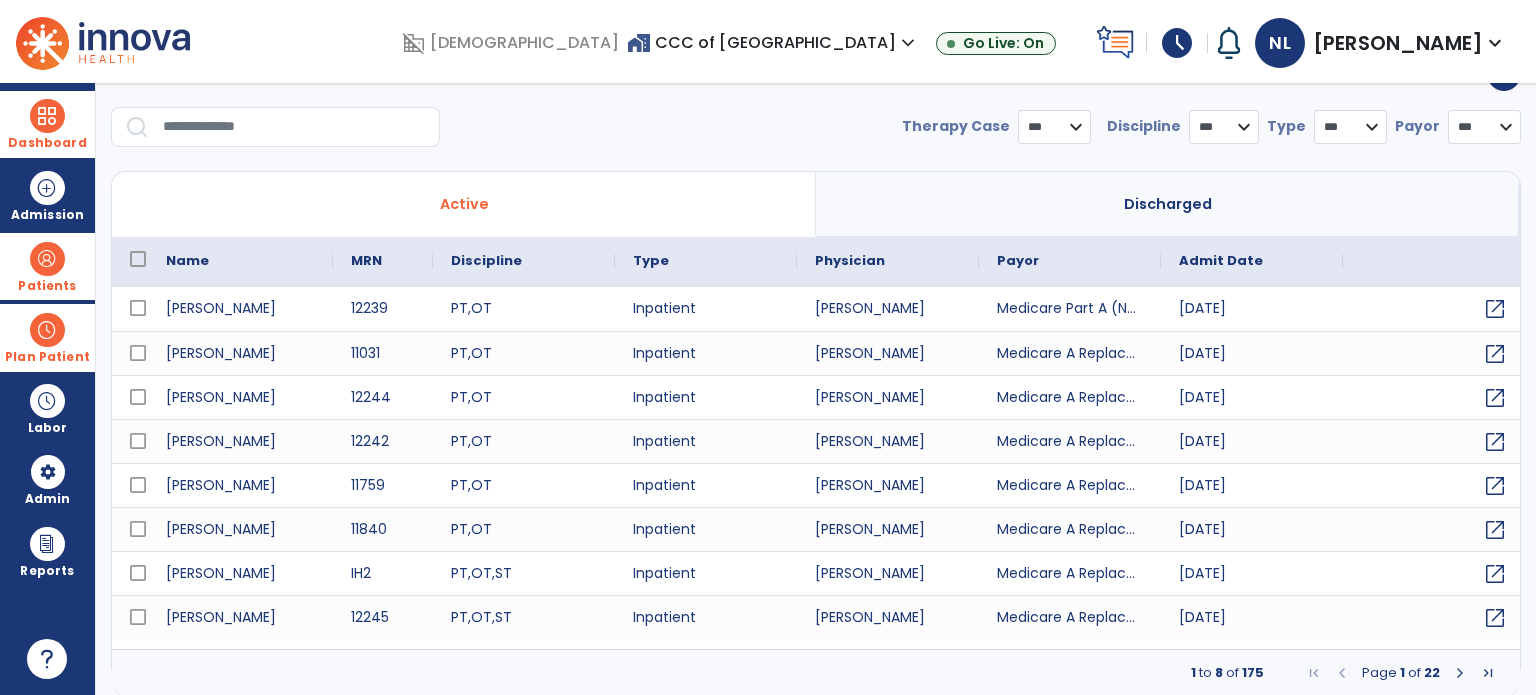 select on "***" 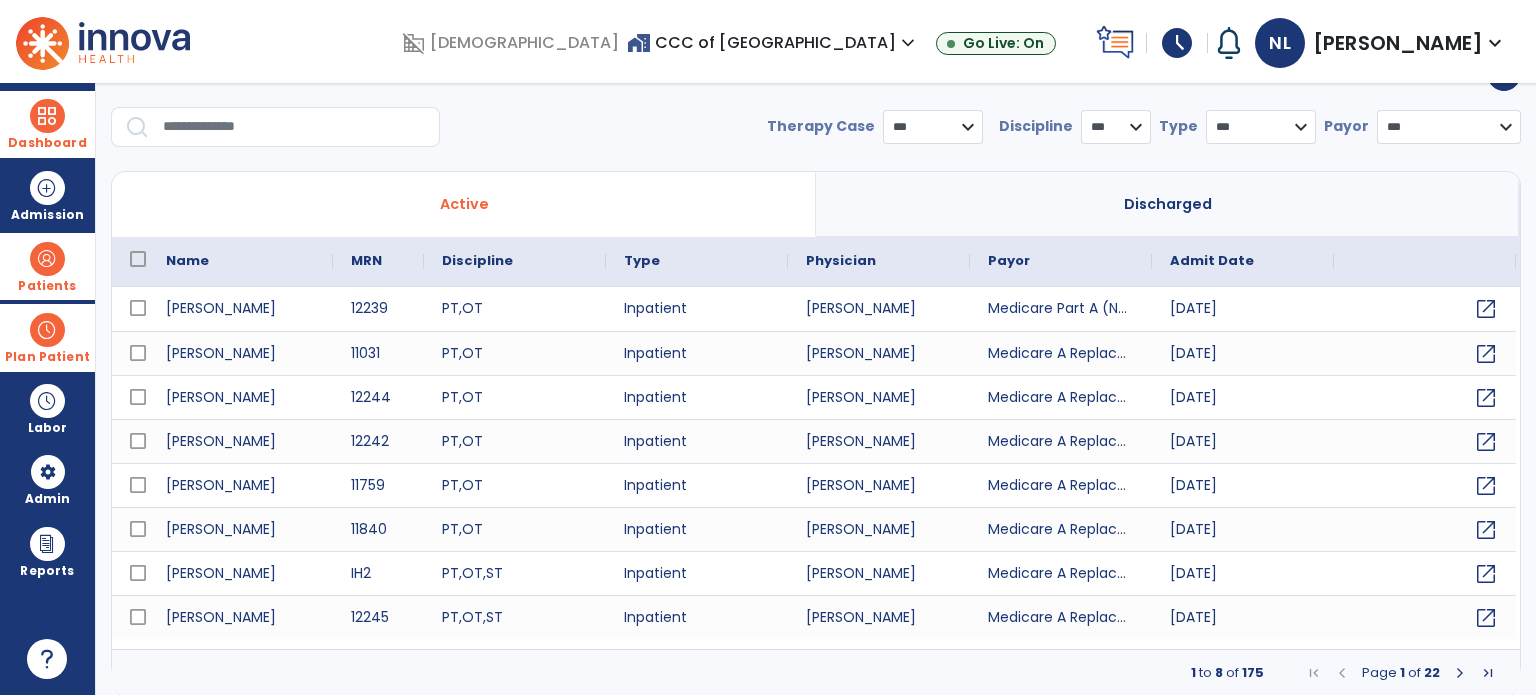 click at bounding box center (294, 127) 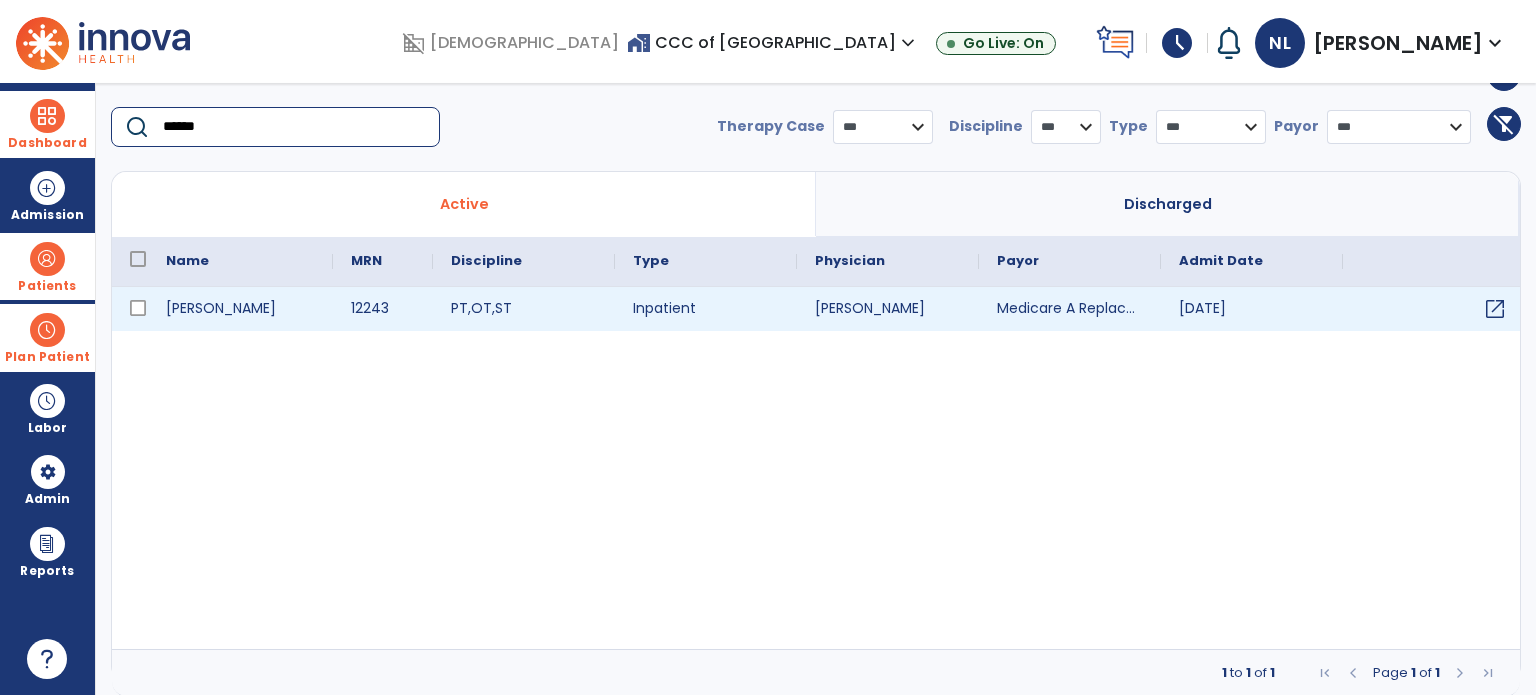 type on "******" 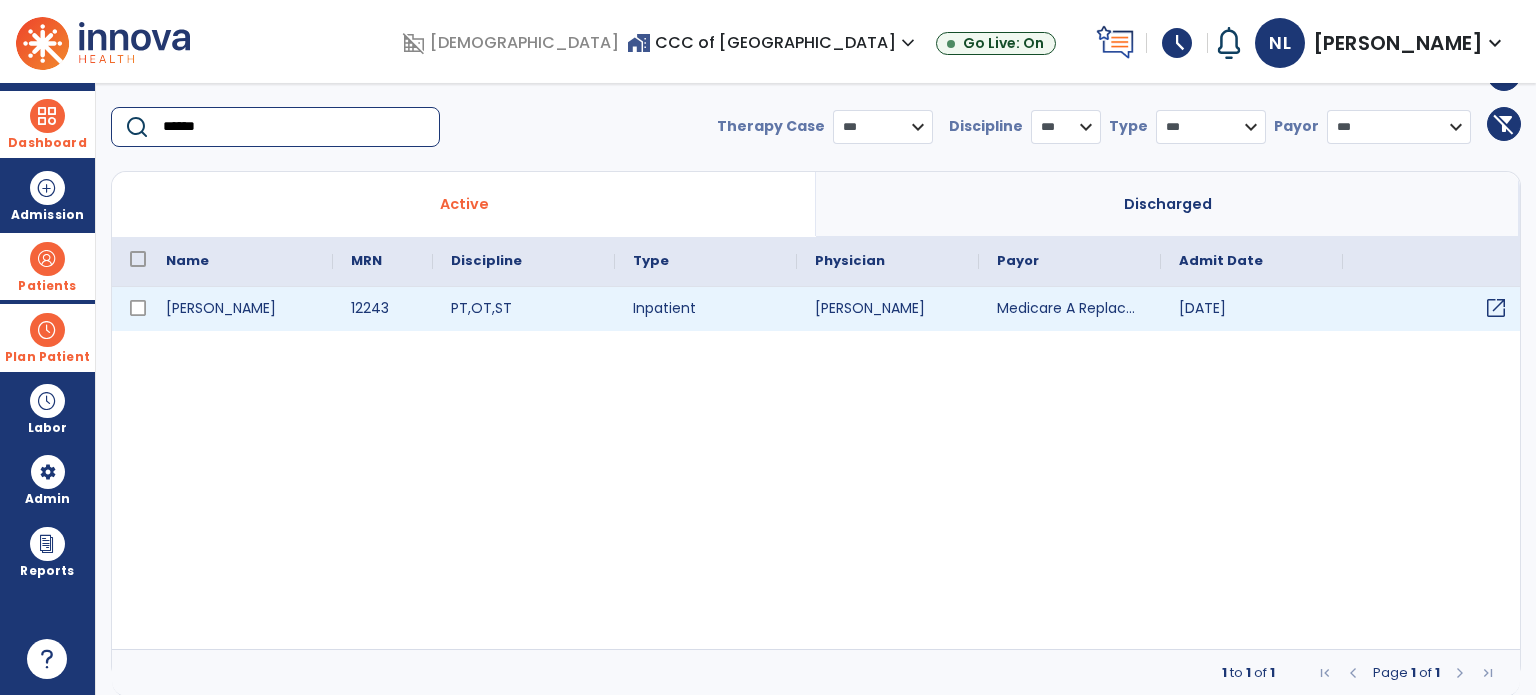 click on "open_in_new" at bounding box center [1496, 308] 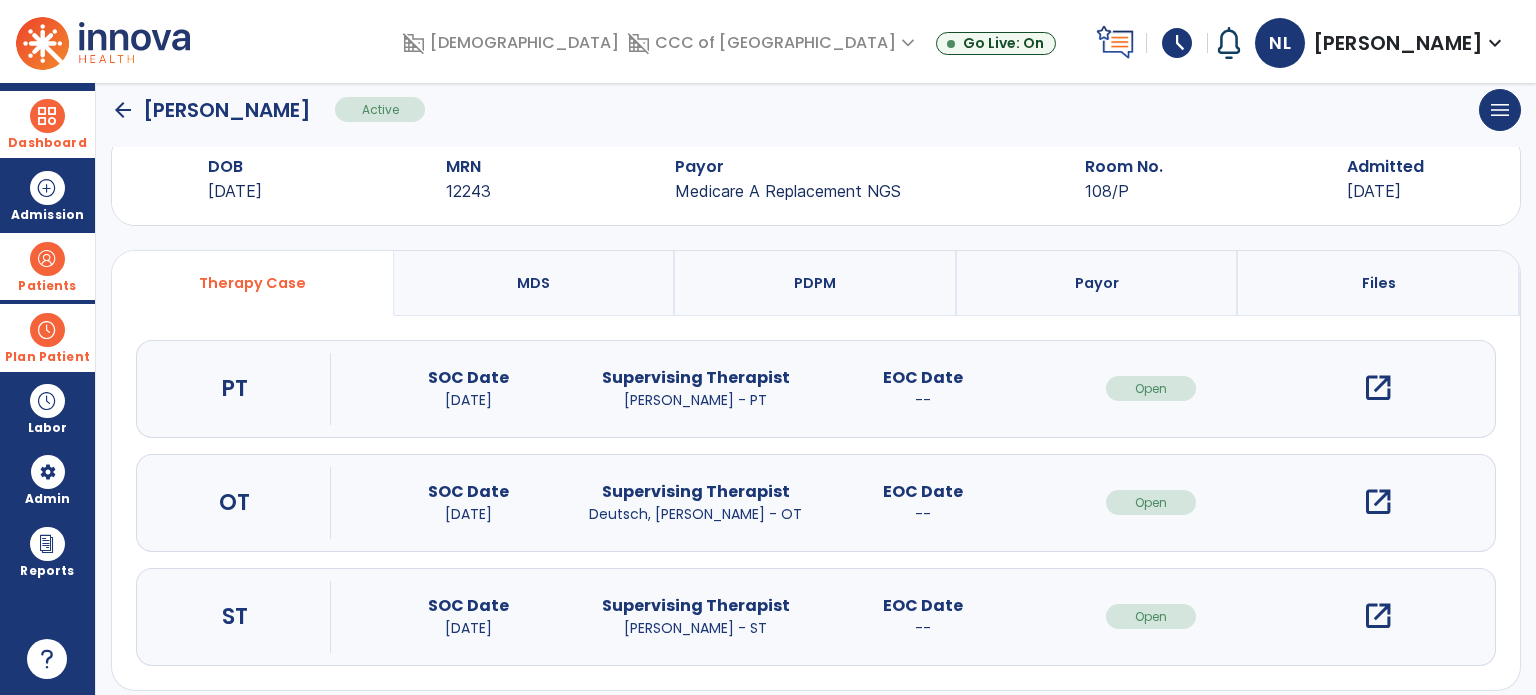 click on "open_in_new" at bounding box center (1378, 388) 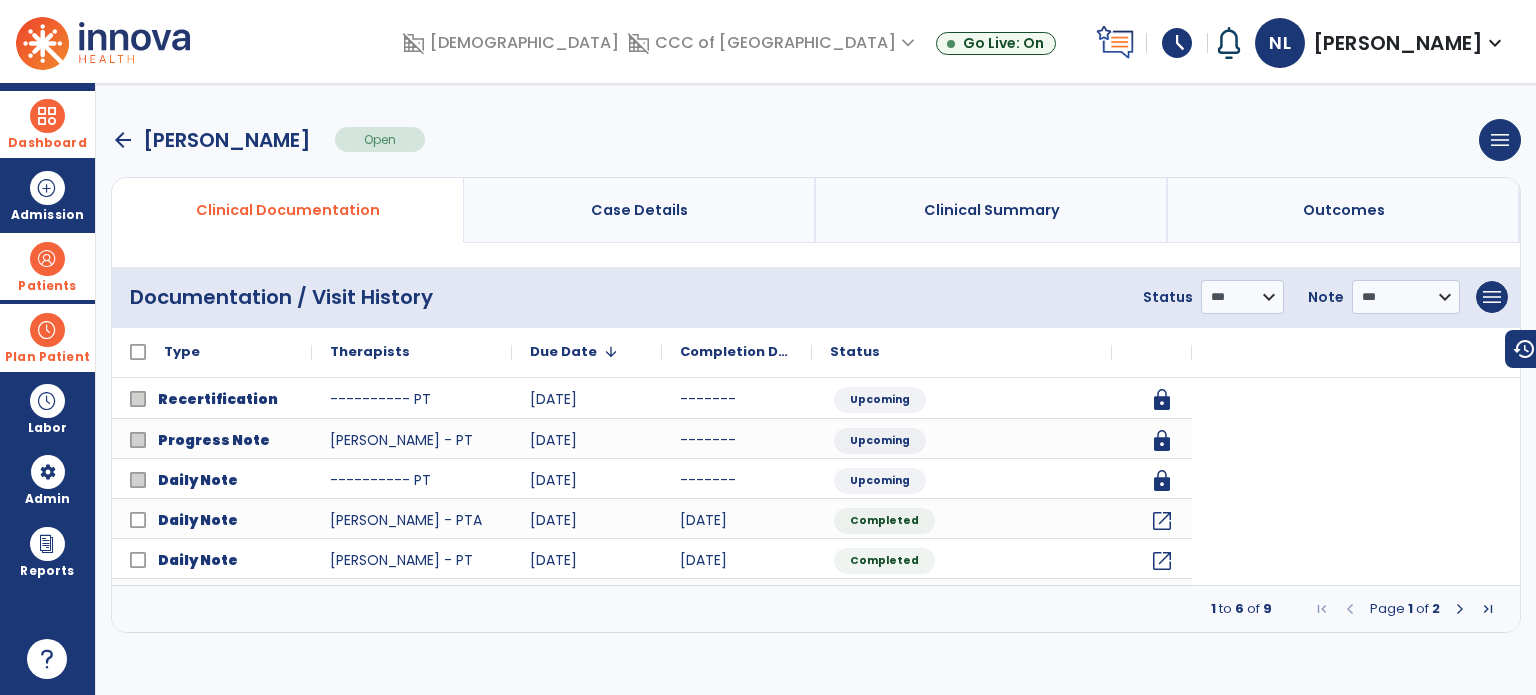 scroll, scrollTop: 0, scrollLeft: 0, axis: both 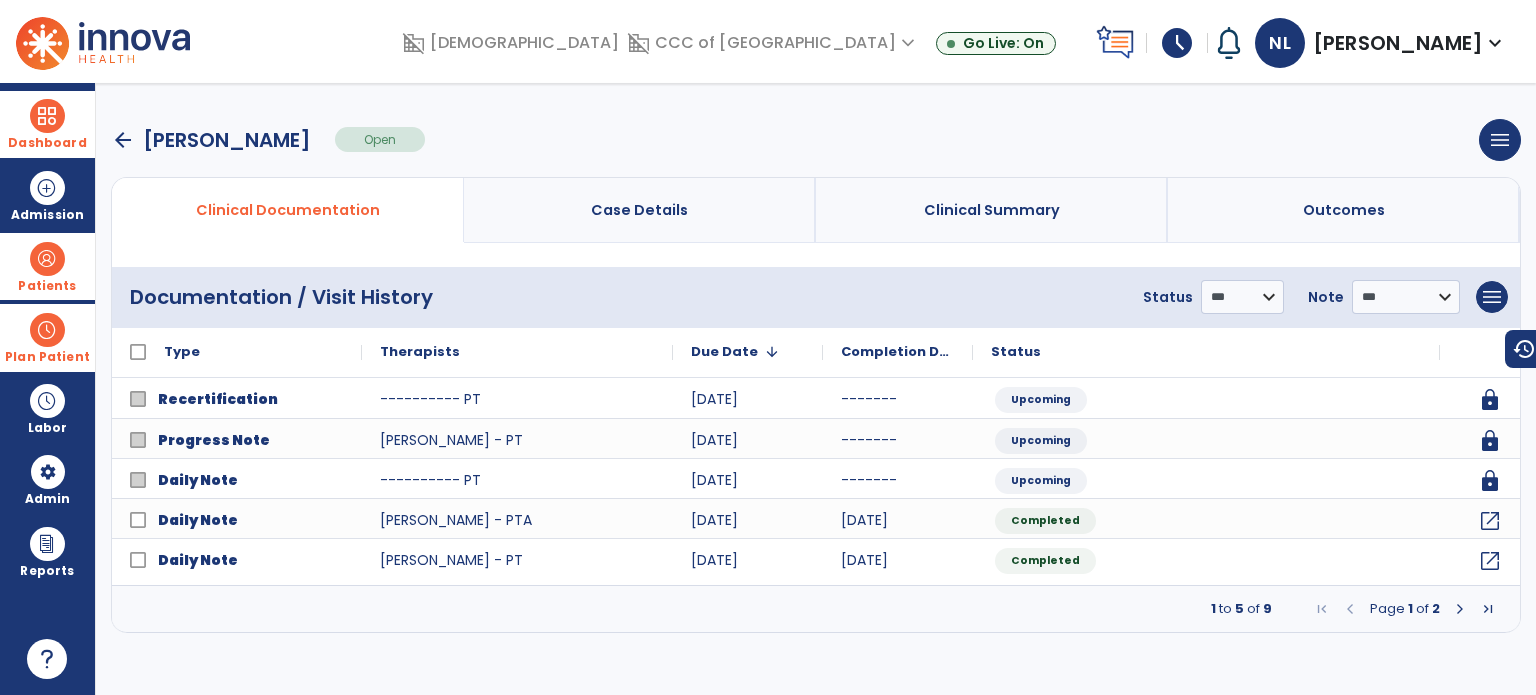 click on "Case Details" at bounding box center (639, 210) 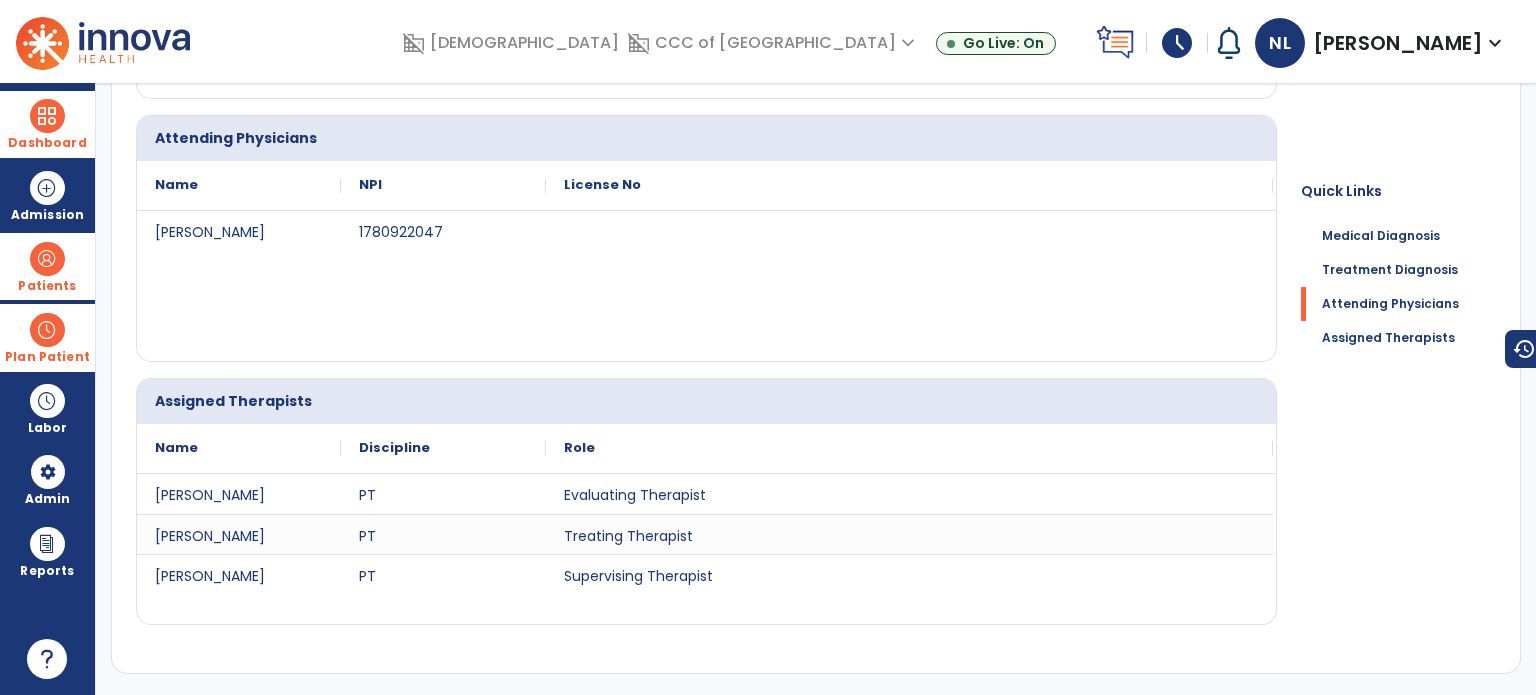 scroll, scrollTop: 0, scrollLeft: 0, axis: both 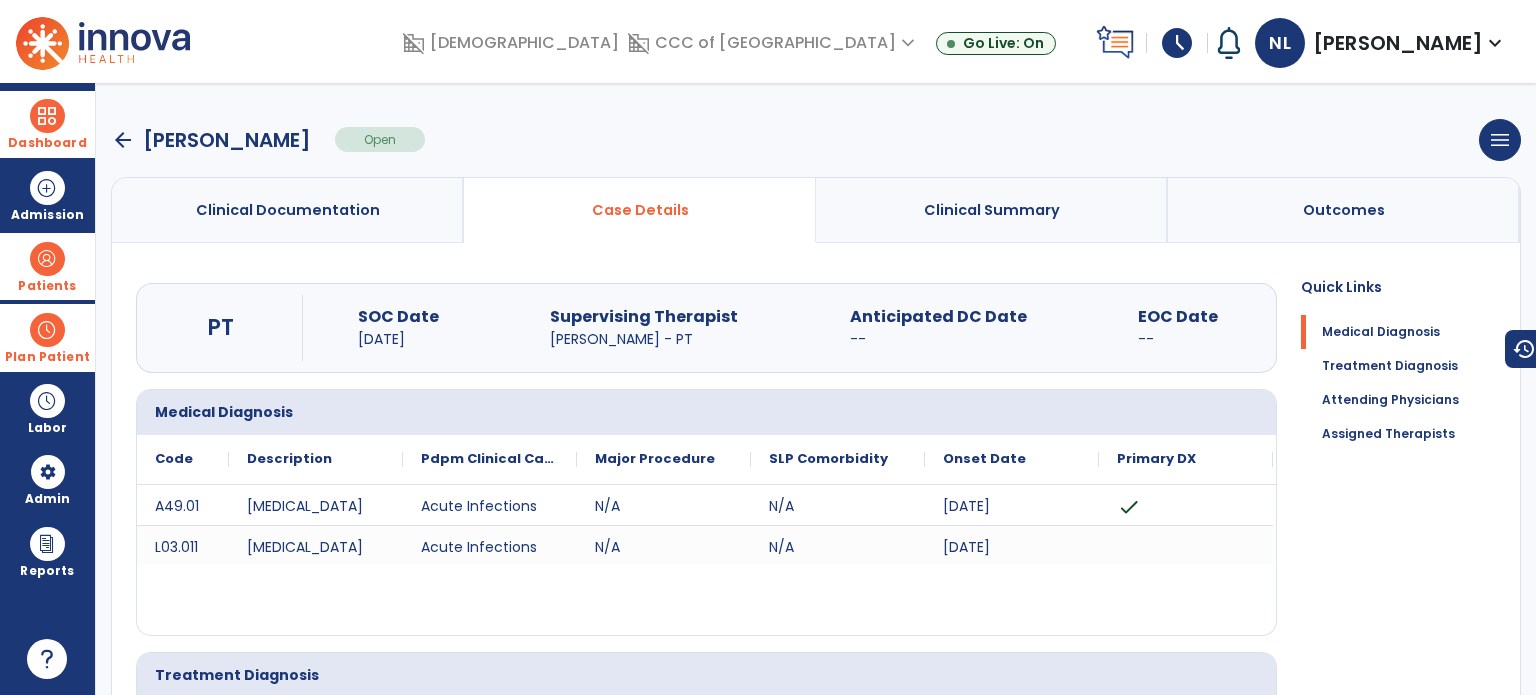 click on "arrow_back" at bounding box center (123, 140) 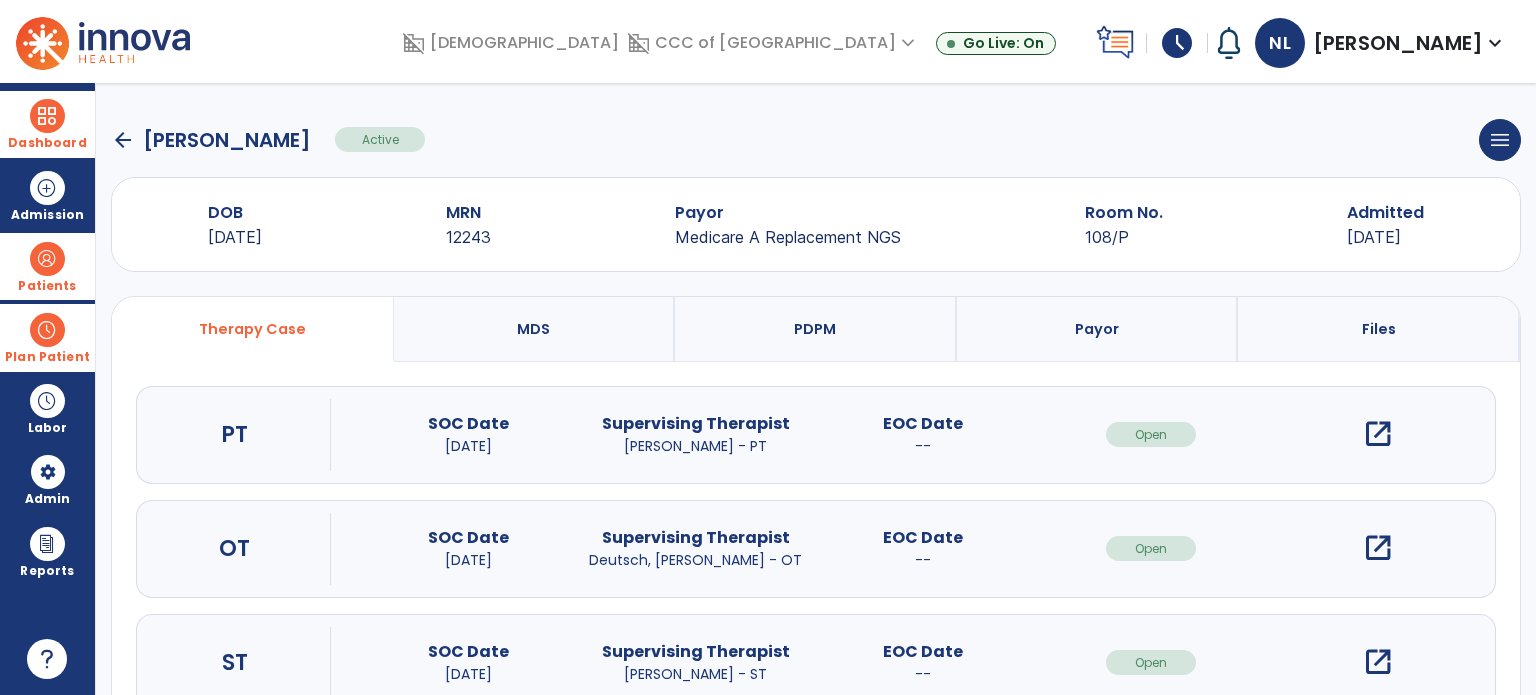click on "open_in_new" at bounding box center (1378, 548) 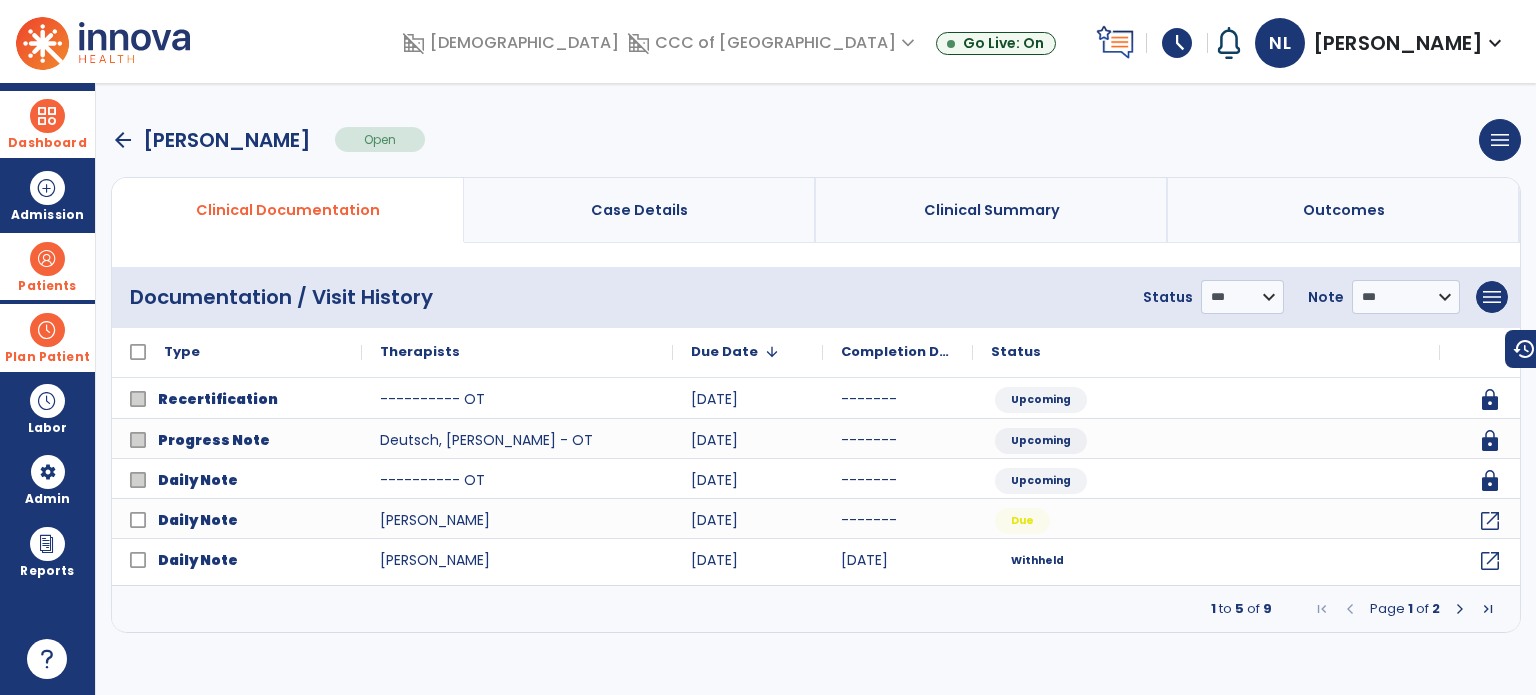 click on "Case Details" at bounding box center (639, 210) 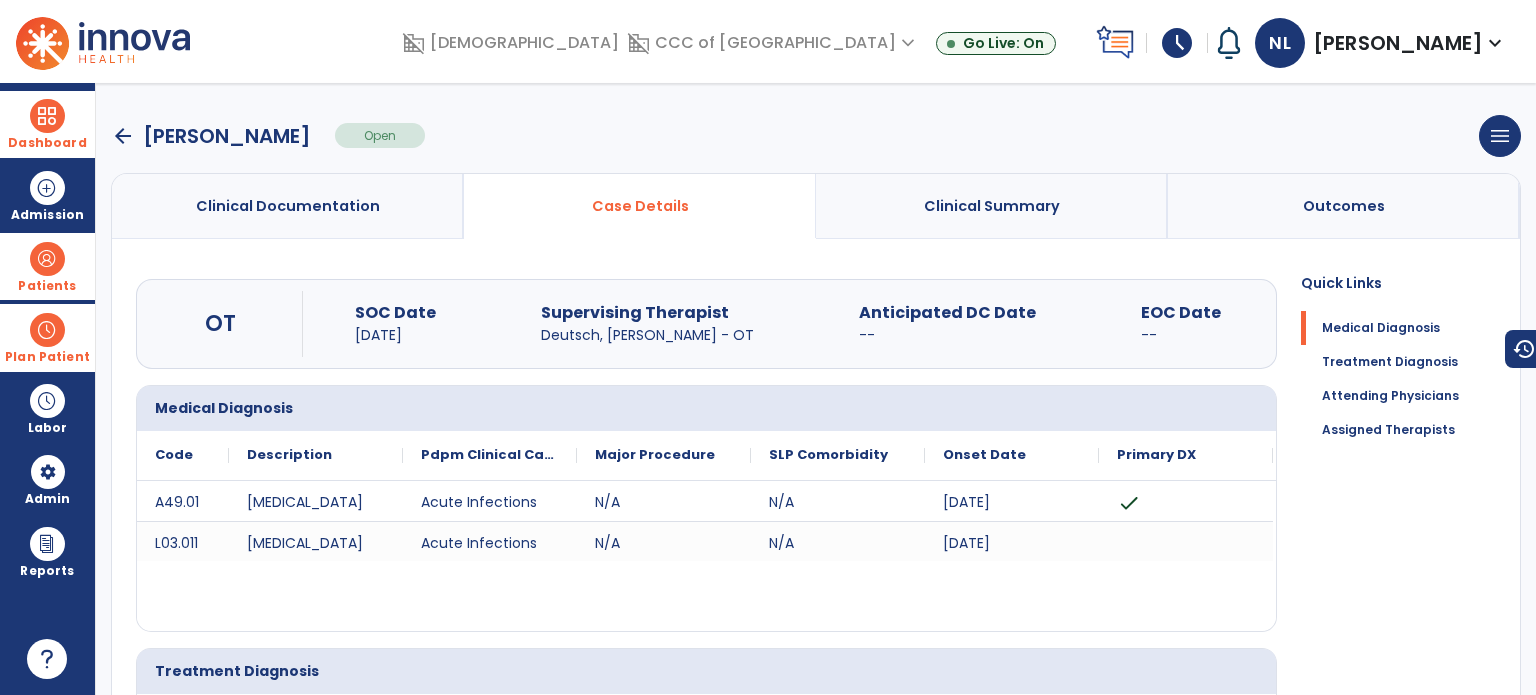 scroll, scrollTop: 0, scrollLeft: 0, axis: both 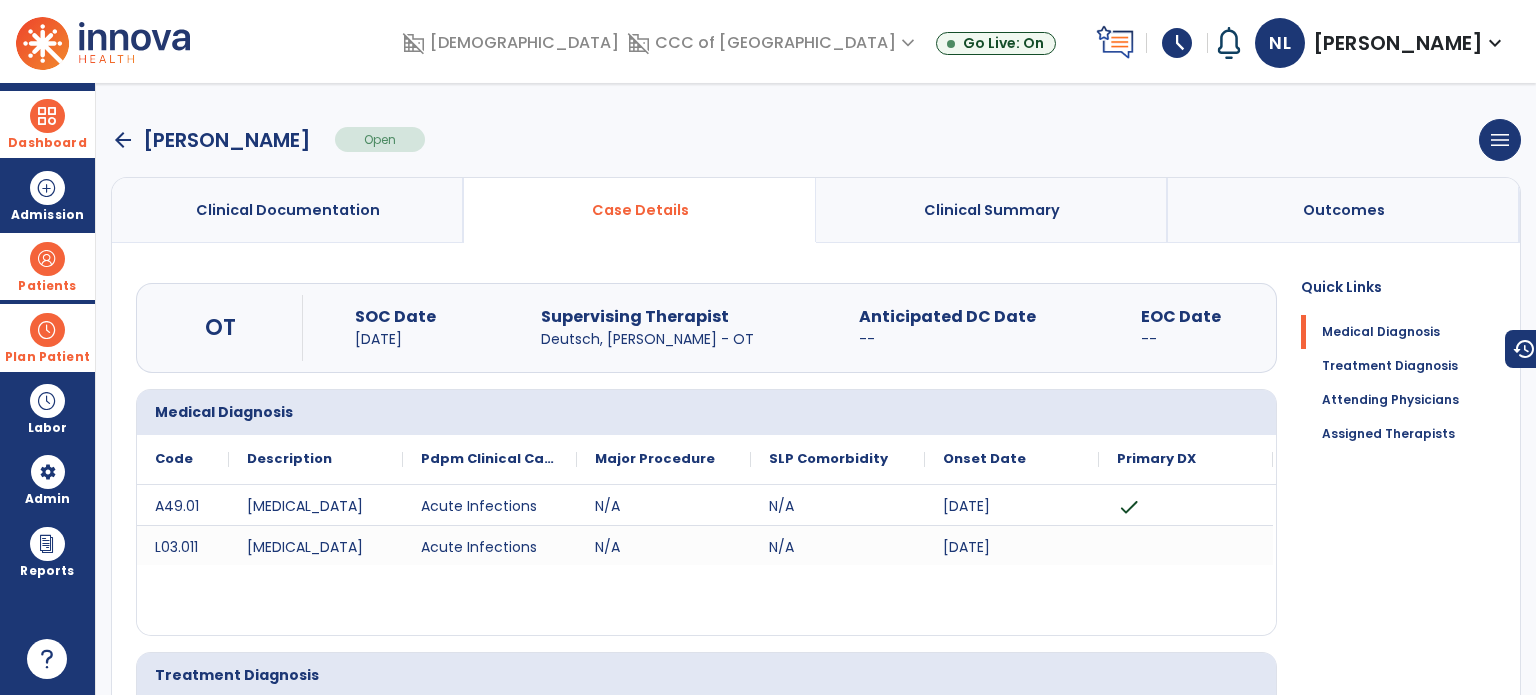 click on "arrow_back" at bounding box center [123, 140] 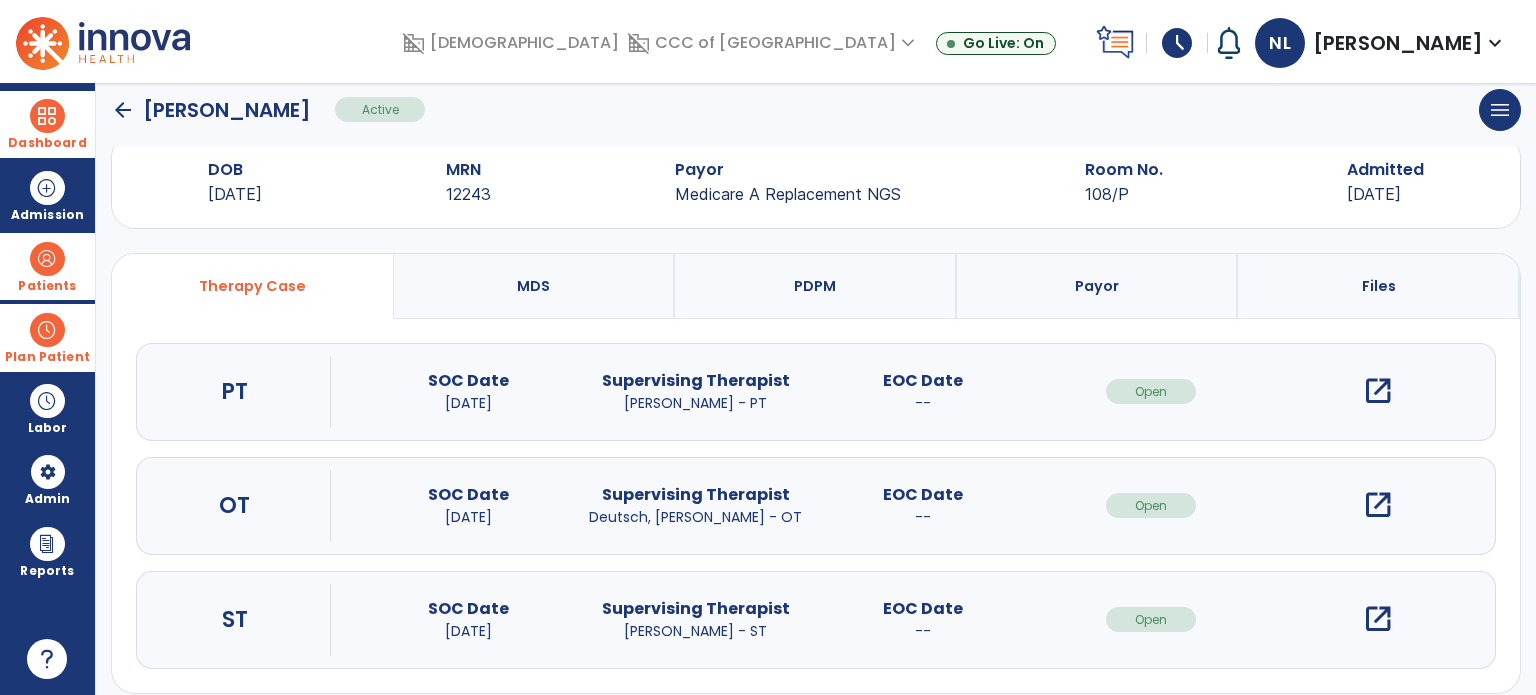 scroll, scrollTop: 62, scrollLeft: 0, axis: vertical 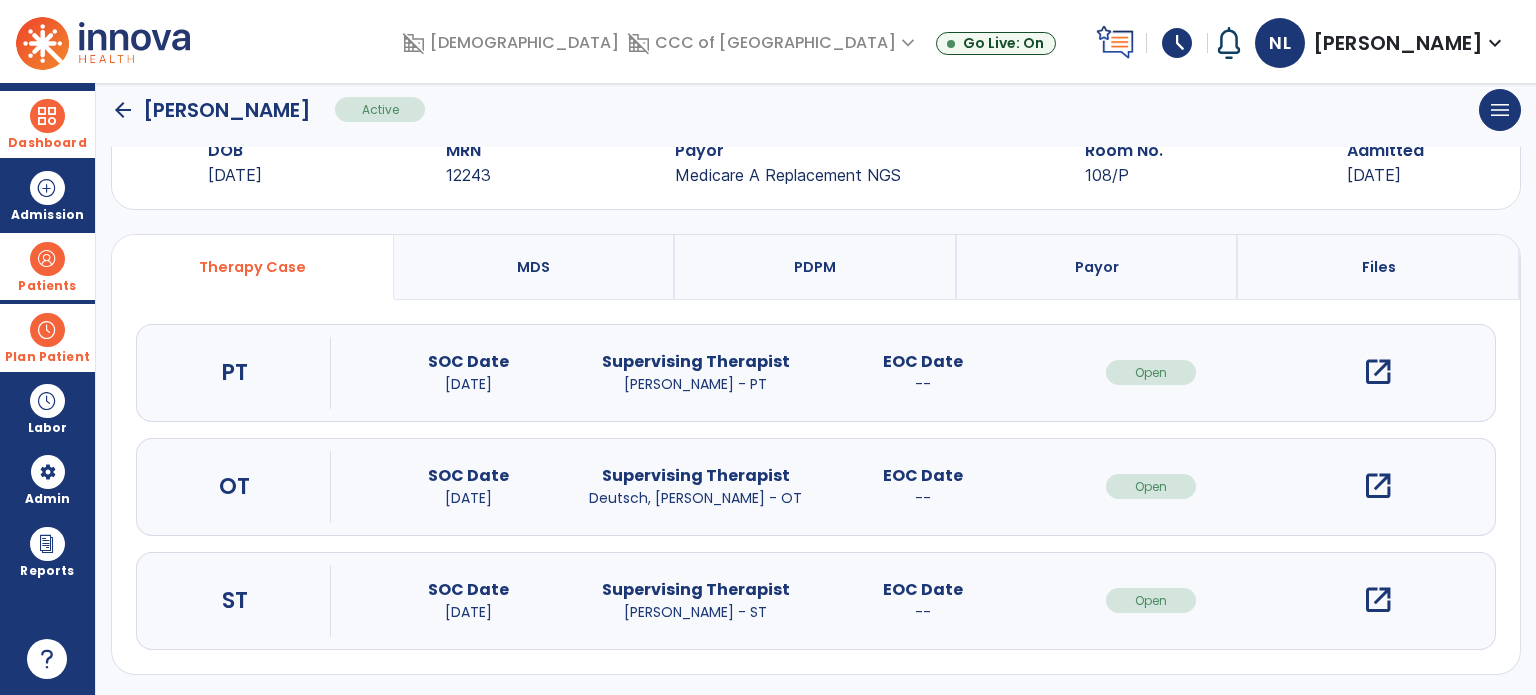 click on "open_in_new" at bounding box center [1378, 600] 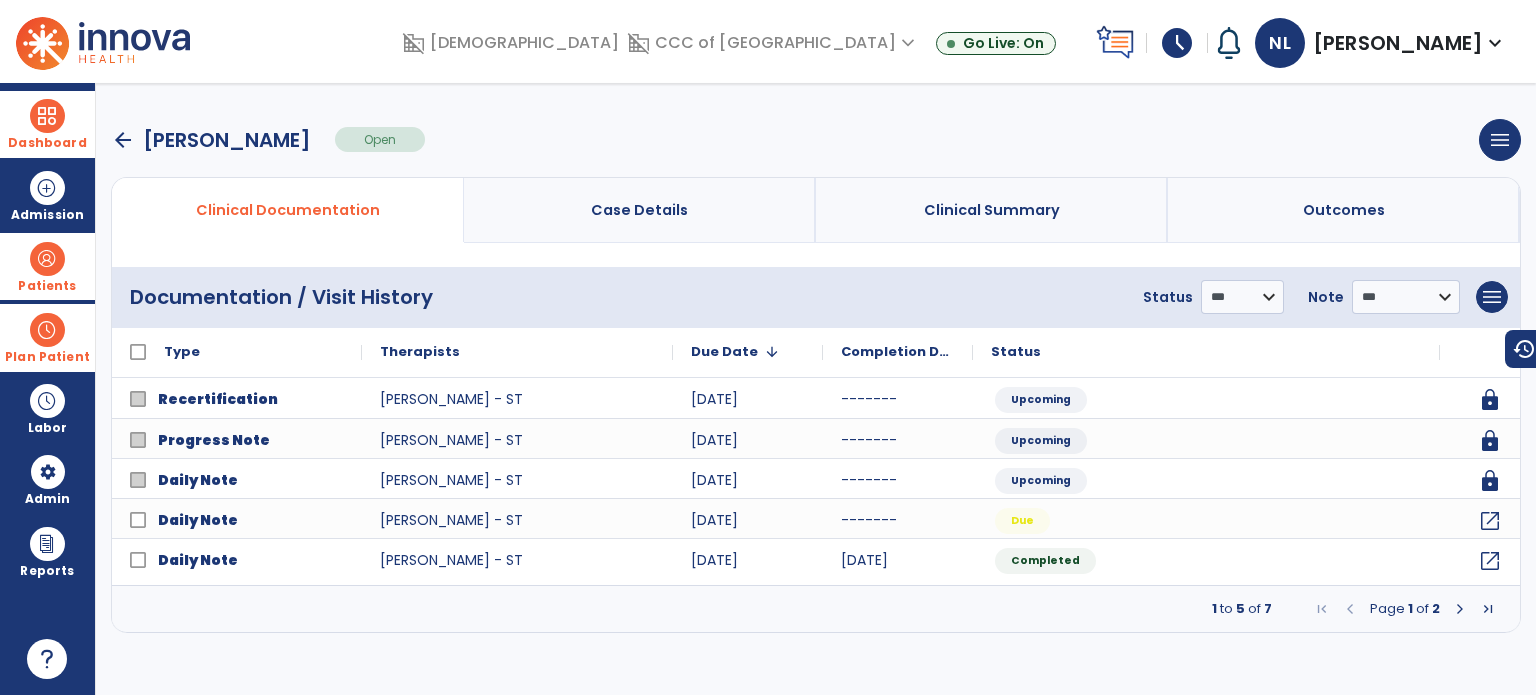 scroll, scrollTop: 0, scrollLeft: 0, axis: both 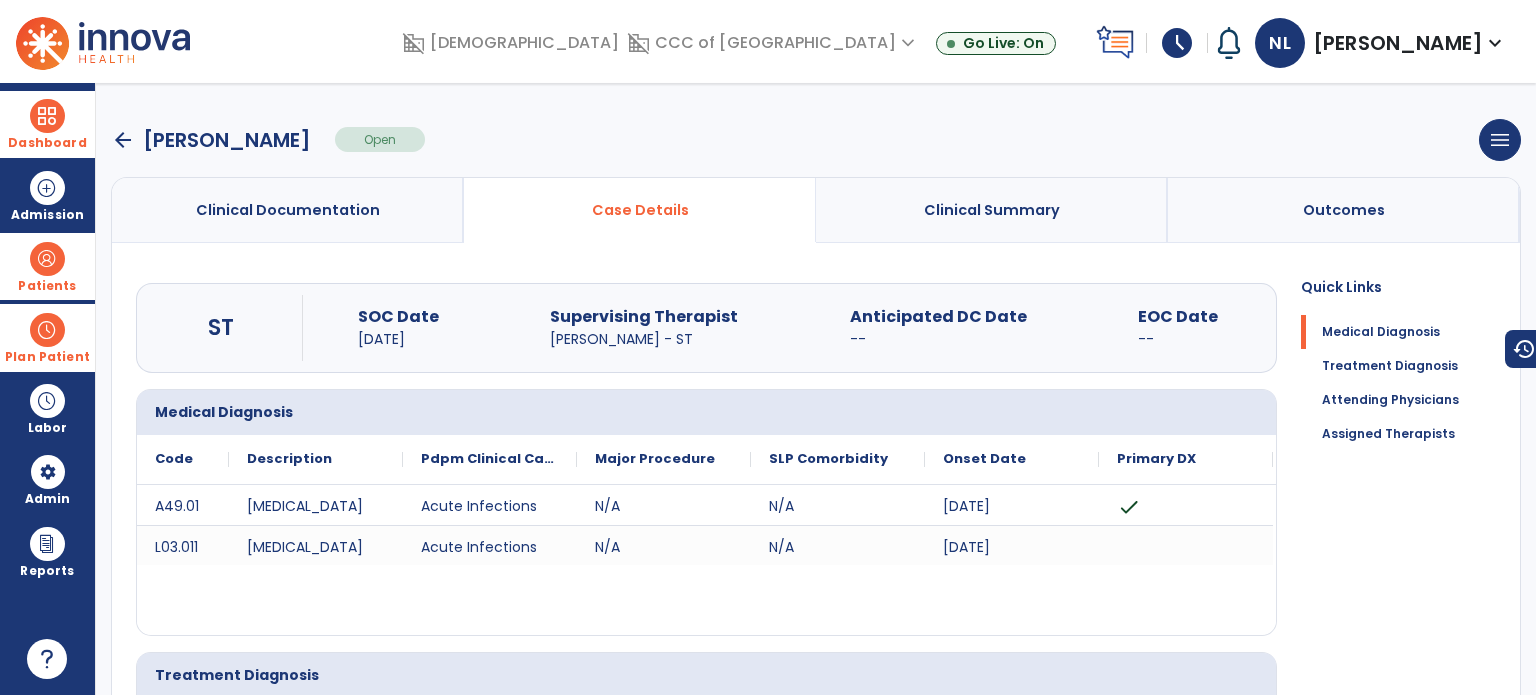 click on "arrow_back" at bounding box center (123, 140) 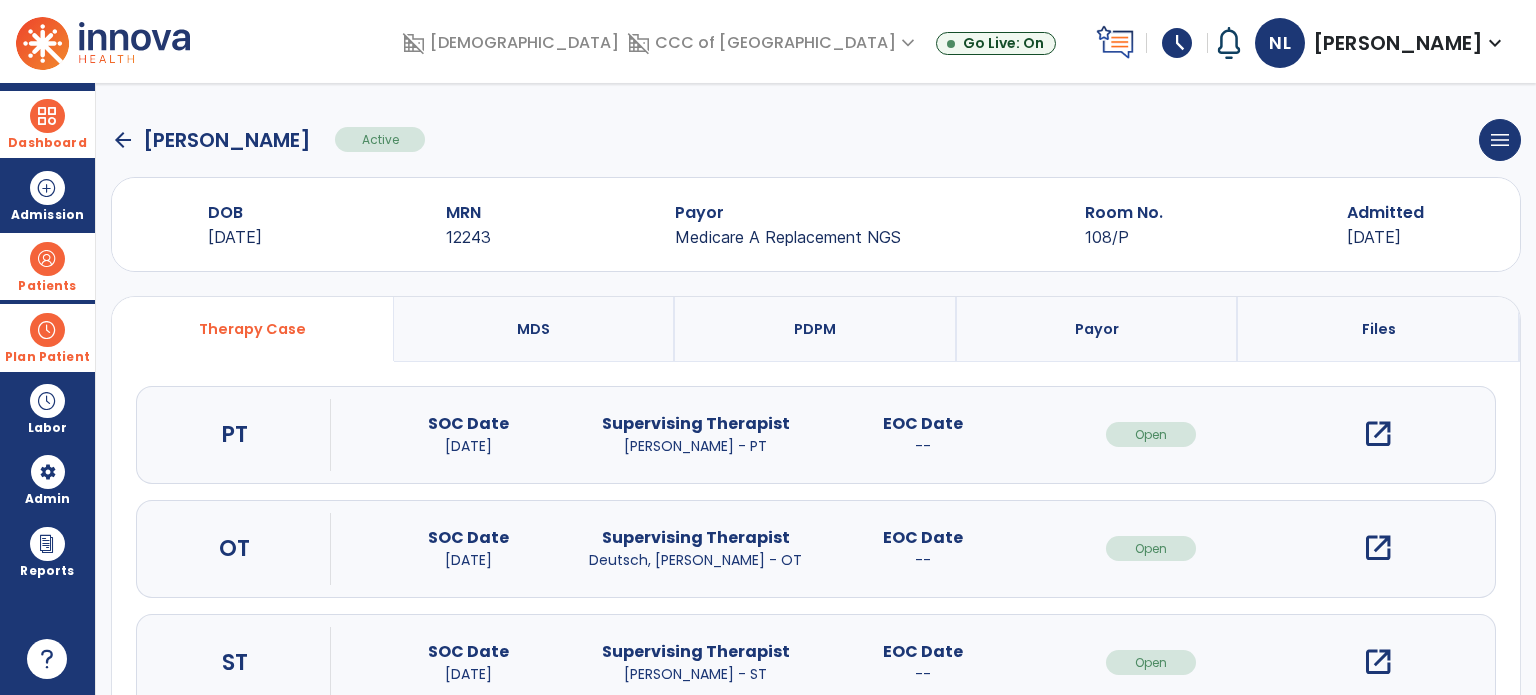 click at bounding box center [47, 259] 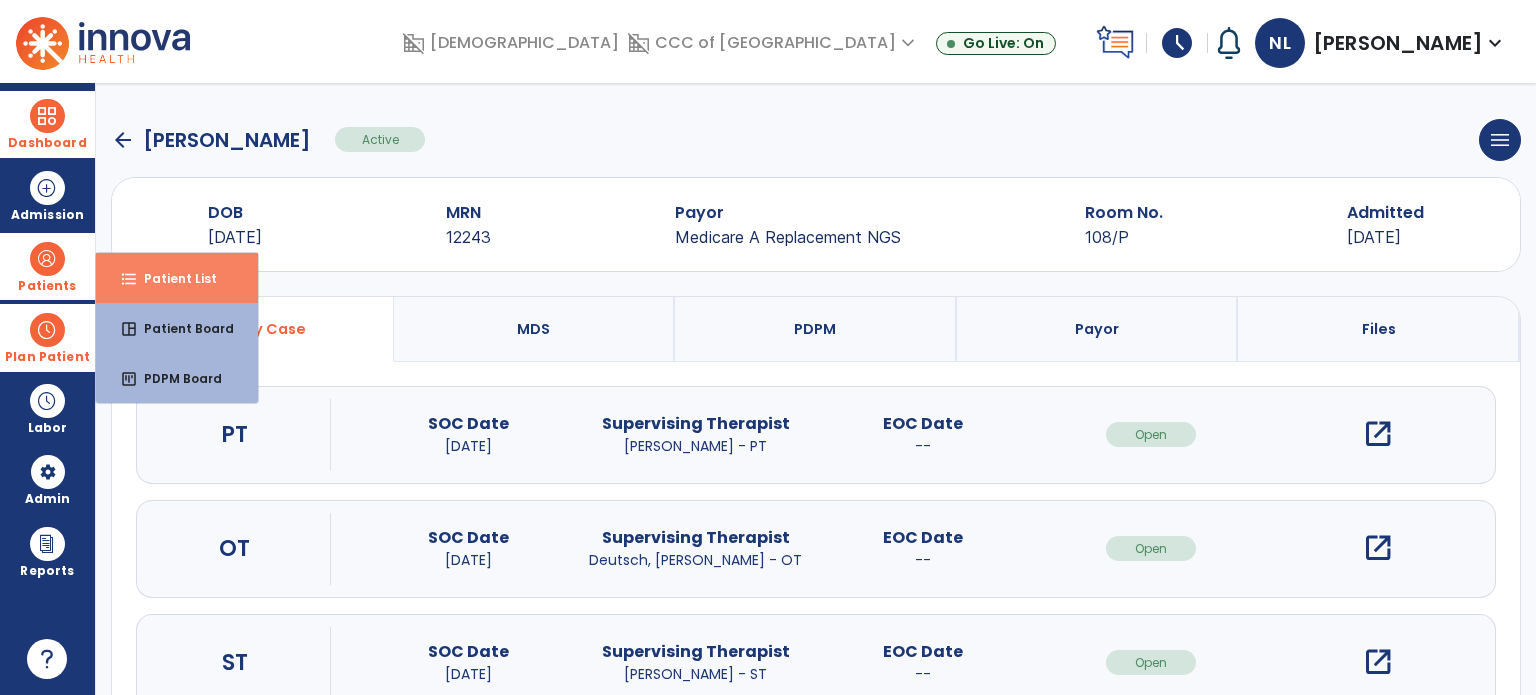 click on "format_list_bulleted  Patient List" at bounding box center [177, 278] 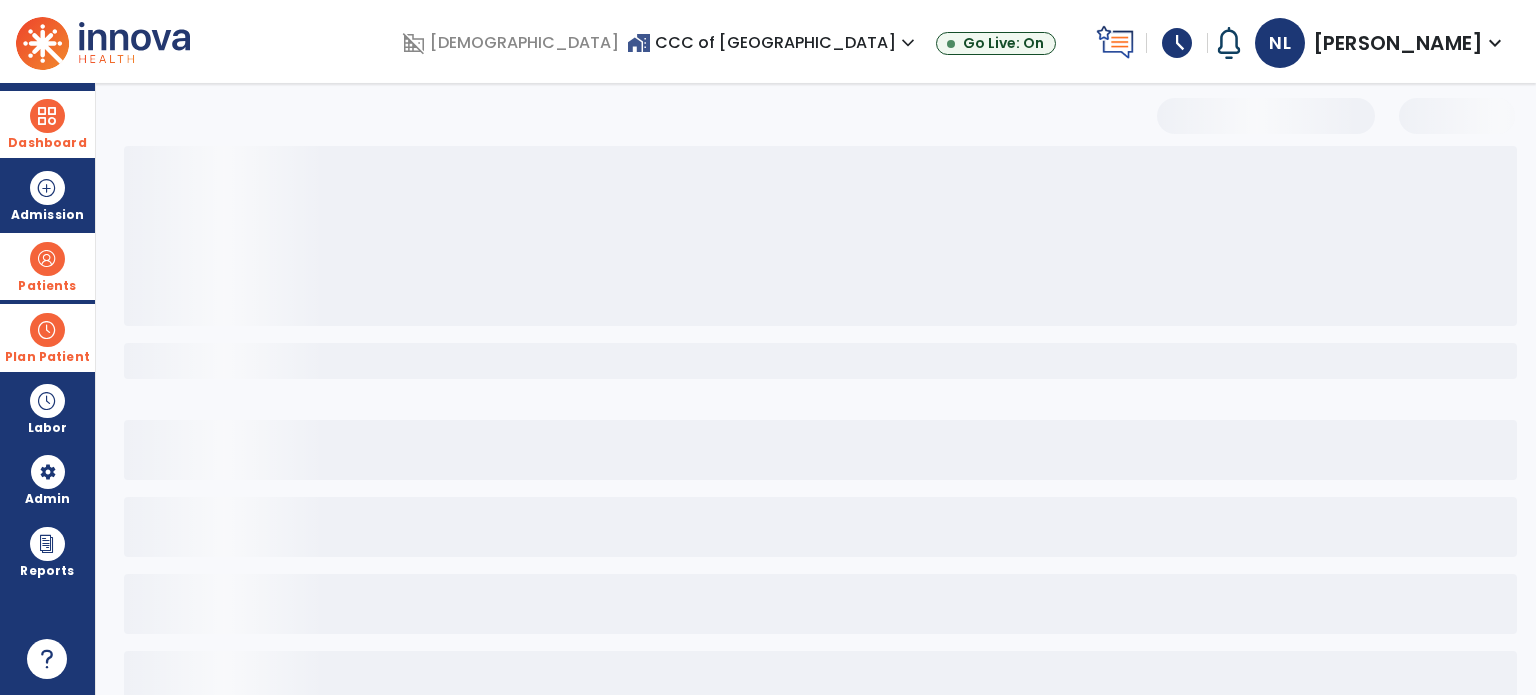select on "***" 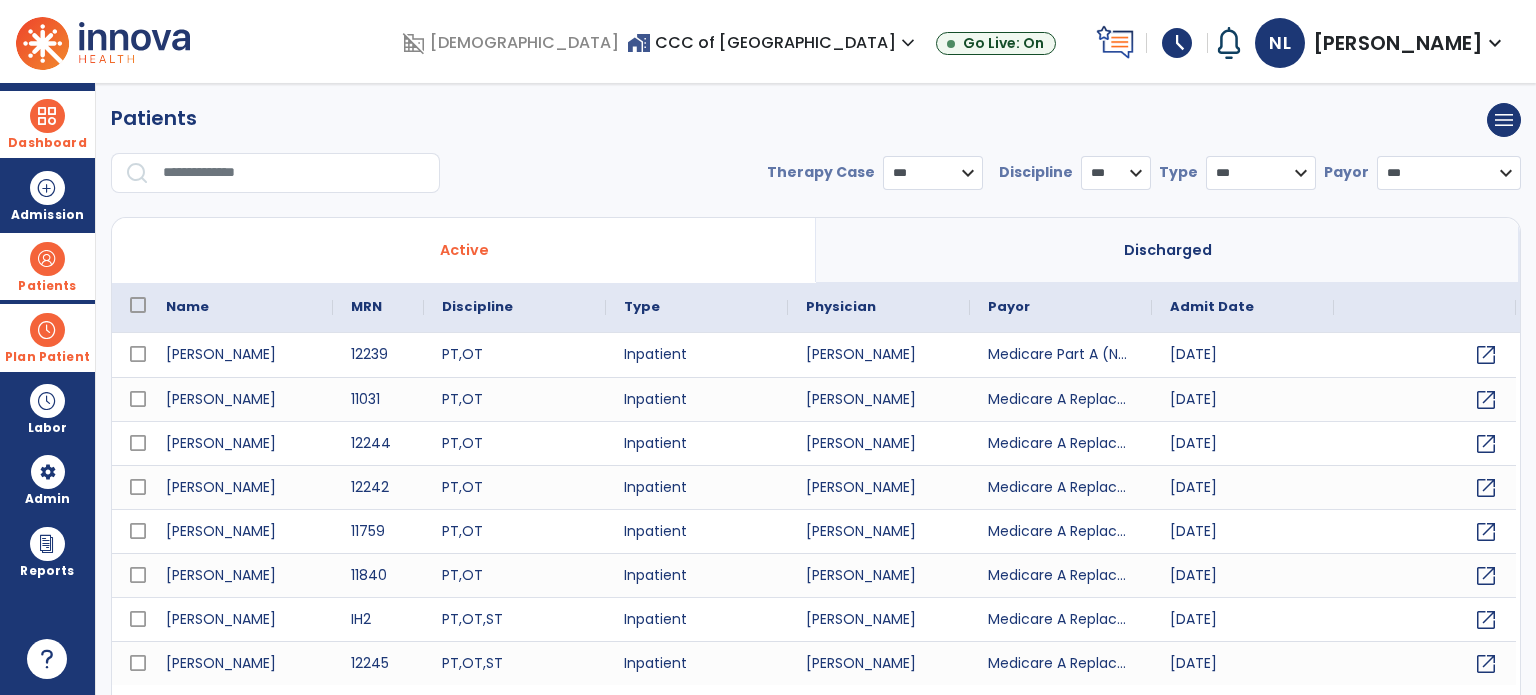 click at bounding box center [294, 173] 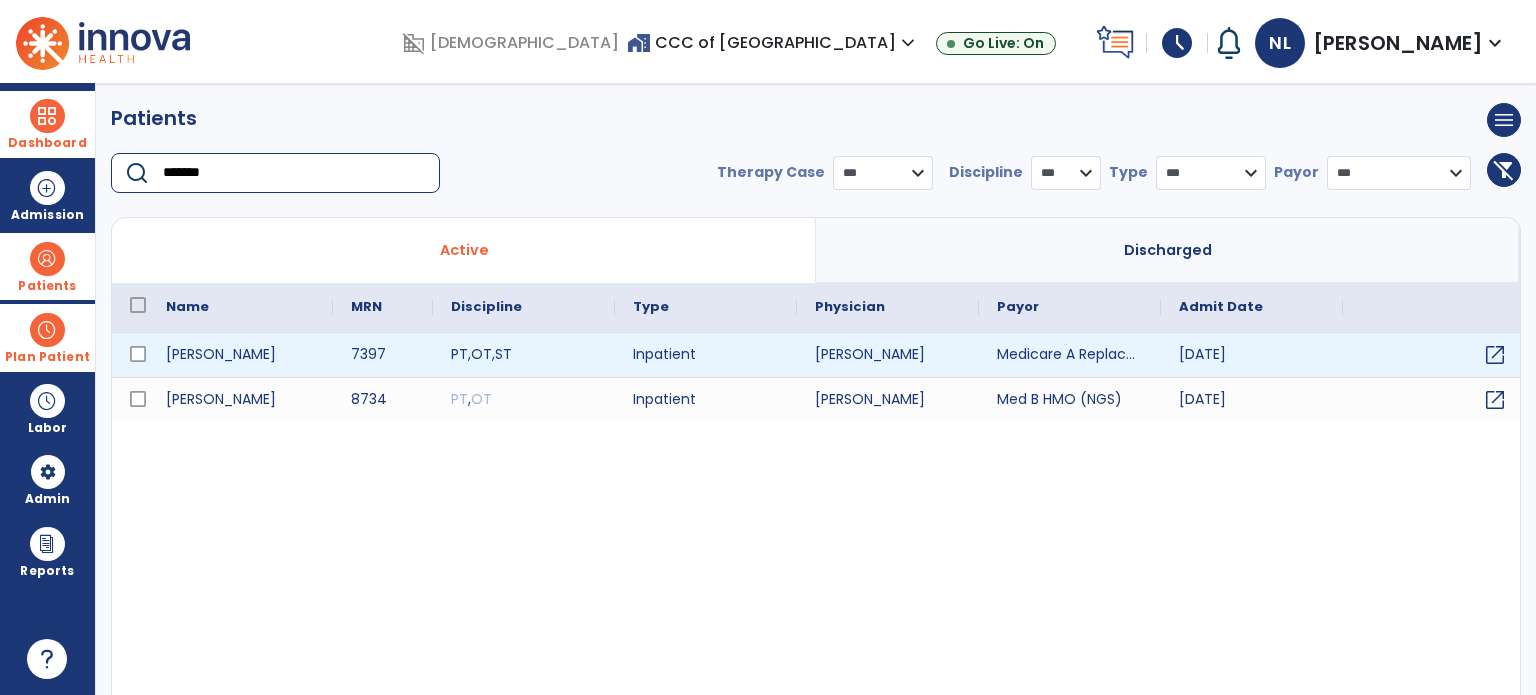 type on "*******" 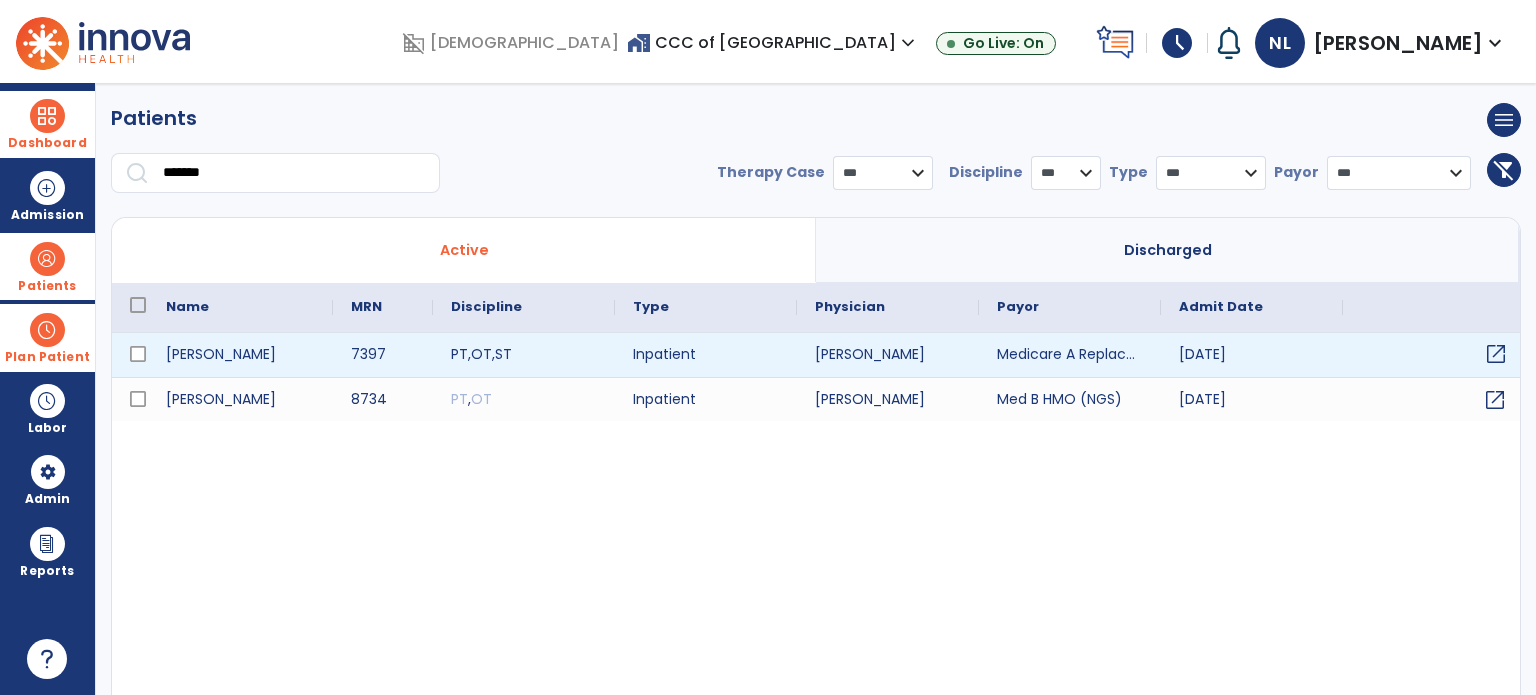 click on "open_in_new" at bounding box center (1496, 354) 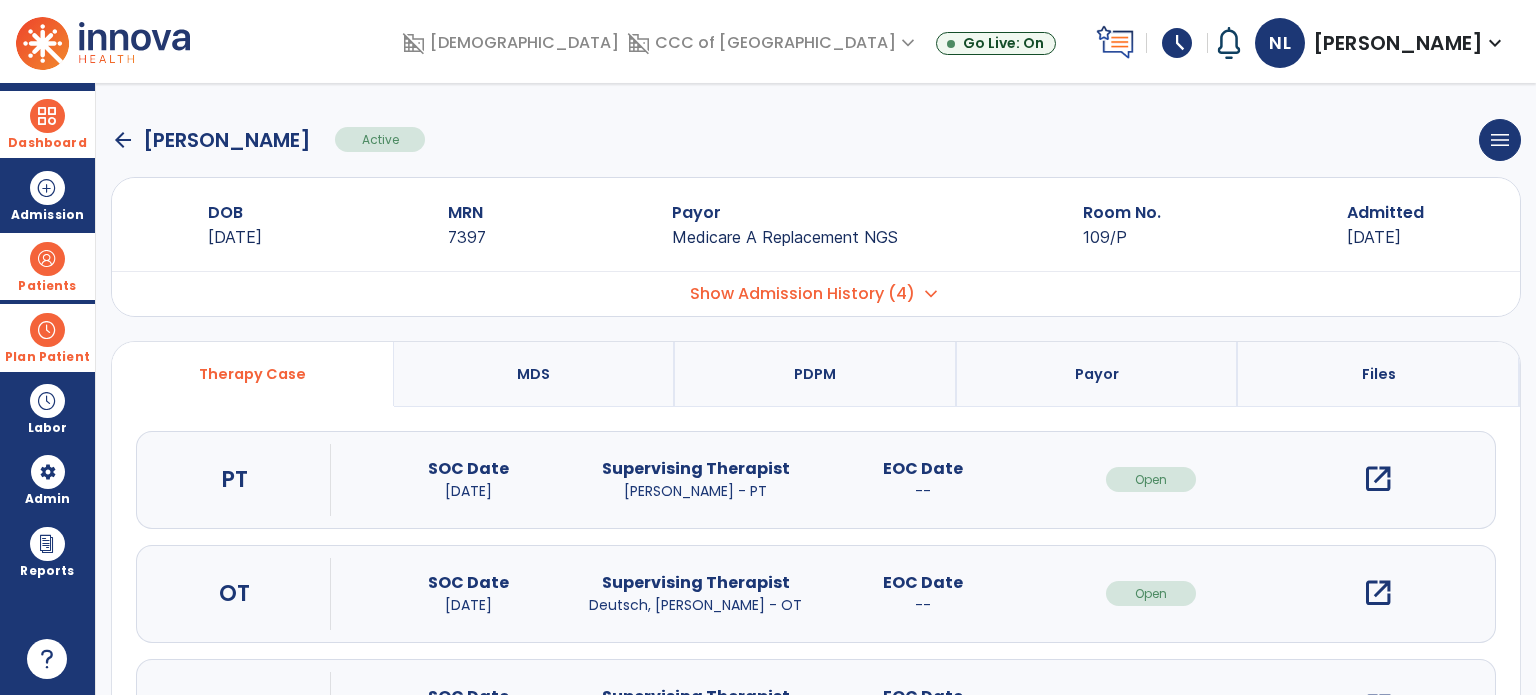 click on "open_in_new" at bounding box center (1378, 479) 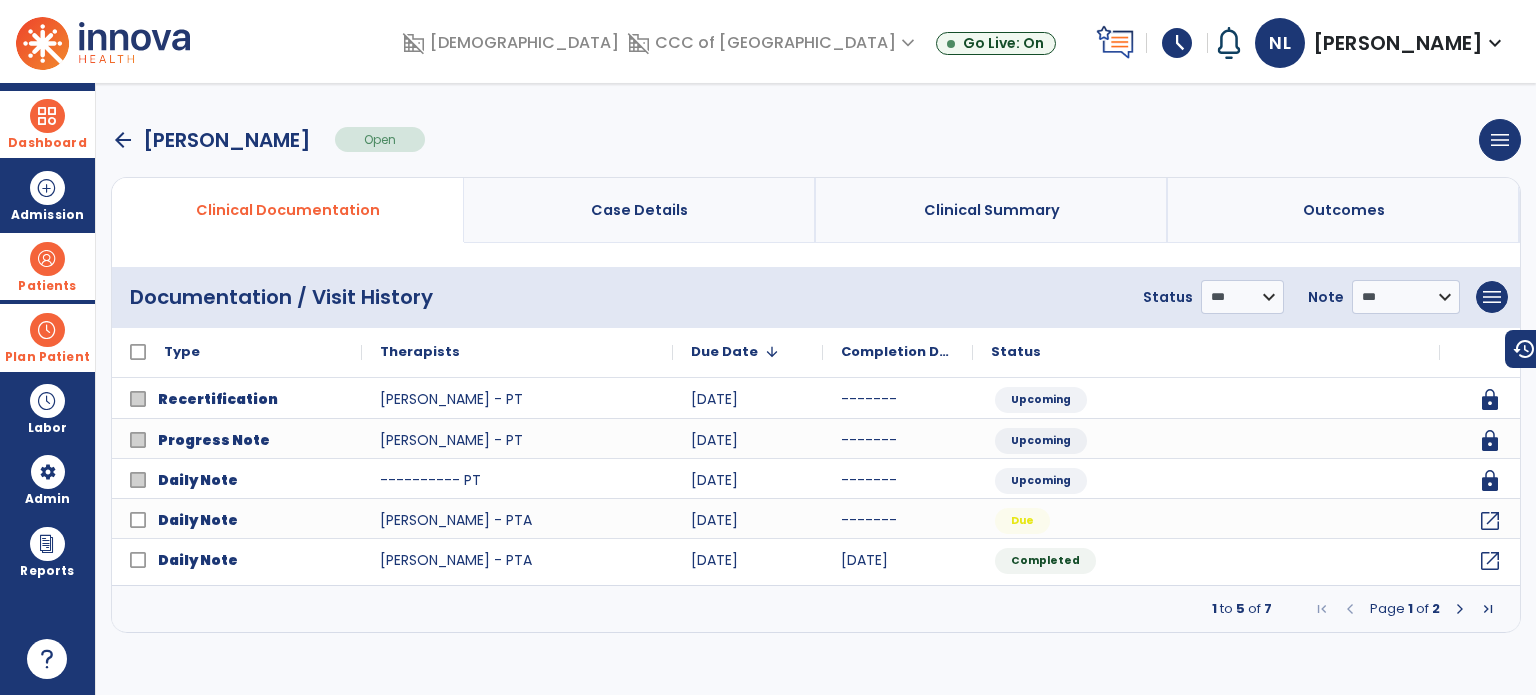 click on "Case Details" at bounding box center (640, 210) 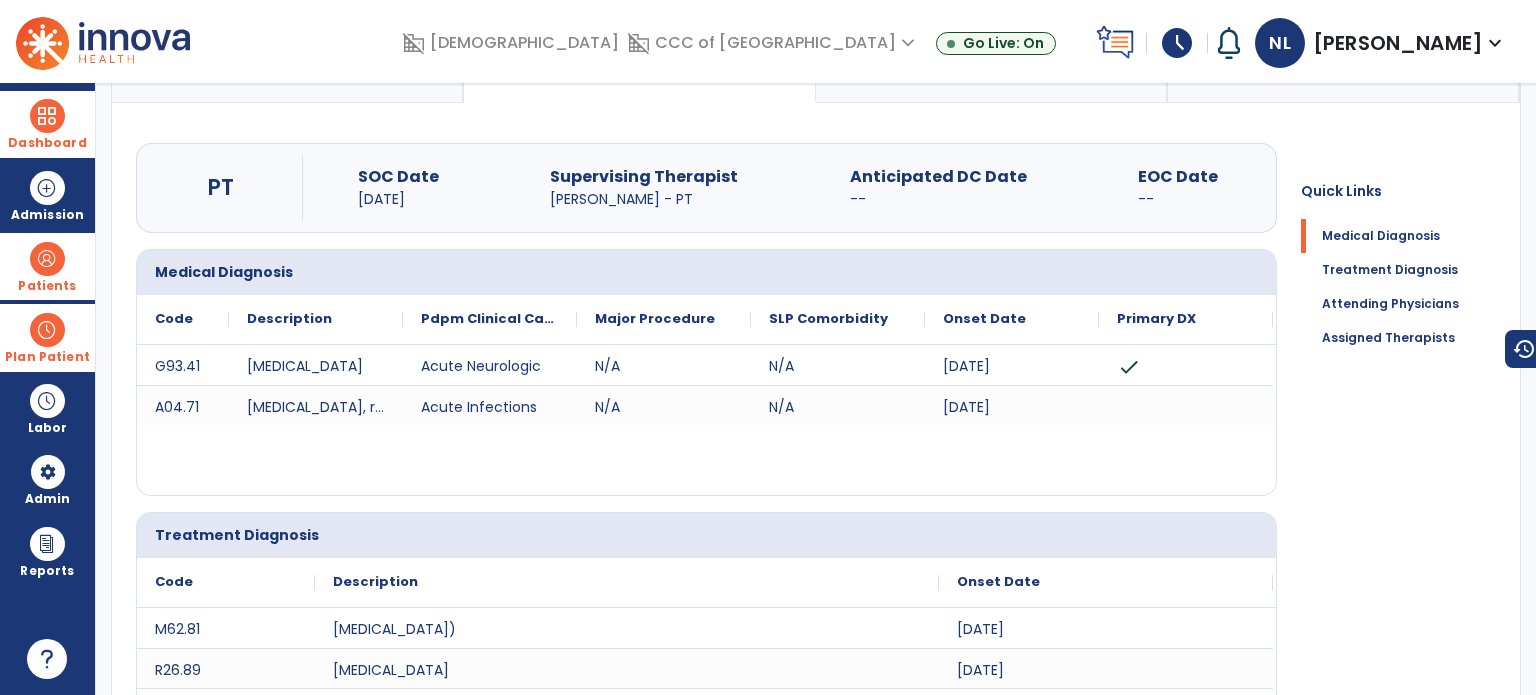 scroll, scrollTop: 0, scrollLeft: 0, axis: both 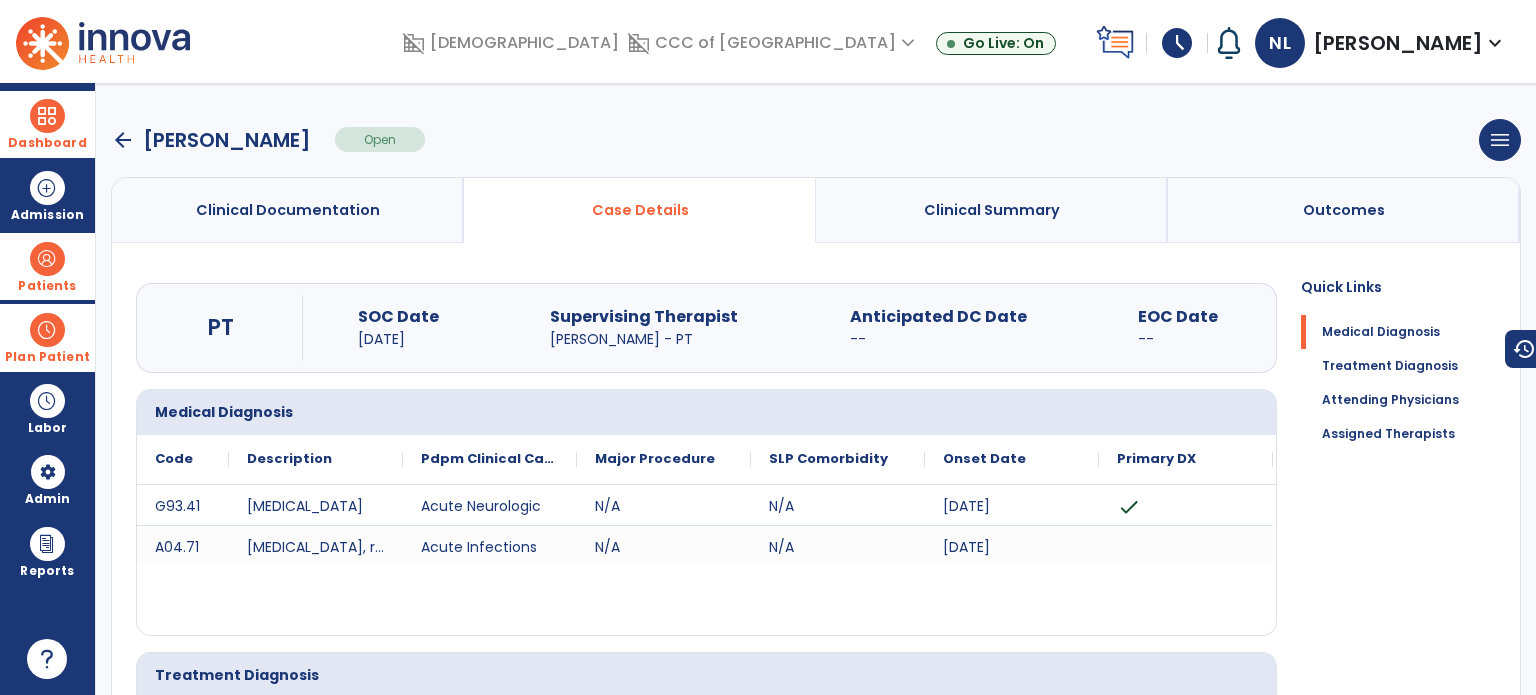 click on "arrow_back" at bounding box center [123, 140] 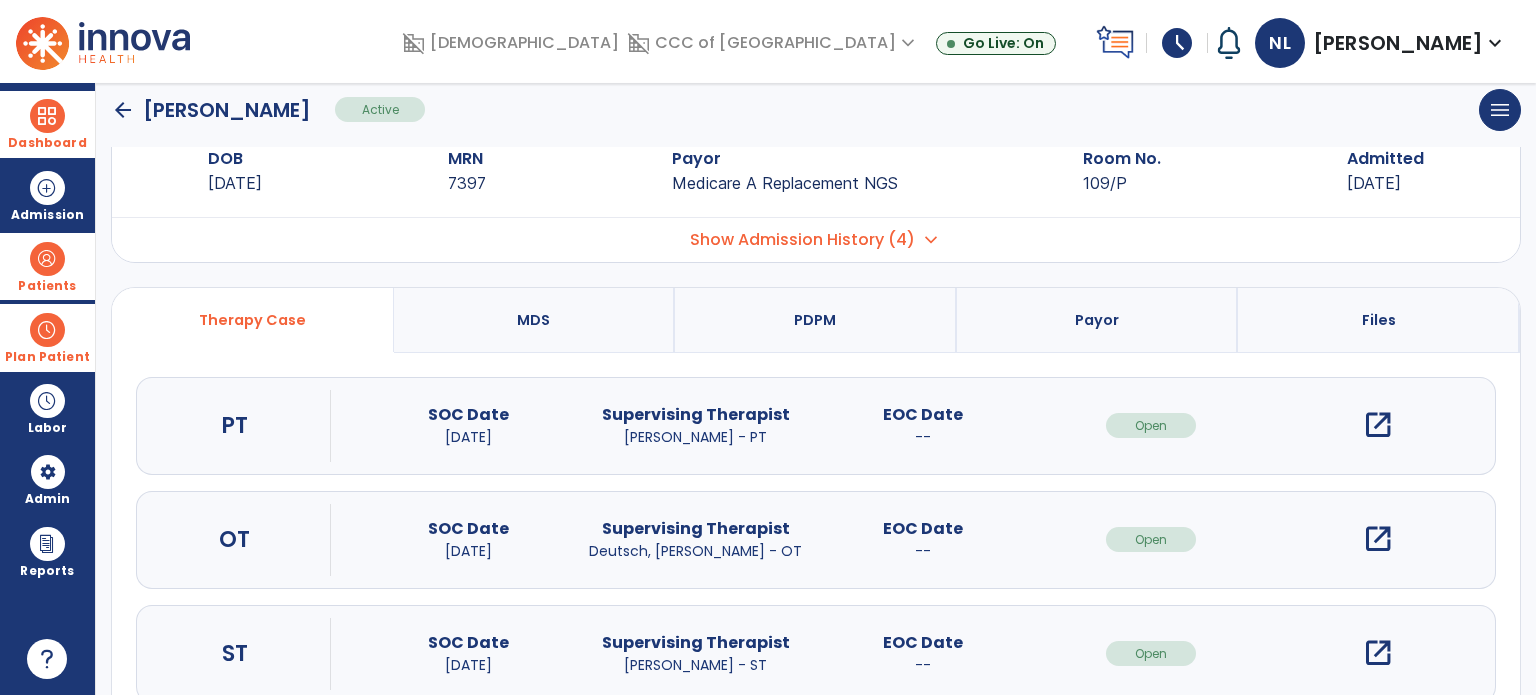 scroll, scrollTop: 107, scrollLeft: 0, axis: vertical 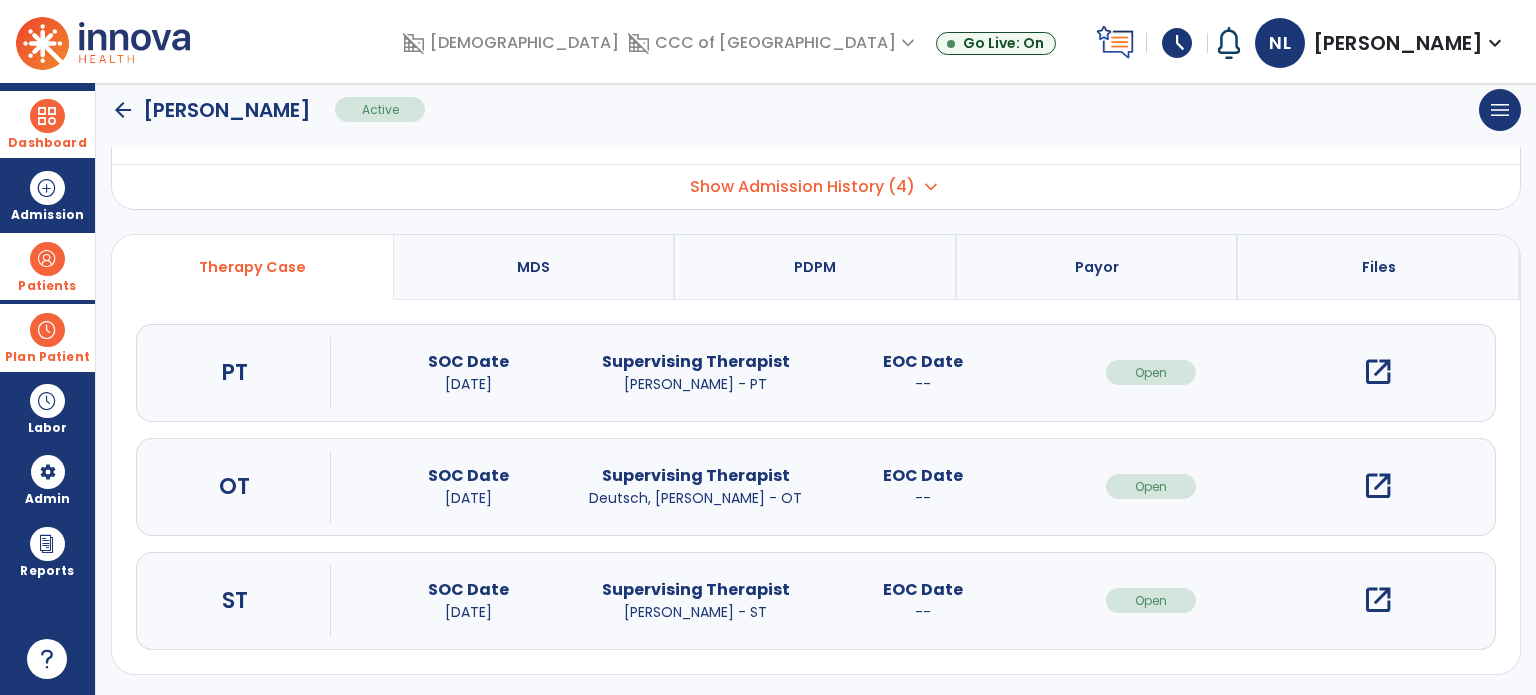 click on "open_in_new" at bounding box center [1378, 486] 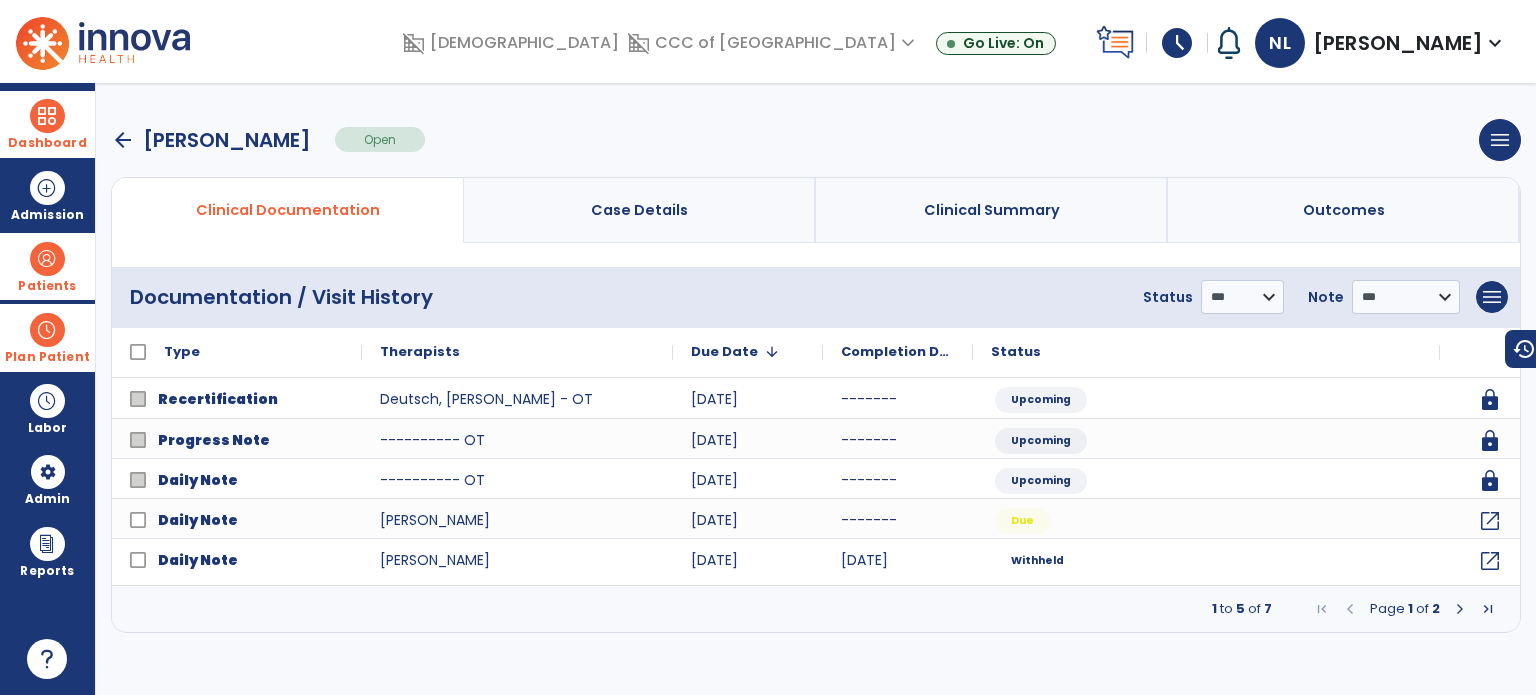 click on "Case Details" at bounding box center [639, 210] 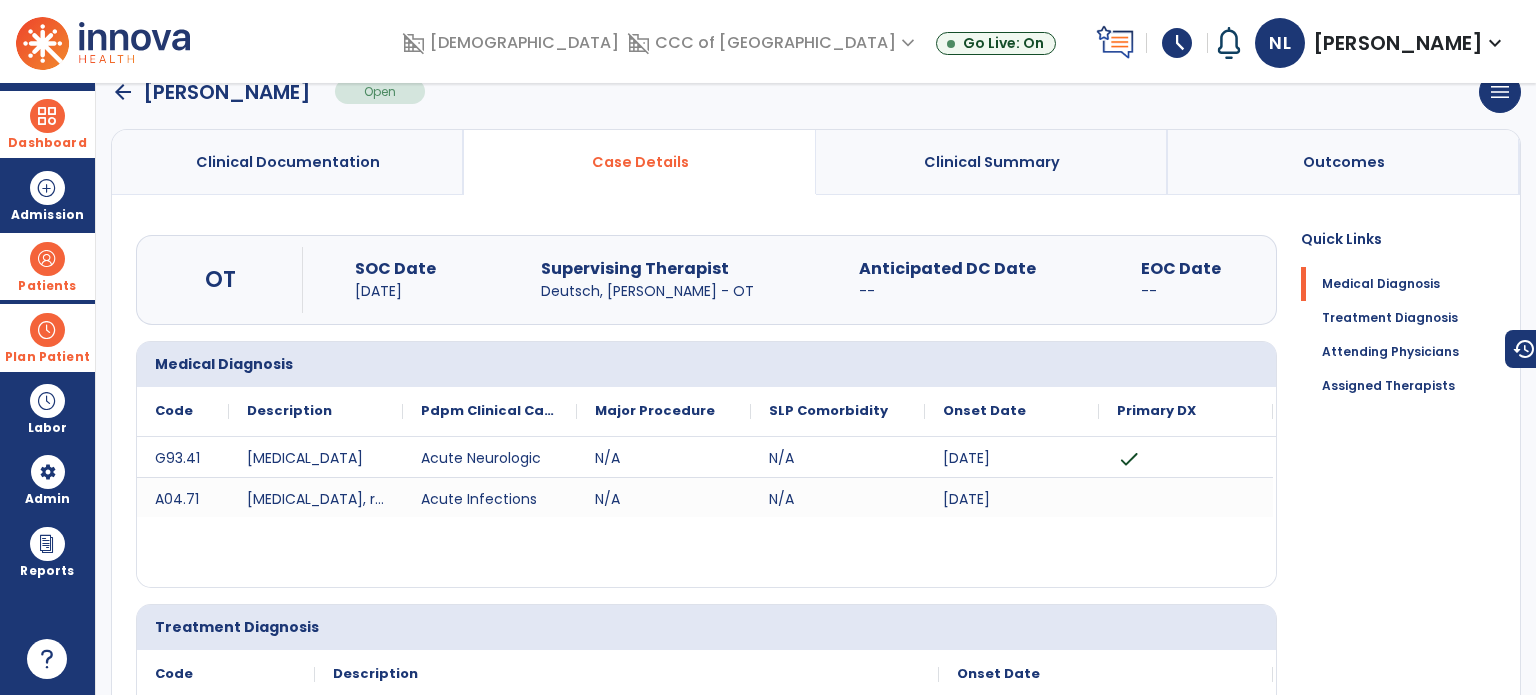 scroll, scrollTop: 0, scrollLeft: 0, axis: both 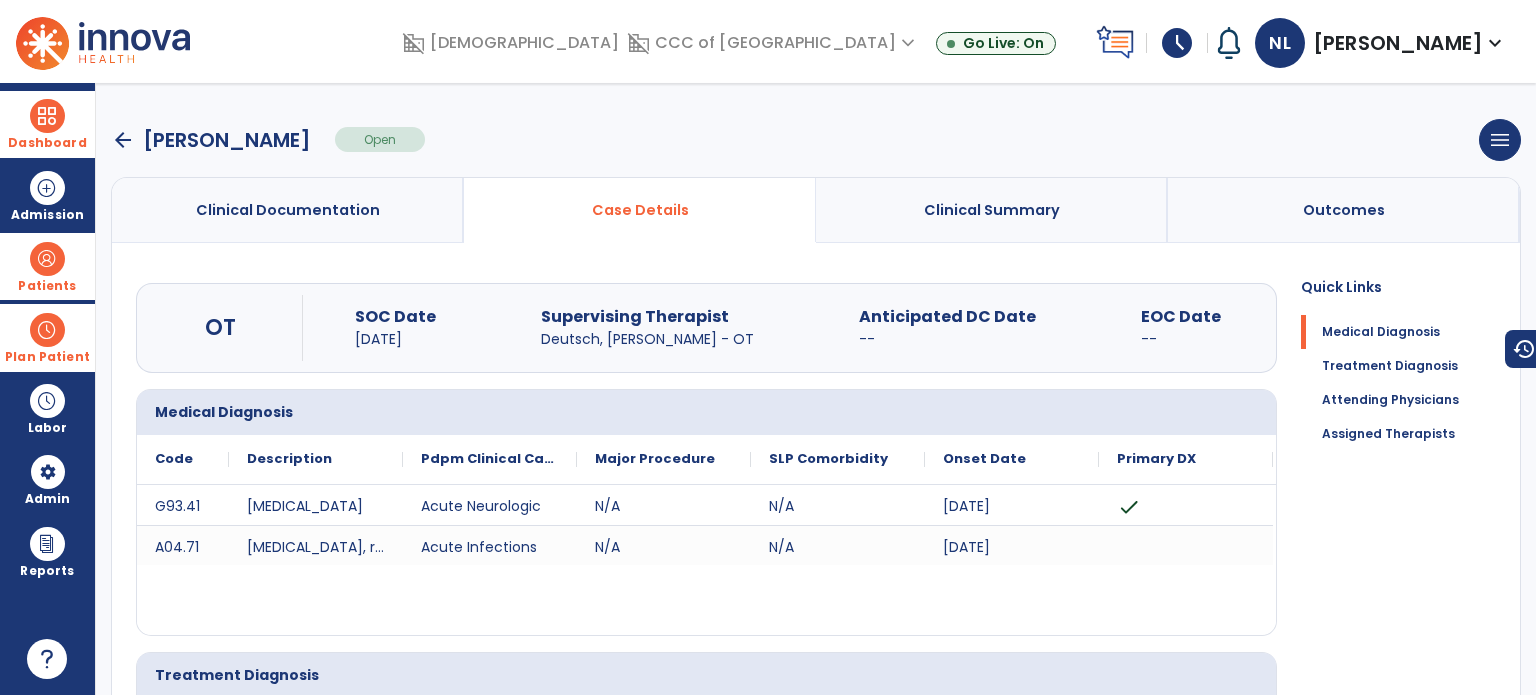 click on "arrow_back" at bounding box center [123, 140] 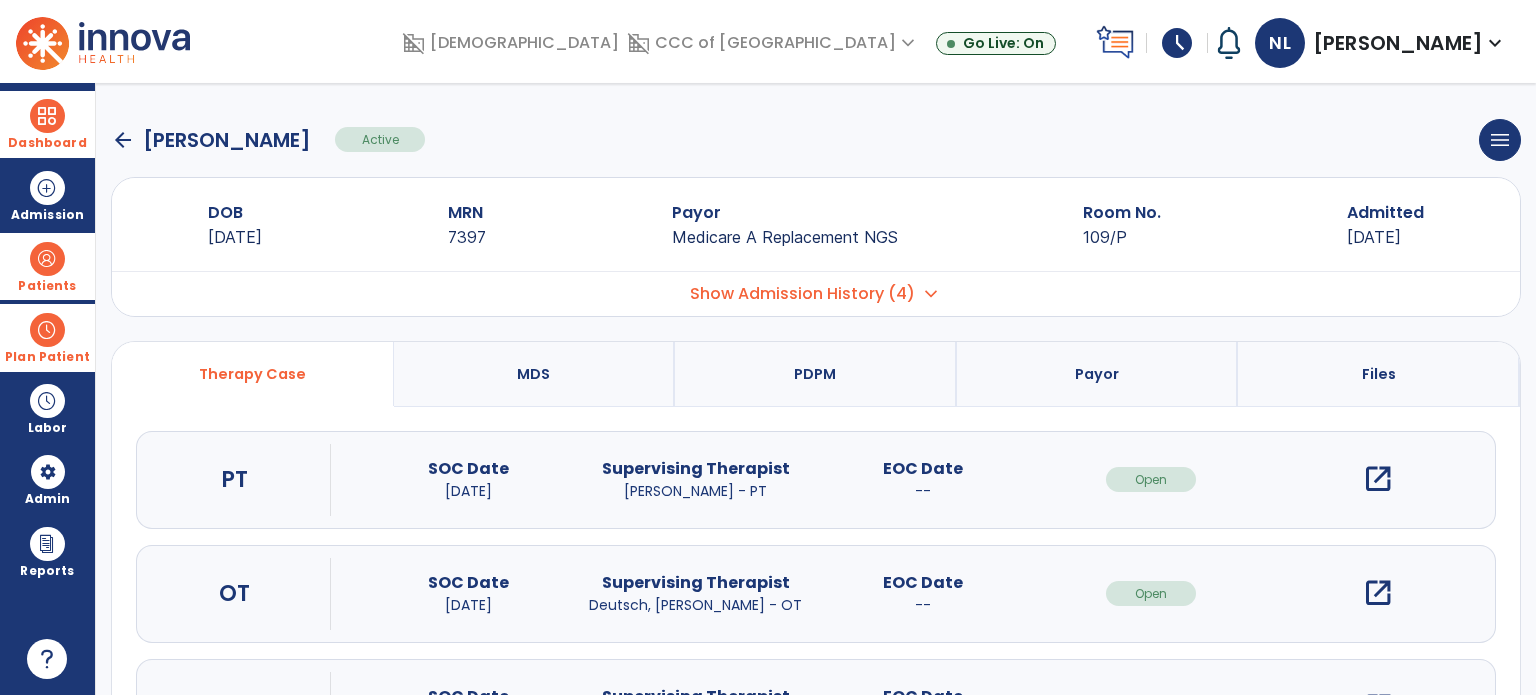 scroll, scrollTop: 107, scrollLeft: 0, axis: vertical 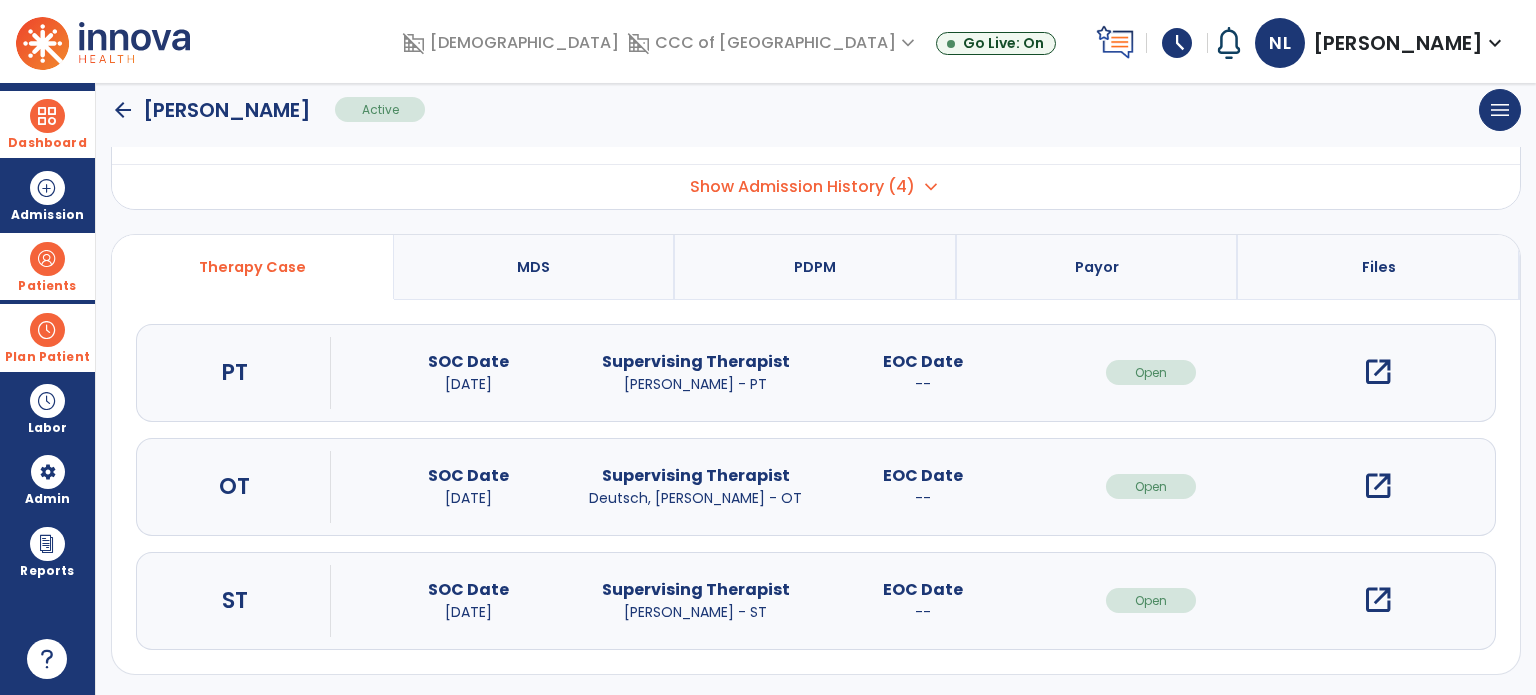 click on "open_in_new" at bounding box center [1378, 600] 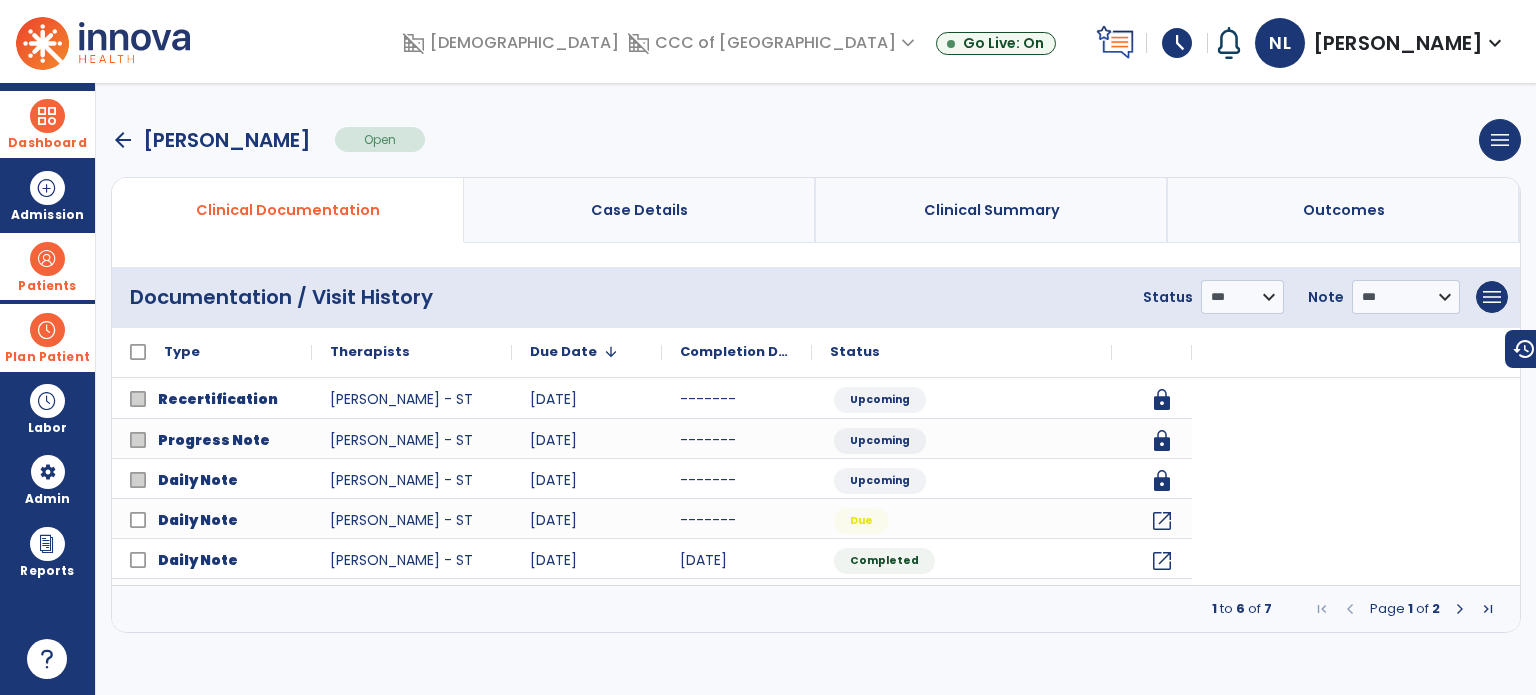 scroll, scrollTop: 0, scrollLeft: 0, axis: both 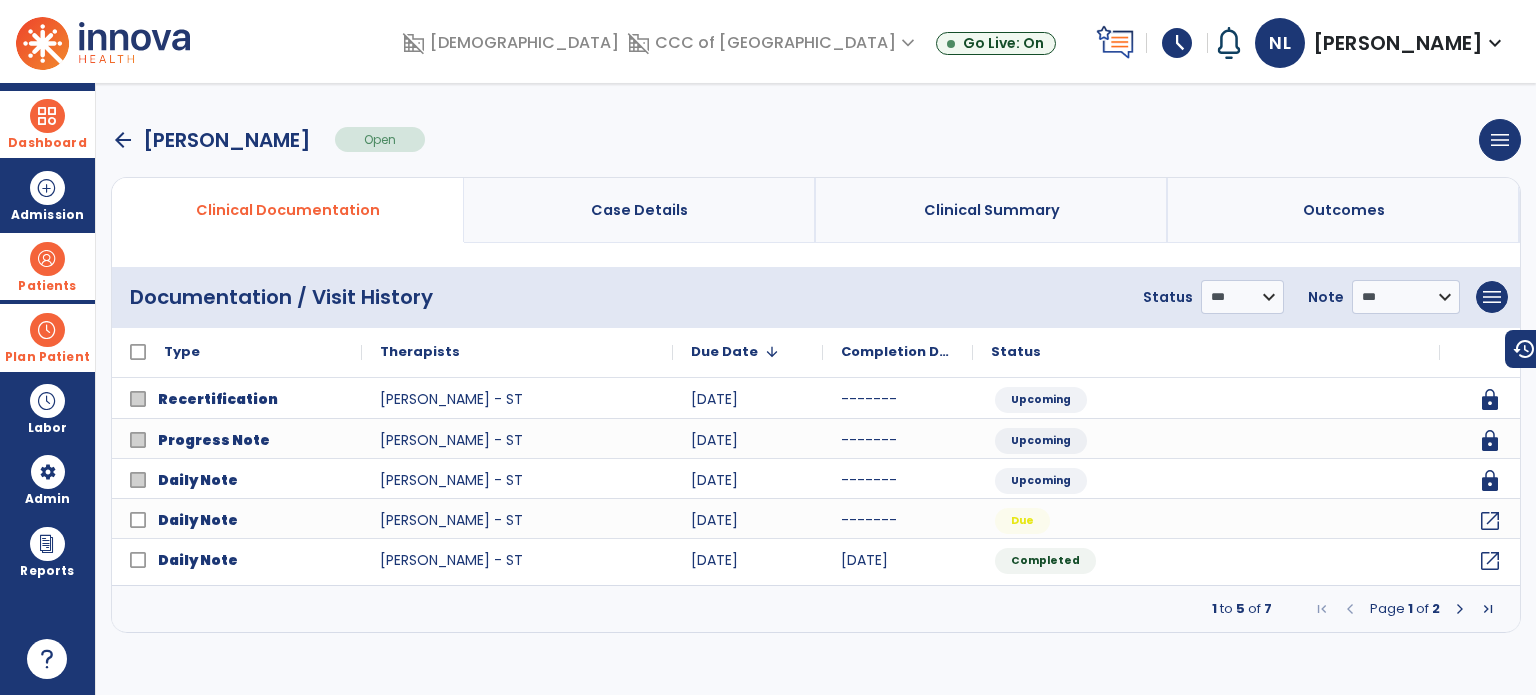 click on "Case Details" at bounding box center [639, 210] 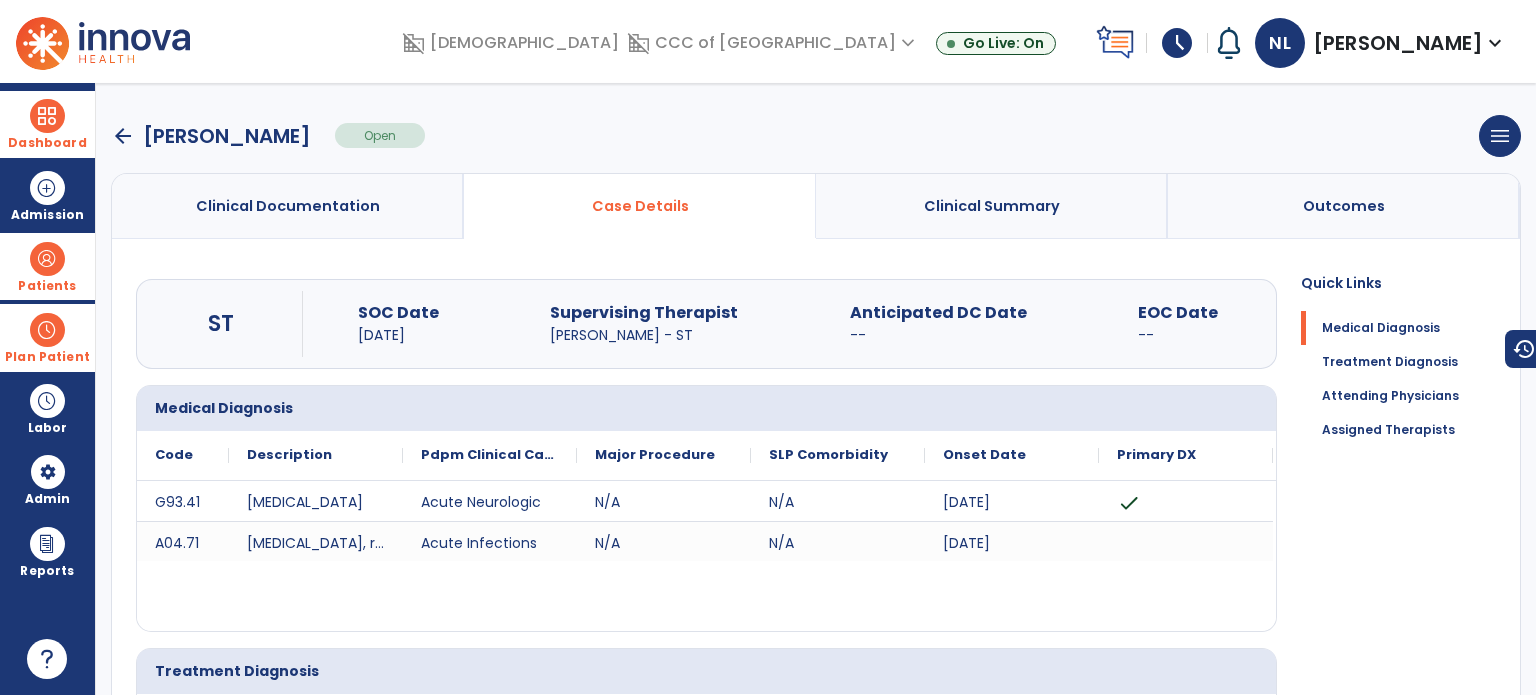 scroll, scrollTop: 0, scrollLeft: 0, axis: both 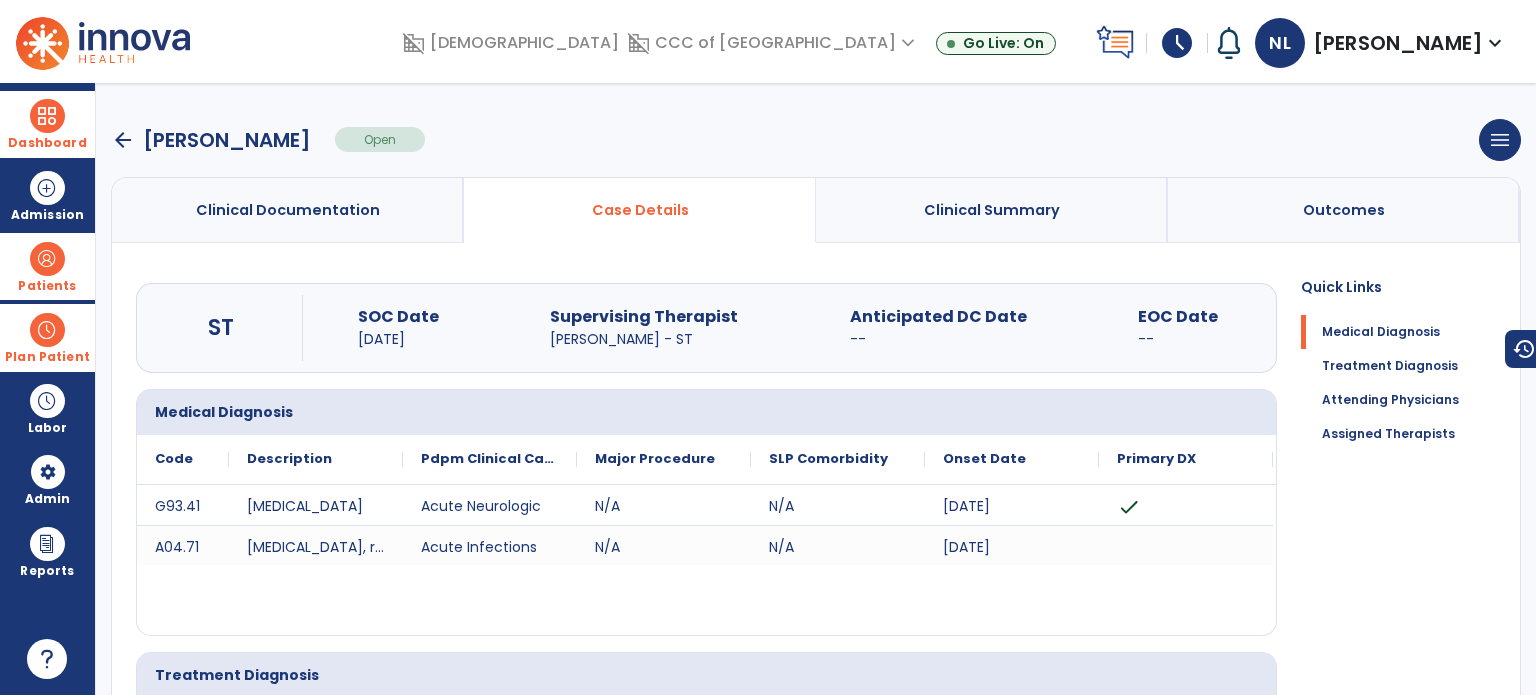 click at bounding box center [47, 259] 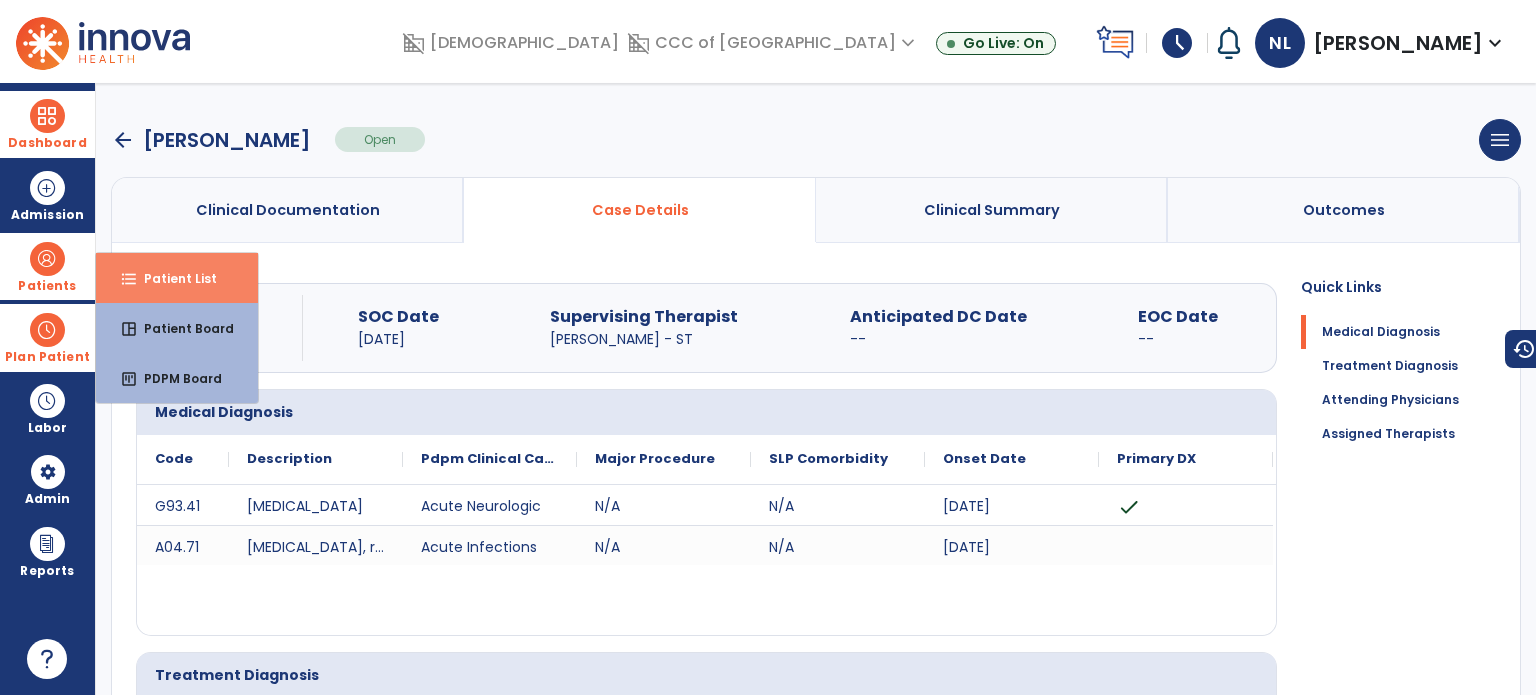 click on "Patient List" at bounding box center [172, 278] 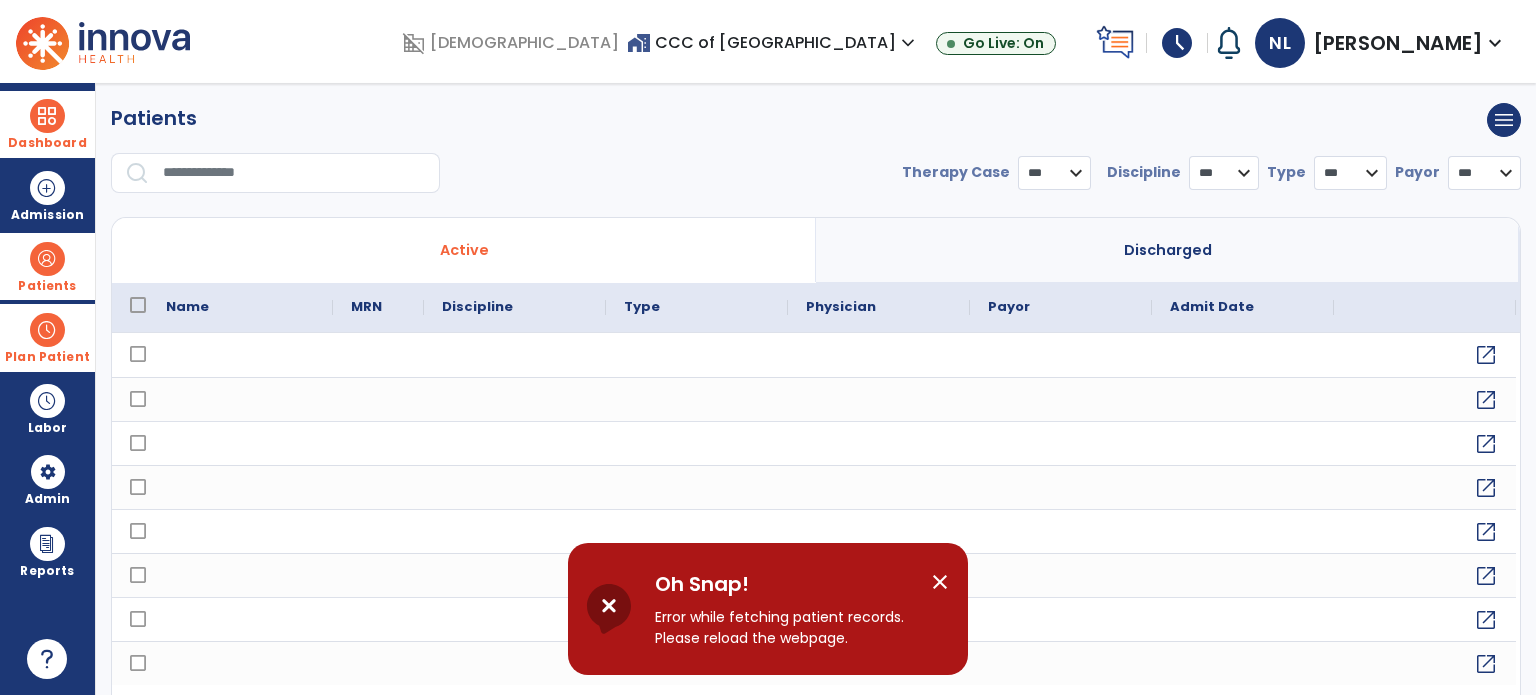 click at bounding box center (294, 173) 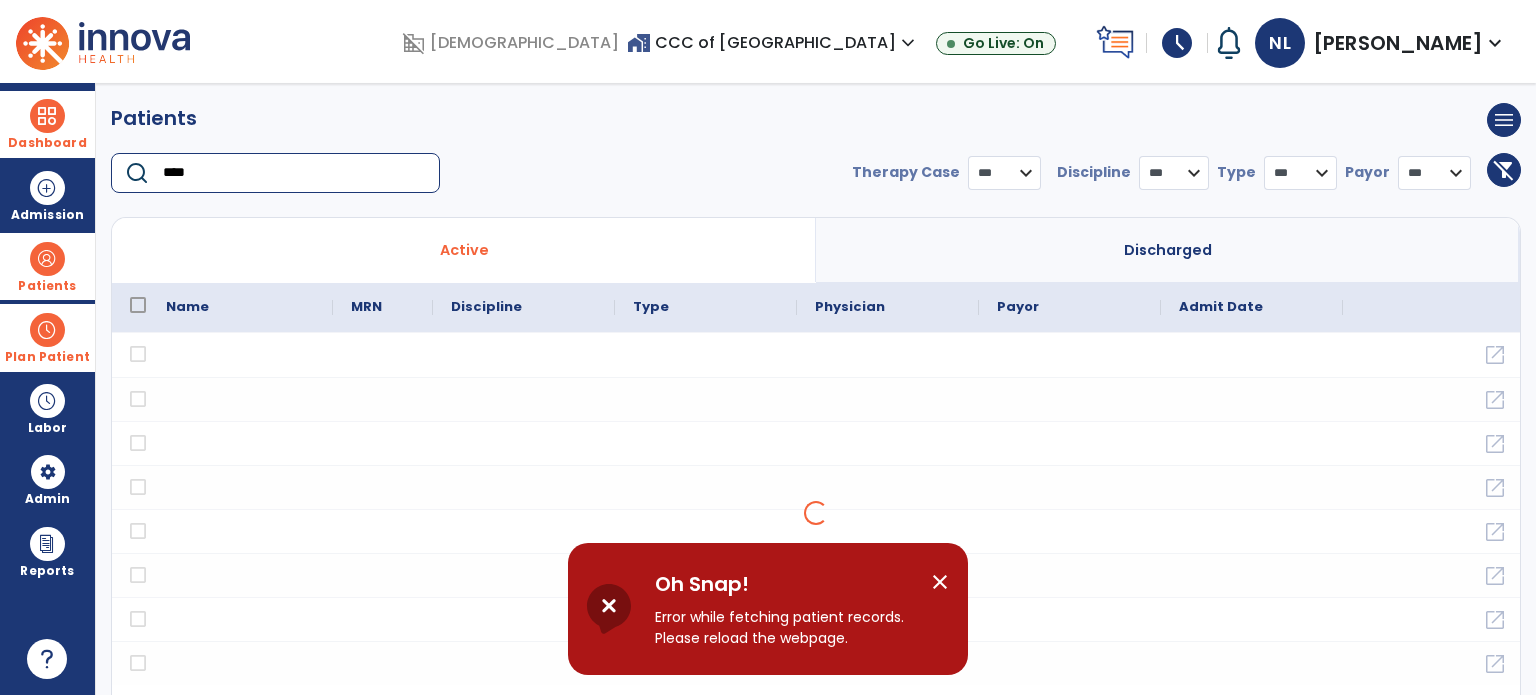 type on "****" 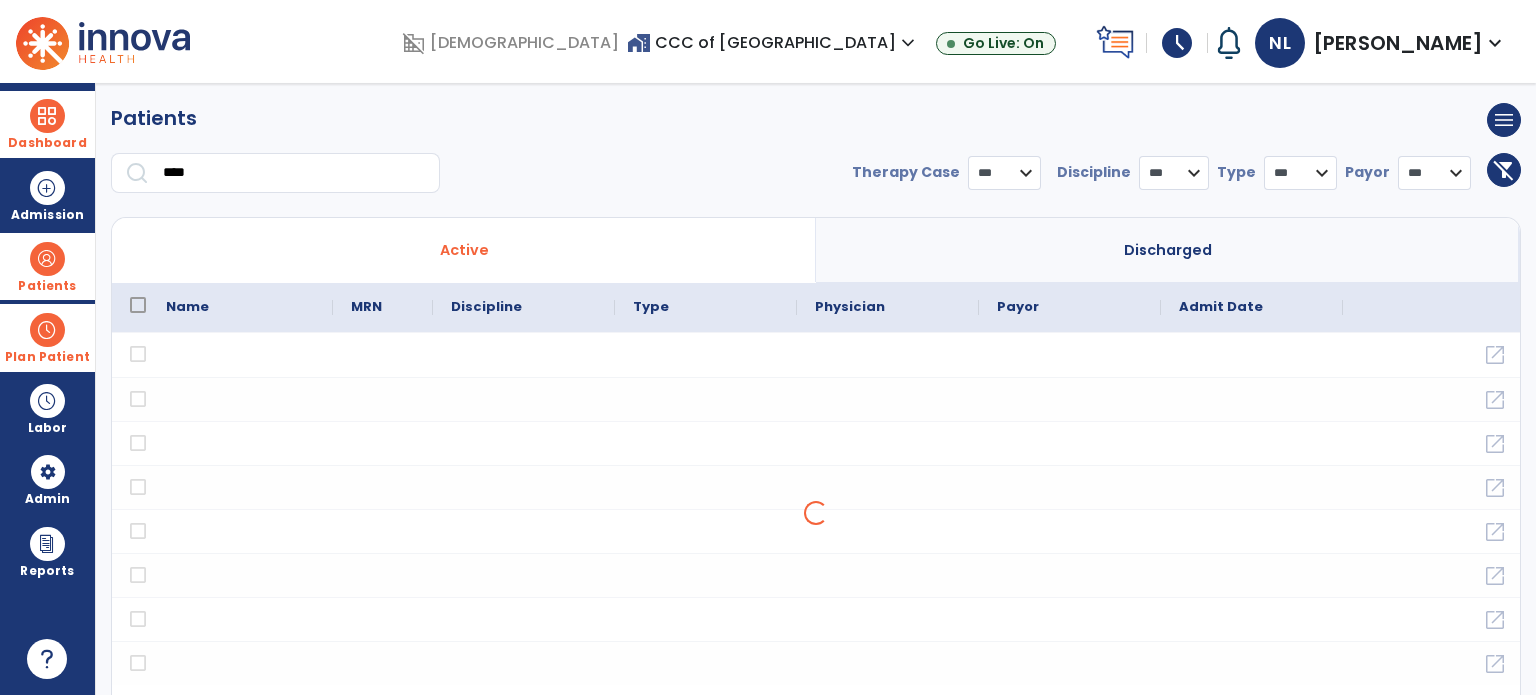 click on "Patients" at bounding box center [47, 266] 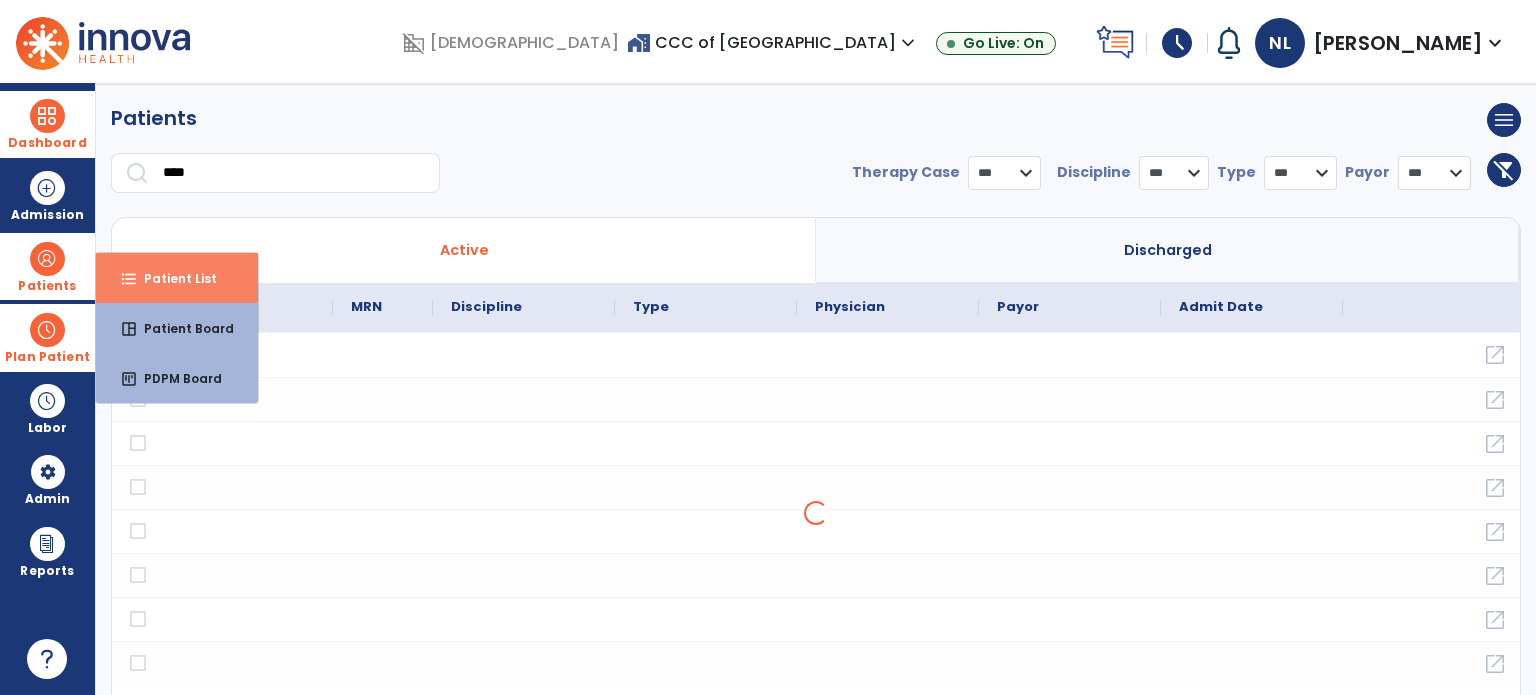 click on "Patient List" at bounding box center (172, 278) 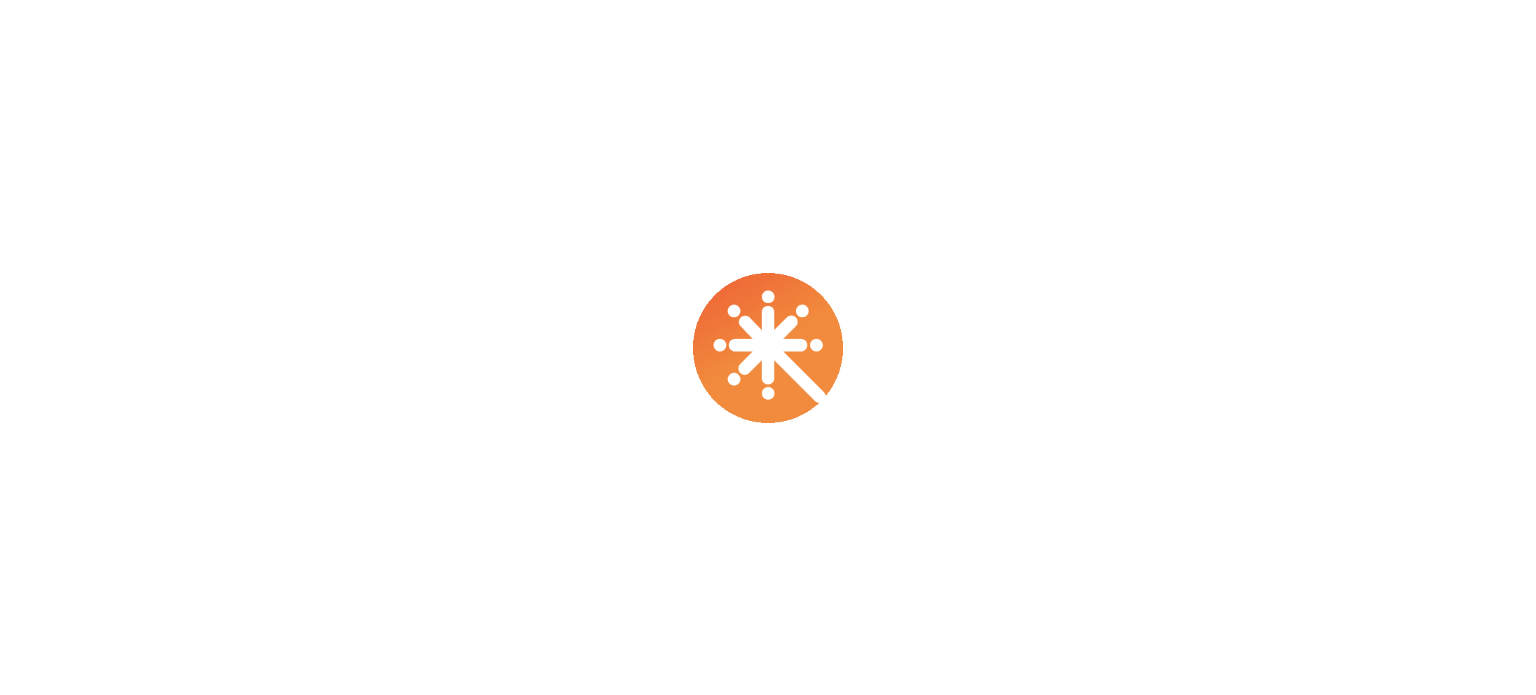 scroll, scrollTop: 0, scrollLeft: 0, axis: both 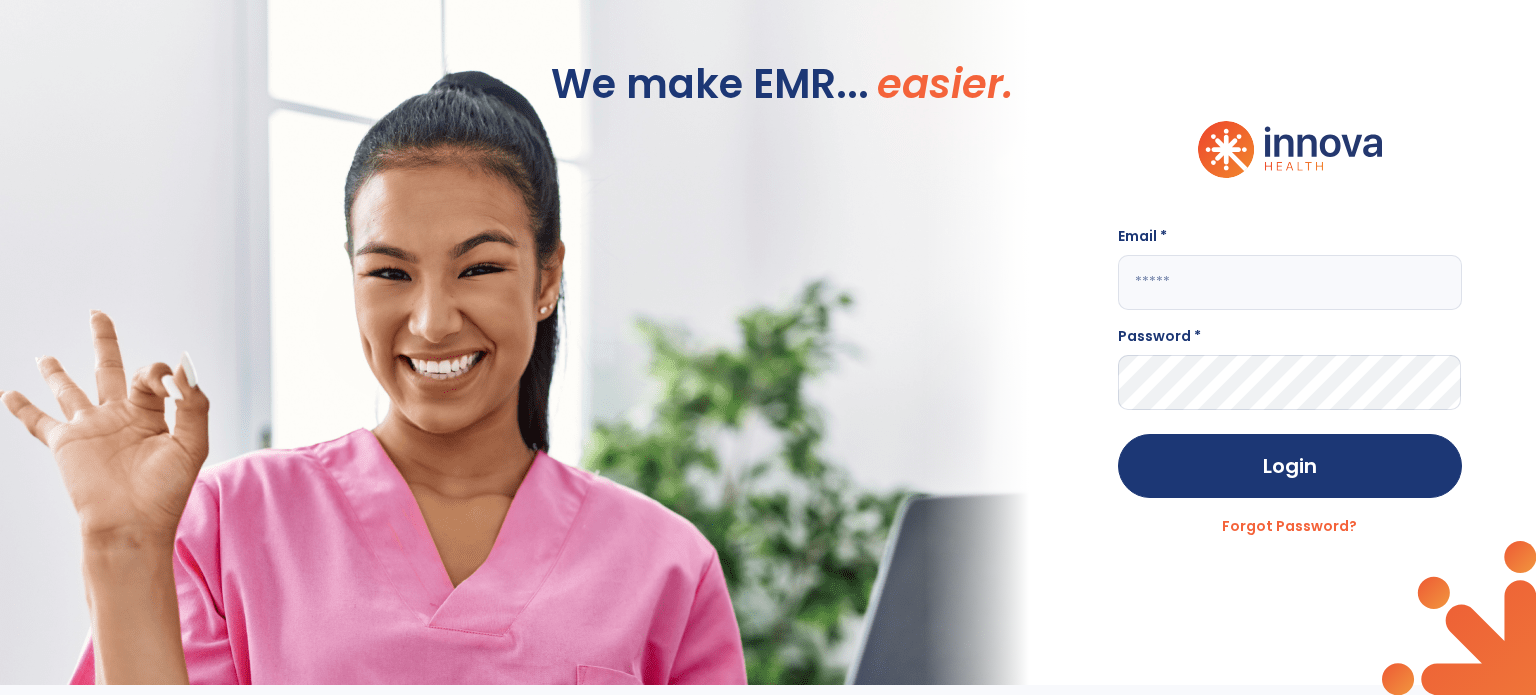 click 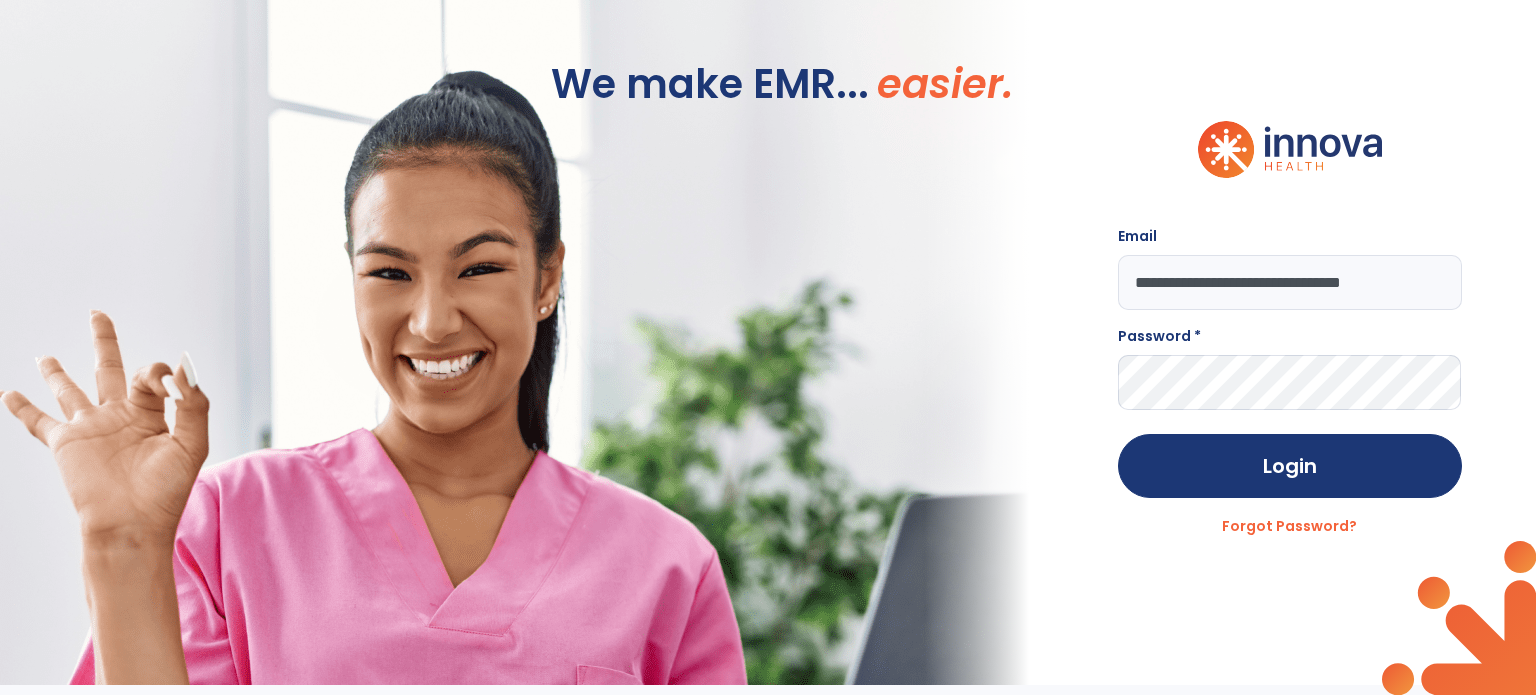 type on "**********" 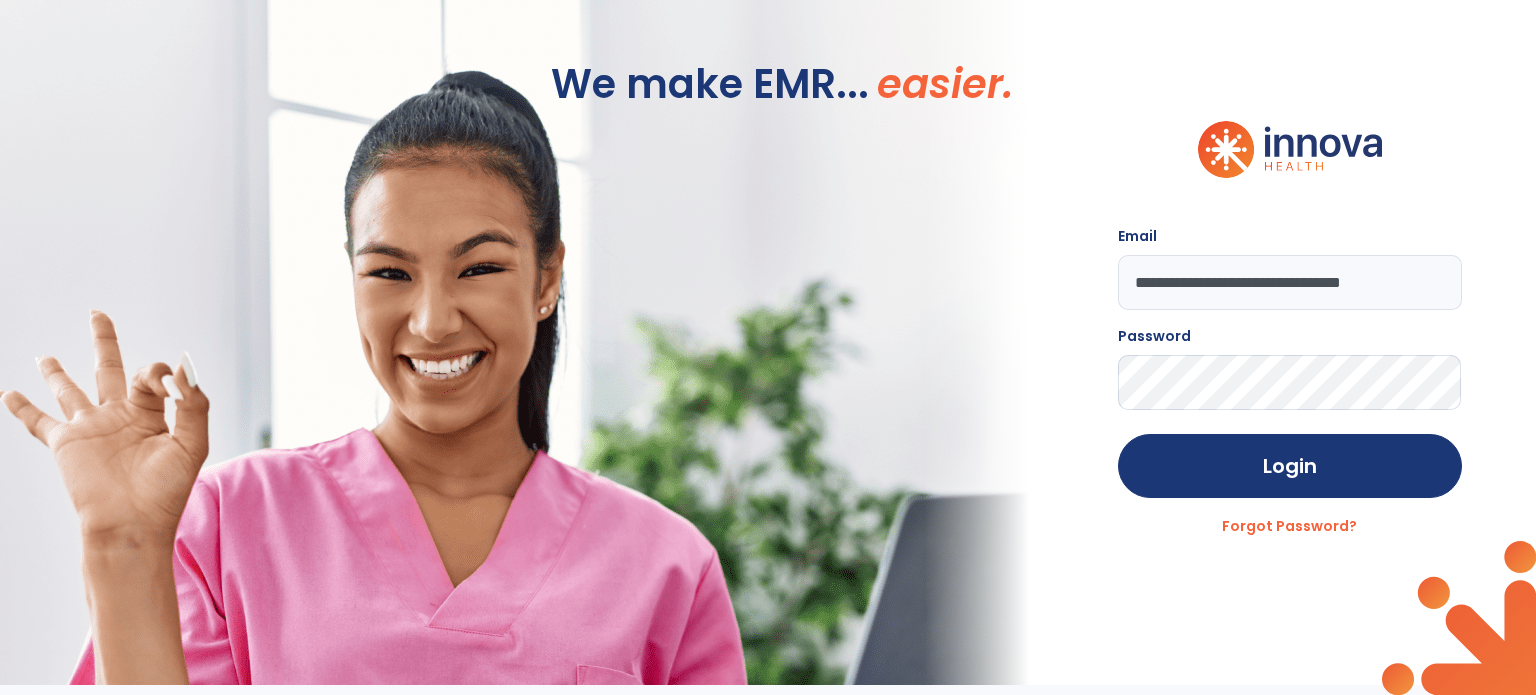 click on "Login" 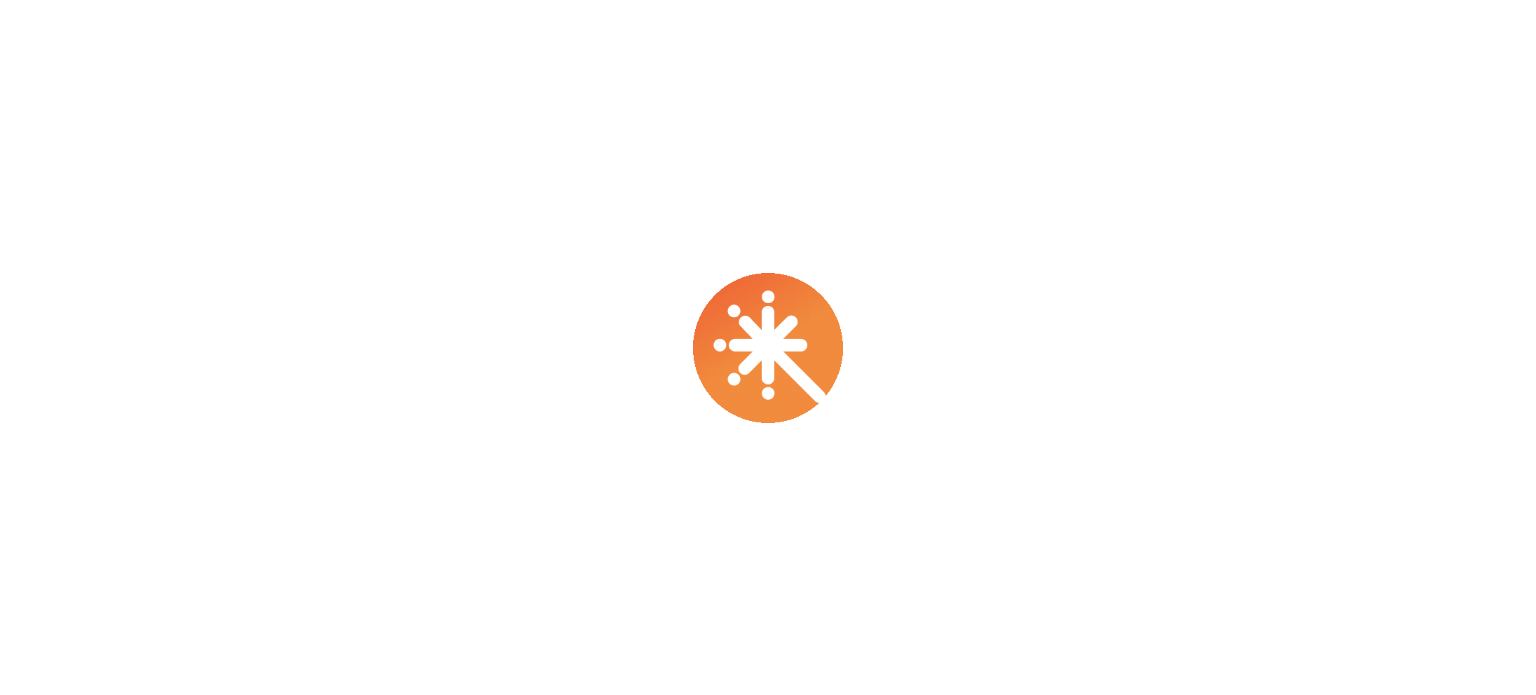 scroll, scrollTop: 0, scrollLeft: 0, axis: both 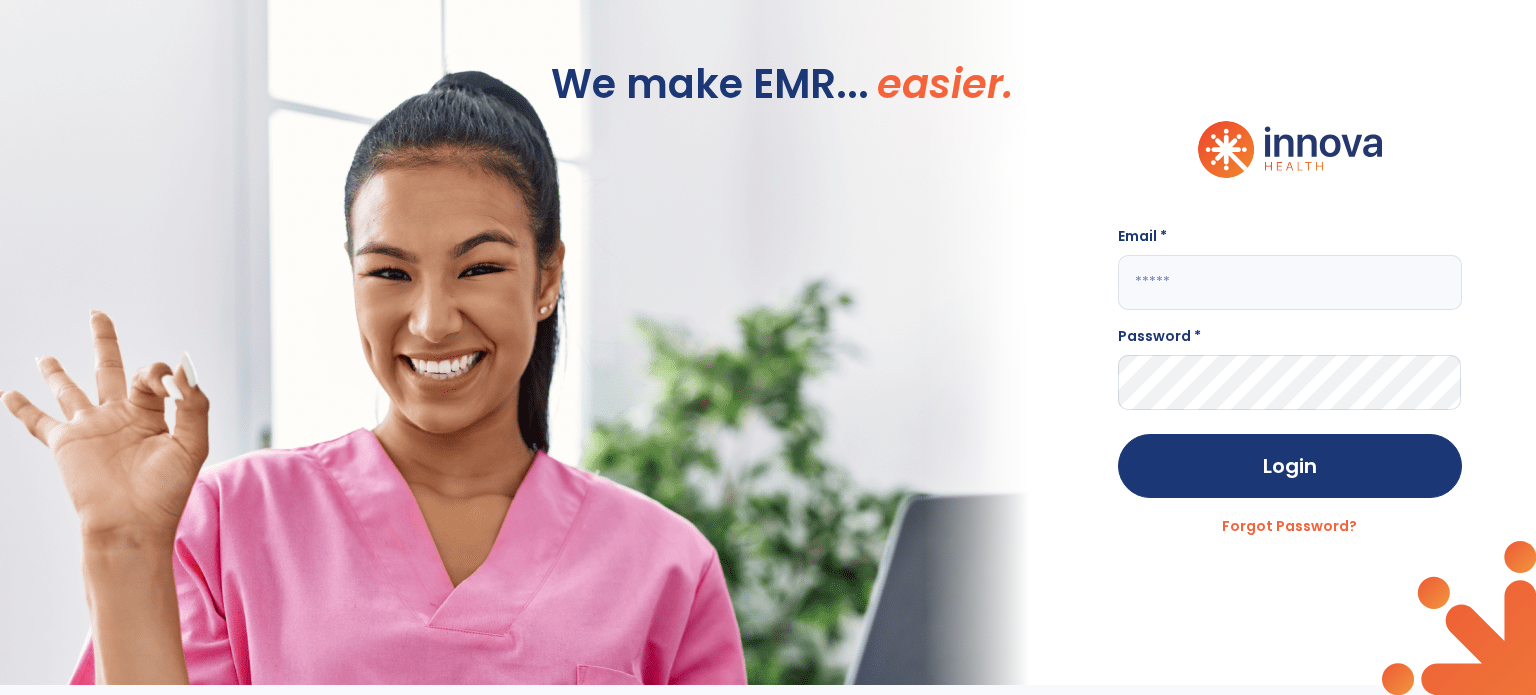 click 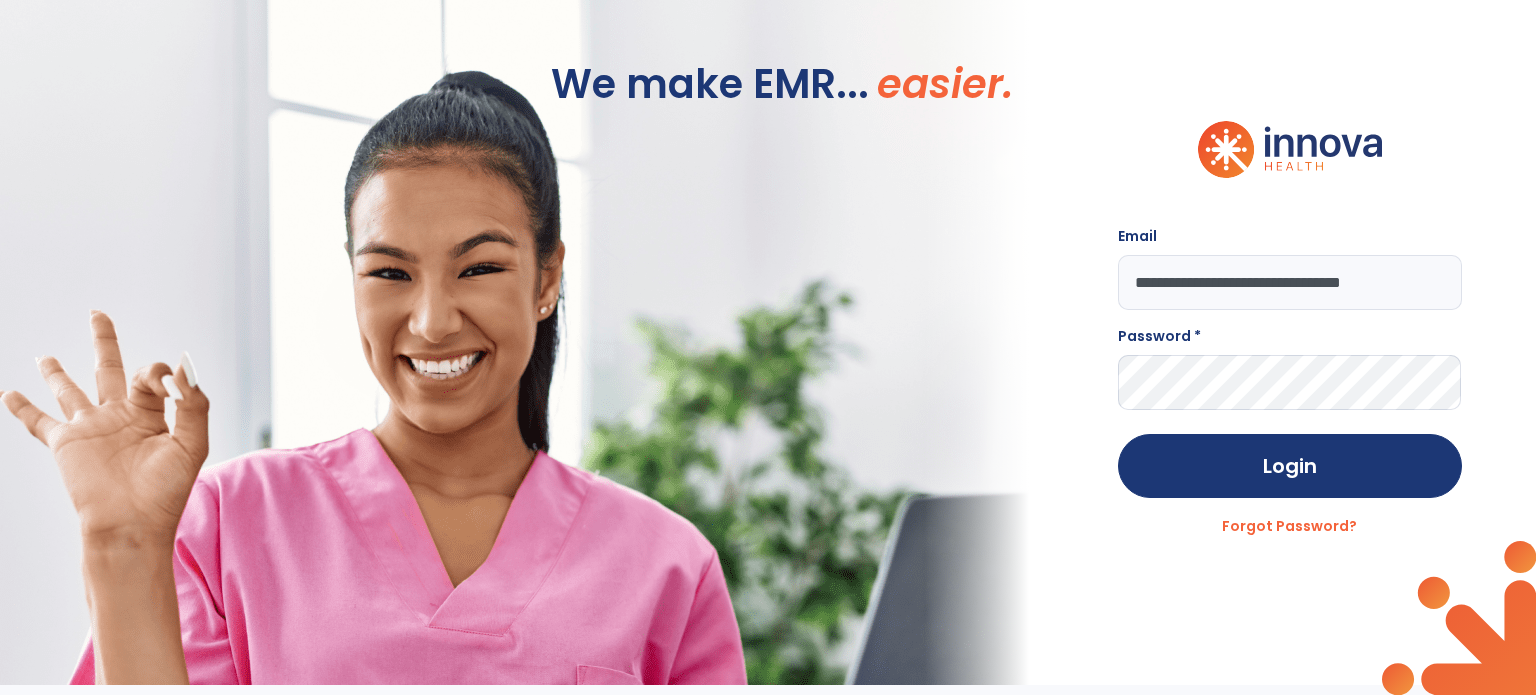 type on "**********" 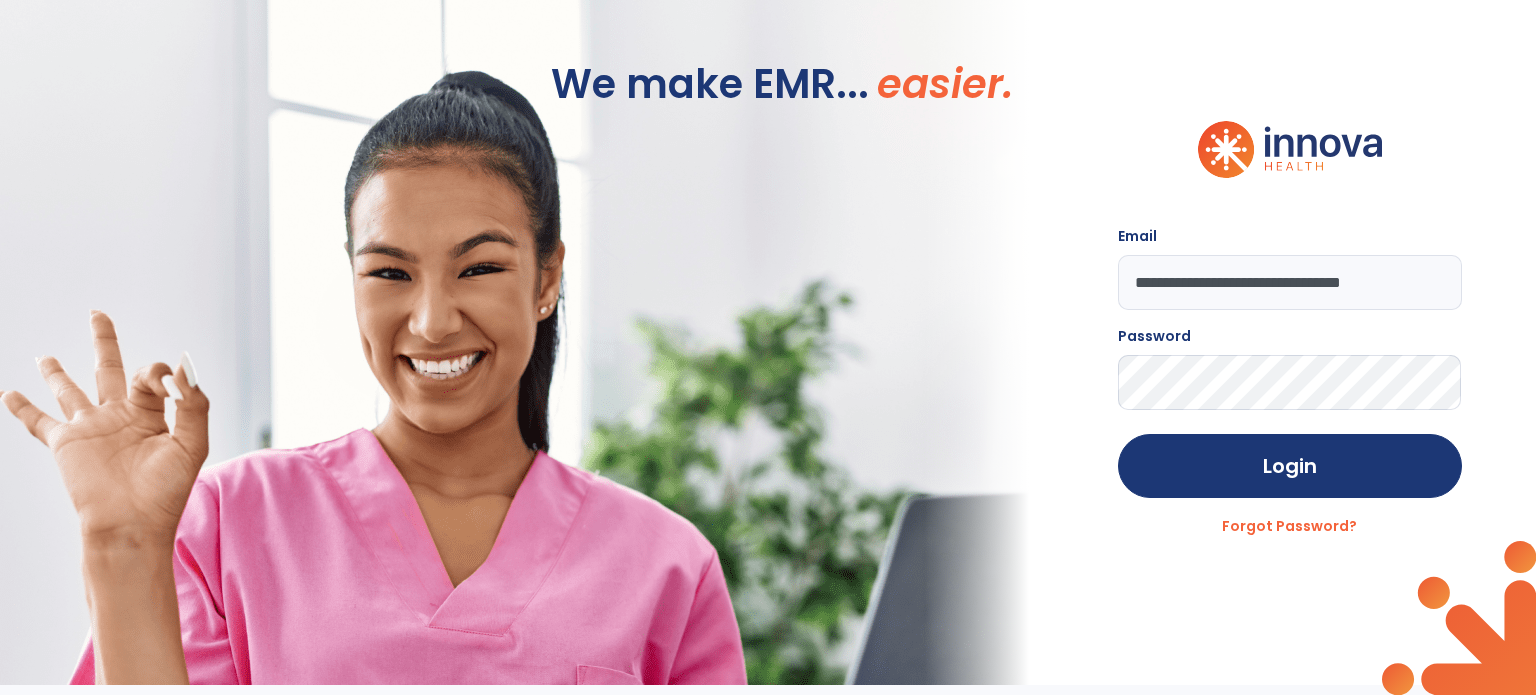 click on "Login" 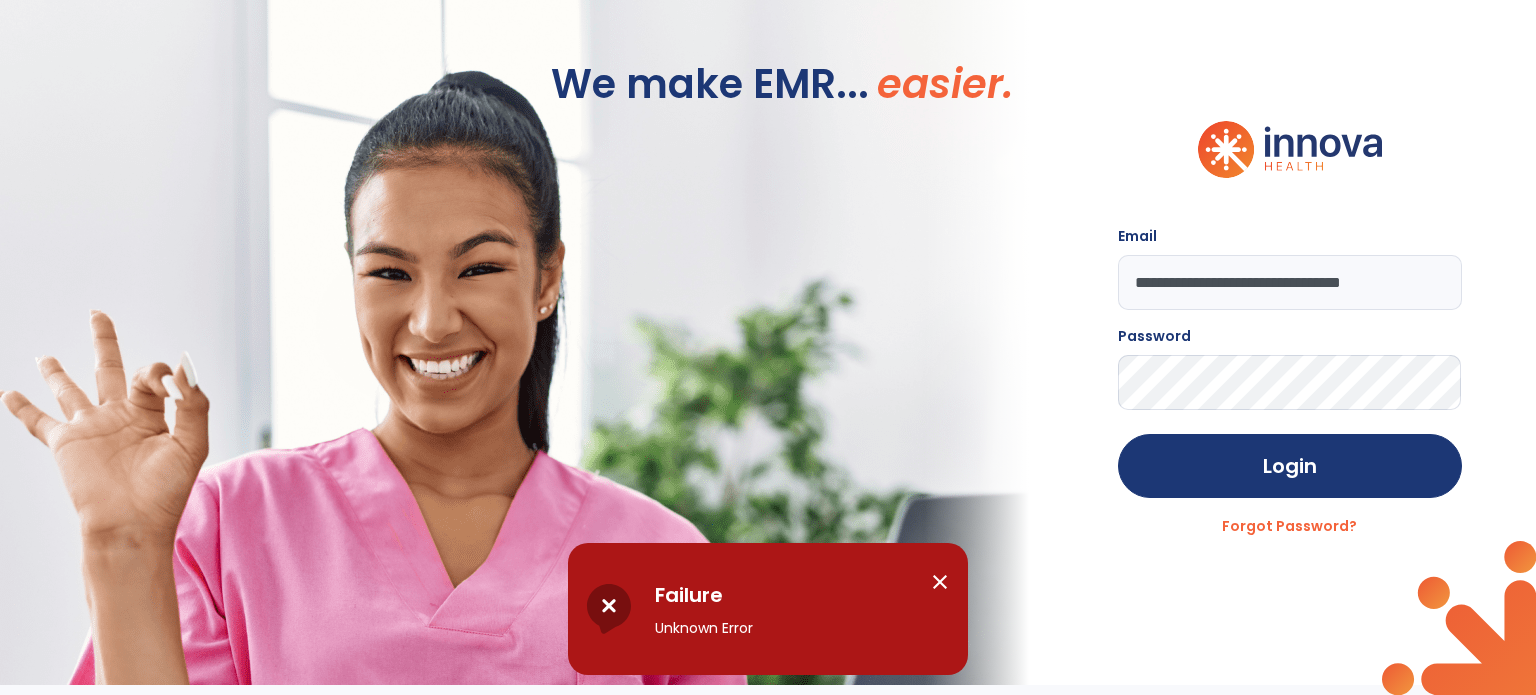 click on "close" at bounding box center (940, 582) 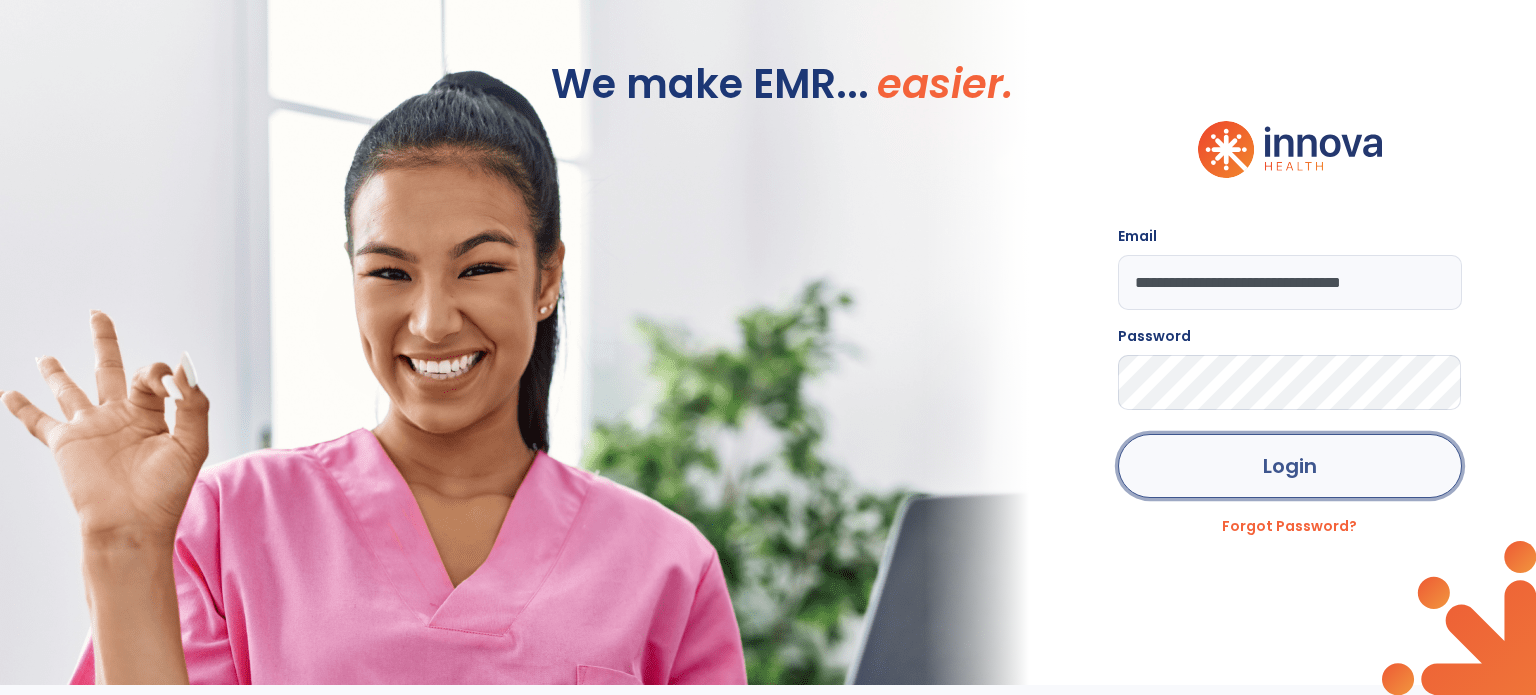 click on "Login" 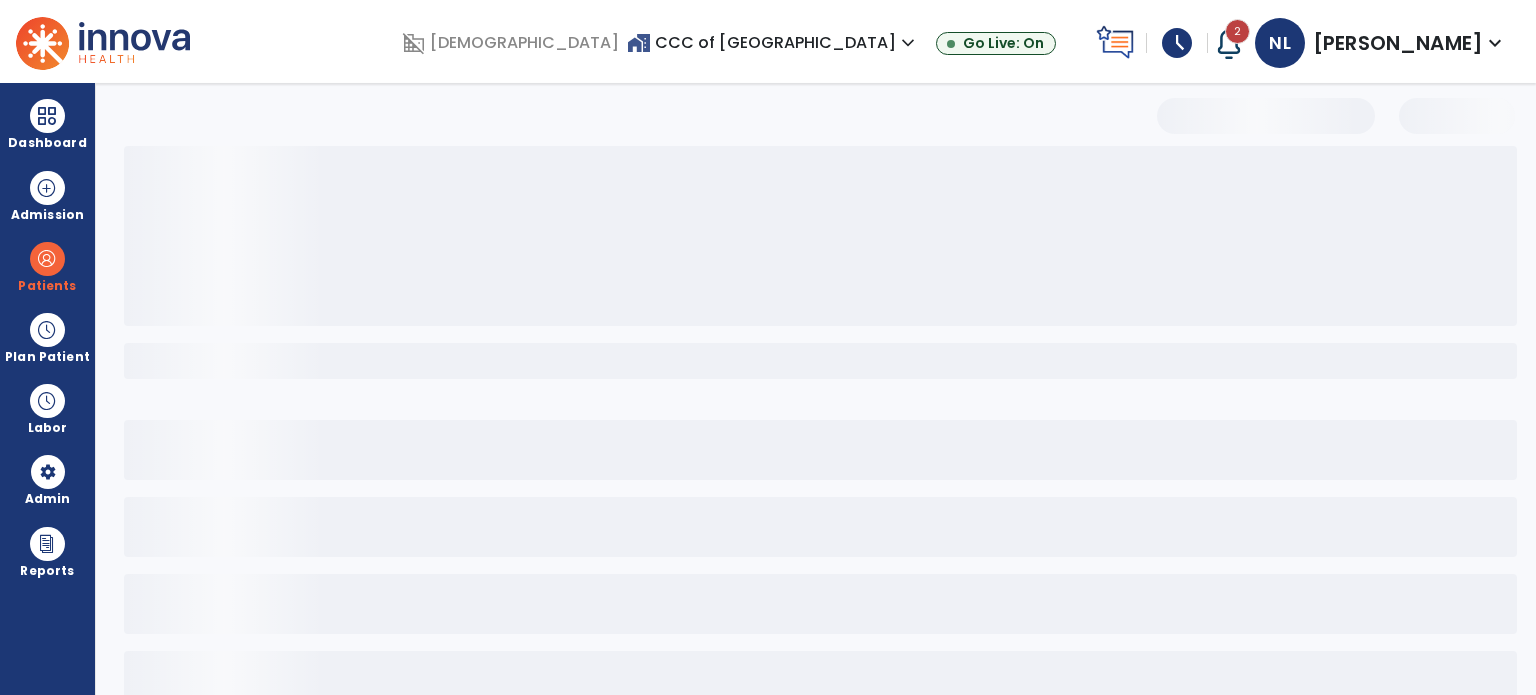 select on "***" 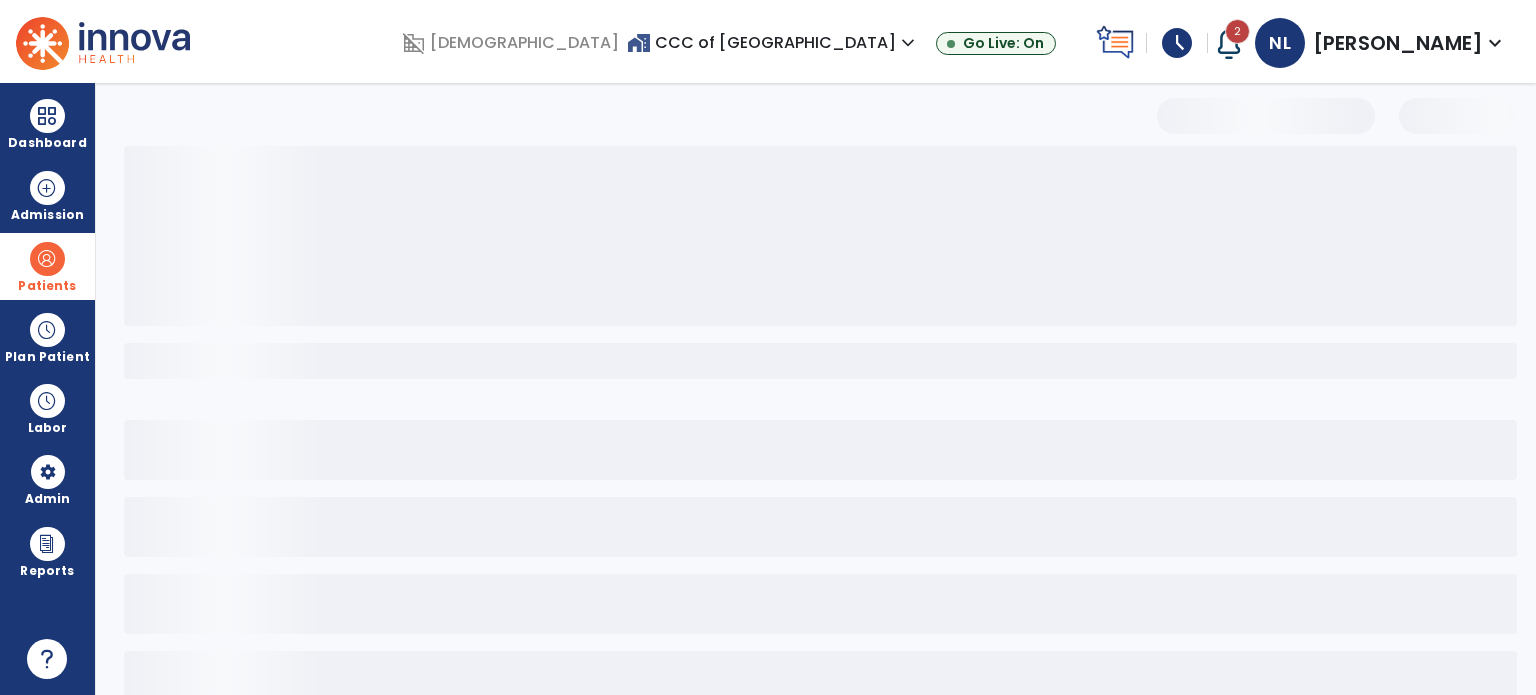 click on "Patients" at bounding box center (47, 266) 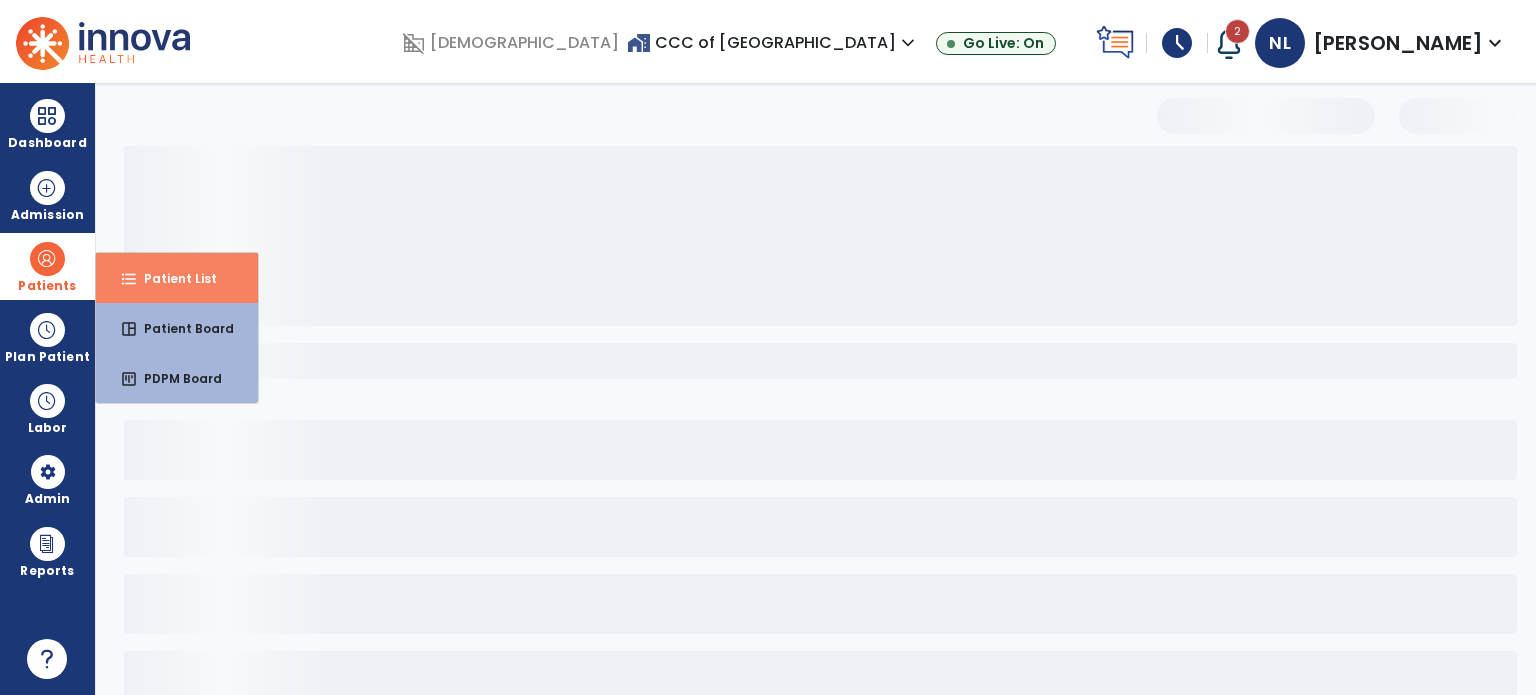 click on "Patient List" at bounding box center [172, 278] 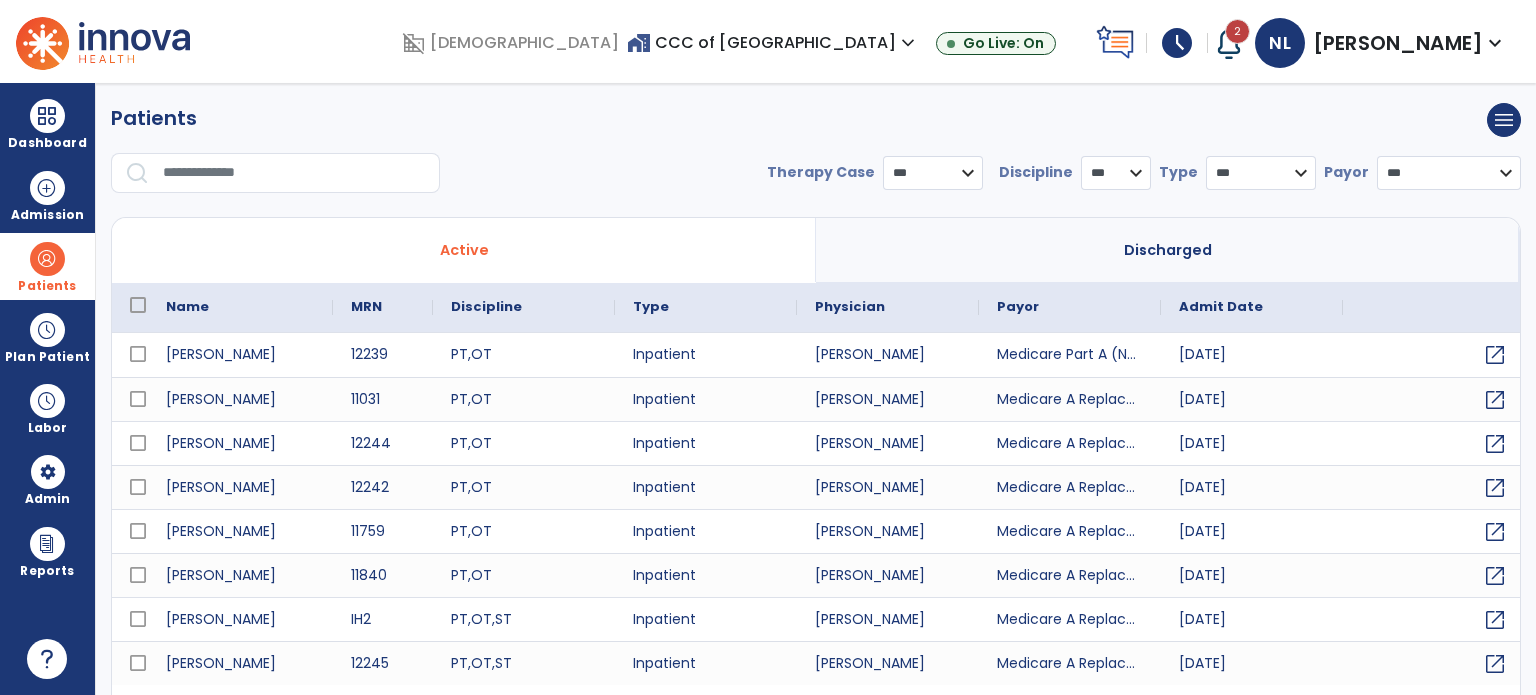 click at bounding box center (294, 173) 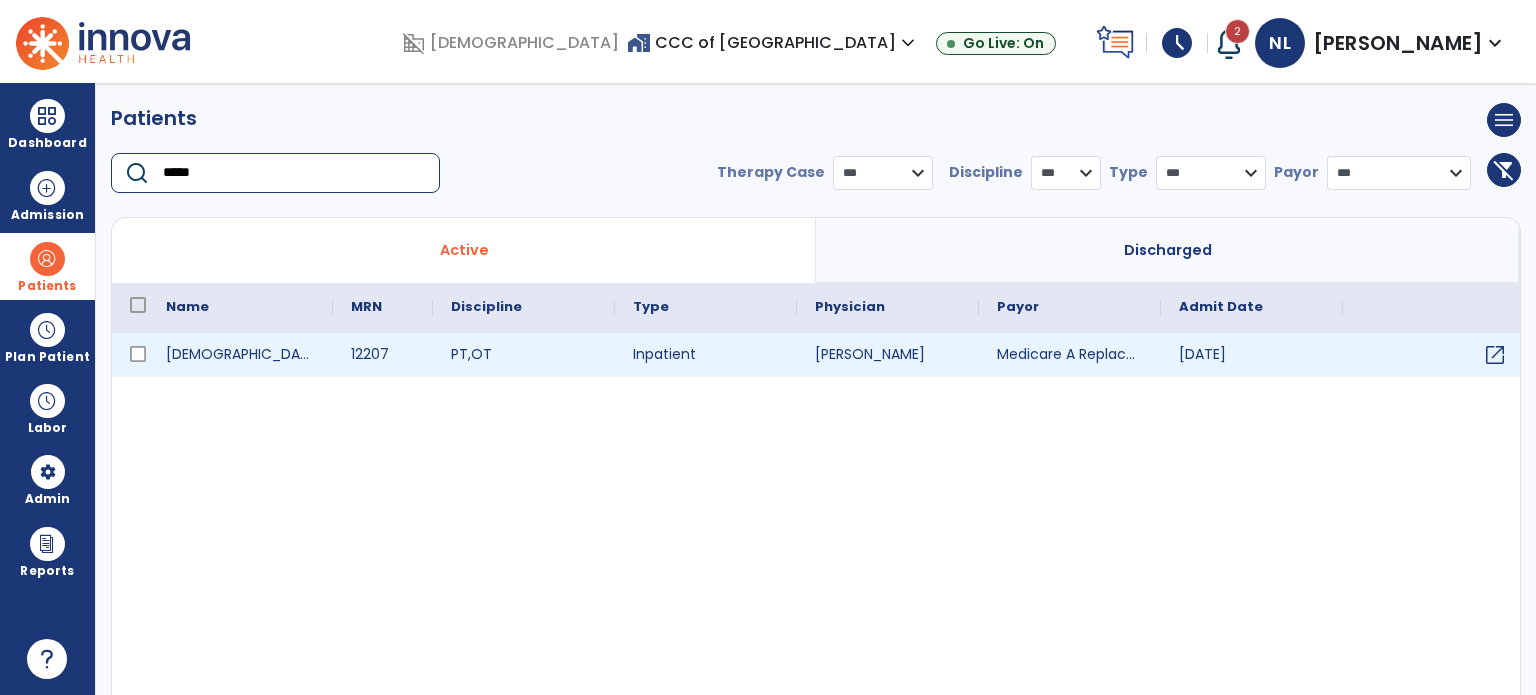 type on "*****" 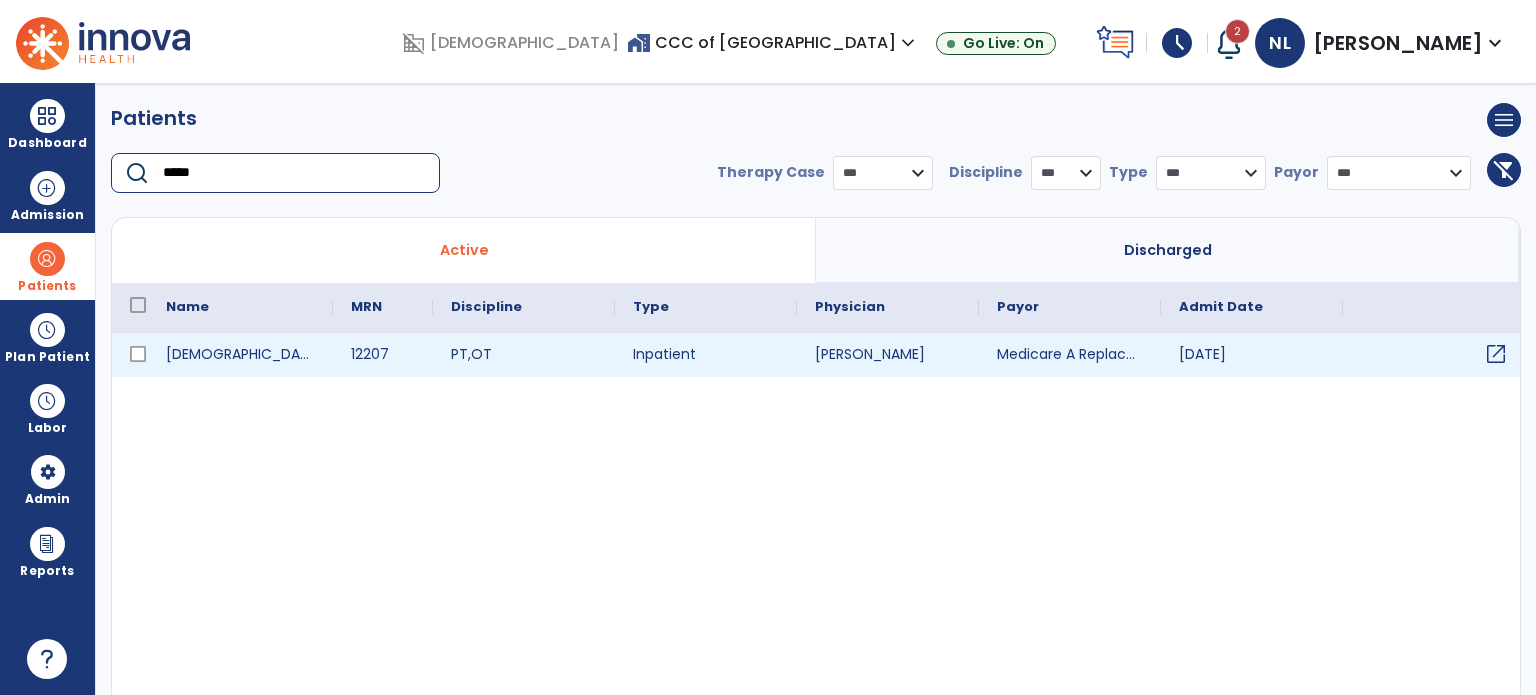 click on "open_in_new" at bounding box center [1496, 354] 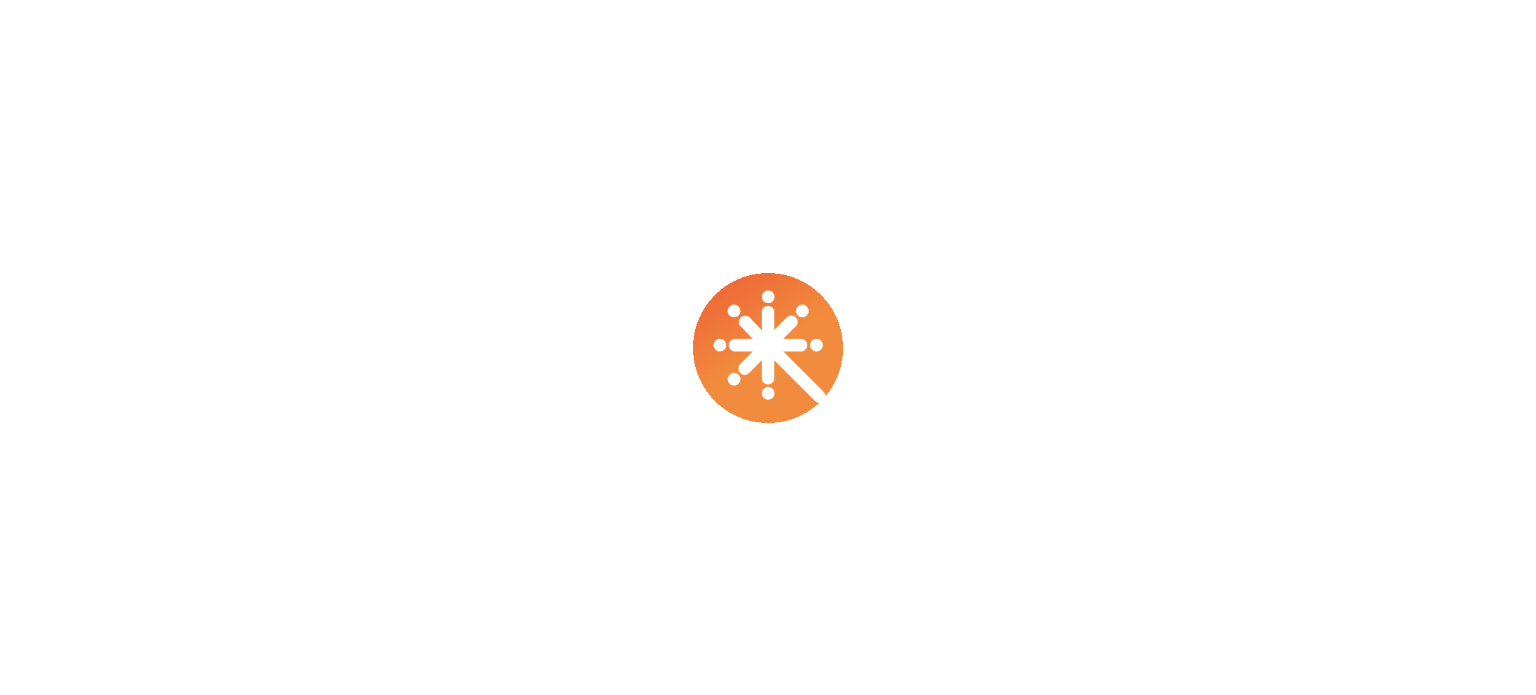 scroll, scrollTop: 0, scrollLeft: 0, axis: both 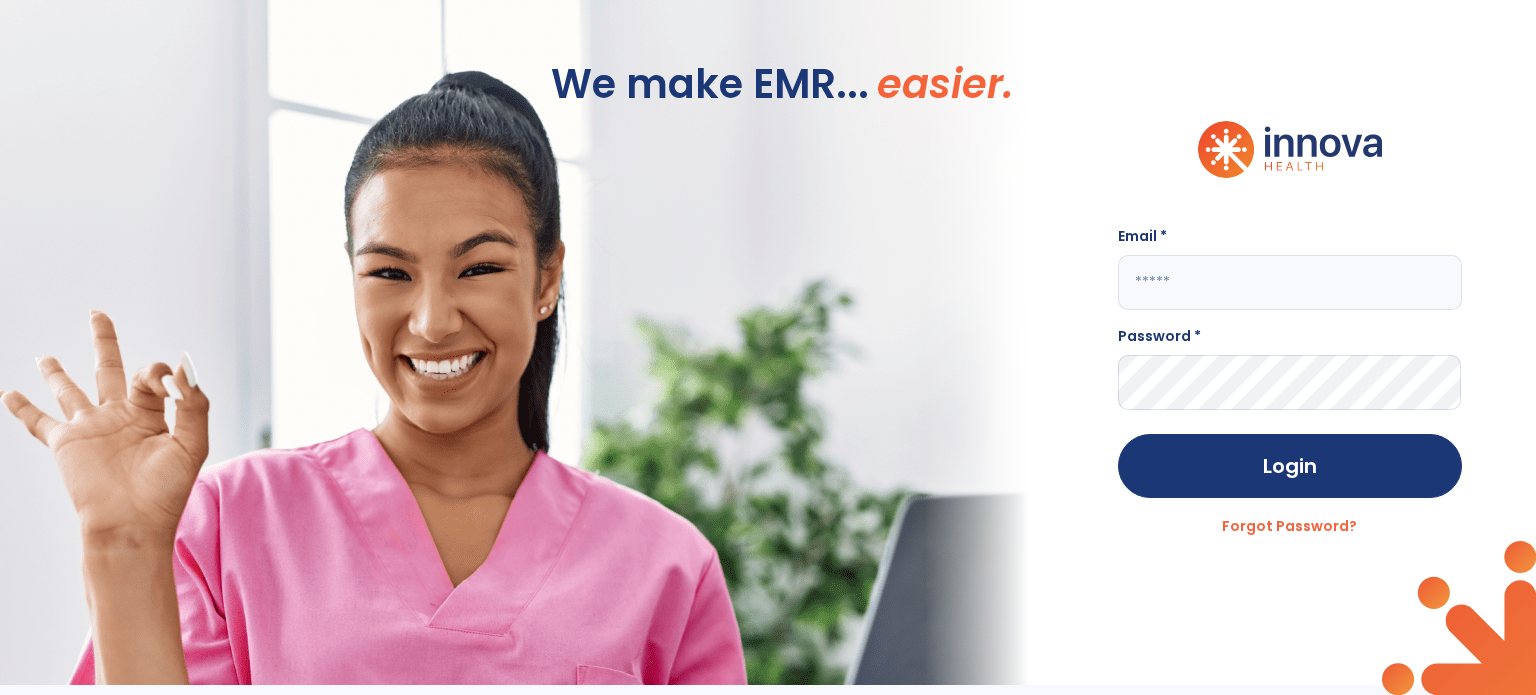 click 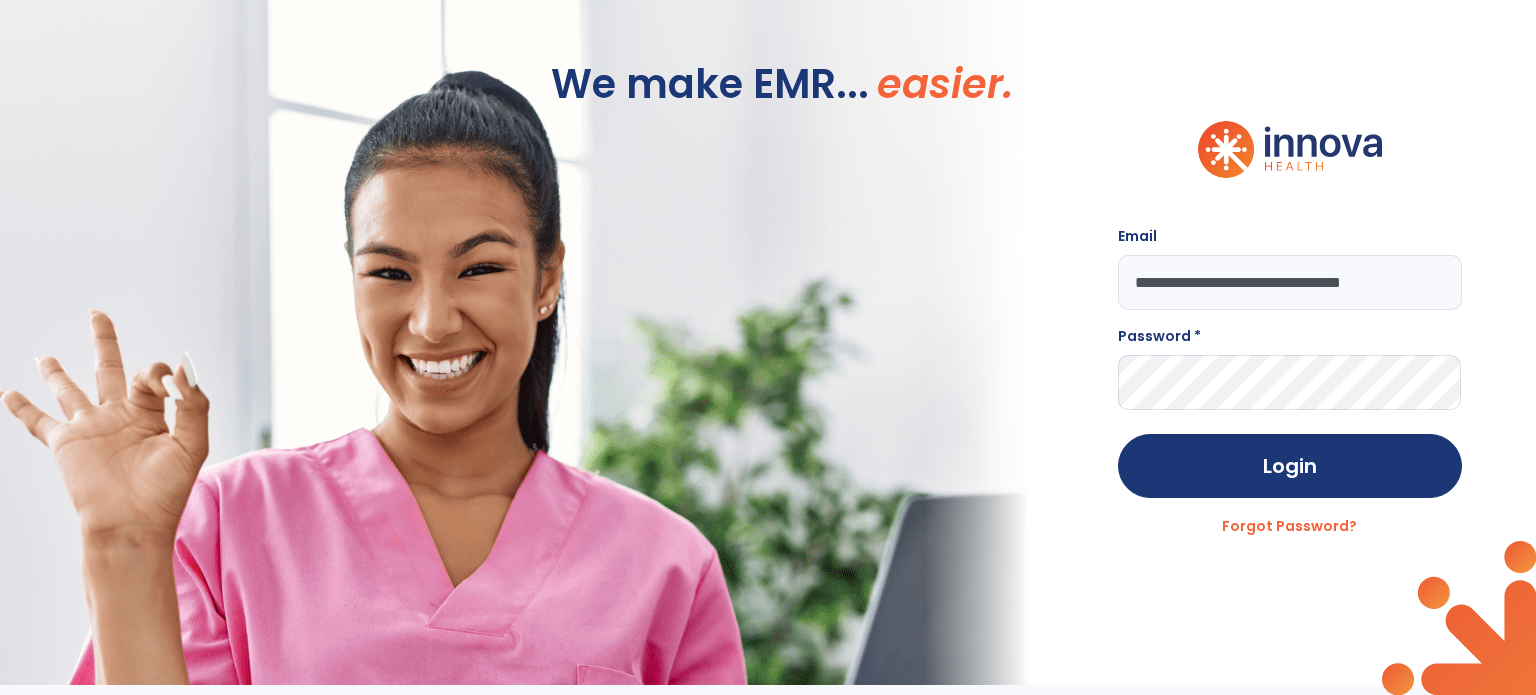type on "**********" 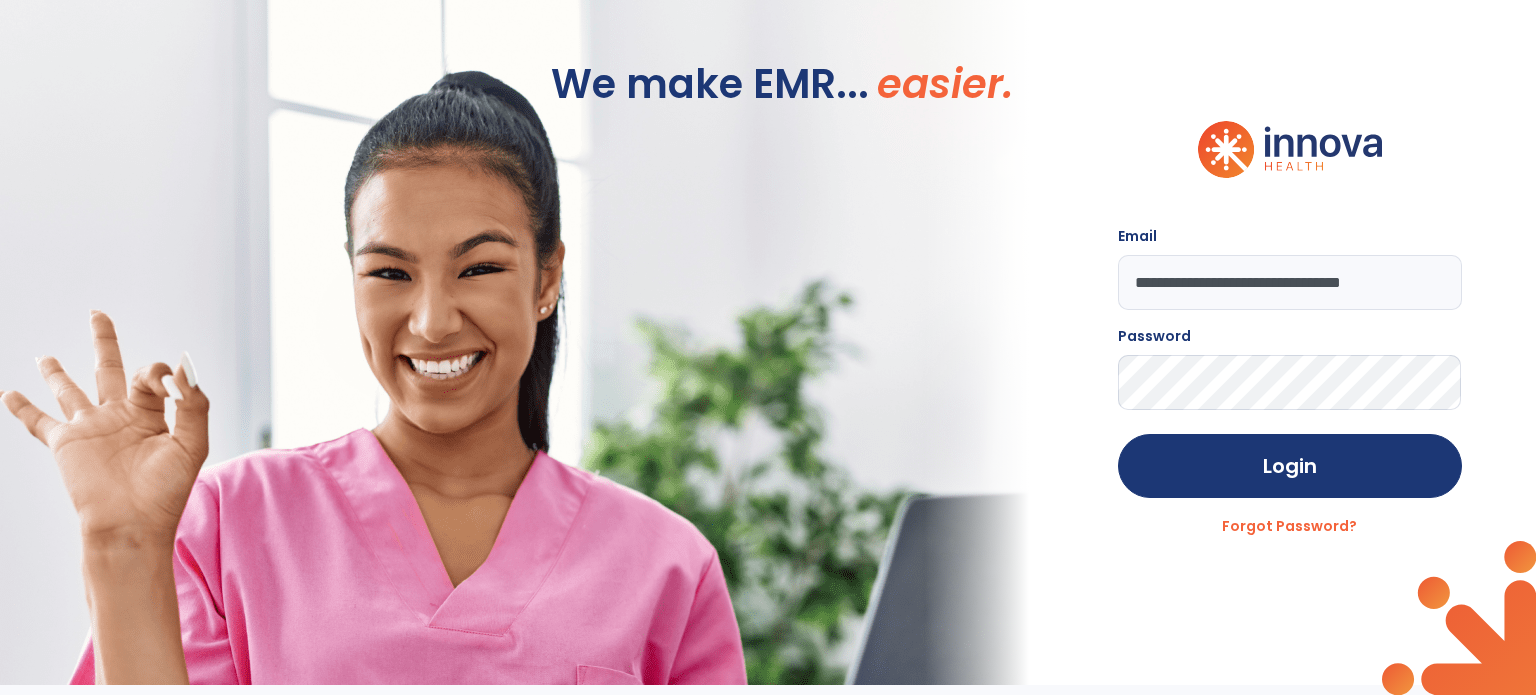 click on "Login" 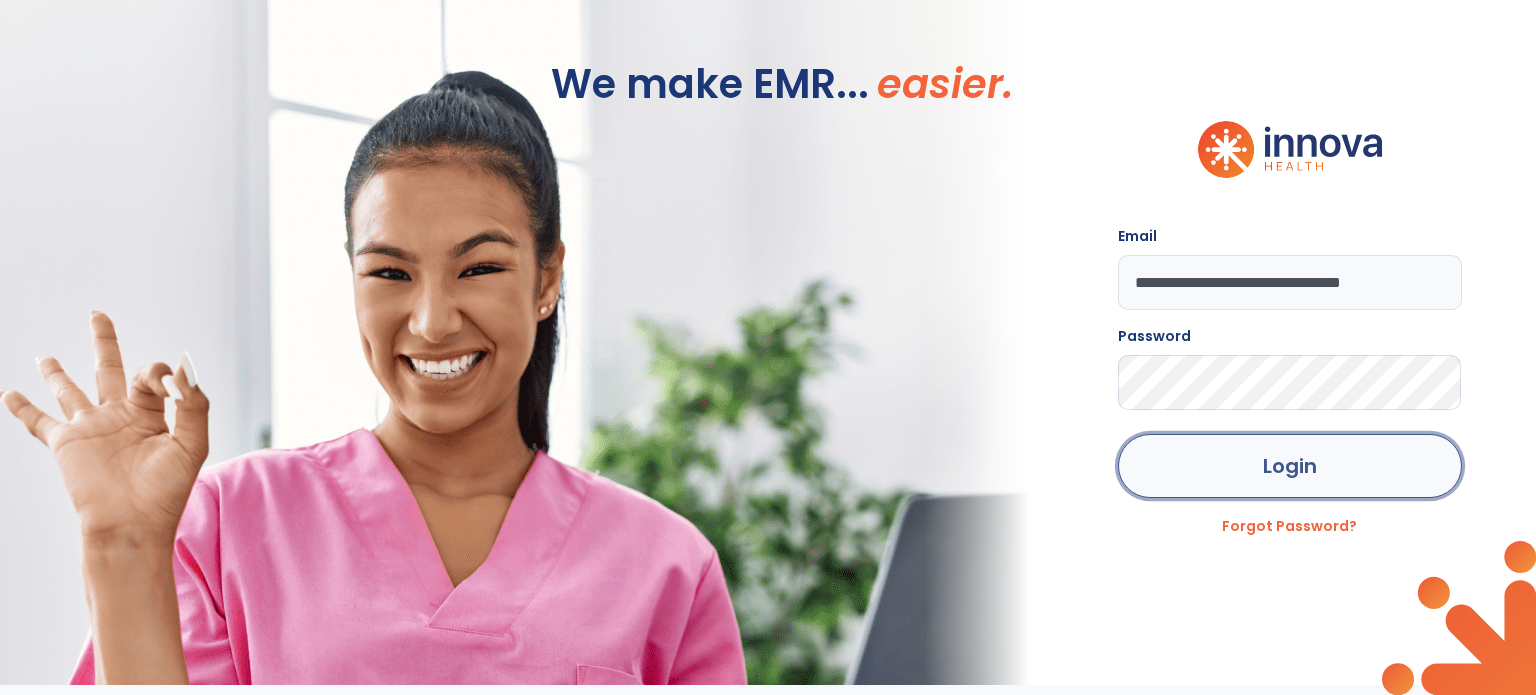 click on "Login" 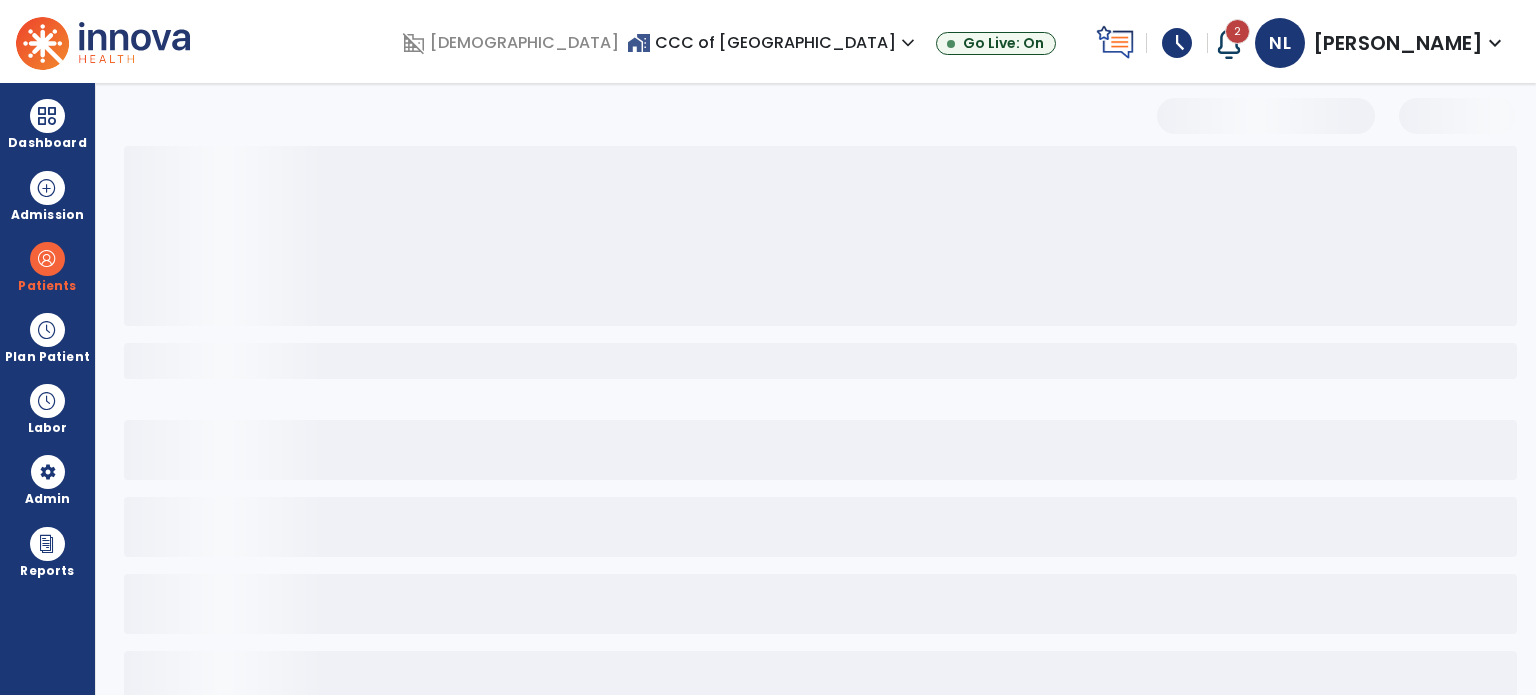 select on "***" 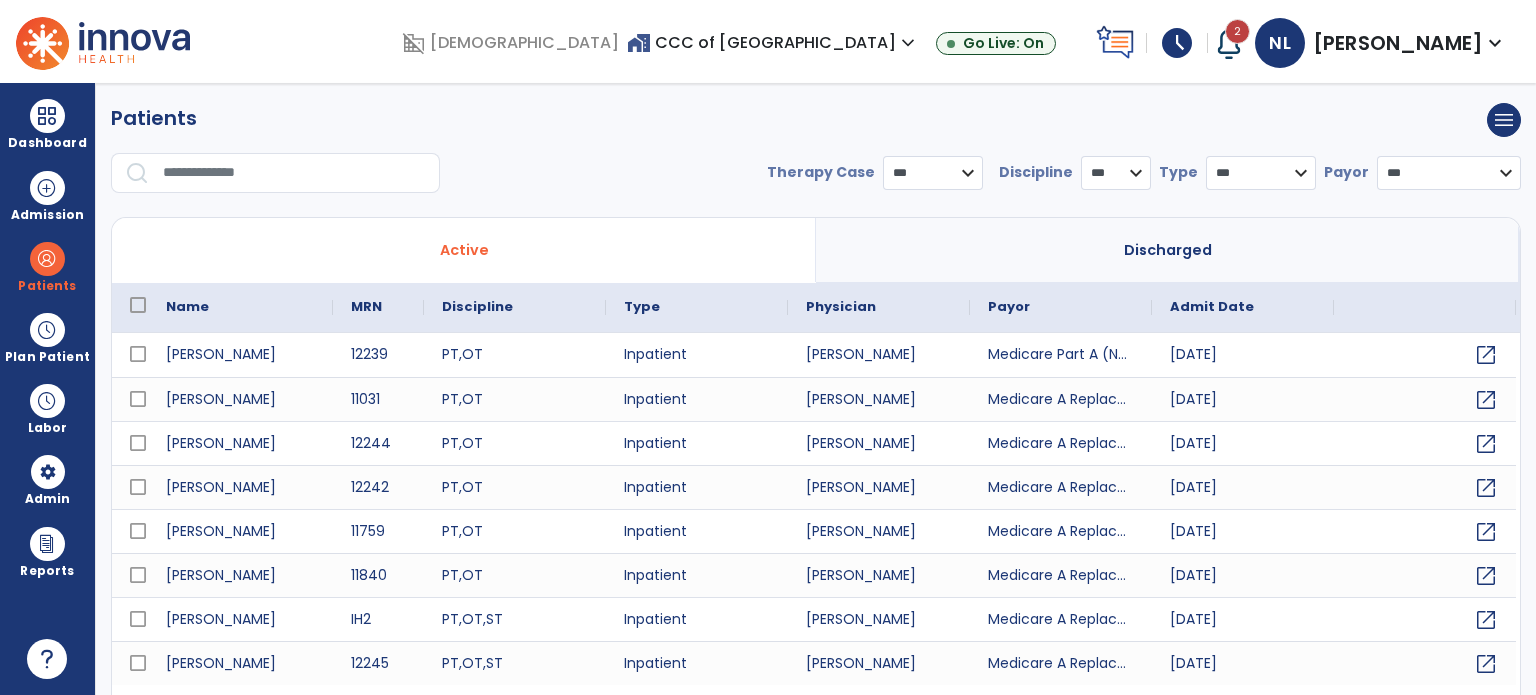 click at bounding box center (294, 173) 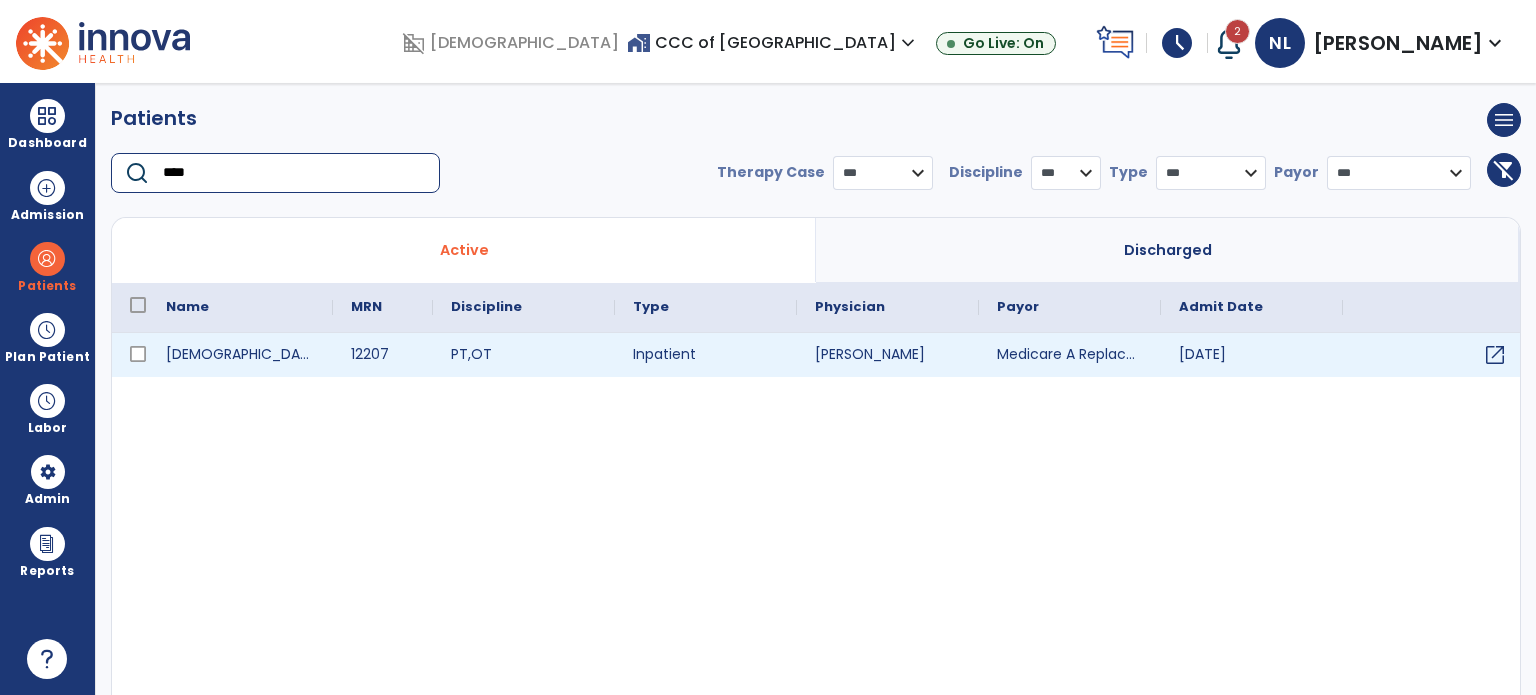 type on "****" 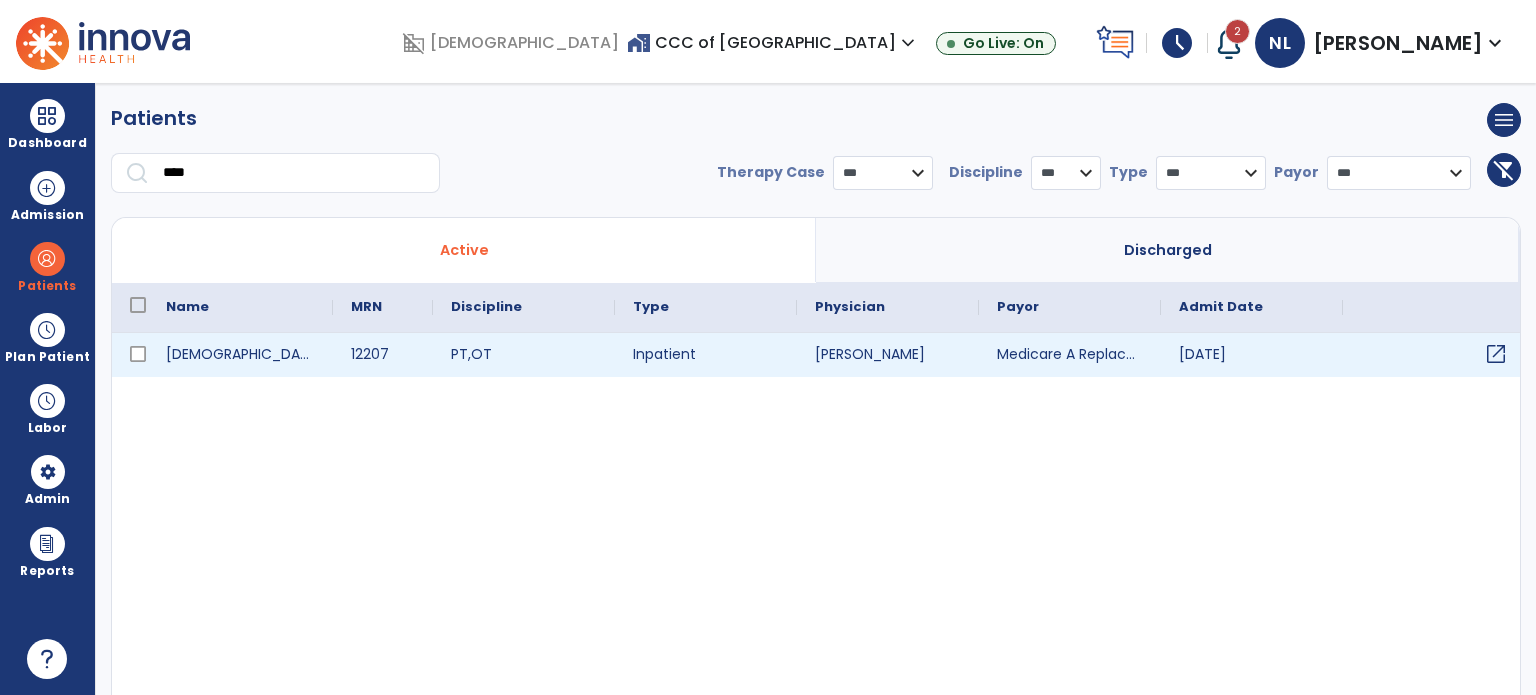 click on "open_in_new" at bounding box center (1496, 354) 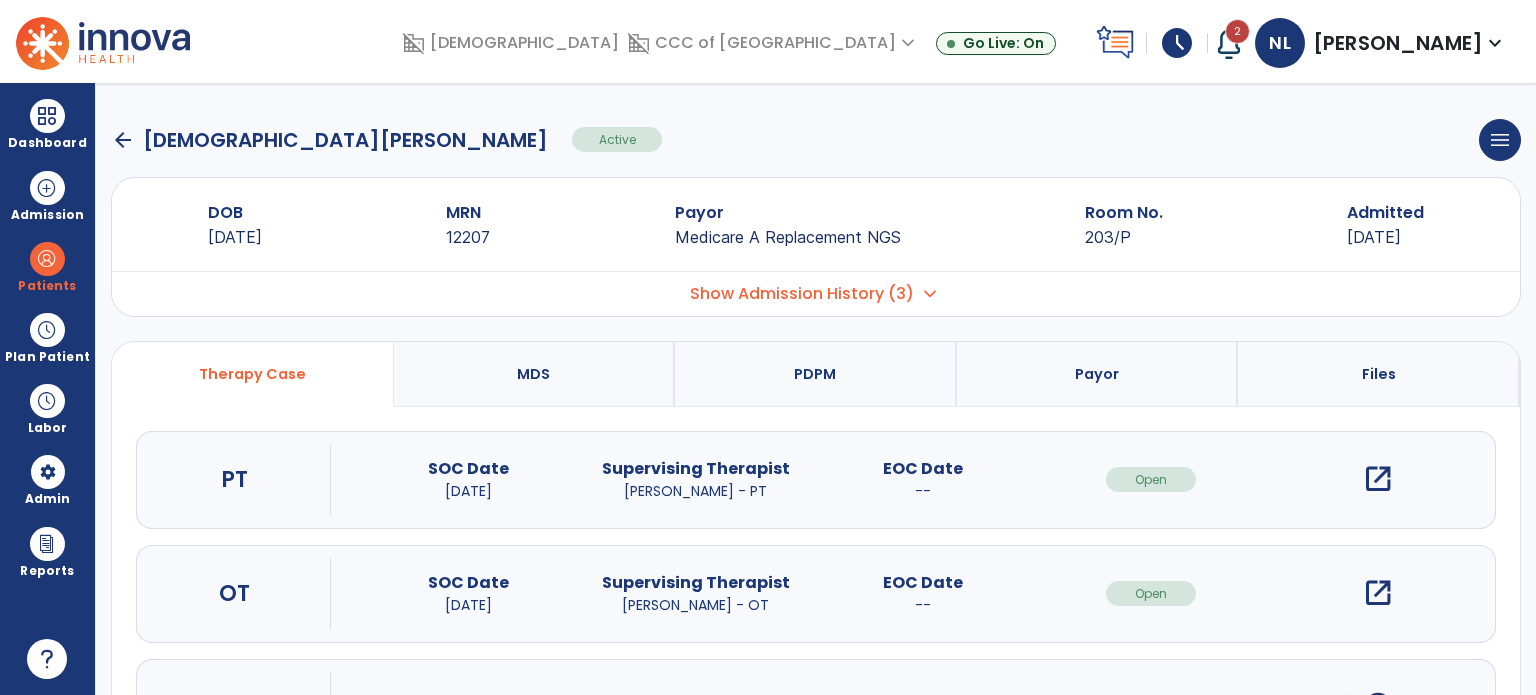 click on "open_in_new" at bounding box center (1378, 479) 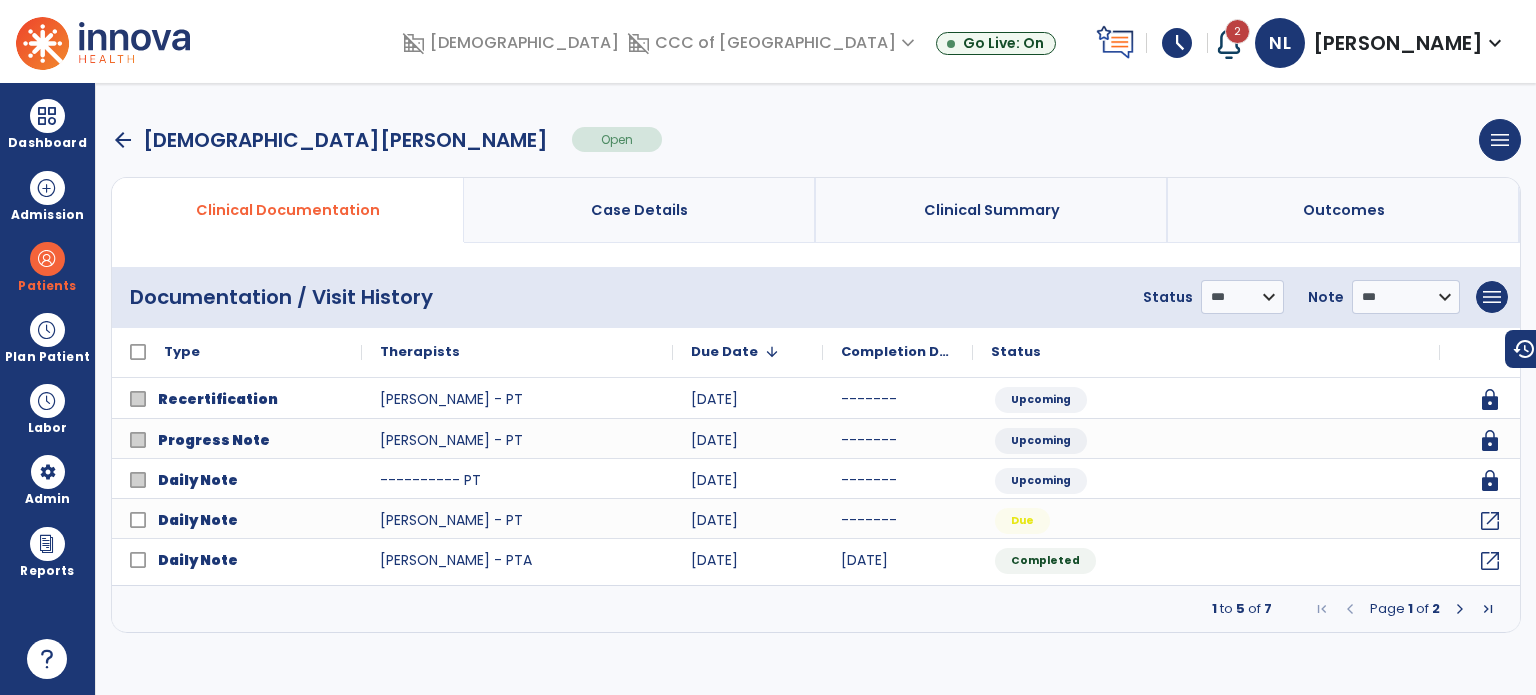 click on "Case Details" at bounding box center (639, 210) 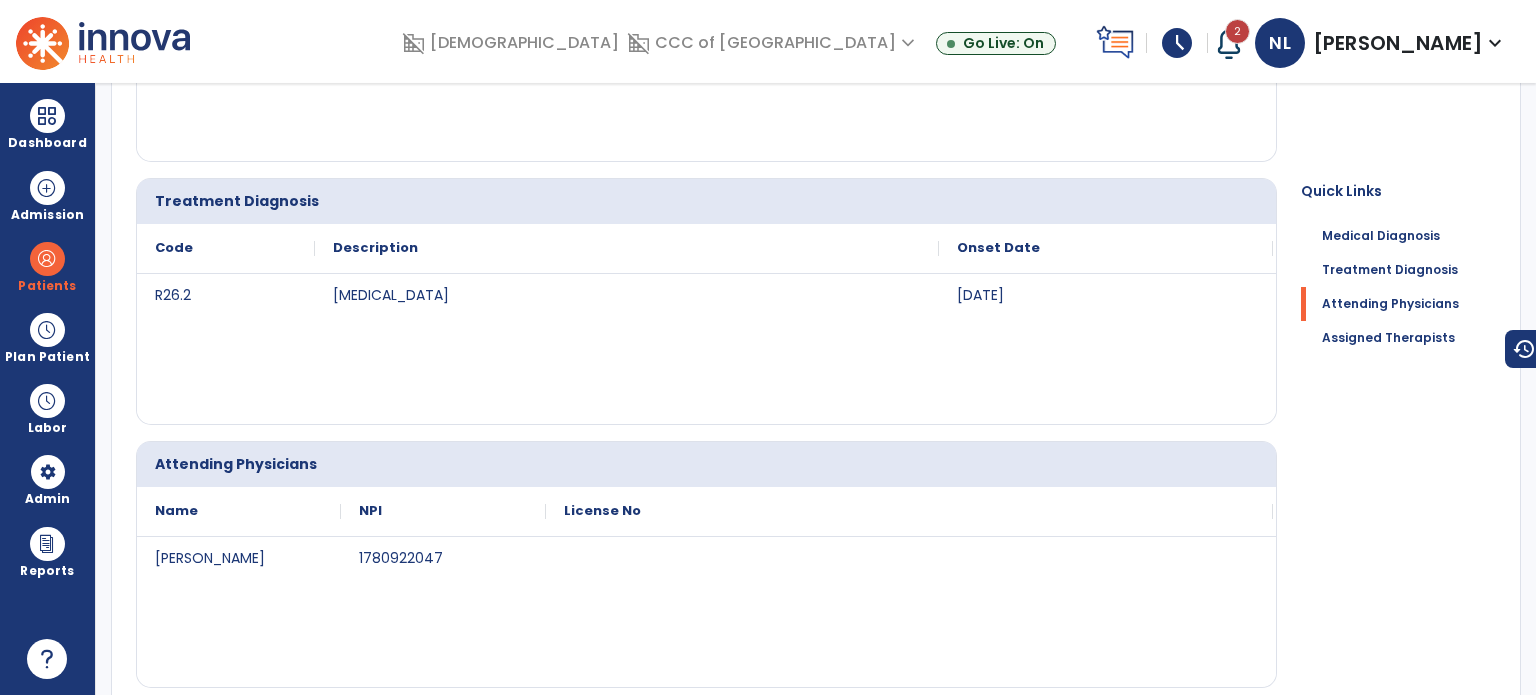 scroll, scrollTop: 0, scrollLeft: 0, axis: both 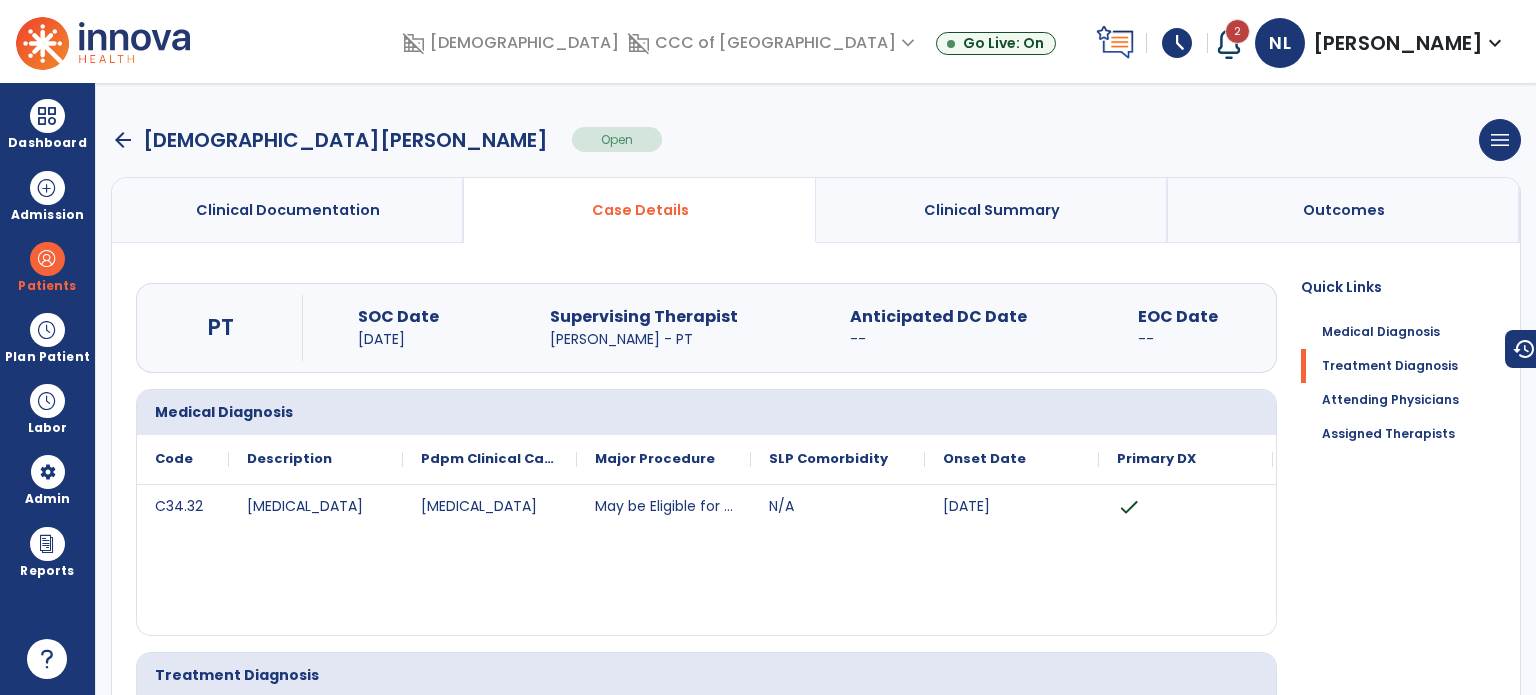 click on "arrow_back" at bounding box center (123, 140) 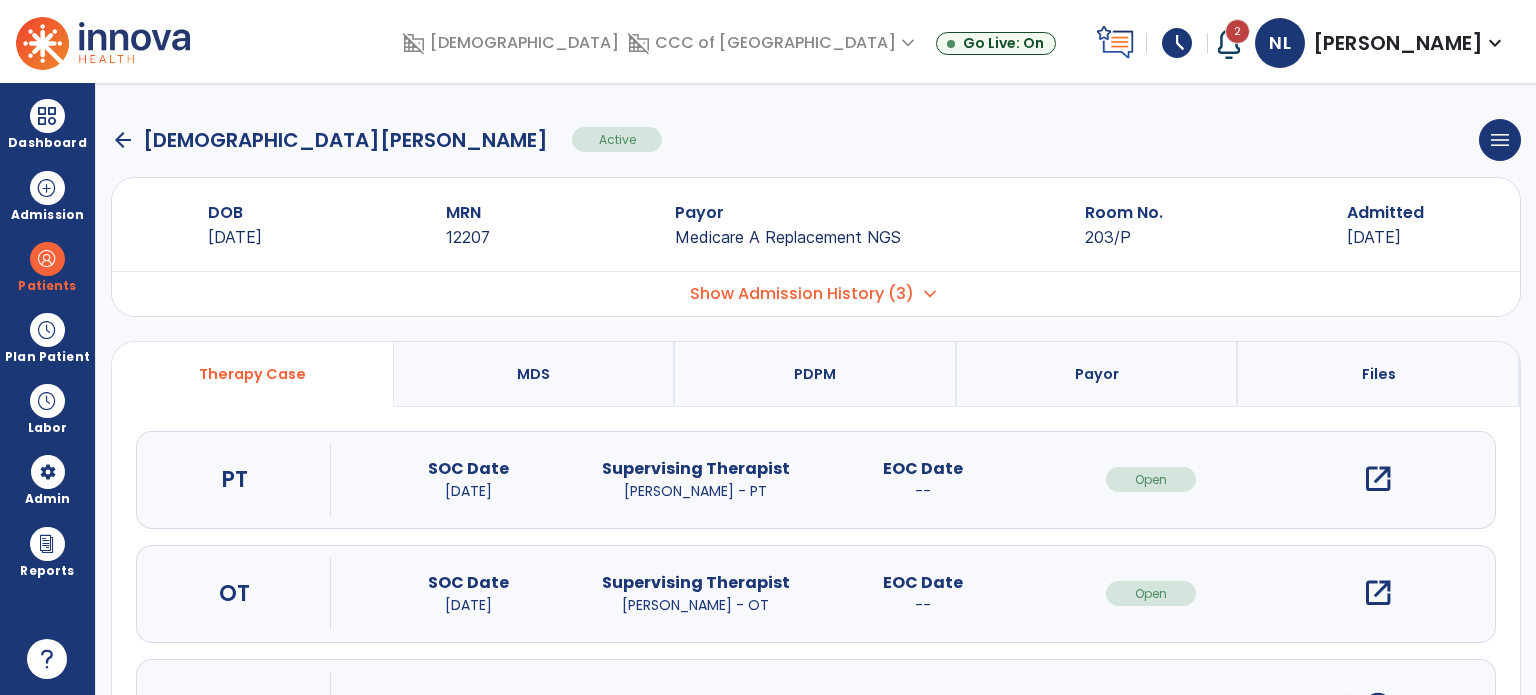 click on "open_in_new" at bounding box center (1378, 593) 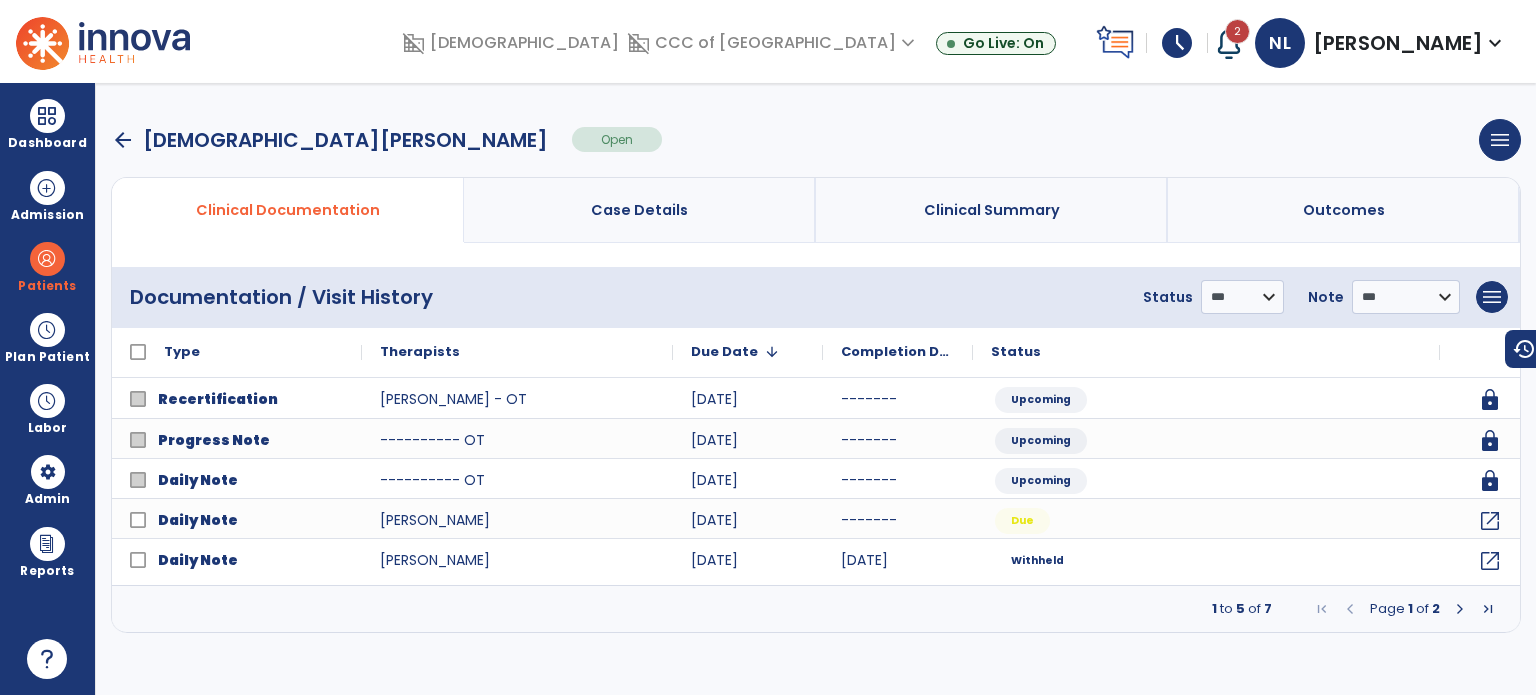 click on "Case Details" at bounding box center [640, 210] 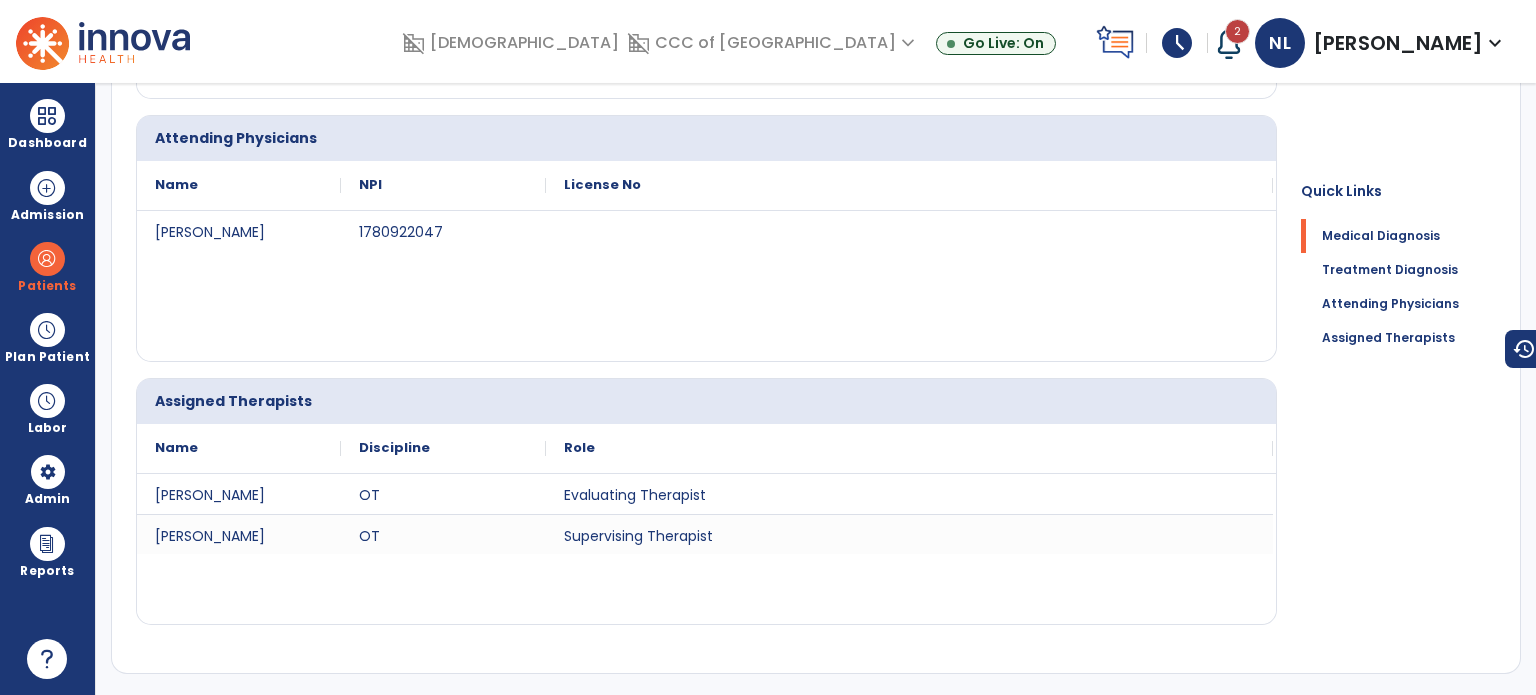 scroll, scrollTop: 0, scrollLeft: 0, axis: both 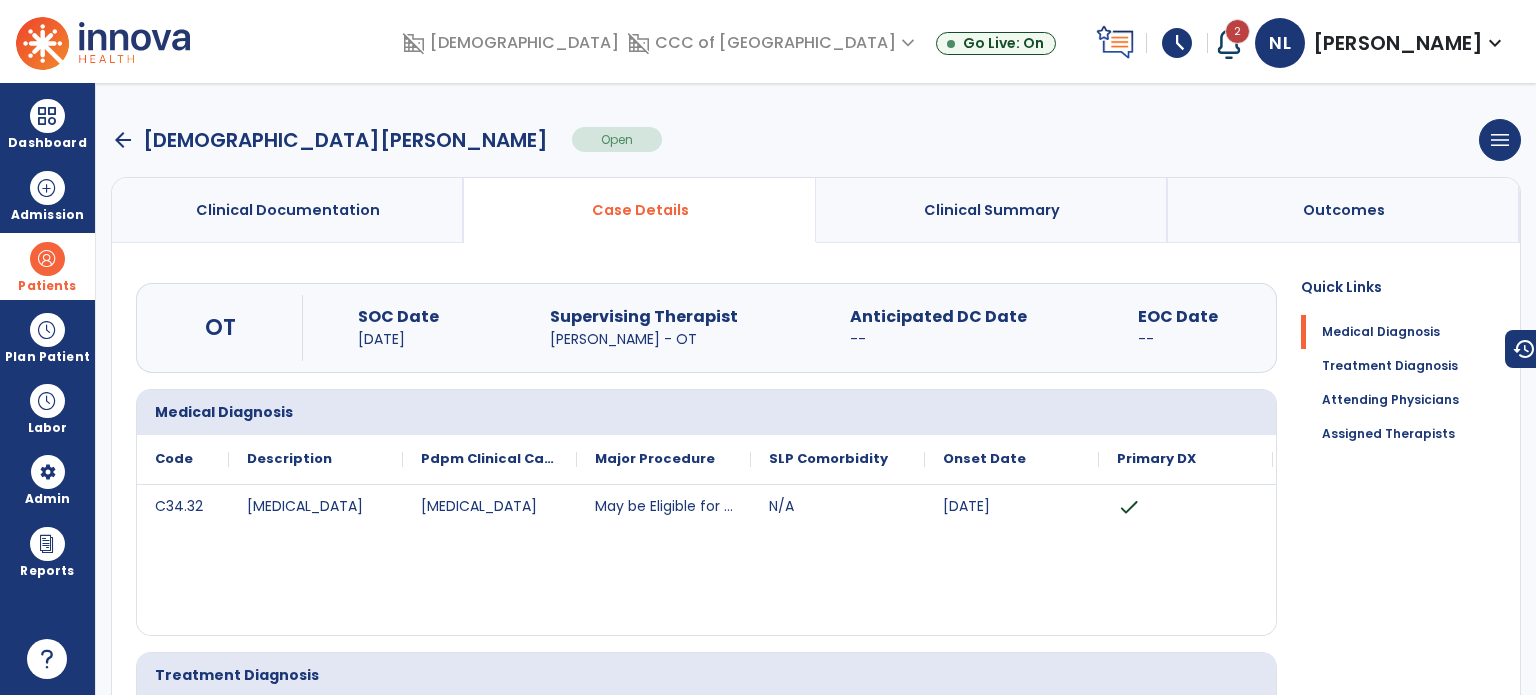 drag, startPoint x: 42, startPoint y: 258, endPoint x: 145, endPoint y: 260, distance: 103.01942 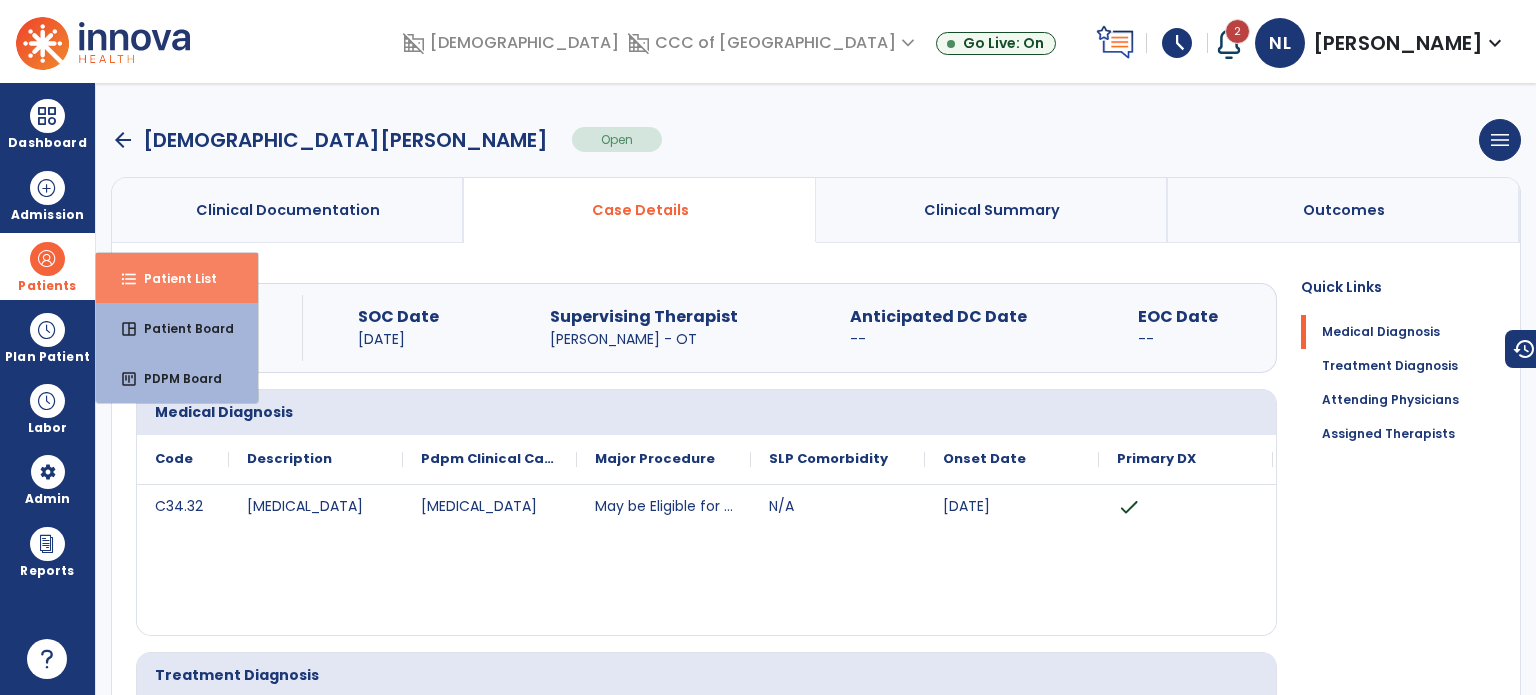 click on "format_list_bulleted  Patient List" at bounding box center (177, 278) 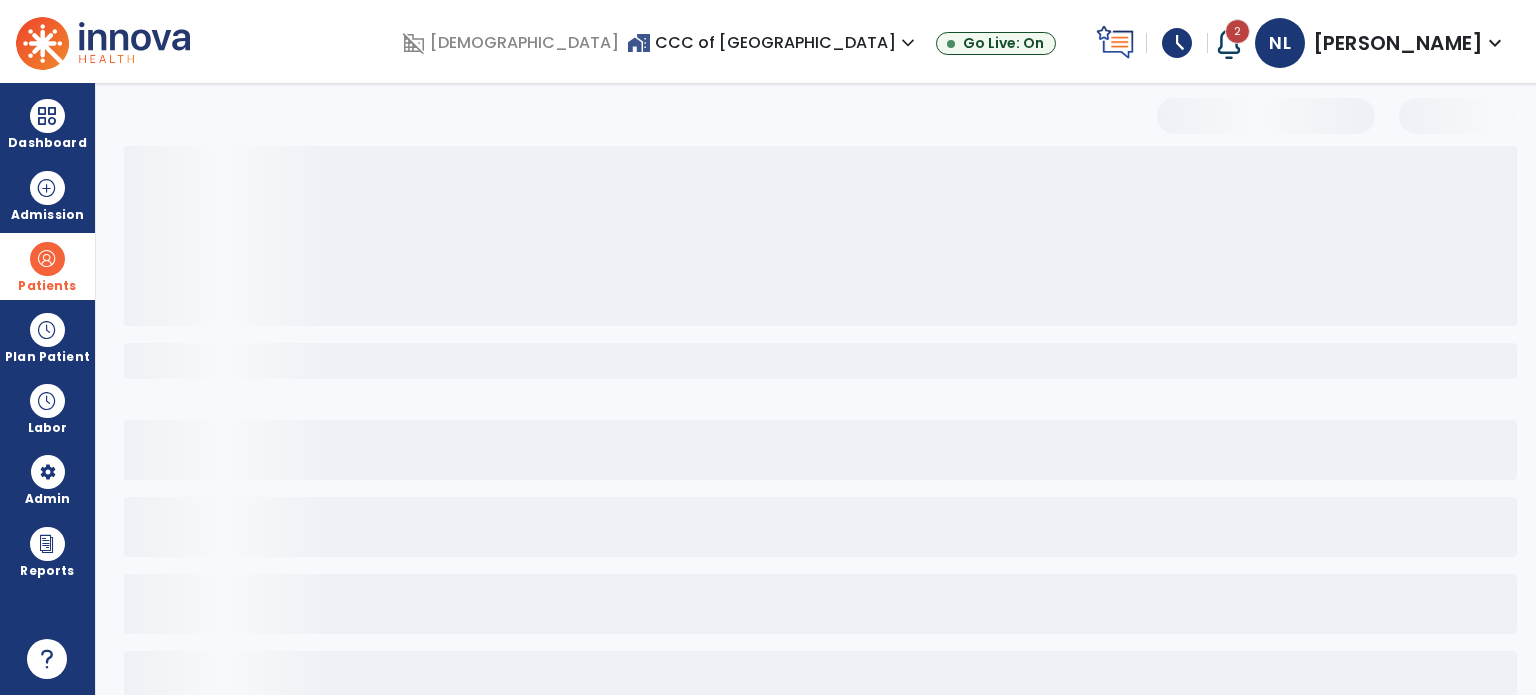 select on "***" 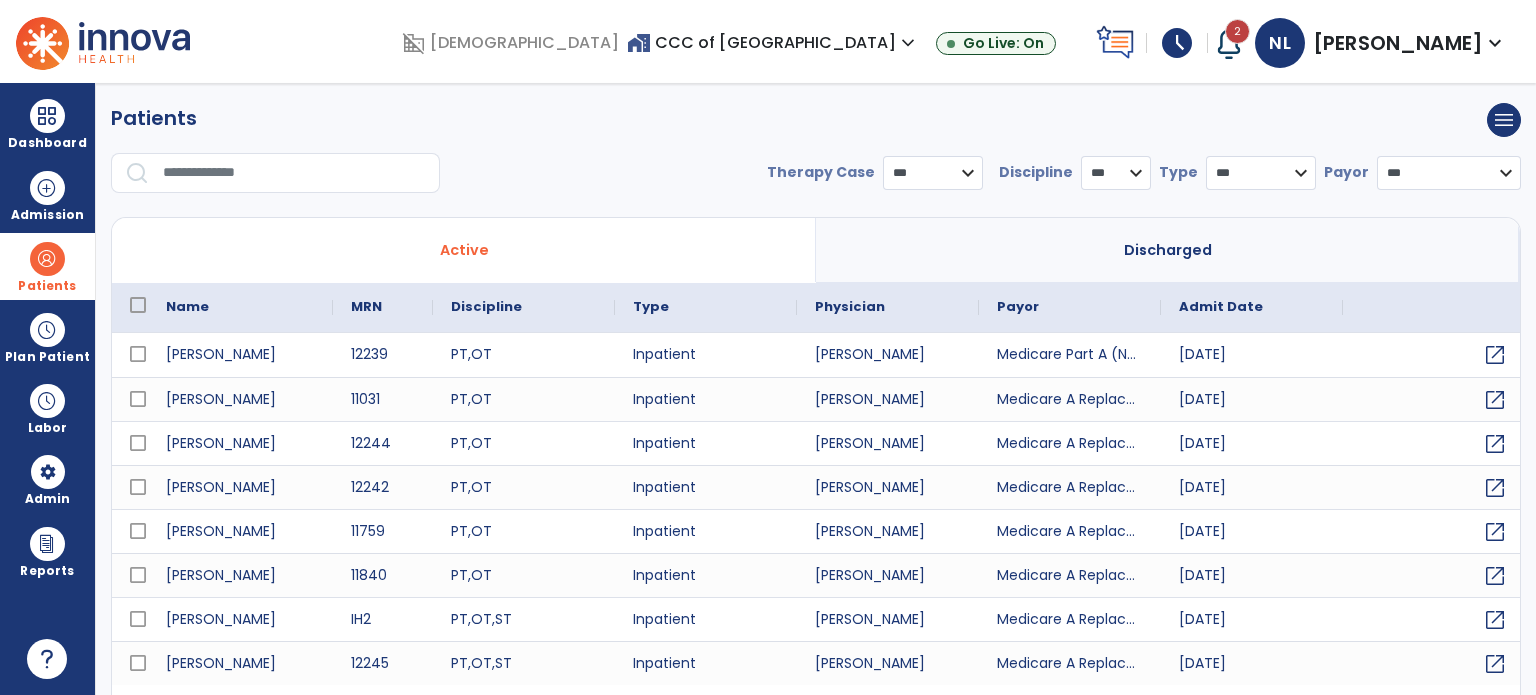 click at bounding box center (294, 173) 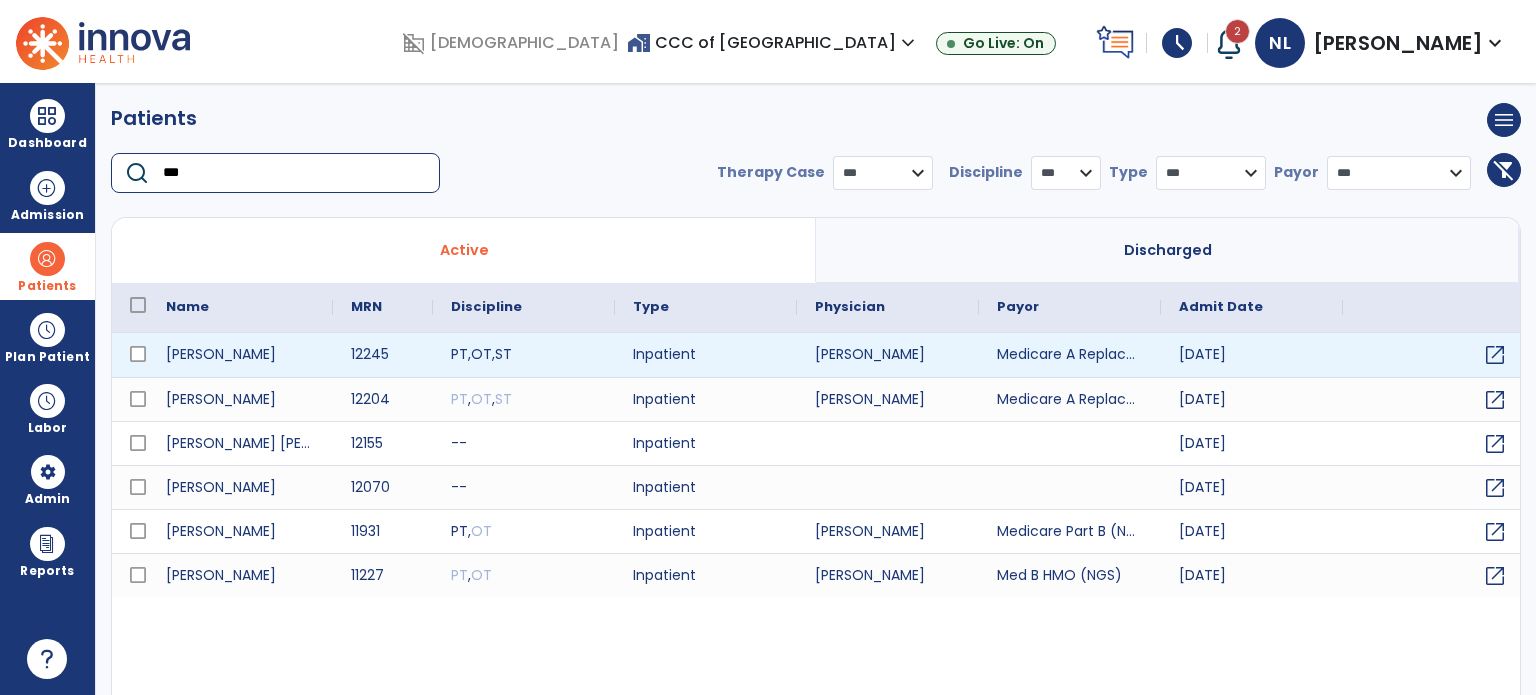 type on "***" 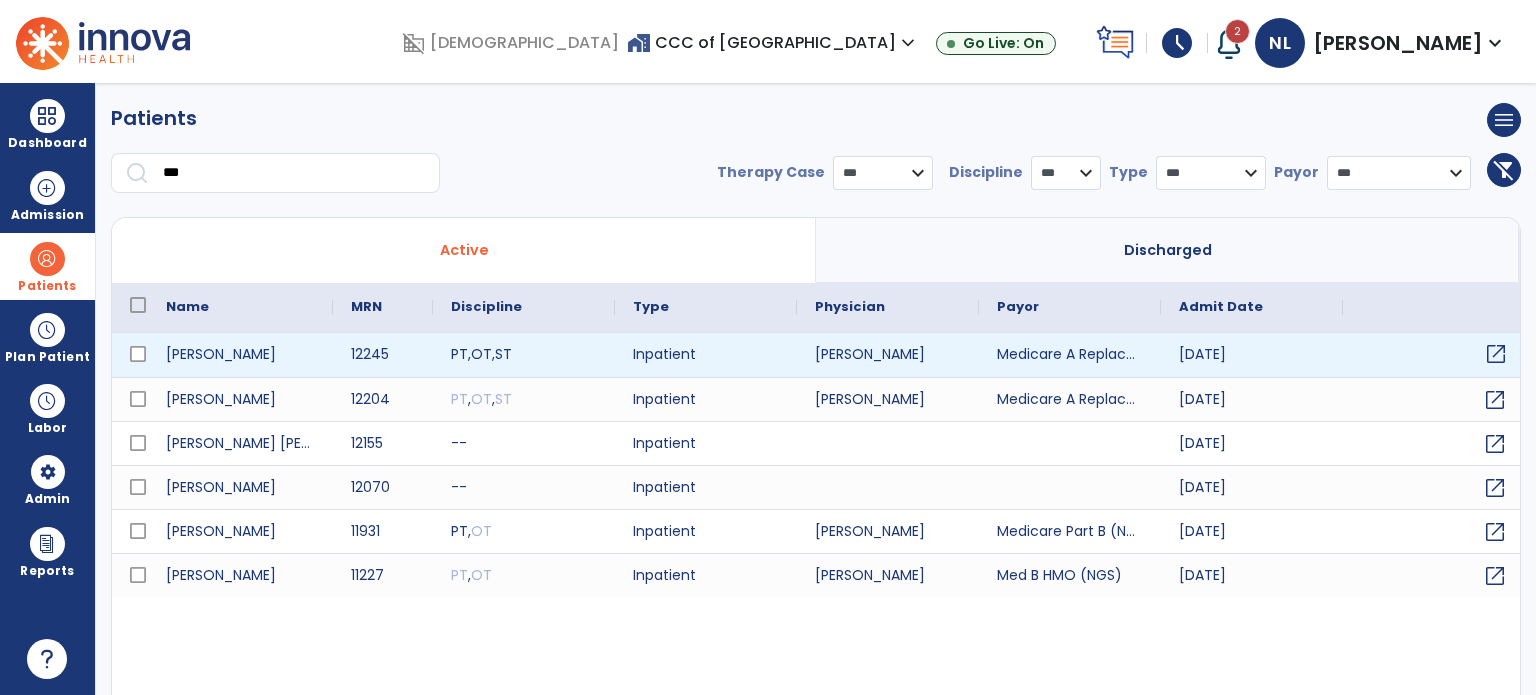 click on "open_in_new" at bounding box center [1496, 354] 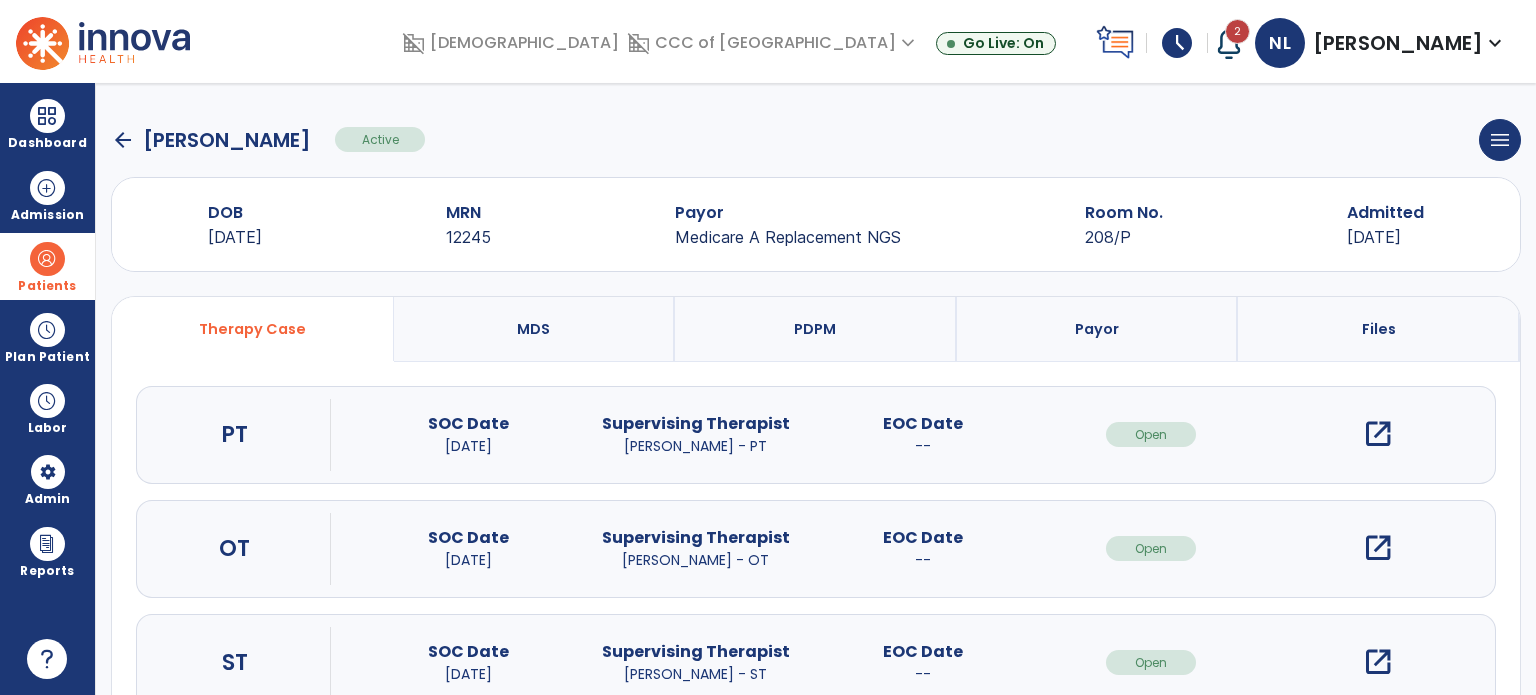 click on "open_in_new" at bounding box center [1378, 434] 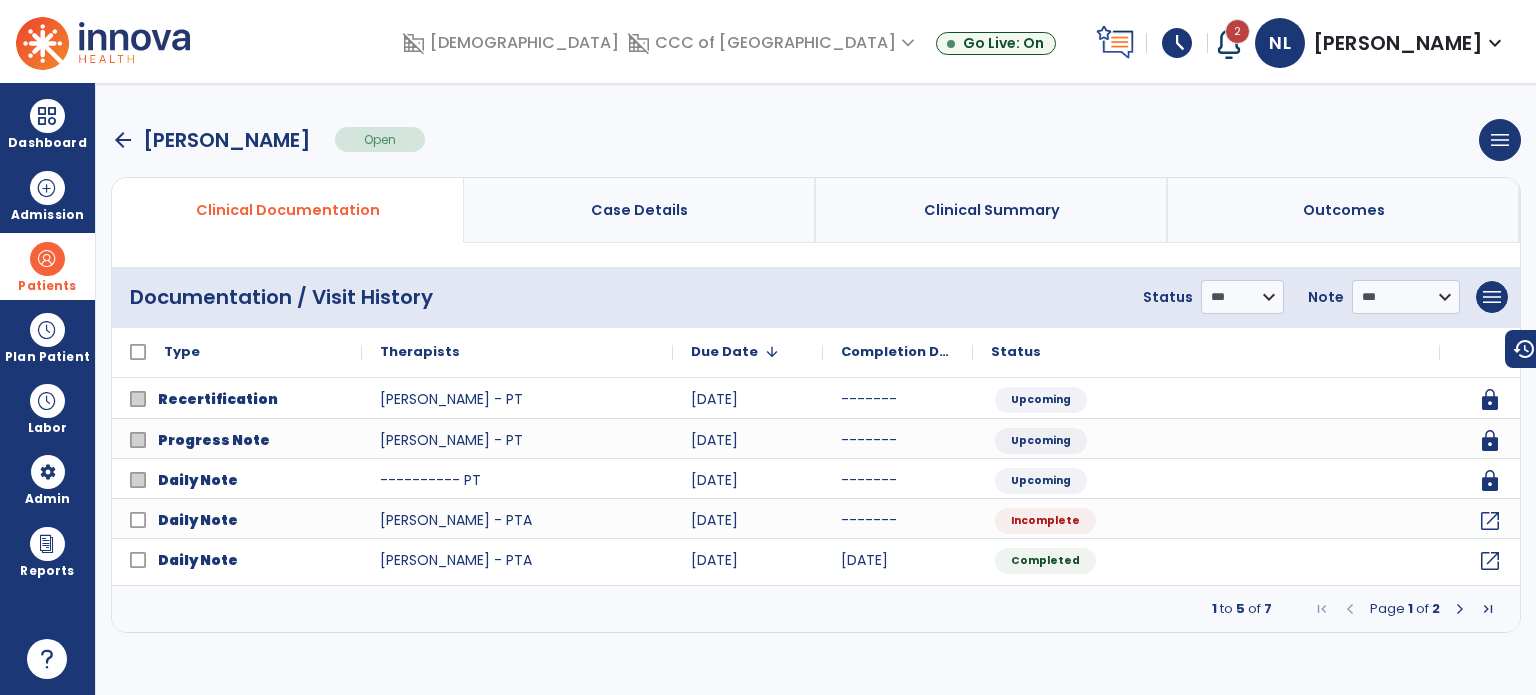 click on "Case Details" at bounding box center [640, 210] 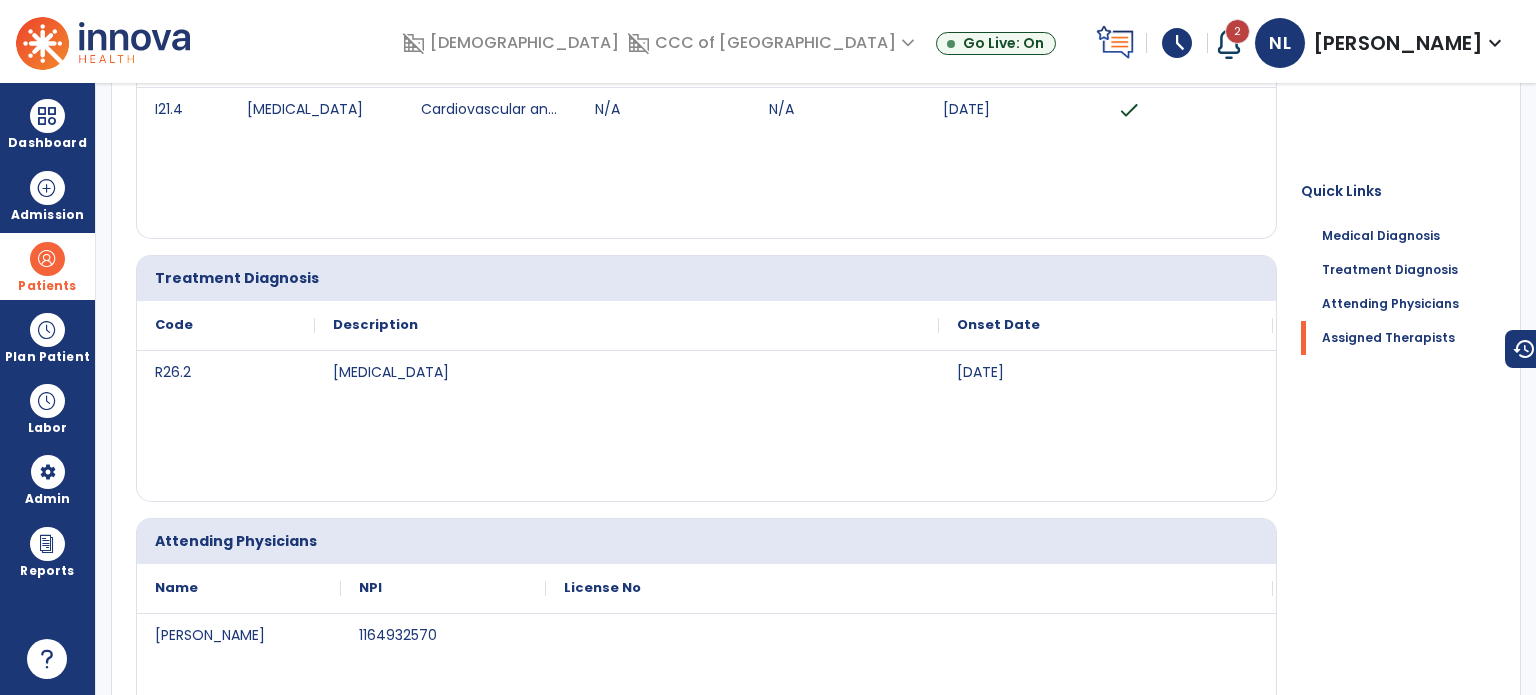 scroll, scrollTop: 0, scrollLeft: 0, axis: both 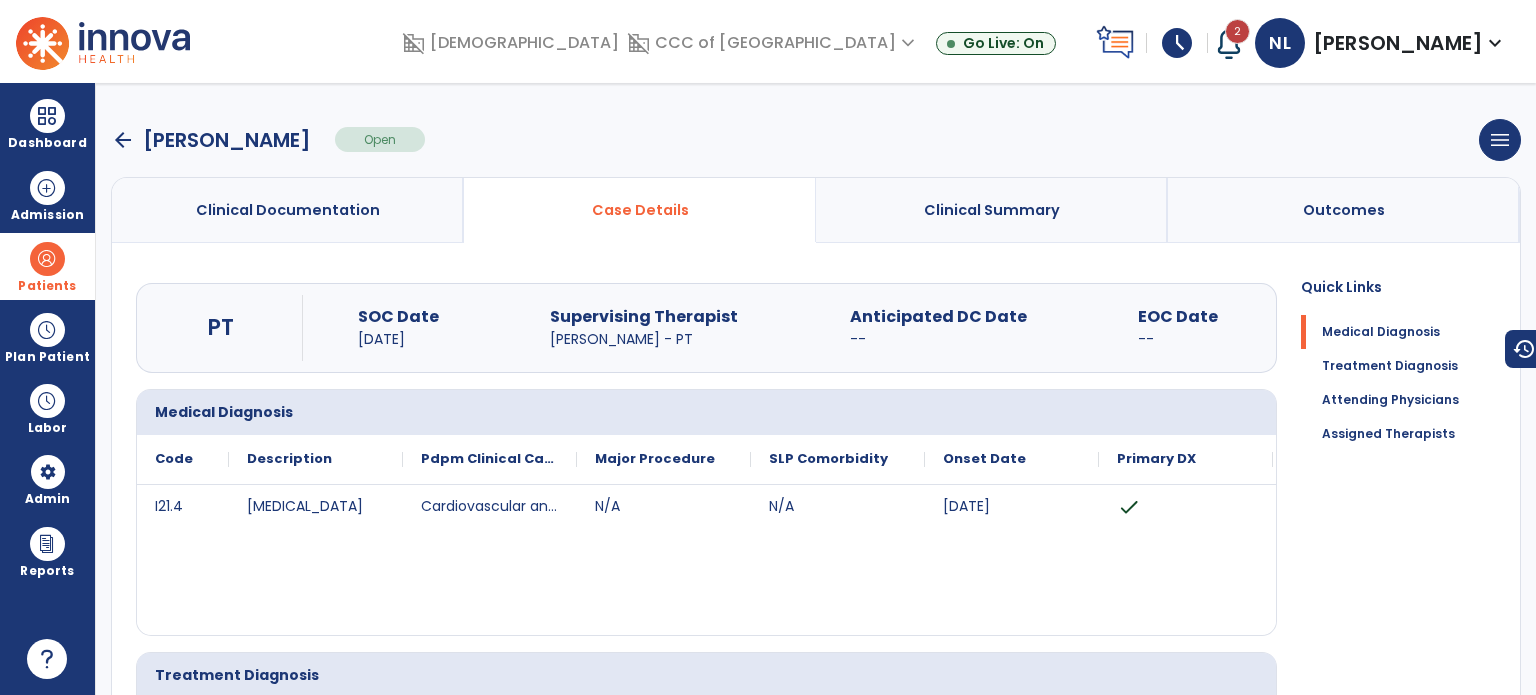 click on "arrow_back" at bounding box center (123, 140) 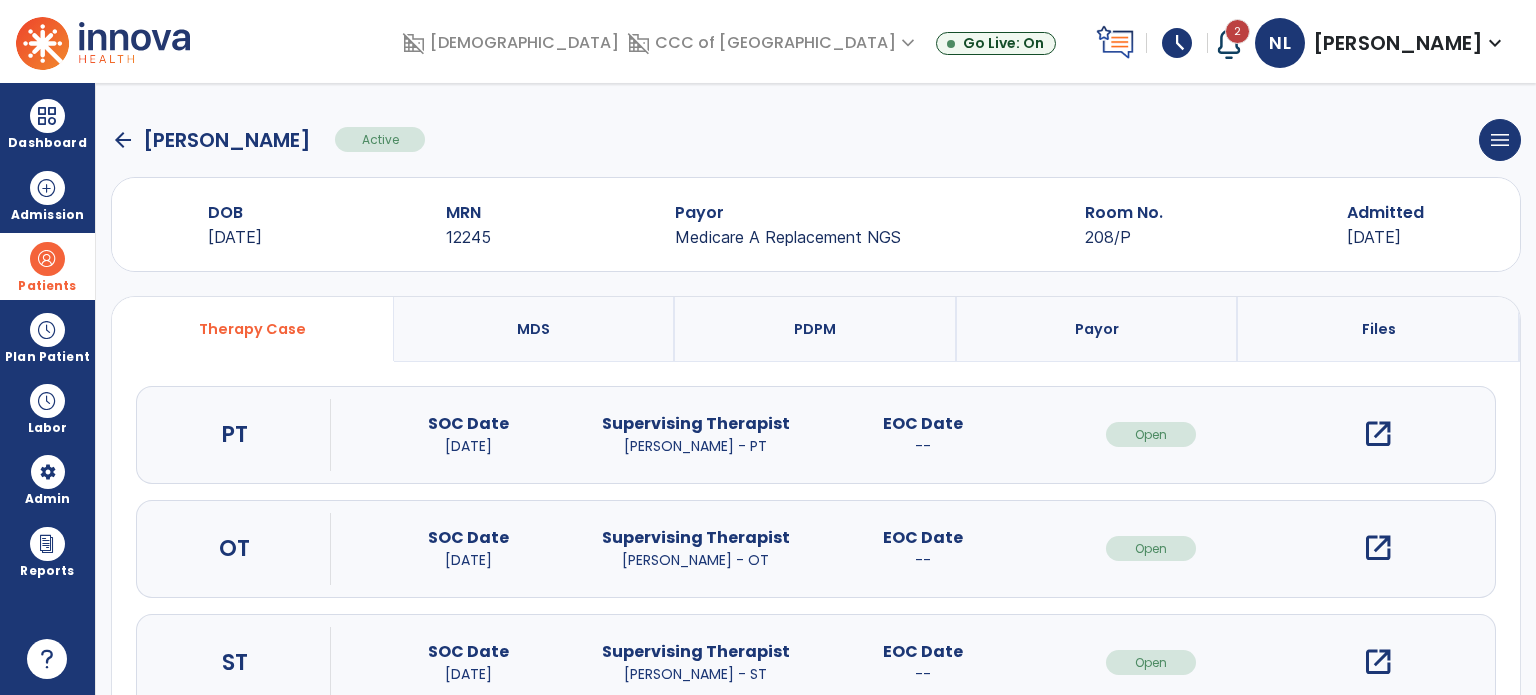 click on "open_in_new" at bounding box center [1378, 548] 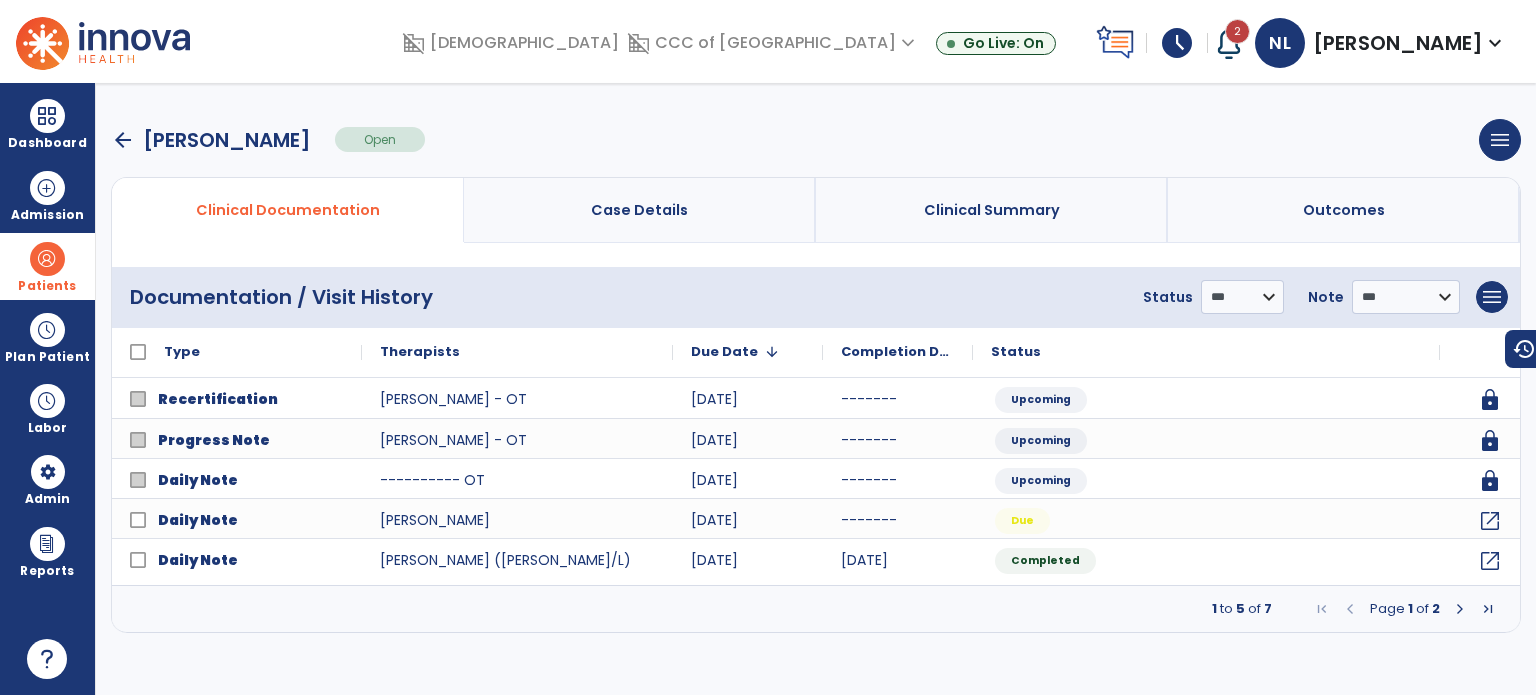 click on "Case Details" at bounding box center (639, 210) 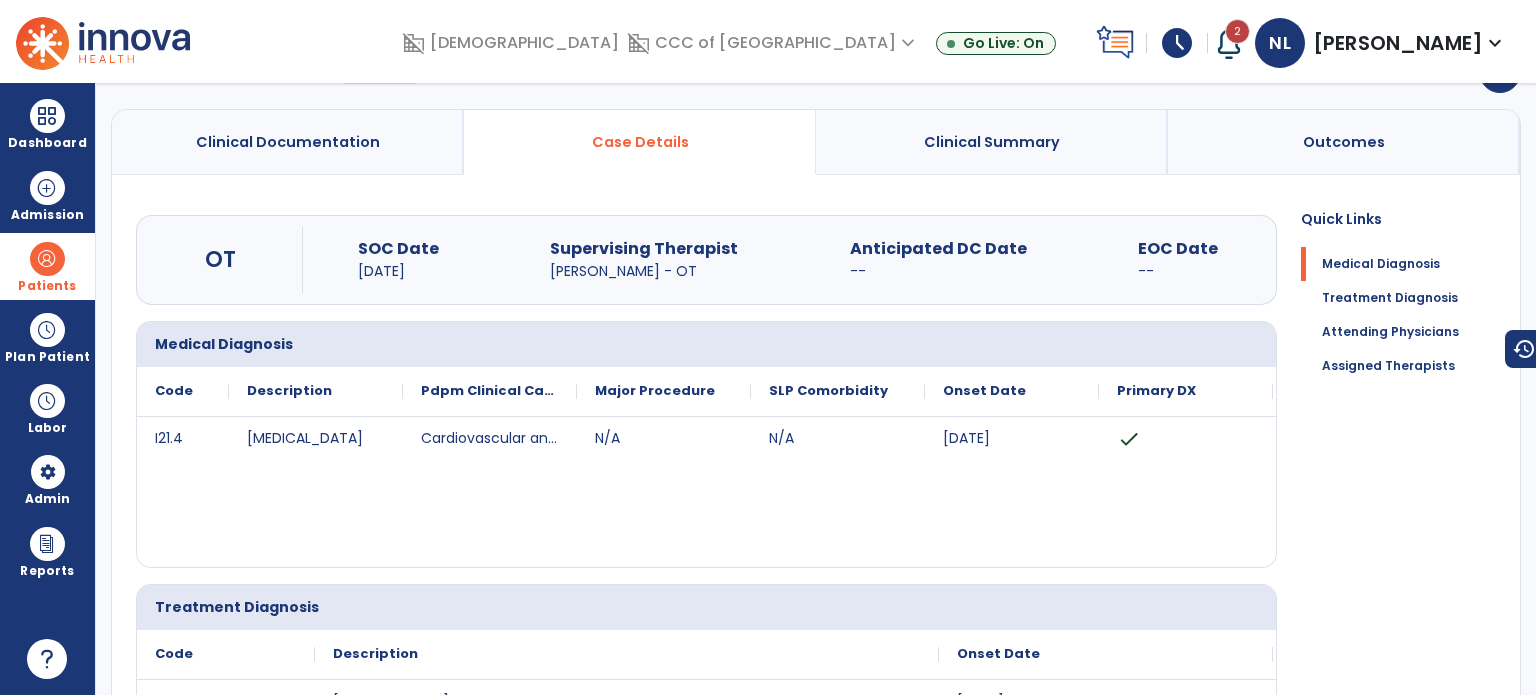 scroll, scrollTop: 0, scrollLeft: 0, axis: both 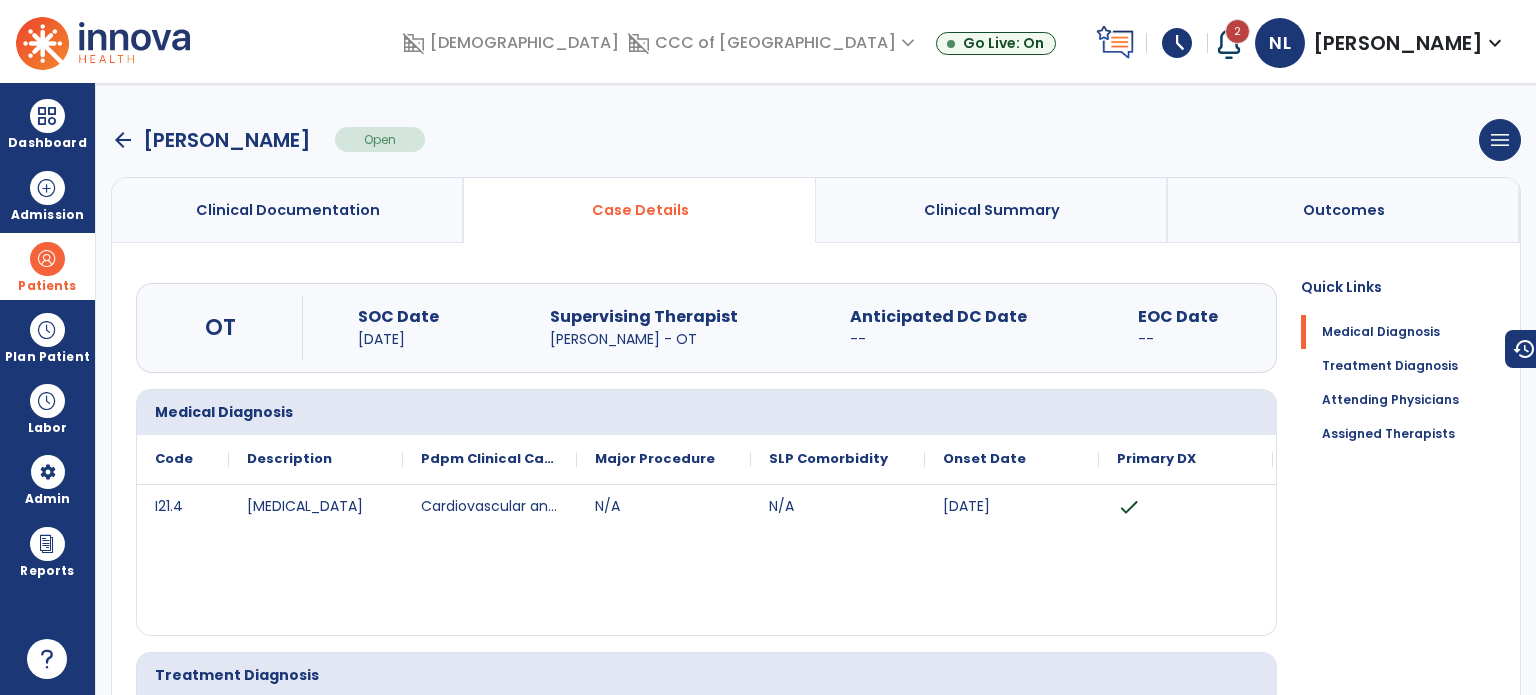 click on "arrow_back" at bounding box center (123, 140) 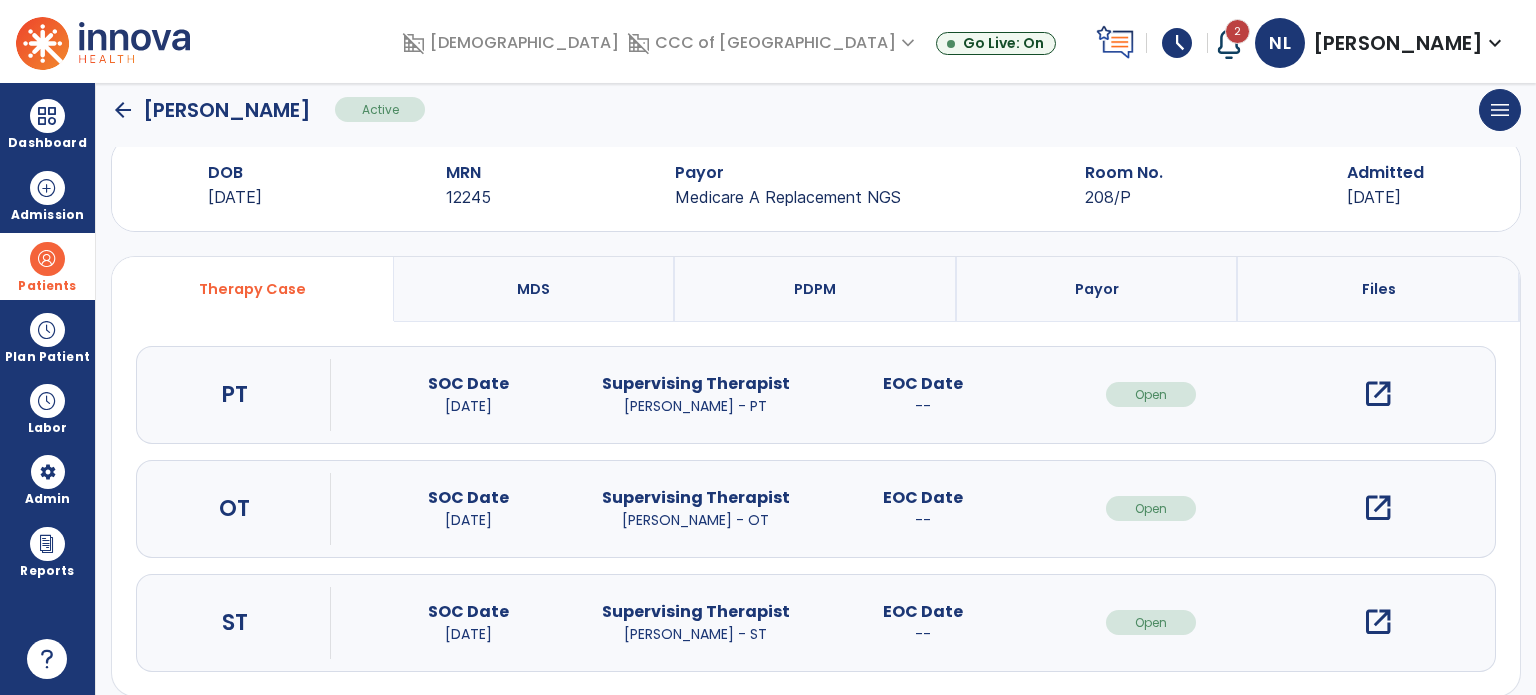 scroll, scrollTop: 62, scrollLeft: 0, axis: vertical 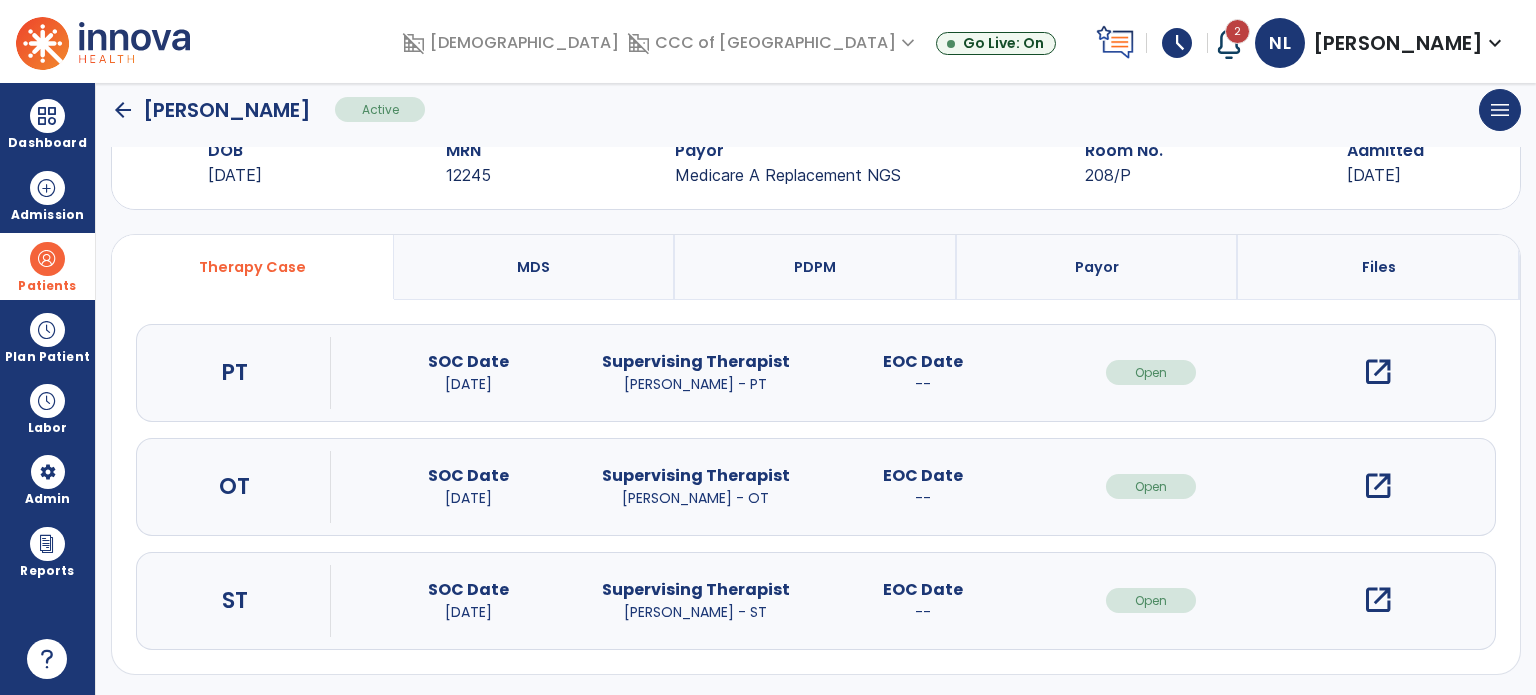 click on "open_in_new" at bounding box center (1378, 600) 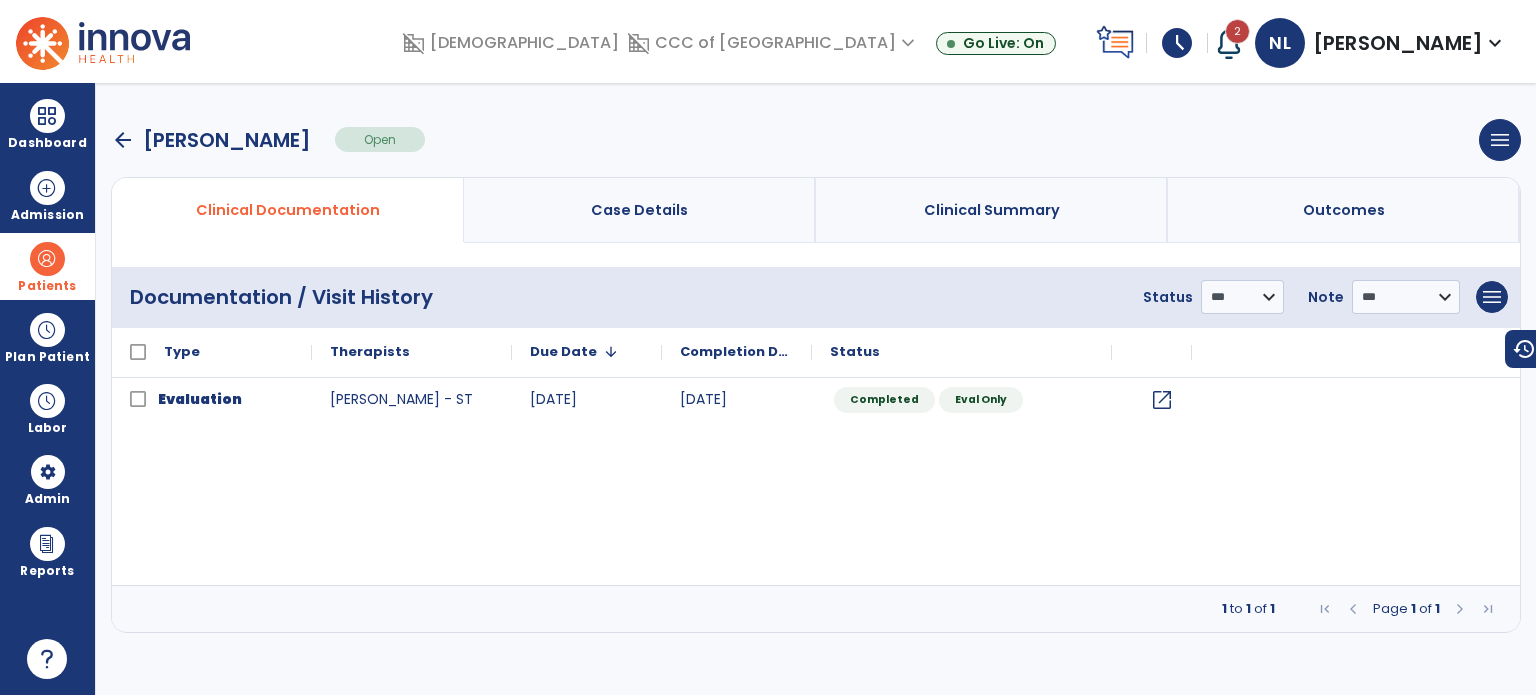 scroll, scrollTop: 0, scrollLeft: 0, axis: both 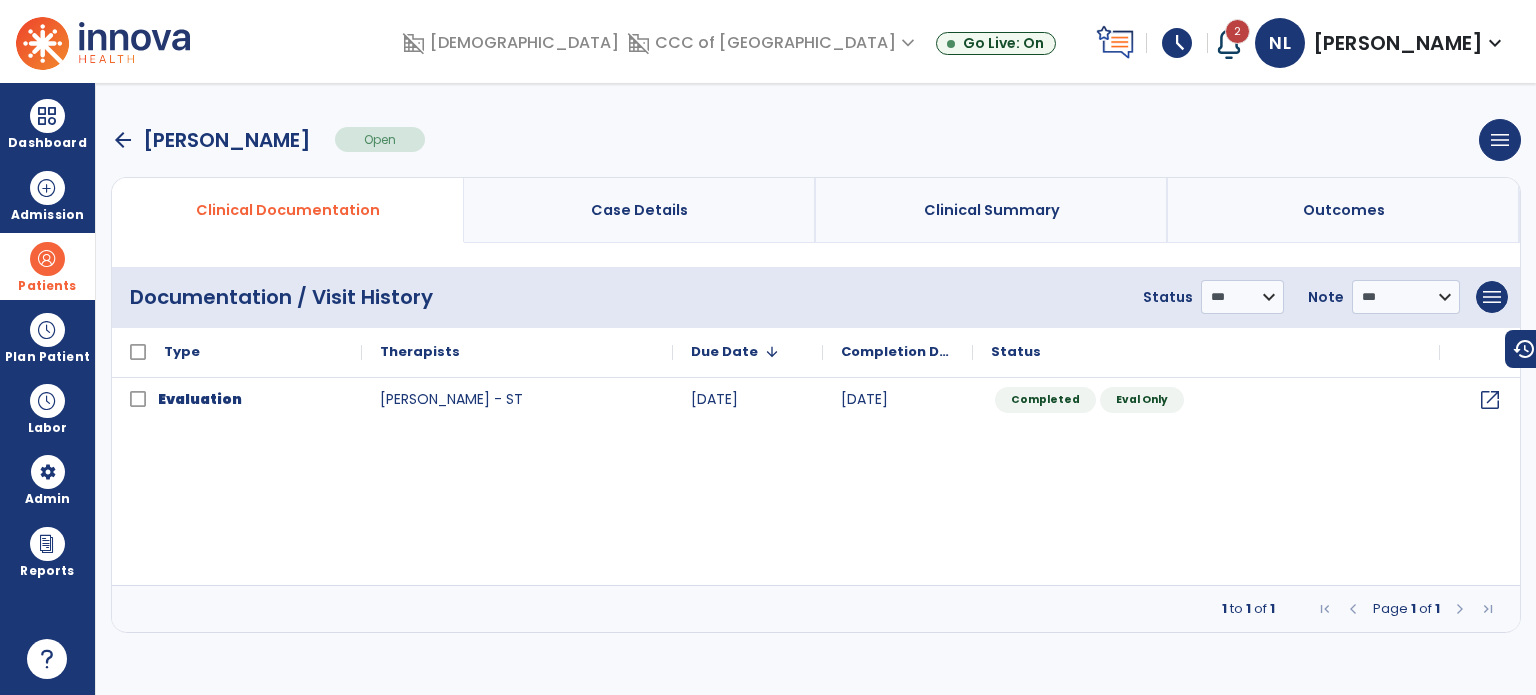 click on "Case Details" at bounding box center (640, 210) 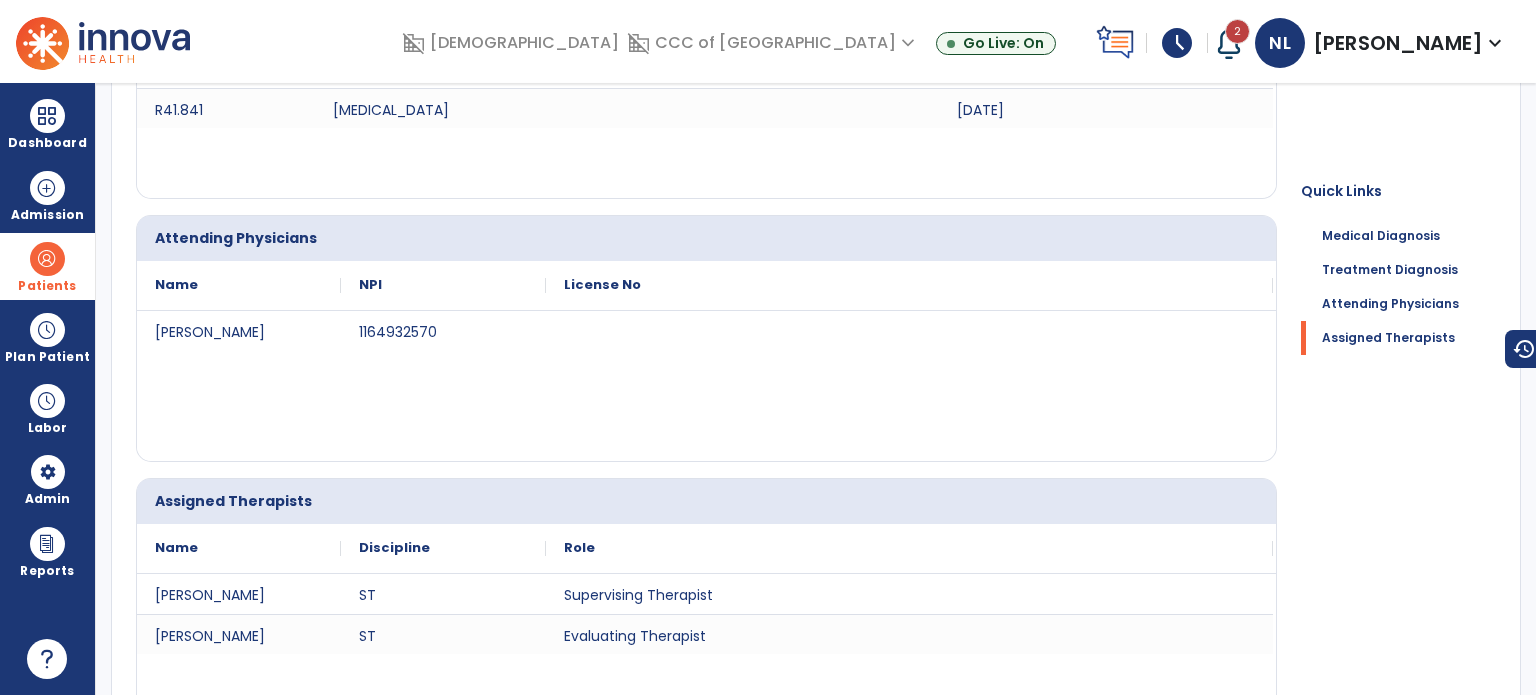 scroll, scrollTop: 0, scrollLeft: 0, axis: both 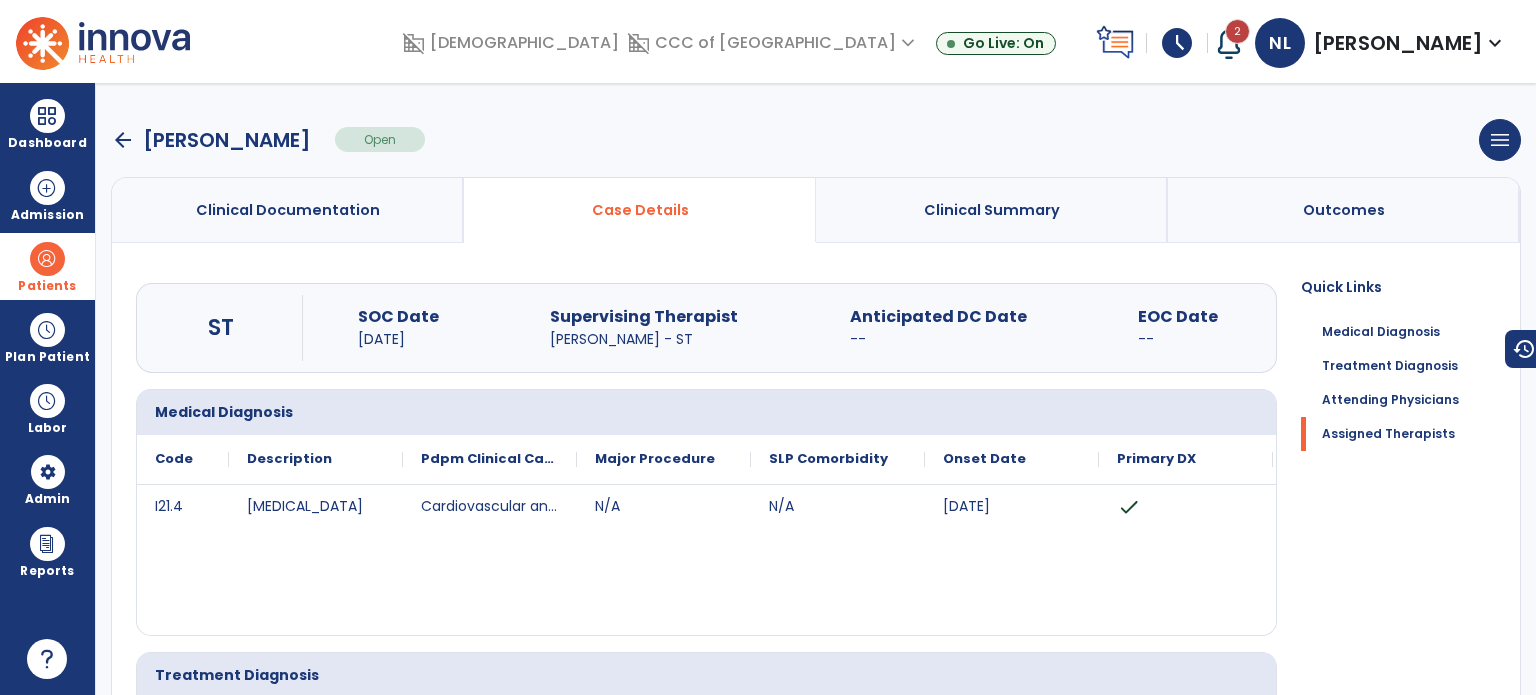 click on "arrow_back" at bounding box center (123, 140) 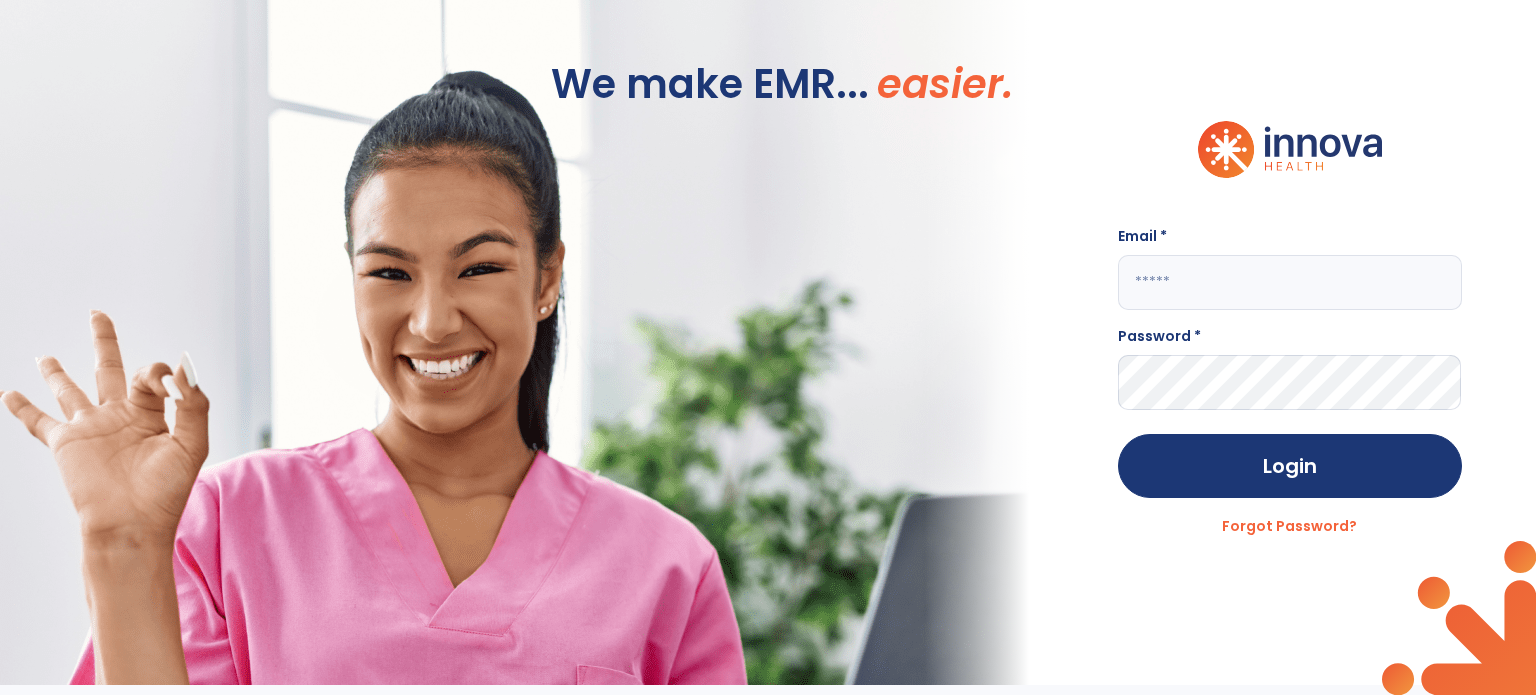 drag, startPoint x: 1189, startPoint y: 253, endPoint x: 1196, endPoint y: 271, distance: 19.313208 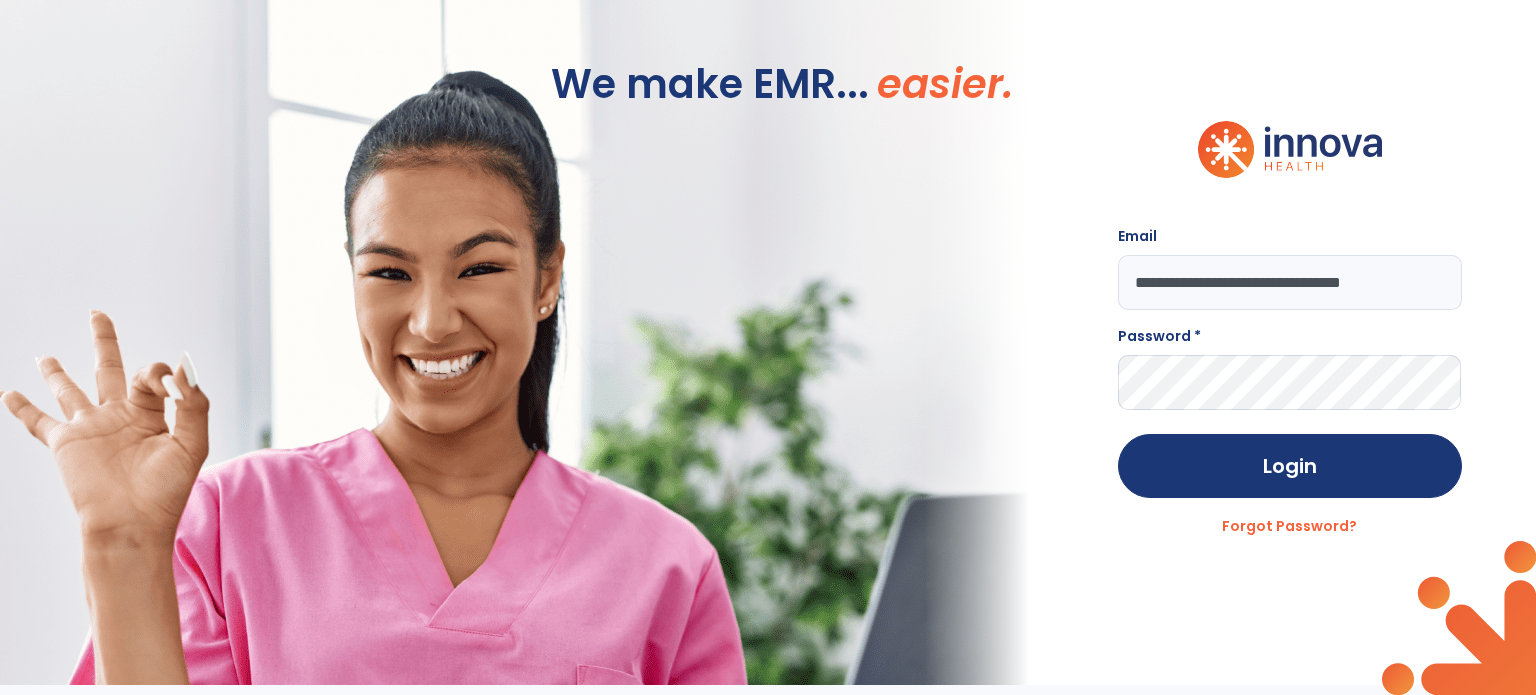type on "**********" 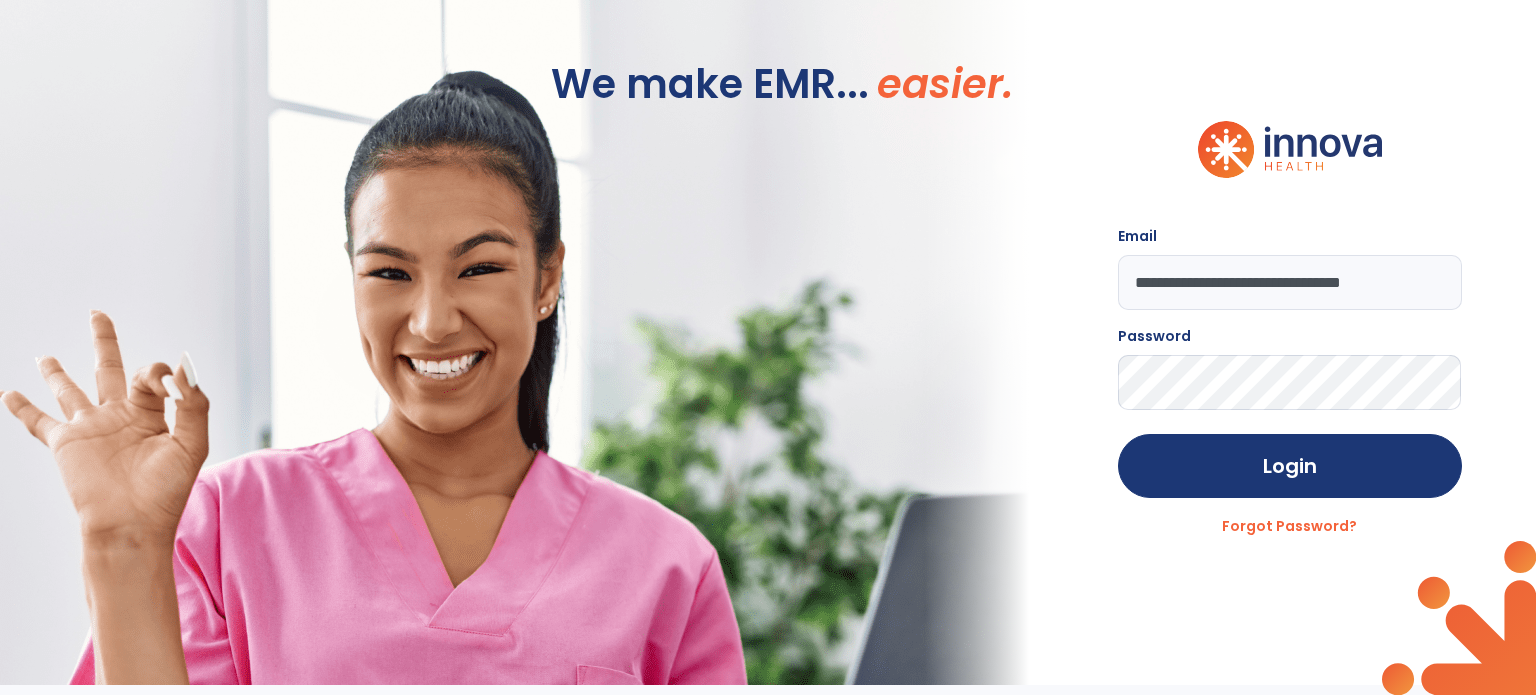 click on "Login" 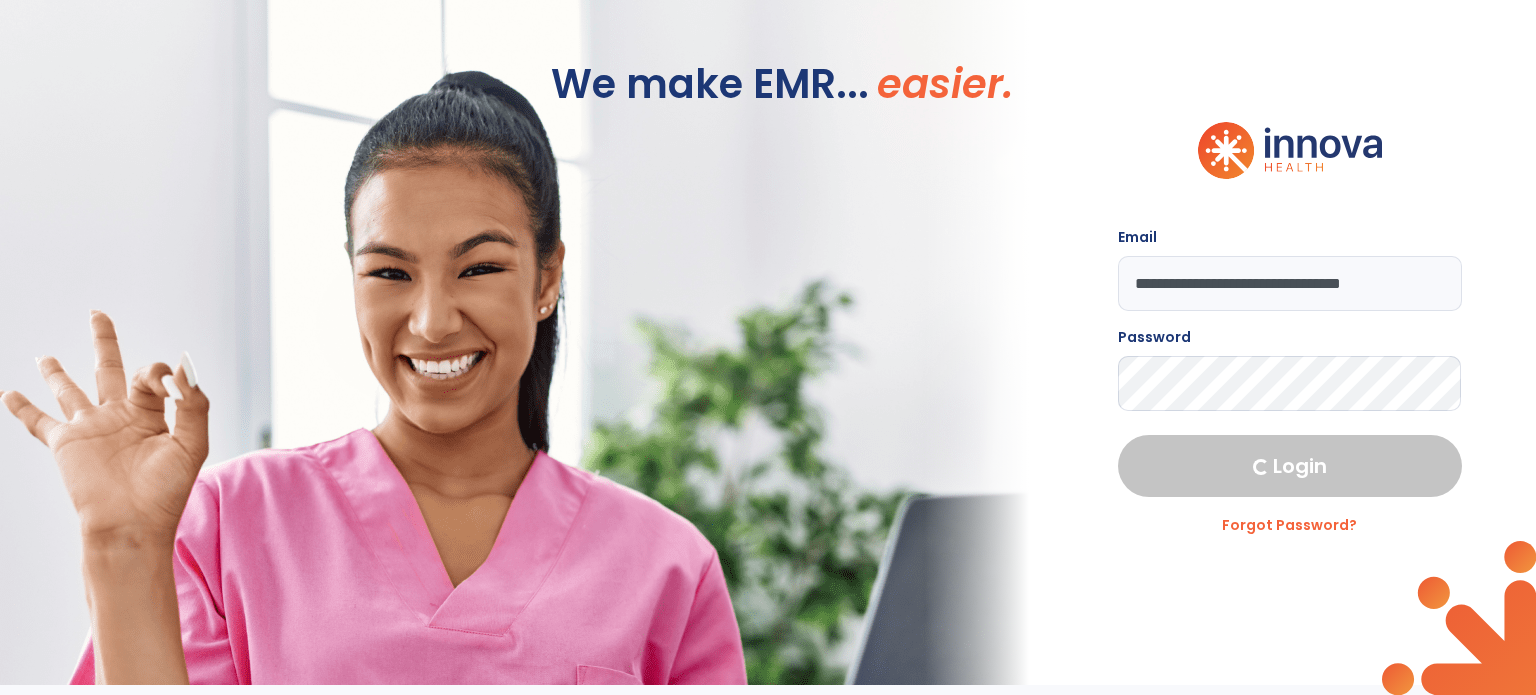 select on "***" 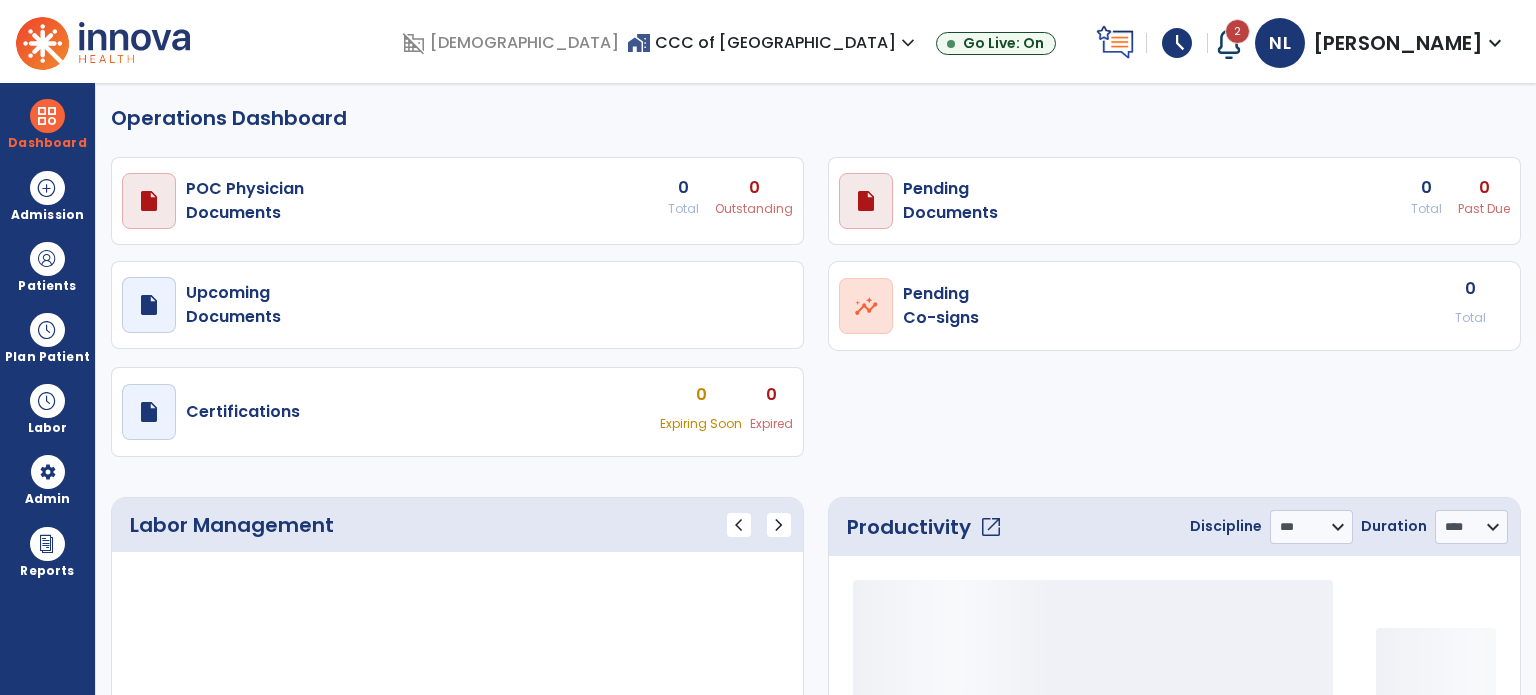 select on "***" 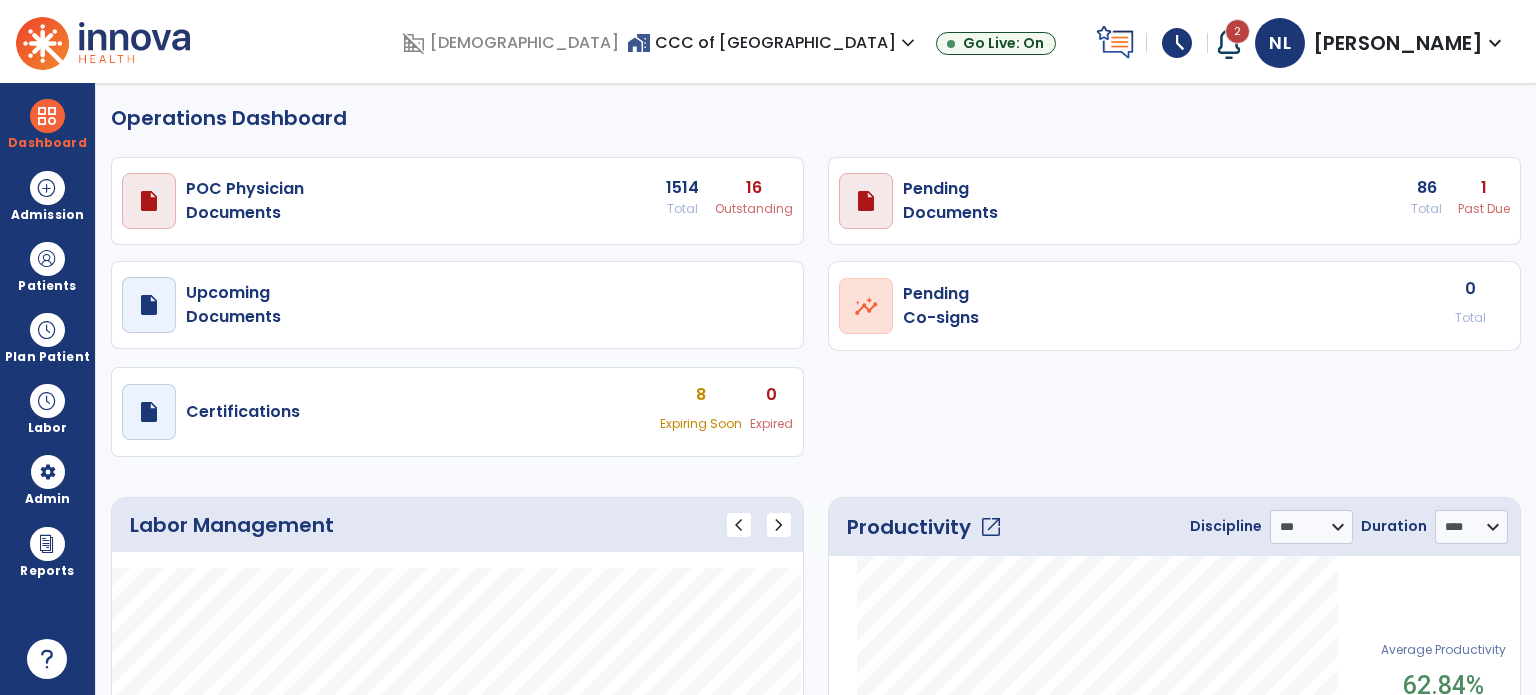 click on "1" at bounding box center (754, 188) 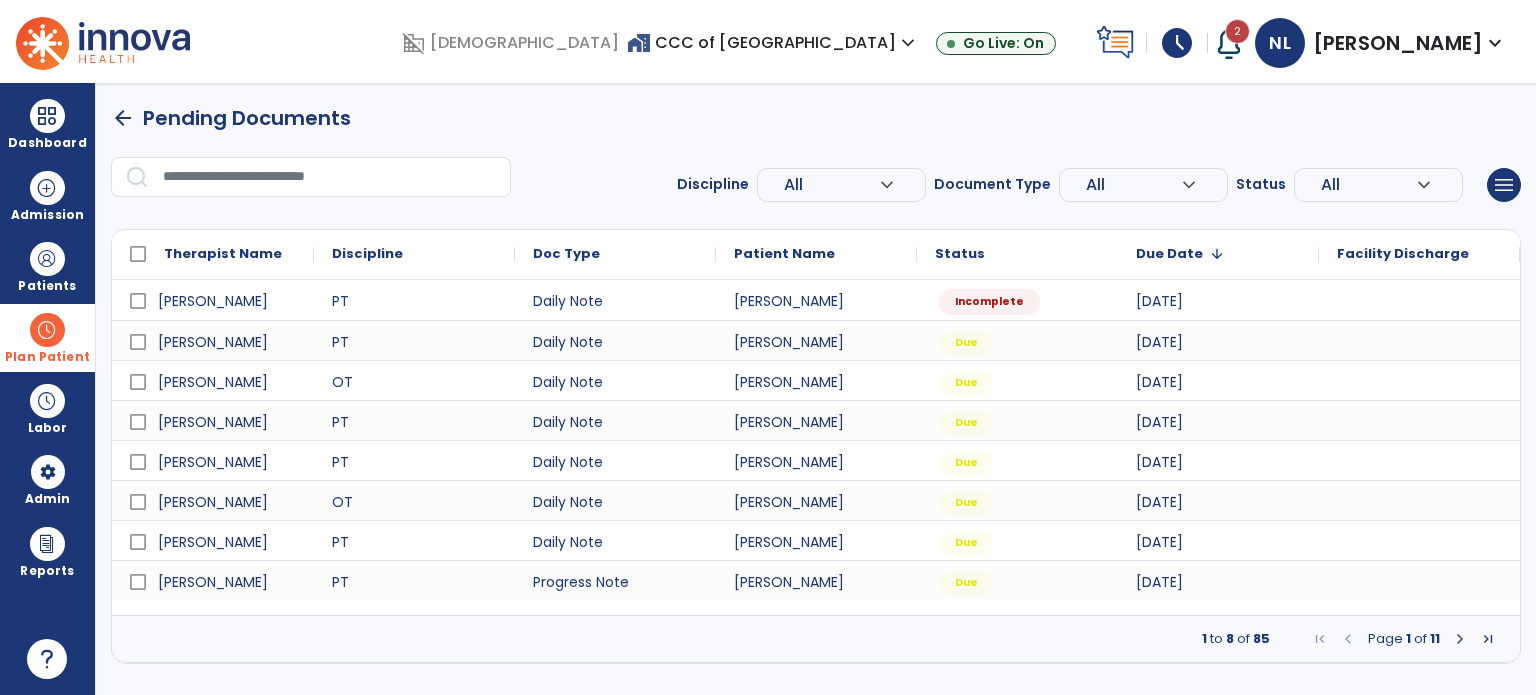 click at bounding box center [47, 330] 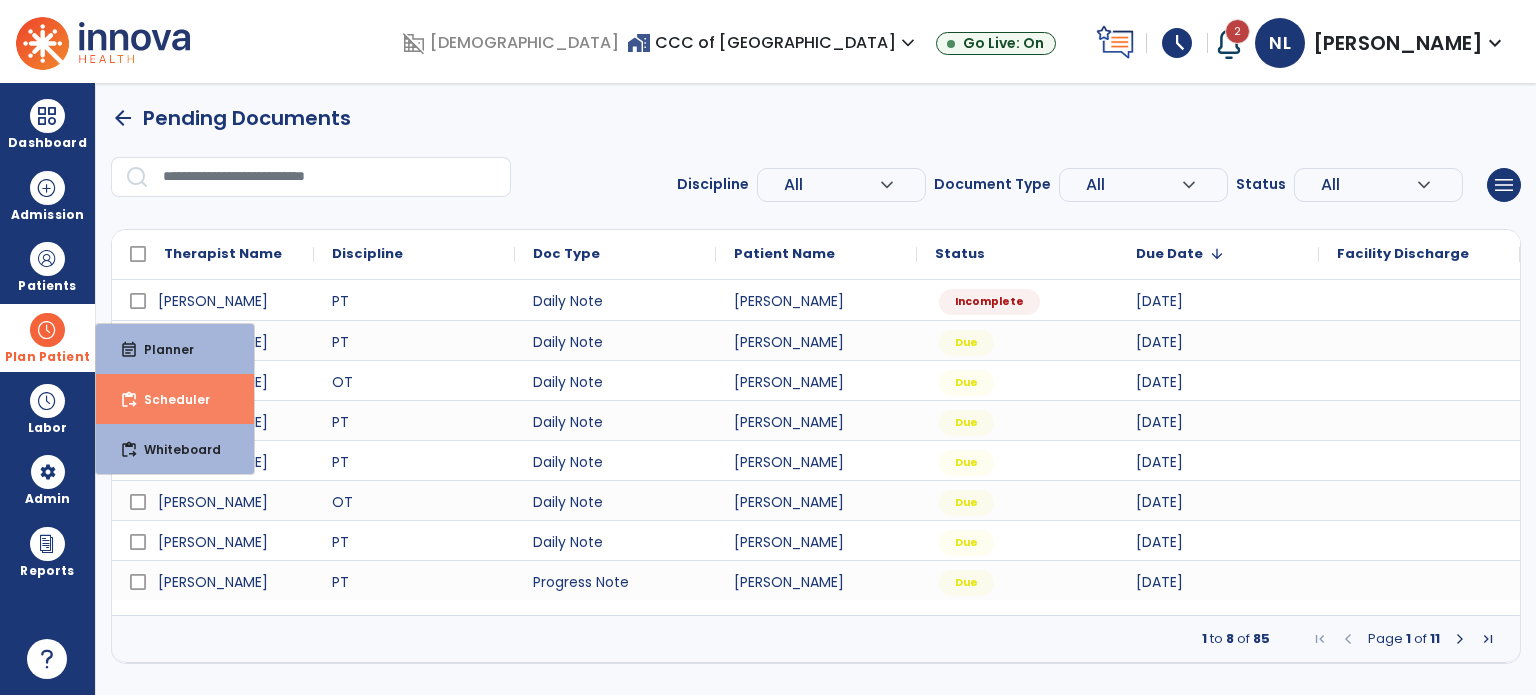 click on "Scheduler" at bounding box center [169, 399] 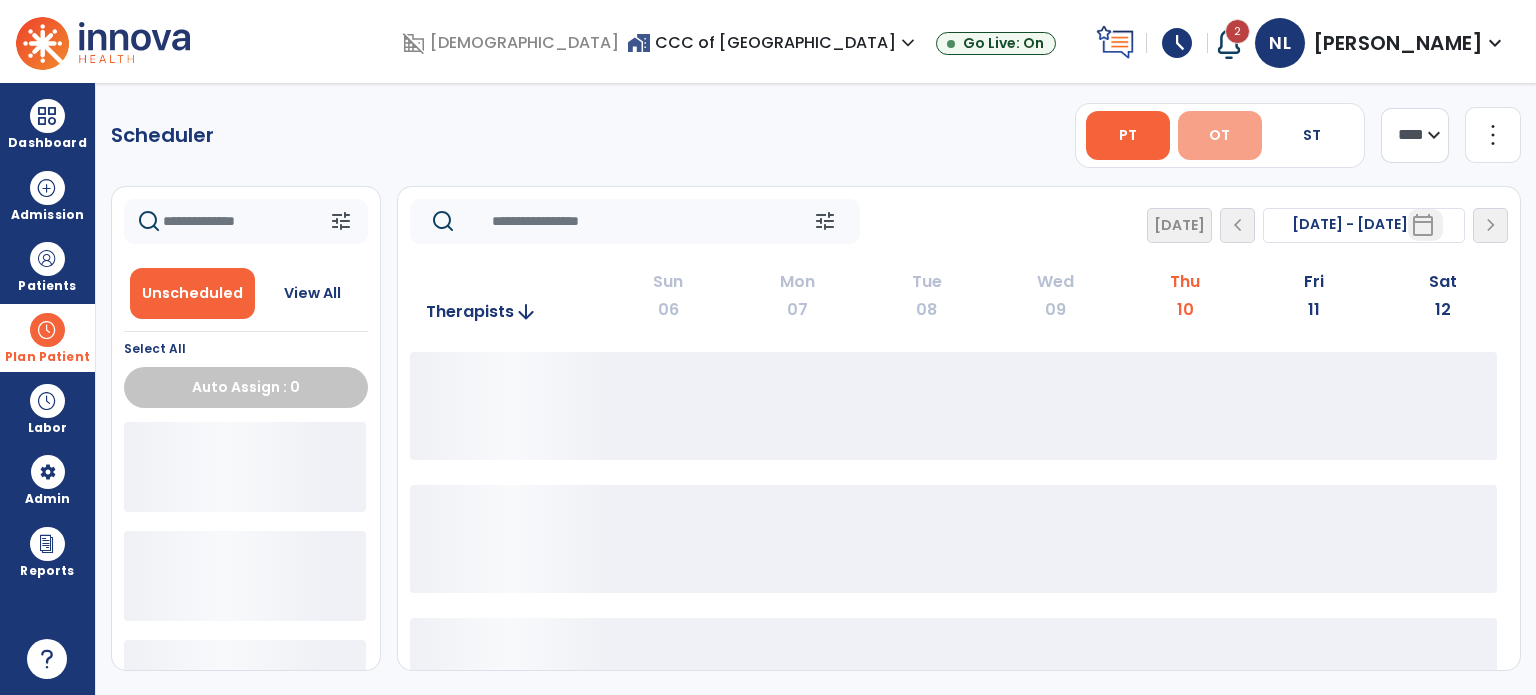 click on "OT" at bounding box center (1219, 135) 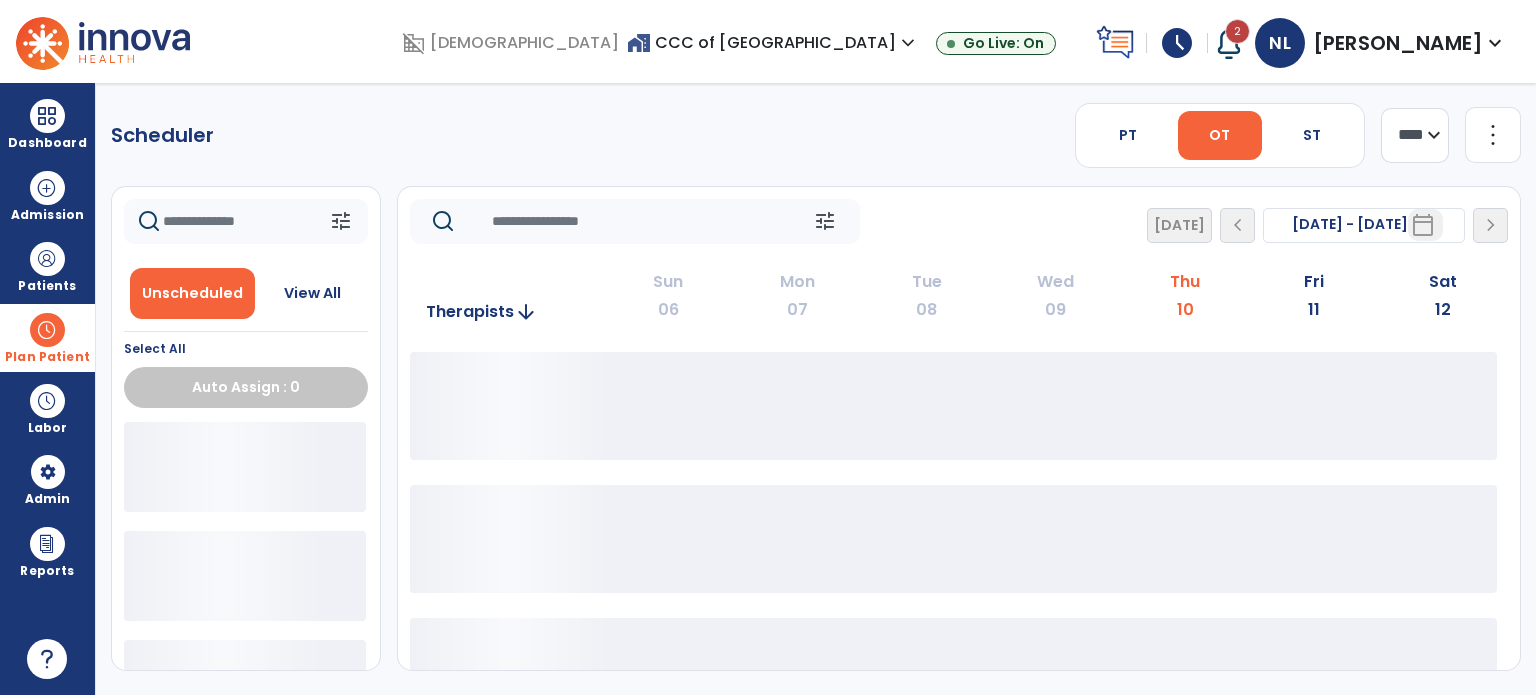 drag, startPoint x: 1416, startPoint y: 135, endPoint x: 1424, endPoint y: 162, distance: 28.160255 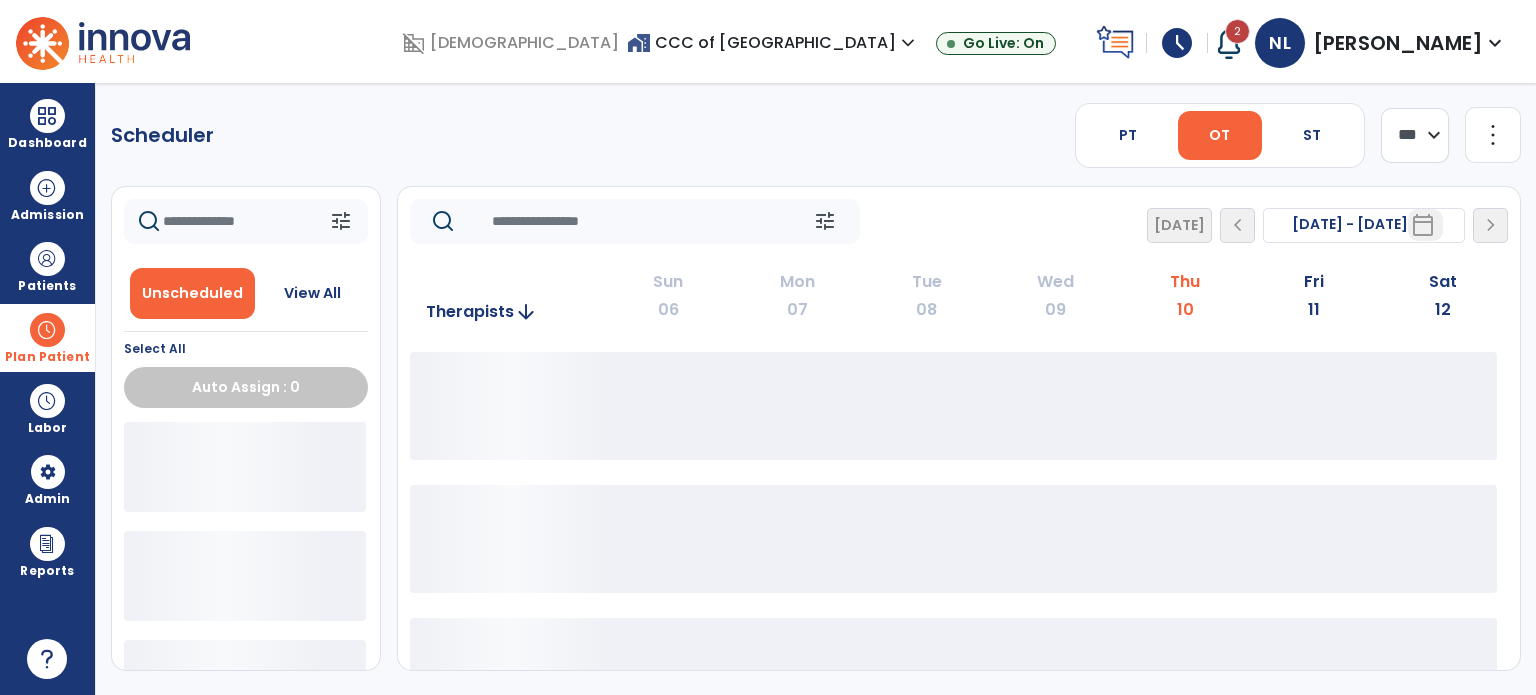 click on "**** ***" 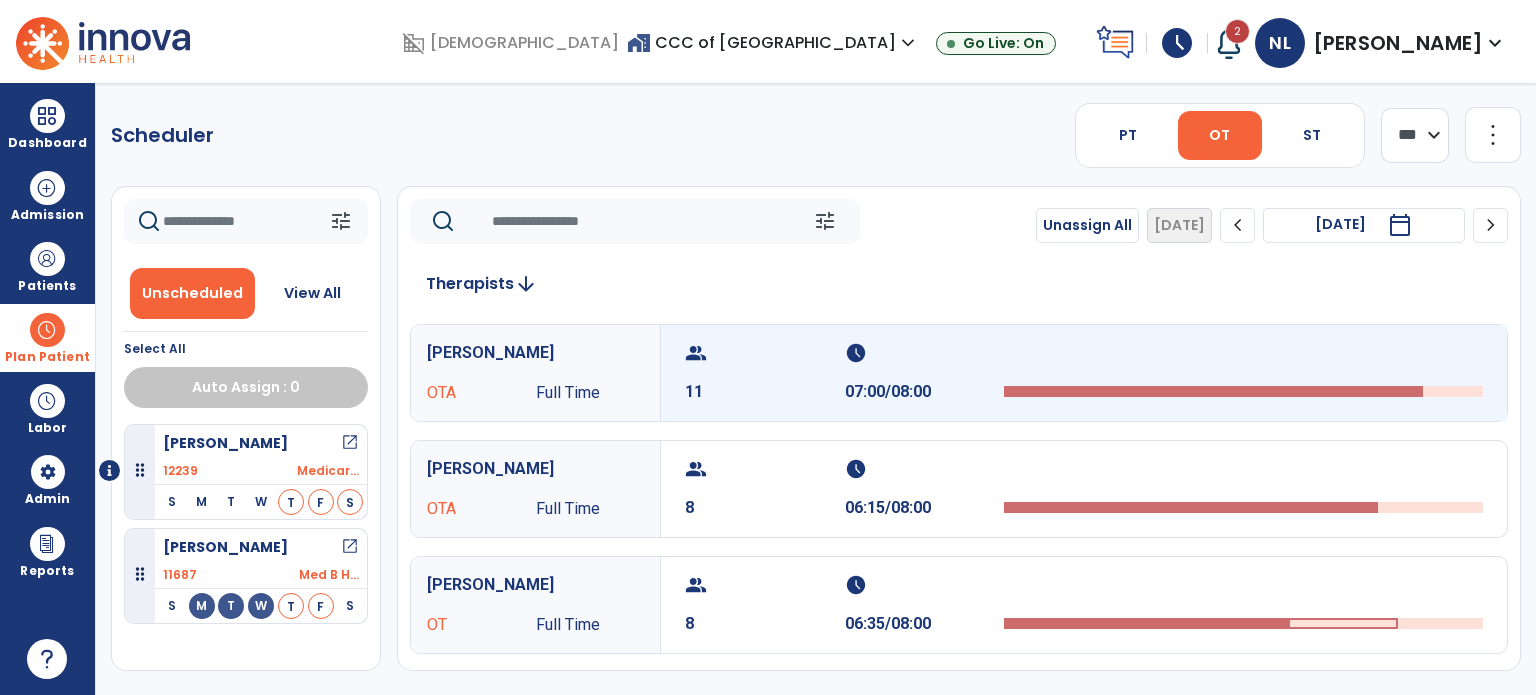 click on "07:00/08:00" at bounding box center (925, 392) 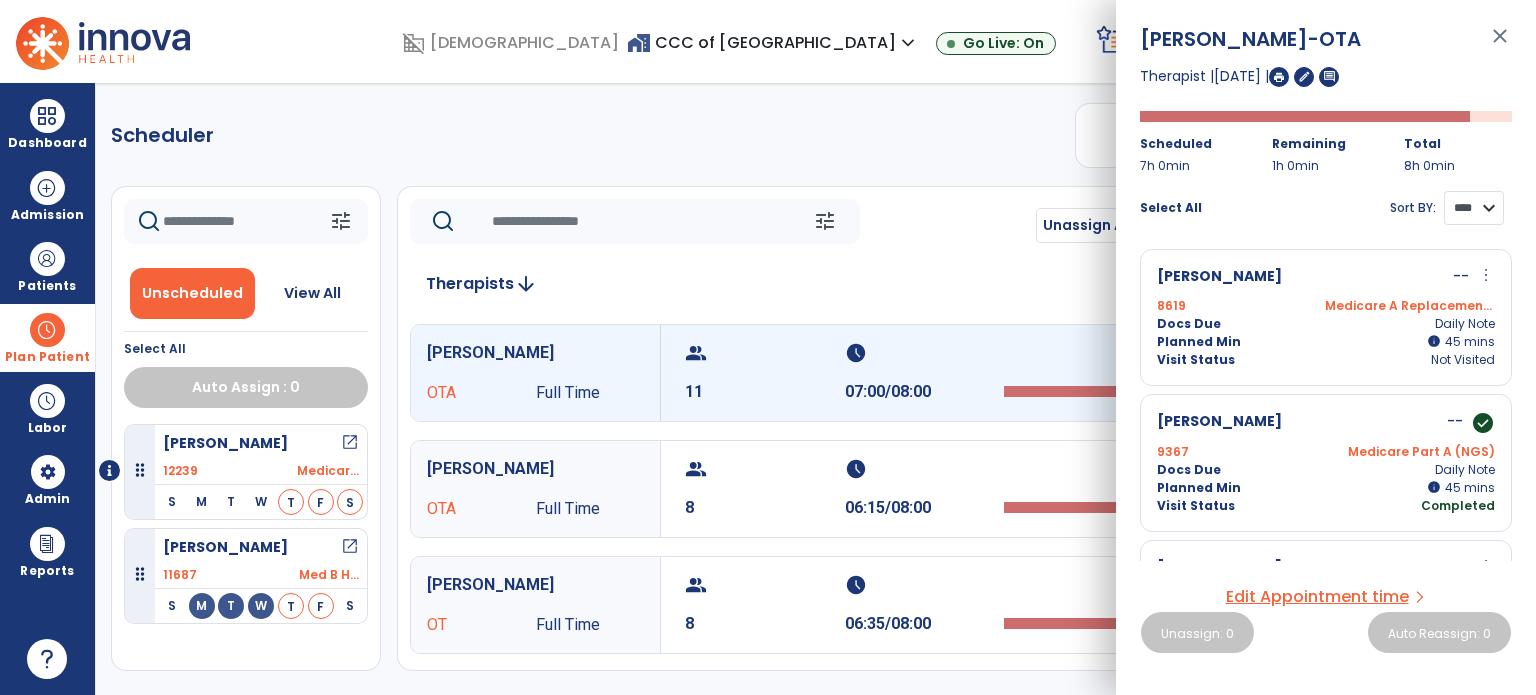 click on "**** ****" at bounding box center [1474, 208] 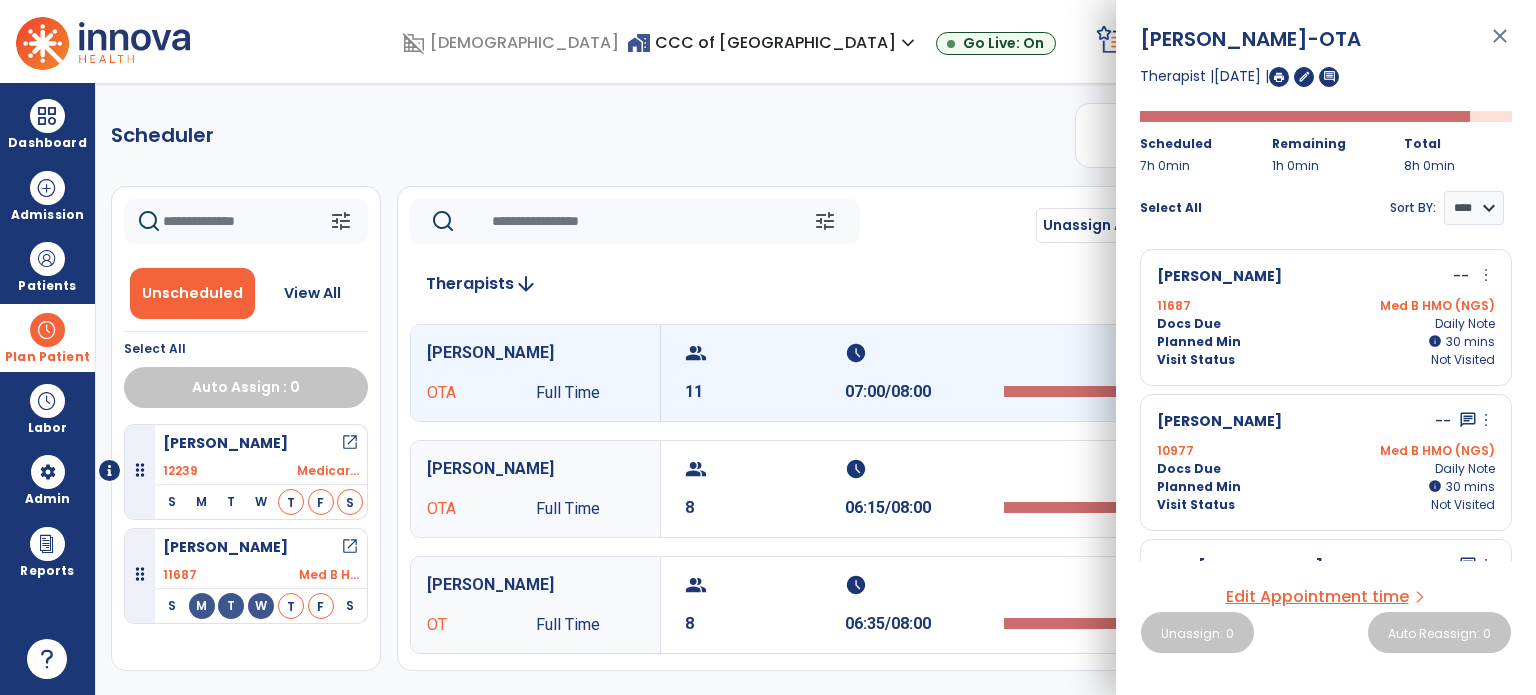 click on "more_vert" at bounding box center [1486, 275] 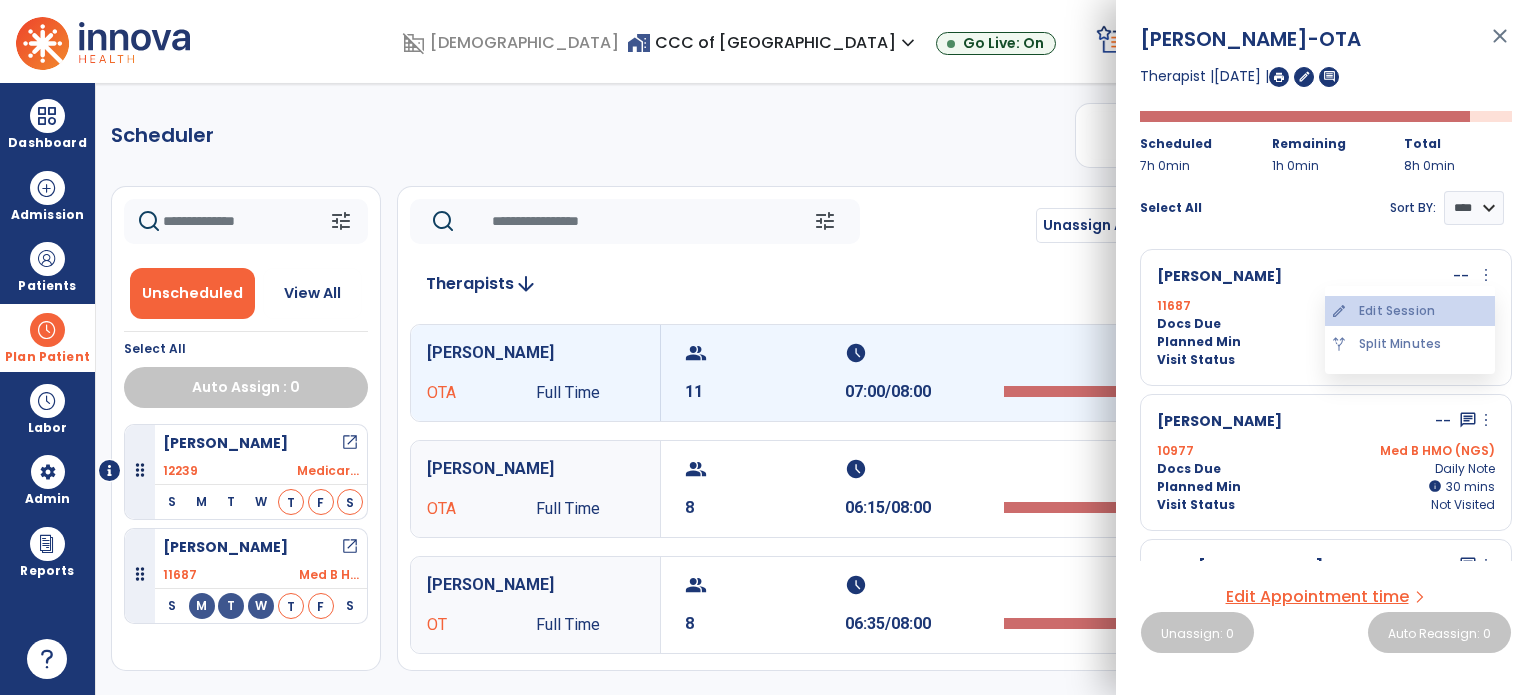 click on "edit   Edit Session" at bounding box center (1410, 311) 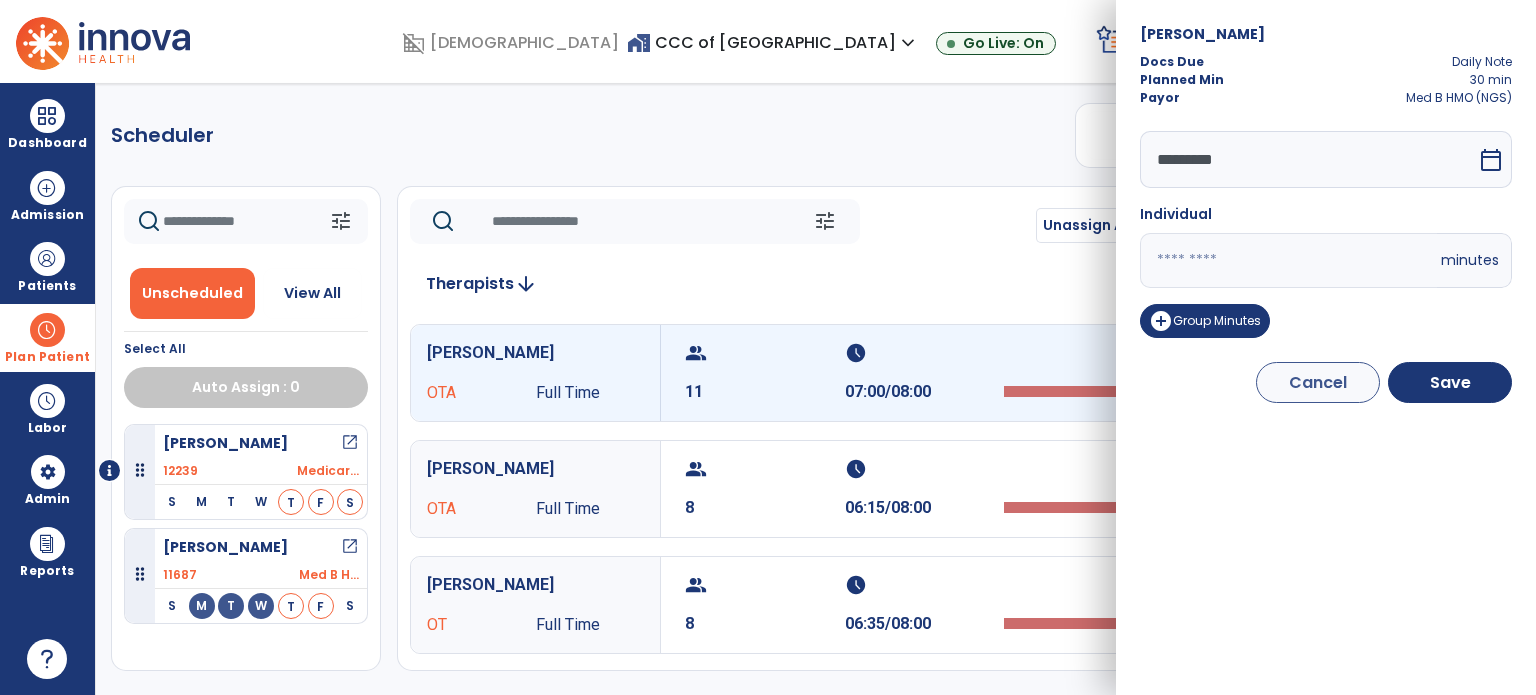 click on "calendar_today" at bounding box center (1491, 160) 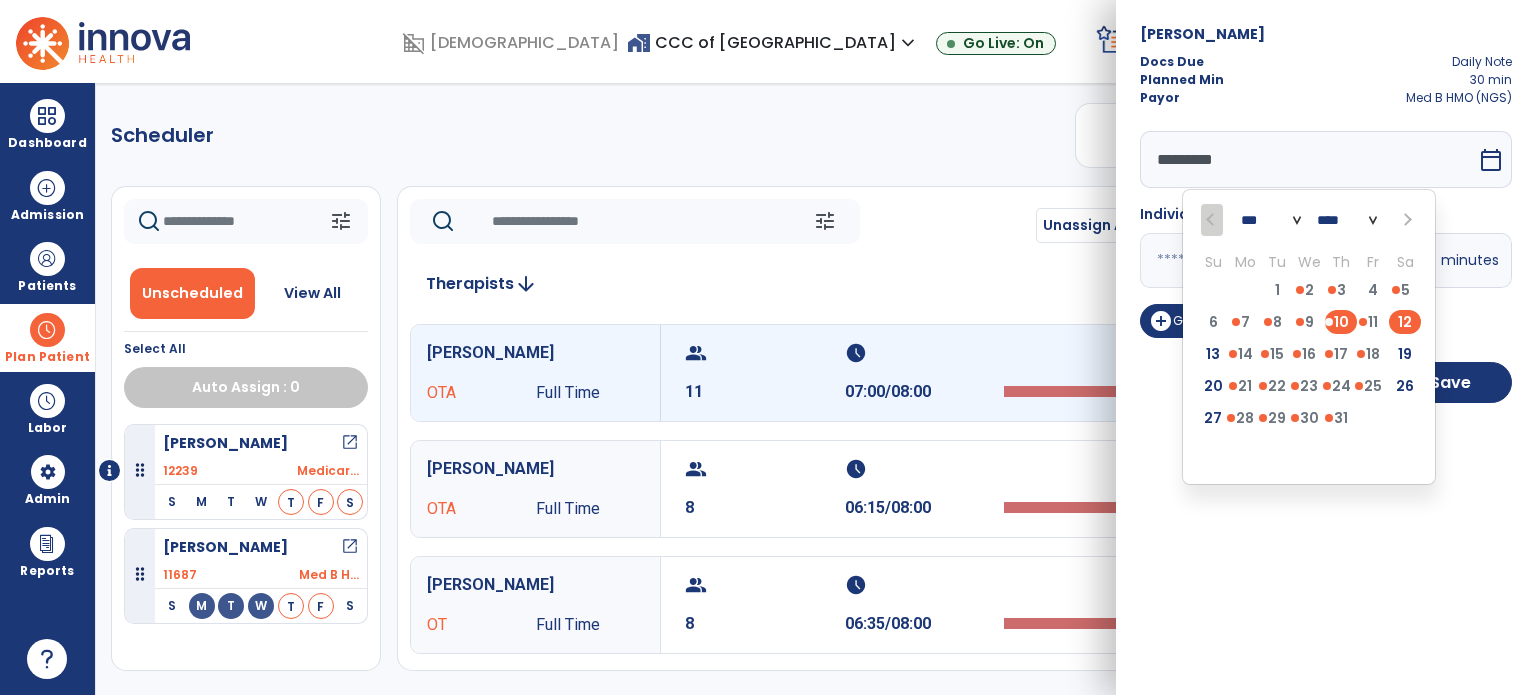 click on "12" at bounding box center [1405, 322] 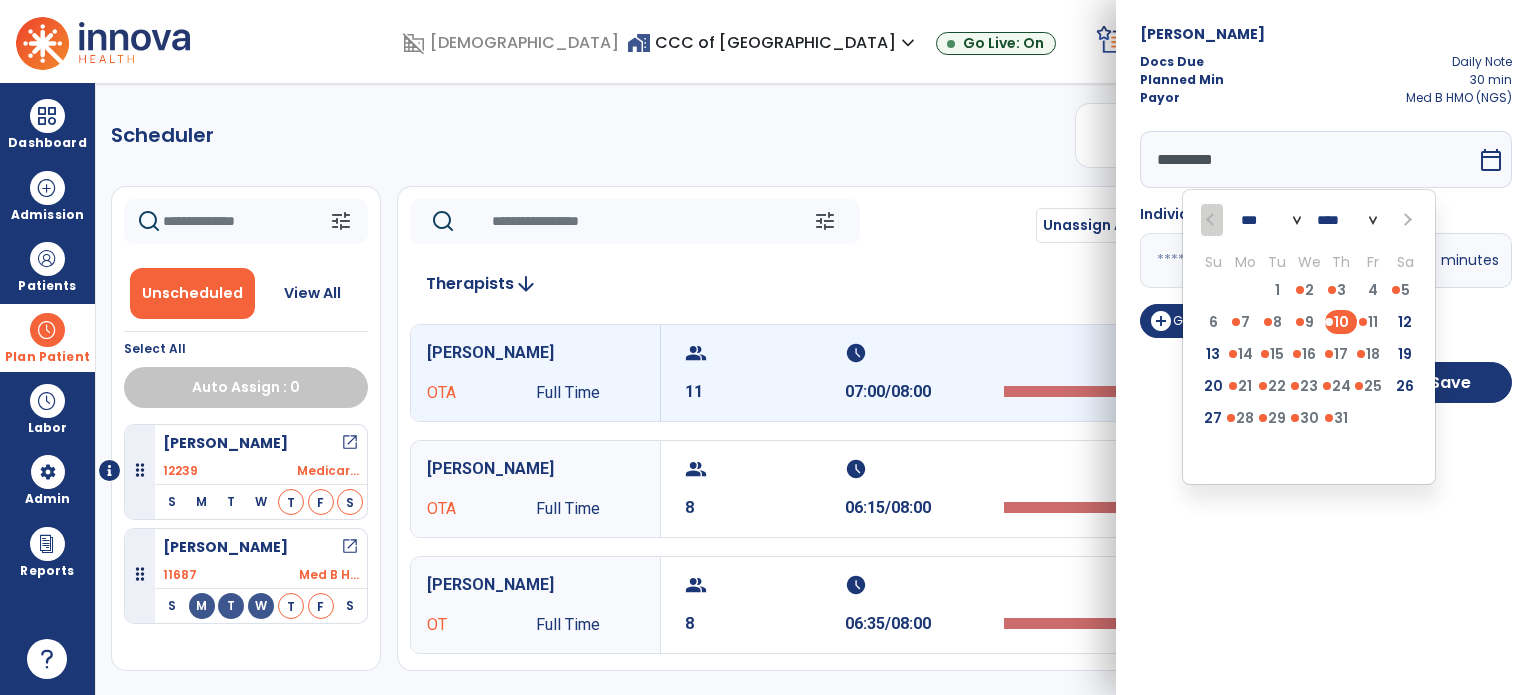 type on "*********" 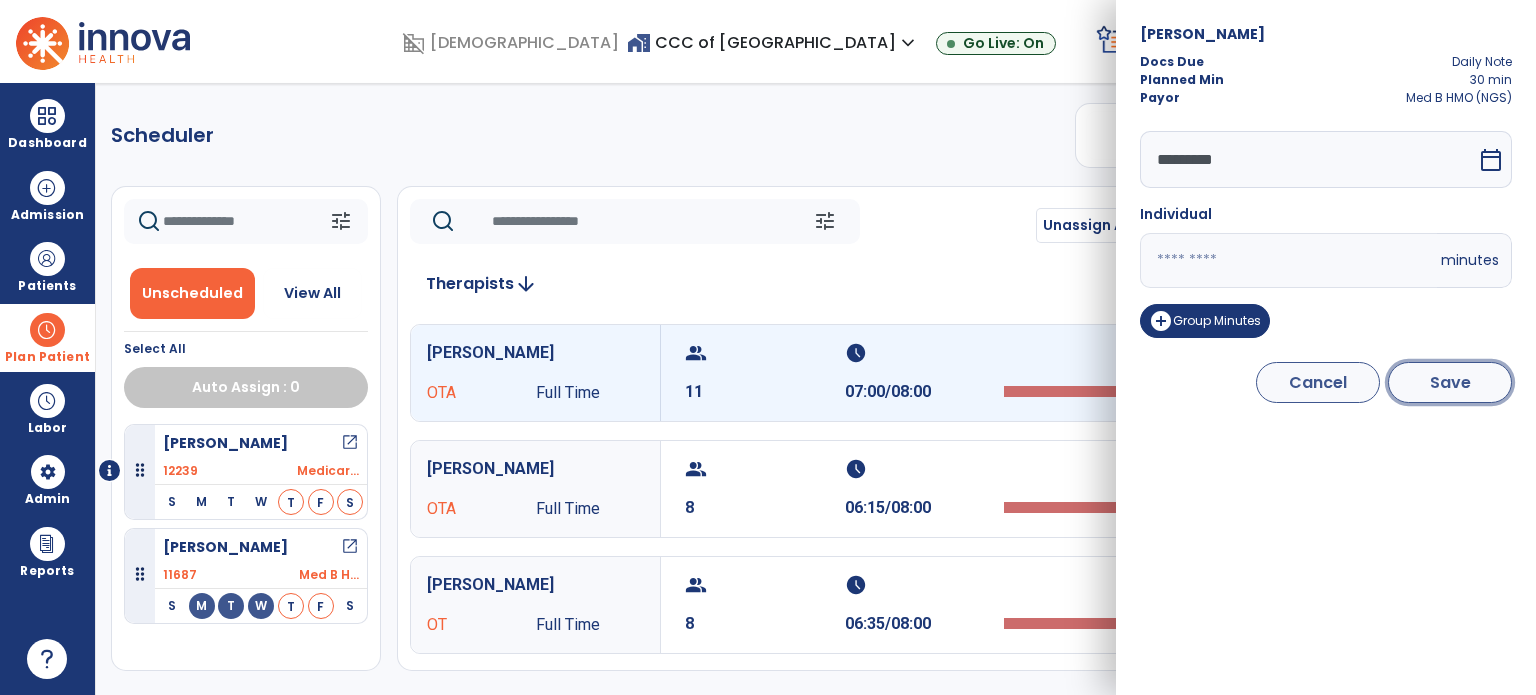 click on "Save" at bounding box center [1450, 382] 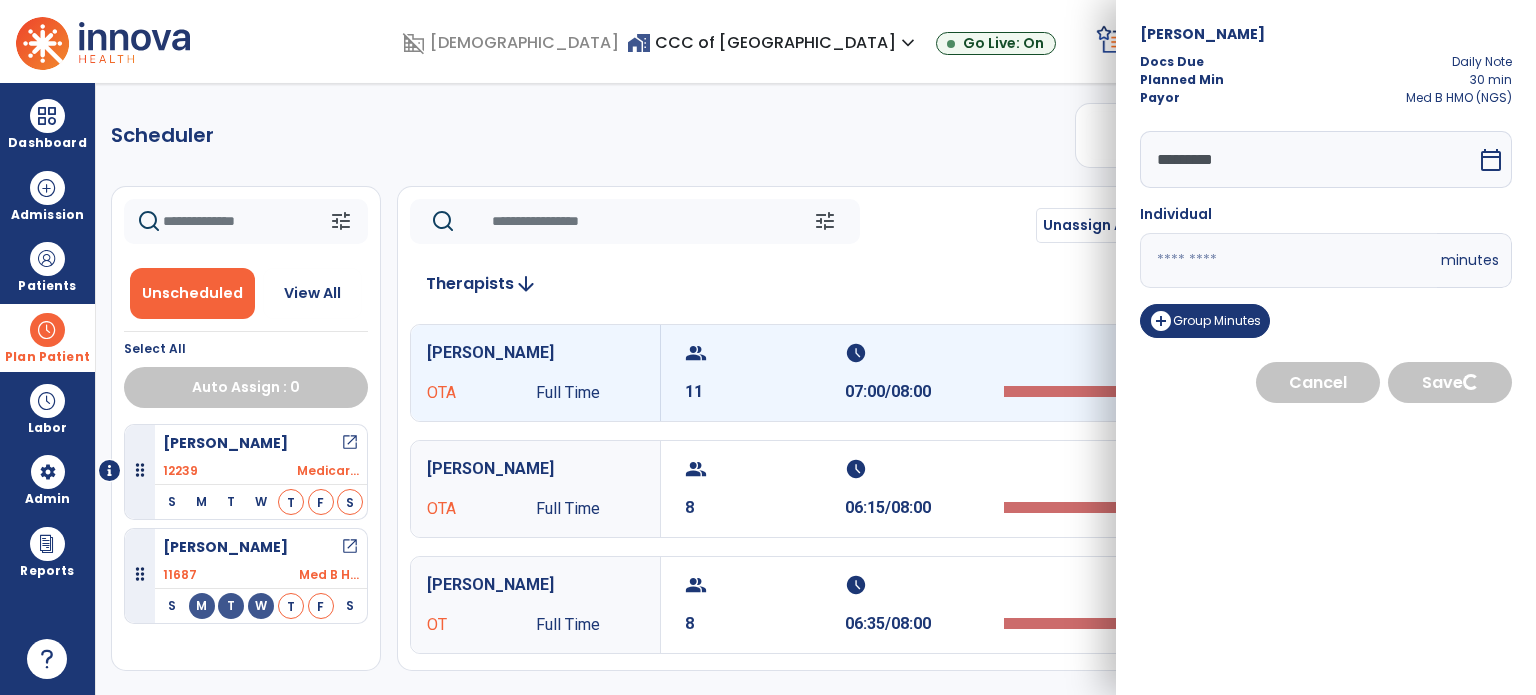 select on "****" 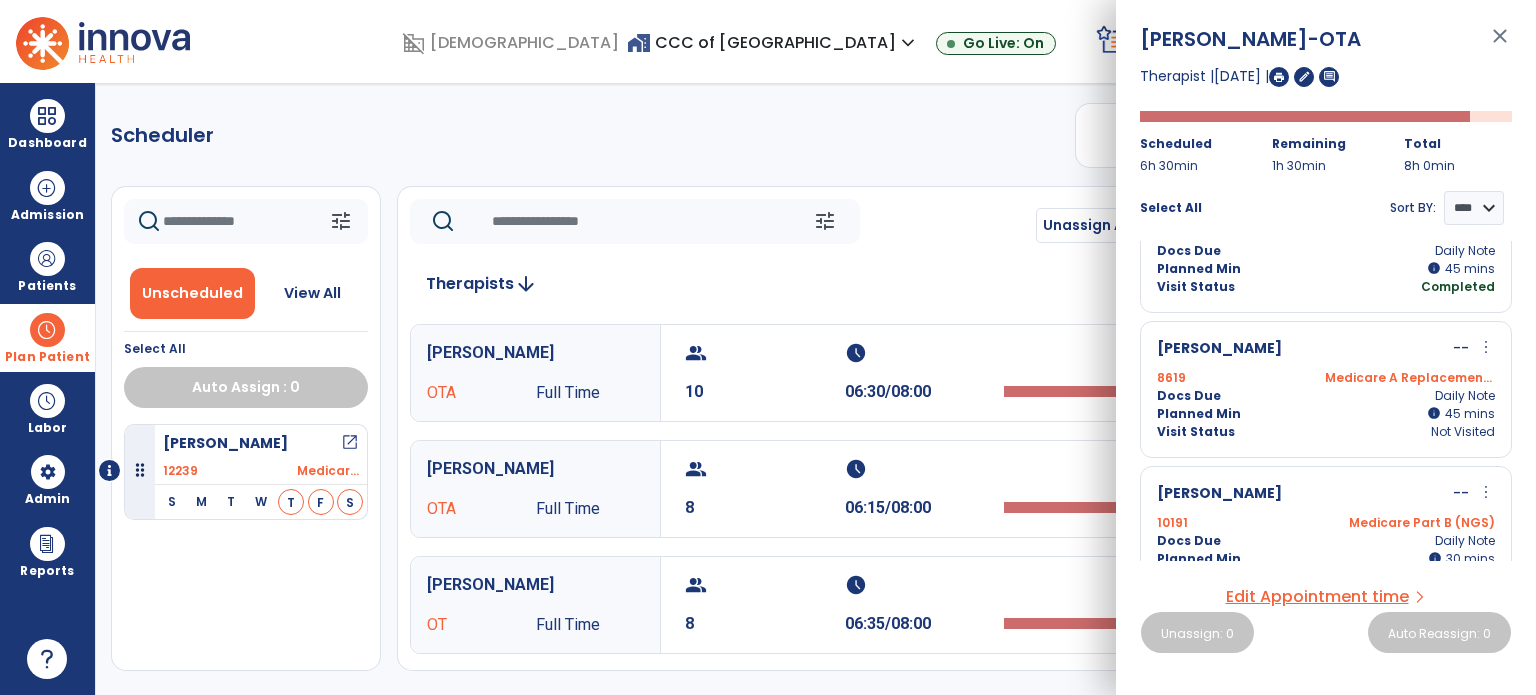 scroll, scrollTop: 900, scrollLeft: 0, axis: vertical 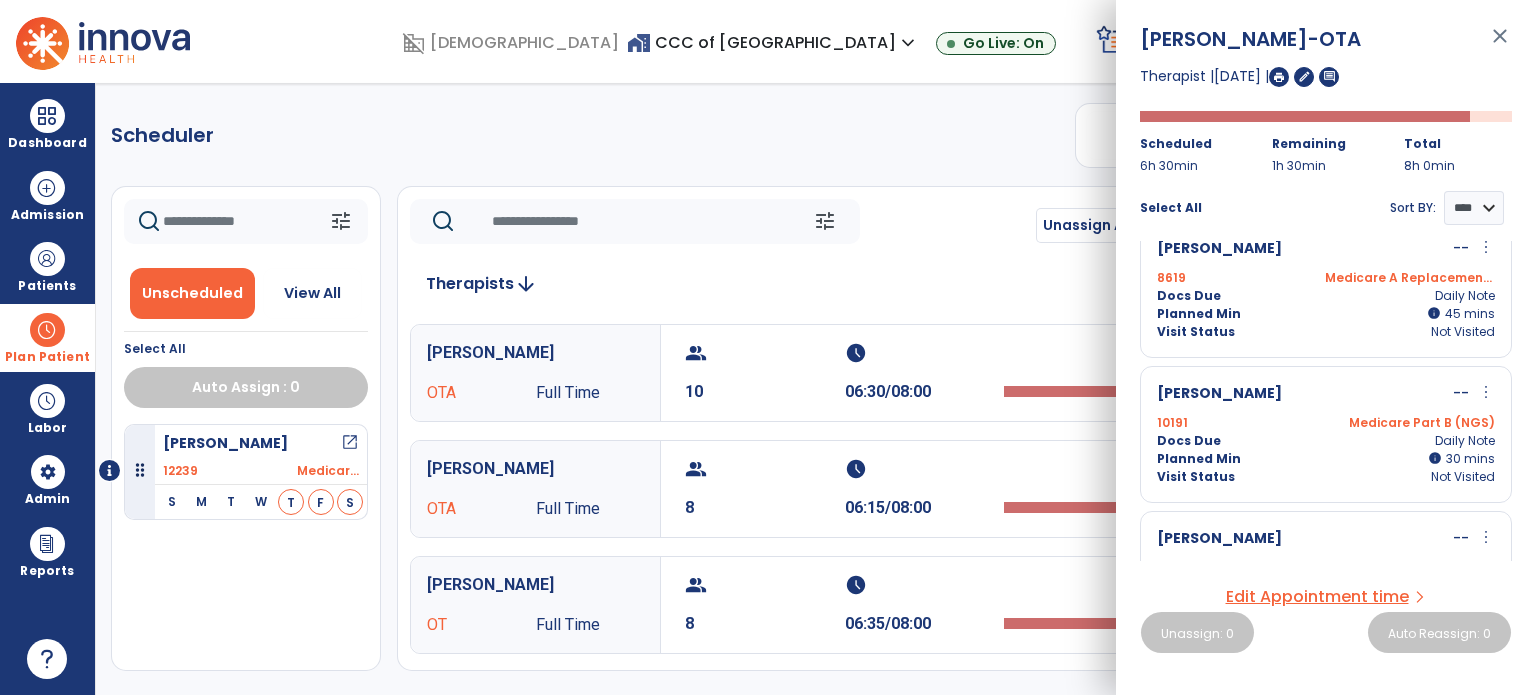 click on "more_vert" at bounding box center [1486, 392] 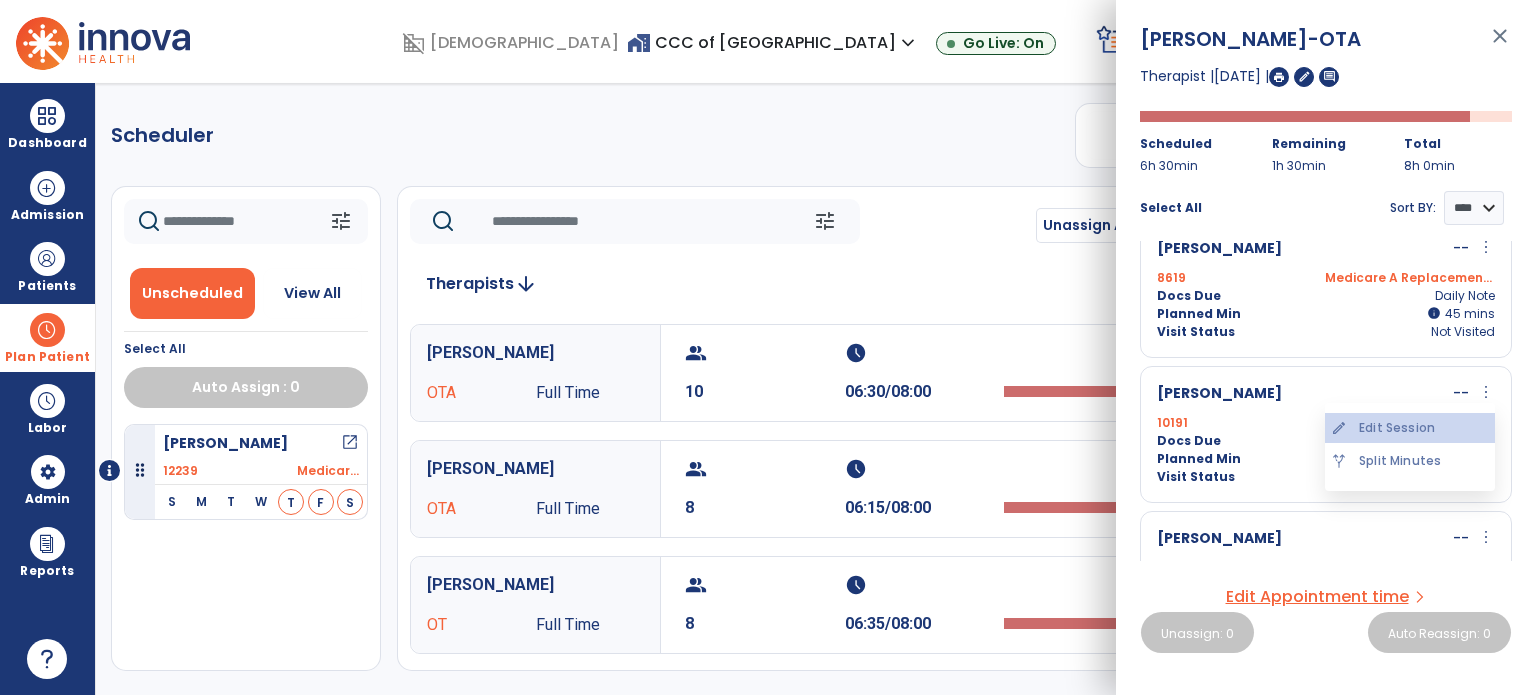 click on "edit   Edit Session" at bounding box center [1410, 428] 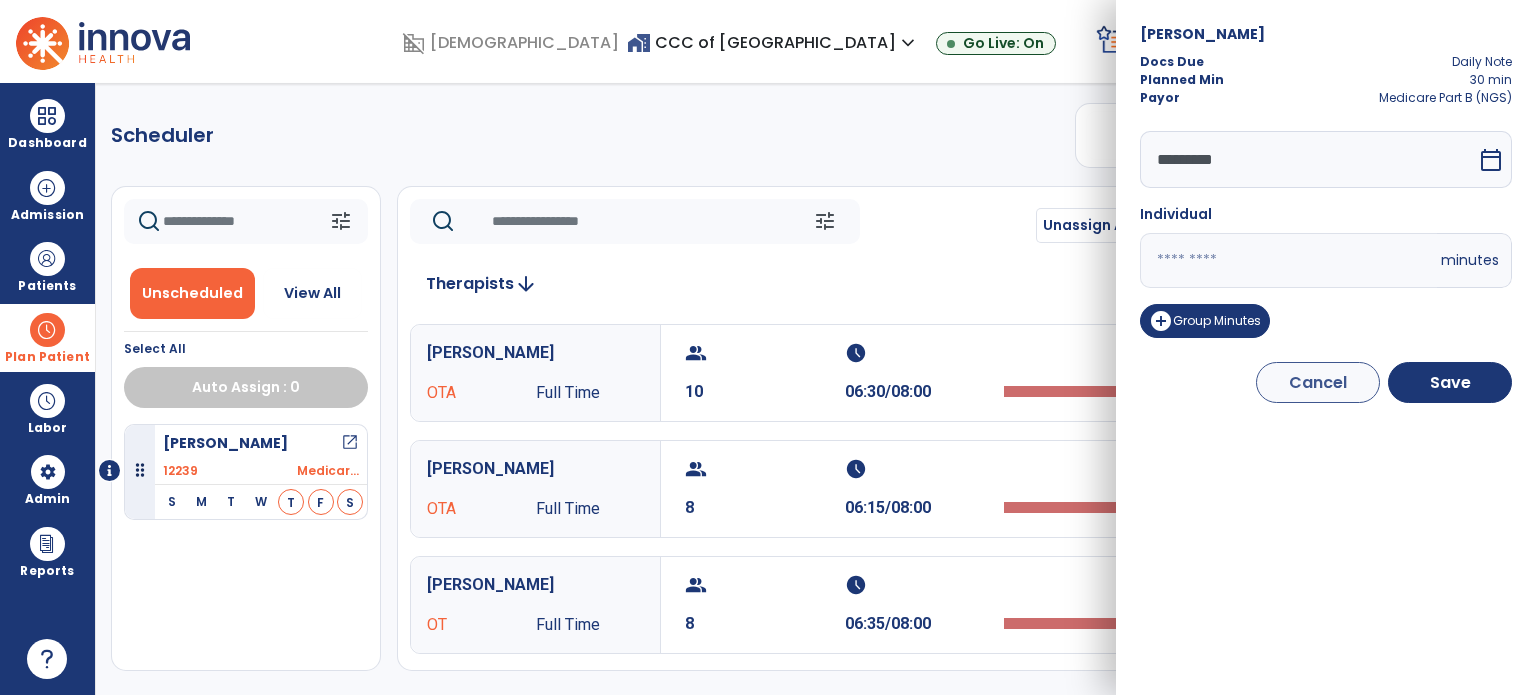click on "calendar_today" at bounding box center (1491, 160) 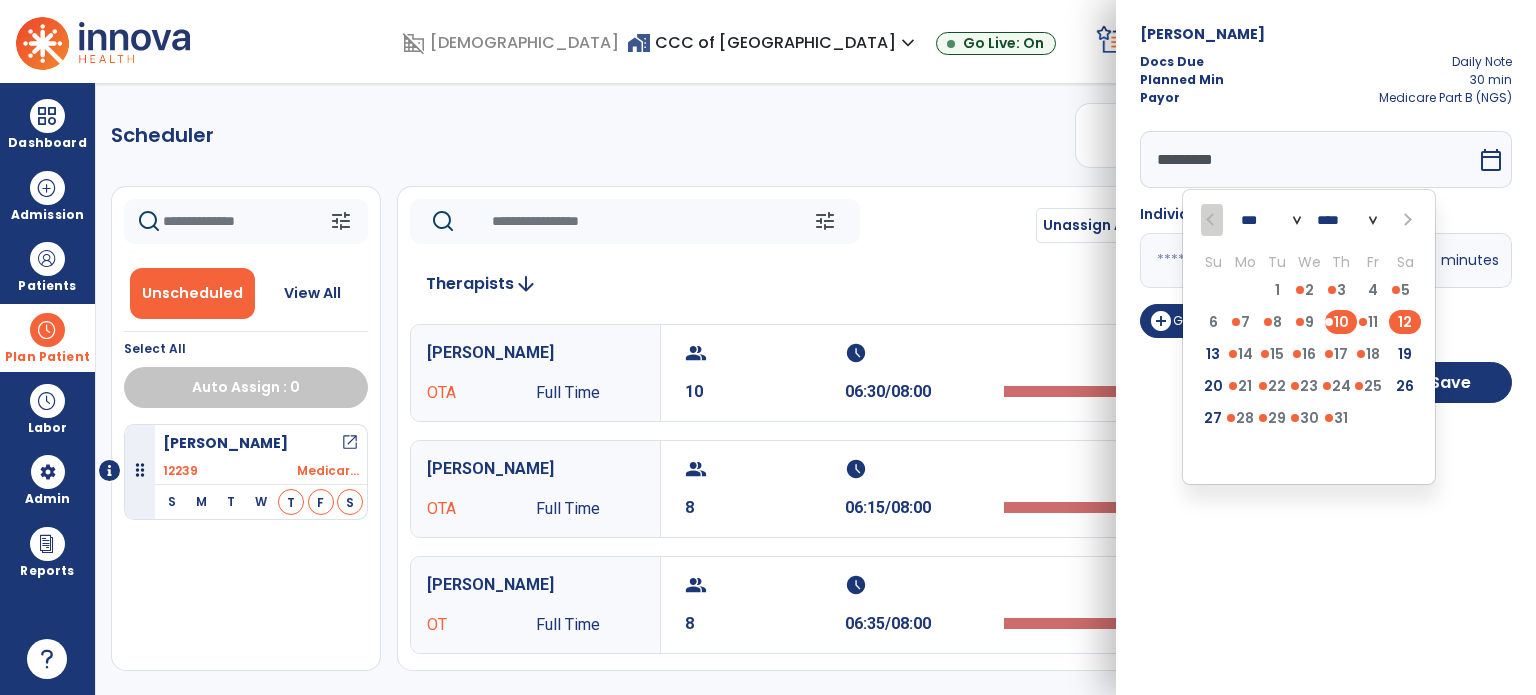 click on "12" at bounding box center [1405, 322] 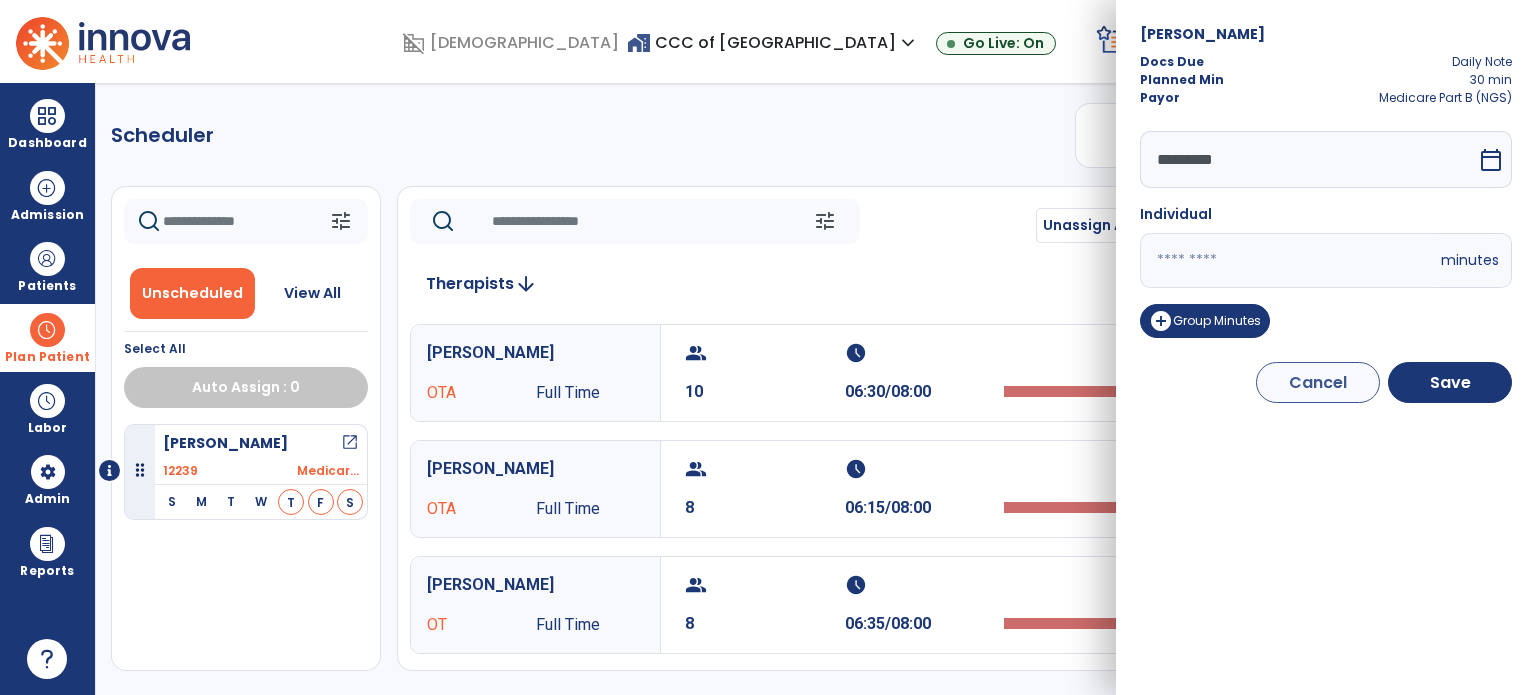 type on "*********" 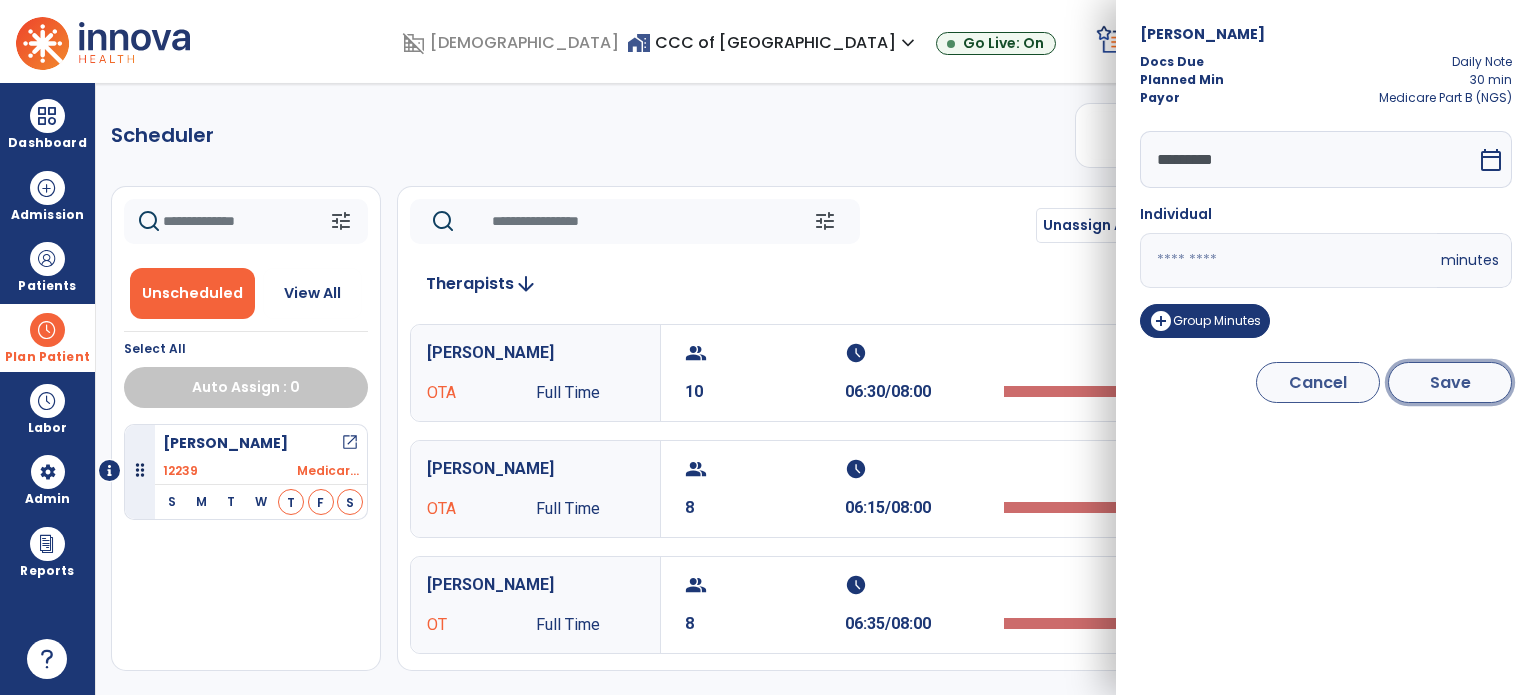 click on "Save" at bounding box center [1450, 382] 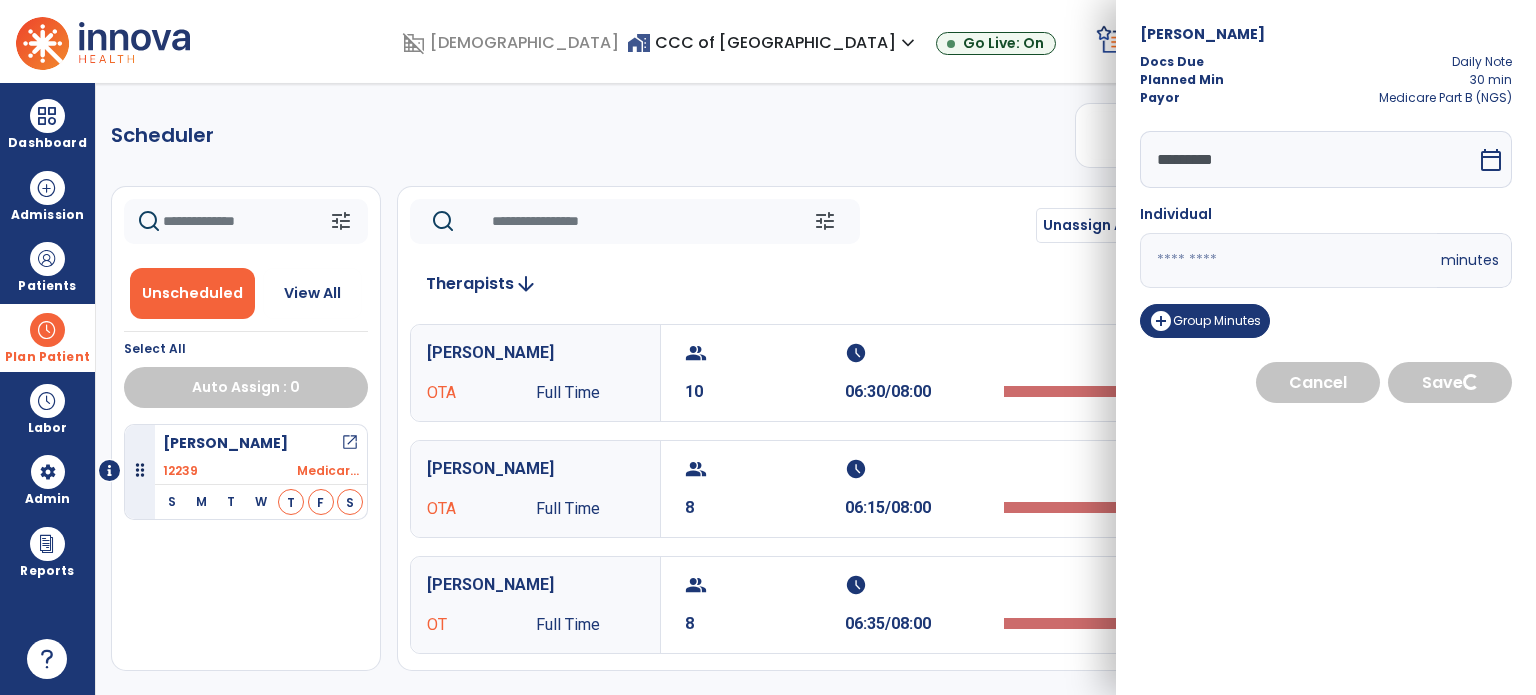 select on "****" 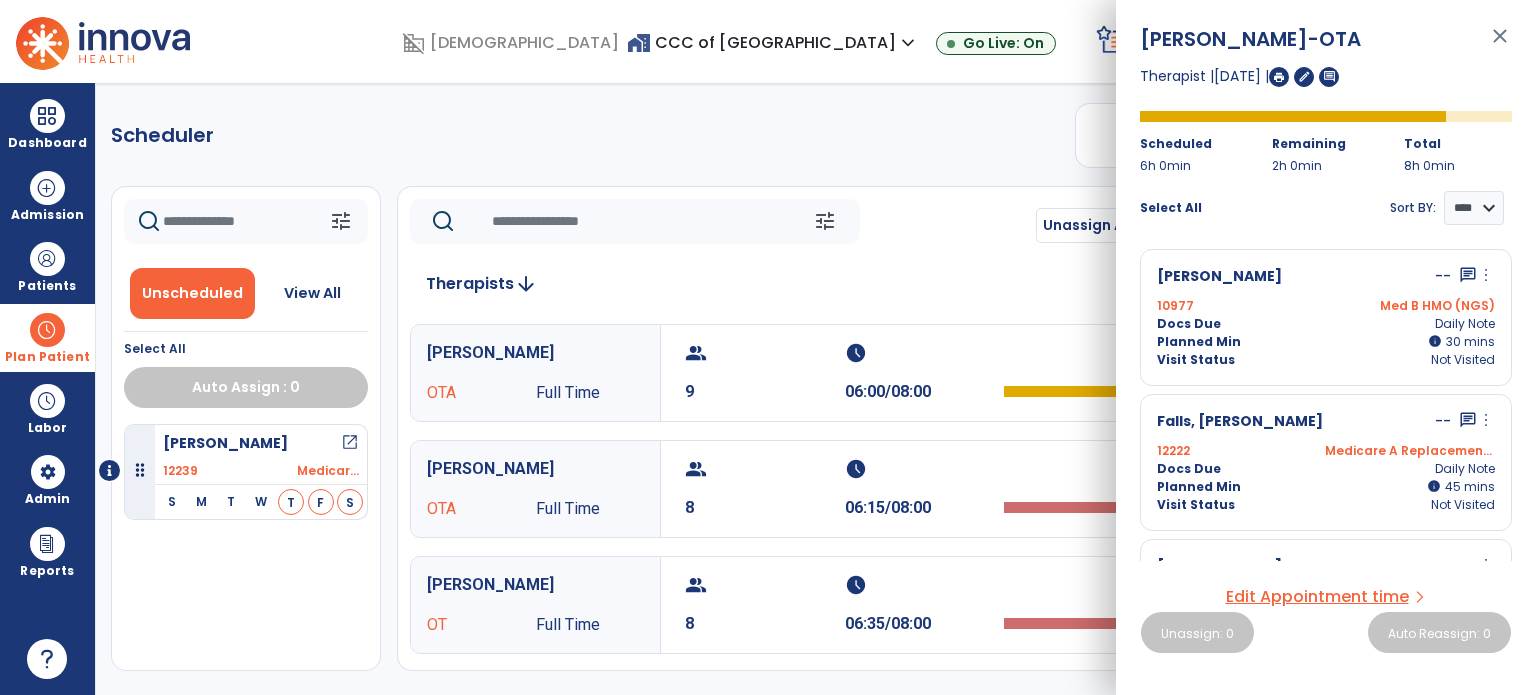 click on "close" at bounding box center (1500, 45) 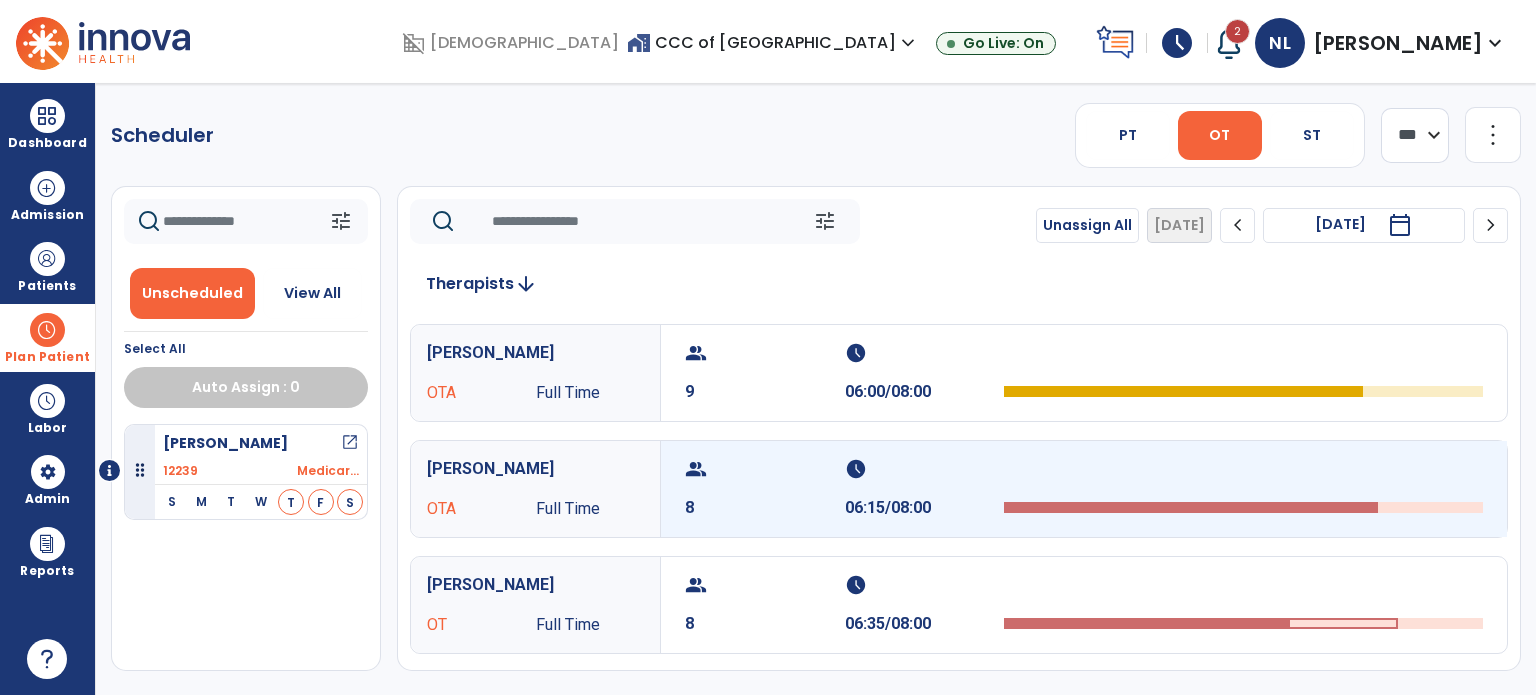 click on "8" at bounding box center (765, 508) 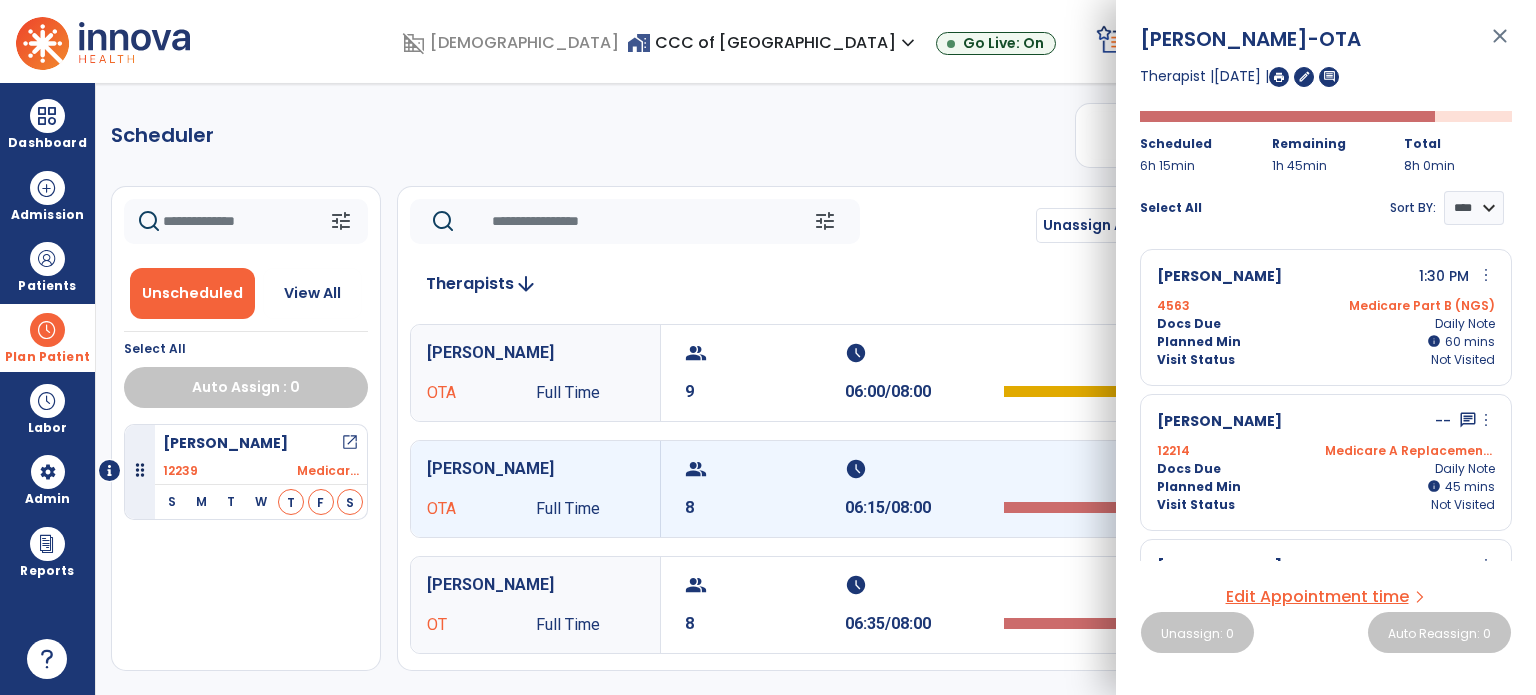 click on "Docs Due Daily Note" at bounding box center [1326, 324] 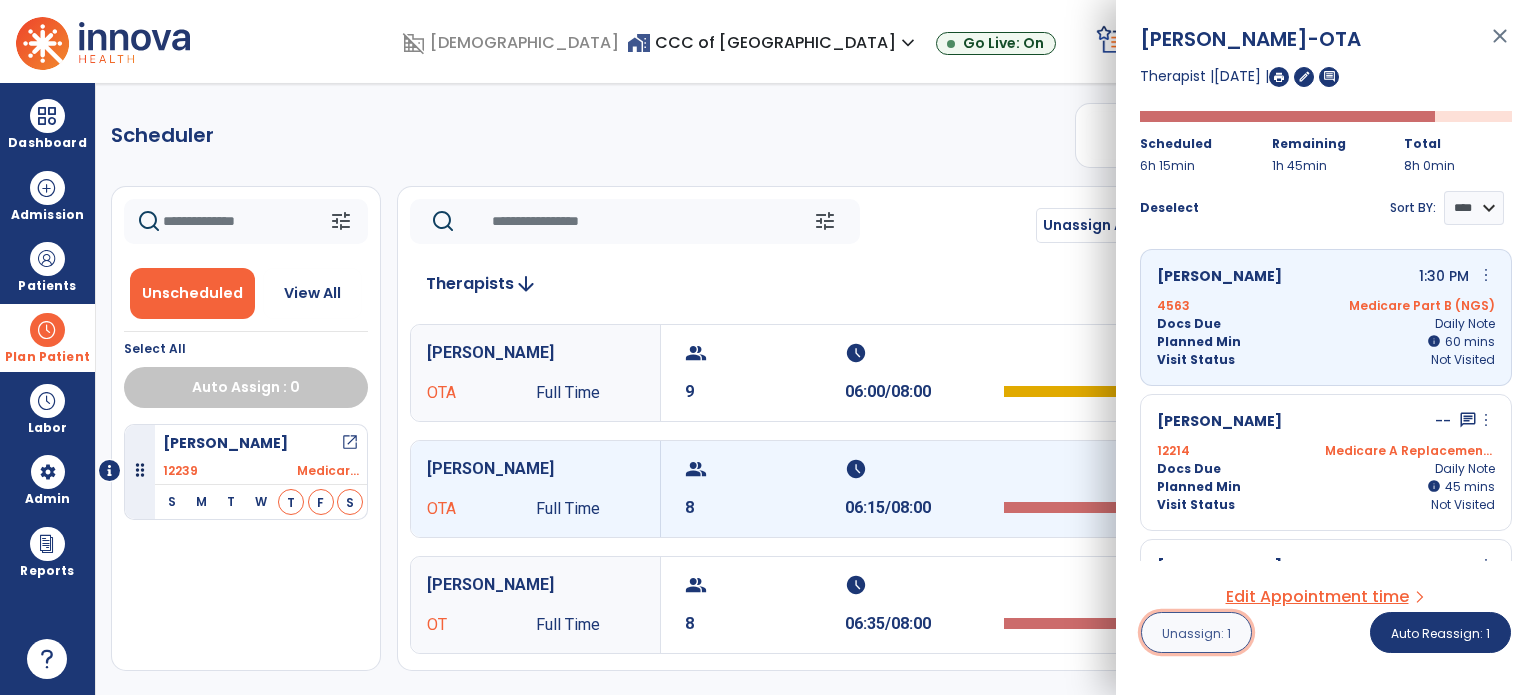 click on "Unassign: 1" at bounding box center [1196, 632] 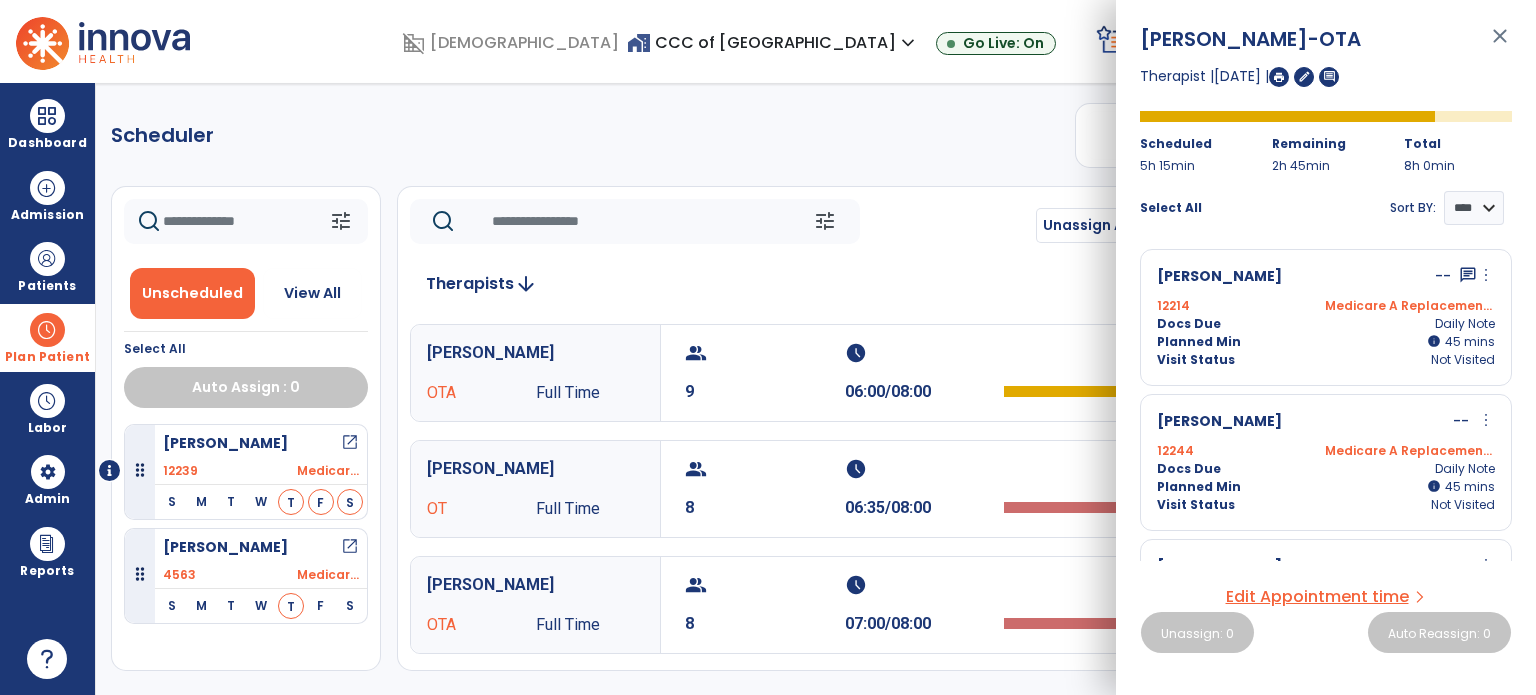 click on "close" at bounding box center (1500, 45) 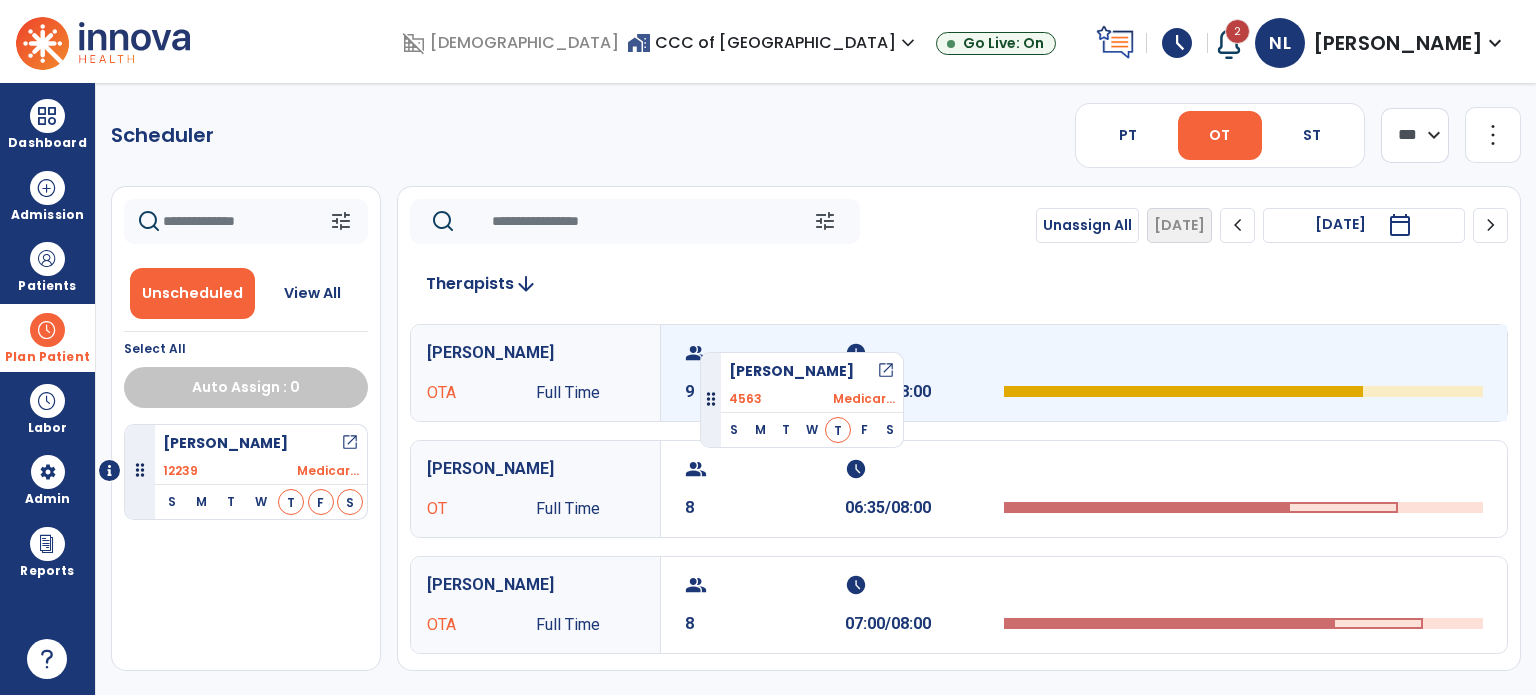 drag, startPoint x: 199, startPoint y: 571, endPoint x: 700, endPoint y: 344, distance: 550.0273 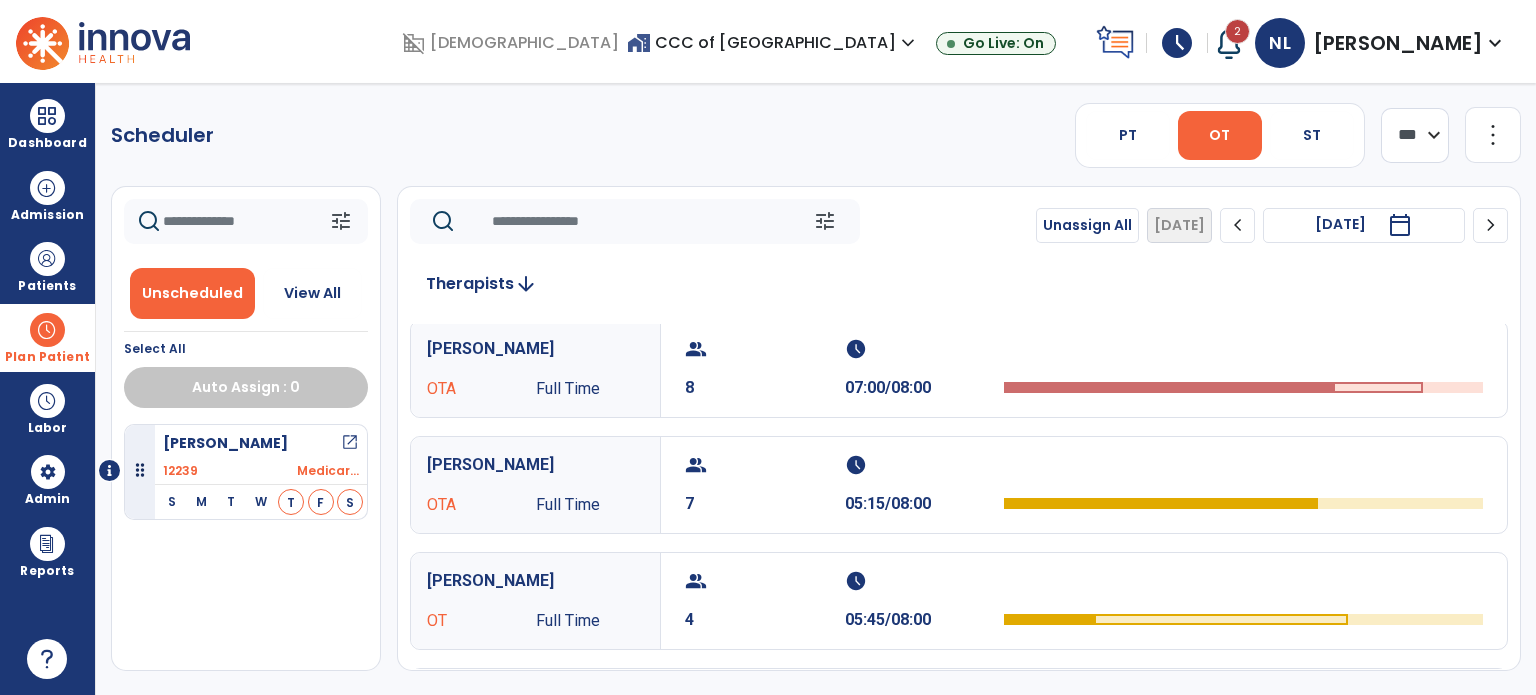 scroll, scrollTop: 300, scrollLeft: 0, axis: vertical 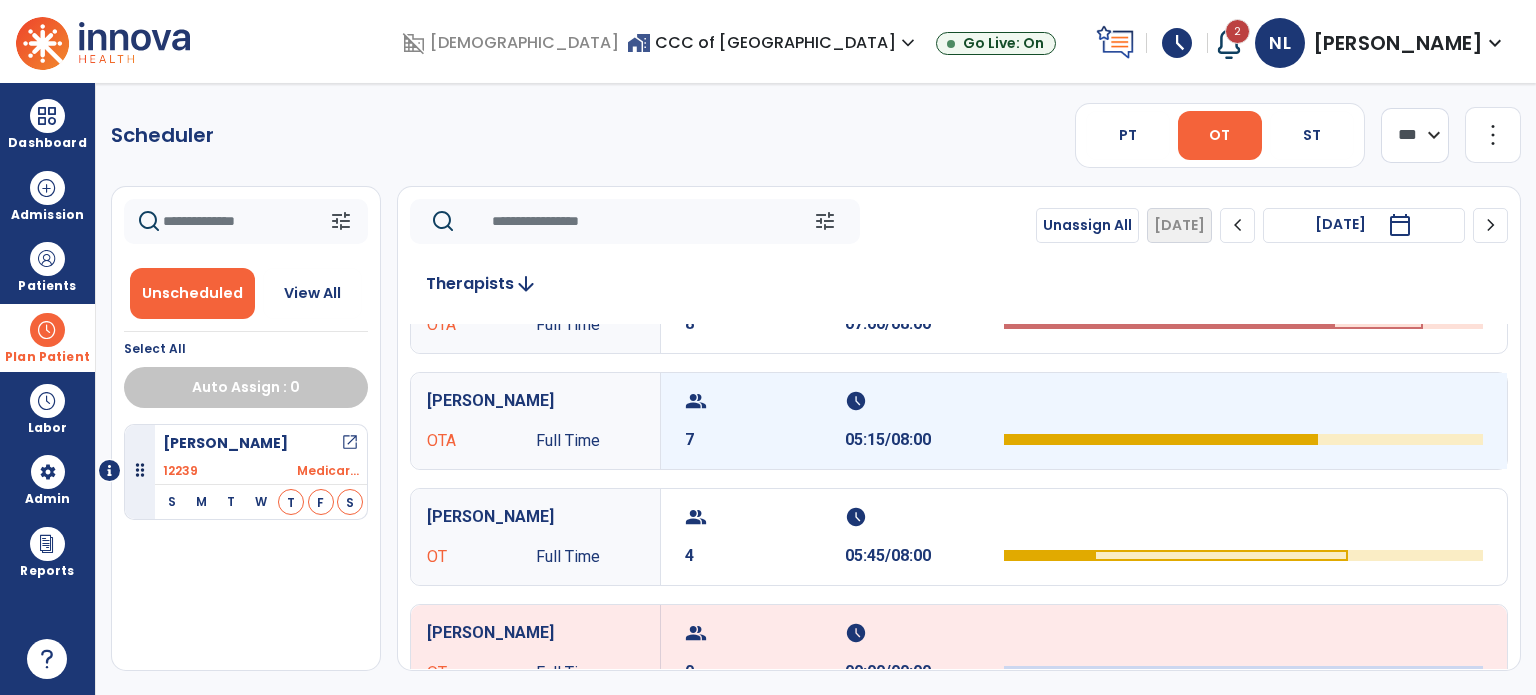 click on "05:15/08:00" at bounding box center [925, 440] 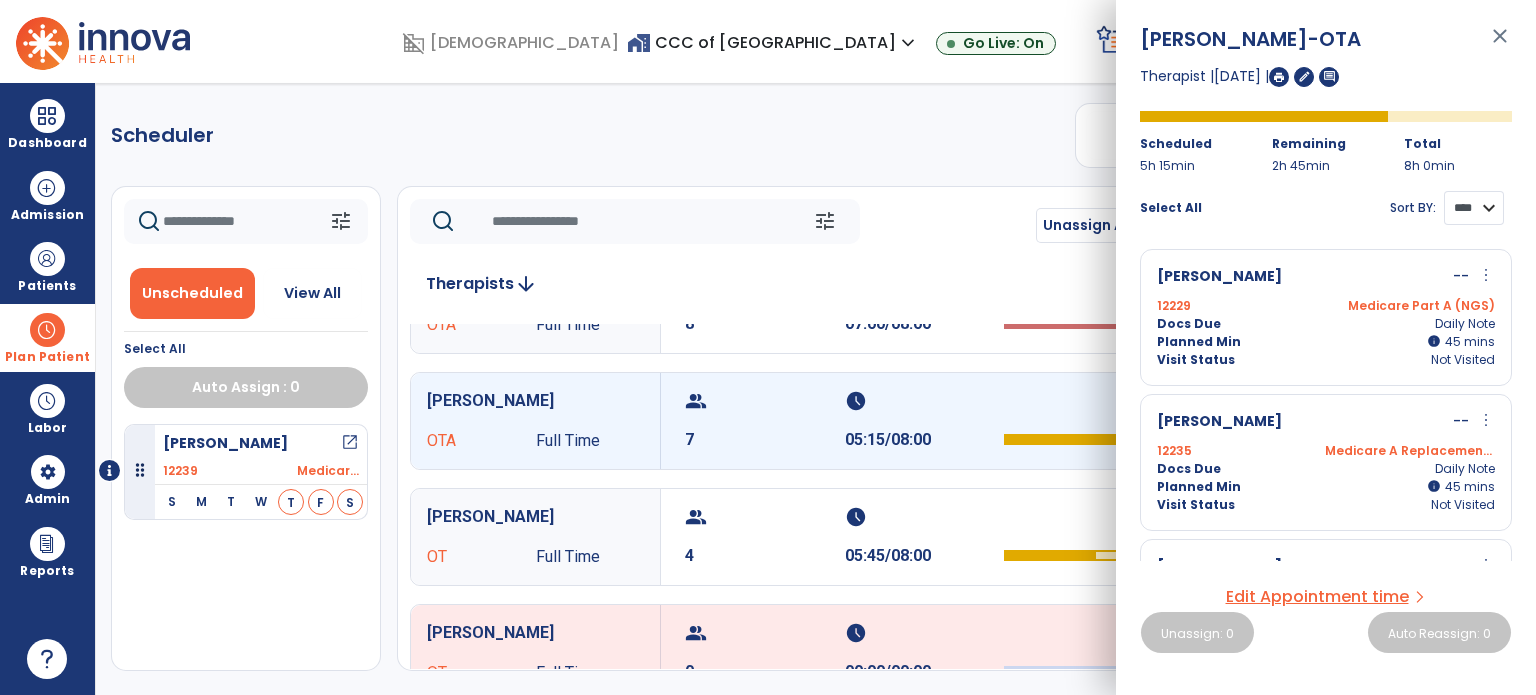 click on "**** ****" at bounding box center (1474, 208) 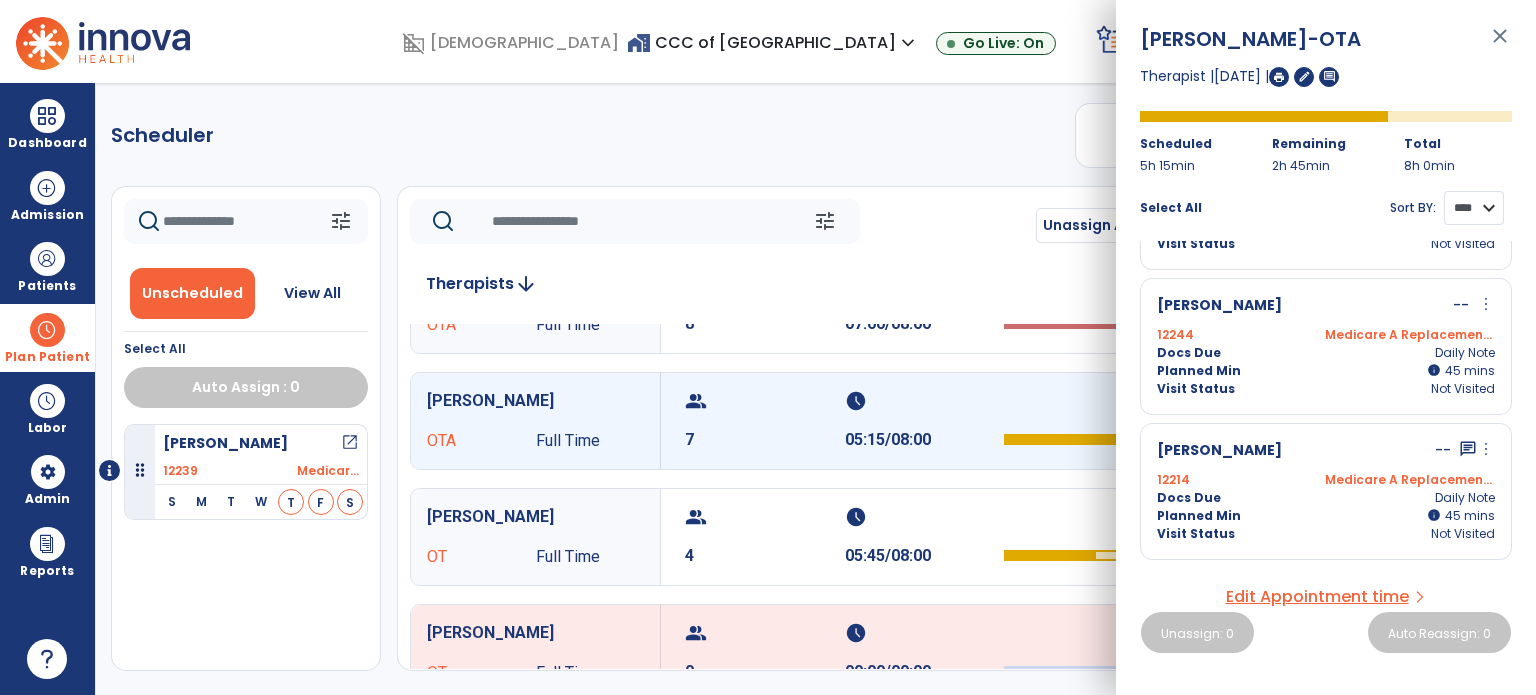 scroll, scrollTop: 200, scrollLeft: 0, axis: vertical 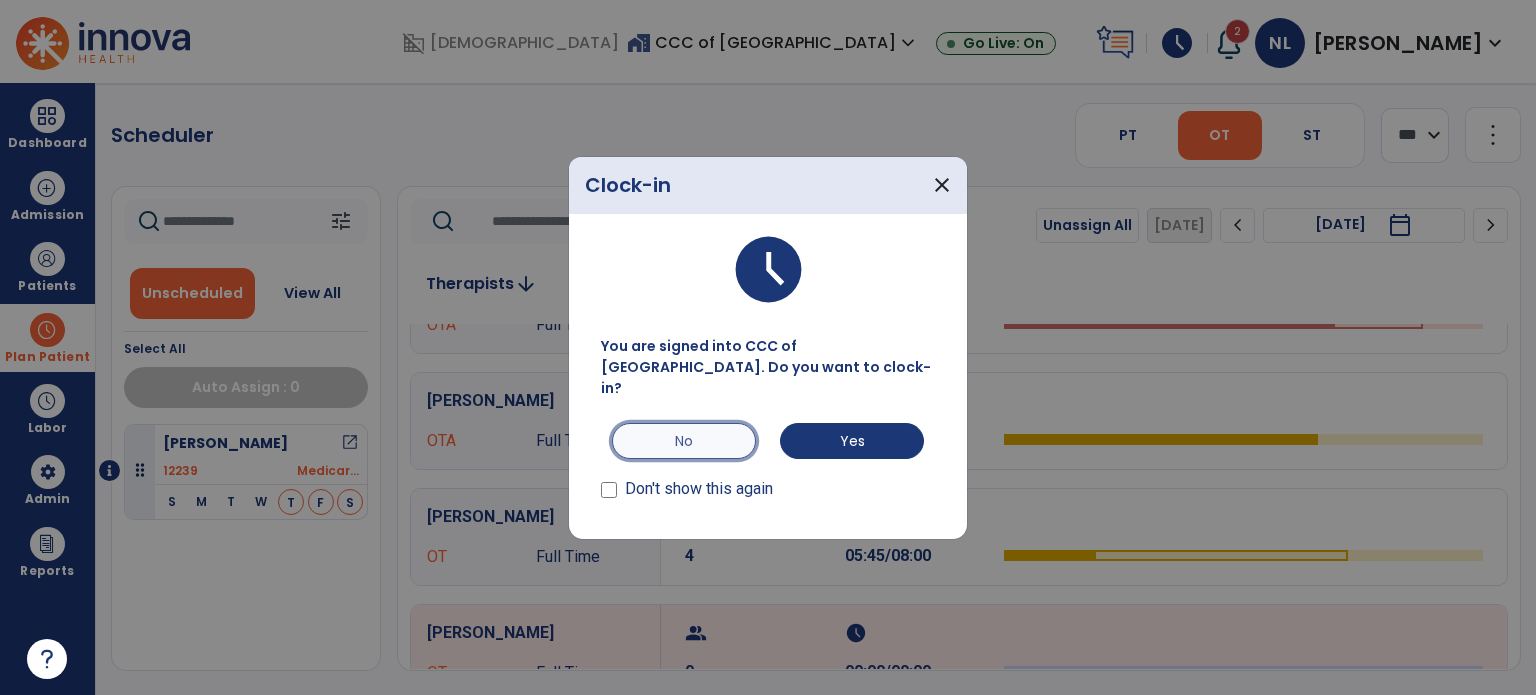 click on "No" at bounding box center [684, 441] 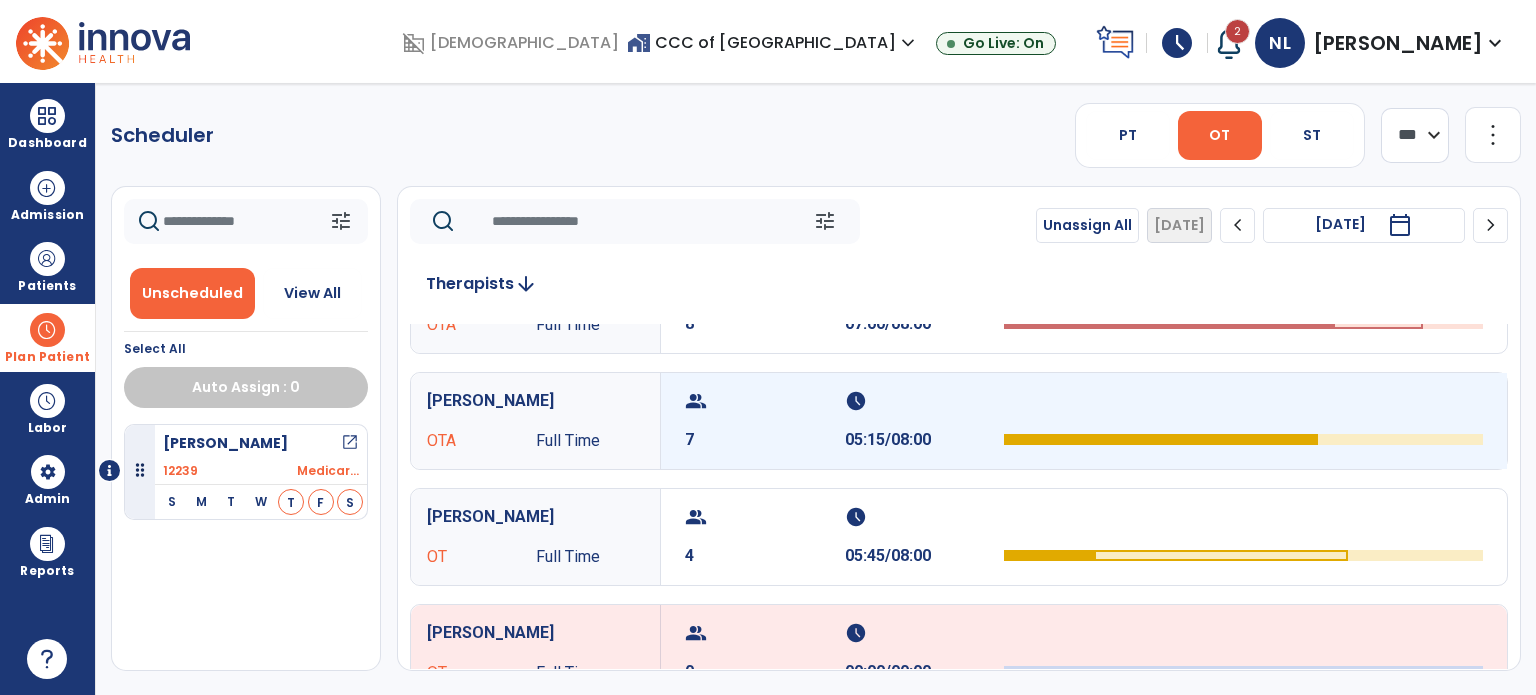 click on "05:15/08:00" at bounding box center (925, 440) 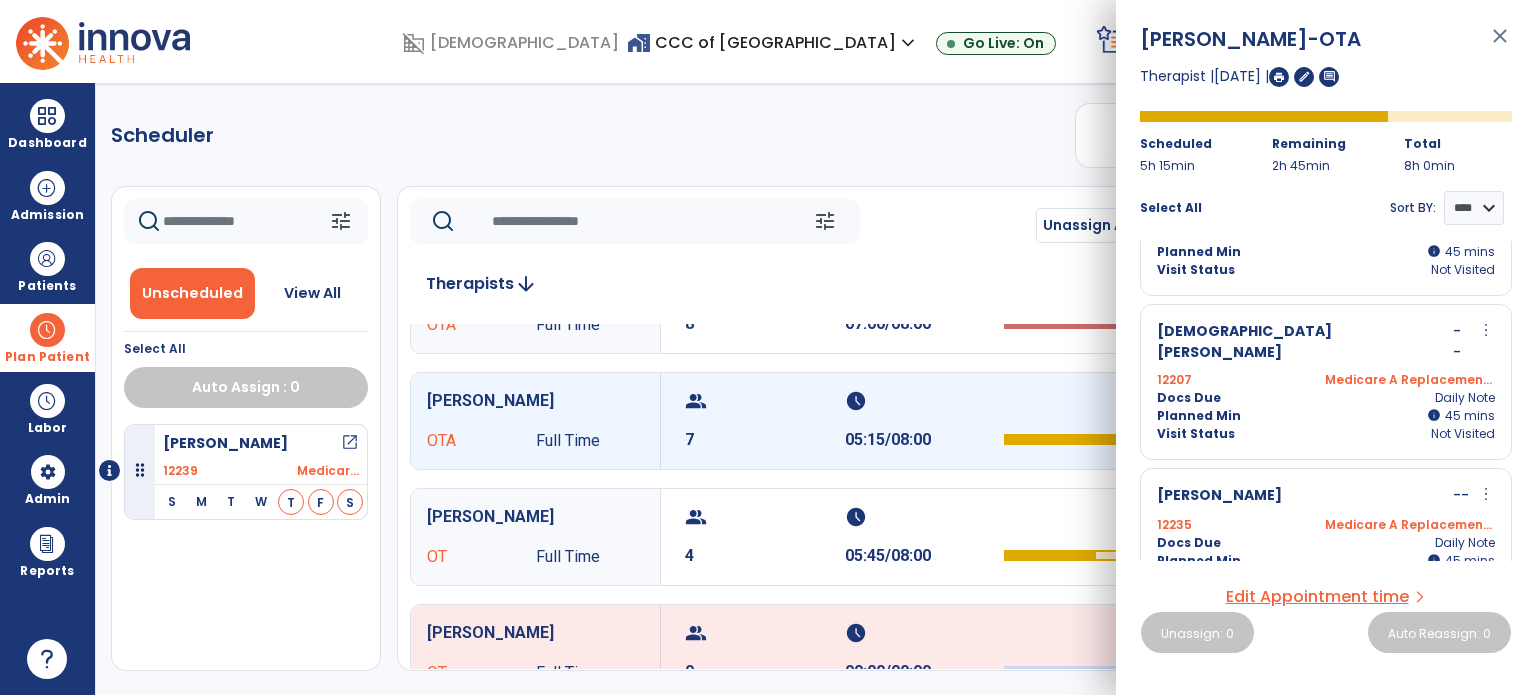 scroll, scrollTop: 0, scrollLeft: 0, axis: both 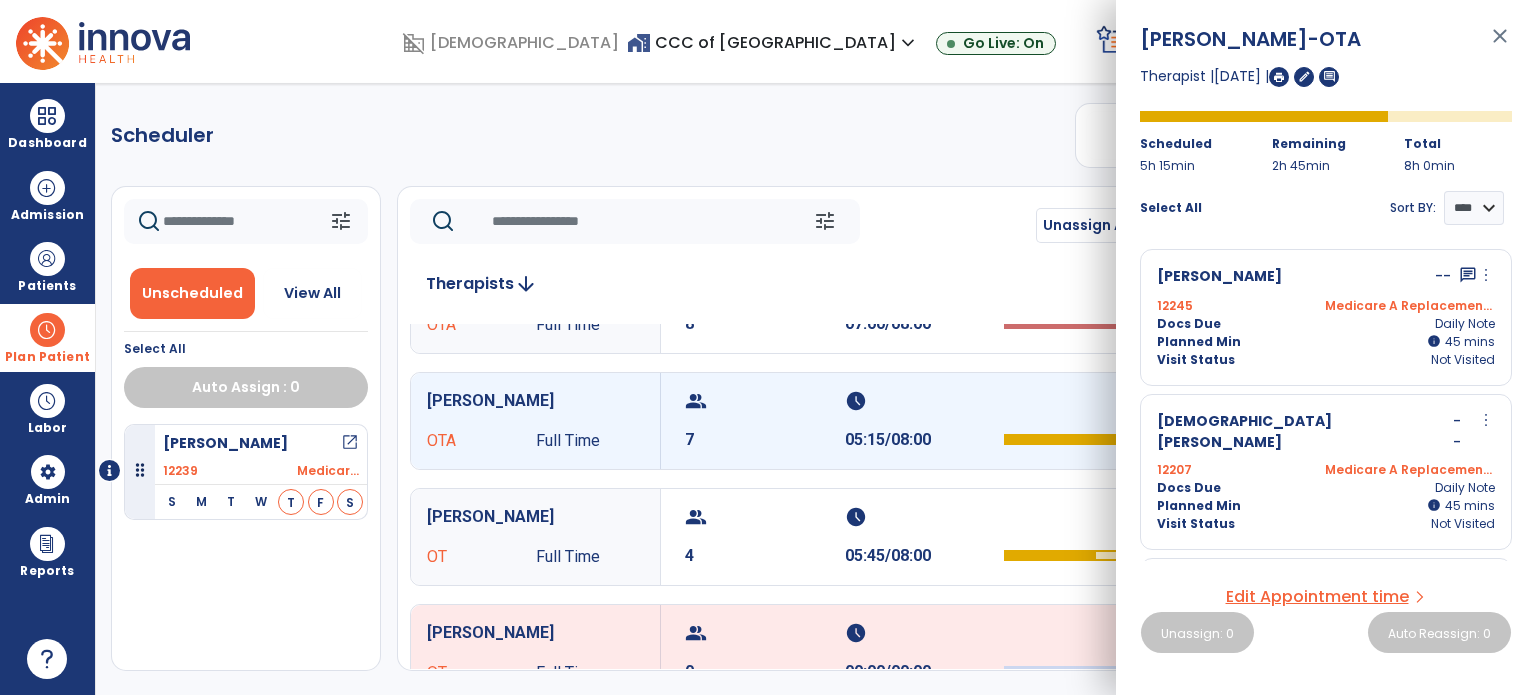 click on "close" at bounding box center [1500, 45] 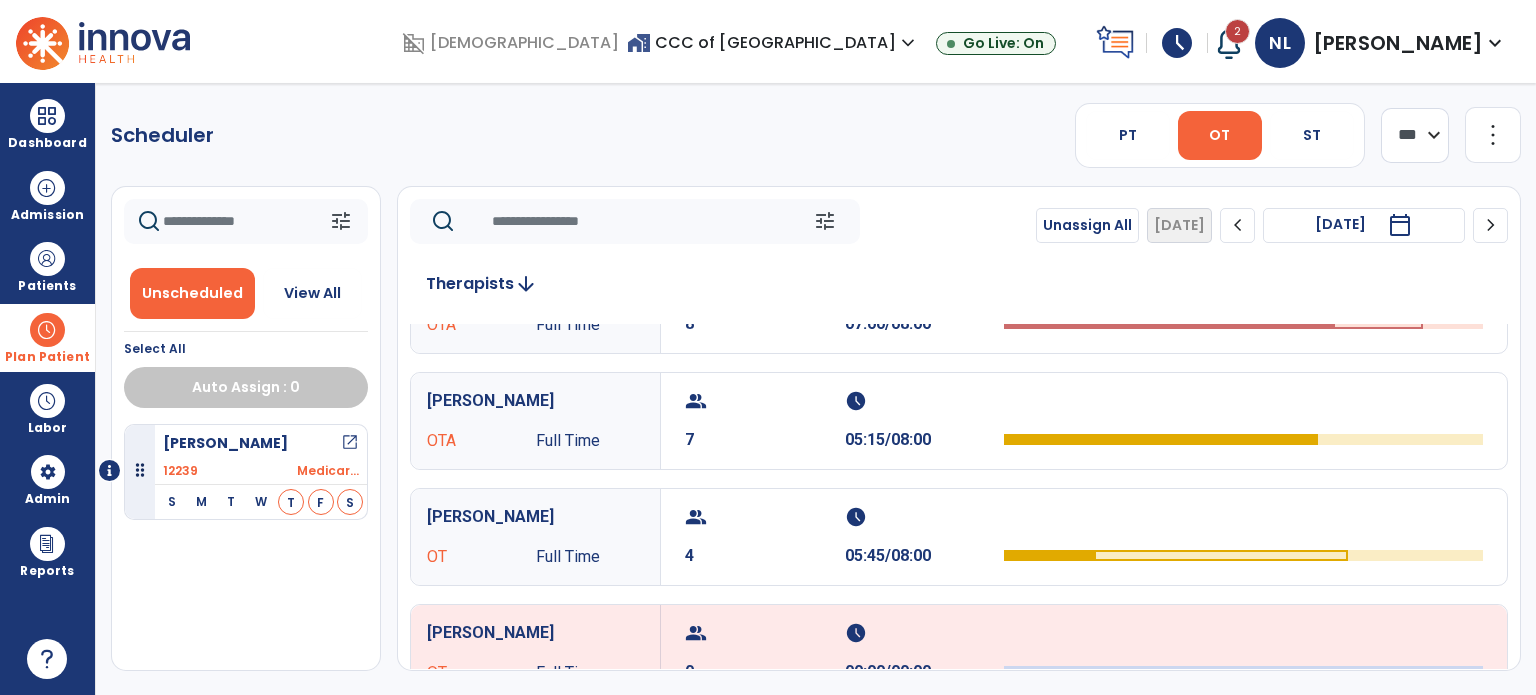 click on "chevron_right" 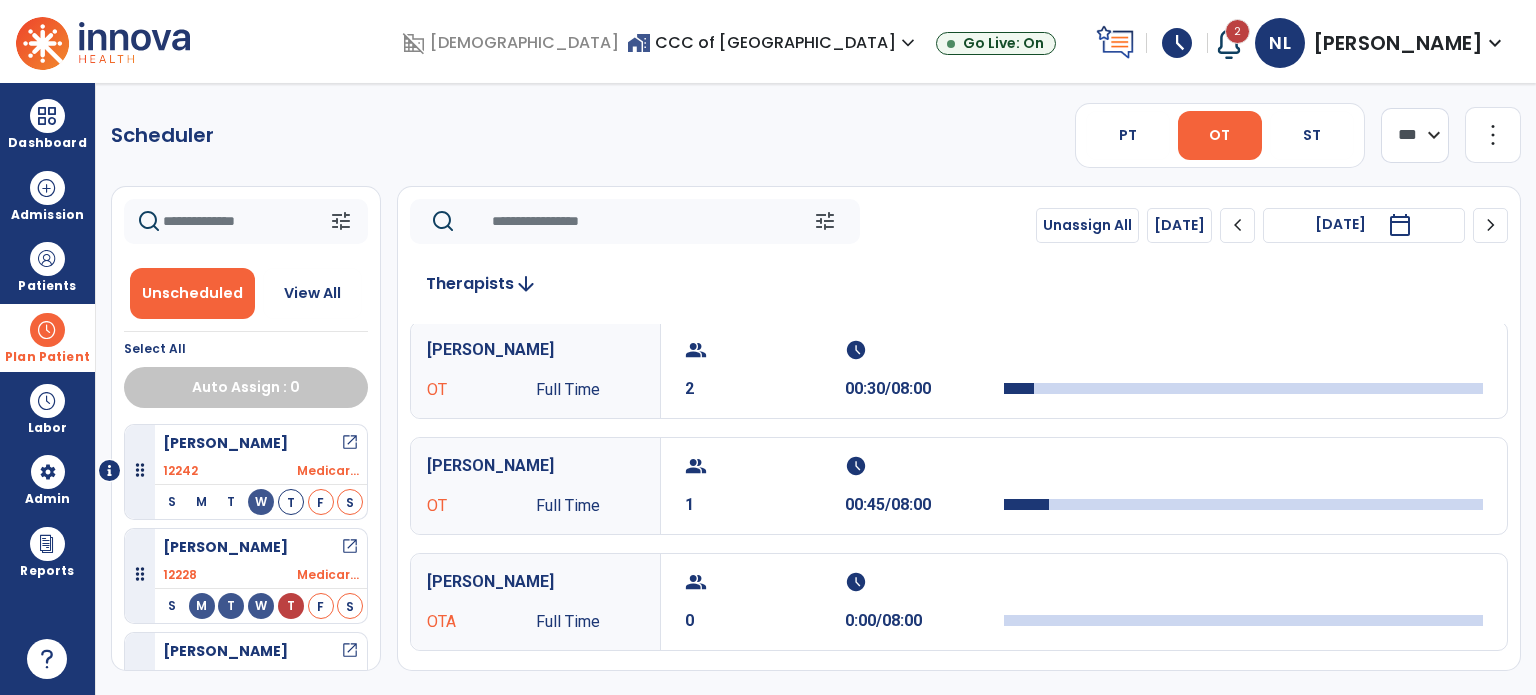 scroll, scrollTop: 234, scrollLeft: 0, axis: vertical 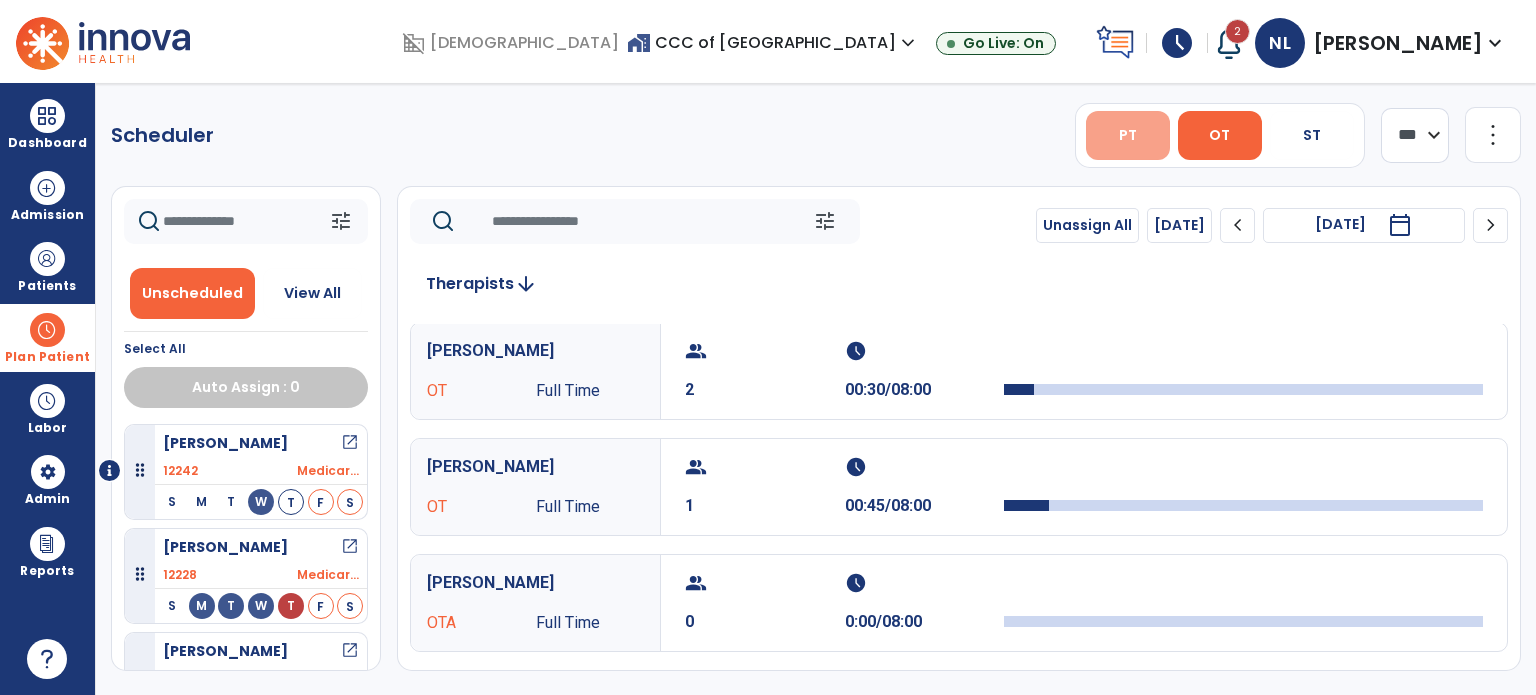 click on "PT" at bounding box center [1128, 135] 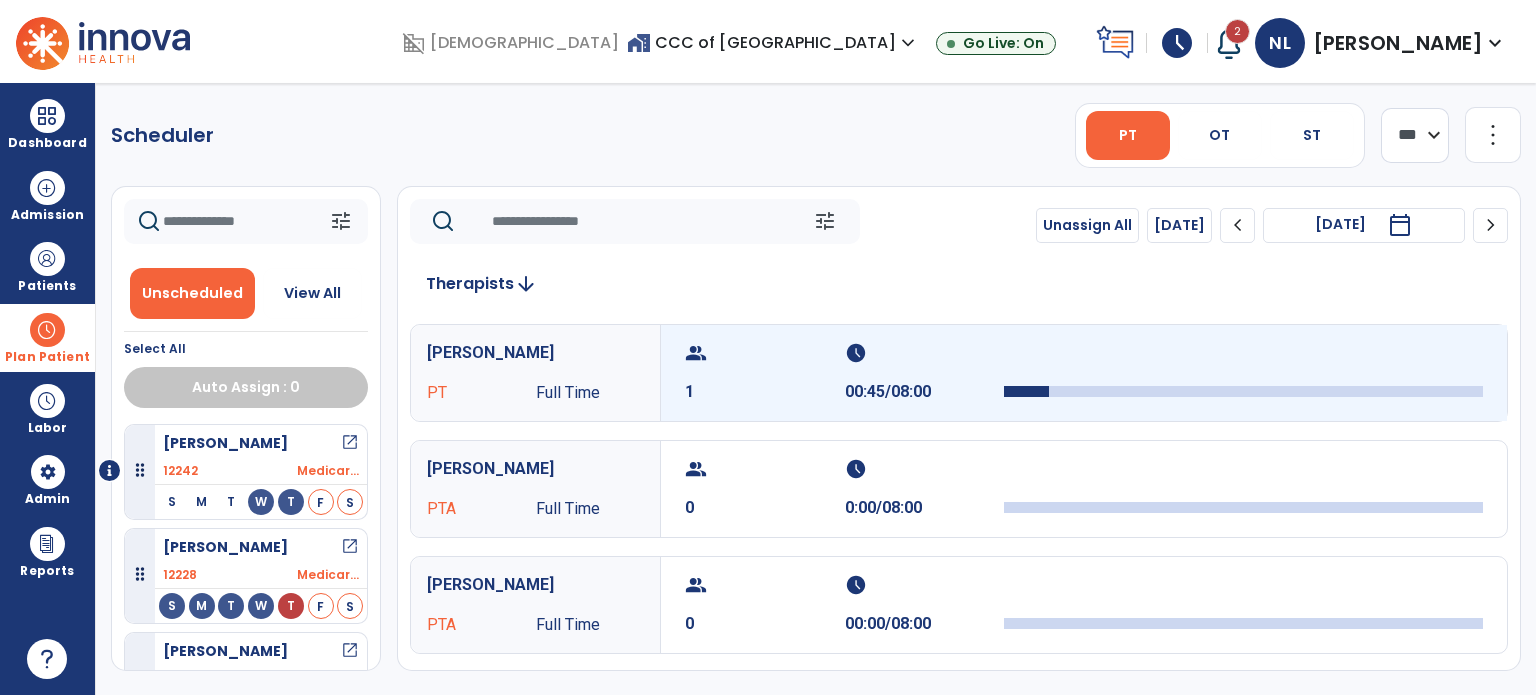 scroll, scrollTop: 350, scrollLeft: 0, axis: vertical 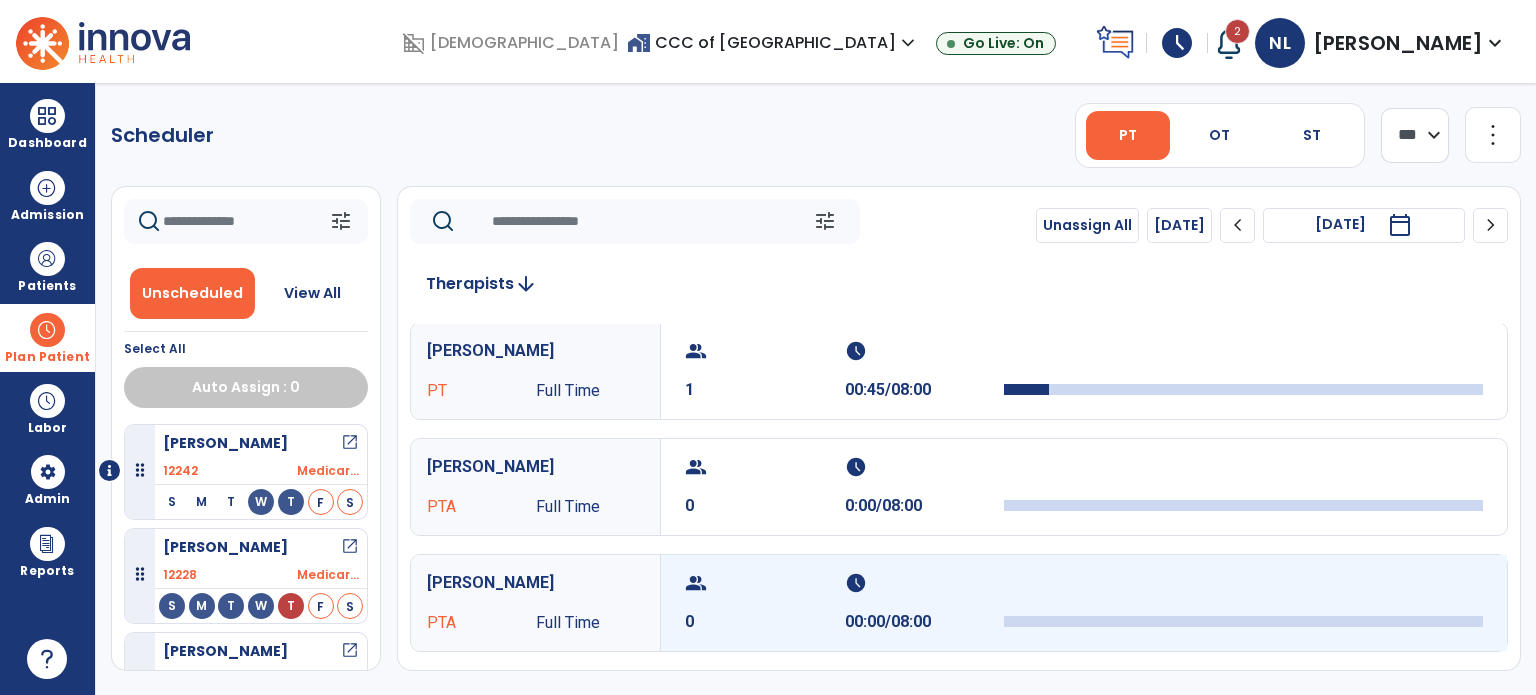 click on "00:00/08:00" at bounding box center [925, 622] 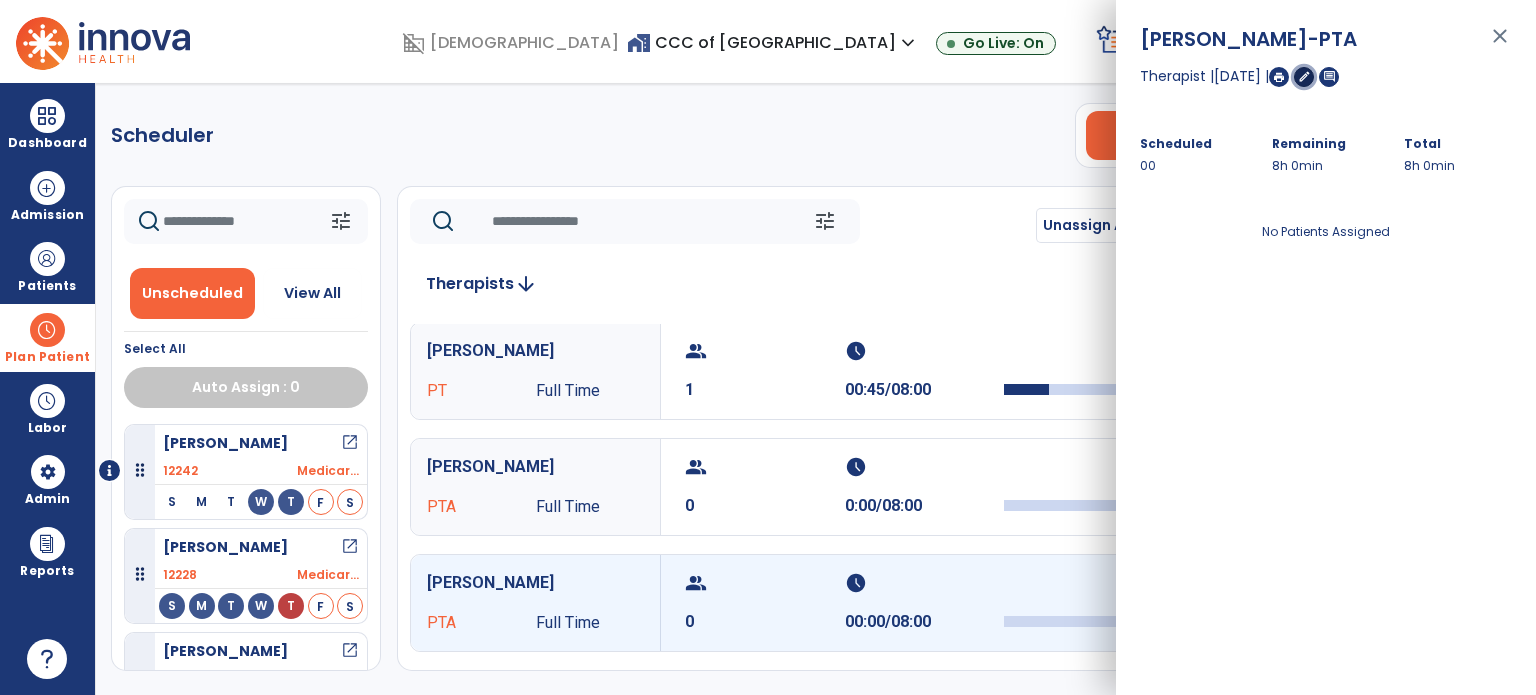 click on "edit" at bounding box center (1304, 76) 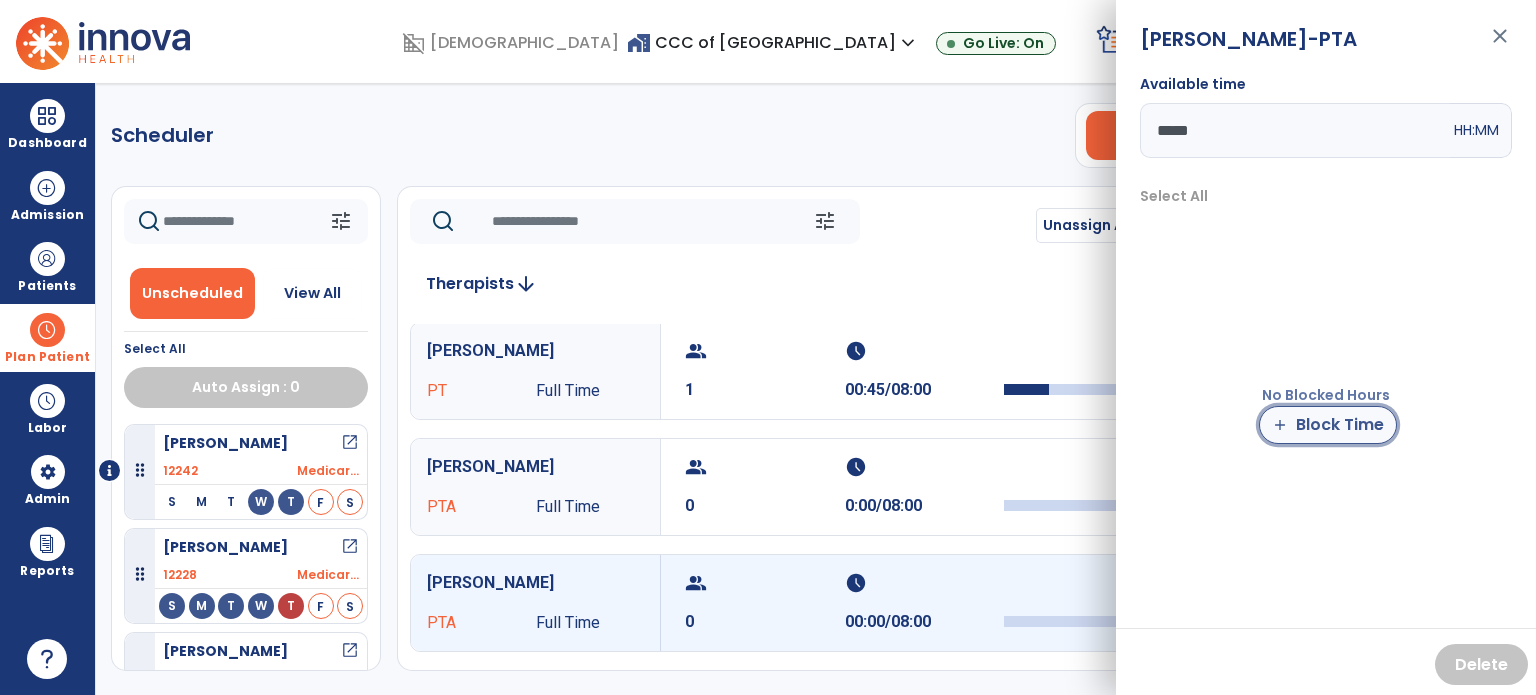 click on "add   Block Time" at bounding box center [1328, 425] 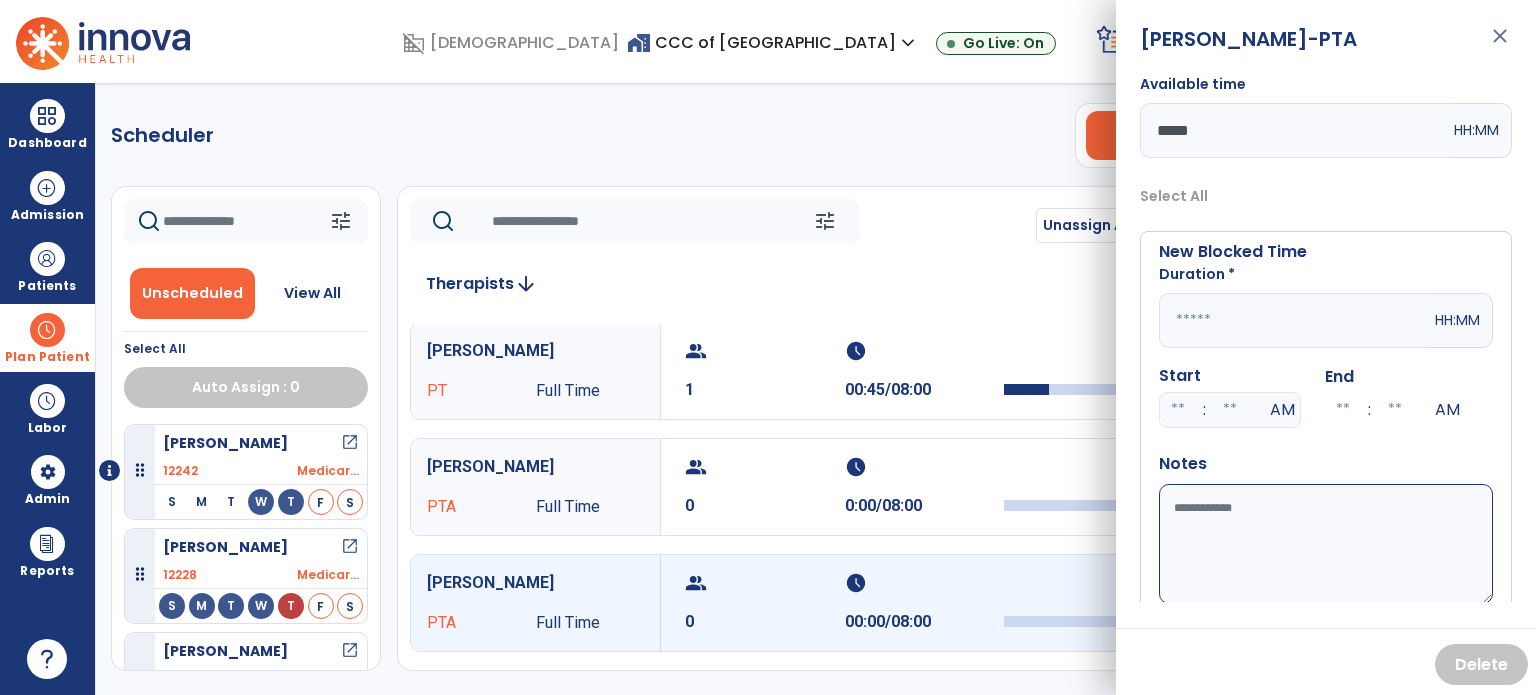 click at bounding box center [1295, 320] 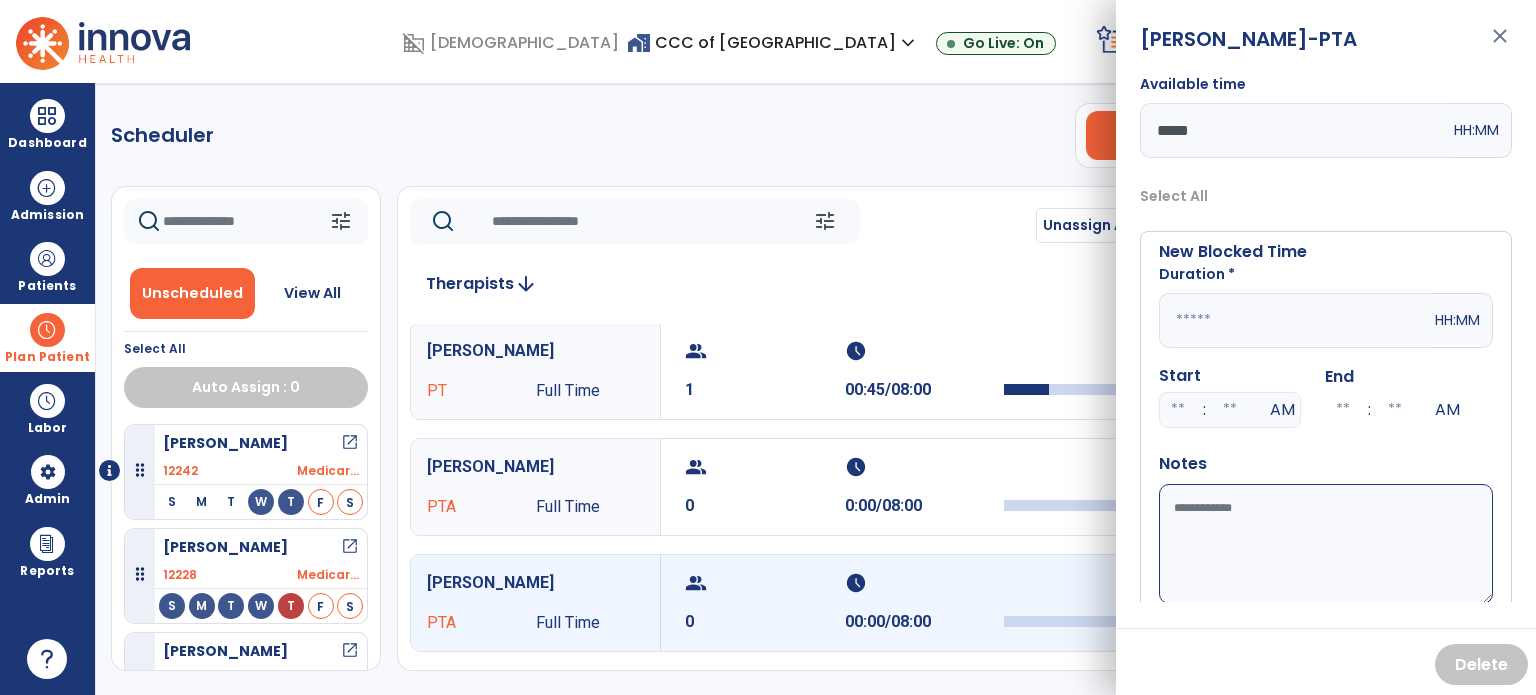type on "*" 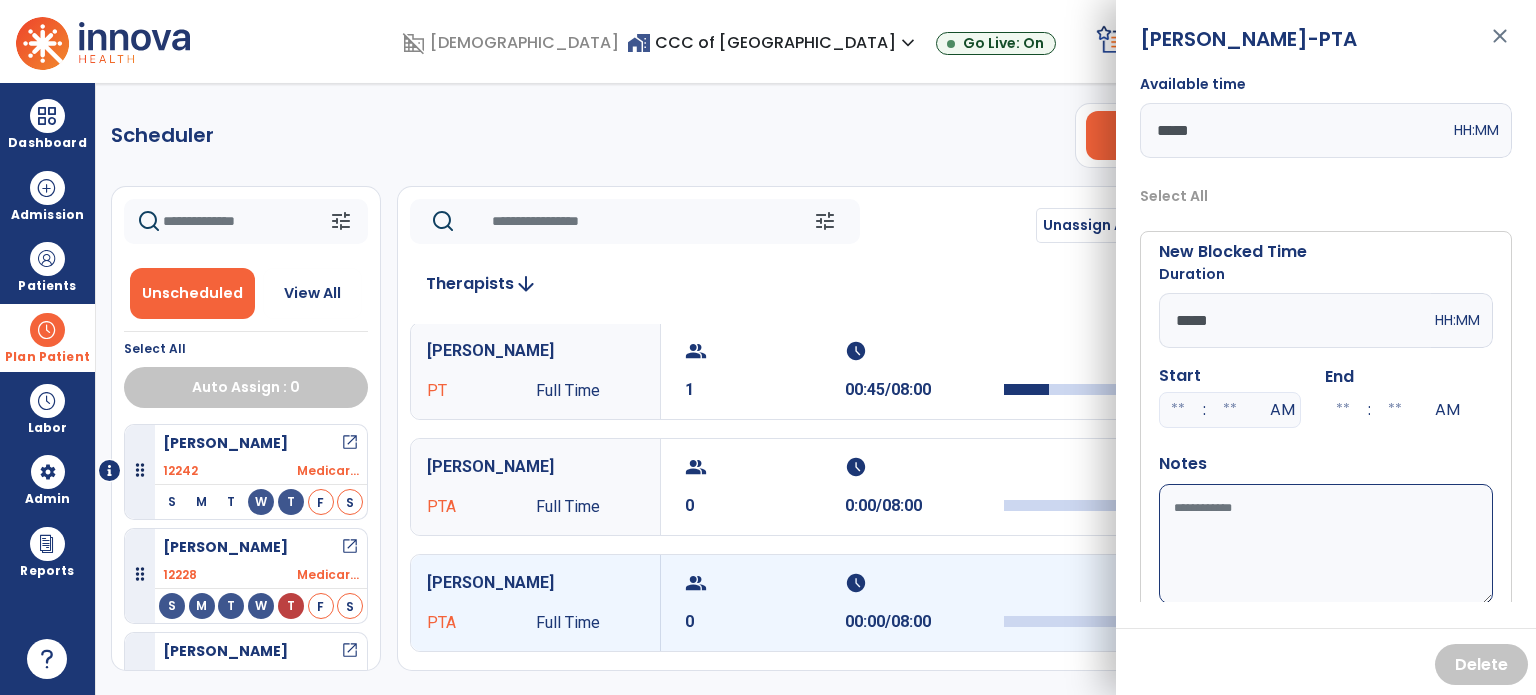 click on "Available time" at bounding box center (1326, 544) 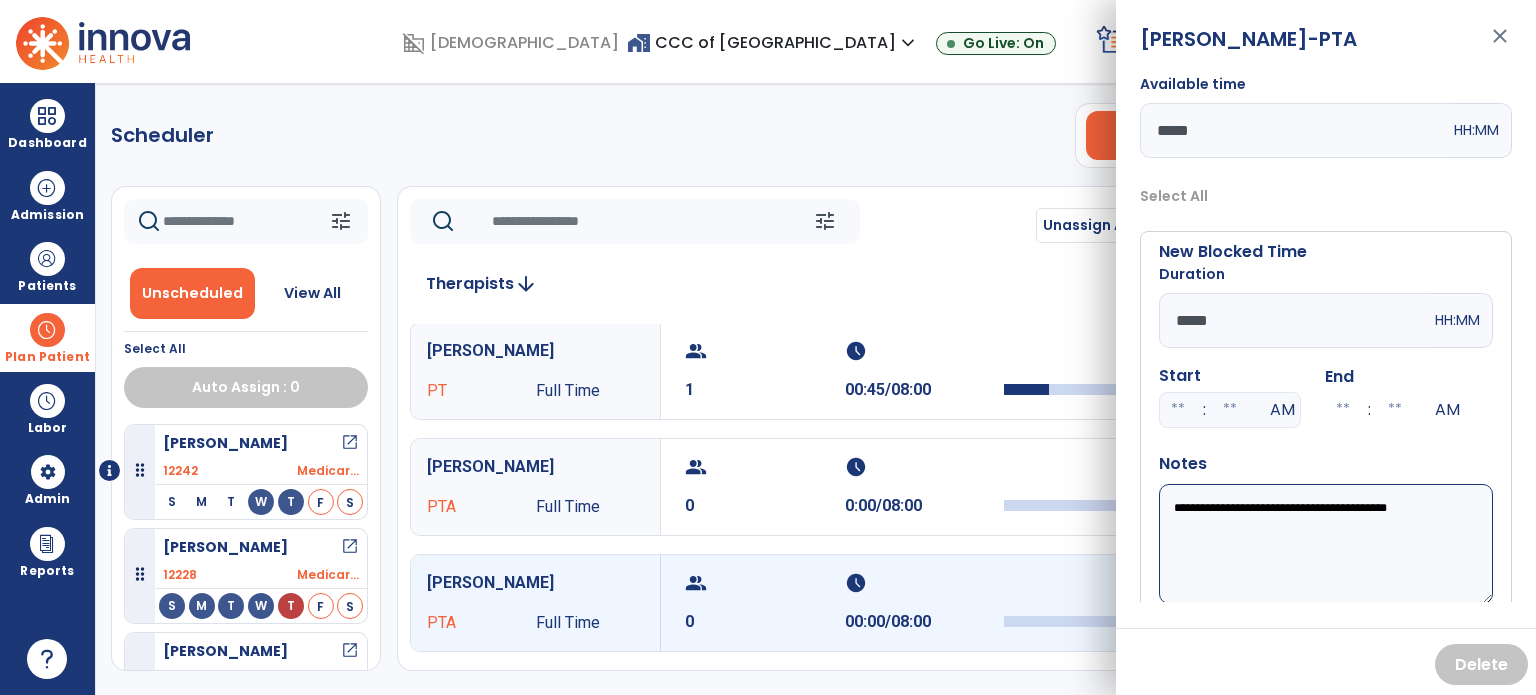 scroll, scrollTop: 56, scrollLeft: 0, axis: vertical 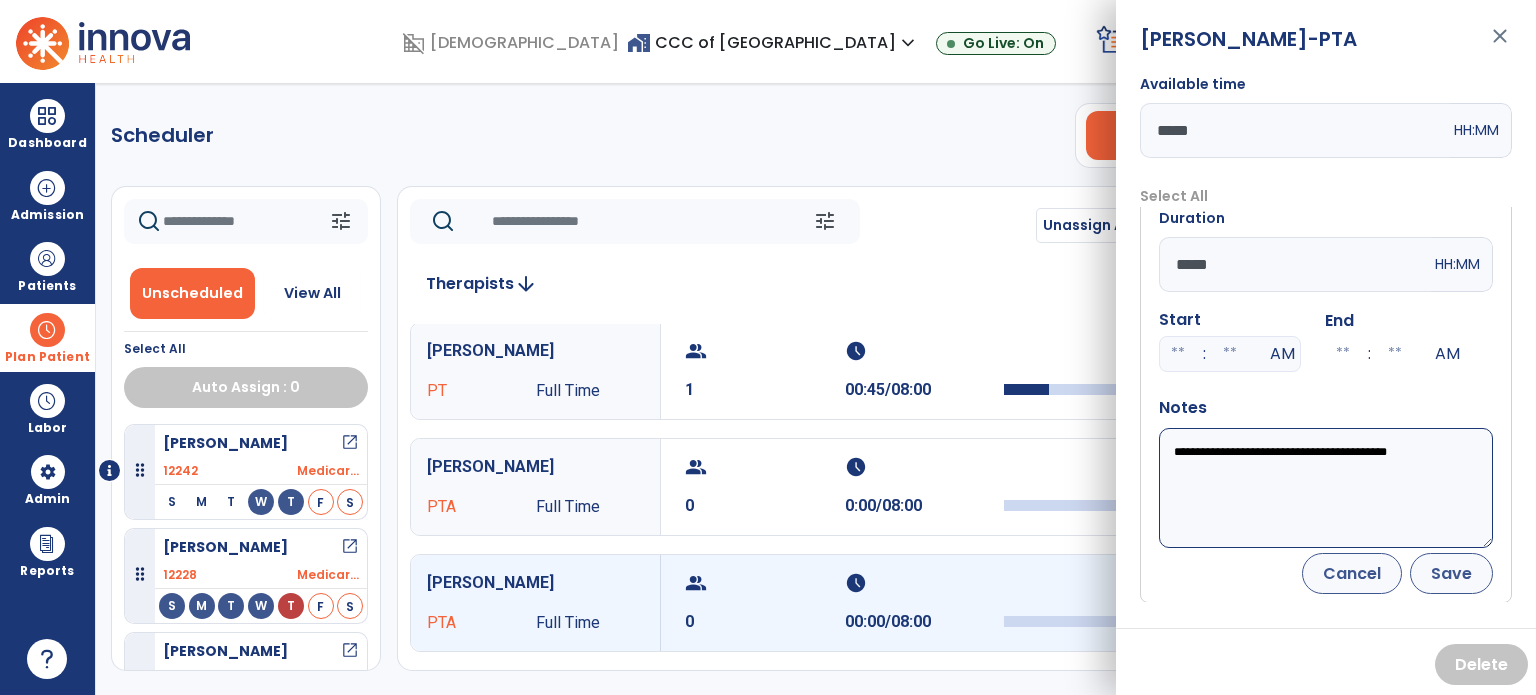 type on "**********" 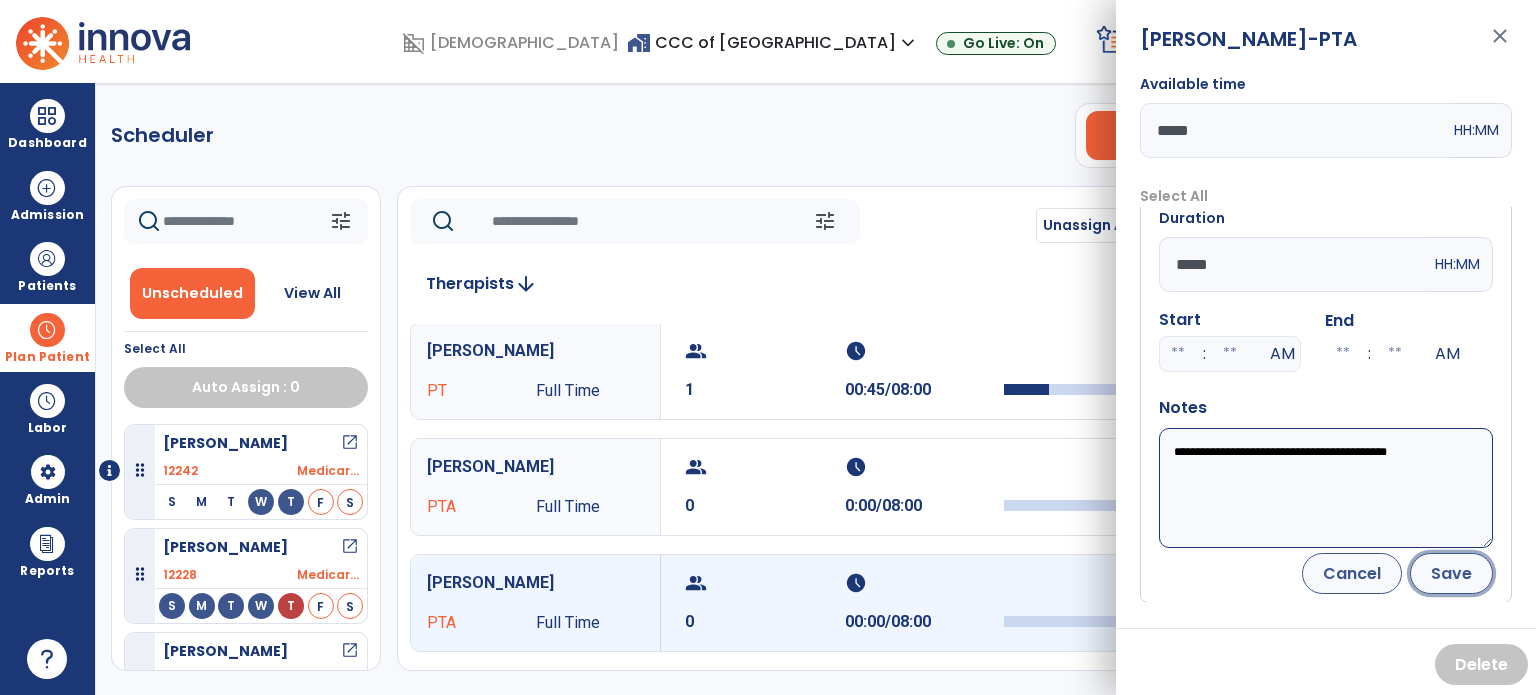 click on "Save" at bounding box center [1451, 573] 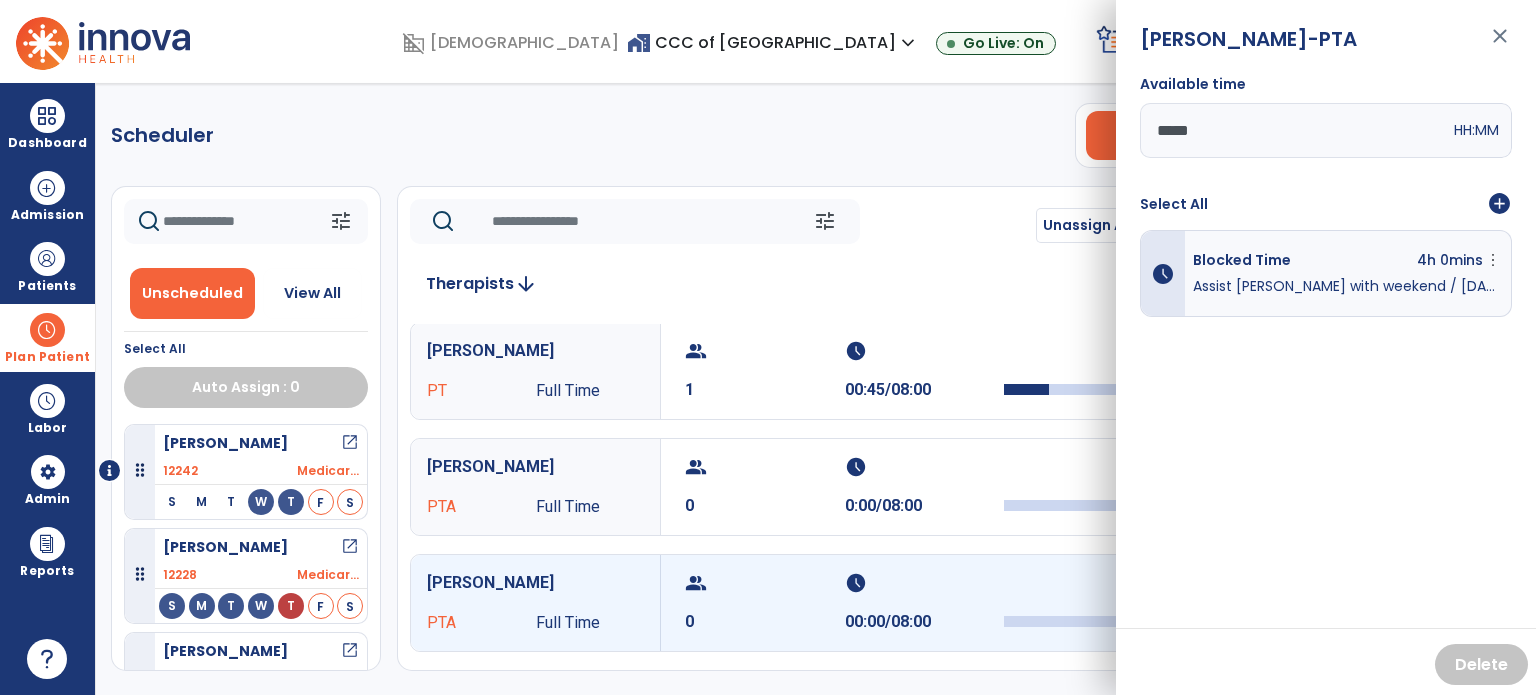 scroll, scrollTop: 0, scrollLeft: 0, axis: both 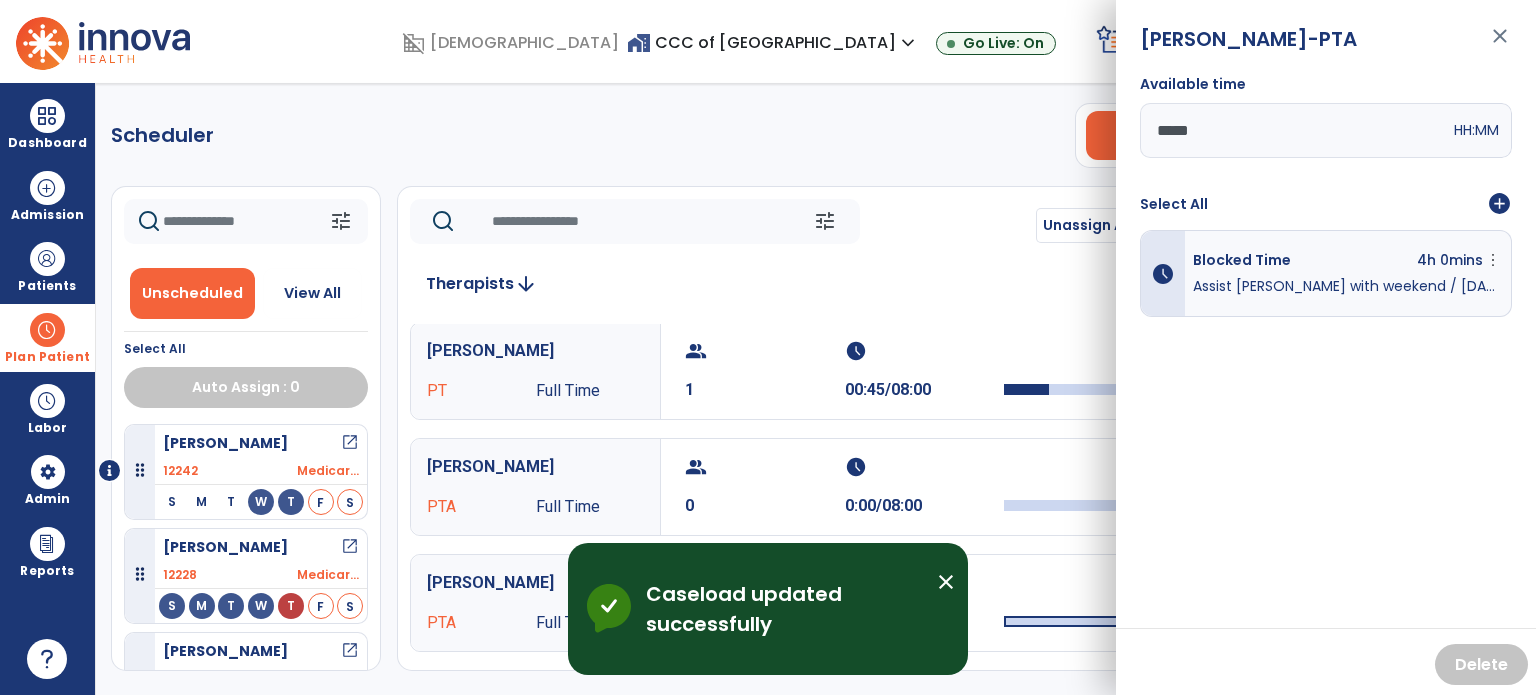 click on "close" at bounding box center [1500, 45] 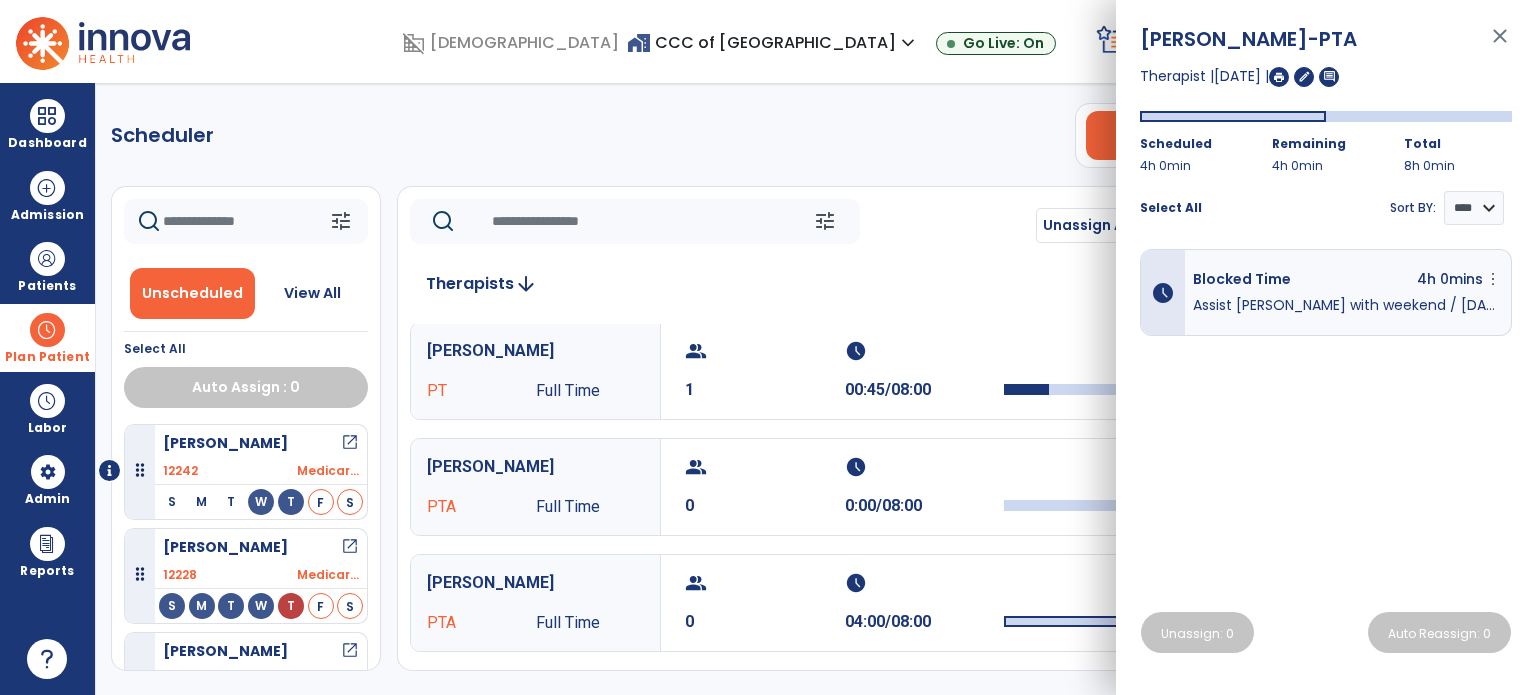 click on "close" at bounding box center [1500, 45] 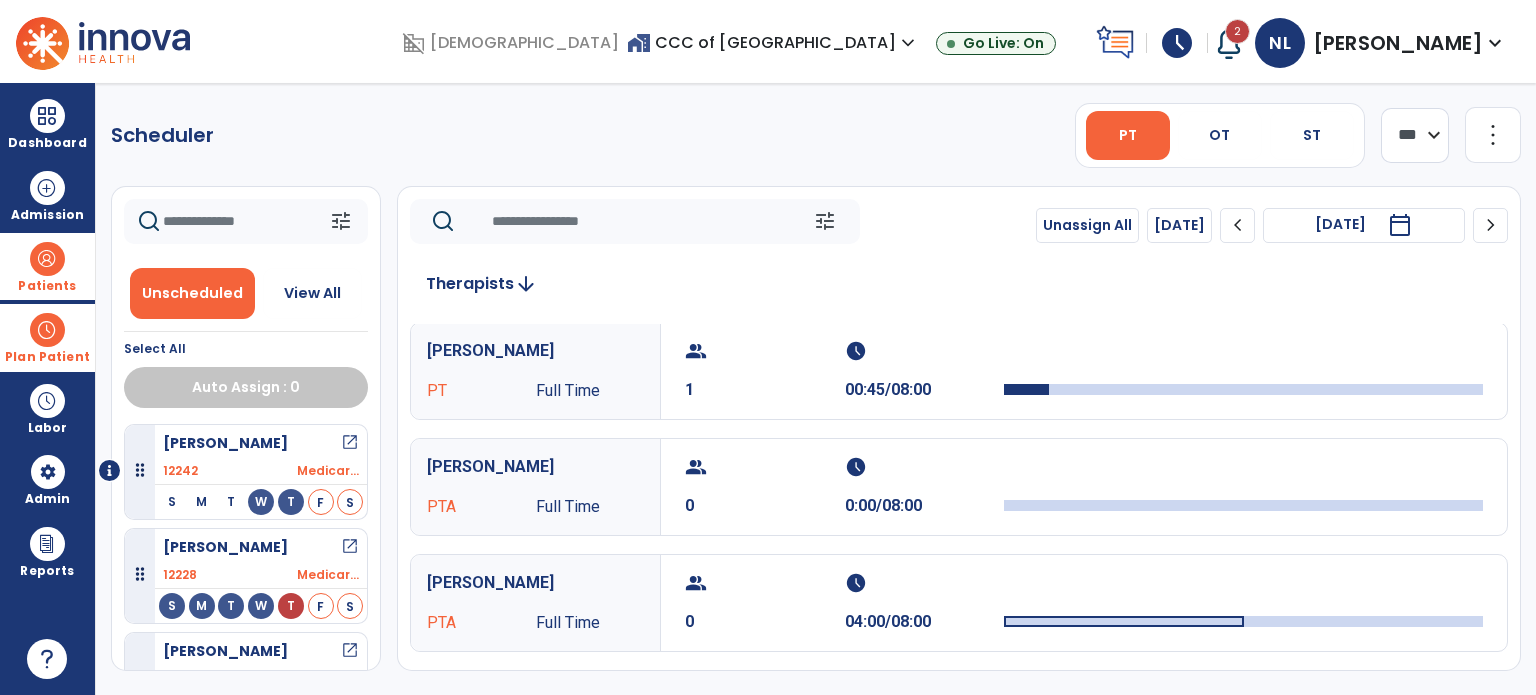 click at bounding box center (47, 259) 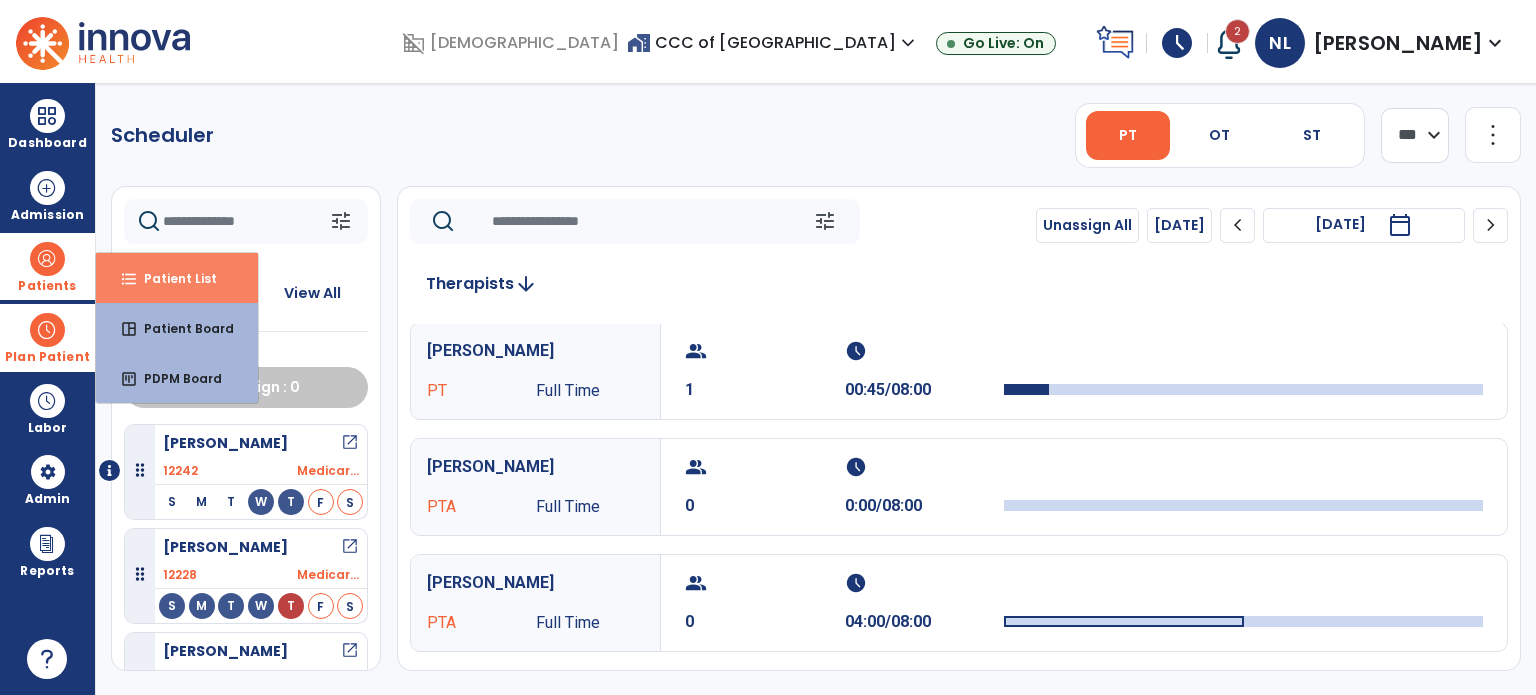 click on "Patient List" at bounding box center [172, 278] 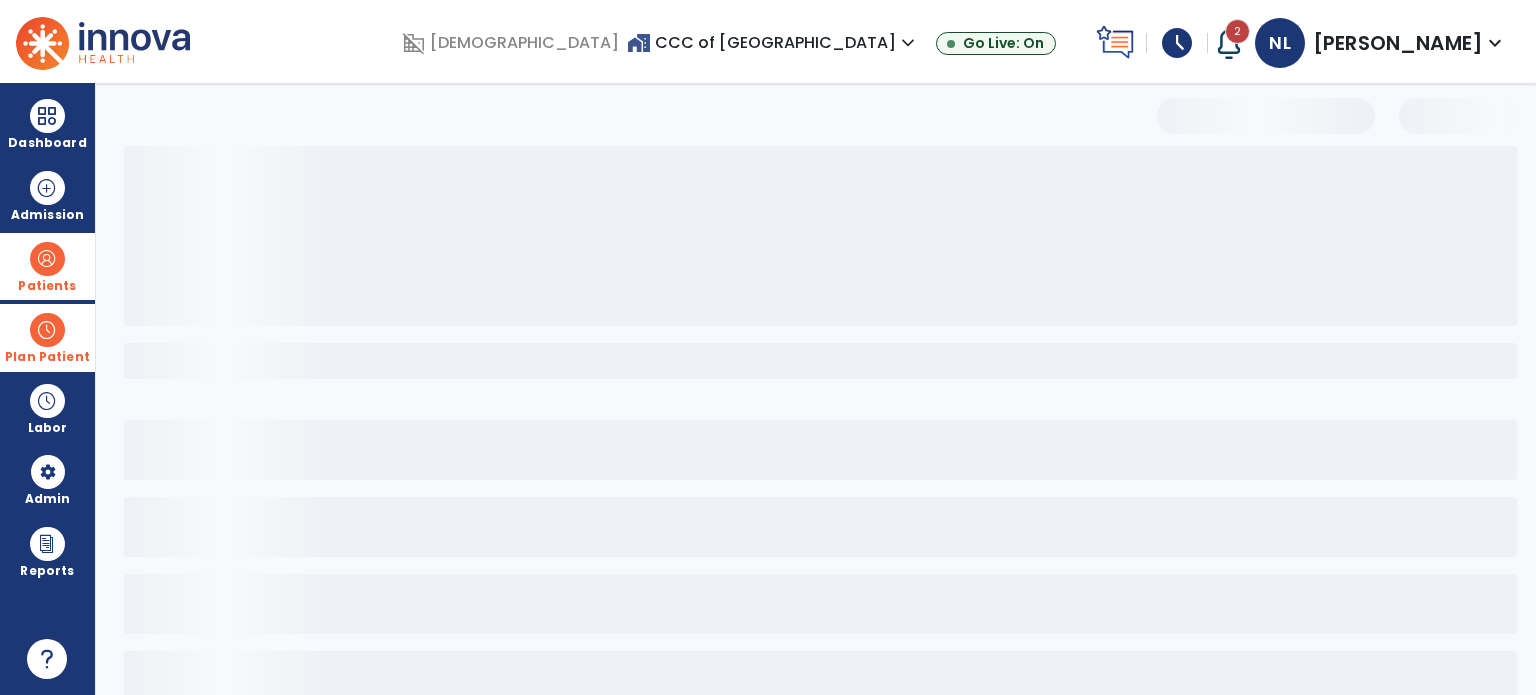 select on "***" 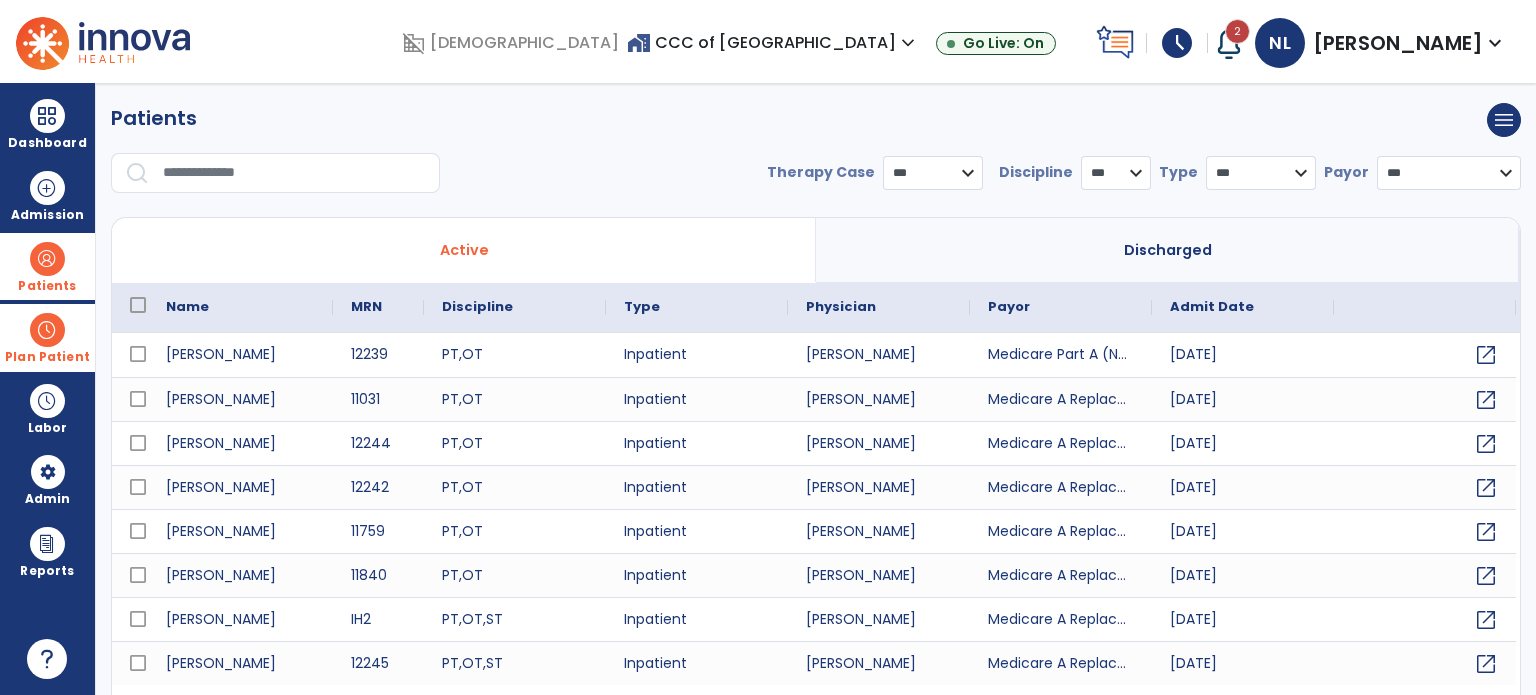 click at bounding box center (294, 173) 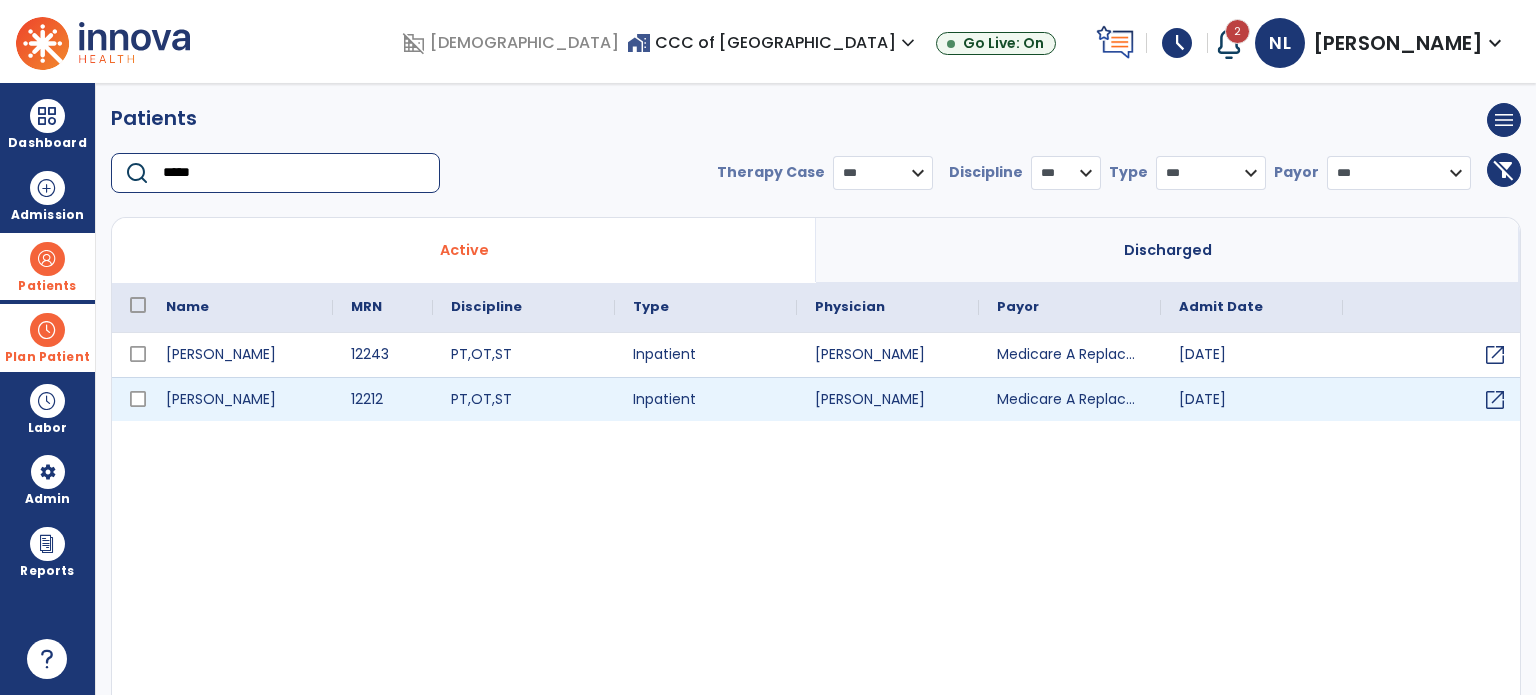 type on "*****" 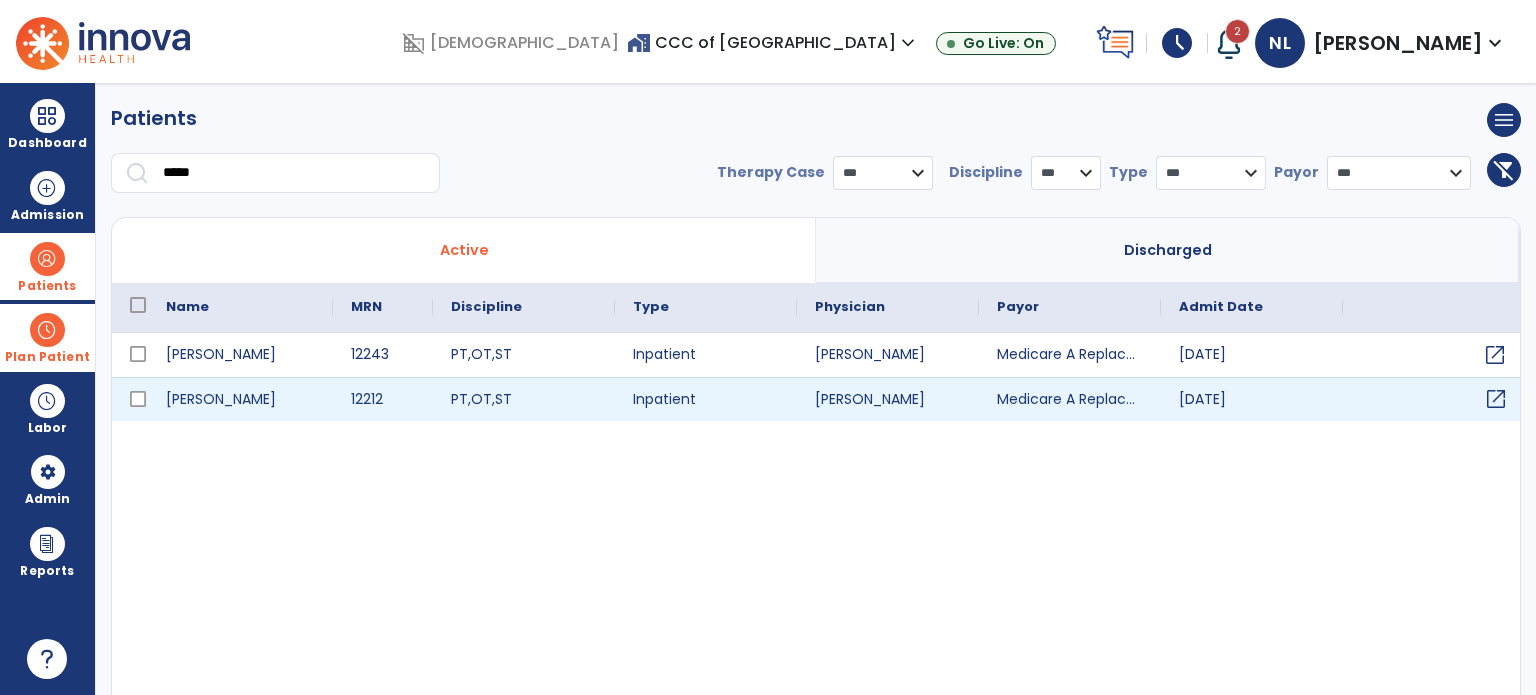 click on "open_in_new" at bounding box center (1496, 399) 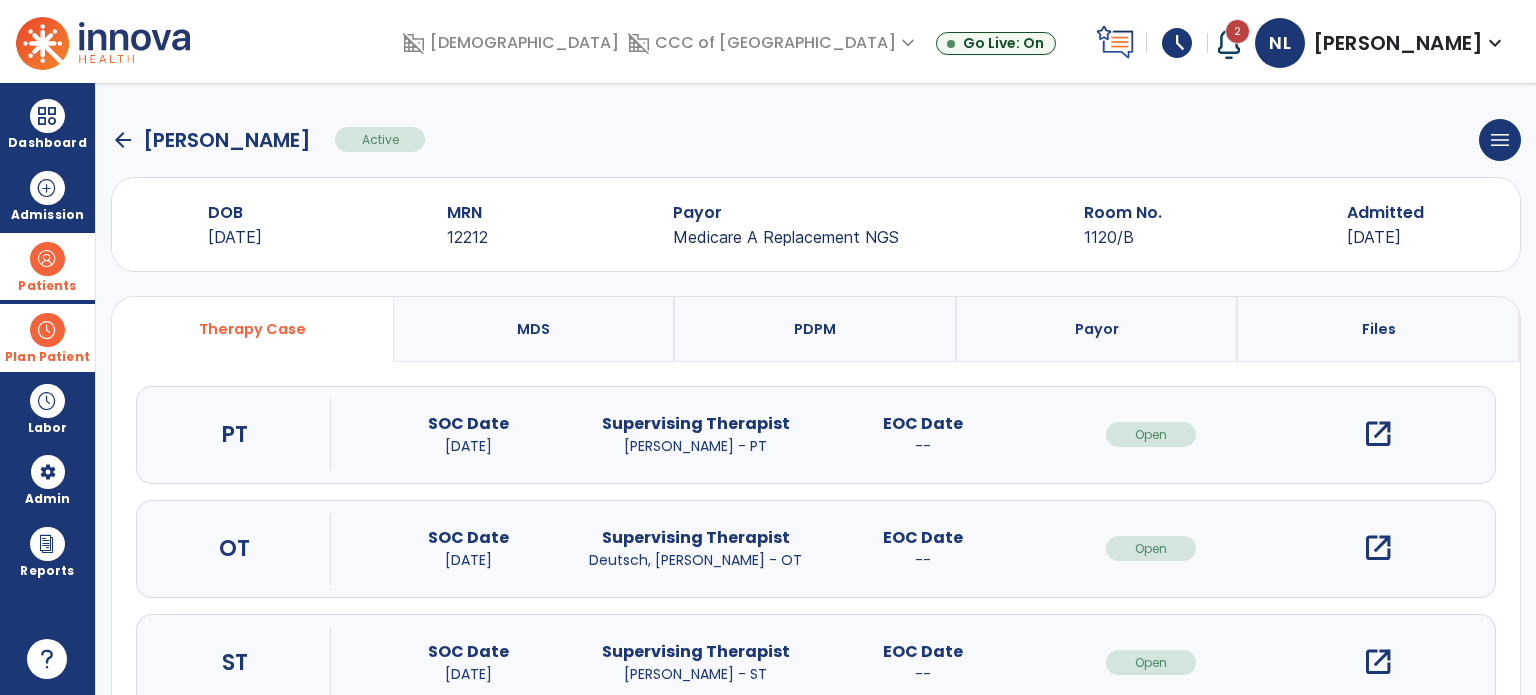 click on "open_in_new" at bounding box center [1378, 434] 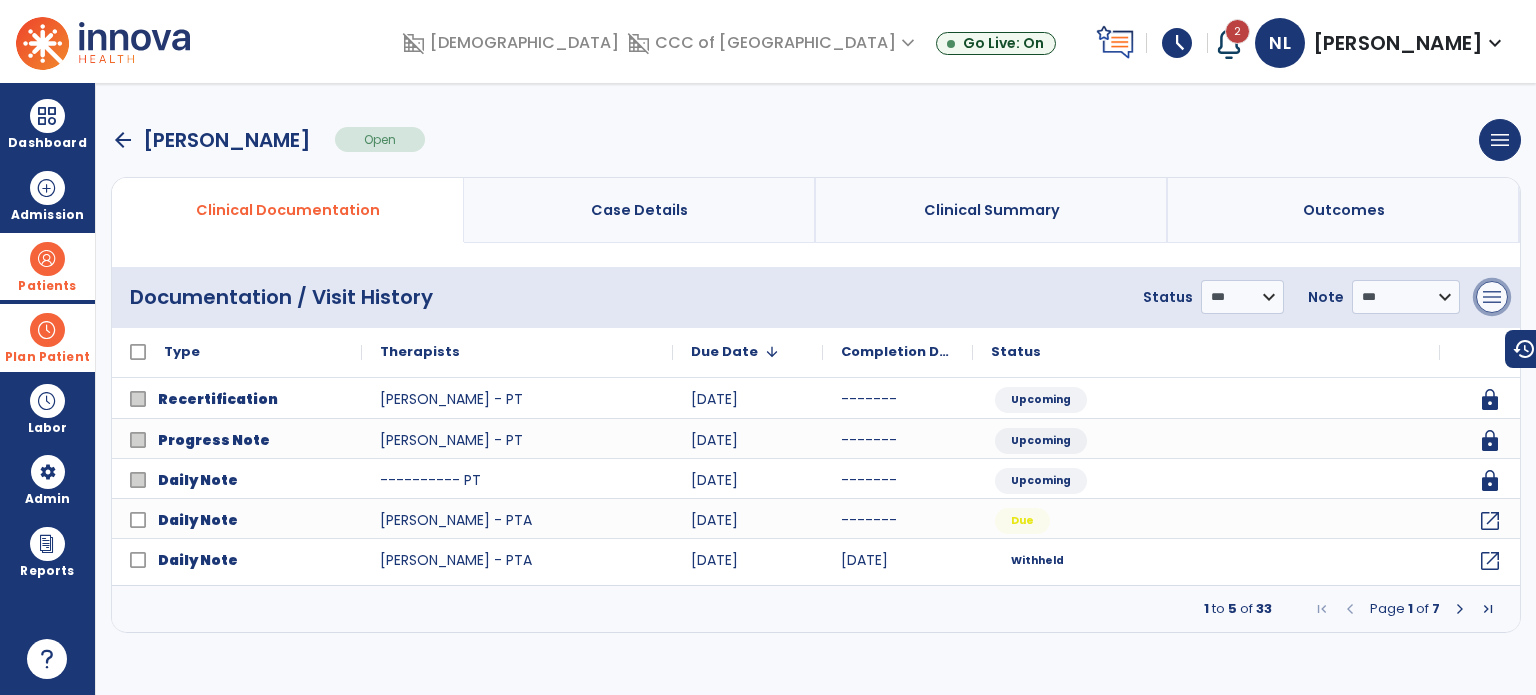 click on "menu" at bounding box center [1492, 297] 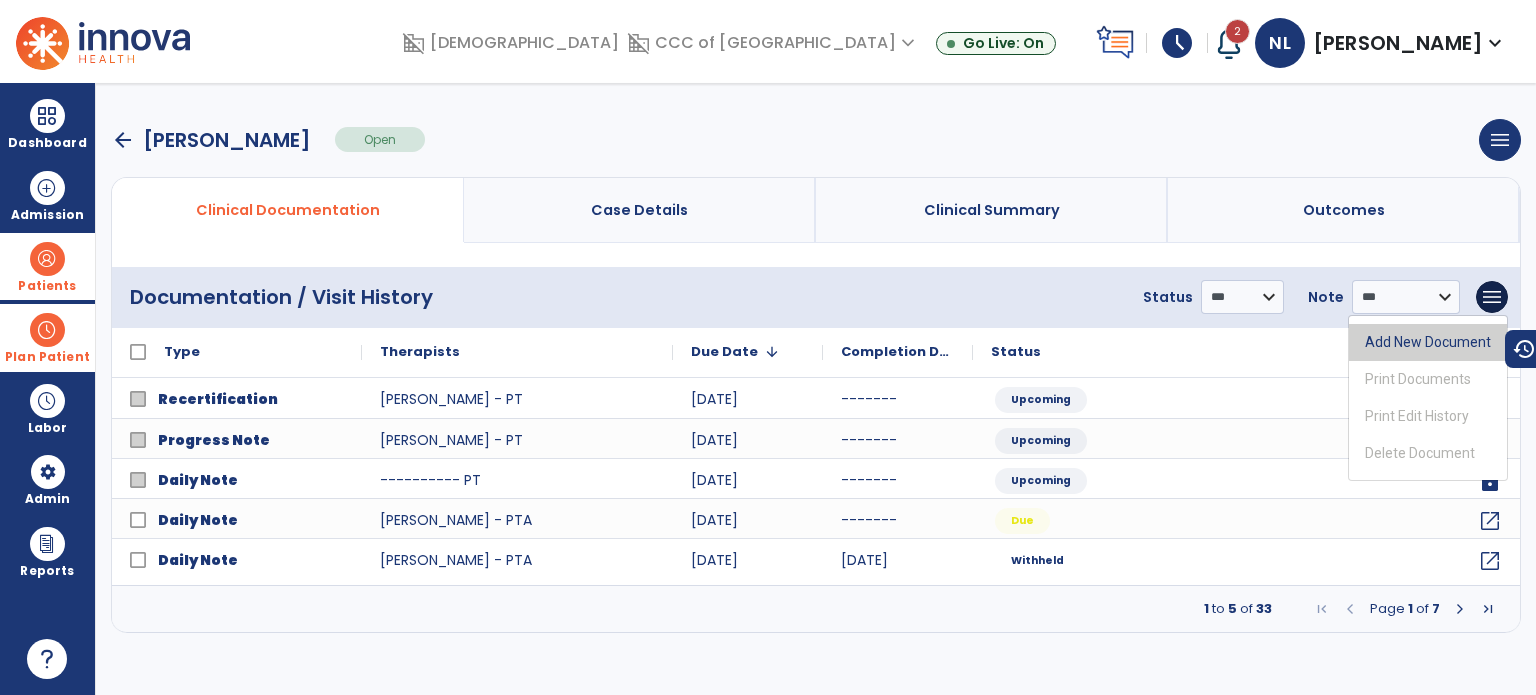 click on "Add New Document" at bounding box center (1428, 342) 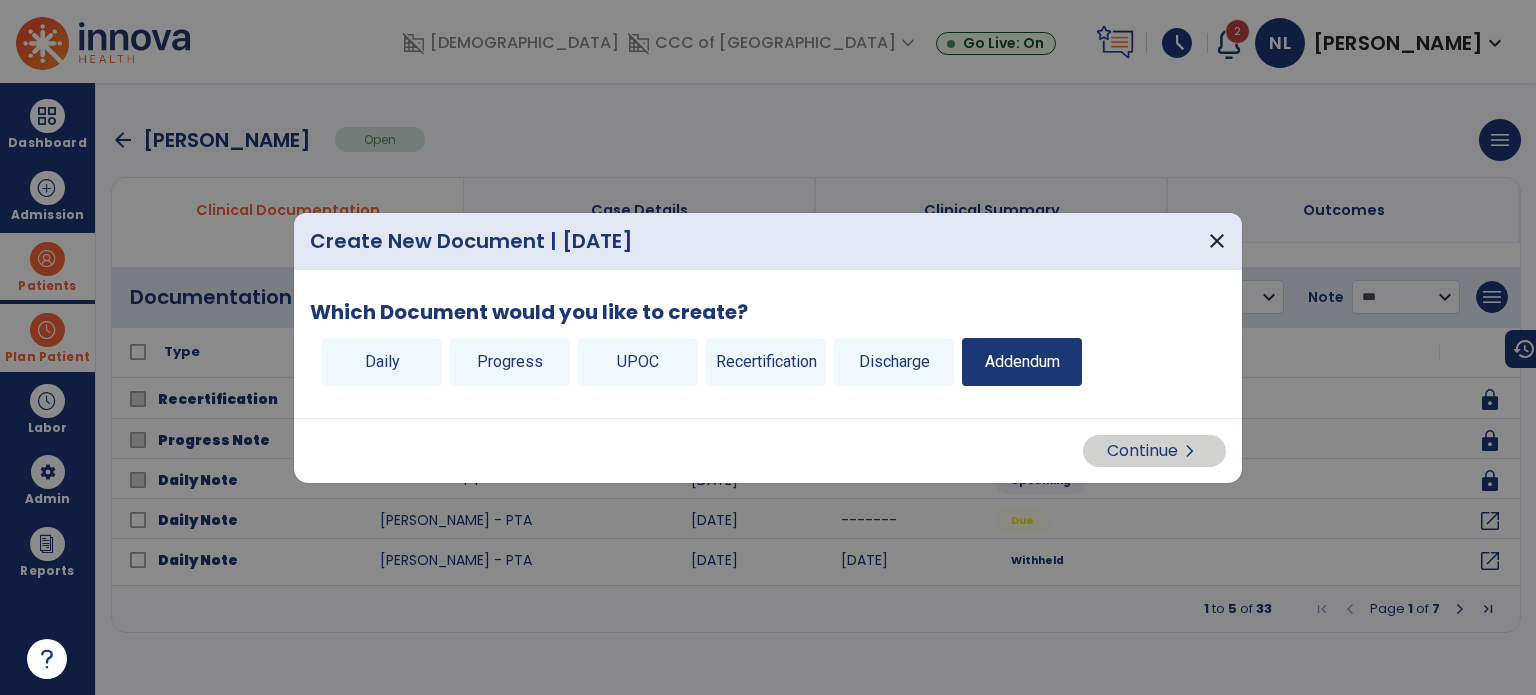 click on "Addendum" at bounding box center [1022, 362] 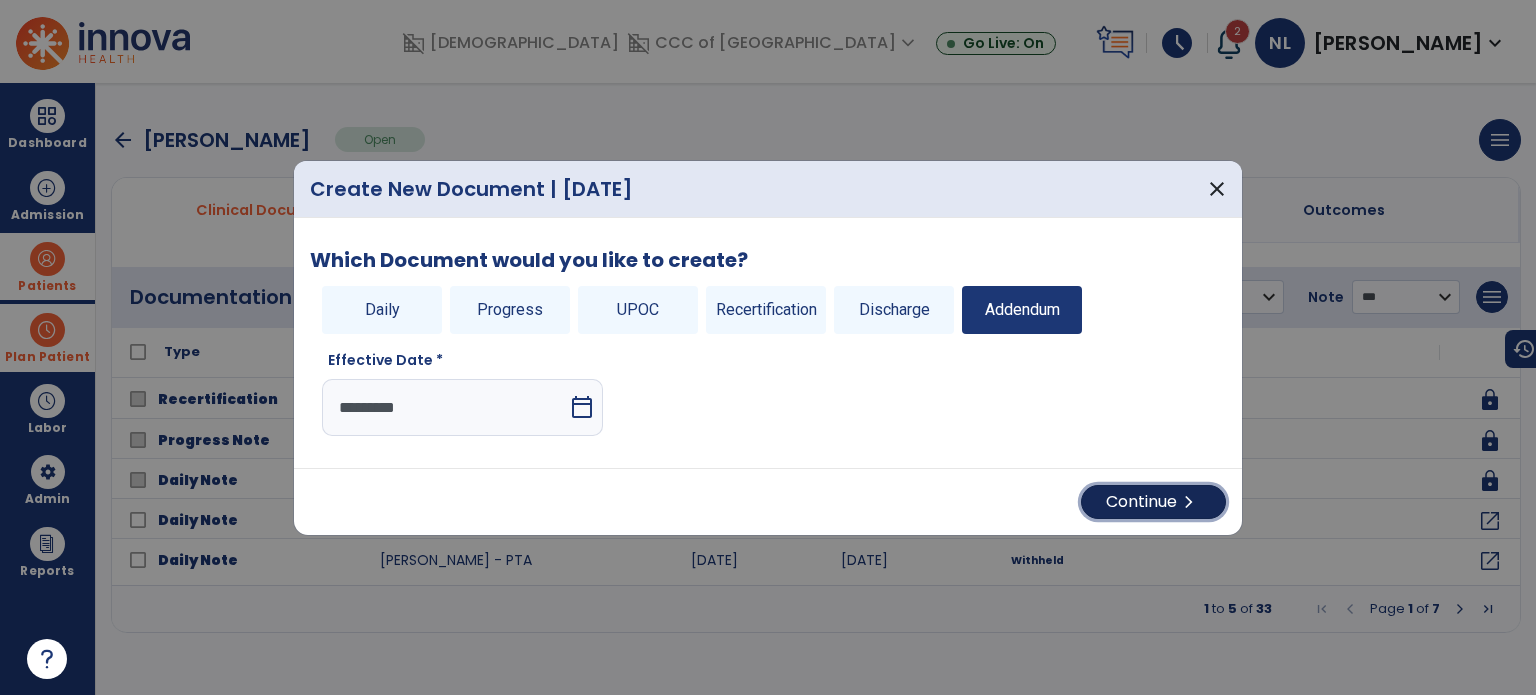 click on "Continue   chevron_right" at bounding box center [1153, 502] 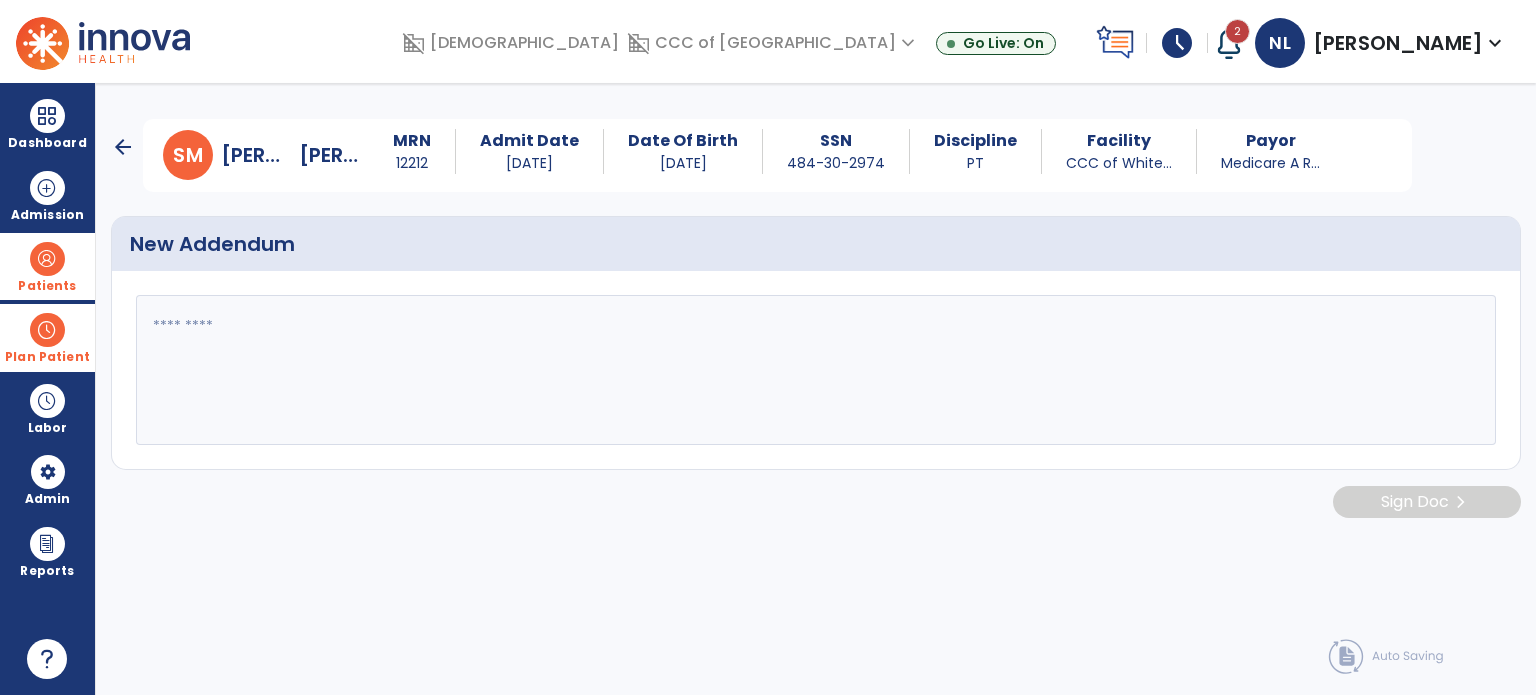 click 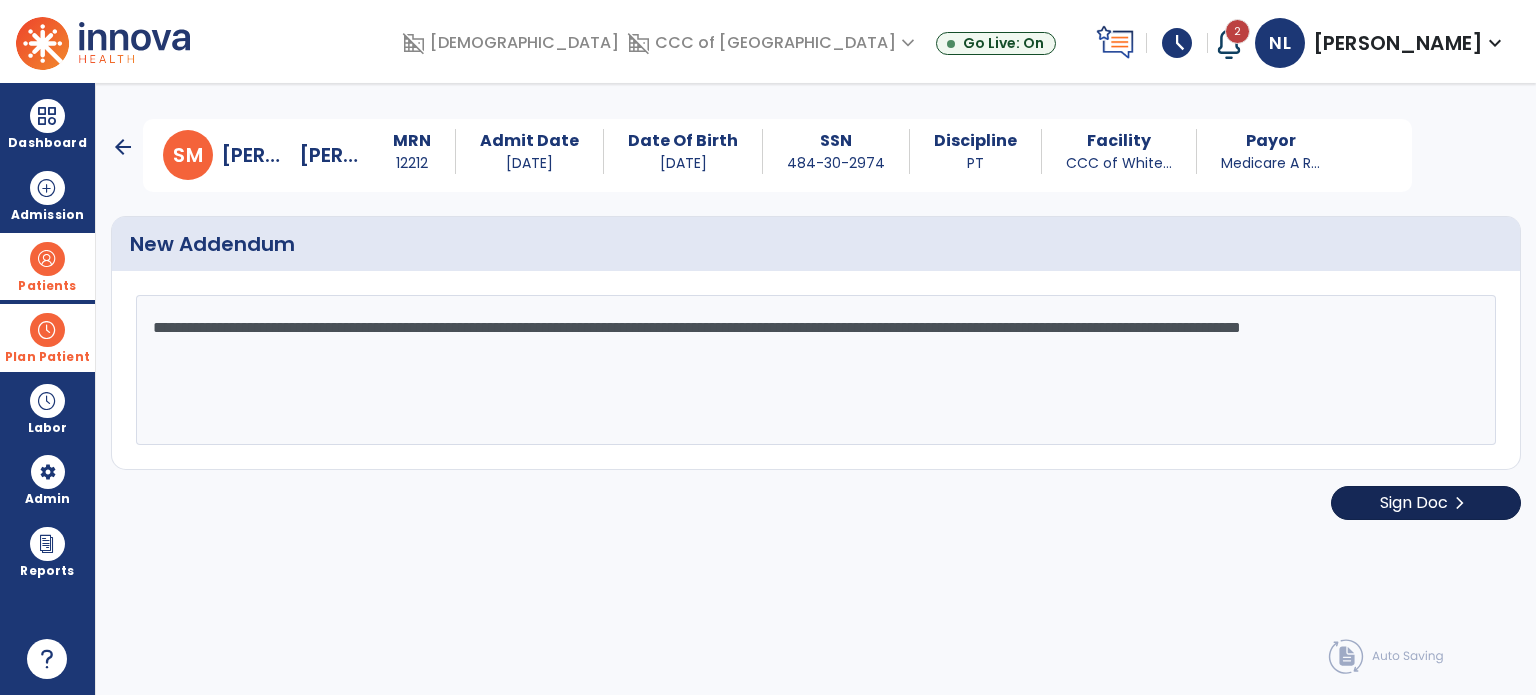 type on "**********" 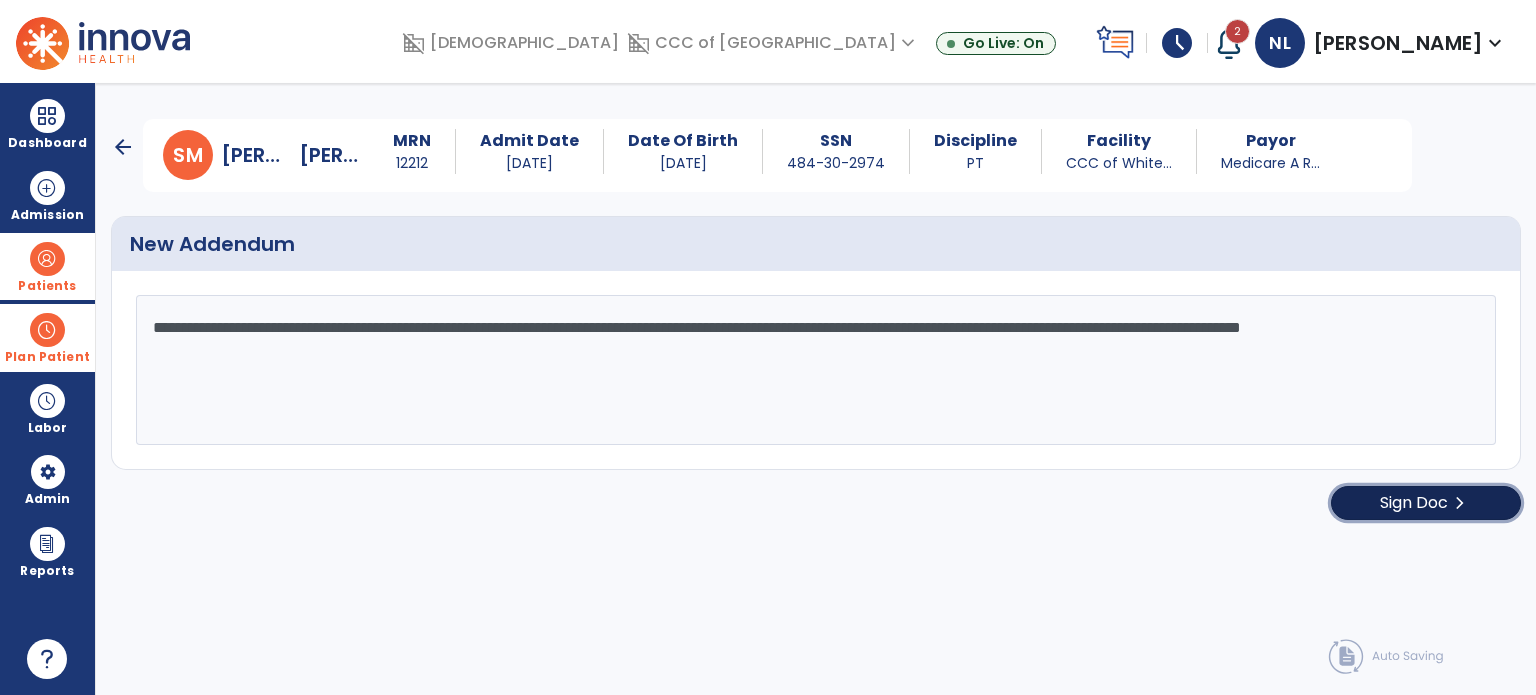 click on "chevron_right" 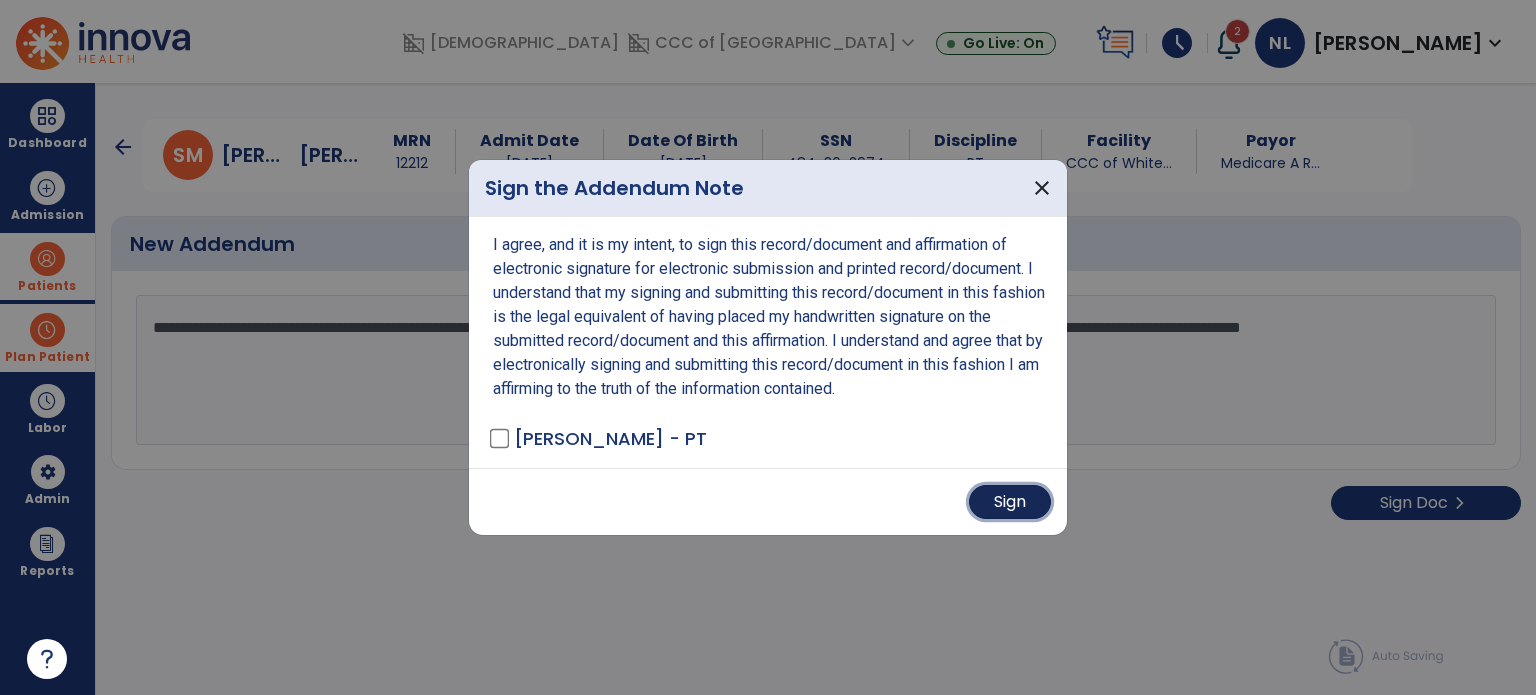 click on "Sign" at bounding box center [1010, 502] 